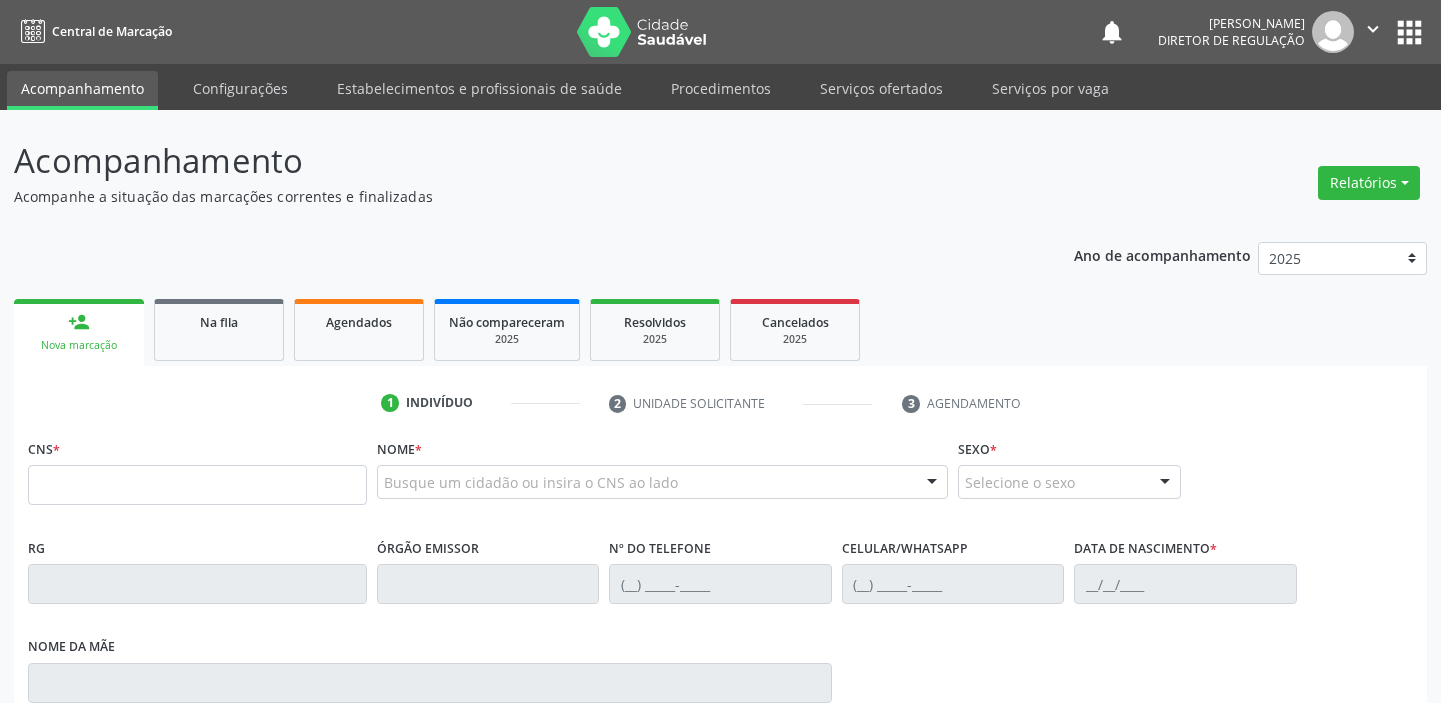 scroll, scrollTop: 0, scrollLeft: 0, axis: both 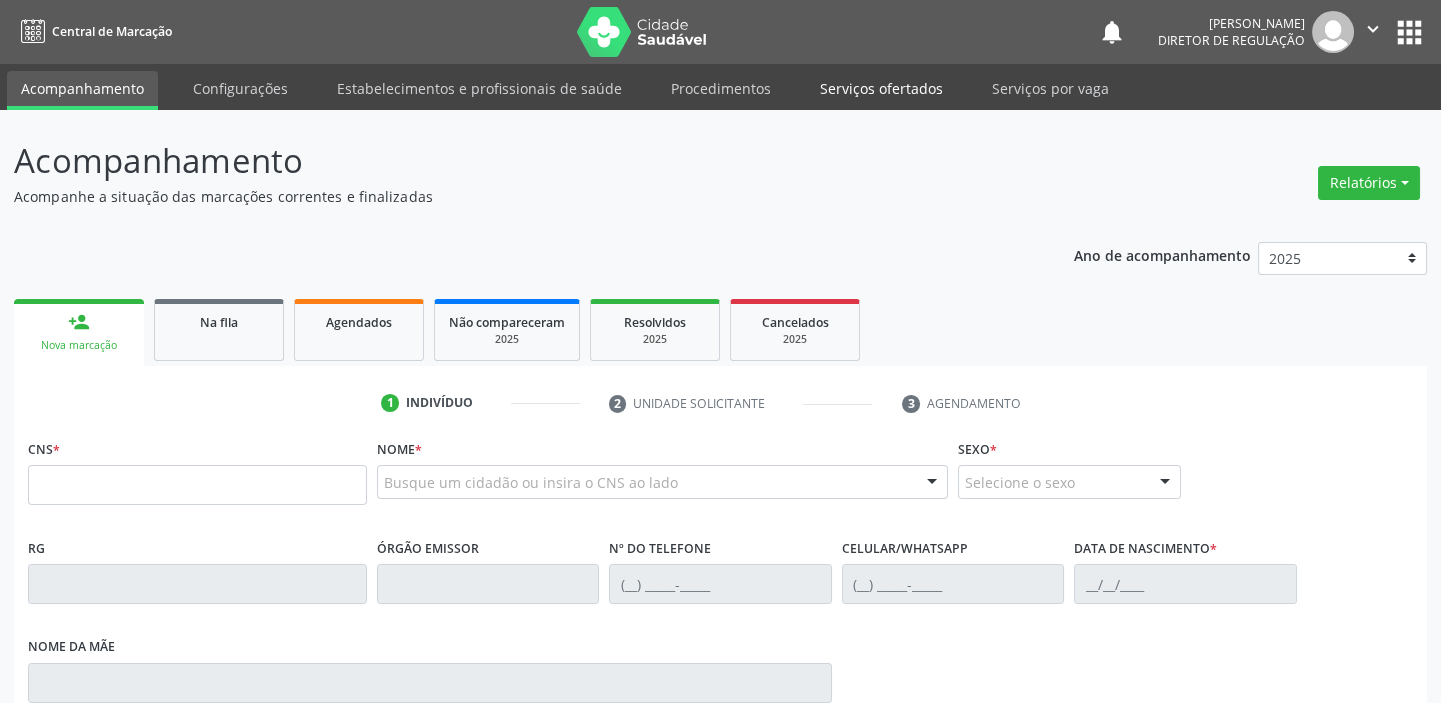 click on "Serviços ofertados" at bounding box center (881, 88) 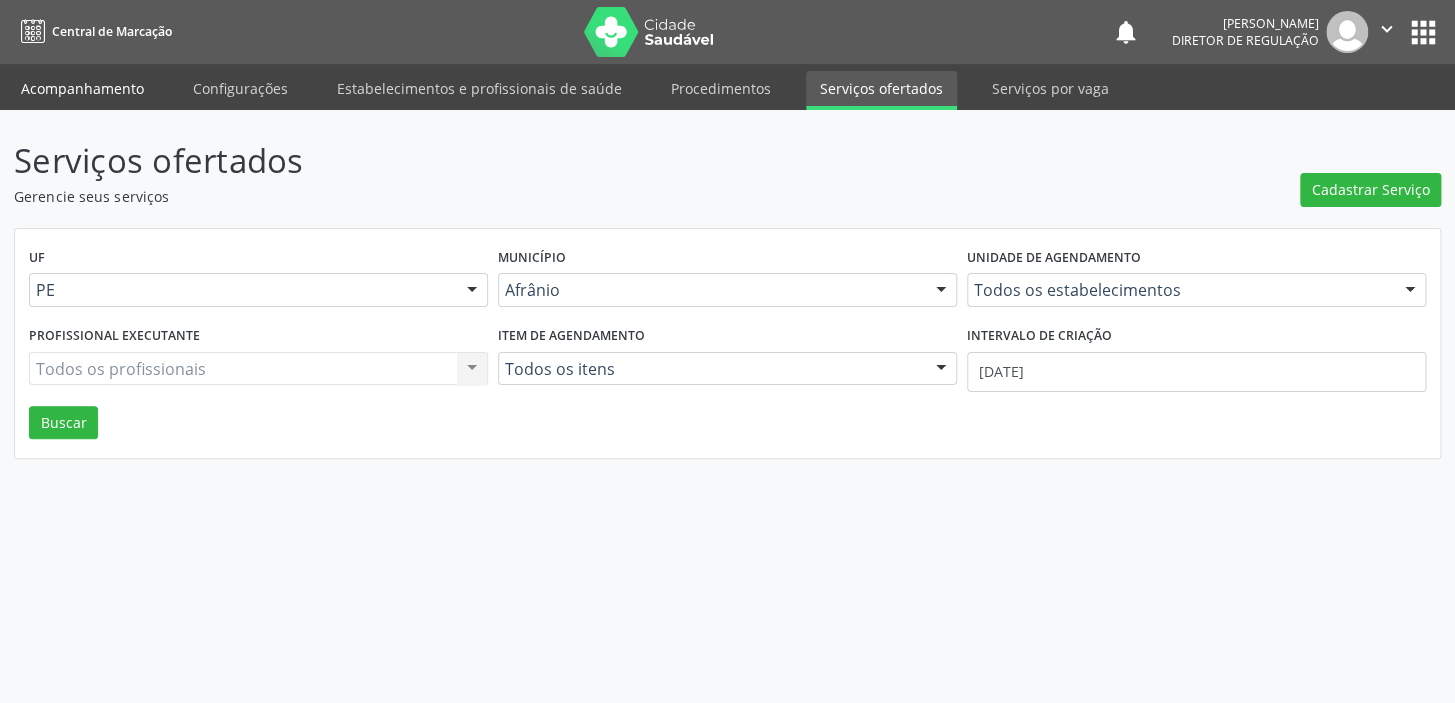 click on "Acompanhamento" at bounding box center (82, 88) 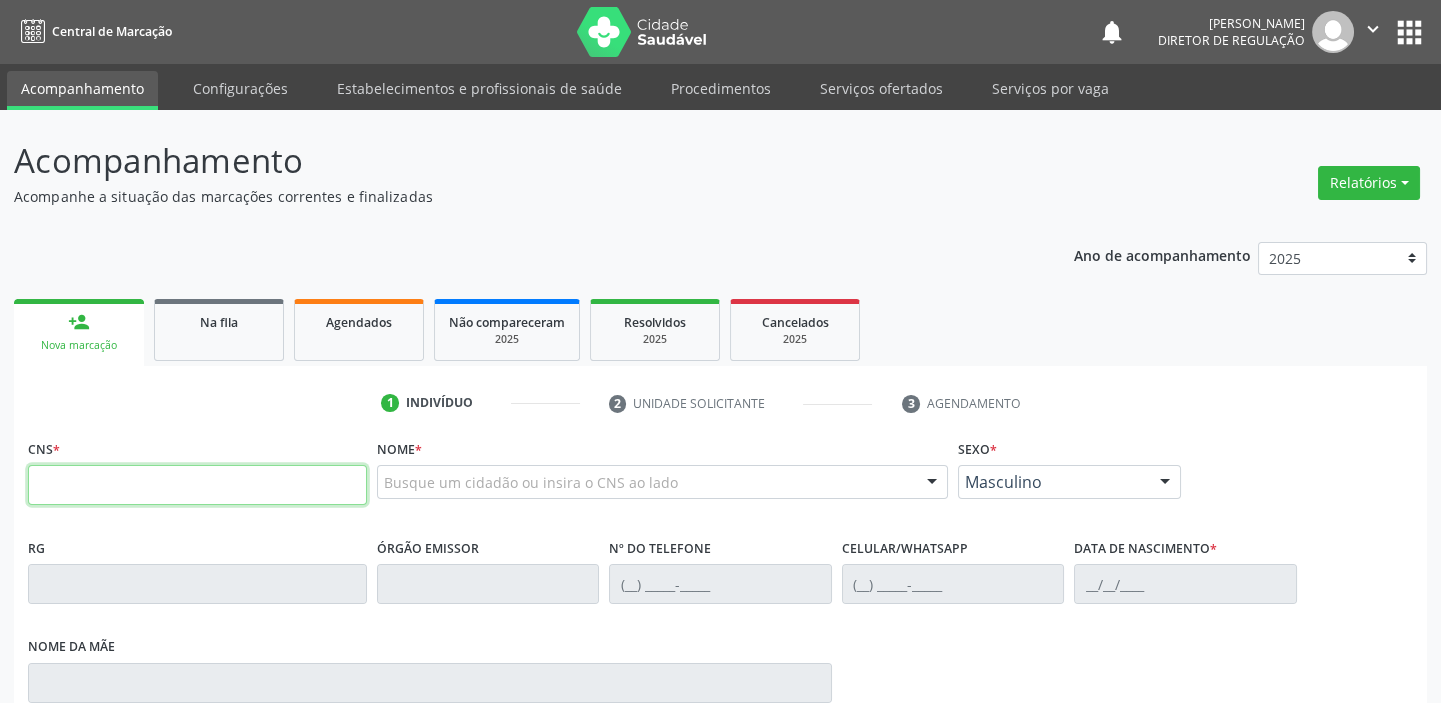 click at bounding box center [197, 485] 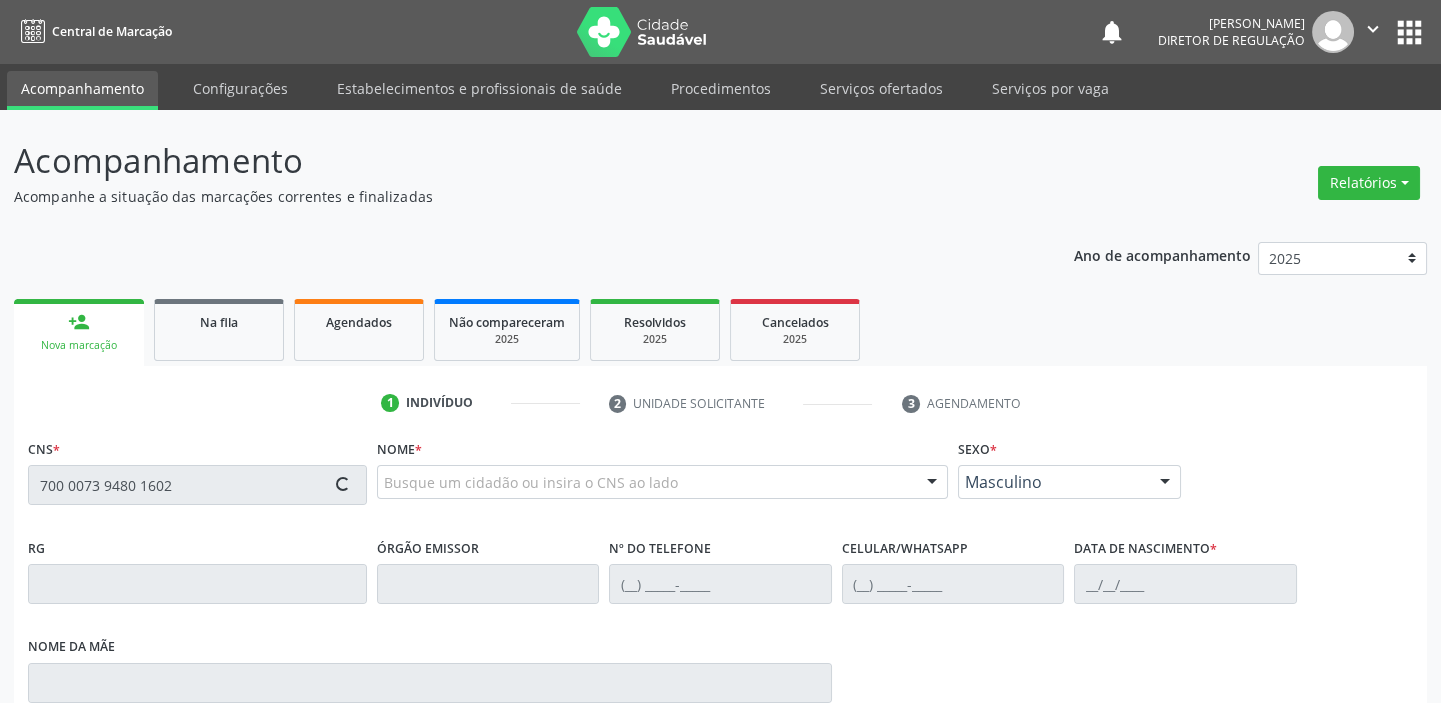 type on "700 0073 9480 1602" 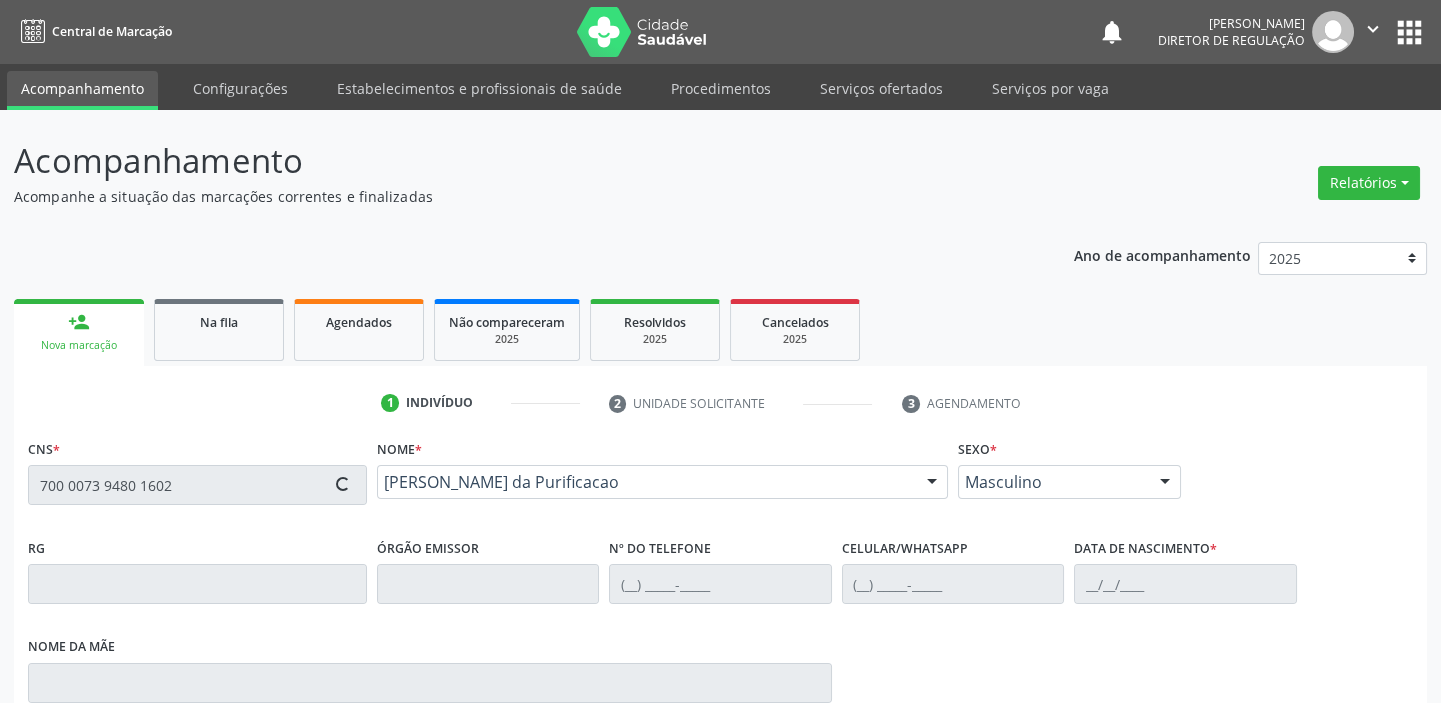 type on "(87) 98847-6887" 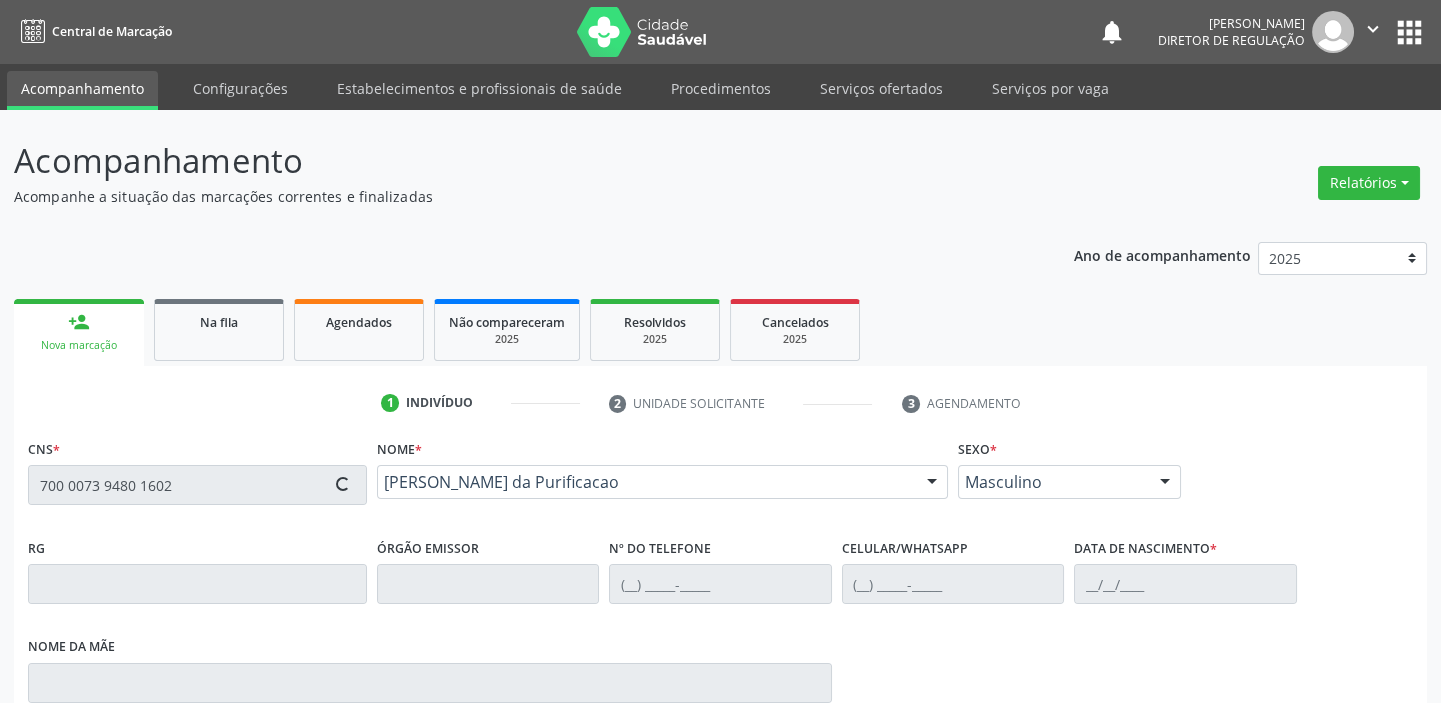 type on "26/10/1987" 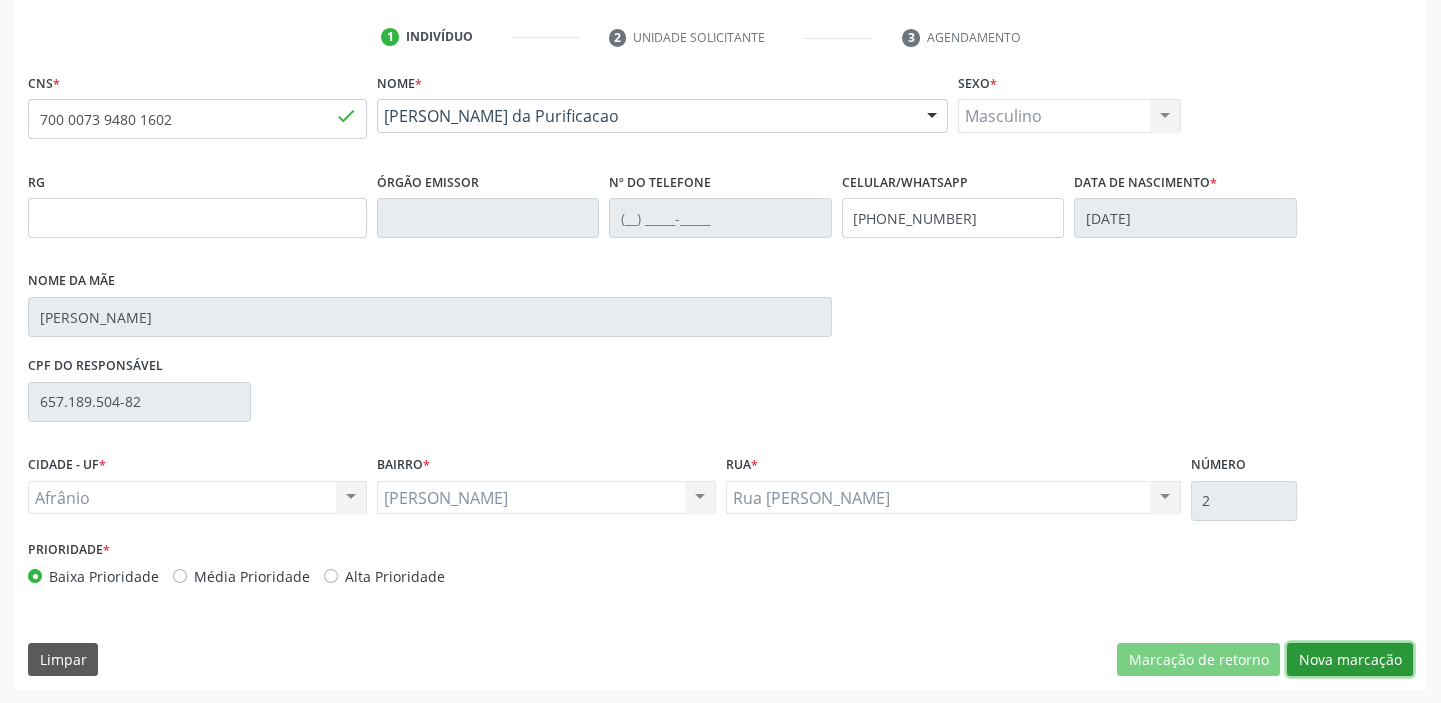 click on "Nova marcação" at bounding box center [1350, 660] 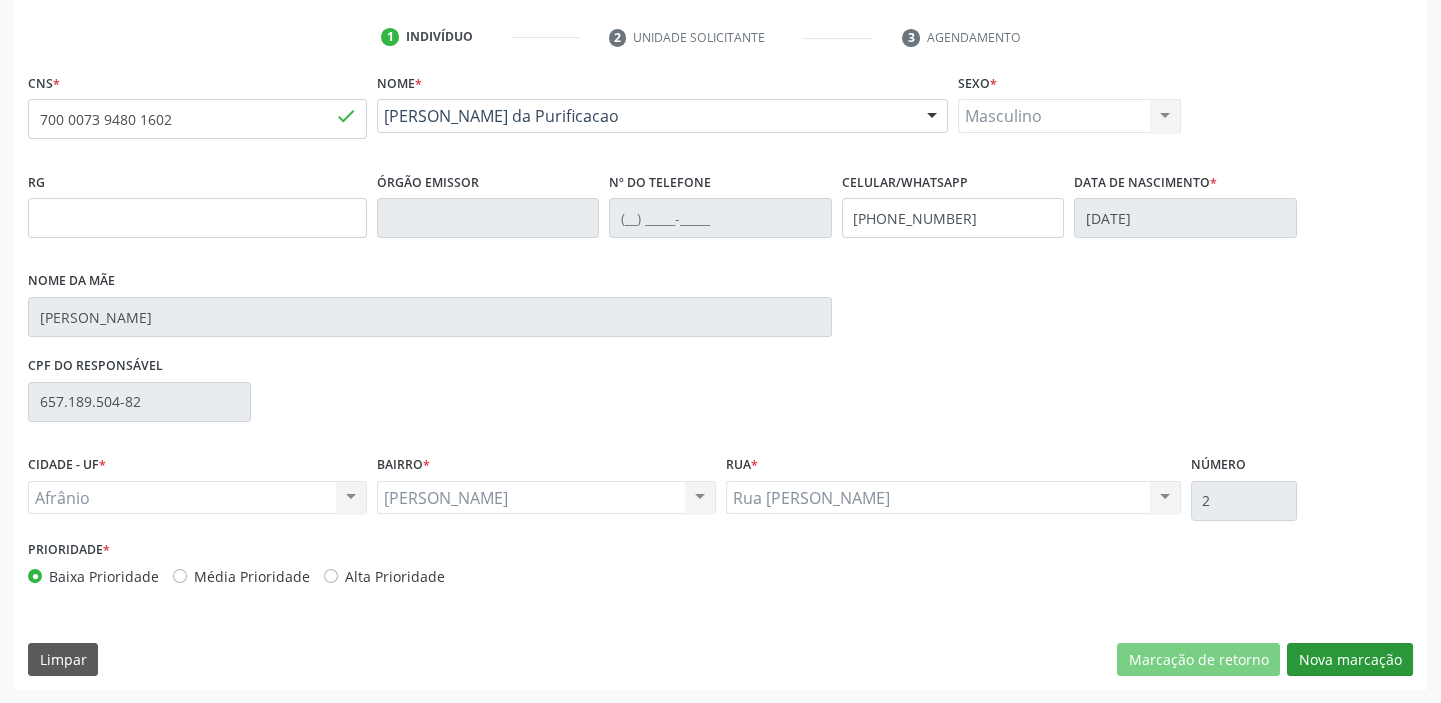 scroll, scrollTop: 201, scrollLeft: 0, axis: vertical 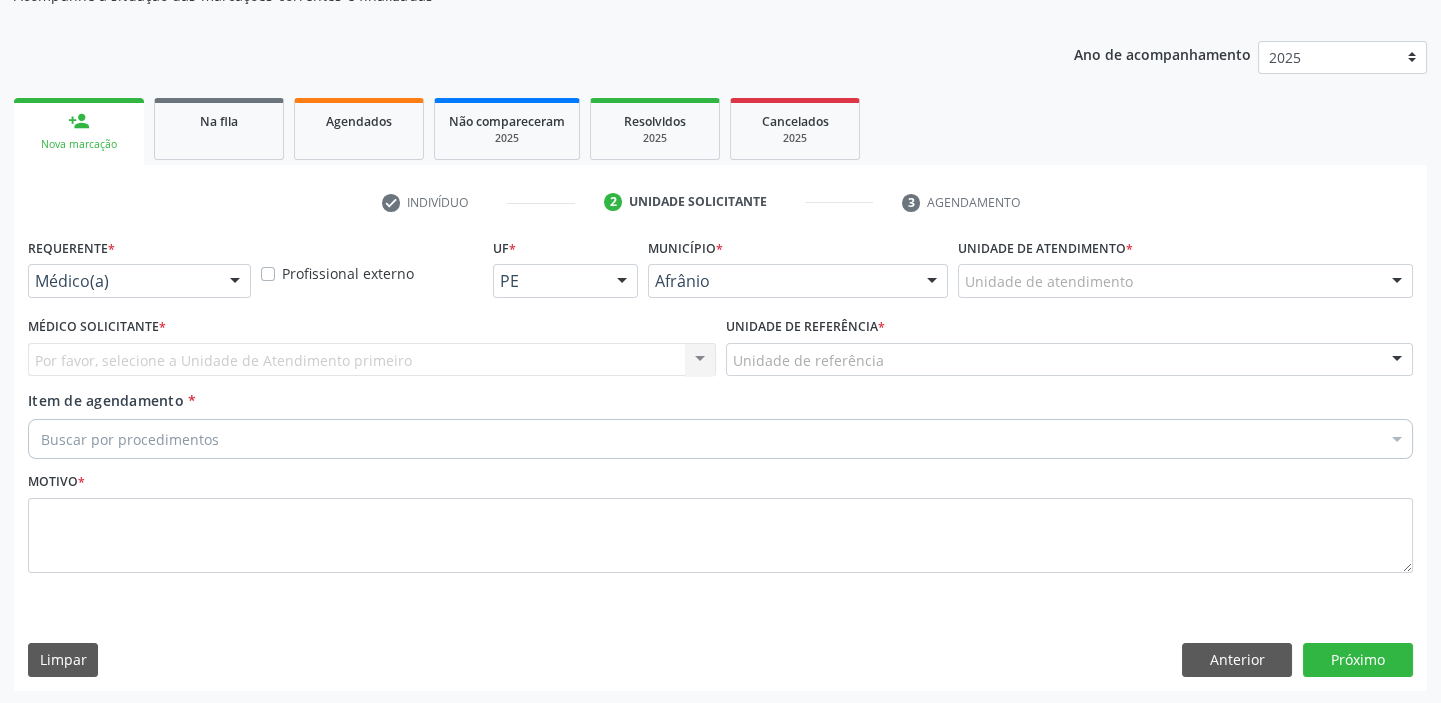 drag, startPoint x: 1007, startPoint y: 280, endPoint x: 1006, endPoint y: 305, distance: 25.019993 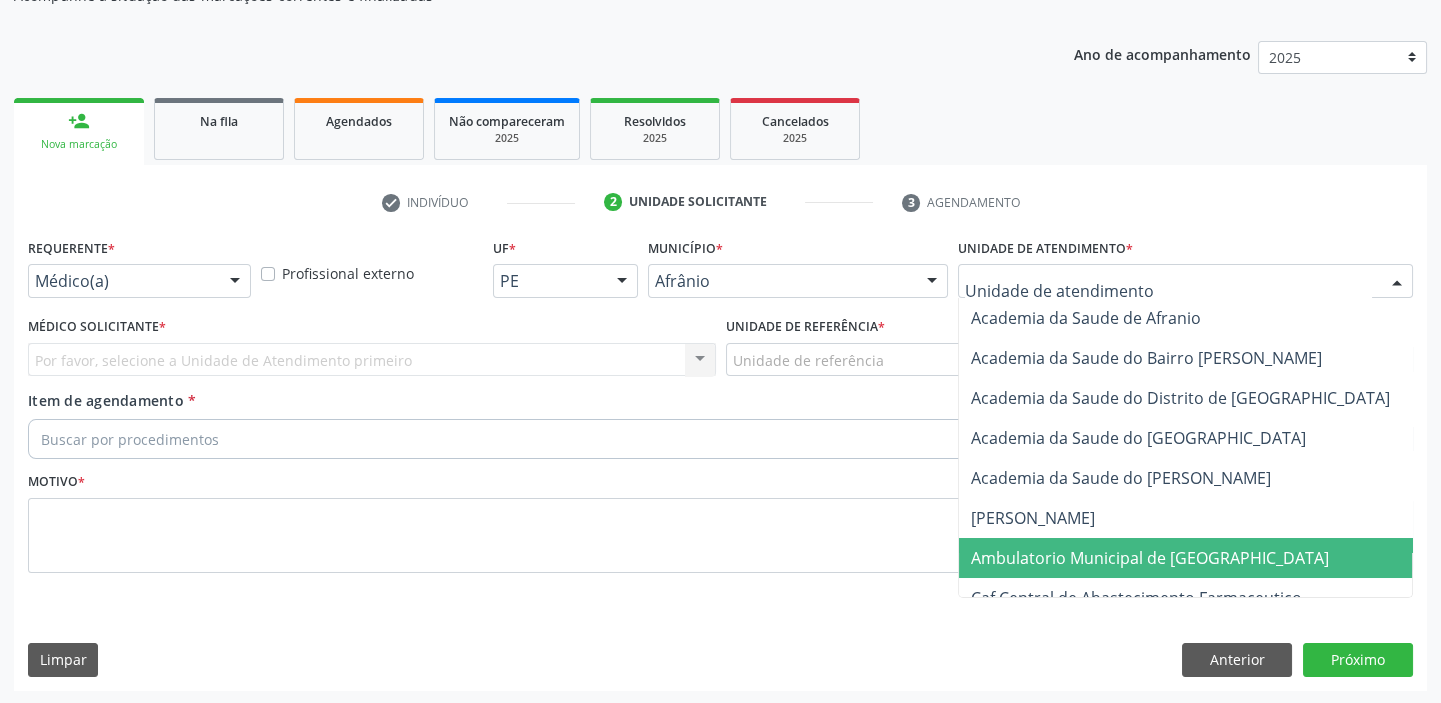 click on "Ambulatorio Municipal de [GEOGRAPHIC_DATA]" at bounding box center [1150, 558] 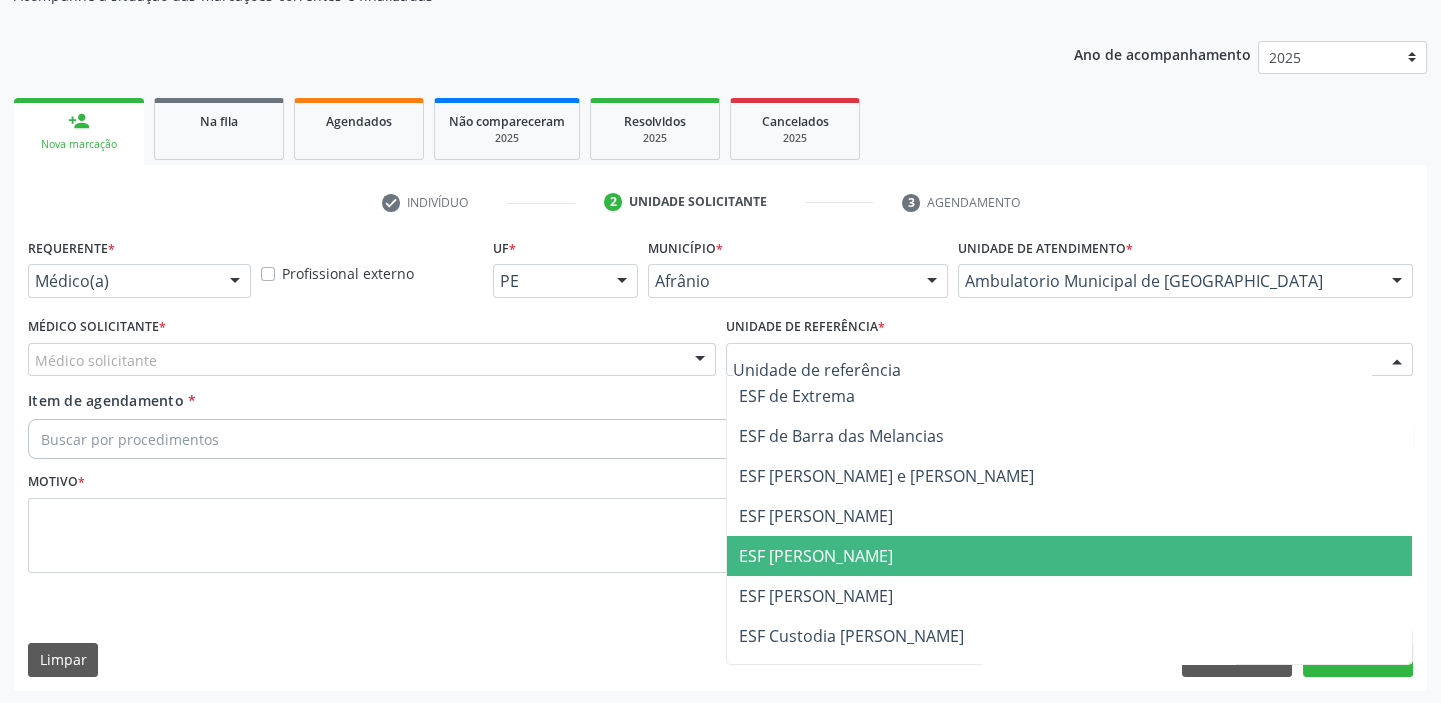 click on "ESF [PERSON_NAME]" at bounding box center [816, 556] 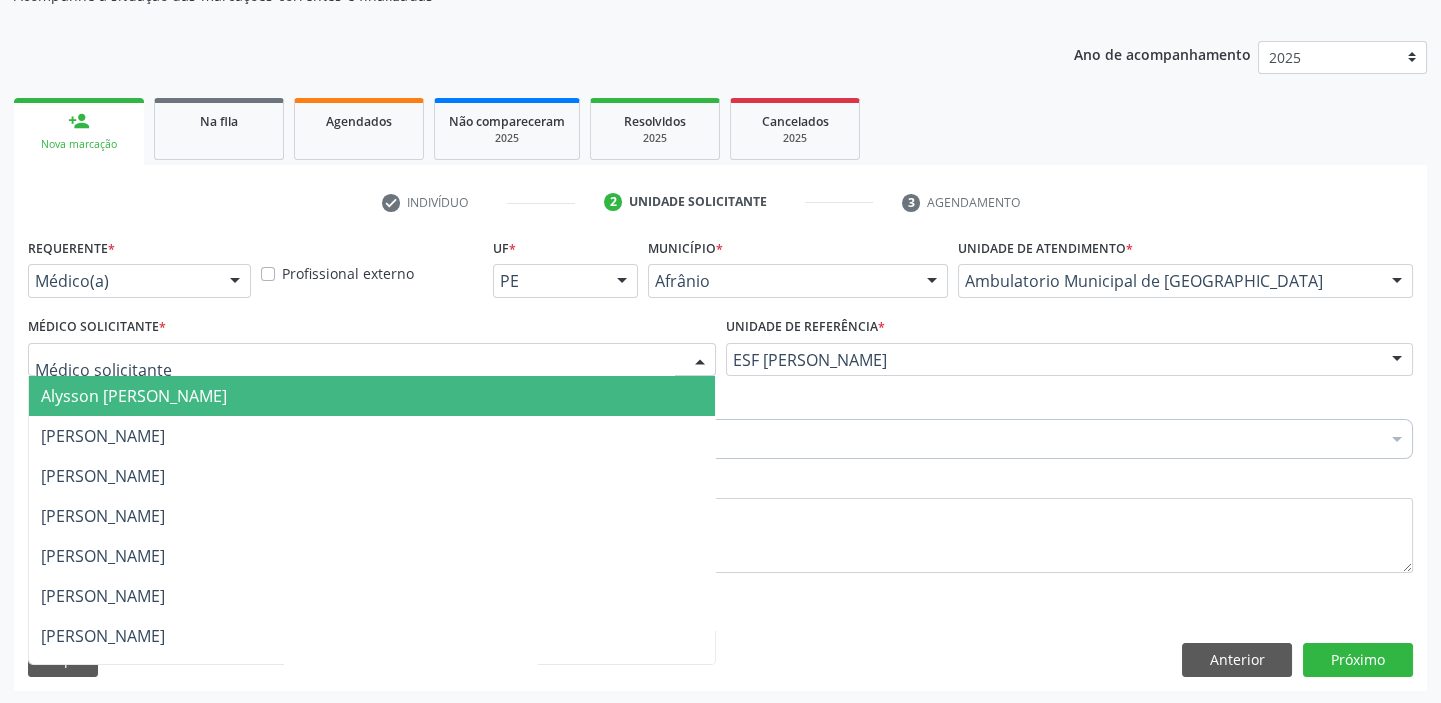 click at bounding box center (372, 360) 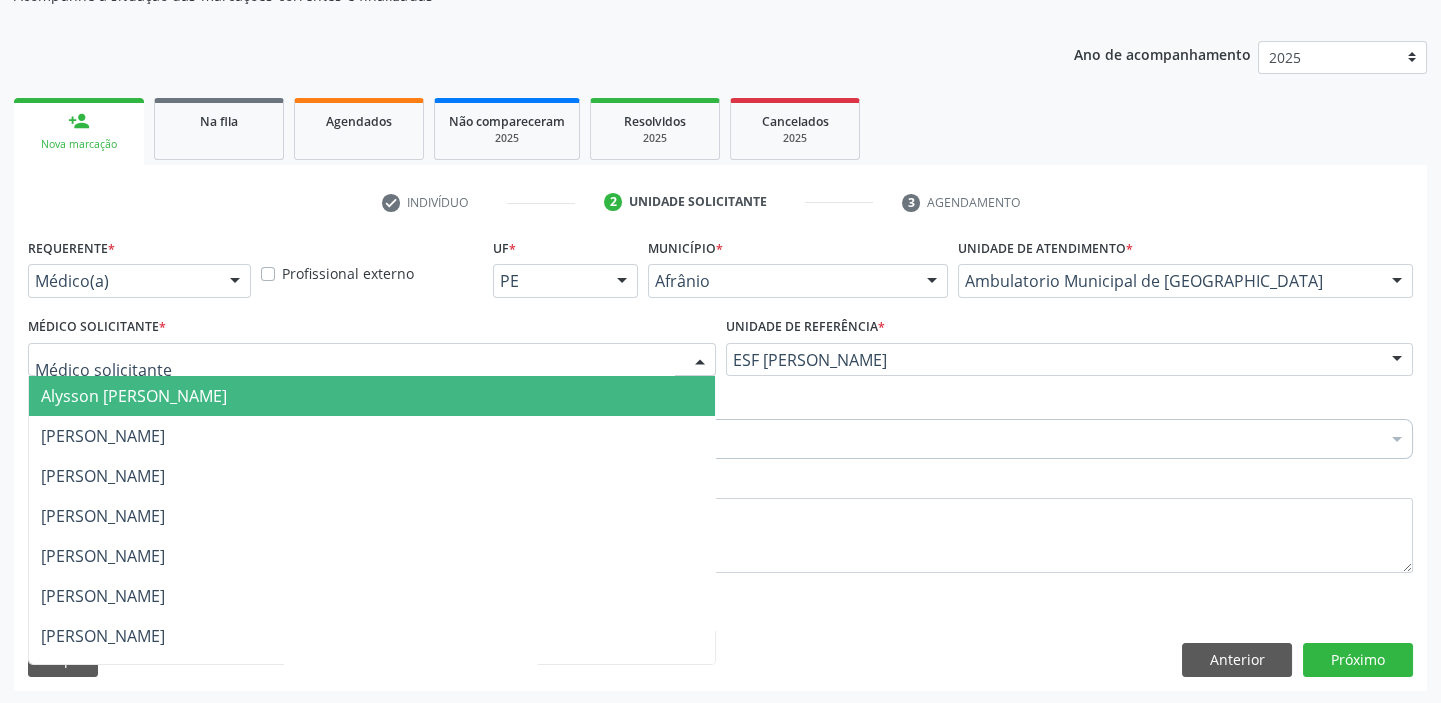 click on "Alysson [PERSON_NAME]" at bounding box center [134, 396] 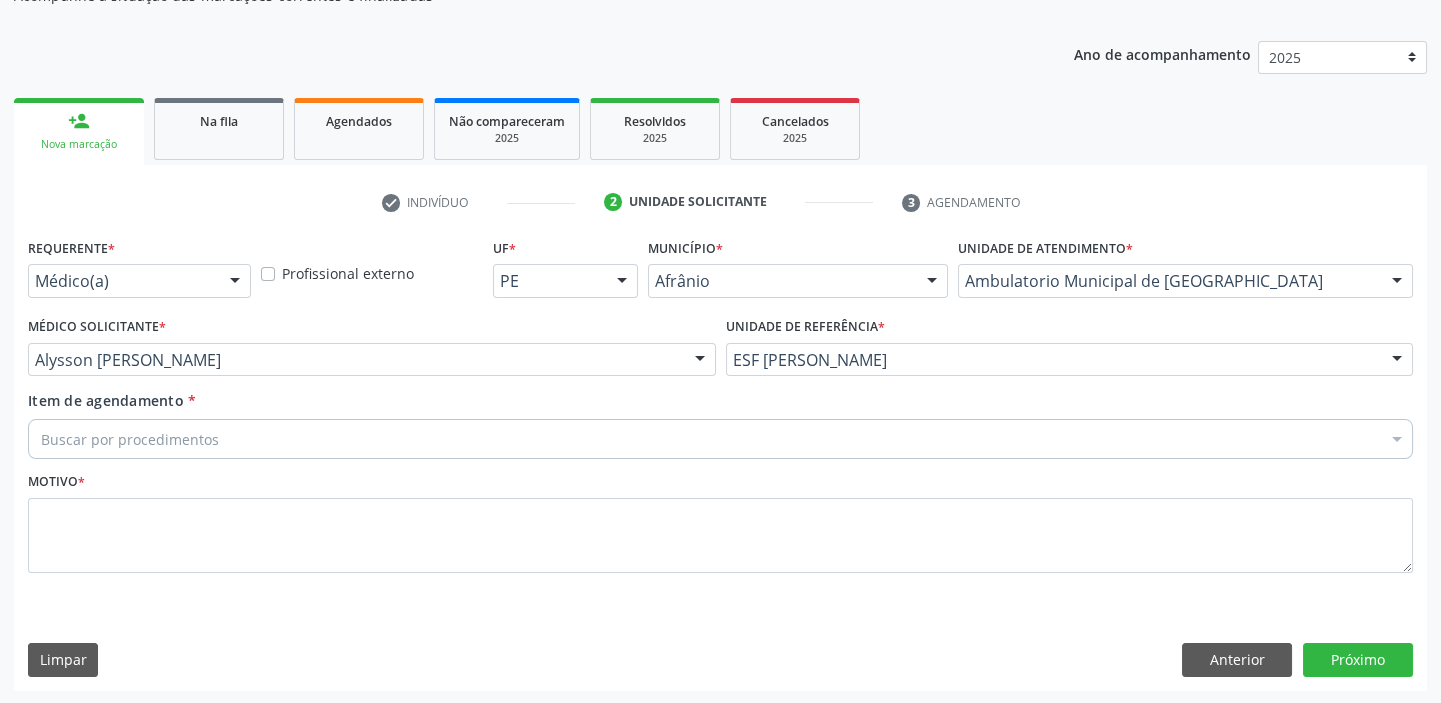 click on "Buscar por procedimentos" at bounding box center (720, 439) 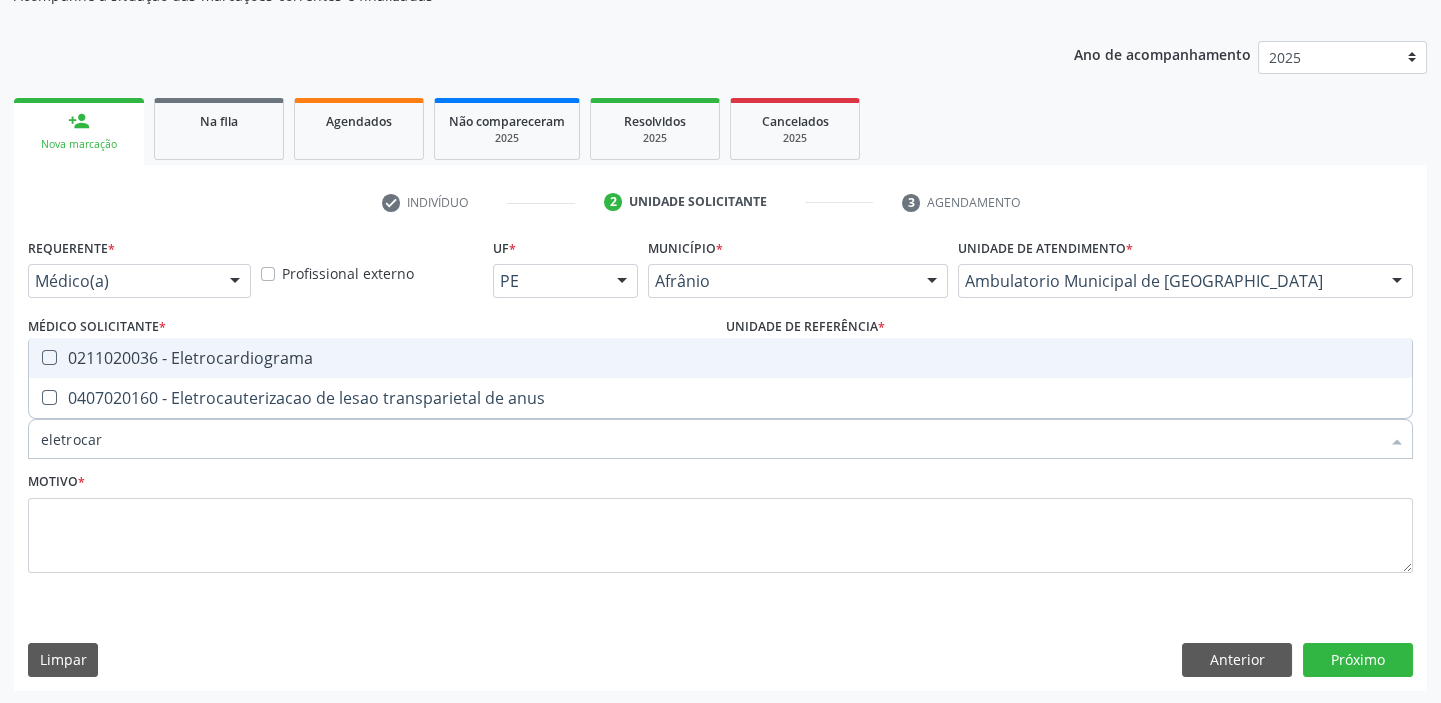 type on "eletrocard" 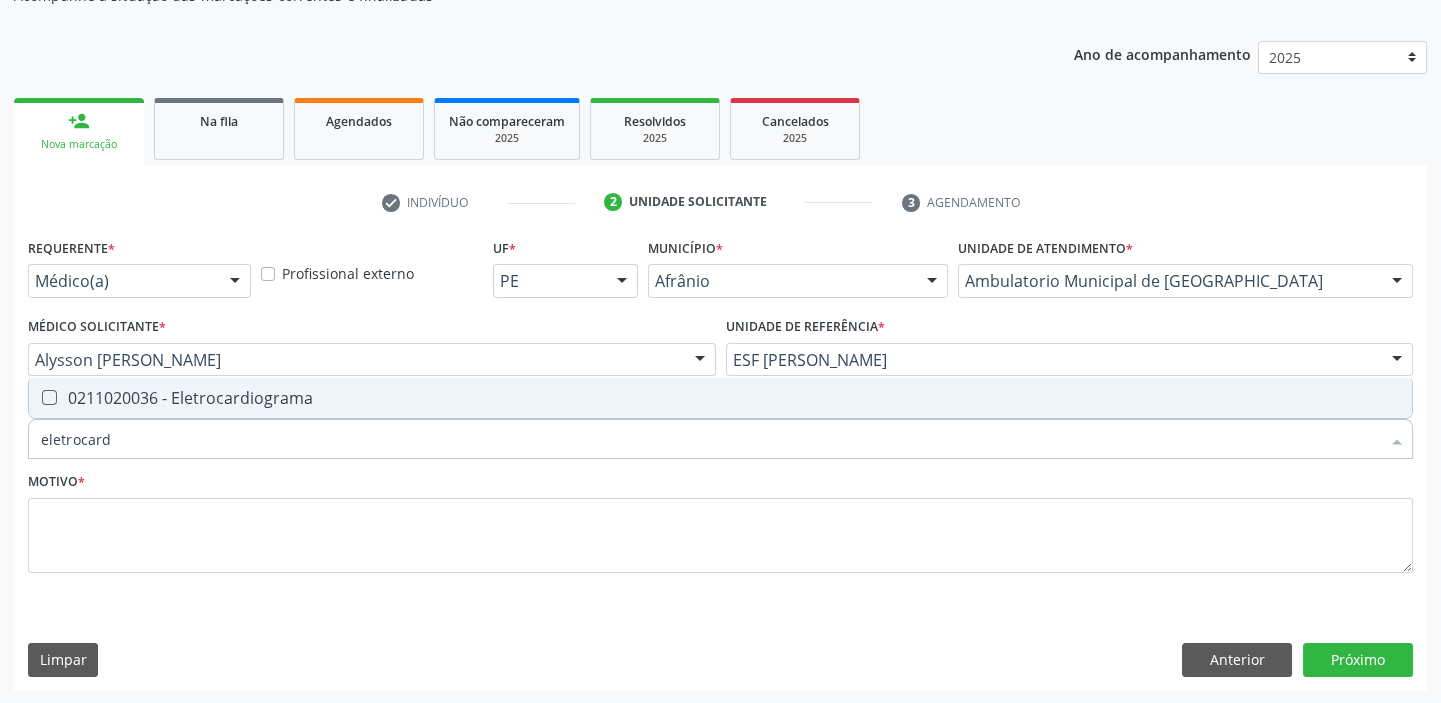 click on "0211020036 - Eletrocardiograma" at bounding box center (720, 398) 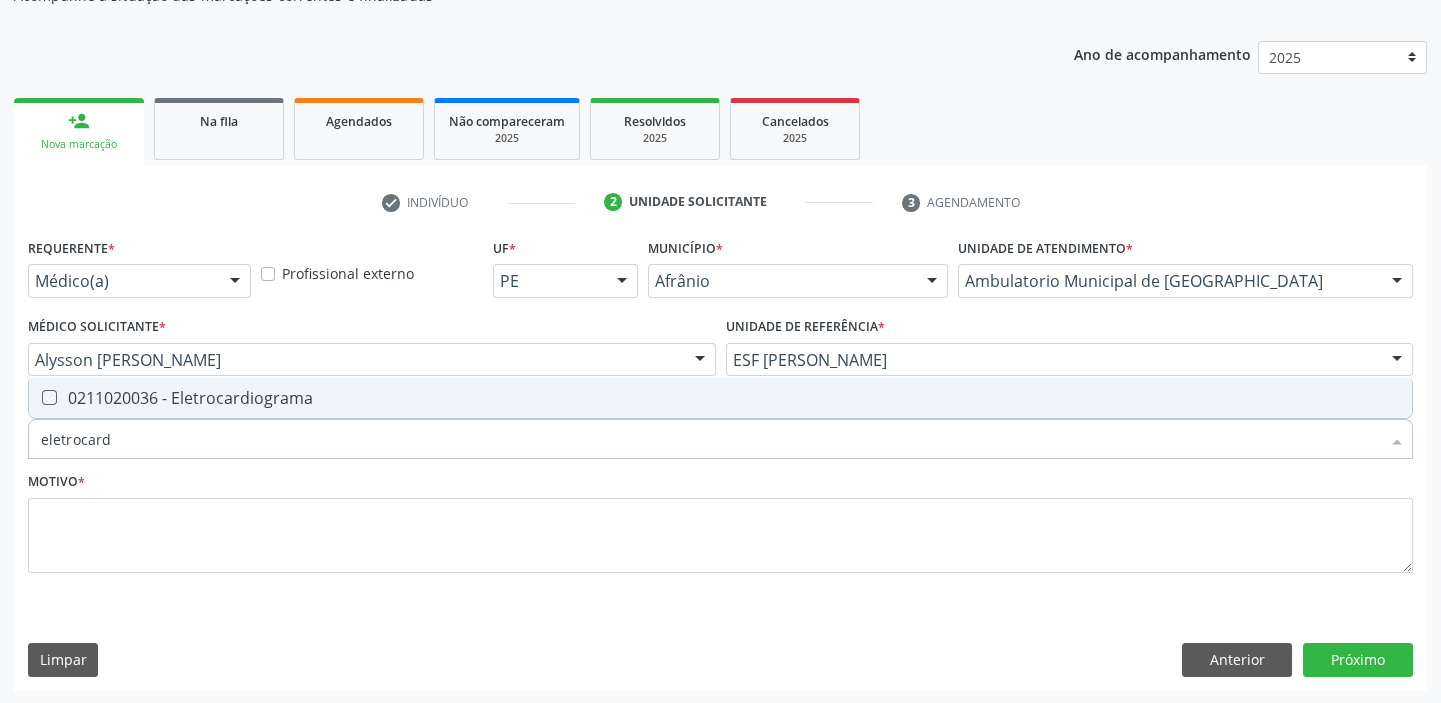 checkbox on "true" 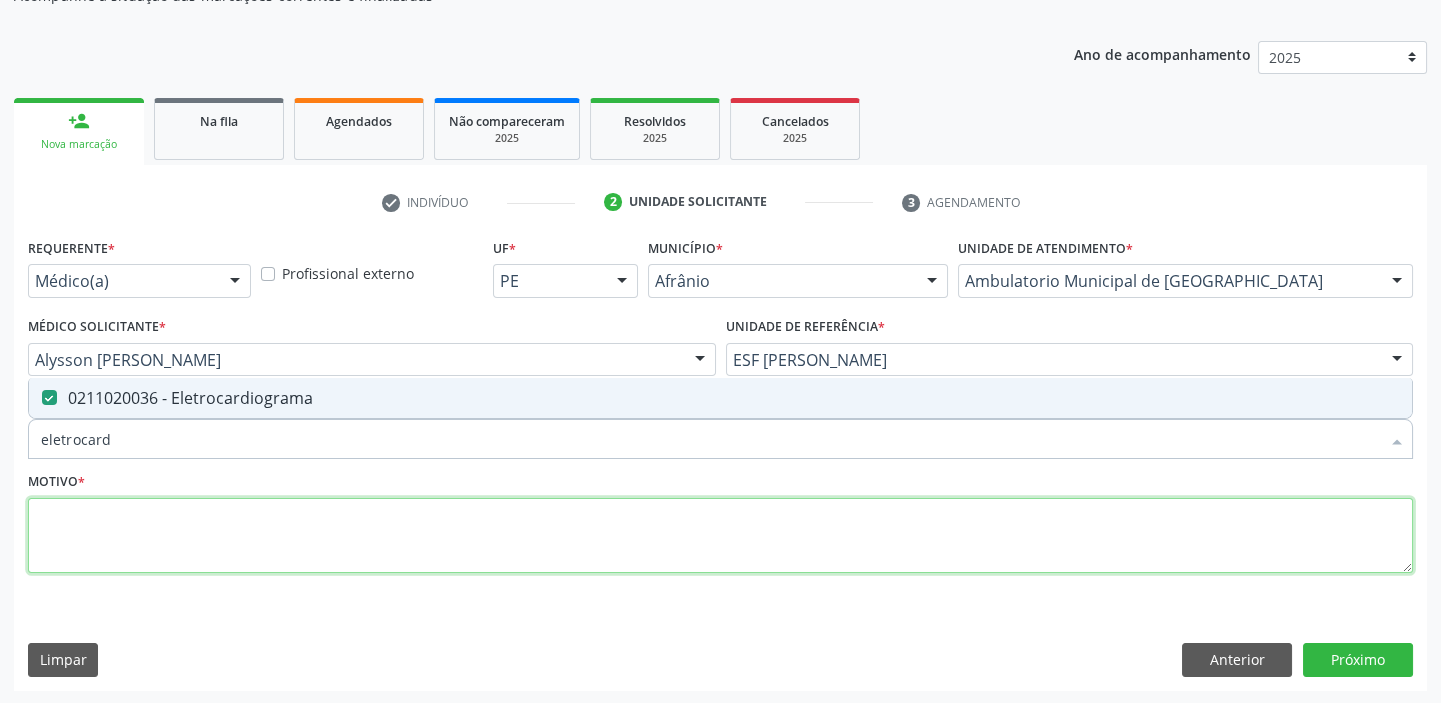 click at bounding box center [720, 536] 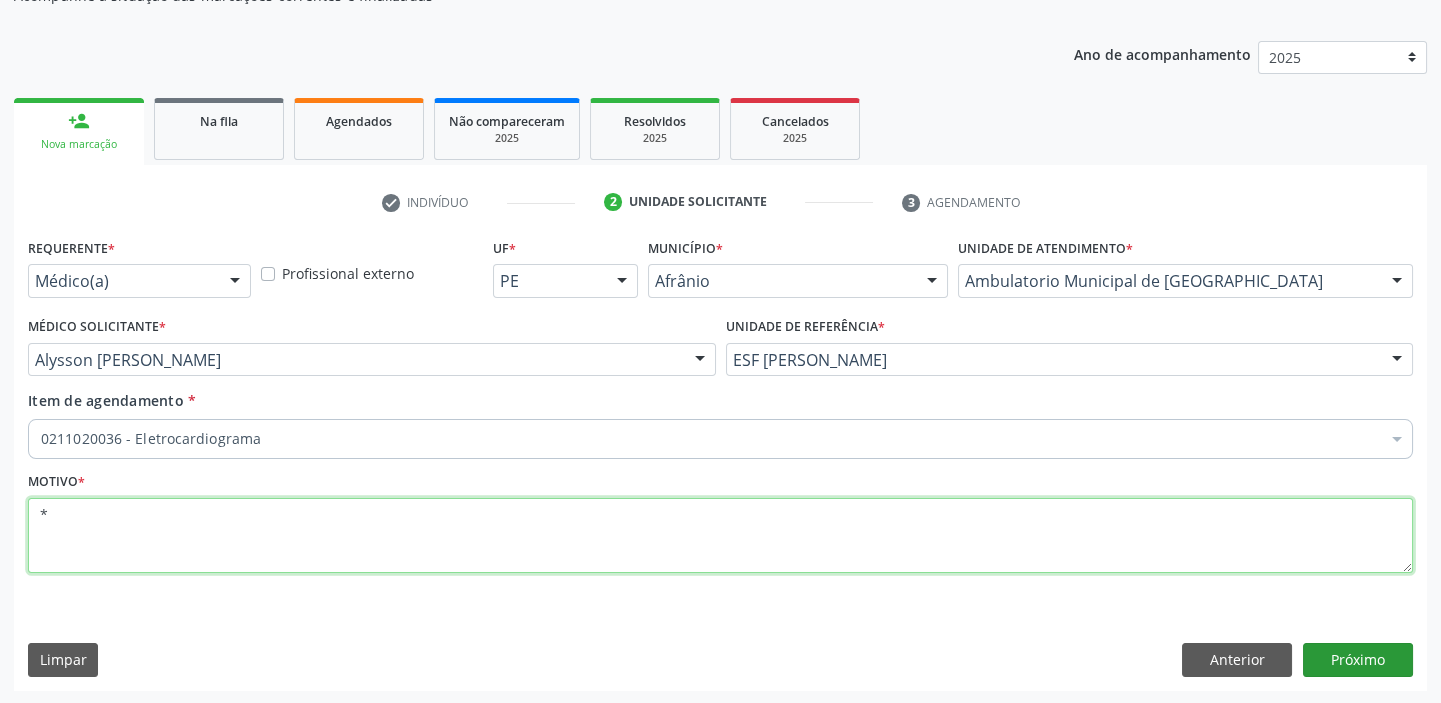 type on "*" 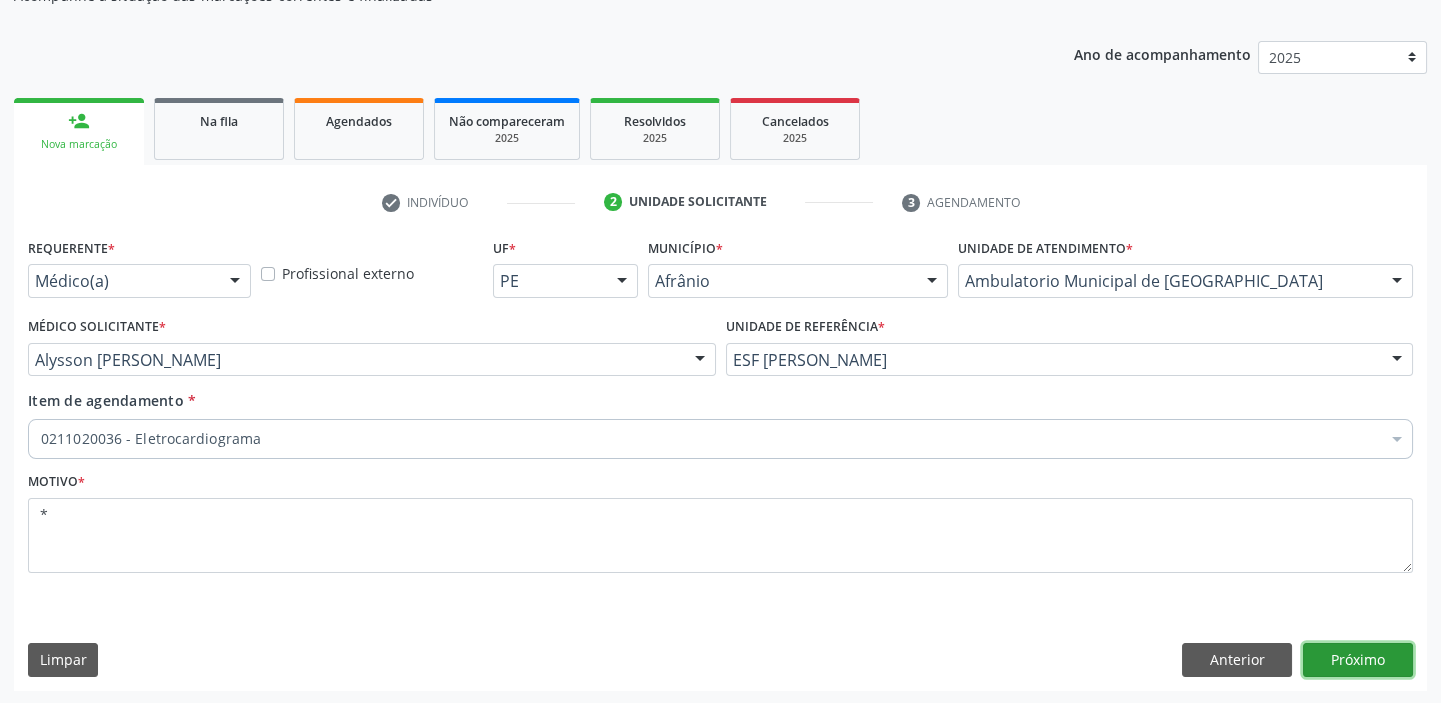 click on "Próximo" at bounding box center (1358, 660) 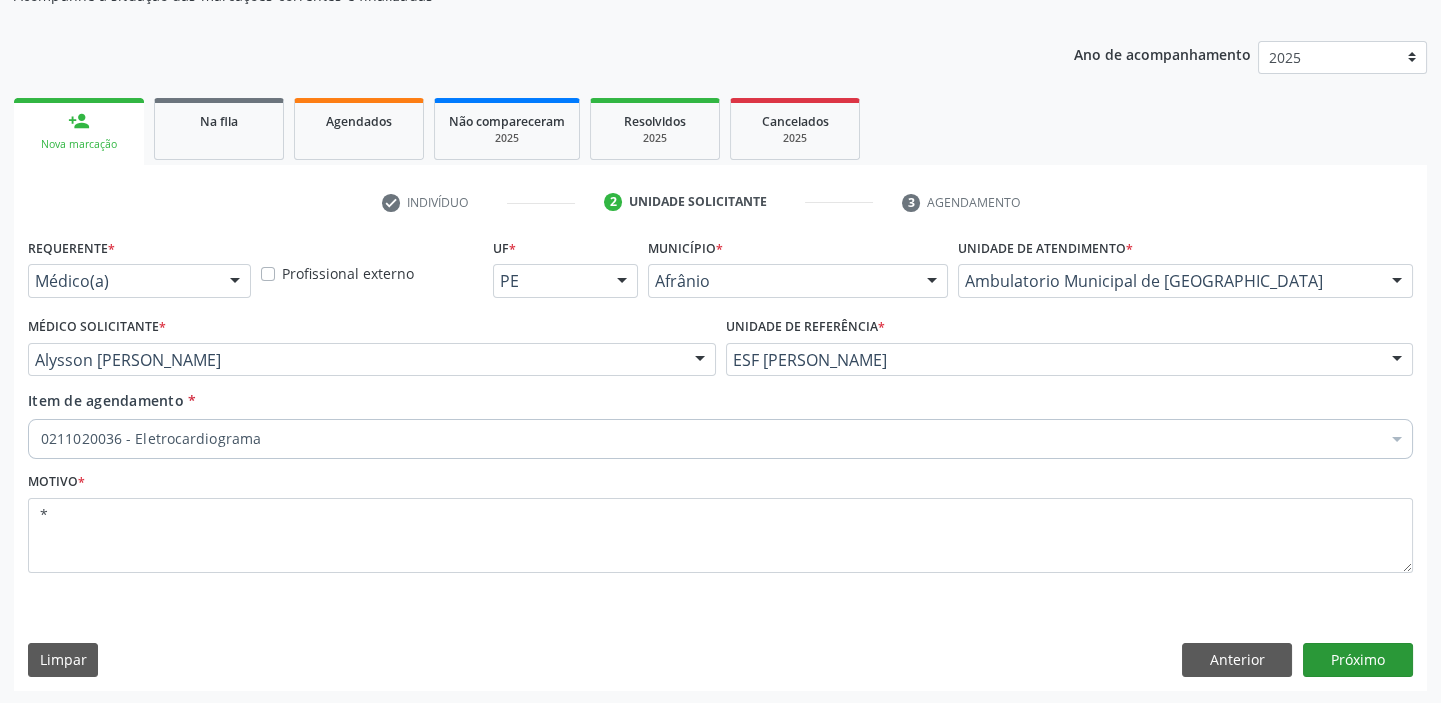 scroll, scrollTop: 166, scrollLeft: 0, axis: vertical 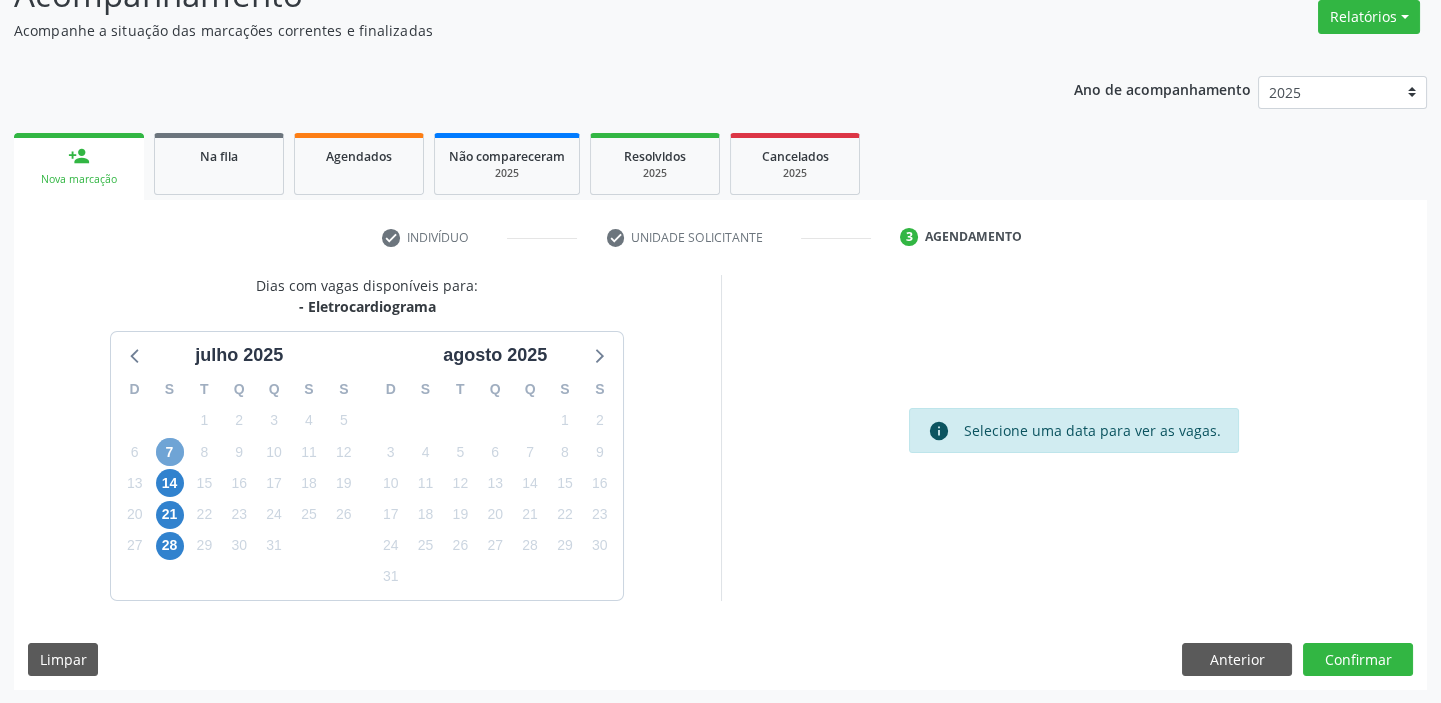 click on "7" at bounding box center (170, 452) 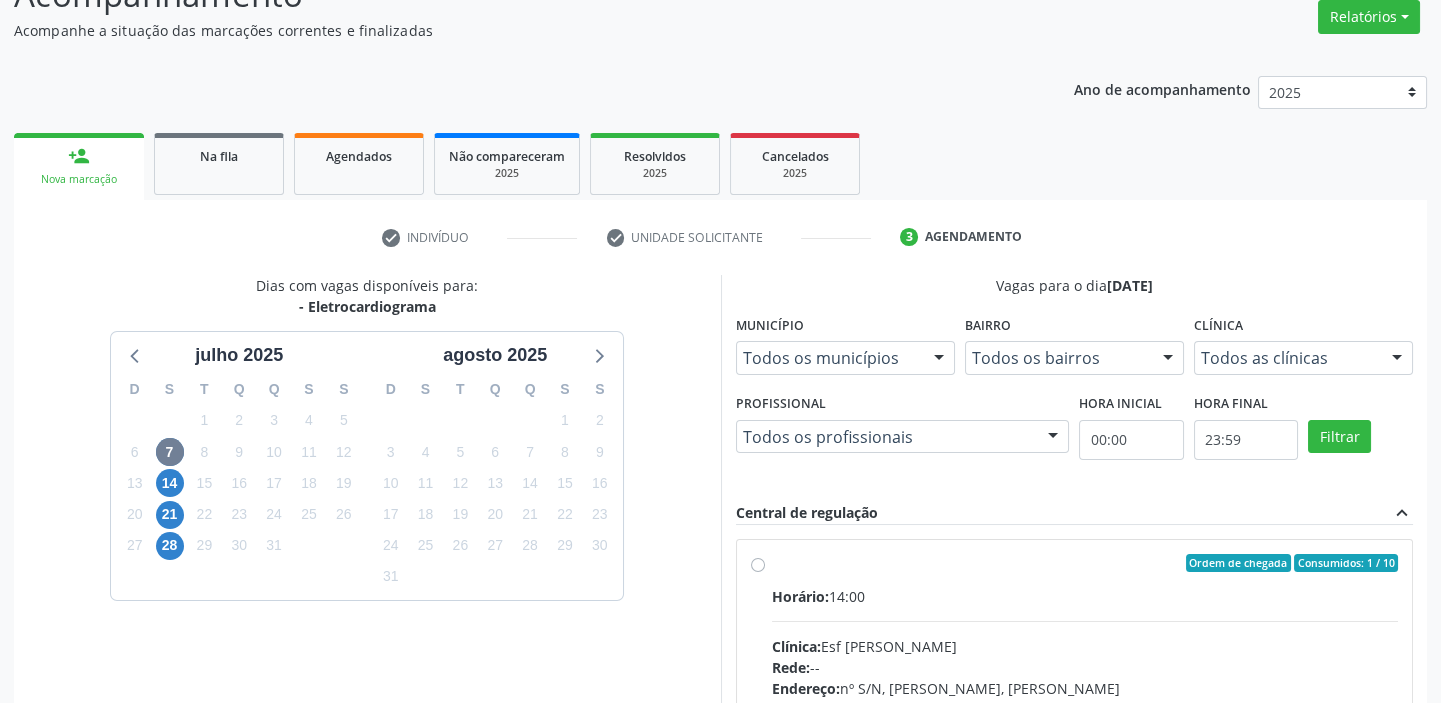 click on "Horário:   14:00
Clínica:  Esf [PERSON_NAME]
Rede:
--
Endereço:   [STREET_ADDRESS][PERSON_NAME]
Telefone:   [PHONE_NUMBER]
Profissional:
--
Informações adicionais sobre o atendimento
Idade de atendimento:
Sem restrição
Gênero(s) atendido(s):
Sem restrição
Informações adicionais:
--" at bounding box center (1085, 723) 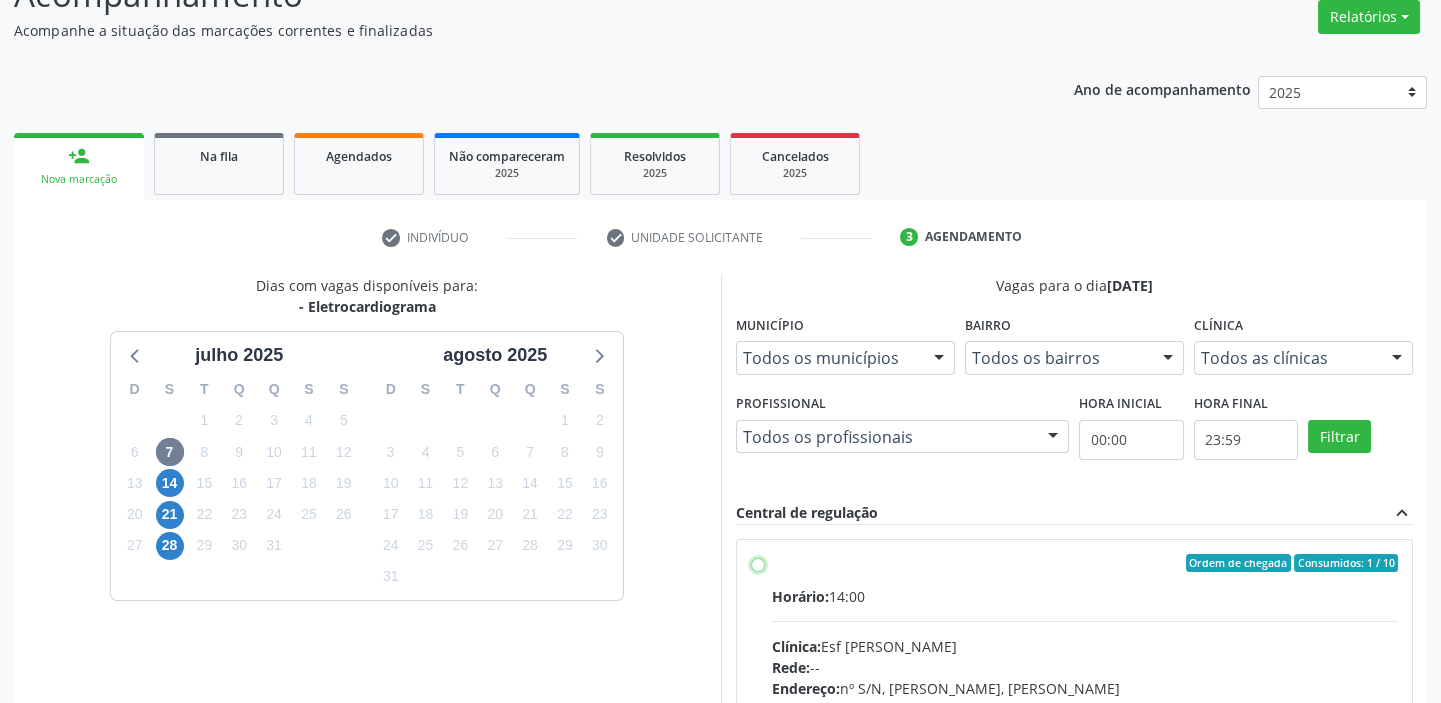 click on "Ordem de chegada
Consumidos: 1 / 10
Horário:   14:00
Clínica:  Esf Isabel Gomes
Rede:
--
Endereço:   nº S/N, Roberto Luiz, Afrânio - PE
Telefone:   (87) 38681421
Profissional:
--
Informações adicionais sobre o atendimento
Idade de atendimento:
Sem restrição
Gênero(s) atendido(s):
Sem restrição
Informações adicionais:
--" at bounding box center [758, 563] 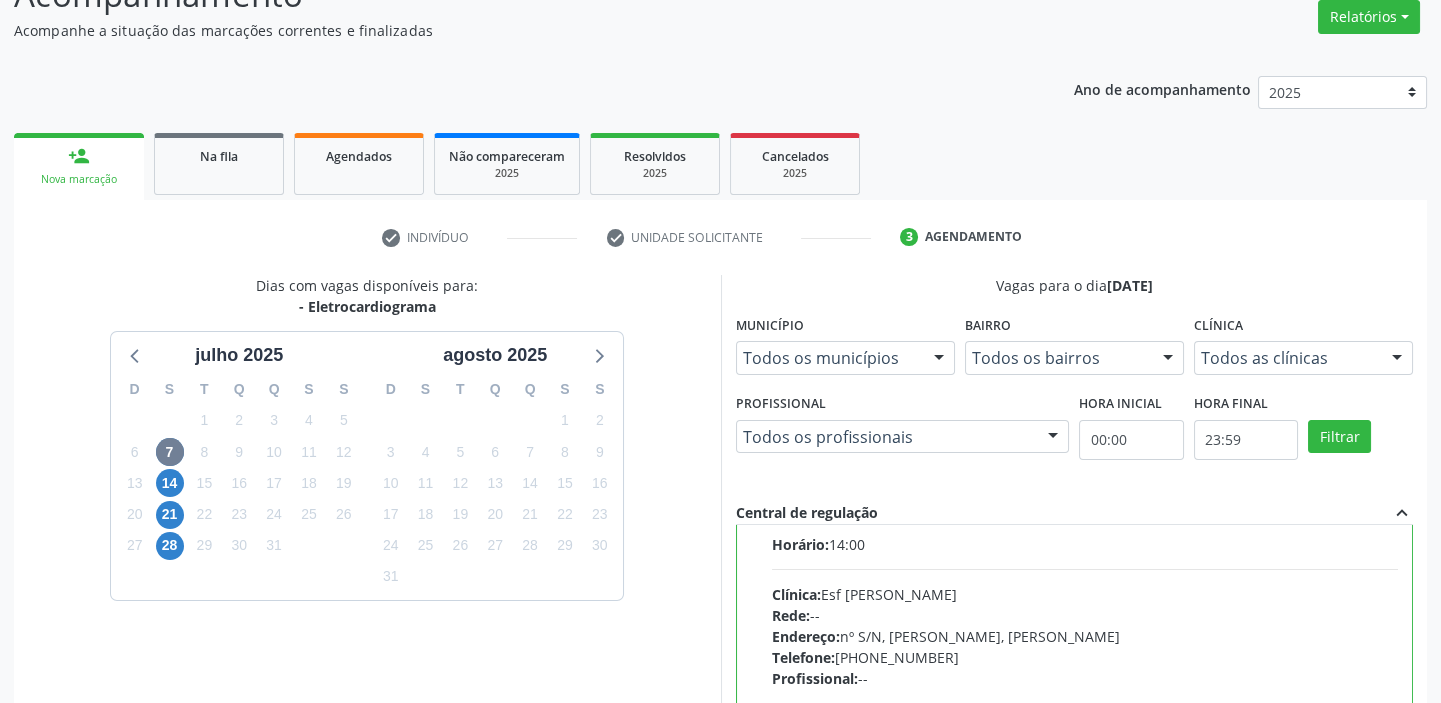 scroll, scrollTop: 99, scrollLeft: 0, axis: vertical 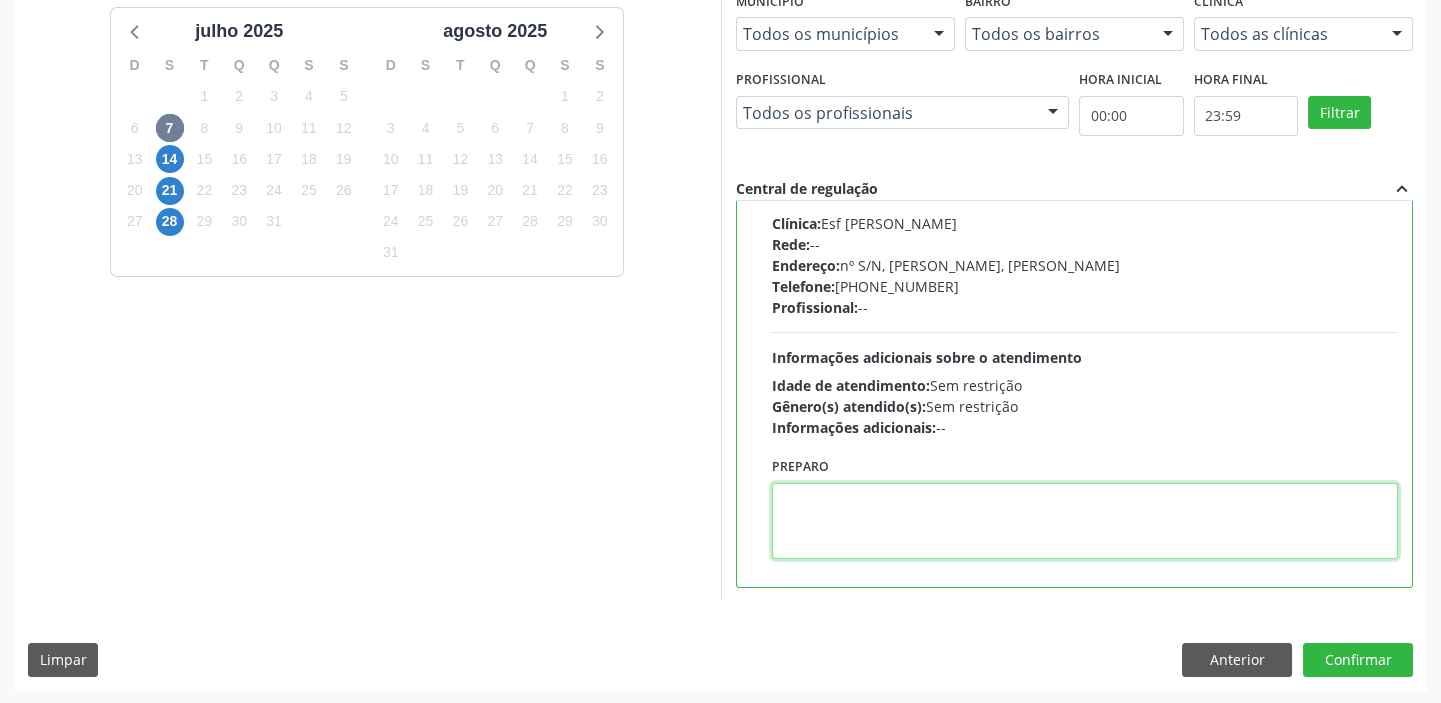 click at bounding box center [1085, 521] 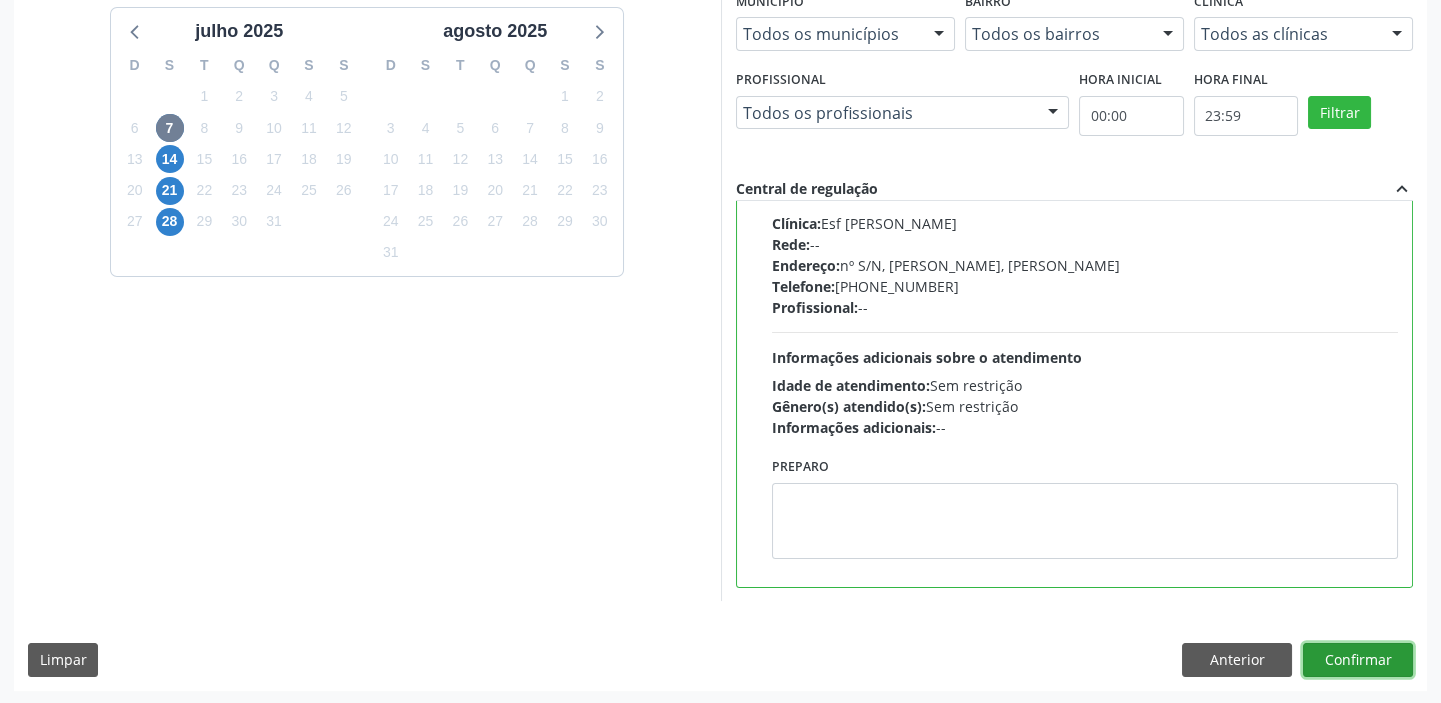 click on "Confirmar" at bounding box center (1358, 660) 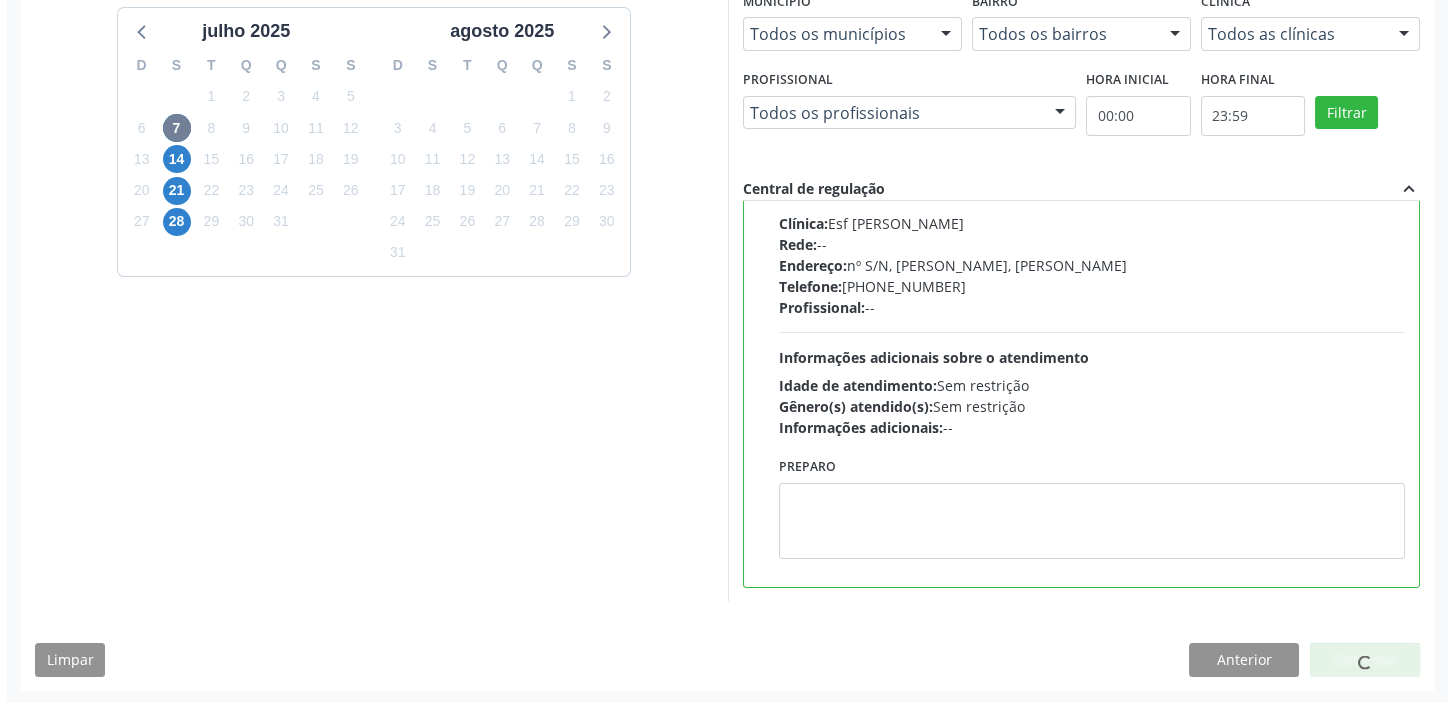 scroll, scrollTop: 0, scrollLeft: 0, axis: both 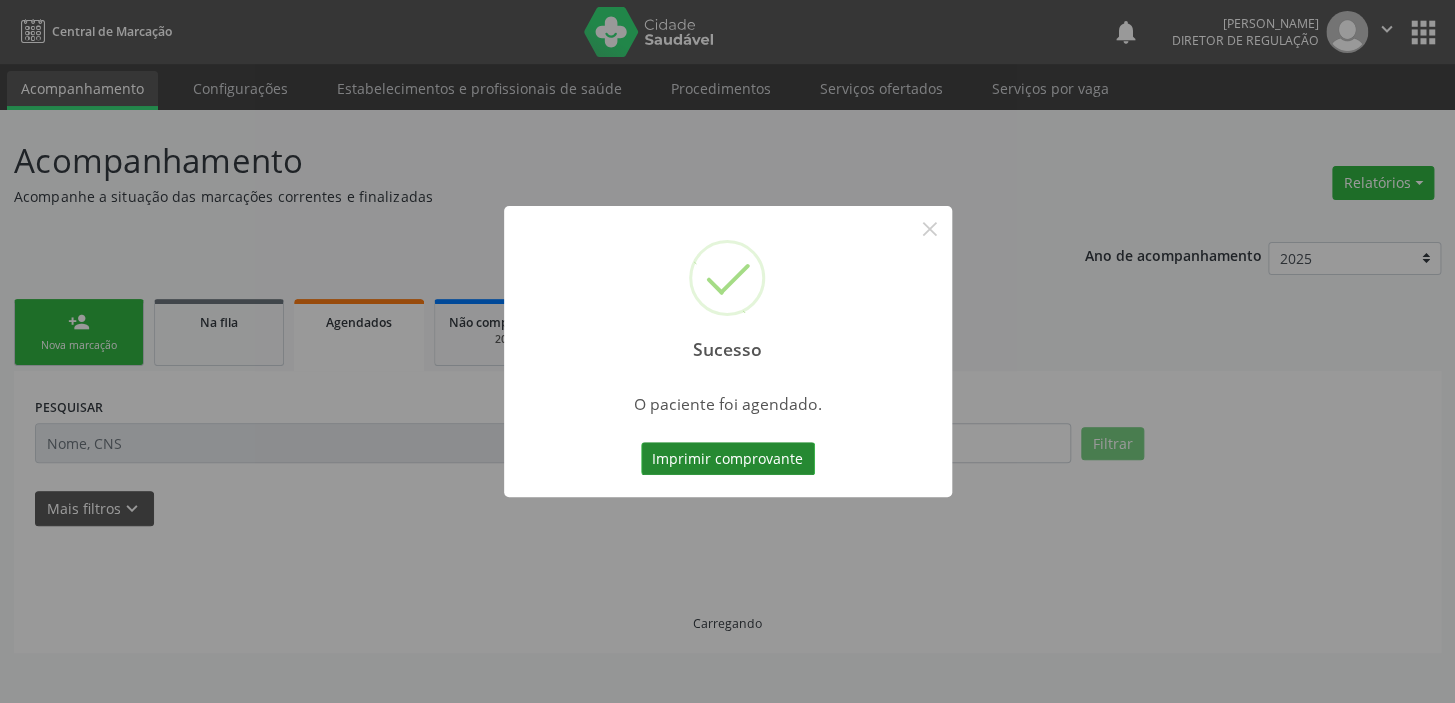 click on "Imprimir comprovante" at bounding box center (728, 459) 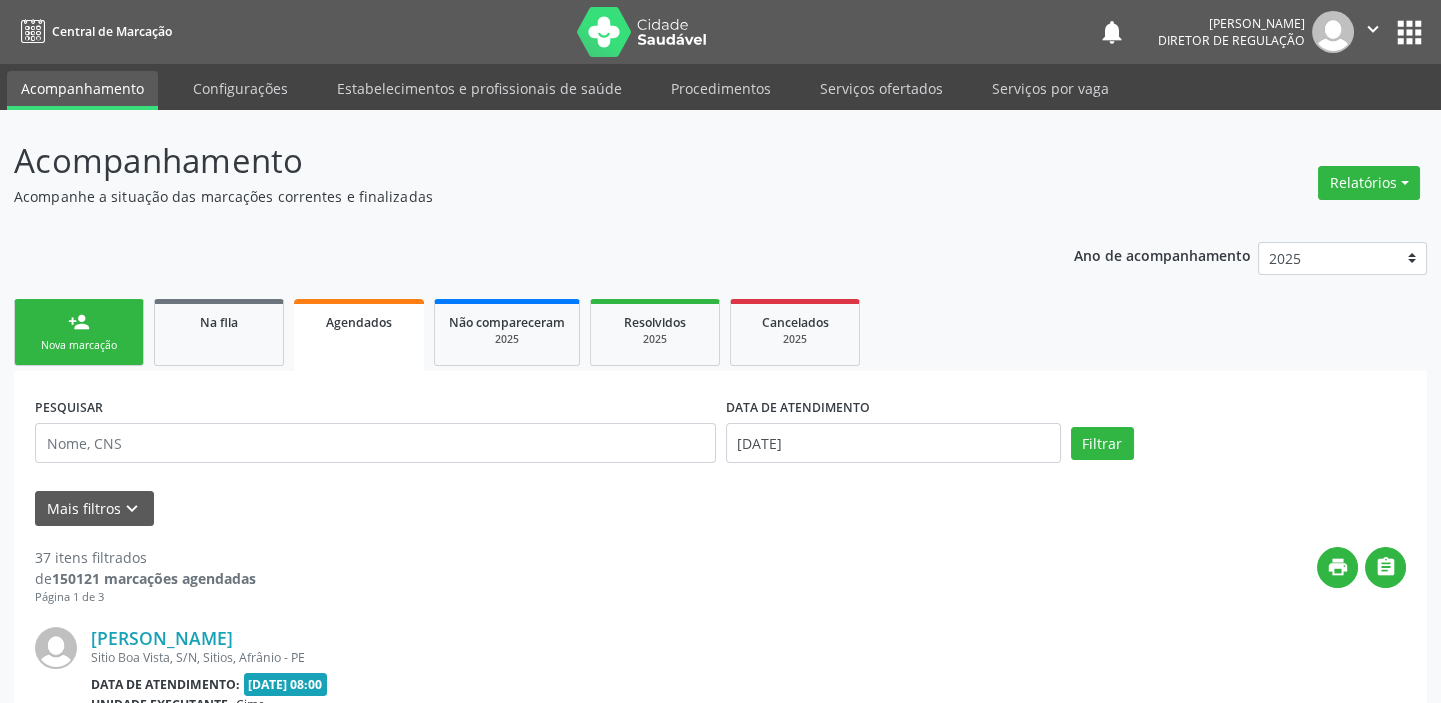 click on "person_add
Nova marcação" at bounding box center [79, 332] 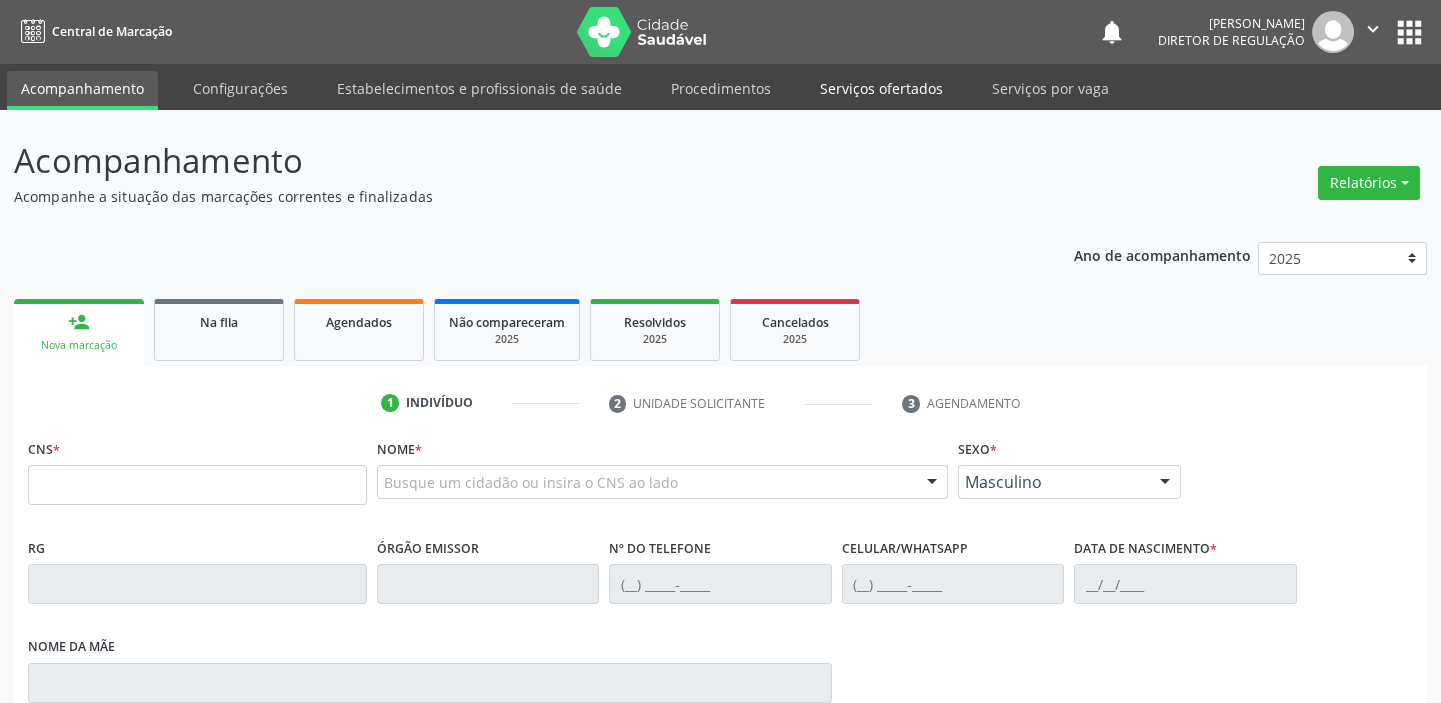 click on "Serviços ofertados" at bounding box center [881, 88] 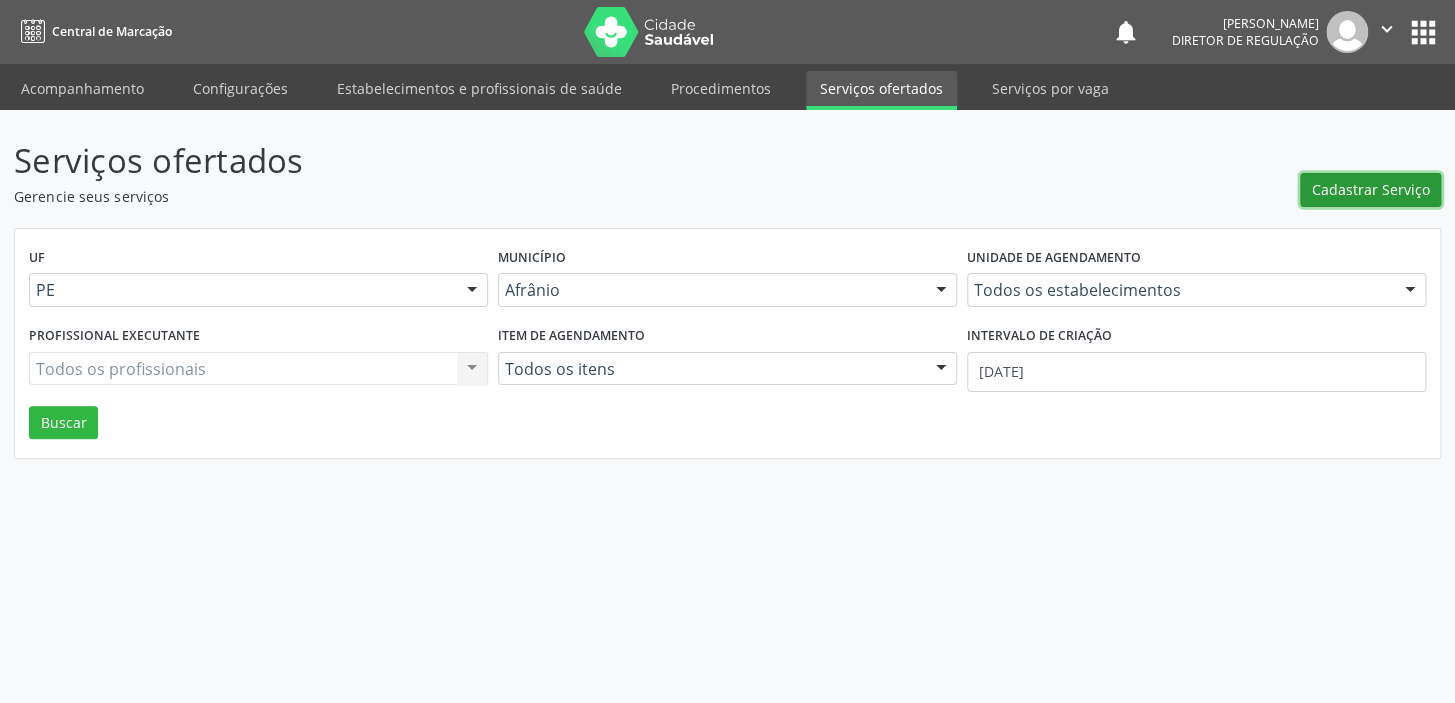 click on "Cadastrar Serviço" at bounding box center [1371, 189] 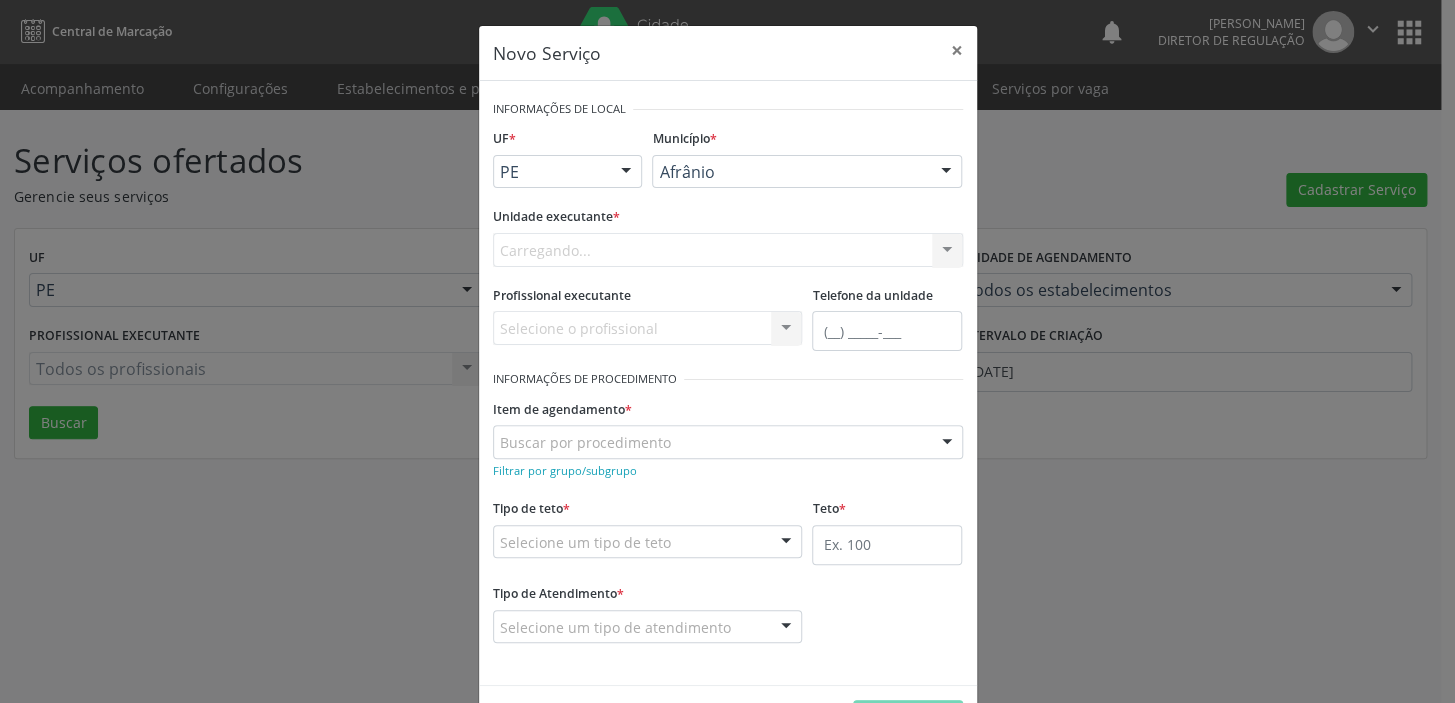 scroll, scrollTop: 0, scrollLeft: 0, axis: both 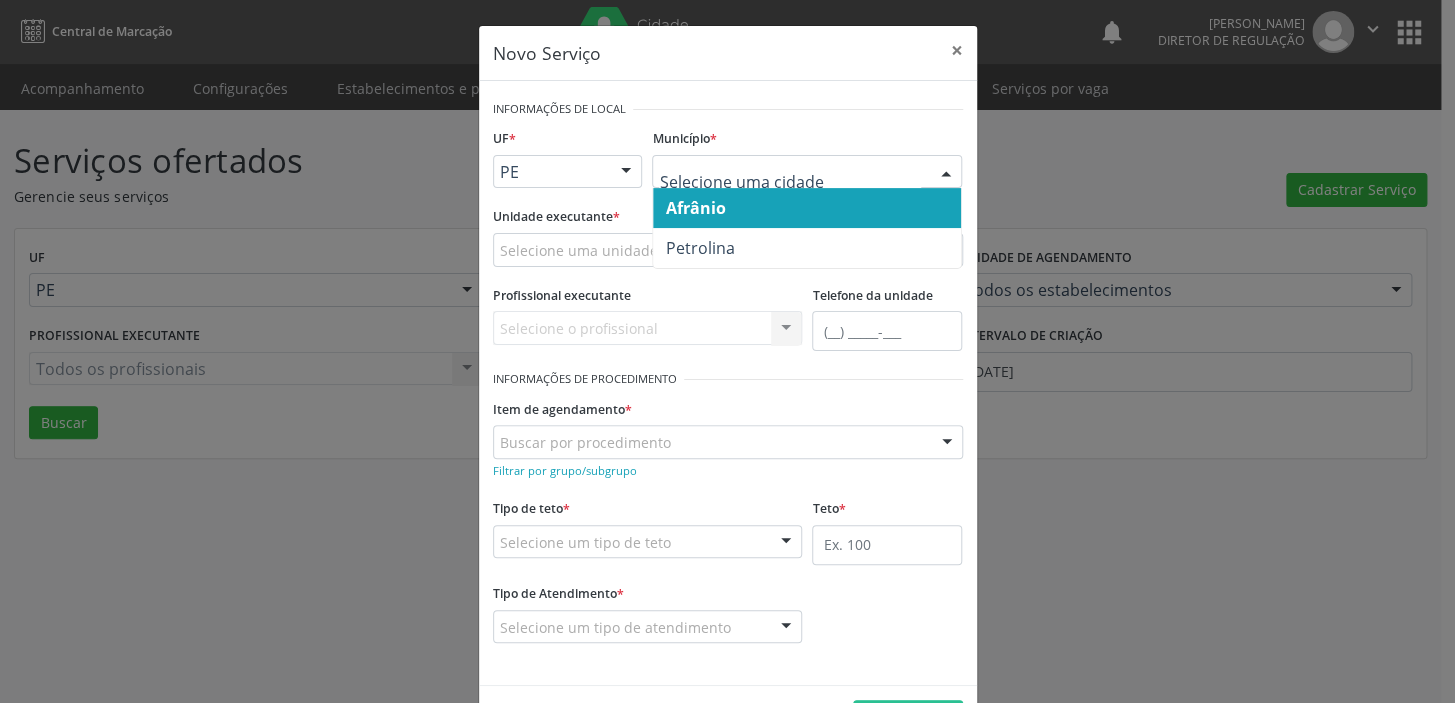 click on "Afrânio" at bounding box center (695, 208) 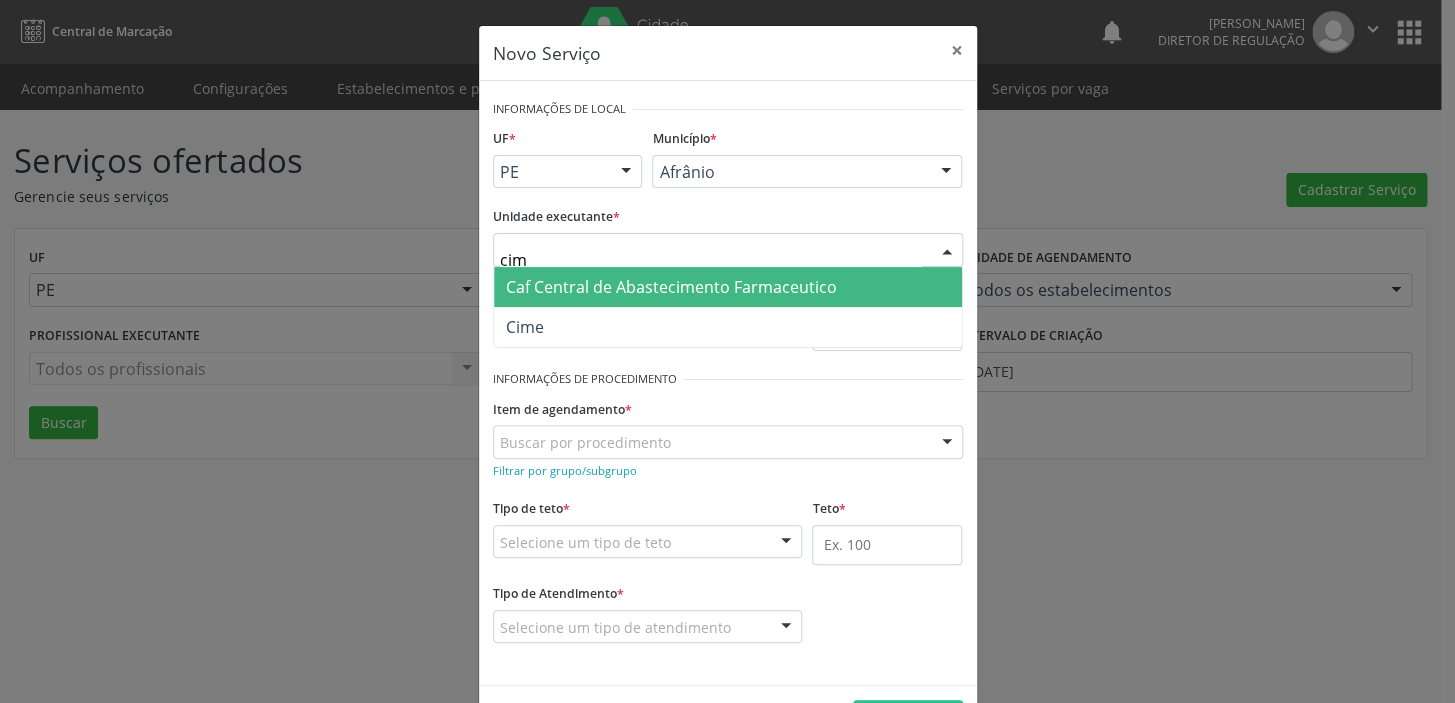 type on "cime" 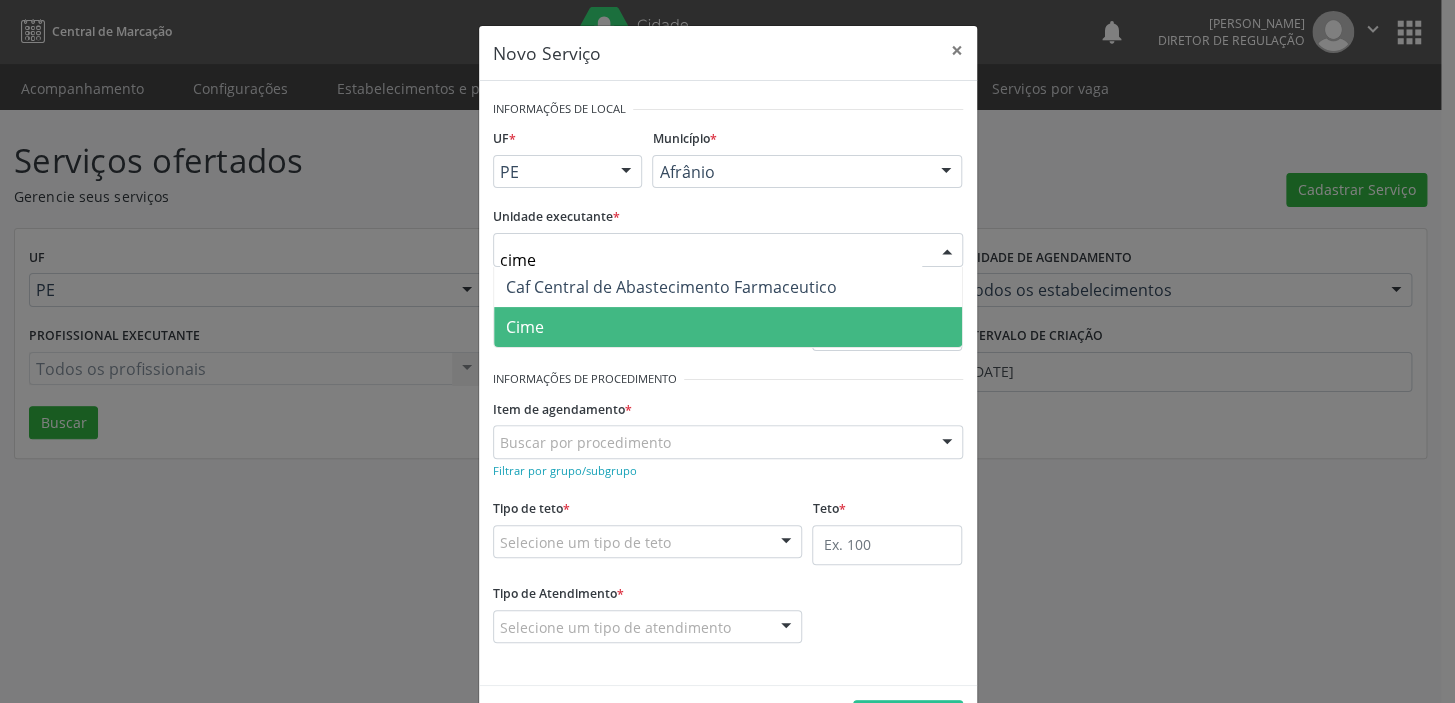 click on "Cime" at bounding box center (728, 327) 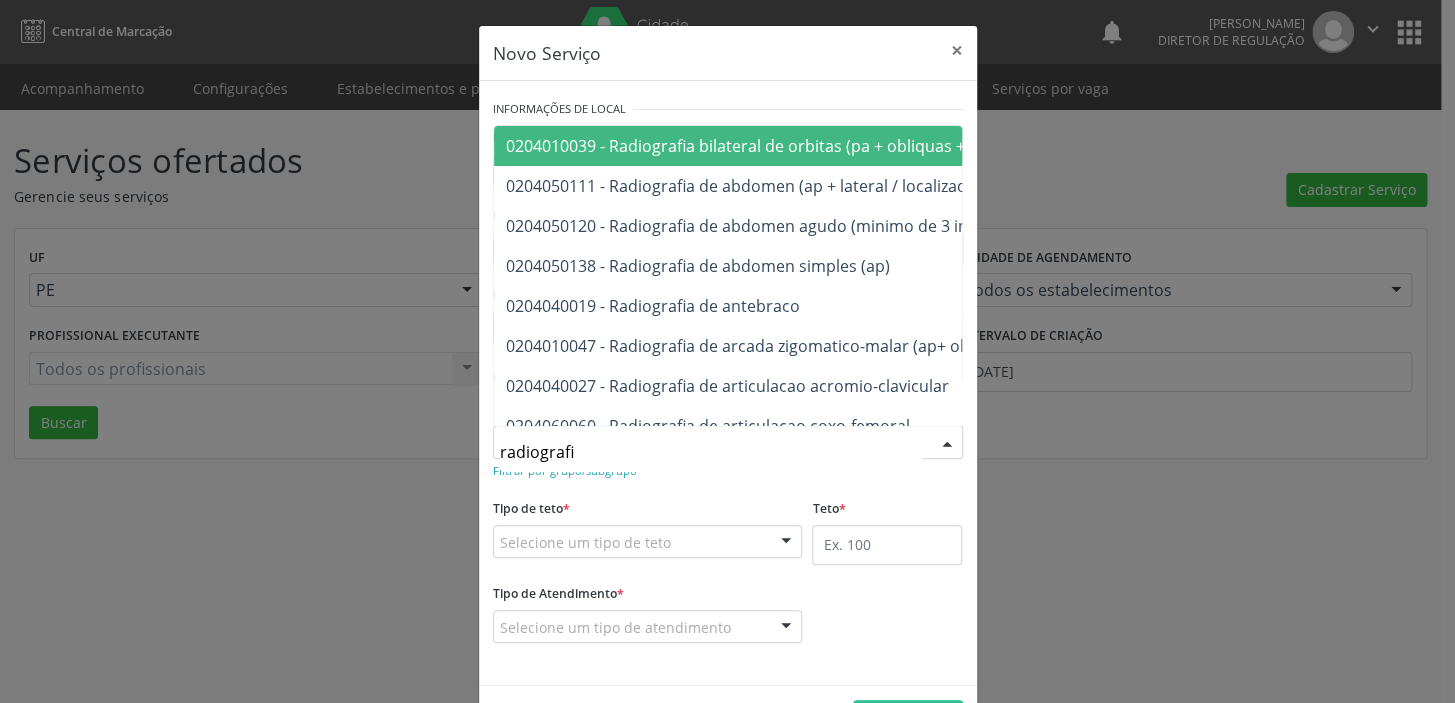 type on "radiografia" 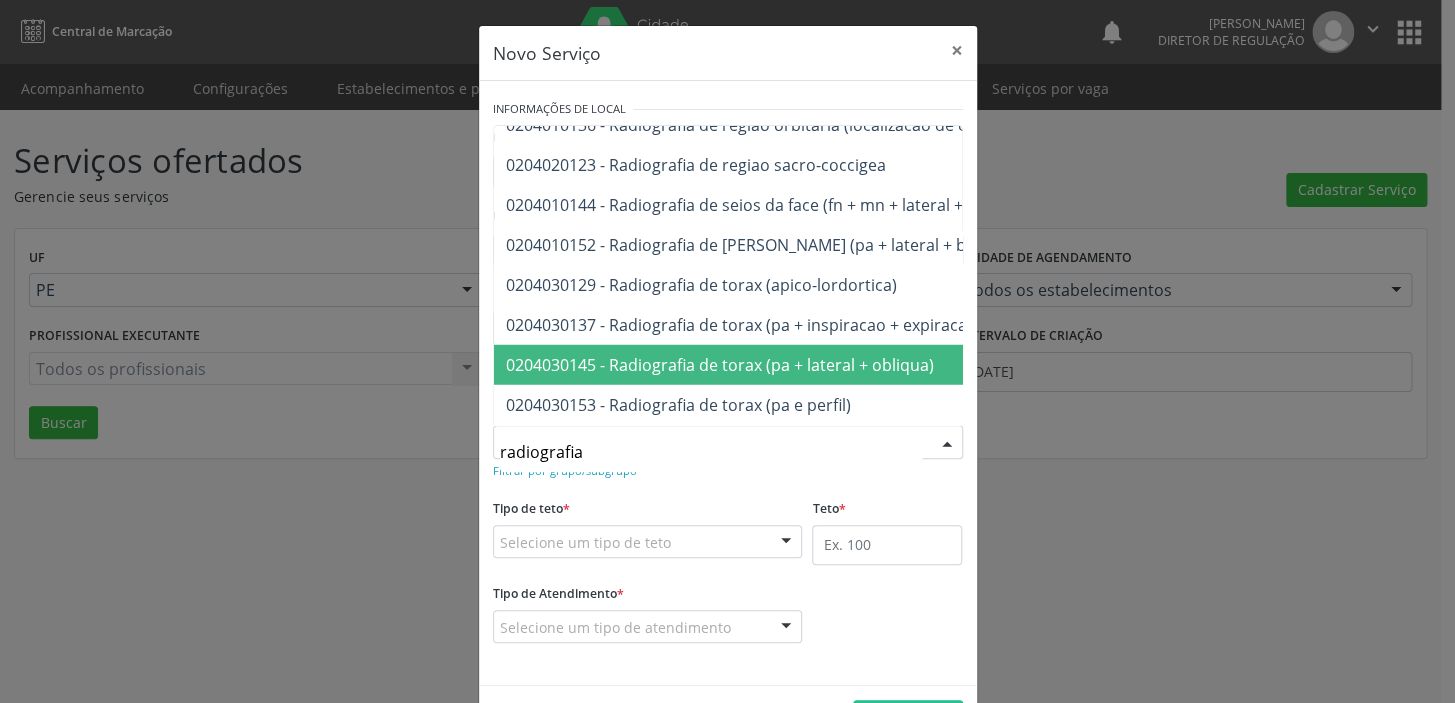 scroll, scrollTop: 2272, scrollLeft: 0, axis: vertical 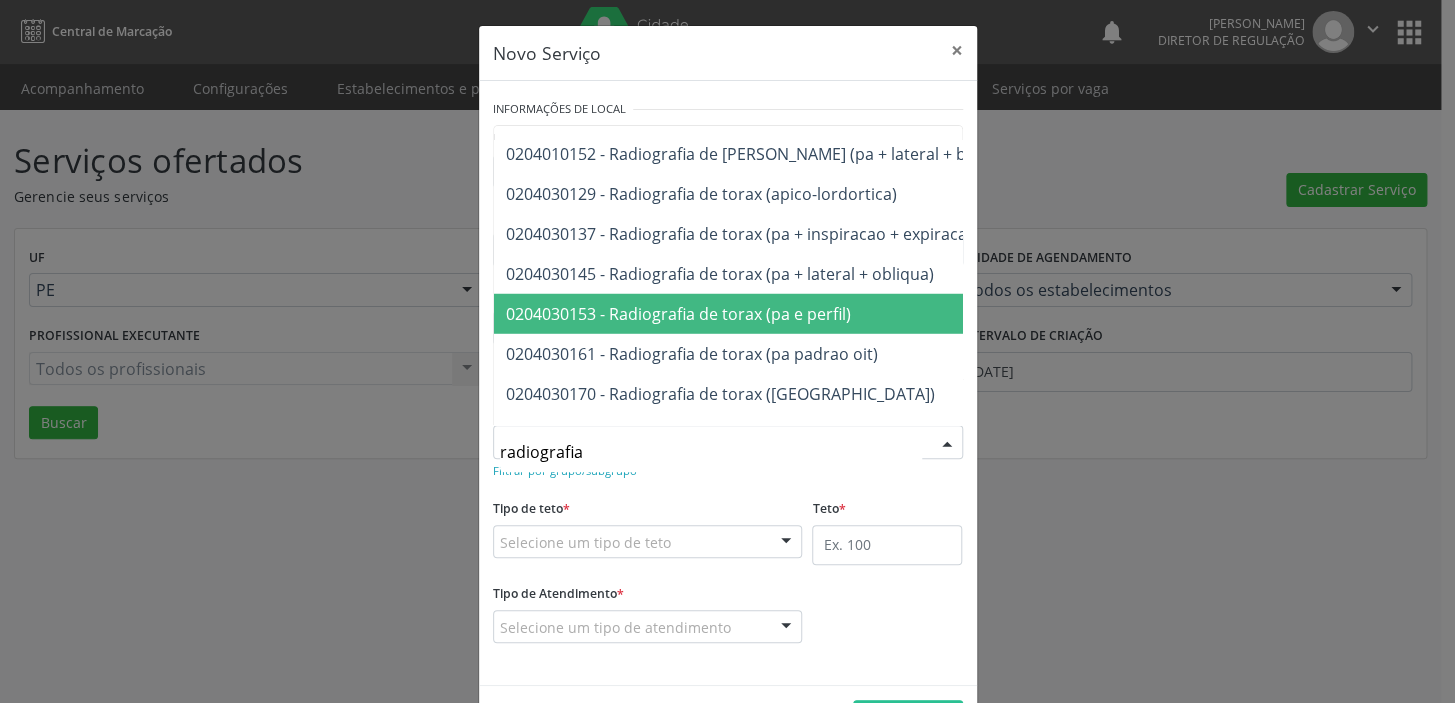 click on "0204030153 - Radiografia de torax (pa e perfil)" at bounding box center (678, 314) 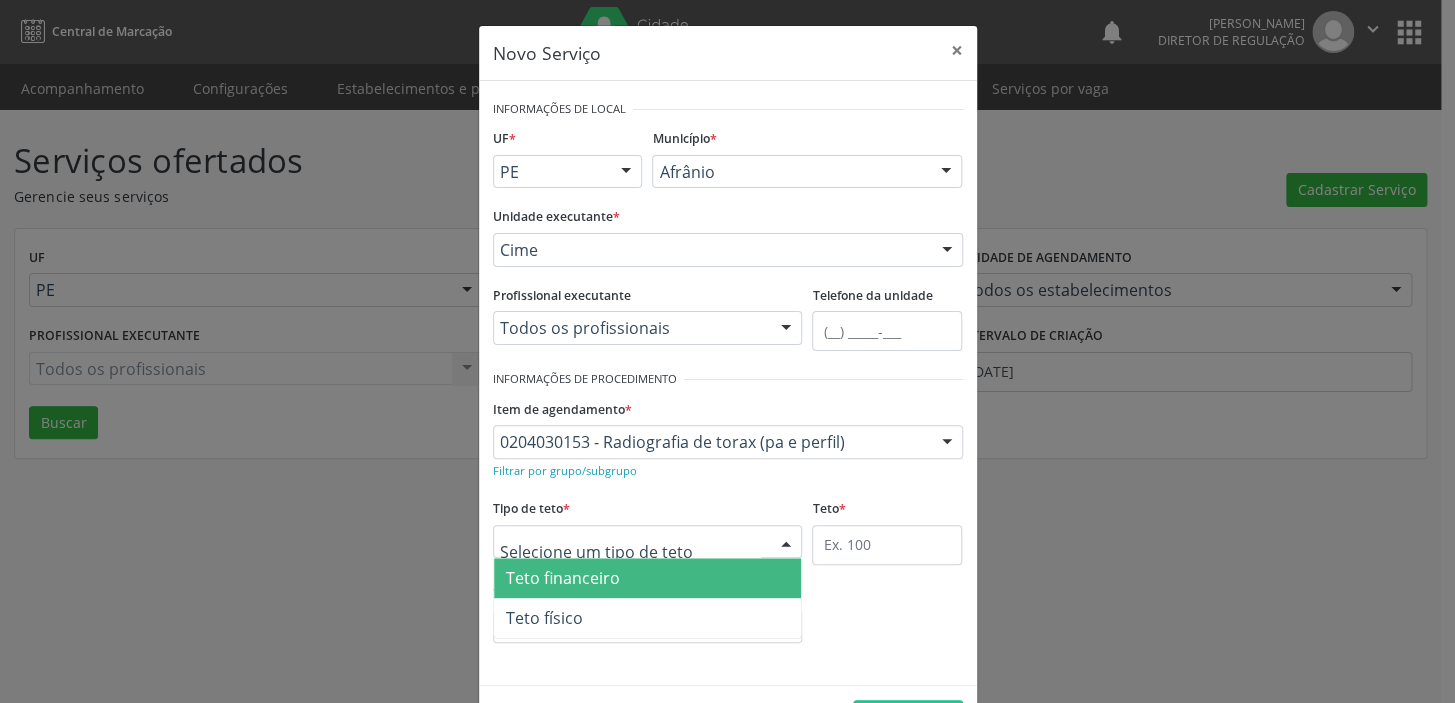 drag, startPoint x: 627, startPoint y: 531, endPoint x: 620, endPoint y: 558, distance: 27.89265 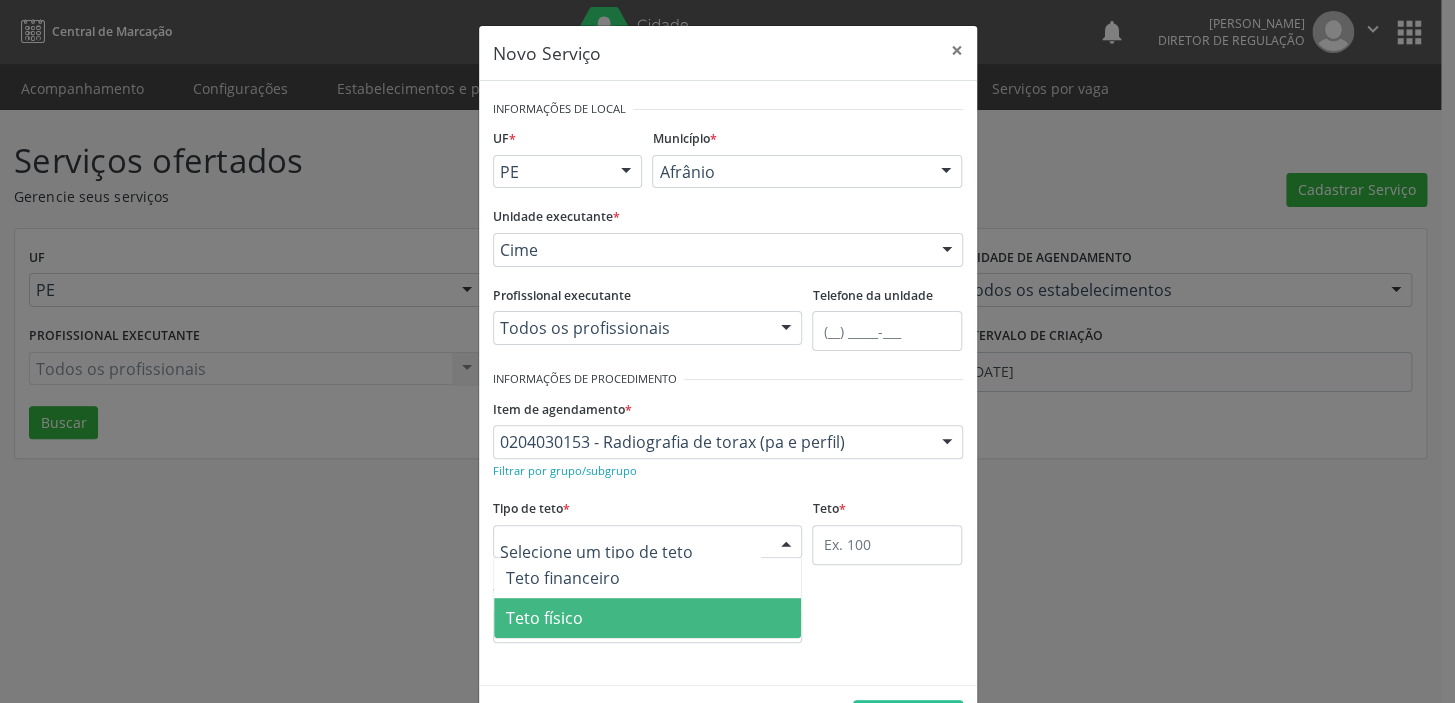 click on "Teto físico" at bounding box center [648, 618] 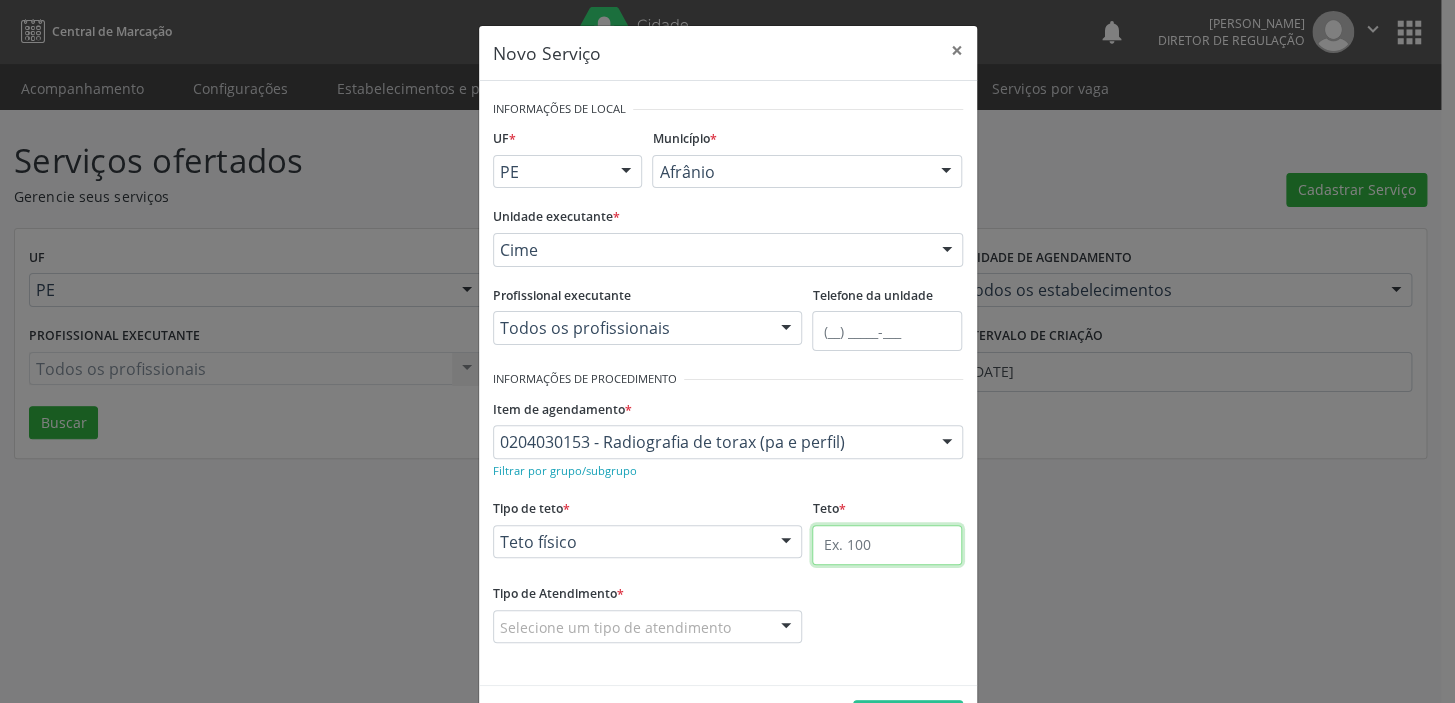 click at bounding box center [887, 545] 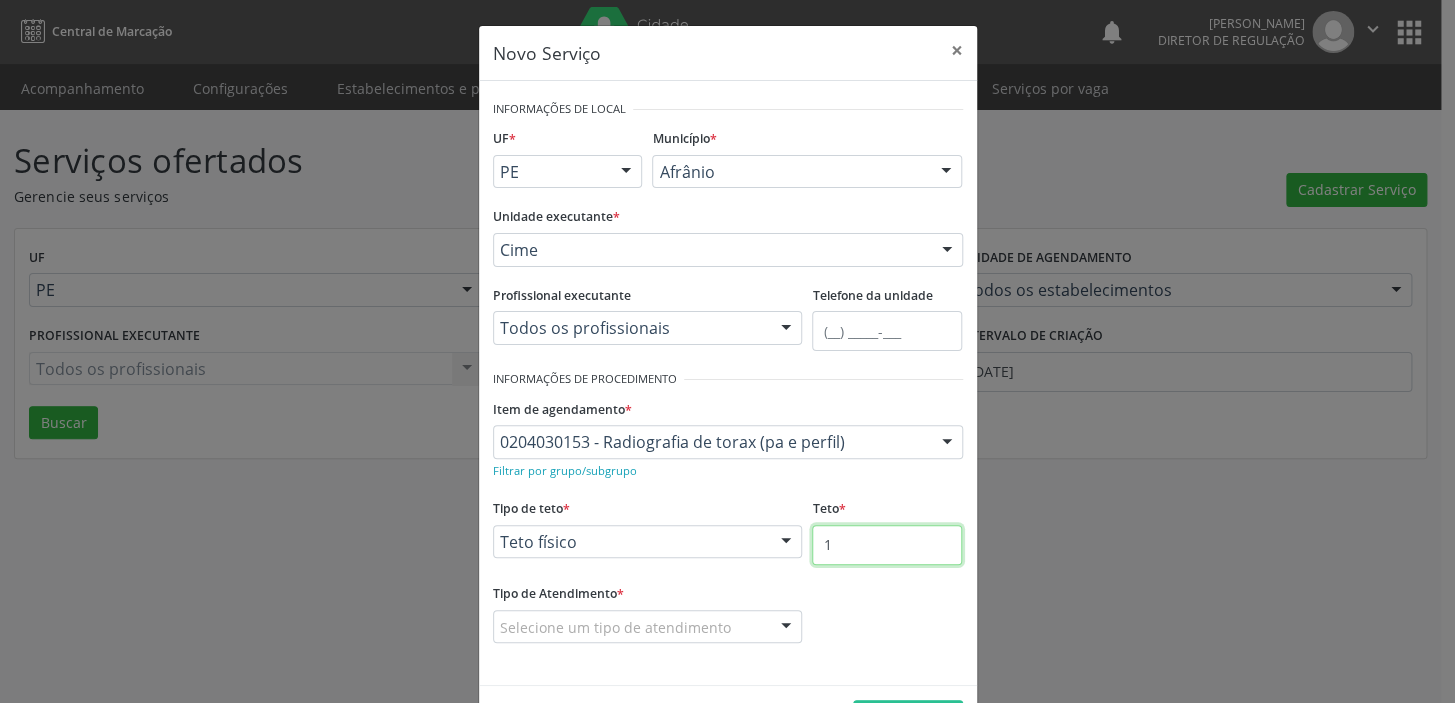 type on "1" 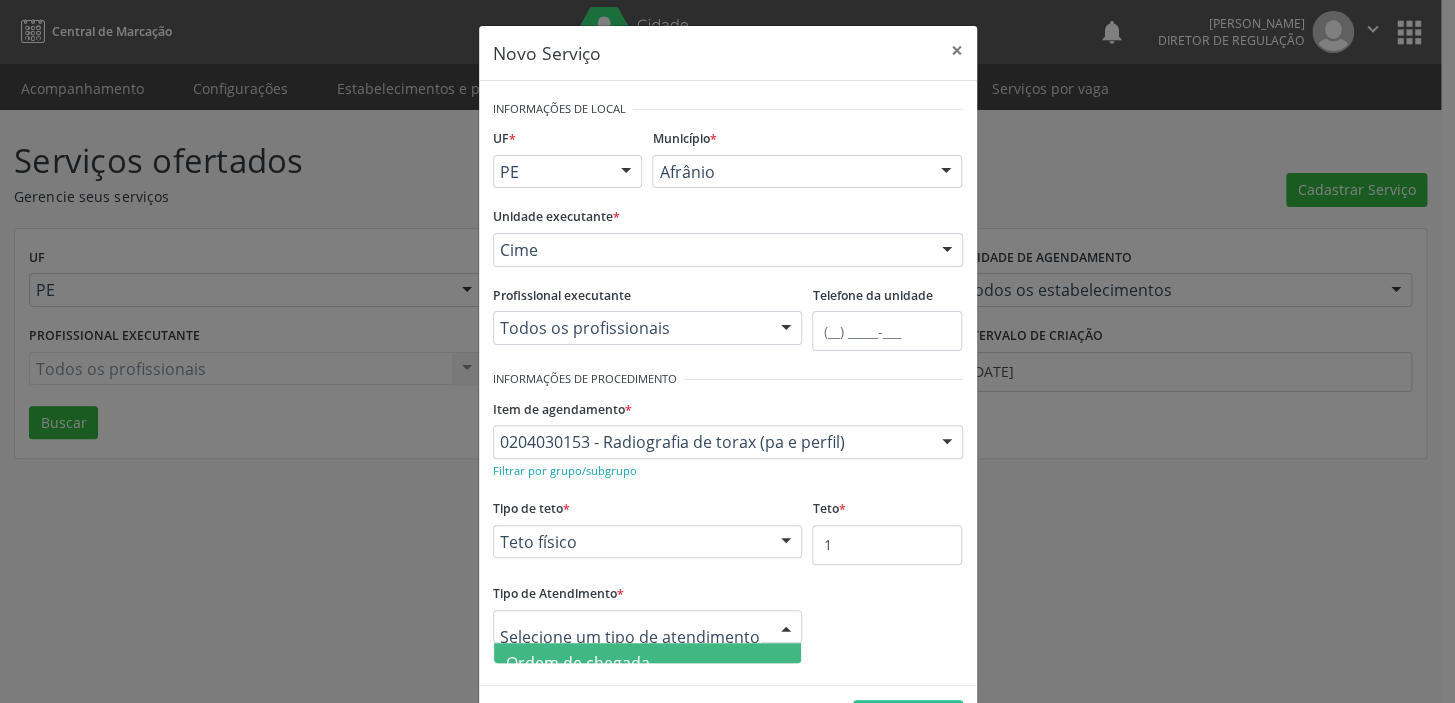 click on "Ordem de chegada" at bounding box center (578, 663) 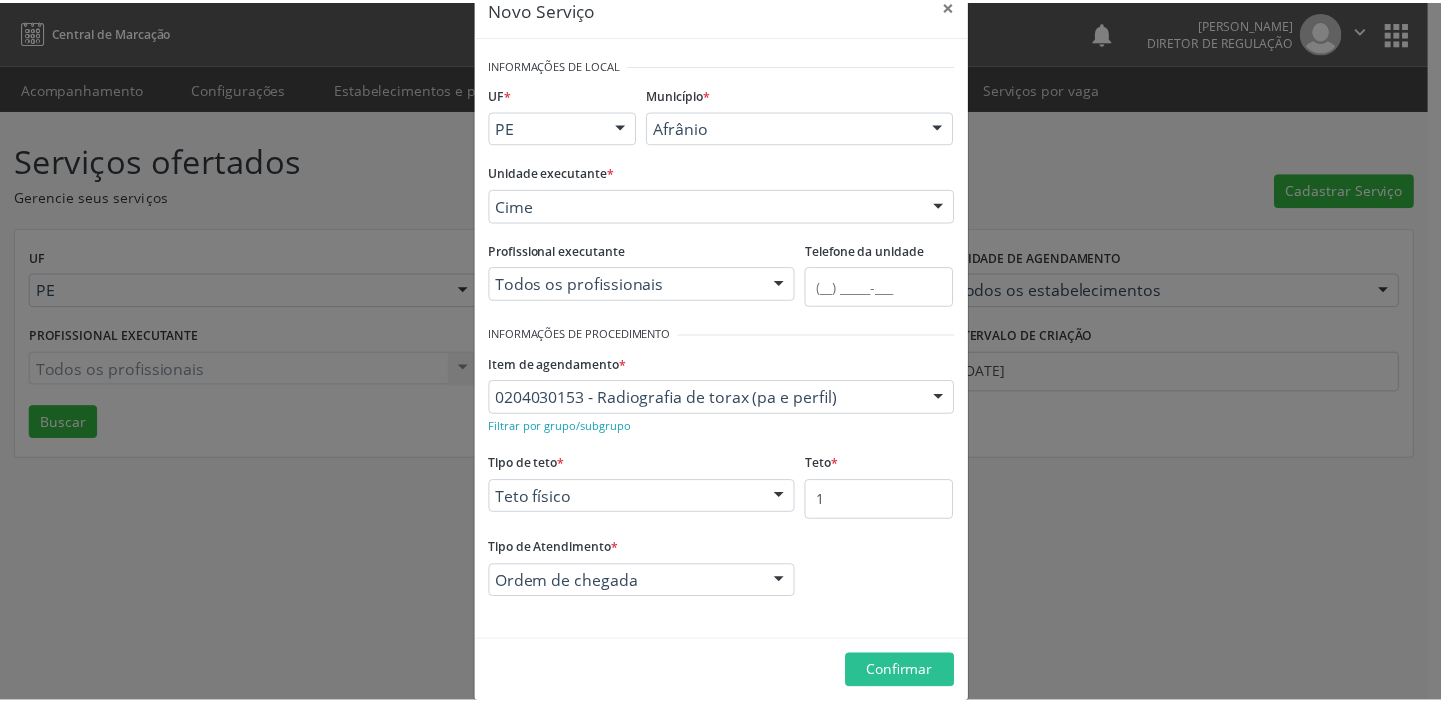 scroll, scrollTop: 69, scrollLeft: 0, axis: vertical 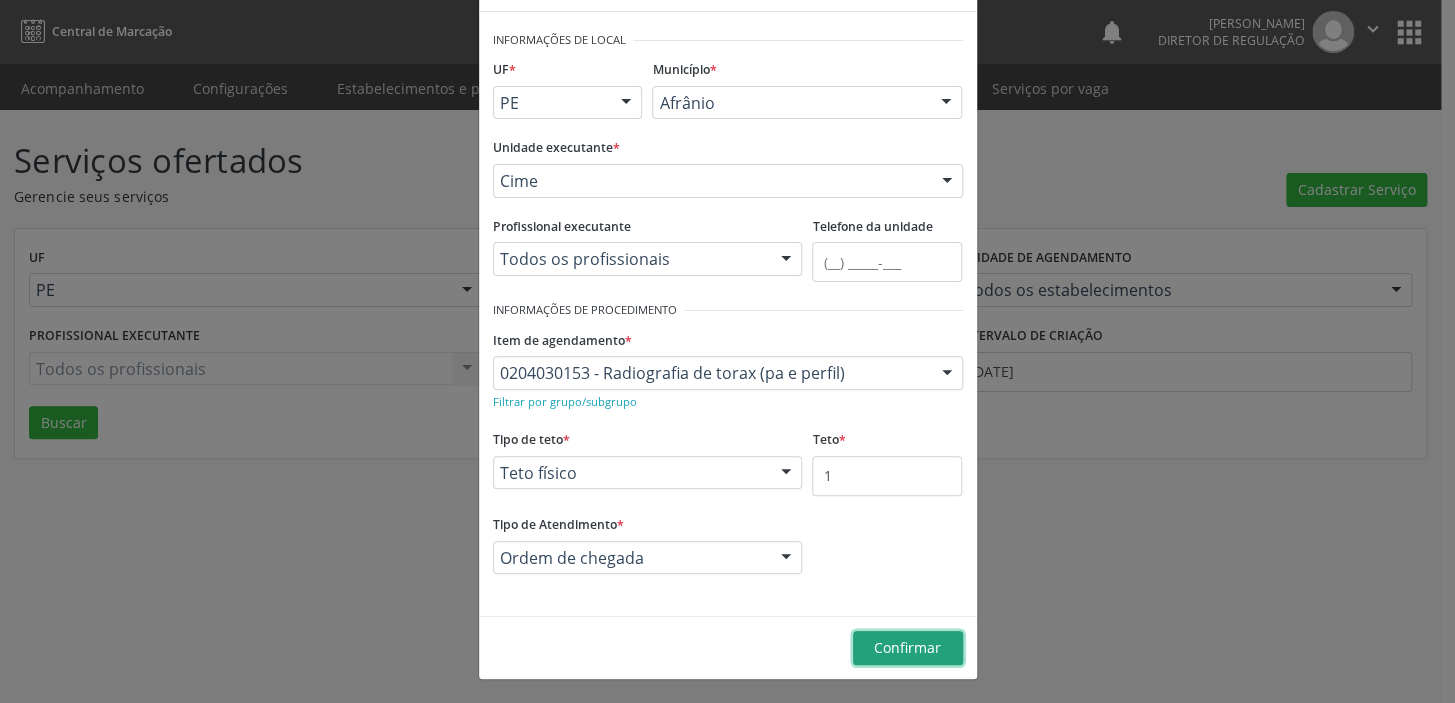click on "Confirmar" at bounding box center (907, 647) 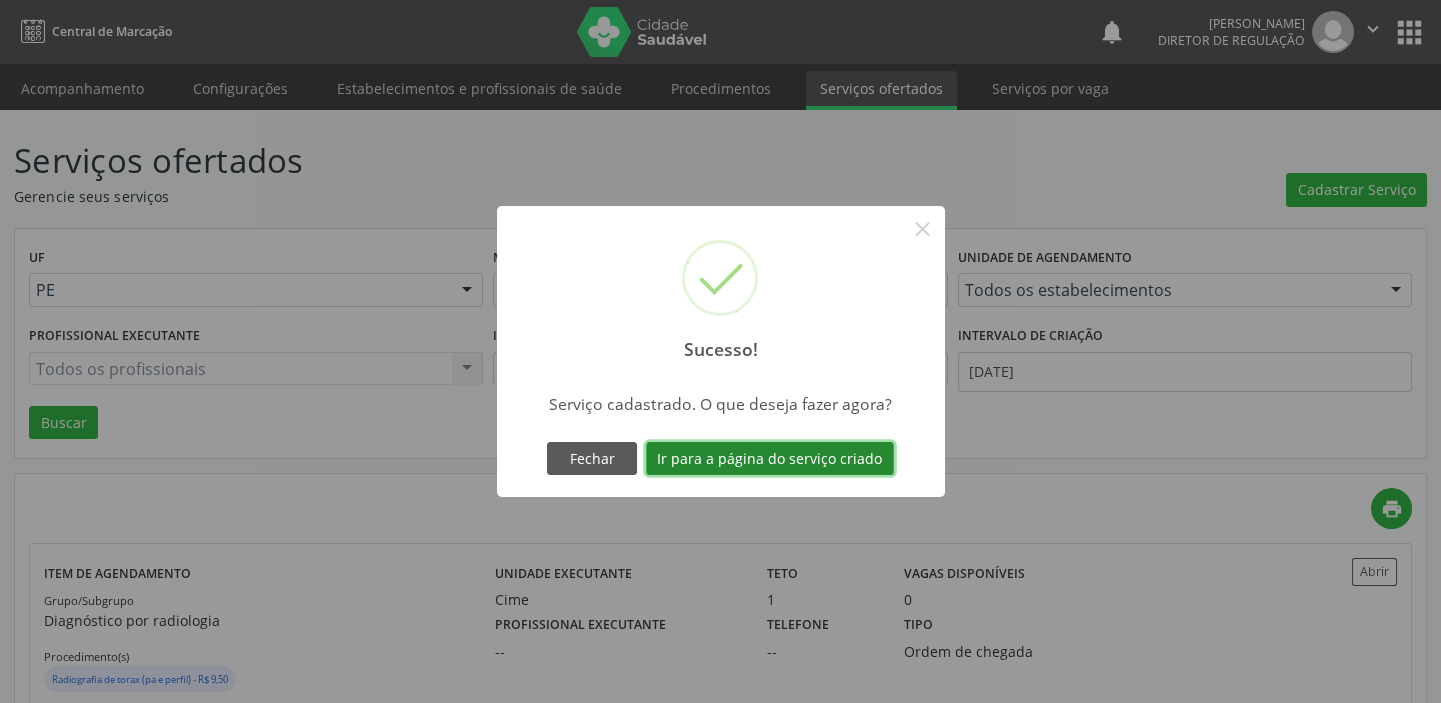 click on "Ir para a página do serviço criado" at bounding box center (770, 459) 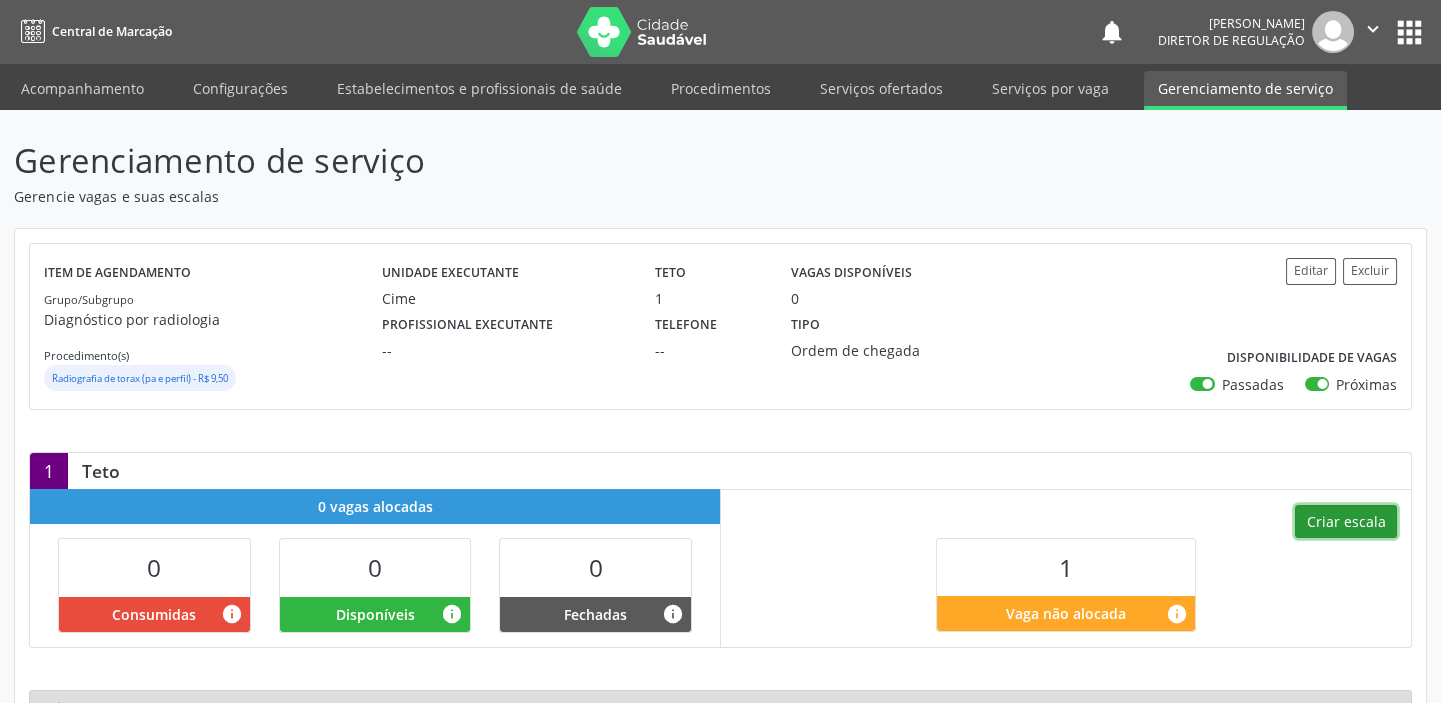 click on "Criar escala" at bounding box center (1346, 522) 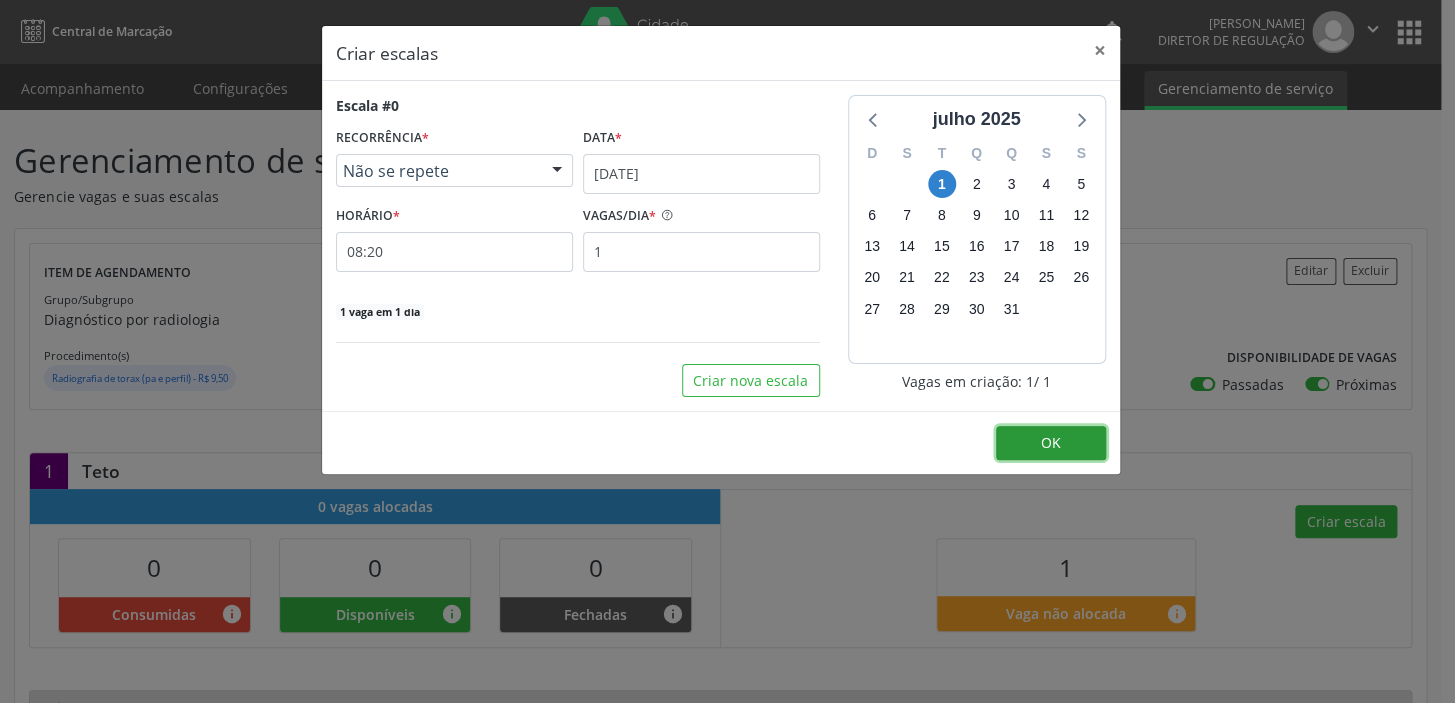 click on "OK" at bounding box center [1051, 443] 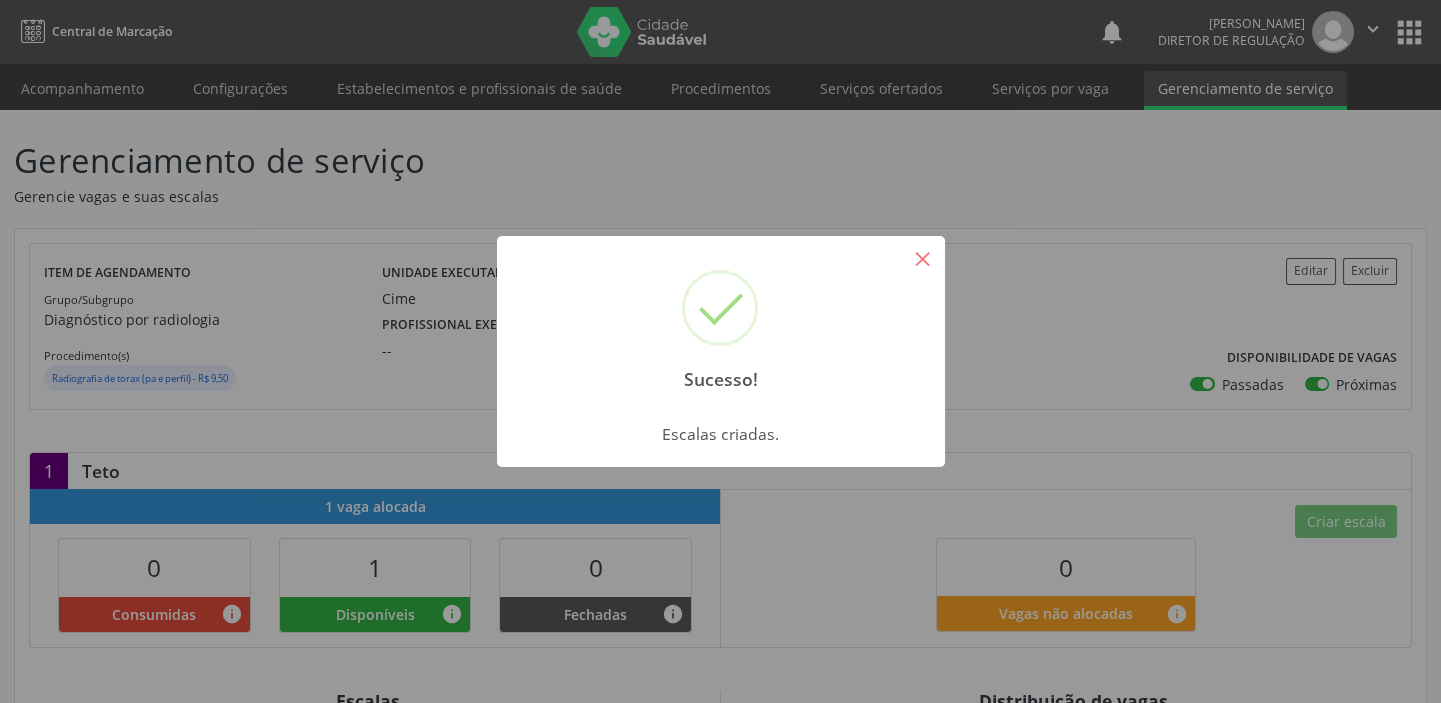 click on "×" at bounding box center [923, 258] 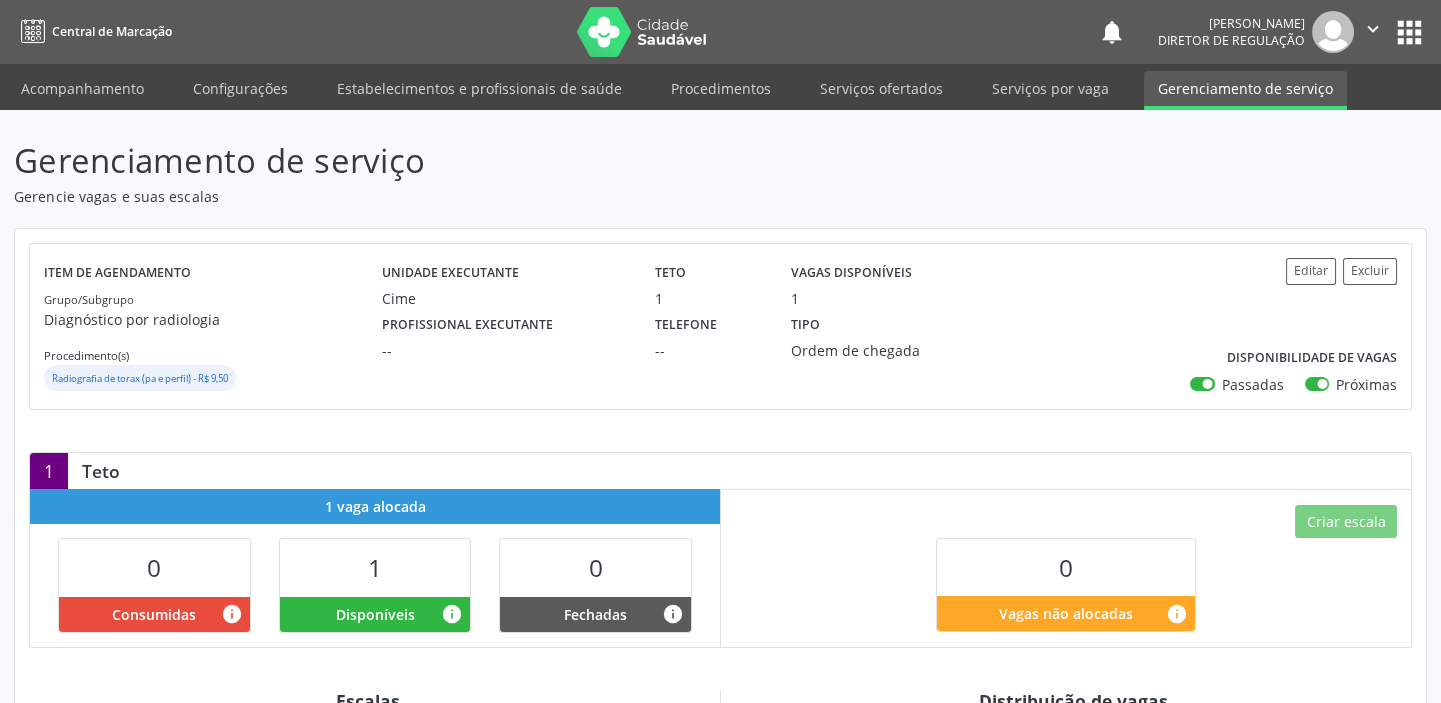 drag, startPoint x: 97, startPoint y: 73, endPoint x: 122, endPoint y: 116, distance: 49.73932 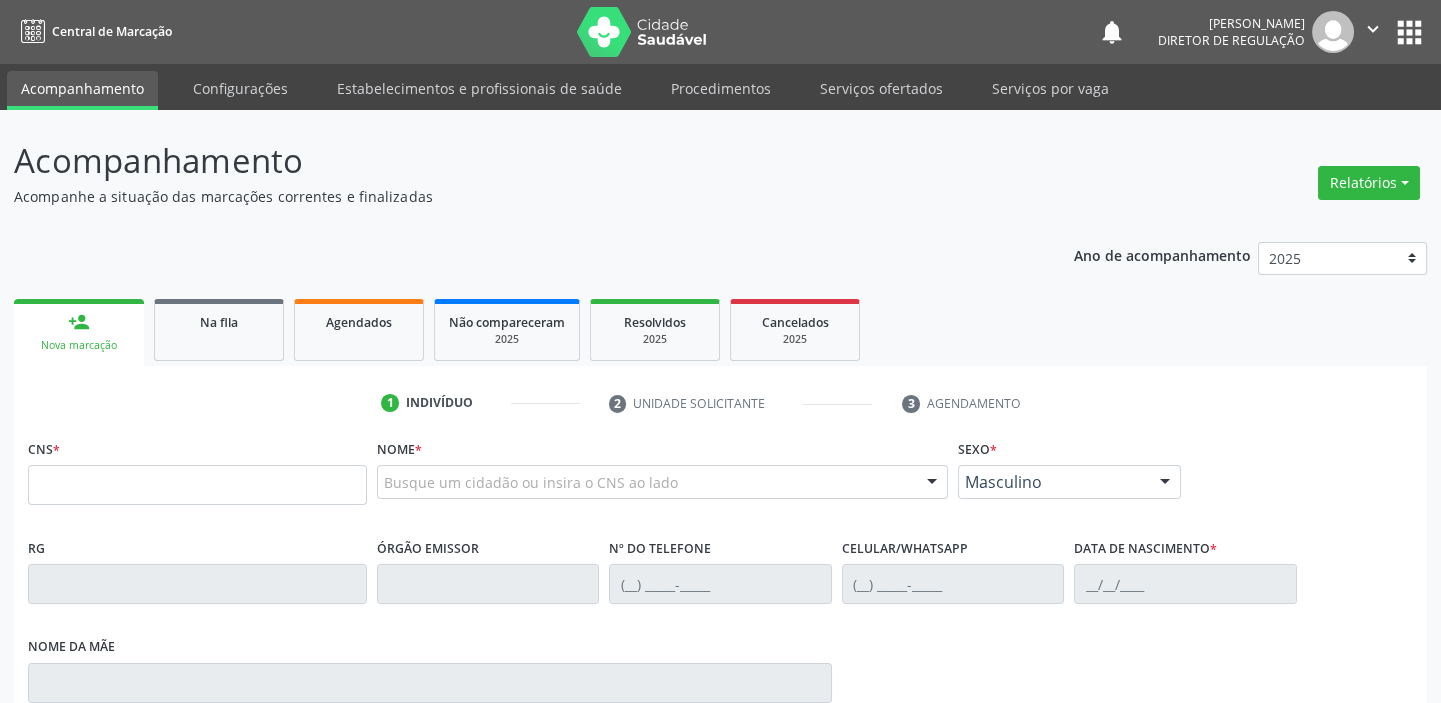 click on "Busque um cidadão ou insira o CNS ao lado" at bounding box center (662, 482) 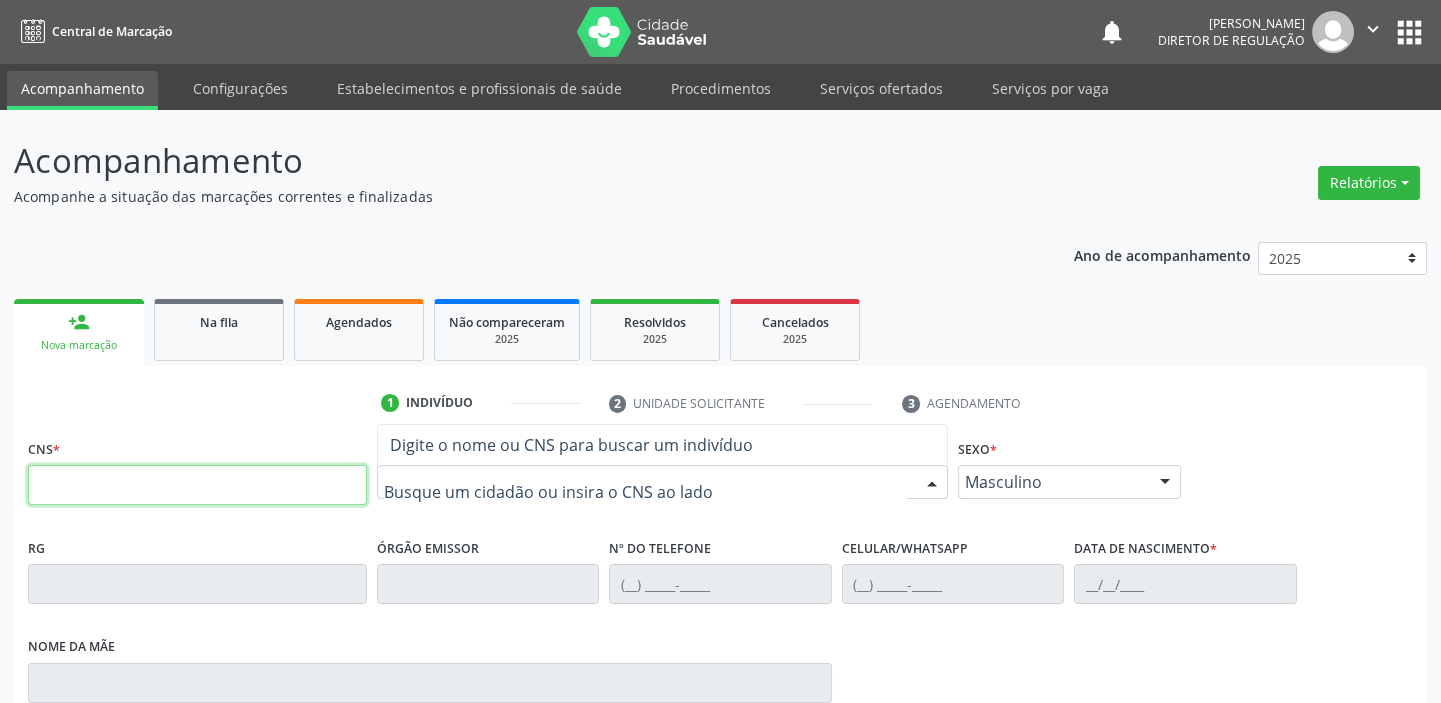 click at bounding box center [197, 485] 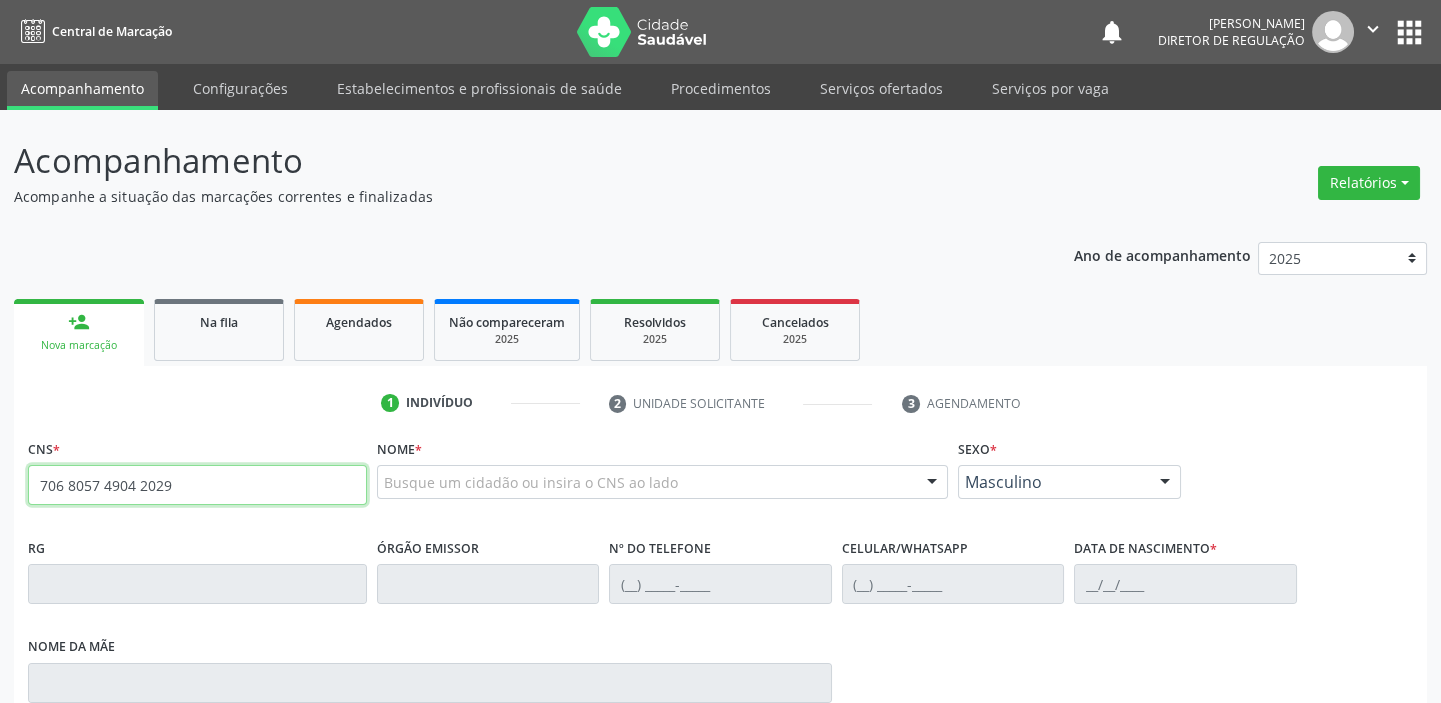 type on "706 8057 4904 2029" 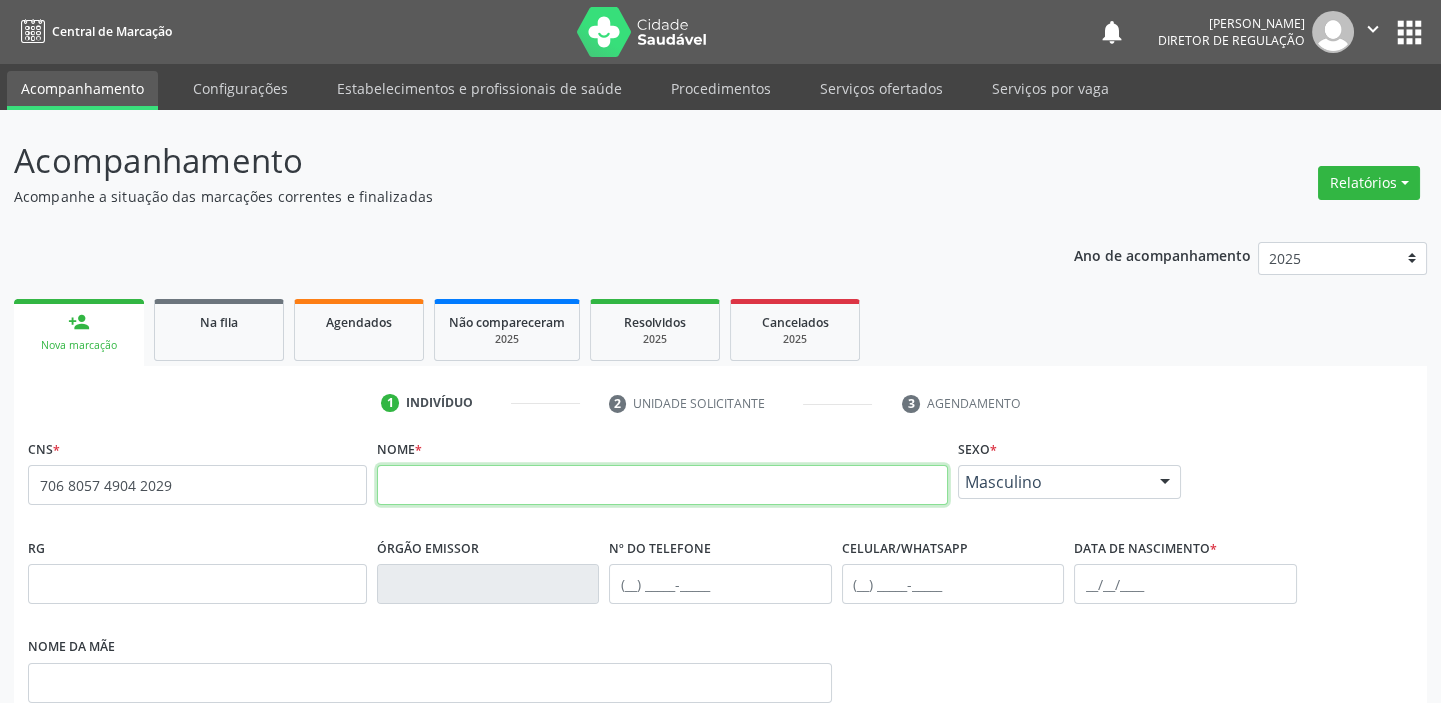 click at bounding box center (662, 485) 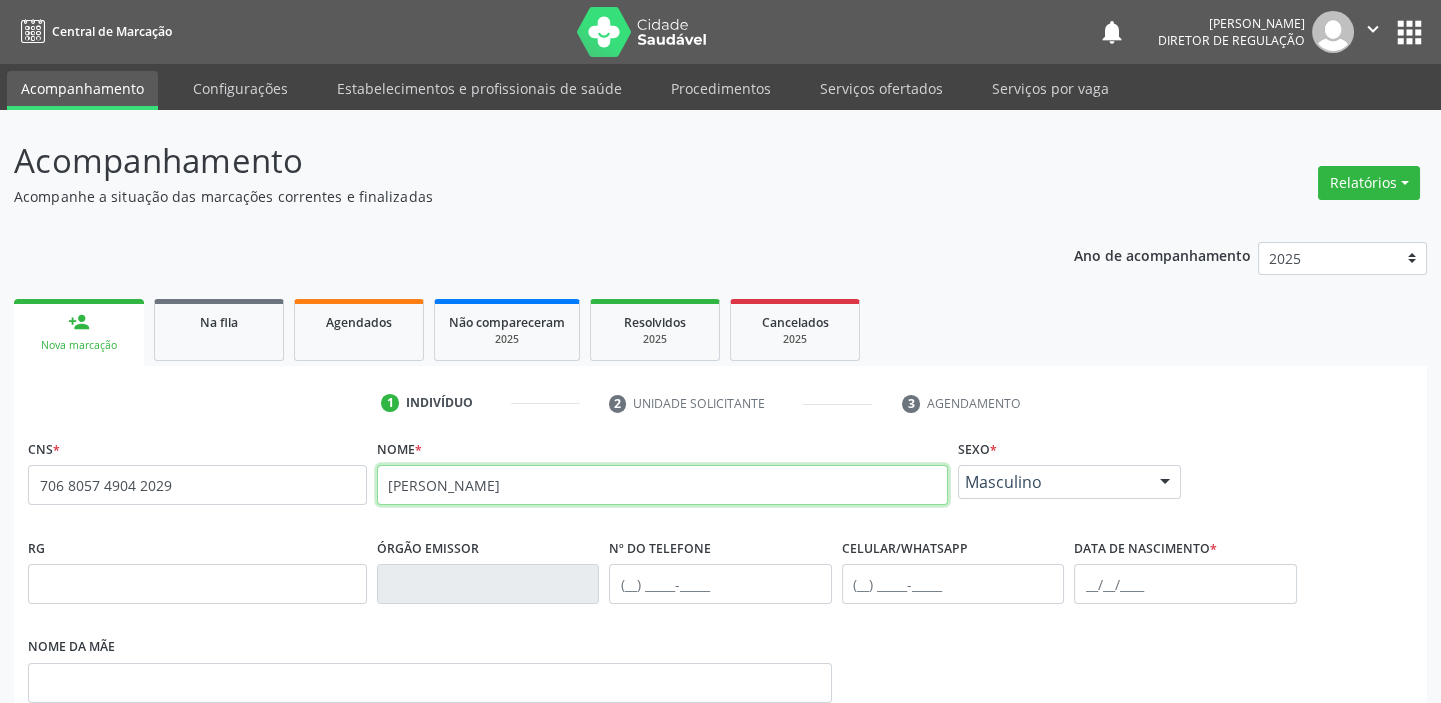 type on "arthu miguel rodrigues" 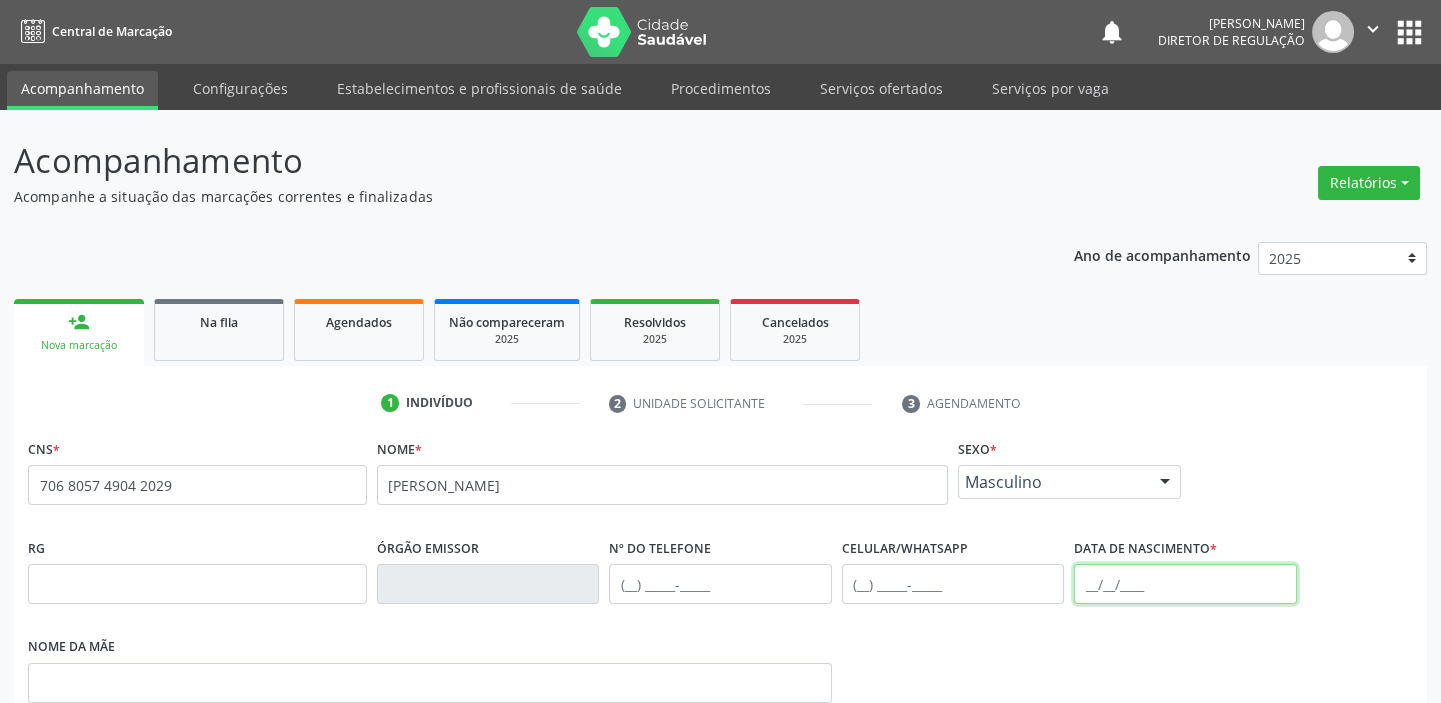 click at bounding box center (1185, 584) 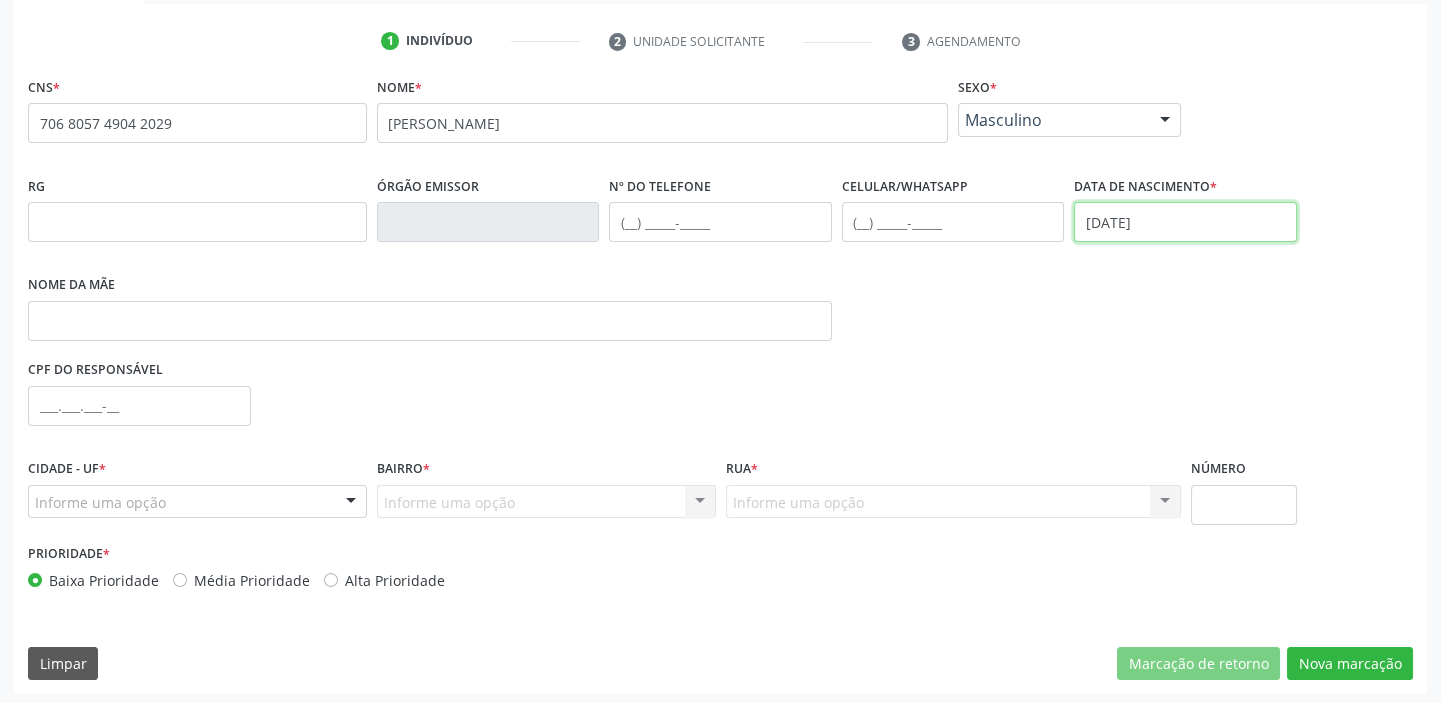 scroll, scrollTop: 363, scrollLeft: 0, axis: vertical 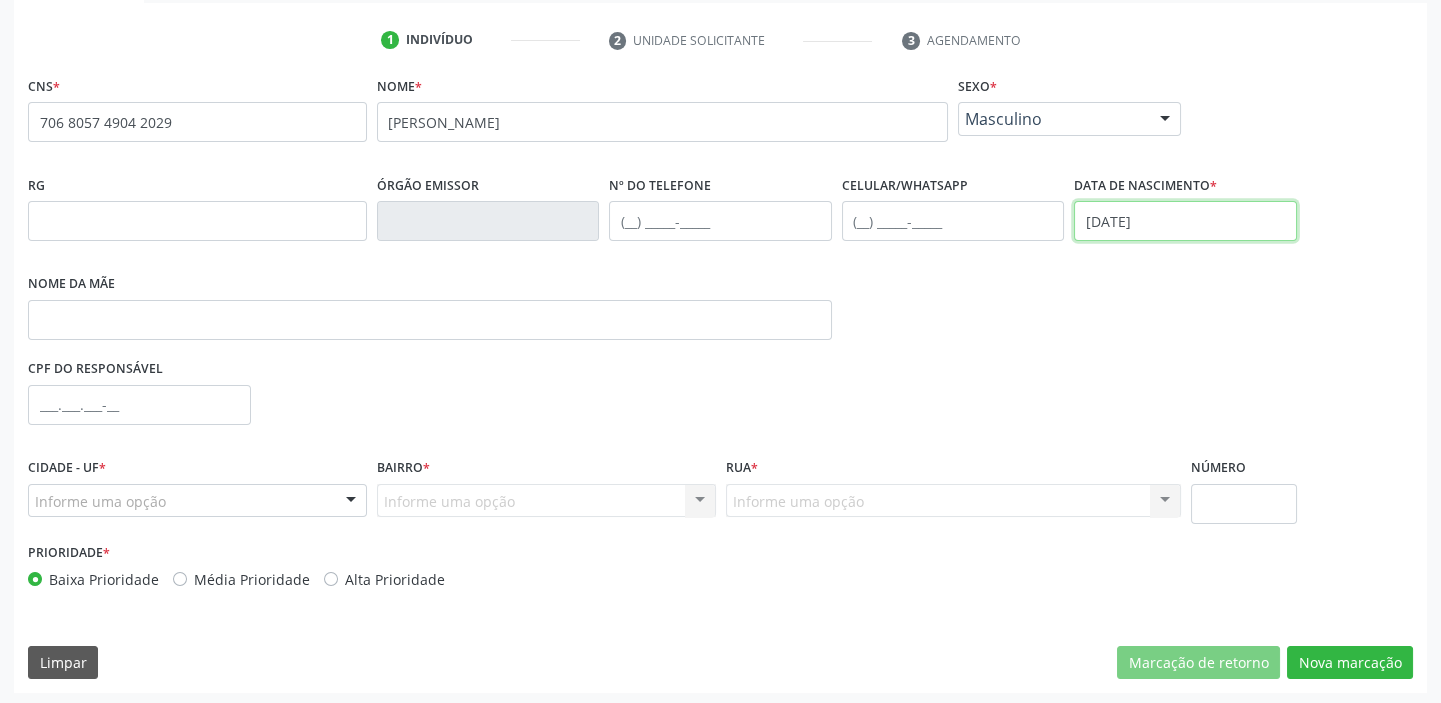 type on "27/04/2018" 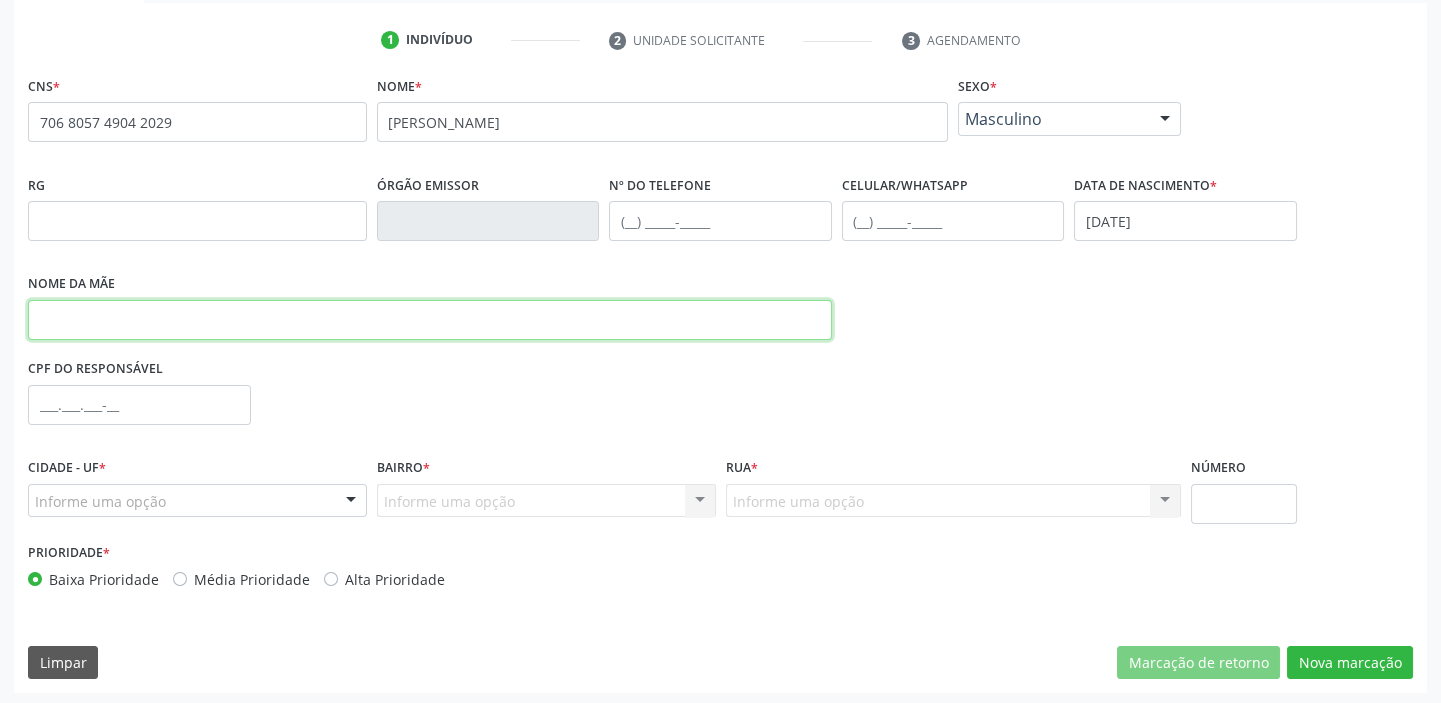 click at bounding box center (430, 320) 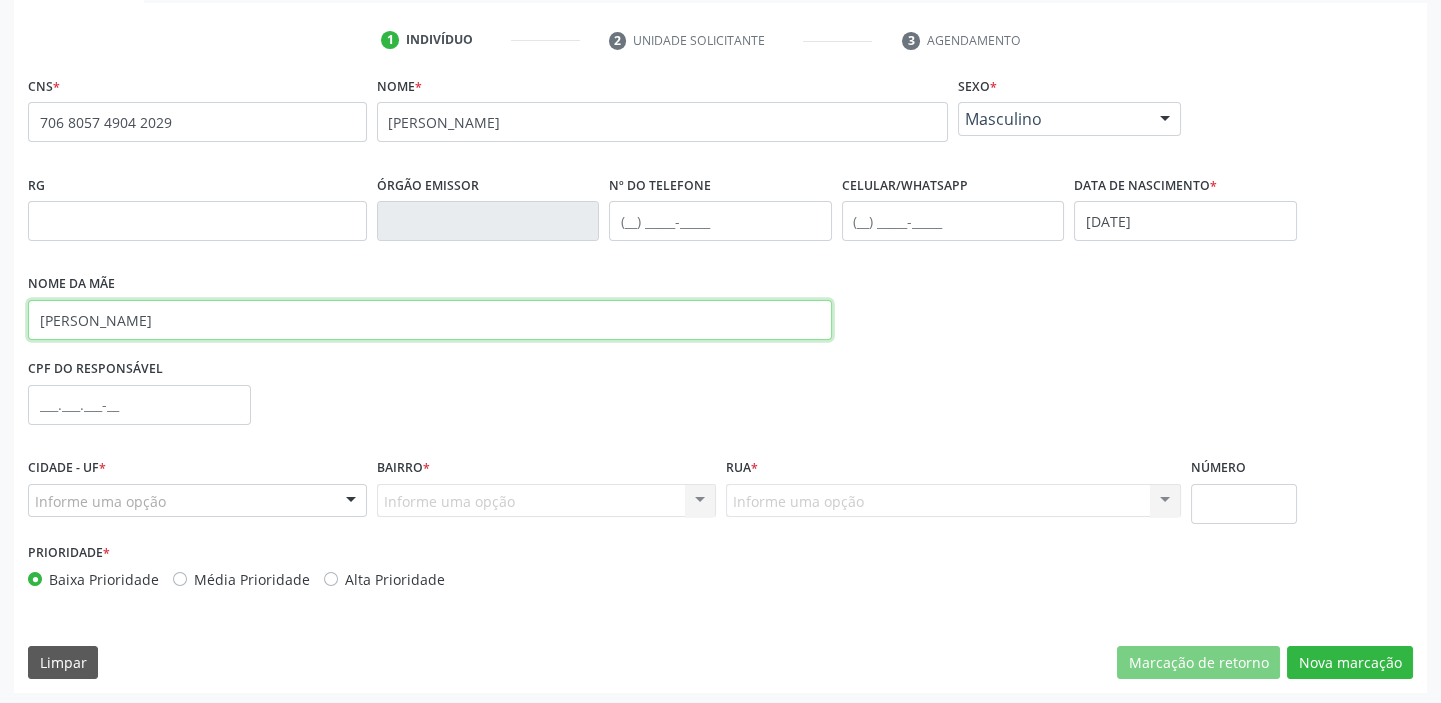 type on "luciene rodrigues da paixao" 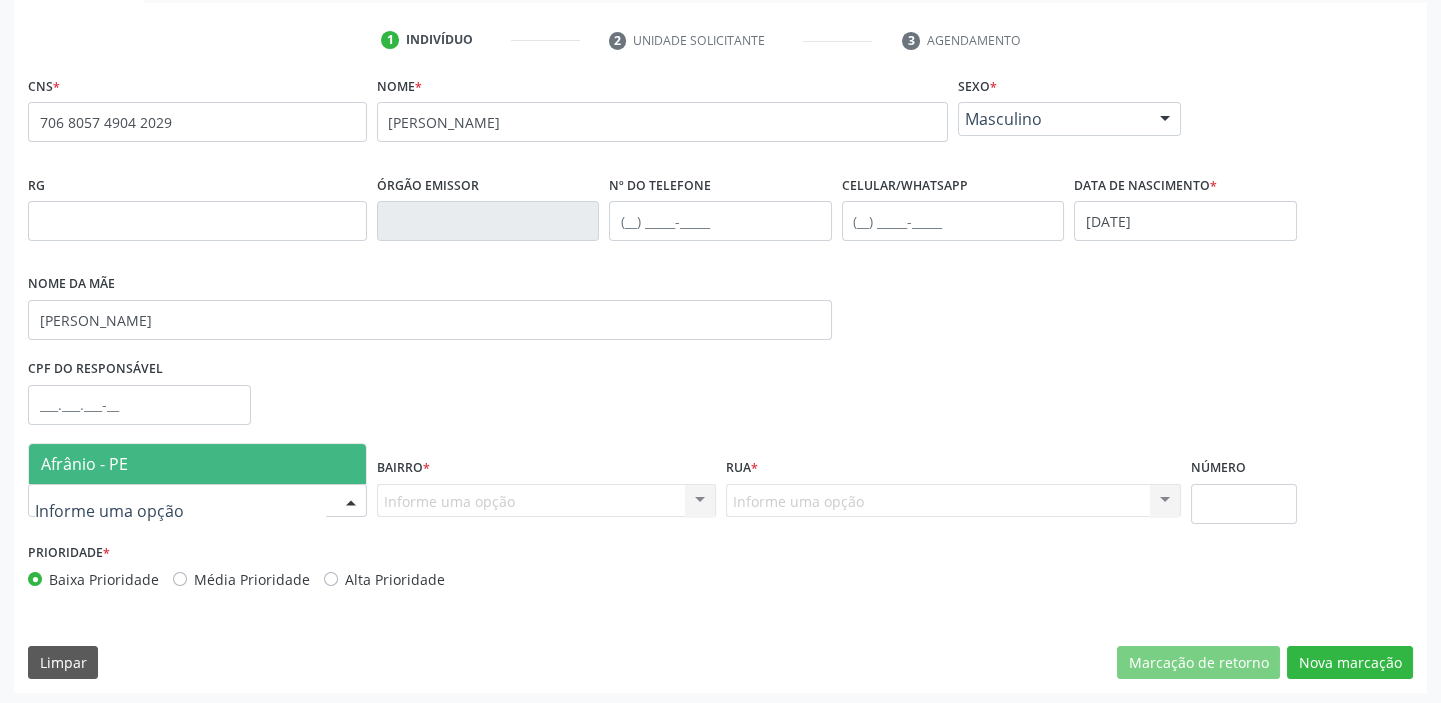 click on "Afrânio - PE" at bounding box center (84, 464) 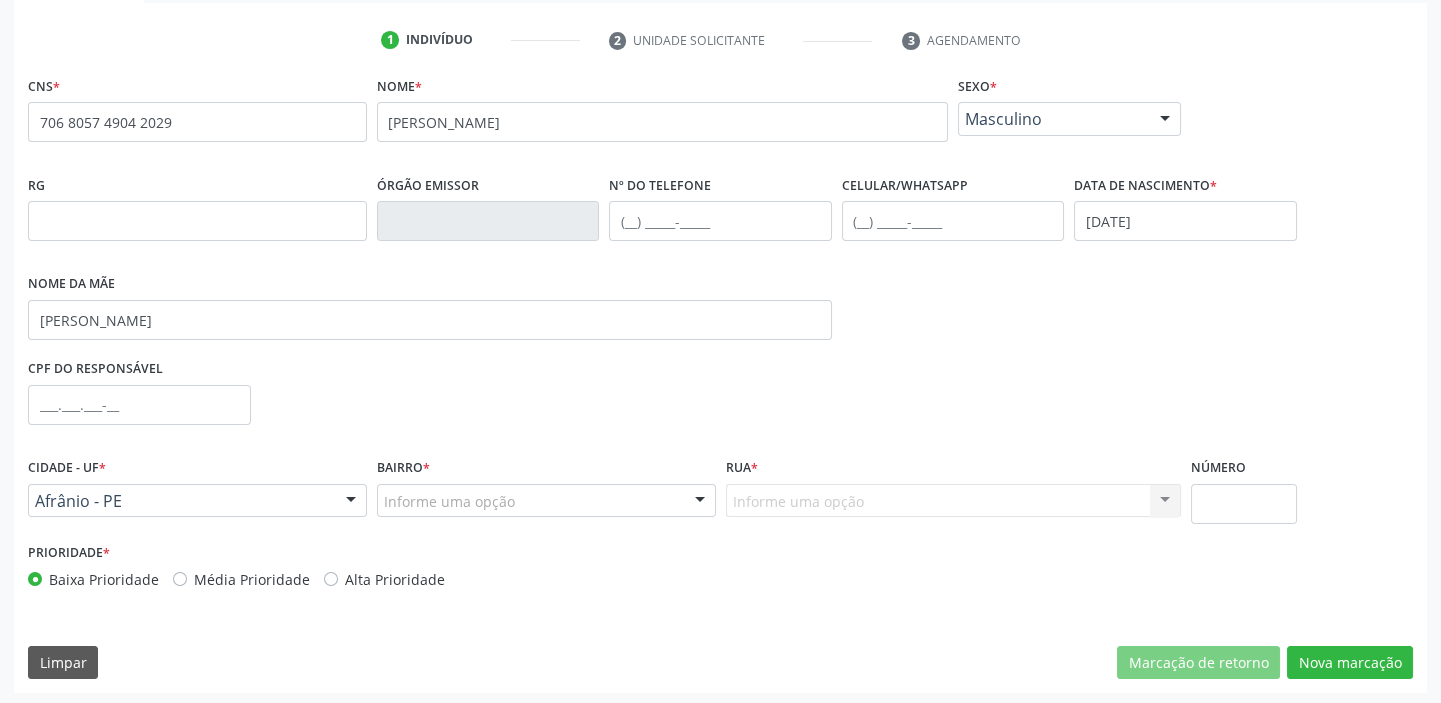 click on "Informe uma opção" at bounding box center (546, 501) 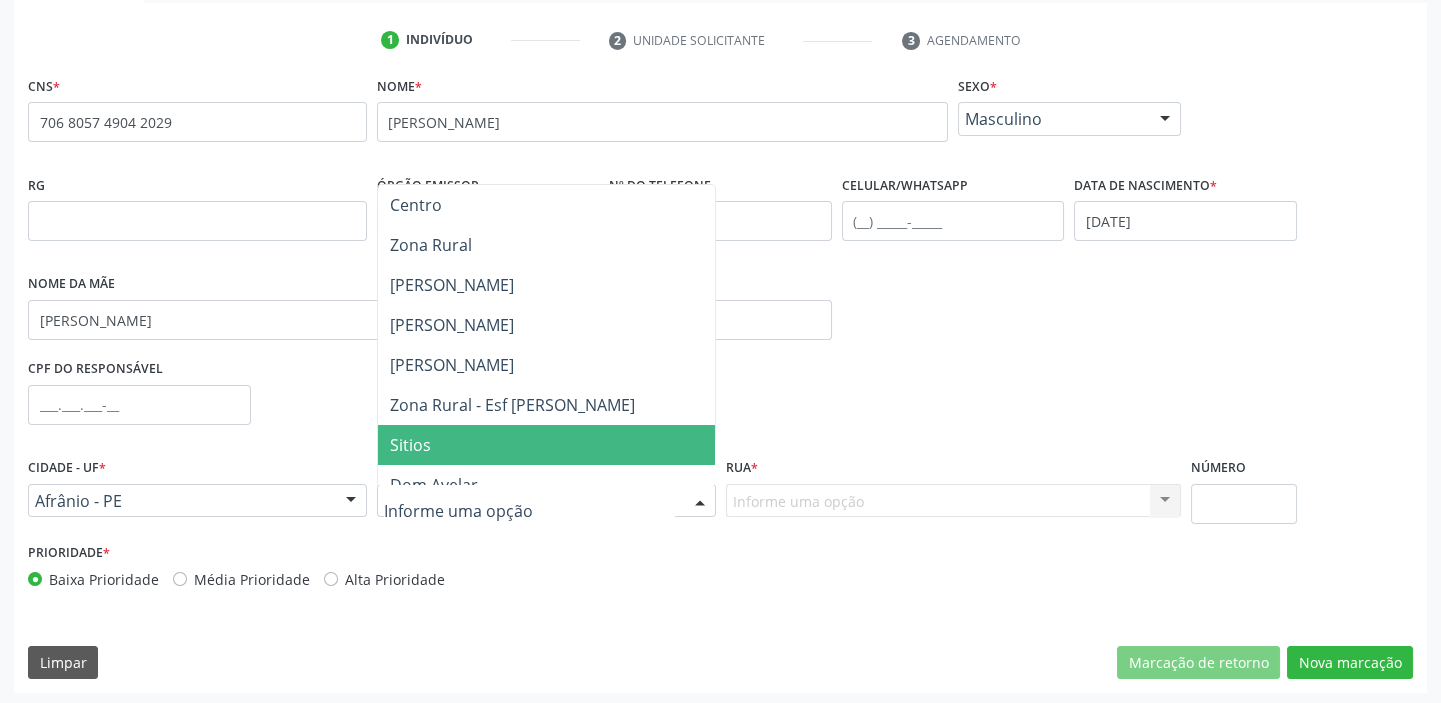 click on "Sitios" at bounding box center [546, 445] 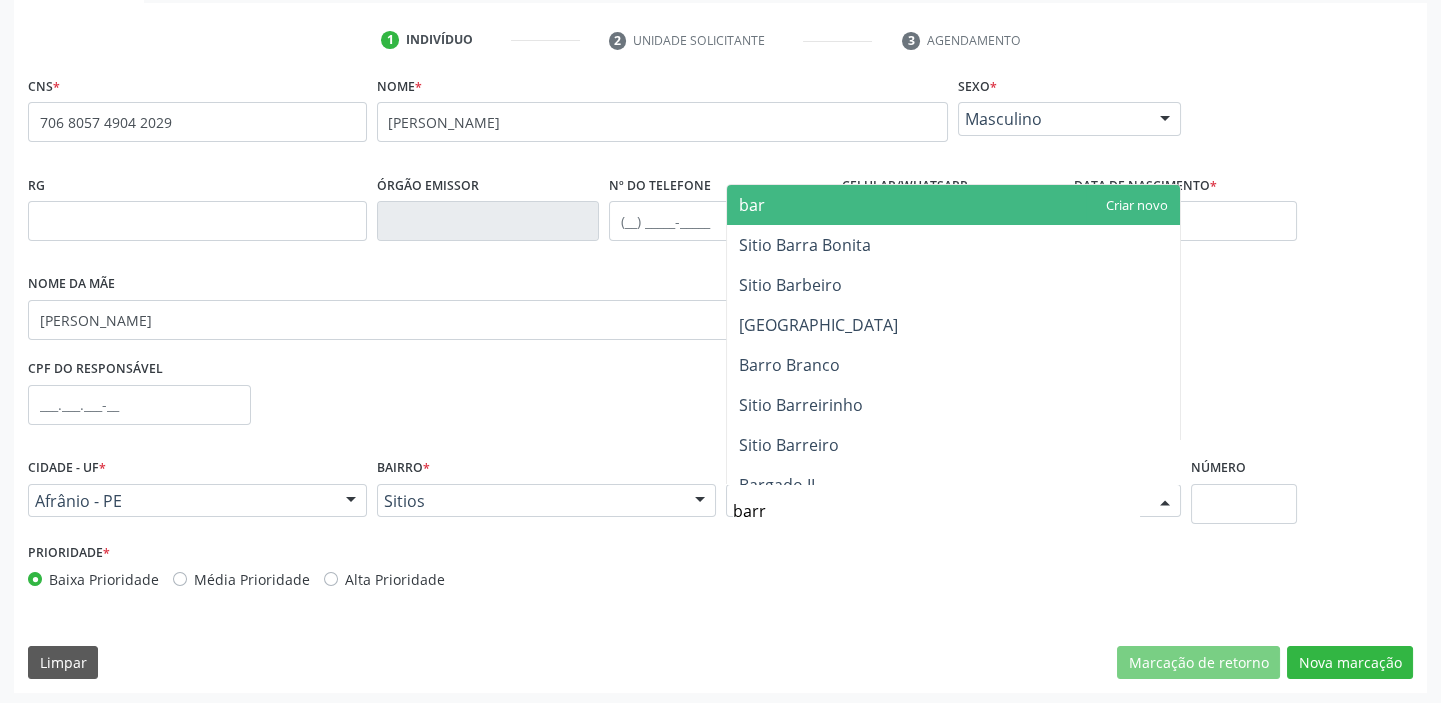 type on "barra" 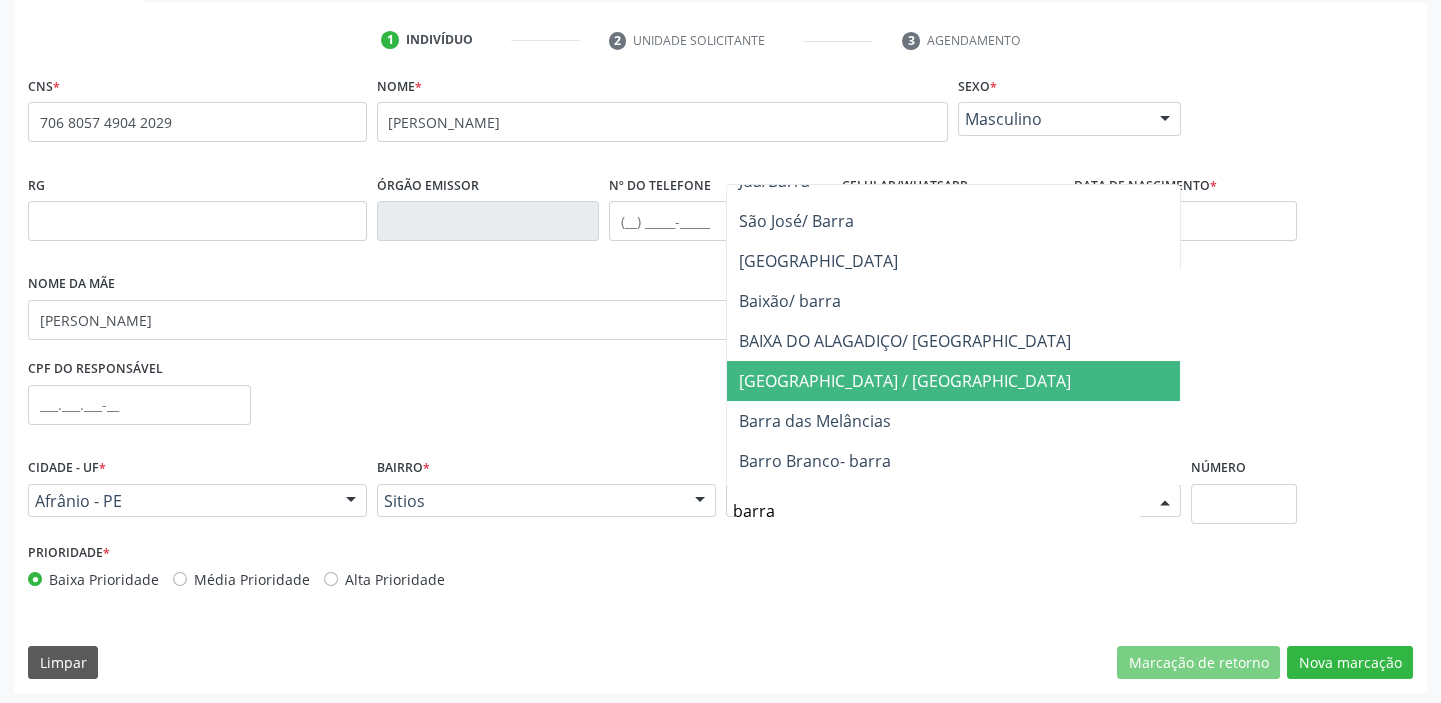 scroll, scrollTop: 454, scrollLeft: 0, axis: vertical 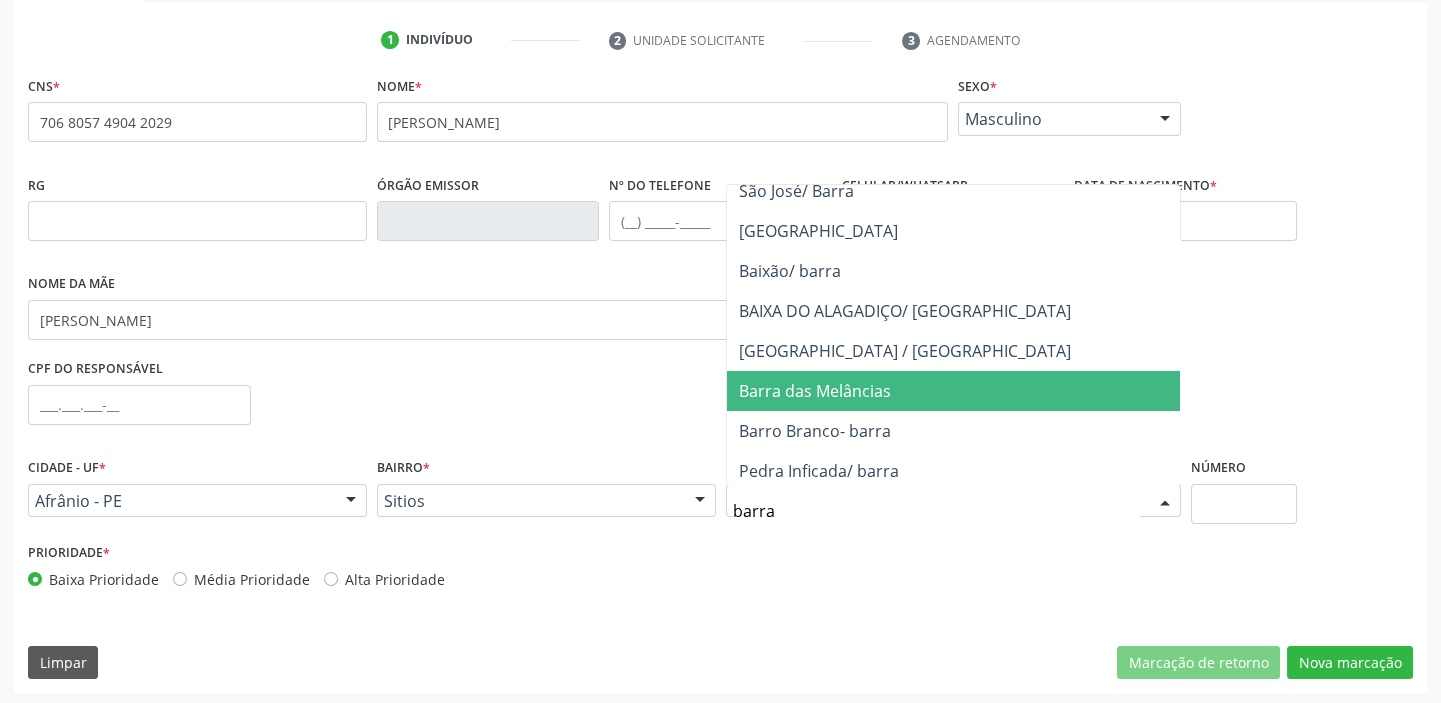 click on "Barra das Melâncias" at bounding box center [815, 391] 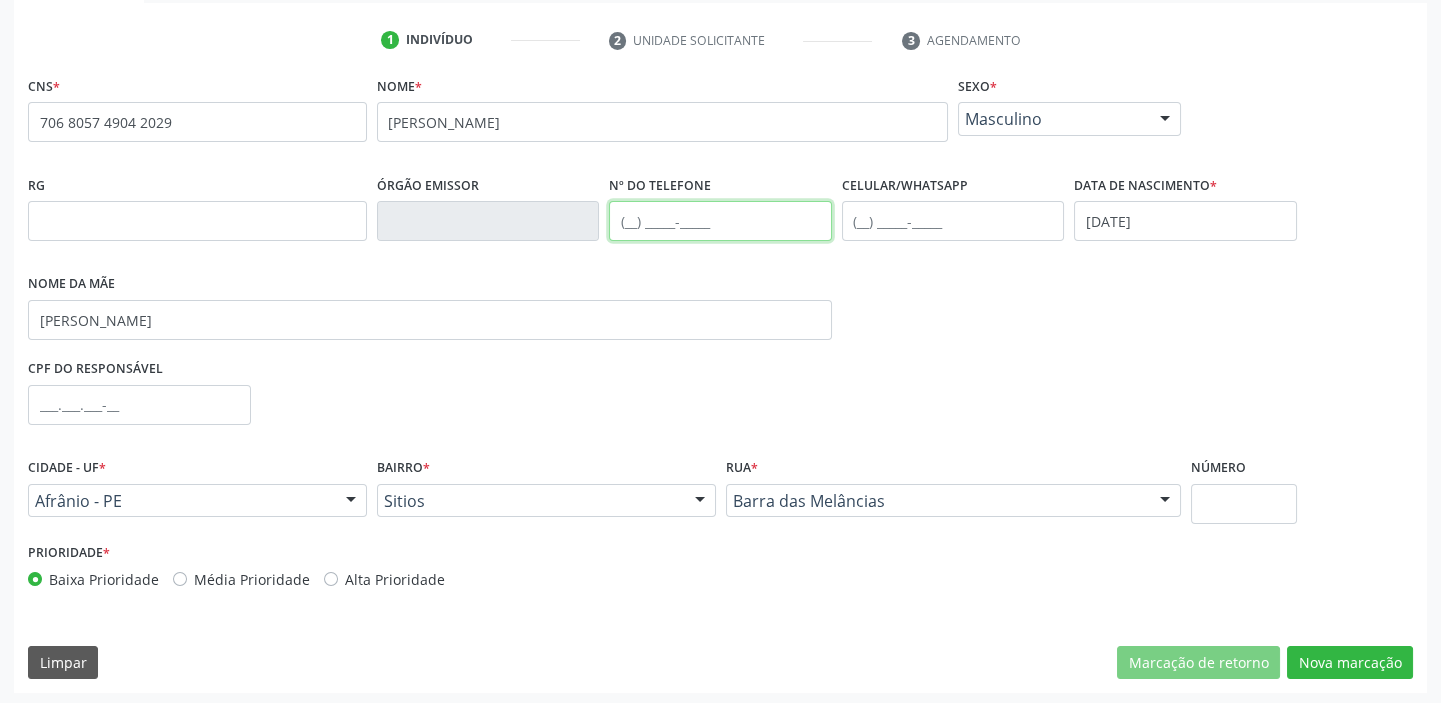 click at bounding box center [720, 221] 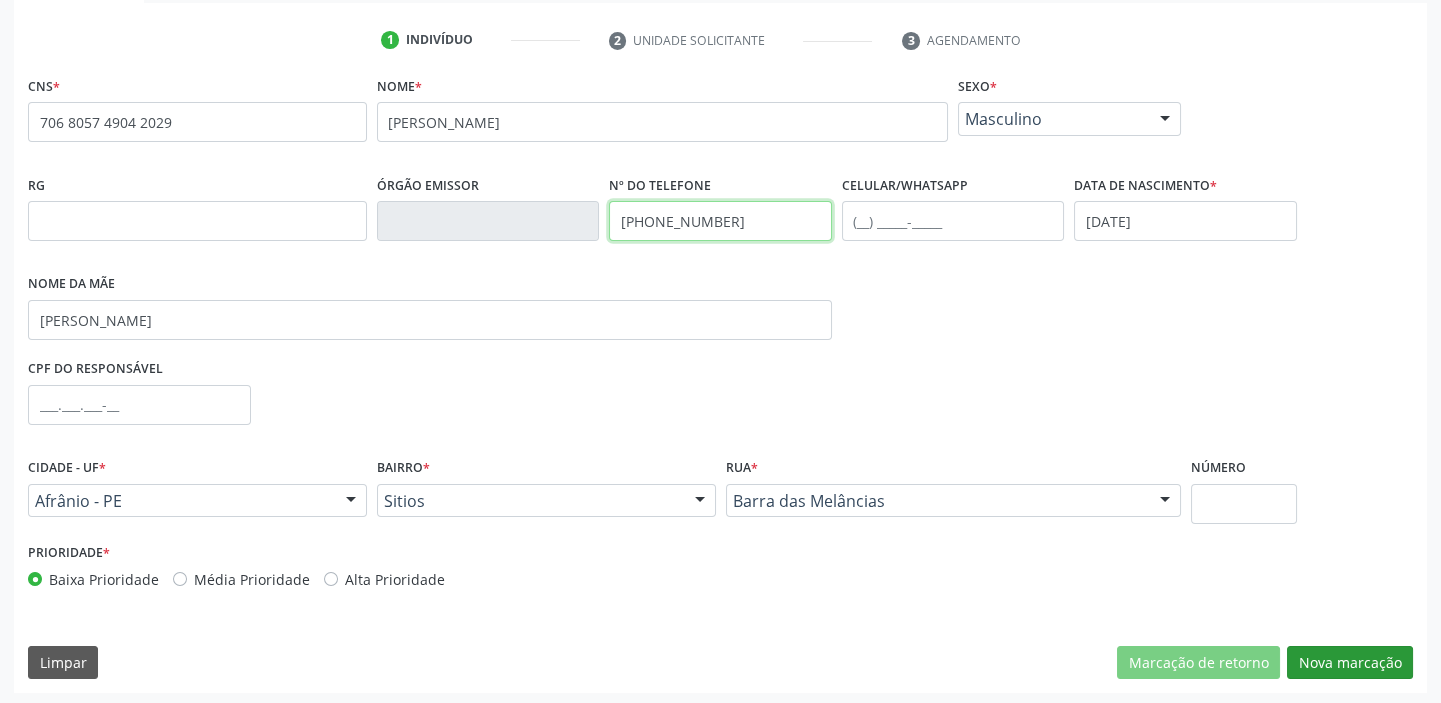 type on "(87) 8114-1401" 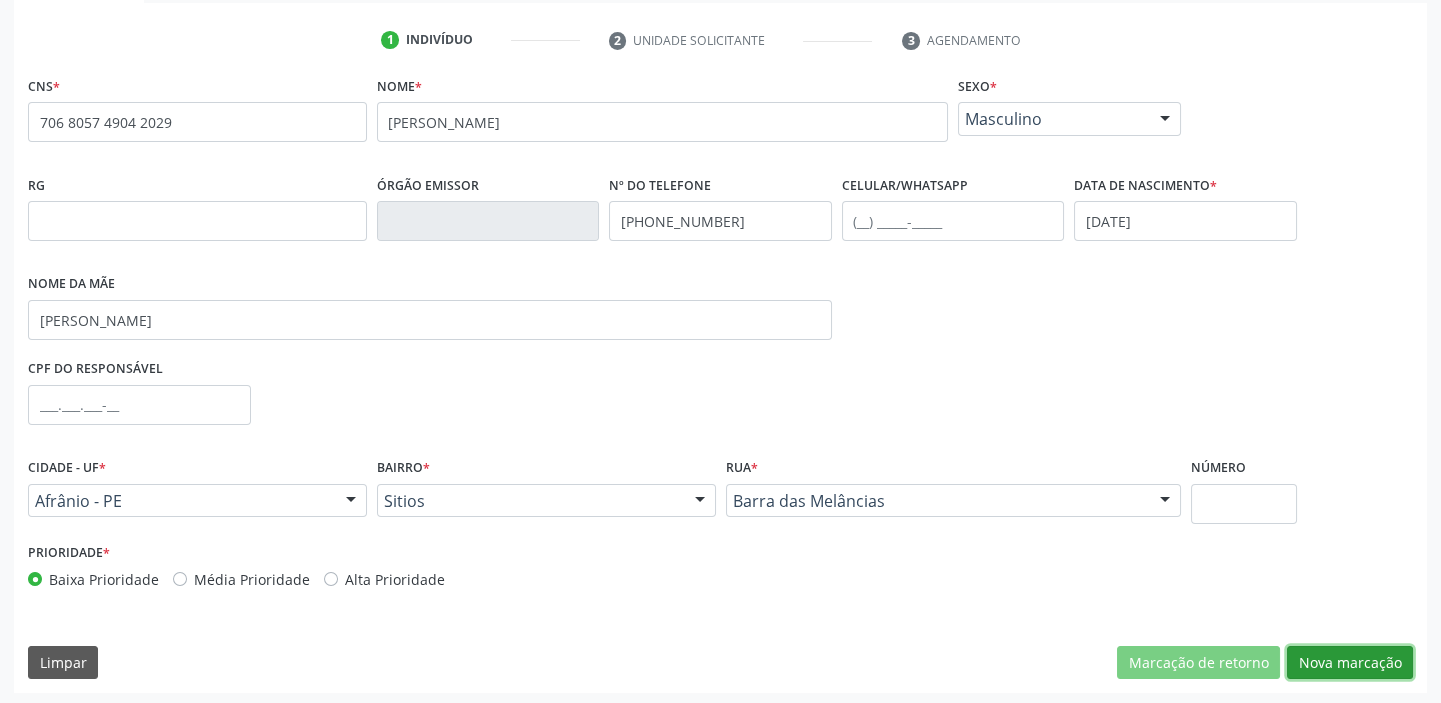 click on "Nova marcação" at bounding box center [1350, 663] 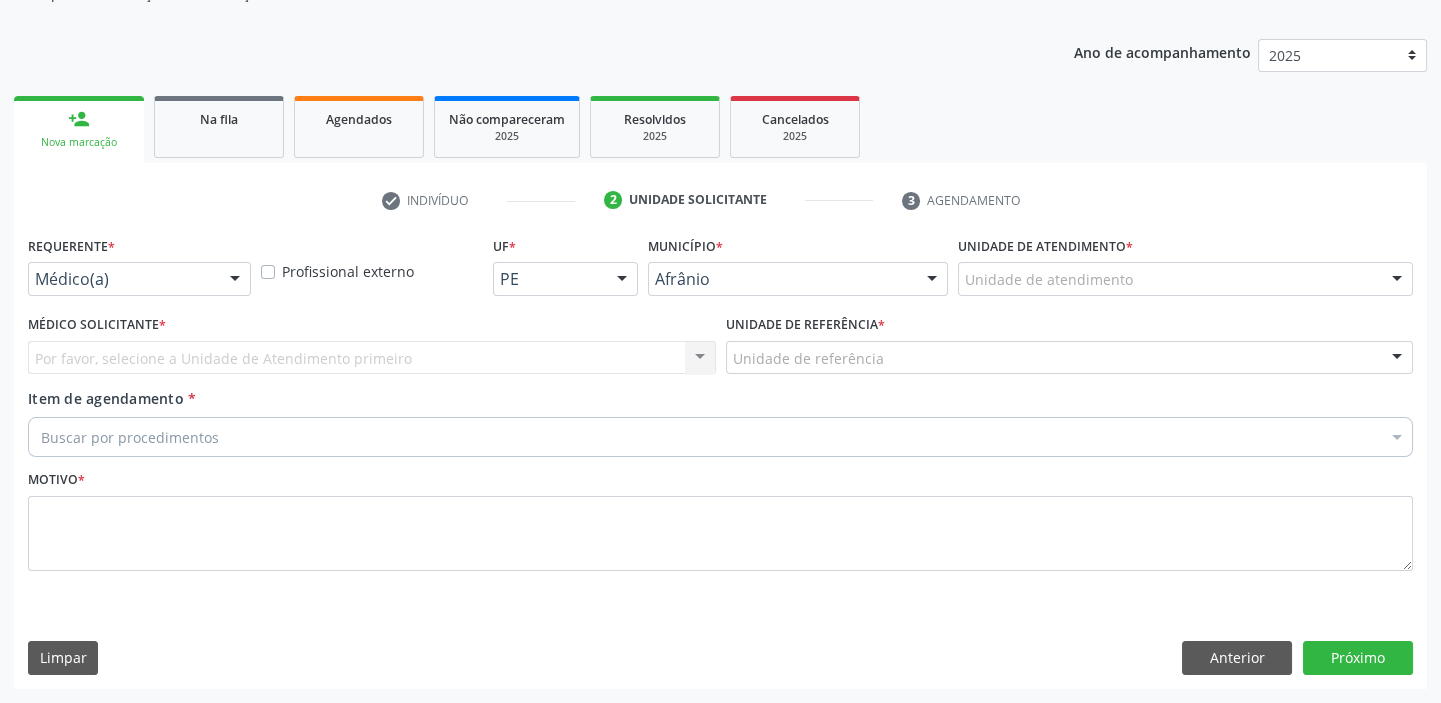 scroll, scrollTop: 201, scrollLeft: 0, axis: vertical 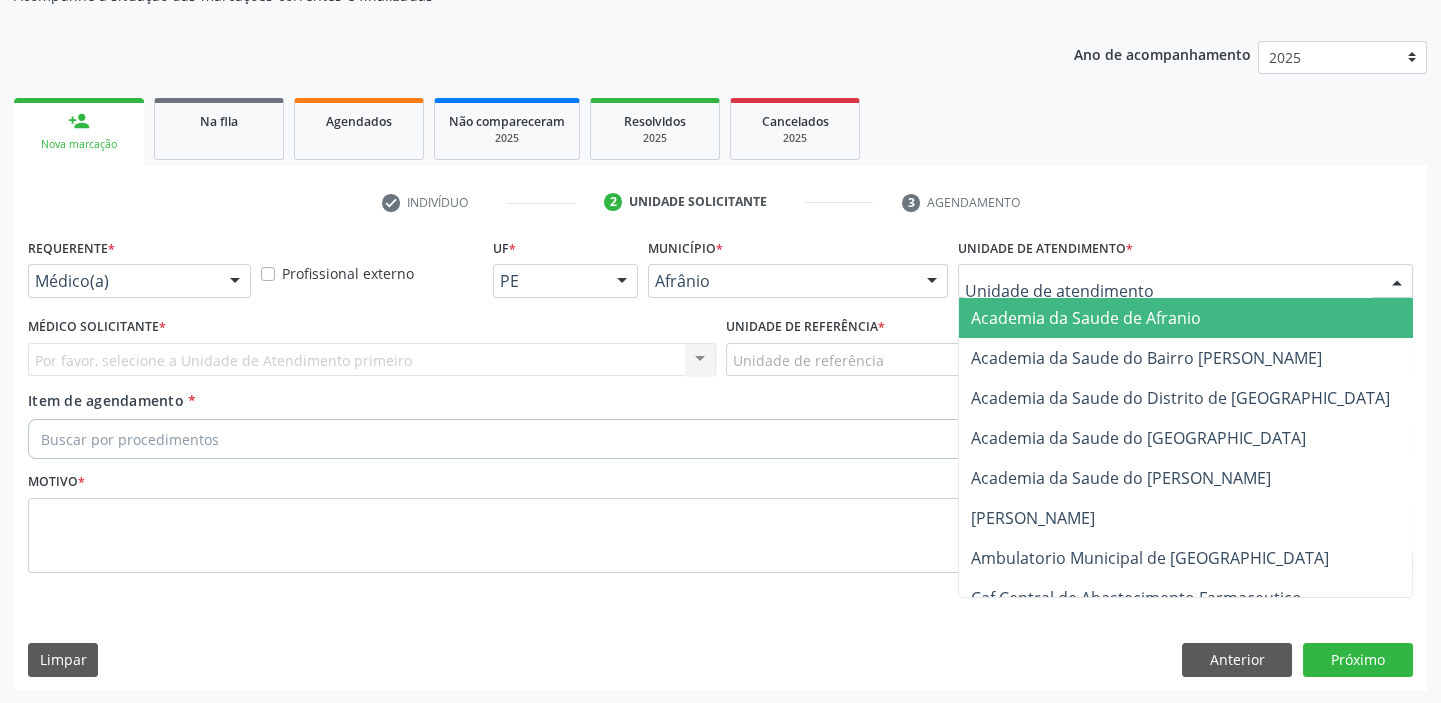 drag, startPoint x: 977, startPoint y: 283, endPoint x: 982, endPoint y: 448, distance: 165.07574 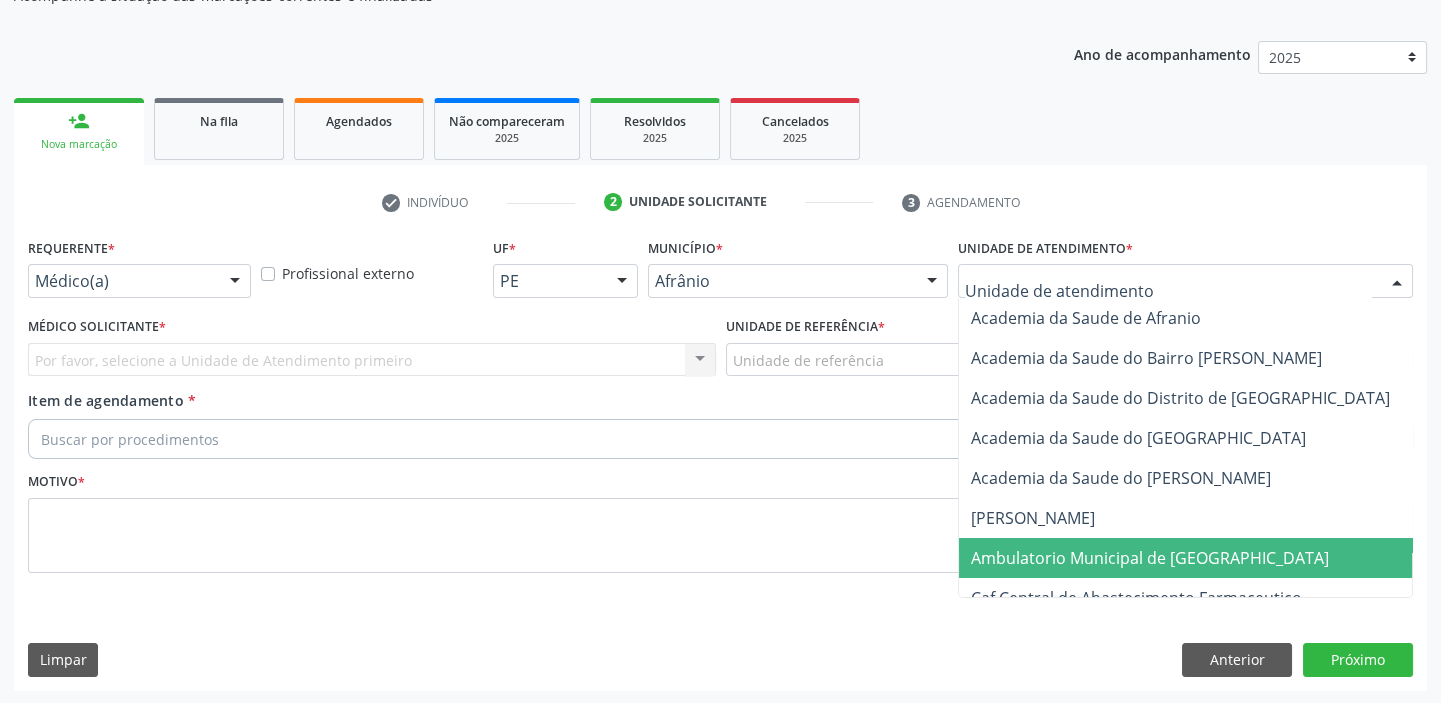 click on "Ambulatorio Municipal de [GEOGRAPHIC_DATA]" at bounding box center (1150, 558) 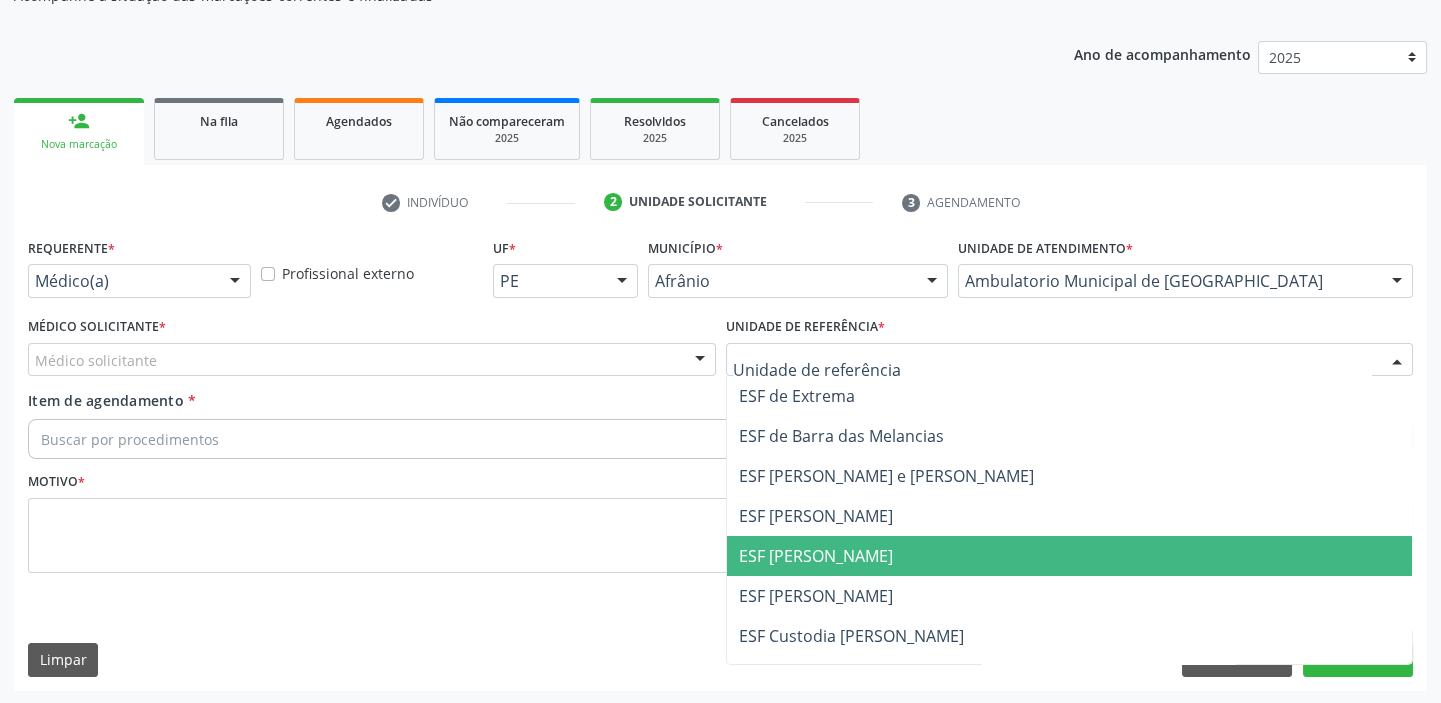 click on "ESF [PERSON_NAME]" at bounding box center [1070, 556] 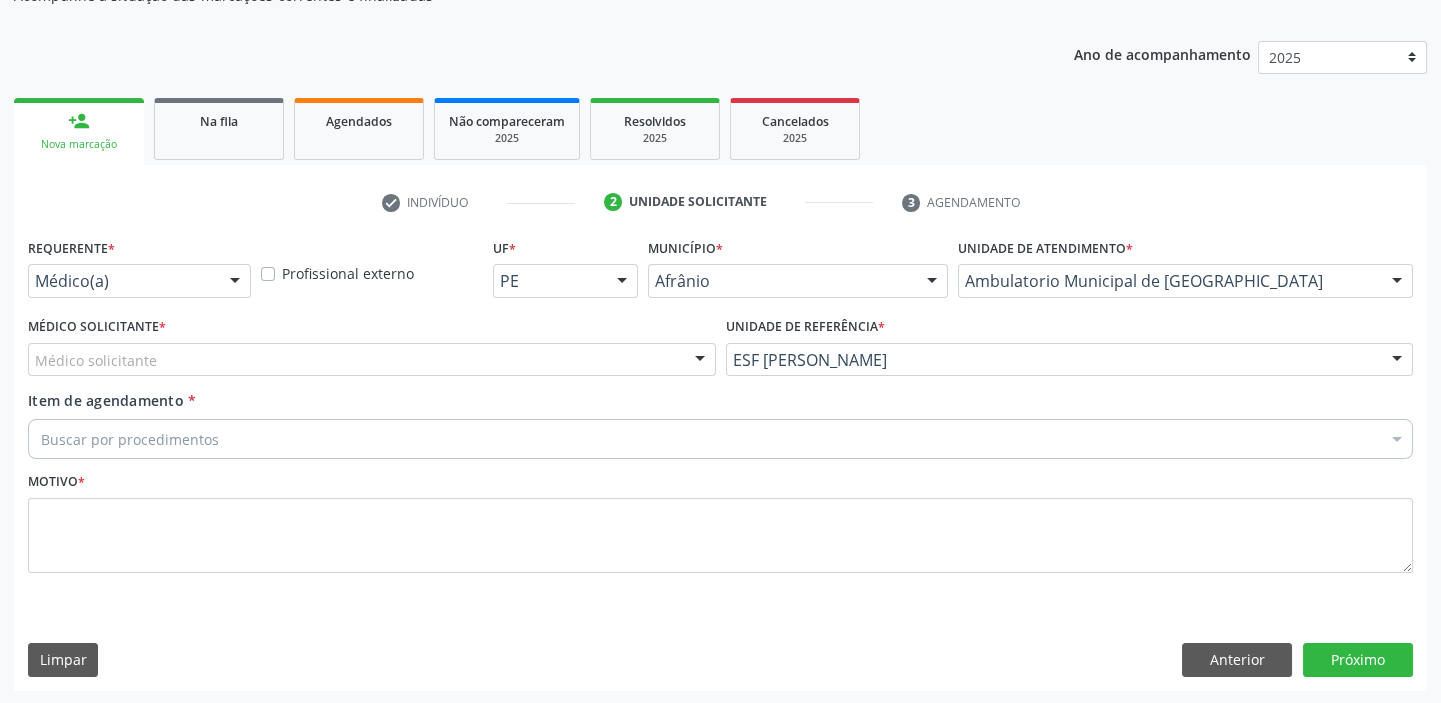 click on "Médico solicitante" at bounding box center [372, 360] 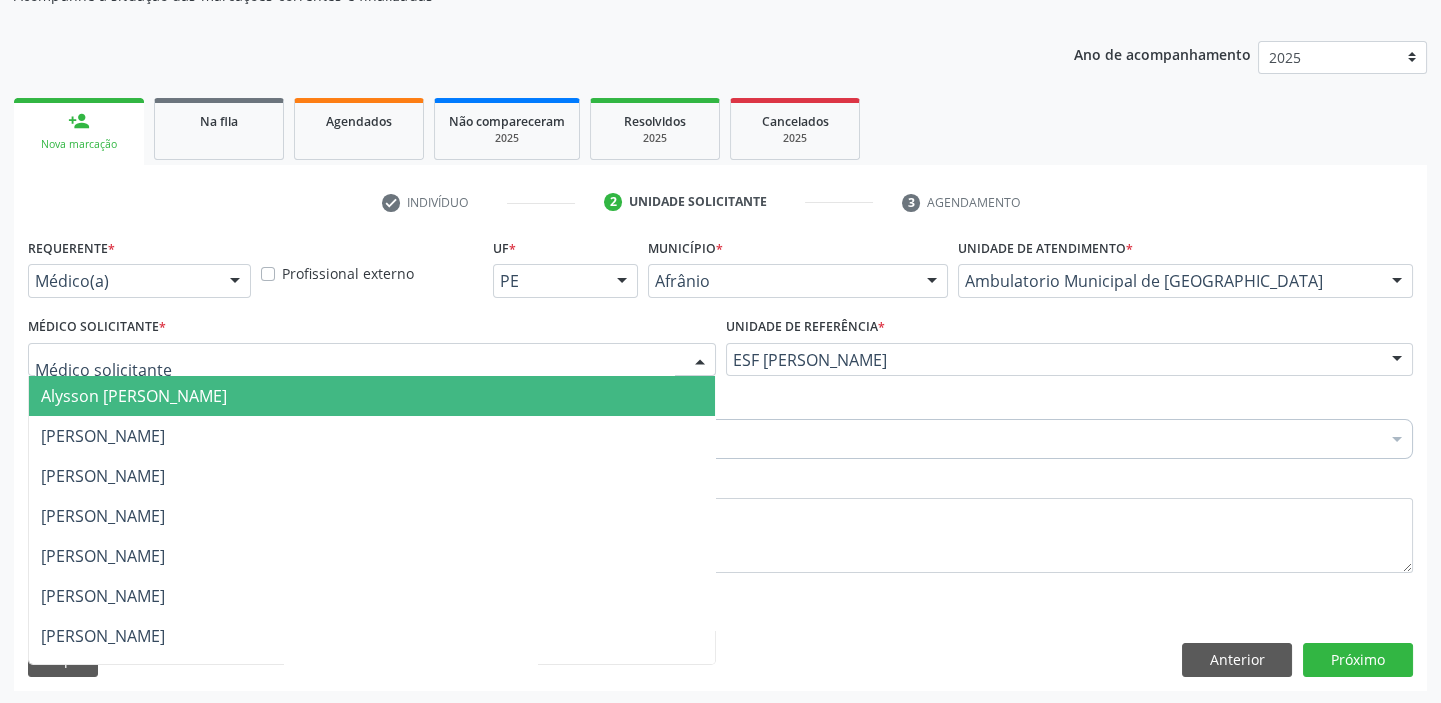click on "Alysson Rodrigo Ferreira Cavalcanti" at bounding box center (134, 396) 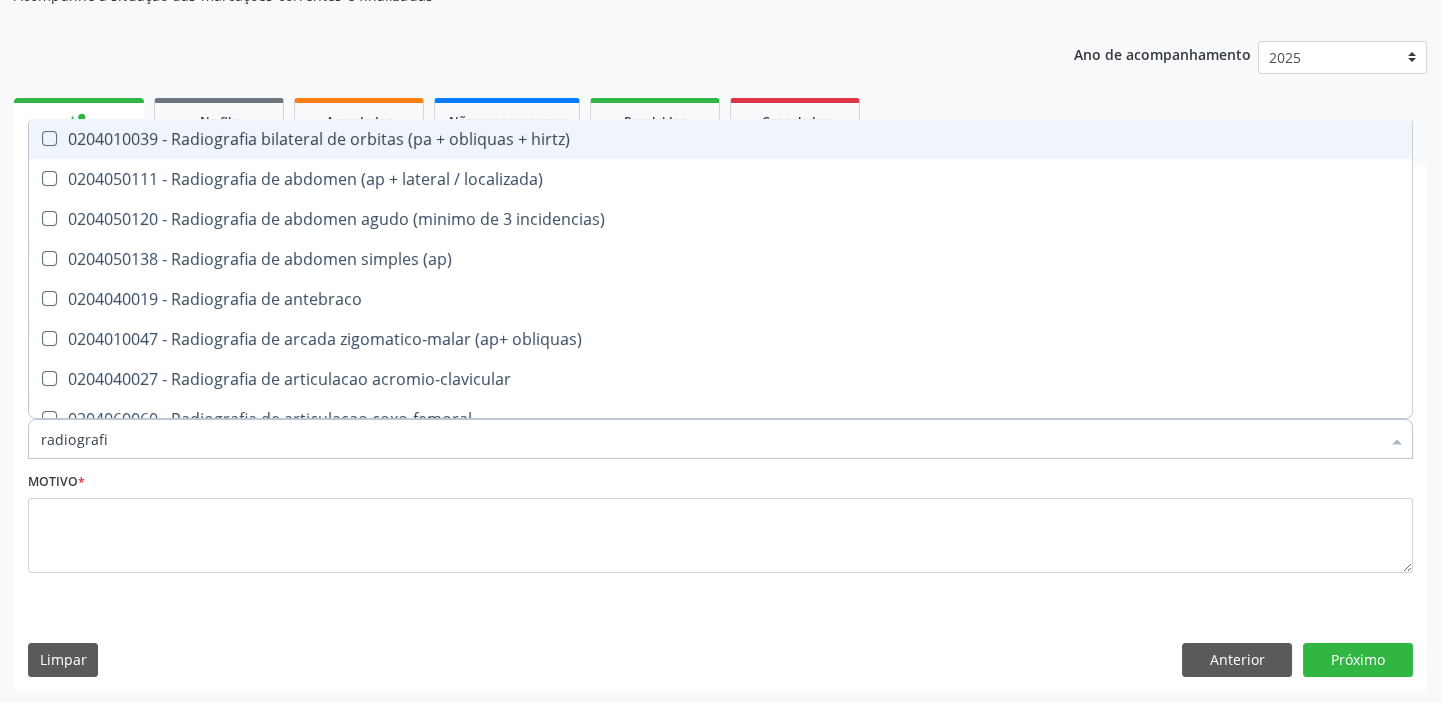 type on "radiografia" 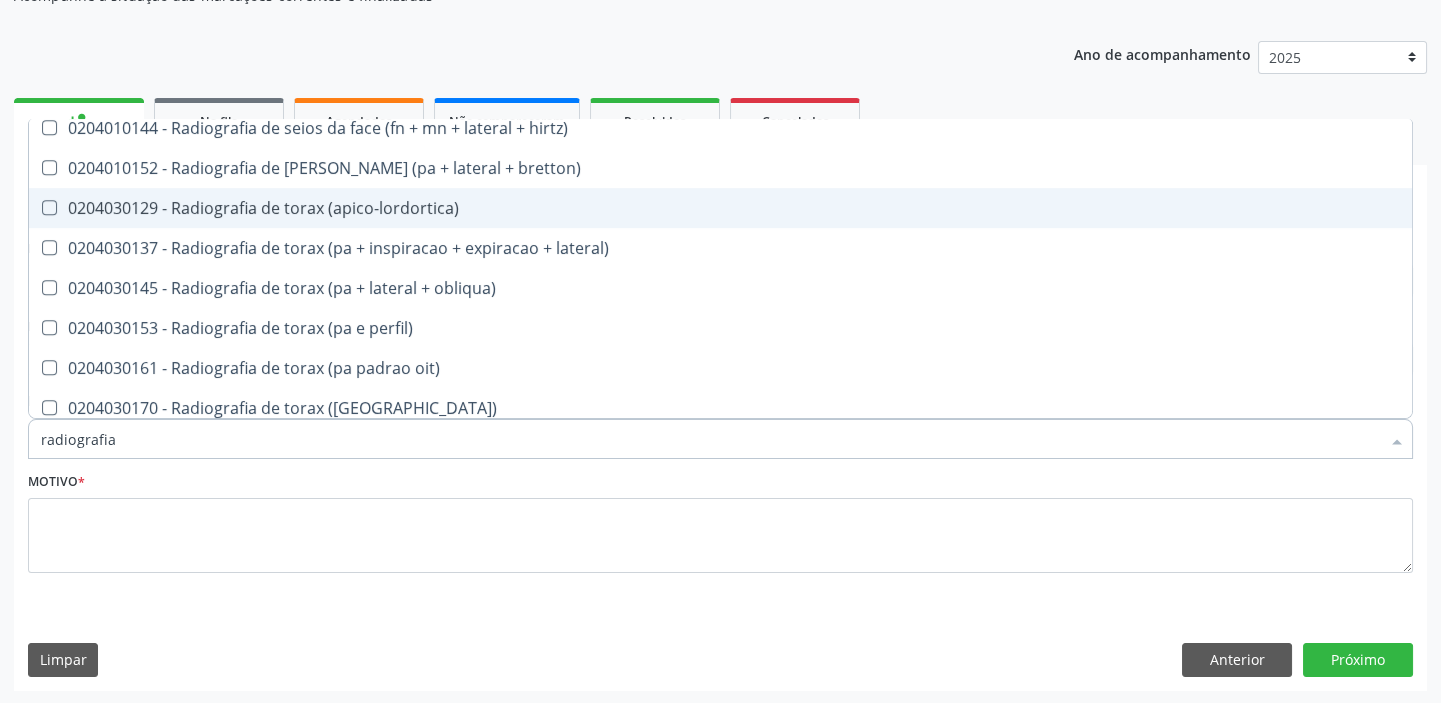 scroll, scrollTop: 2272, scrollLeft: 0, axis: vertical 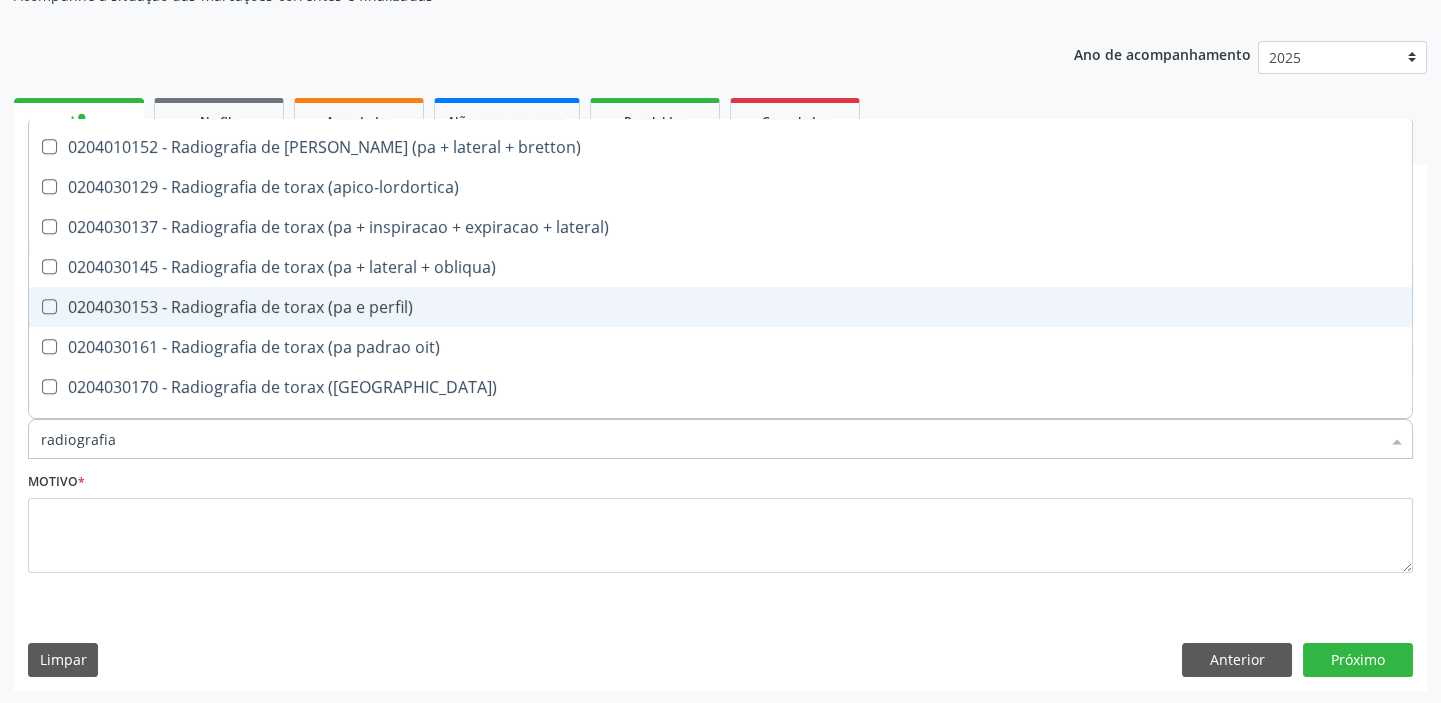 click on "0204030153 - Radiografia de torax (pa e perfil)" at bounding box center [720, 307] 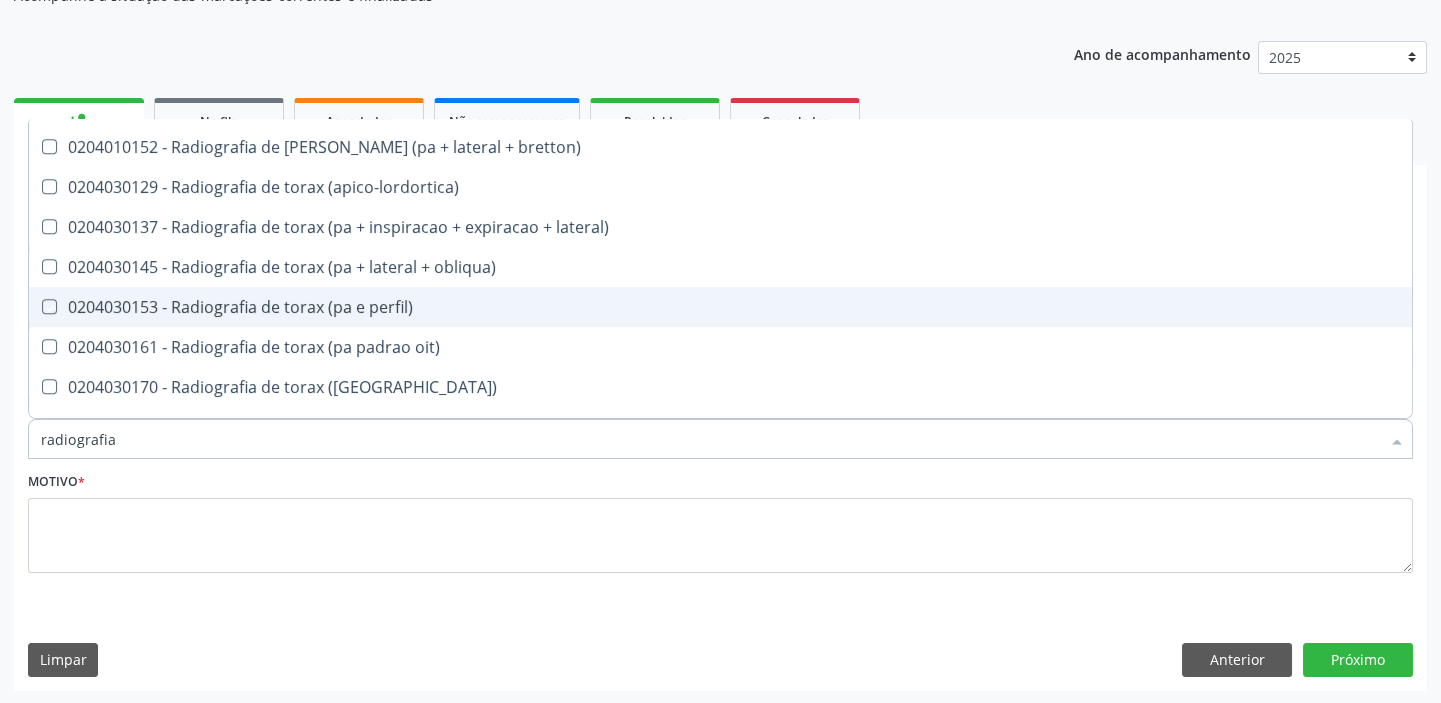 checkbox on "true" 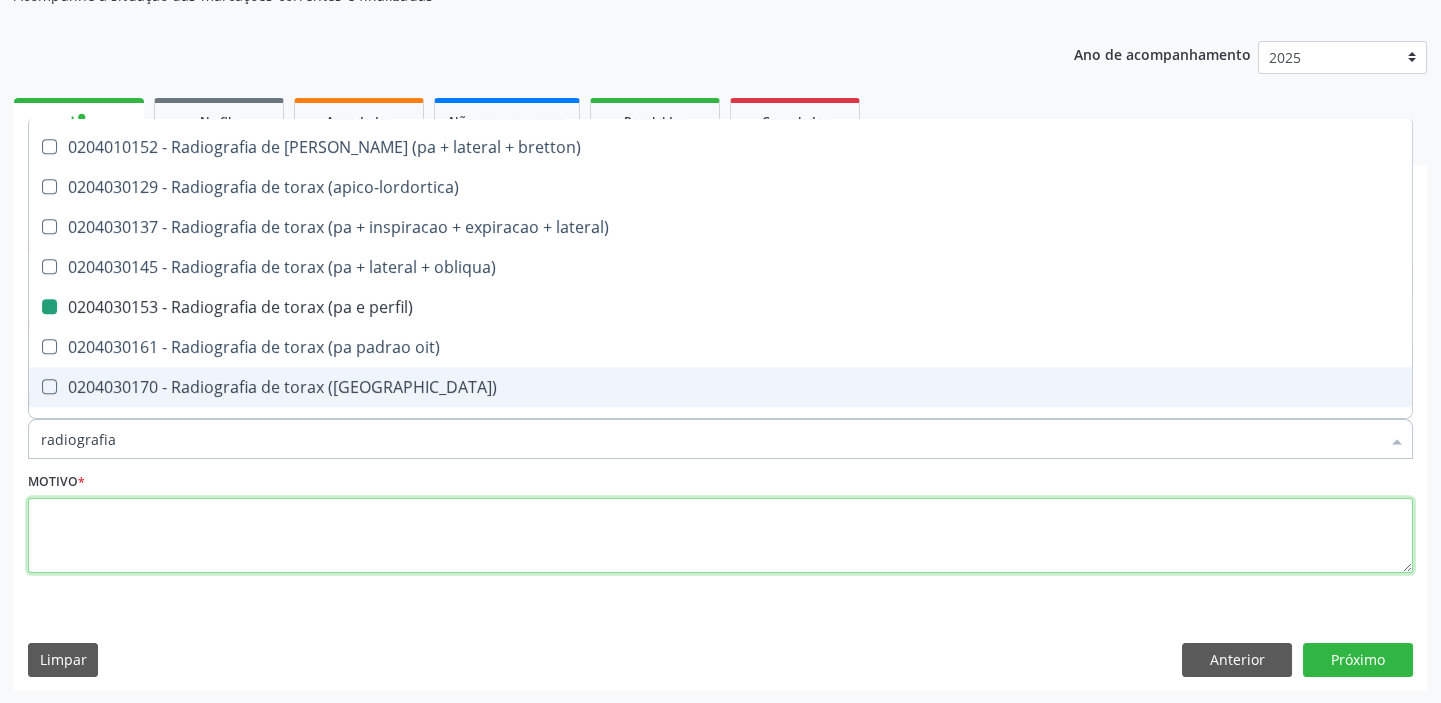 click at bounding box center [720, 536] 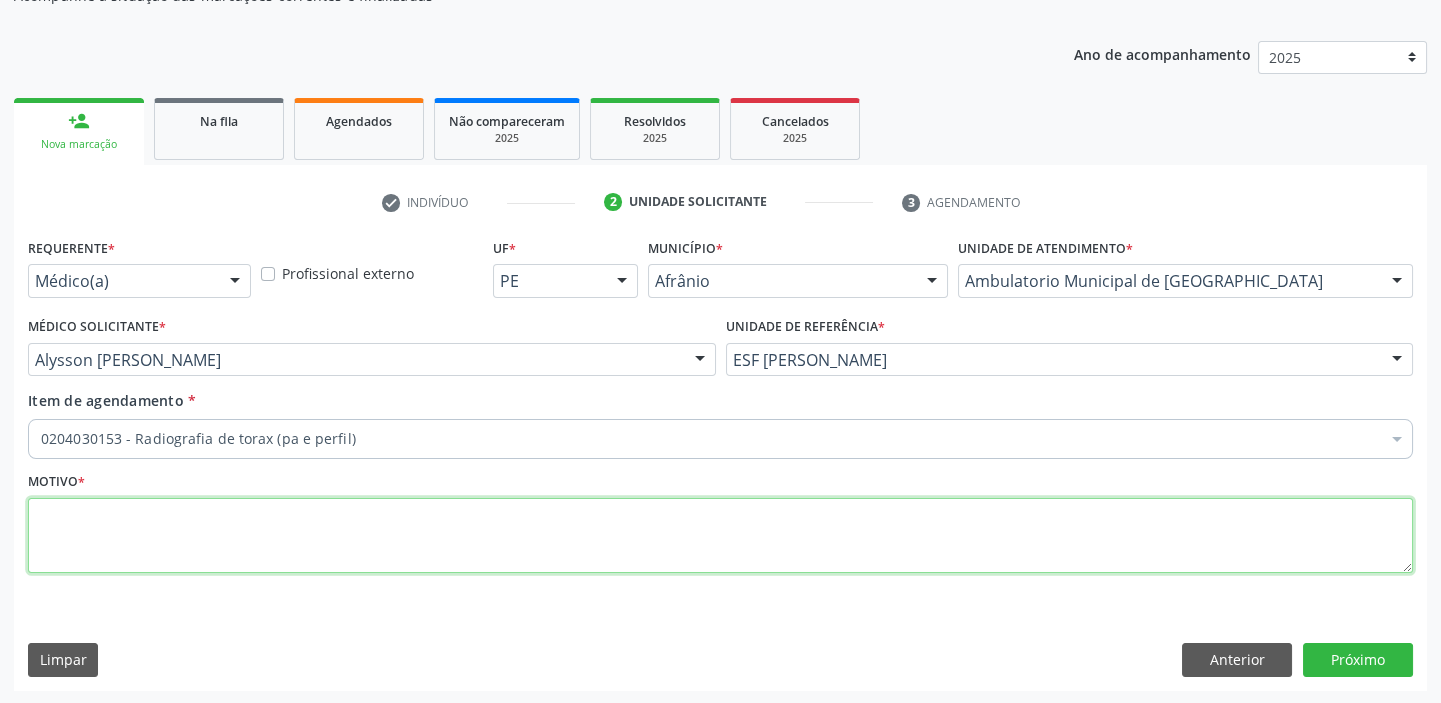 scroll, scrollTop: 0, scrollLeft: 0, axis: both 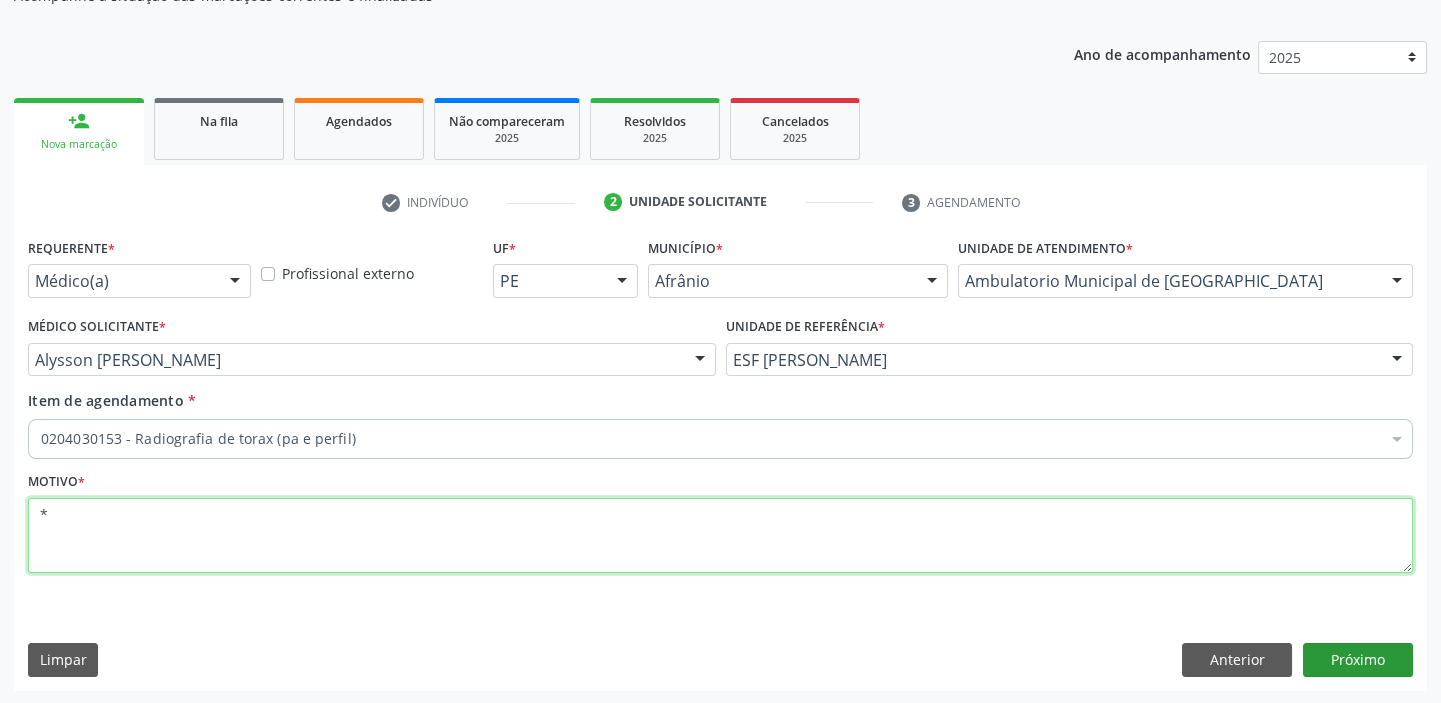 type on "*" 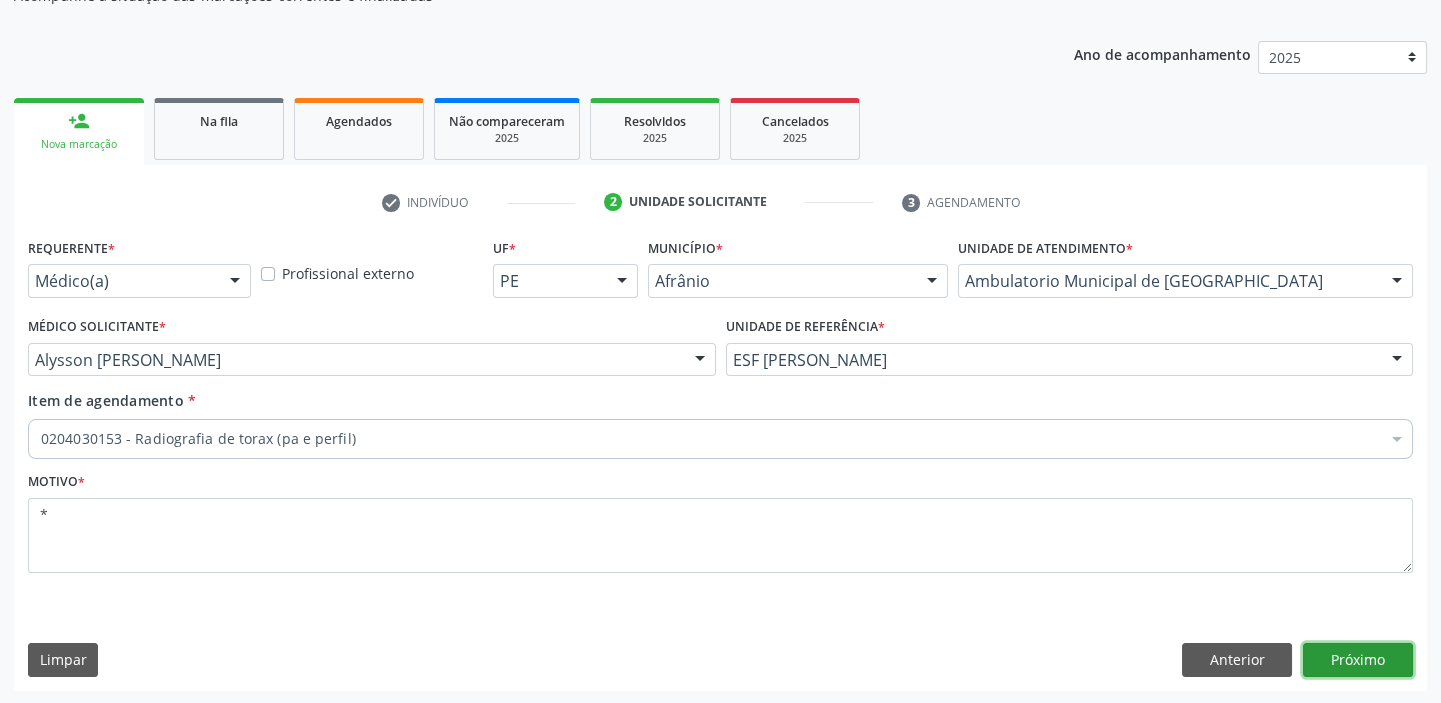 click on "Próximo" at bounding box center [1358, 660] 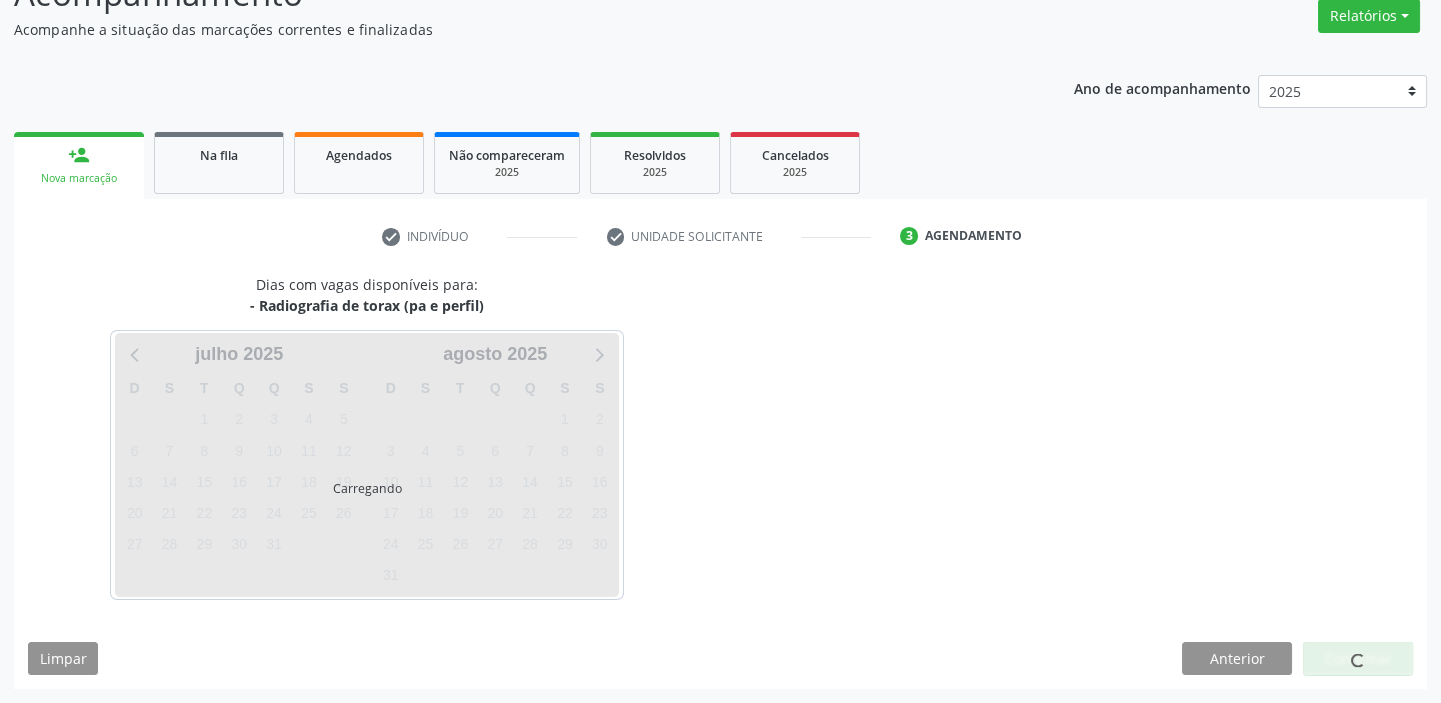 scroll, scrollTop: 166, scrollLeft: 0, axis: vertical 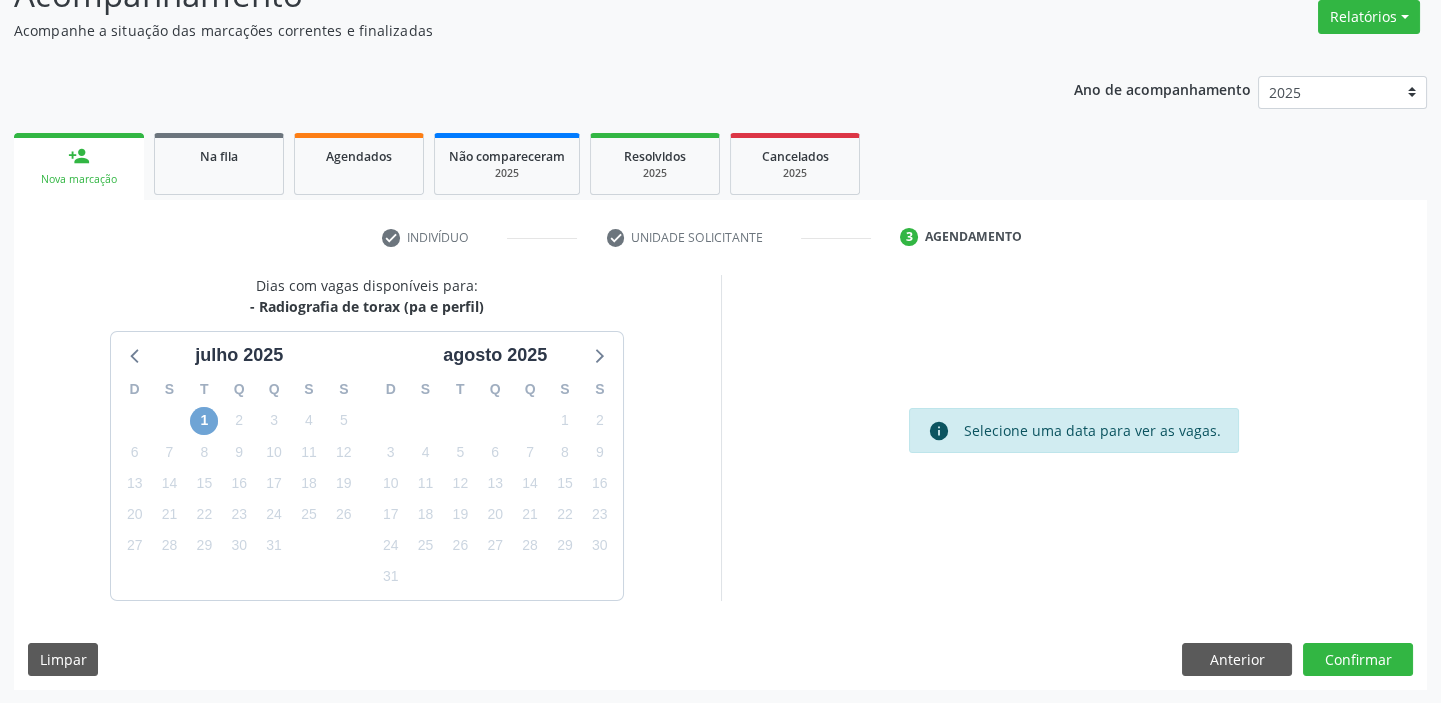 click on "1" at bounding box center [204, 421] 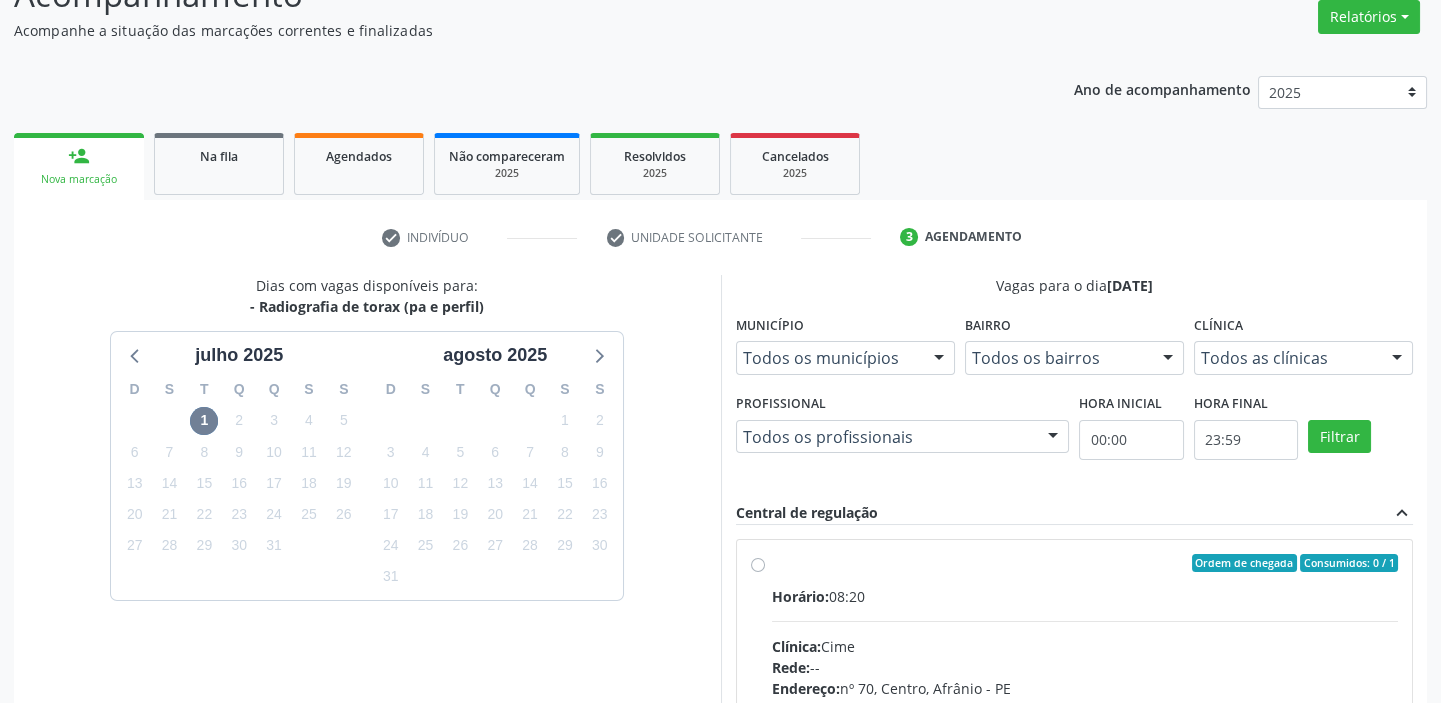 click on "Horário:   08:20" at bounding box center (1085, 596) 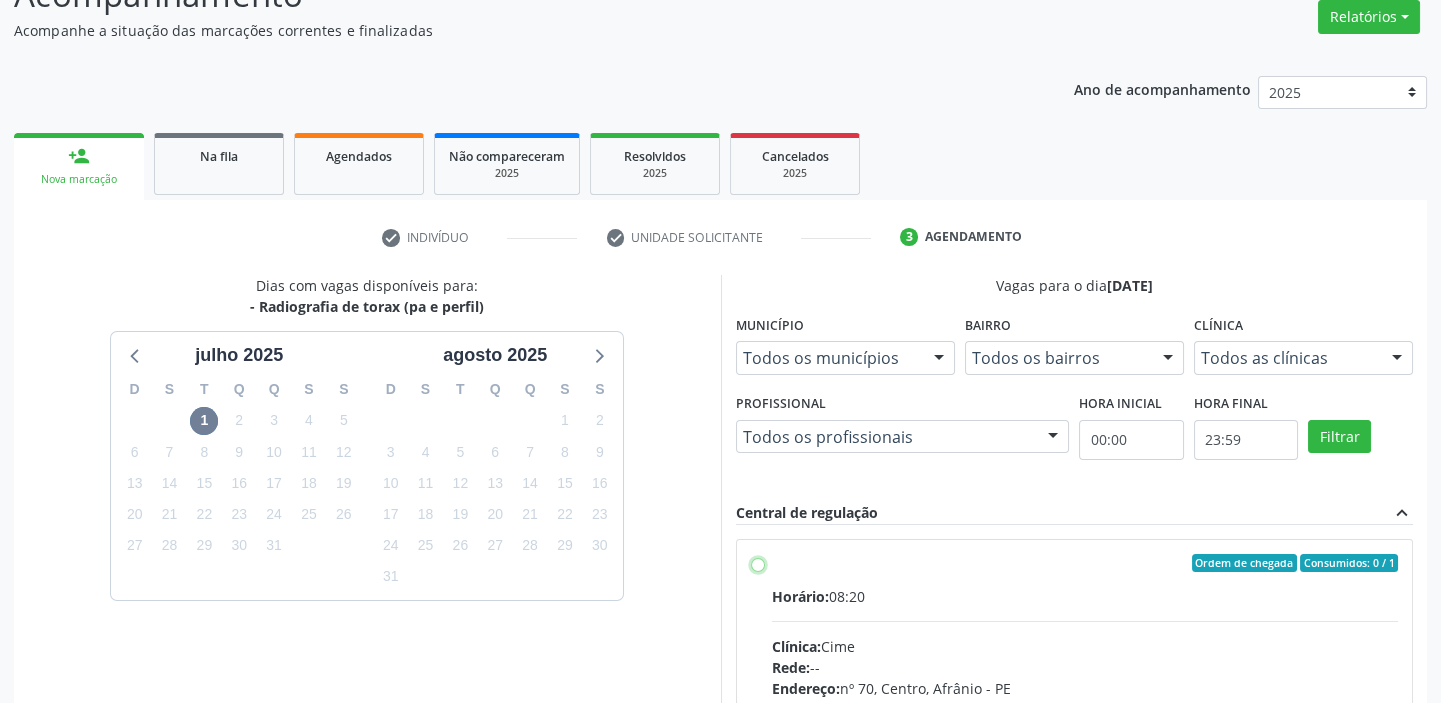 click on "Ordem de chegada
Consumidos: 0 / 1
Horário:   08:20
Clínica:  Cime
Rede:
--
Endereço:   nº 70, Centro, Afrânio - PE
Telefone:   (87) 88416145
Profissional:
--
Informações adicionais sobre o atendimento
Idade de atendimento:
Sem restrição
Gênero(s) atendido(s):
Sem restrição
Informações adicionais:
--" at bounding box center [758, 563] 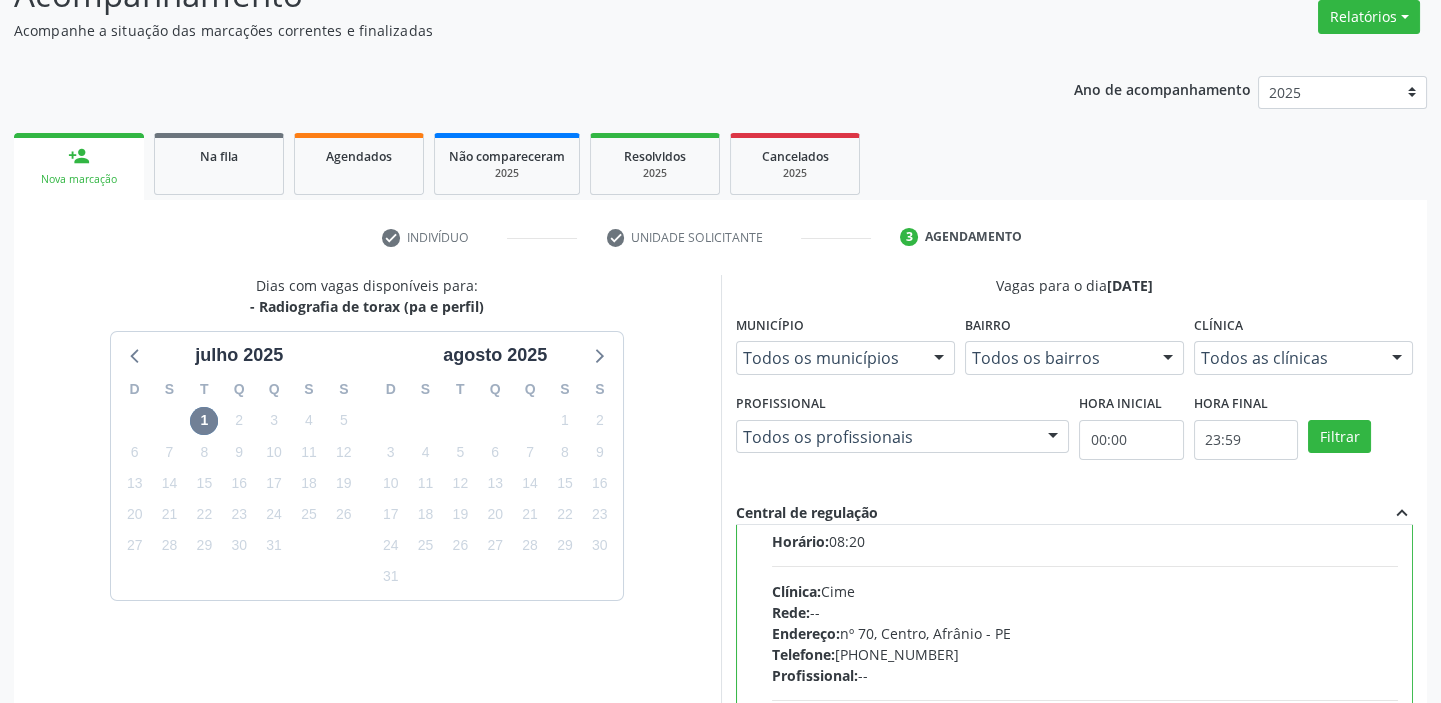 scroll, scrollTop: 99, scrollLeft: 0, axis: vertical 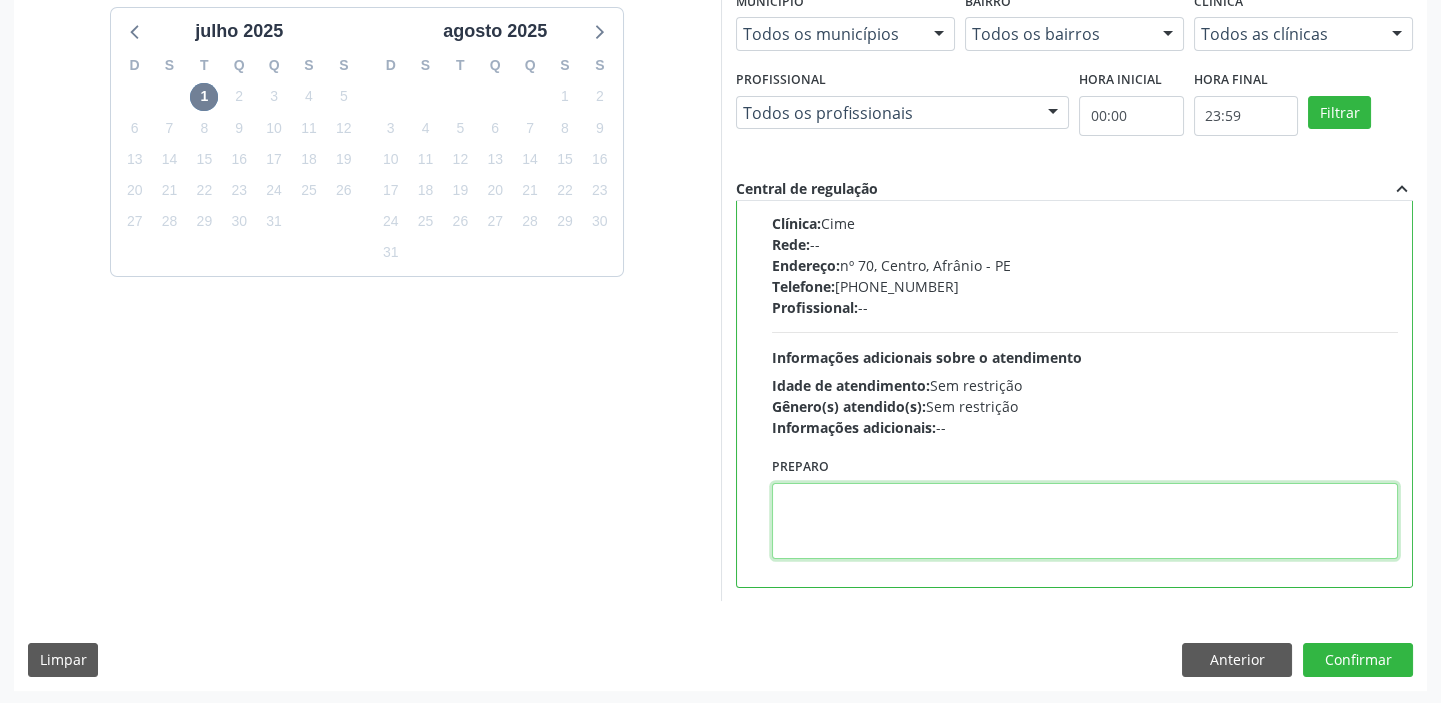 click at bounding box center (1085, 521) 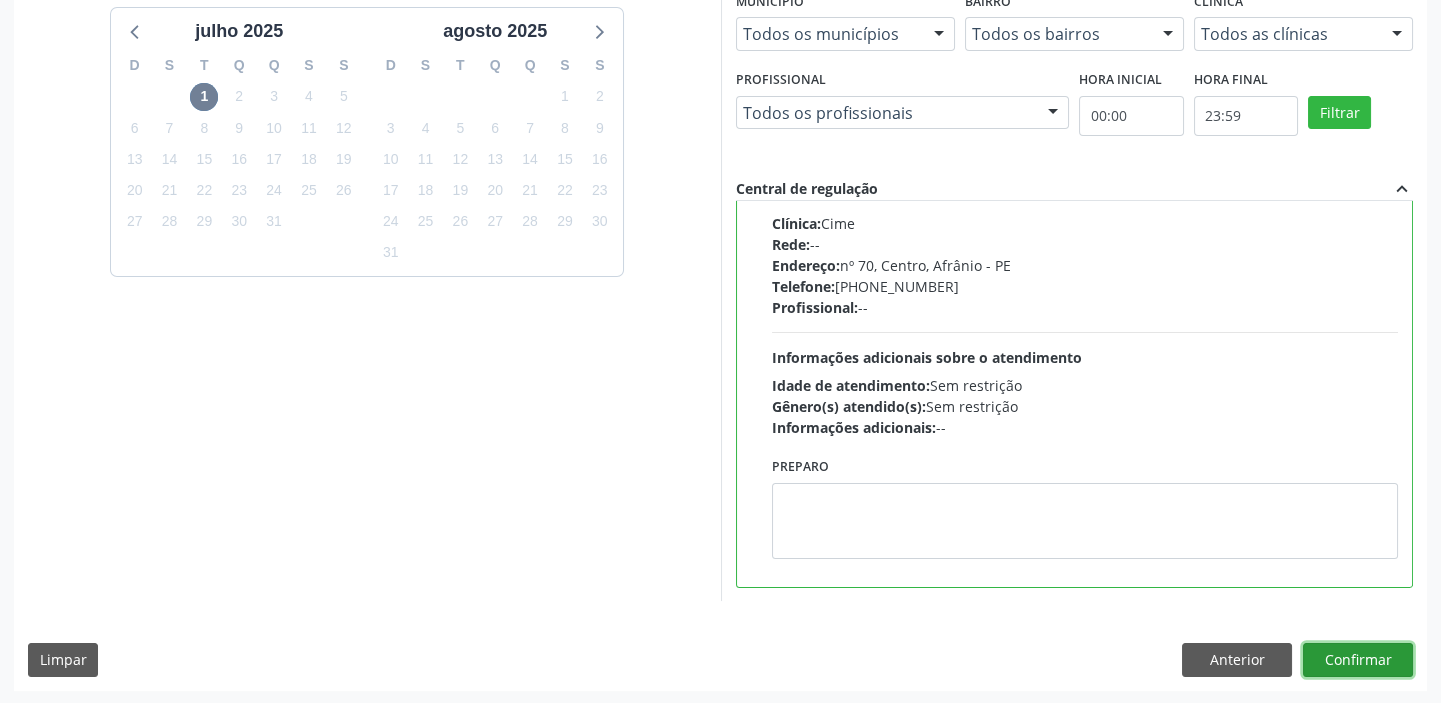 click on "Confirmar" at bounding box center (1358, 660) 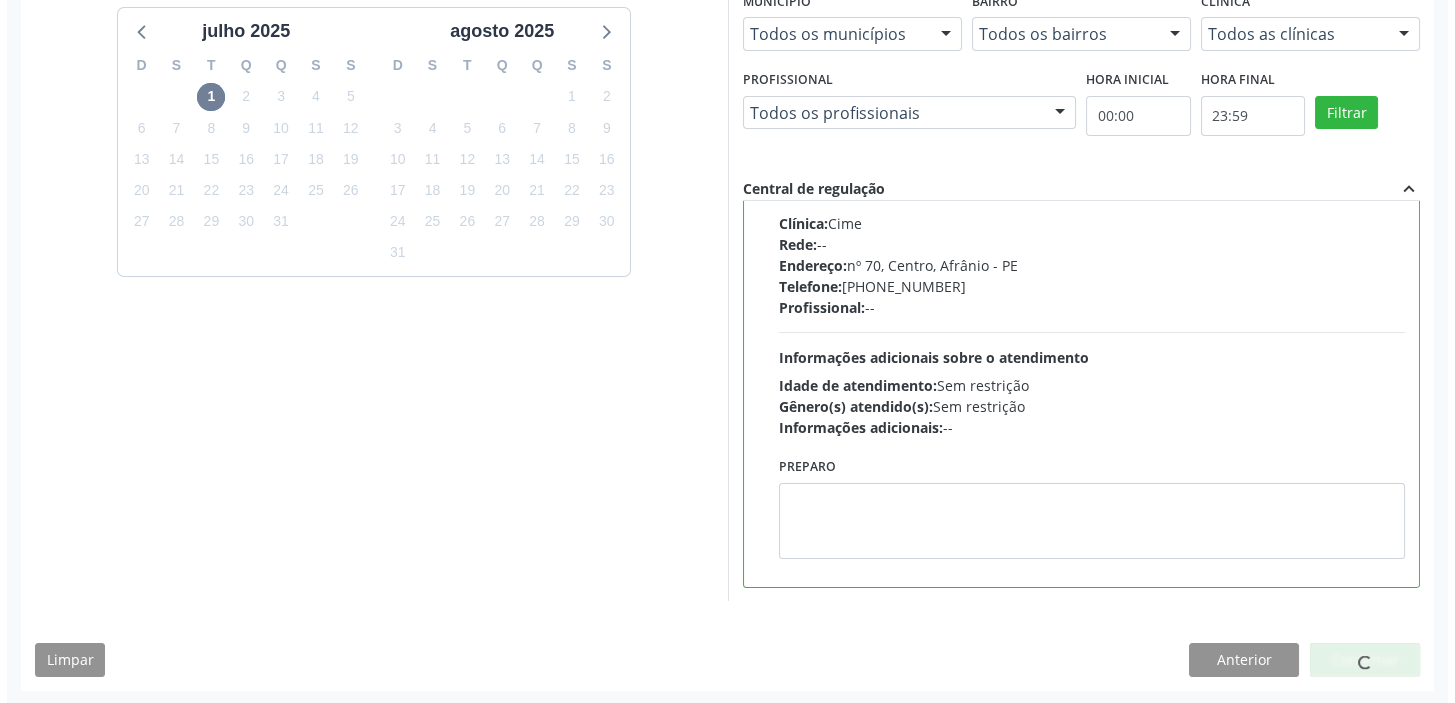 scroll, scrollTop: 0, scrollLeft: 0, axis: both 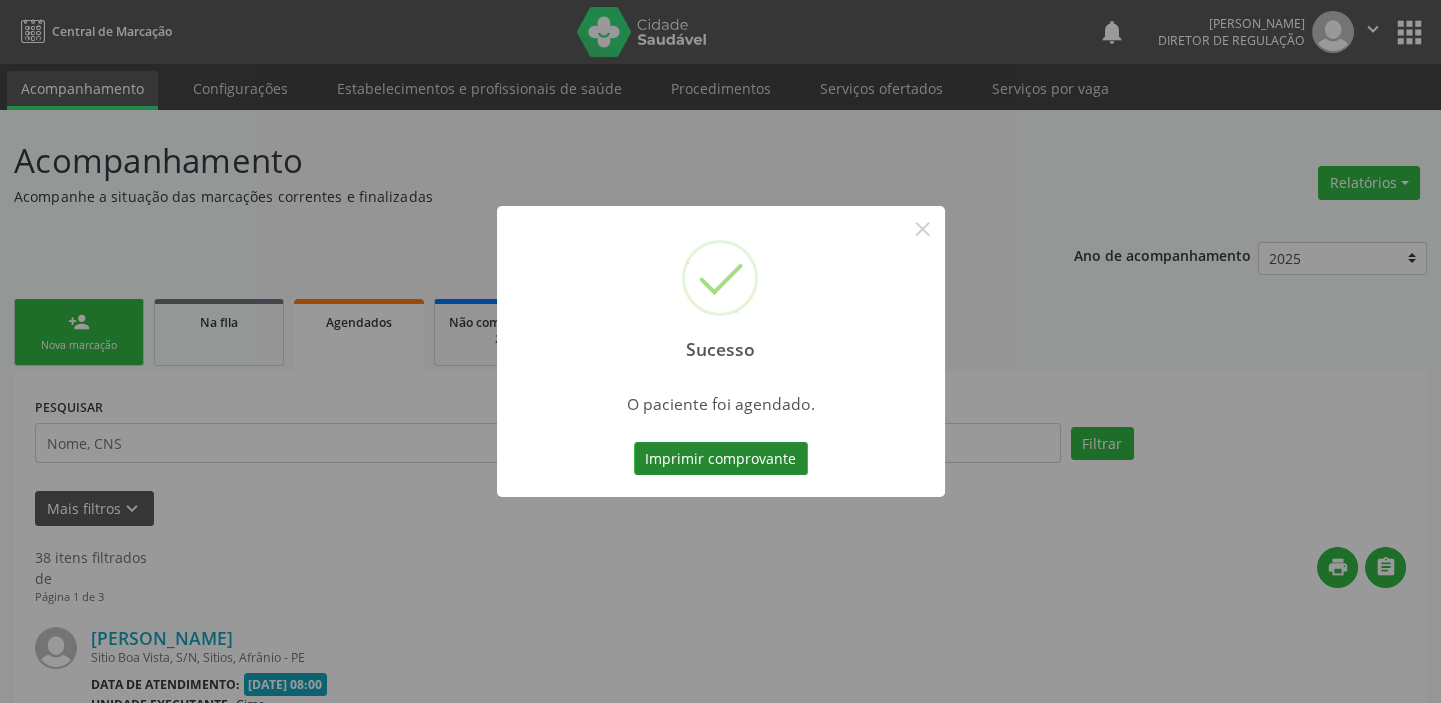 click on "Imprimir comprovante" at bounding box center [721, 459] 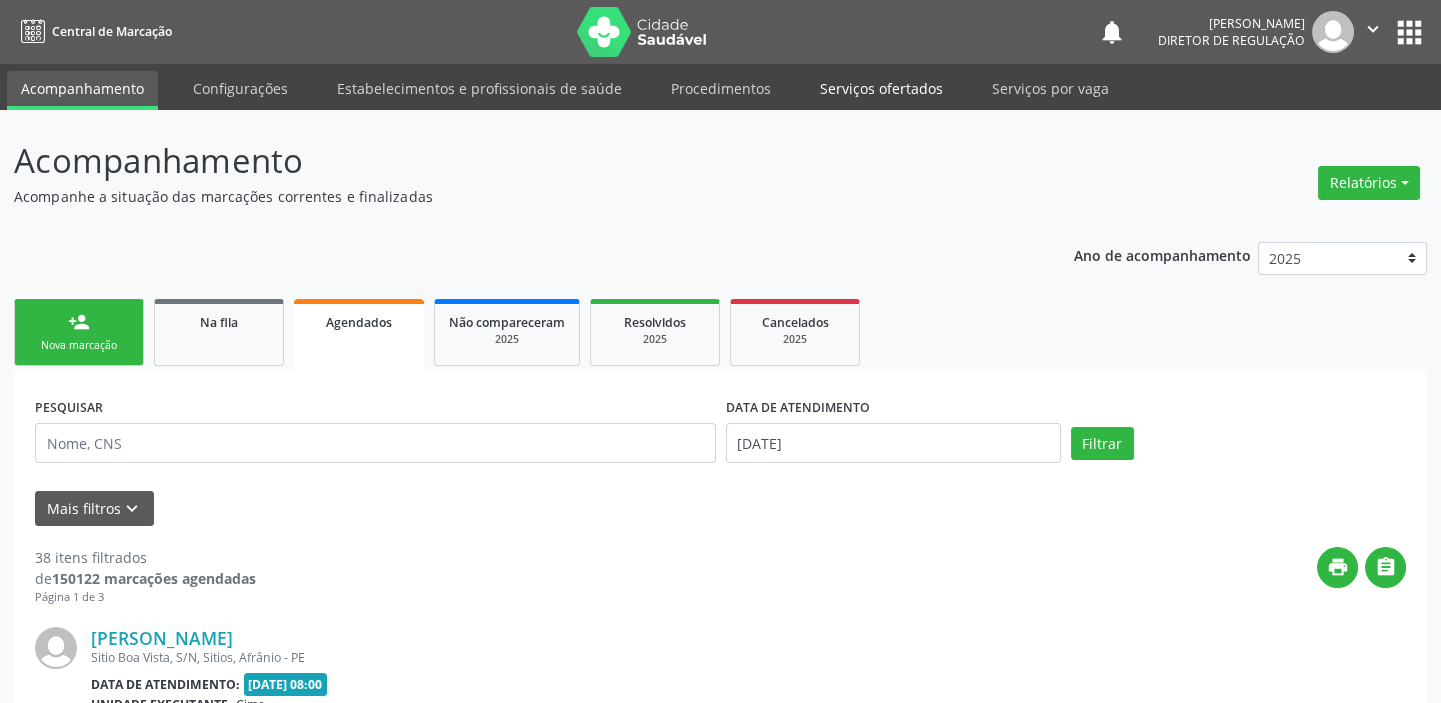 click on "Serviços ofertados" at bounding box center [881, 88] 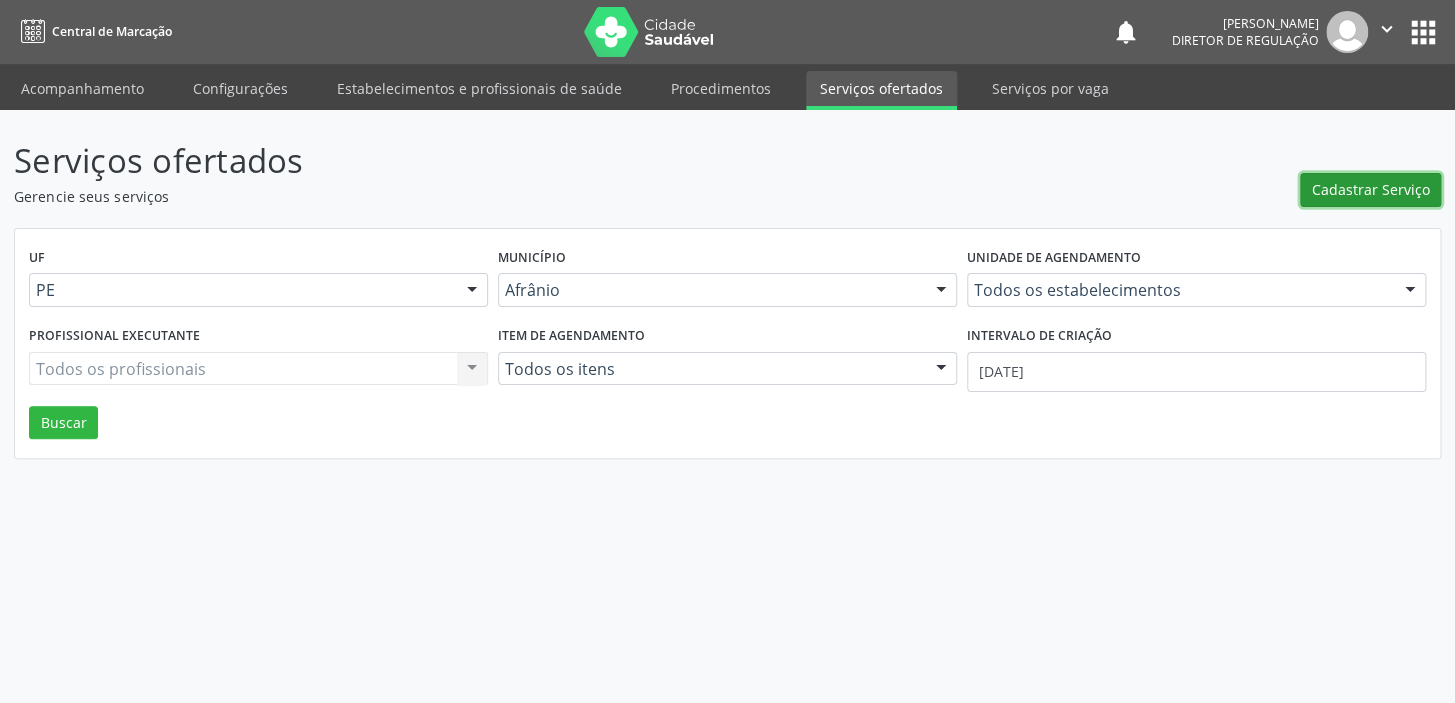 click on "Cadastrar Serviço" at bounding box center [1371, 189] 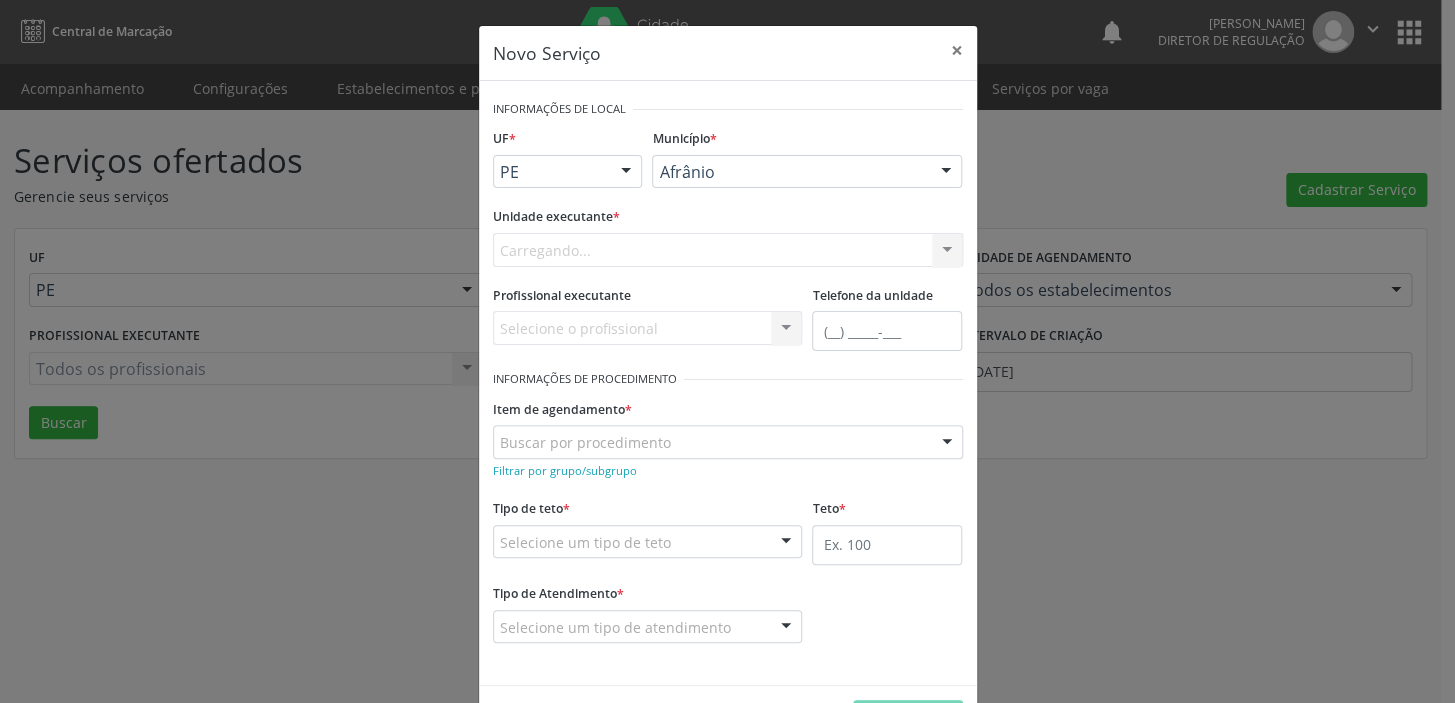 scroll, scrollTop: 0, scrollLeft: 0, axis: both 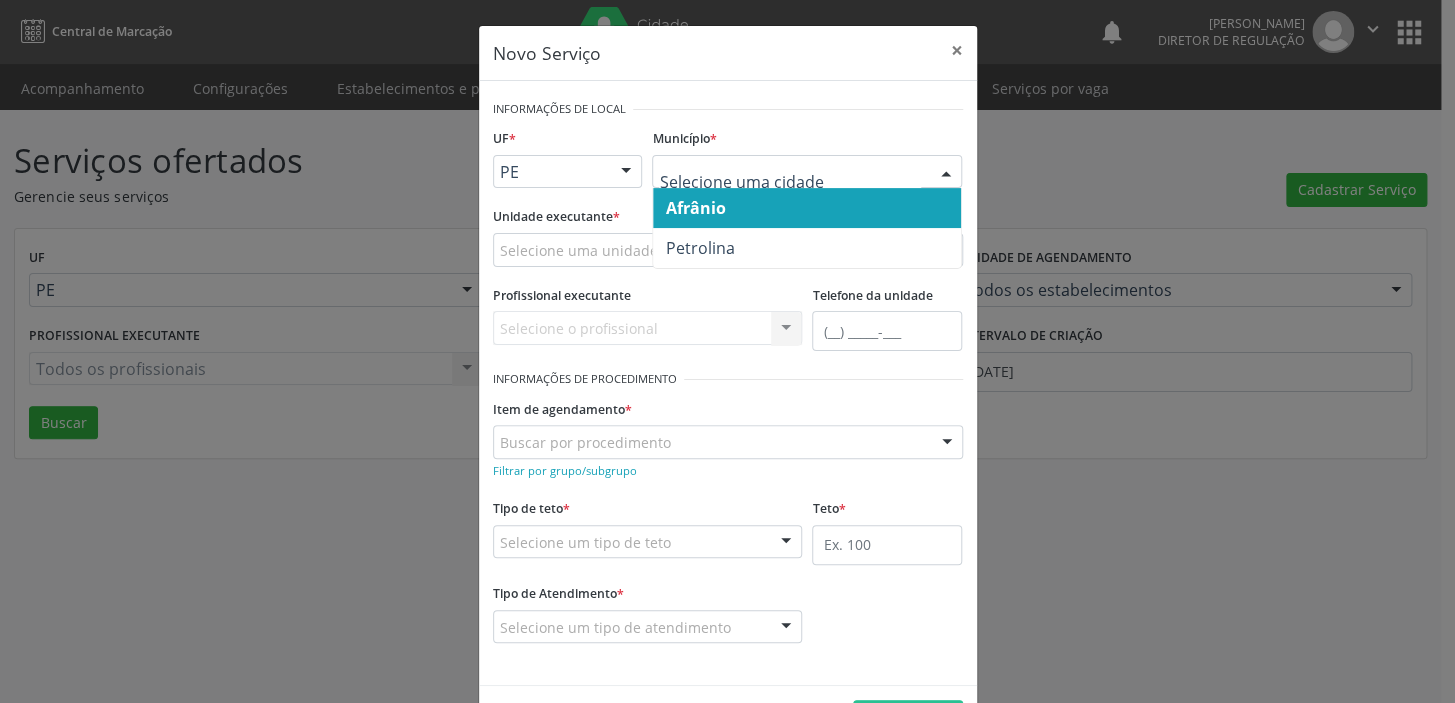 click on "Afrânio" at bounding box center [695, 208] 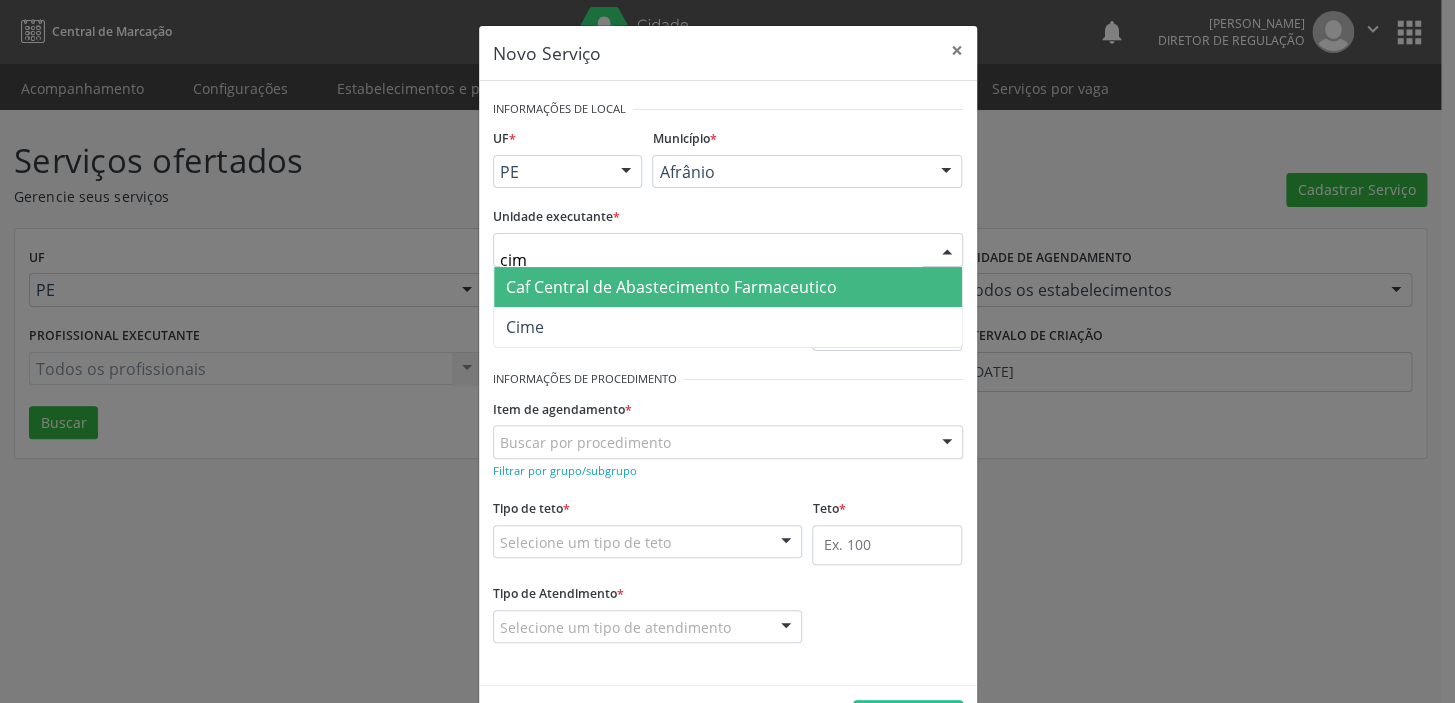 type on "cime" 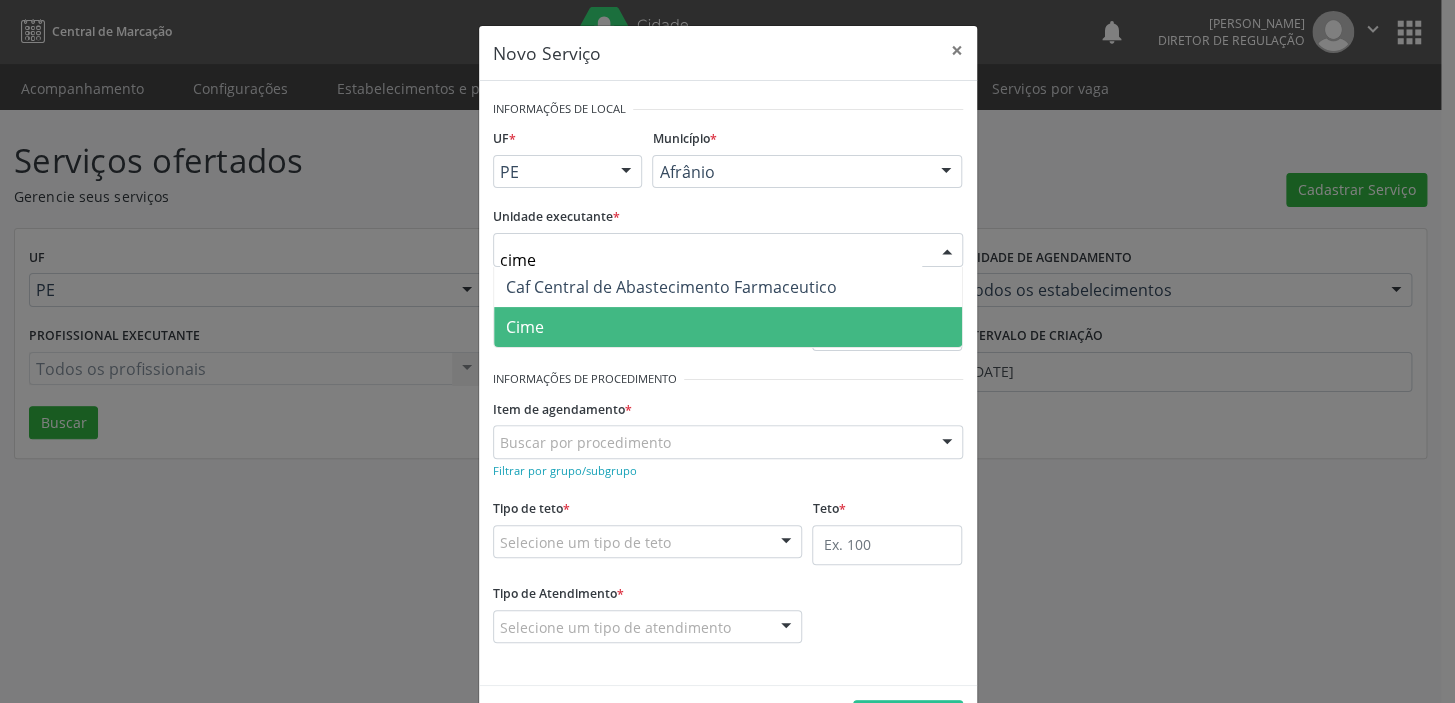 click on "Cime" at bounding box center (728, 327) 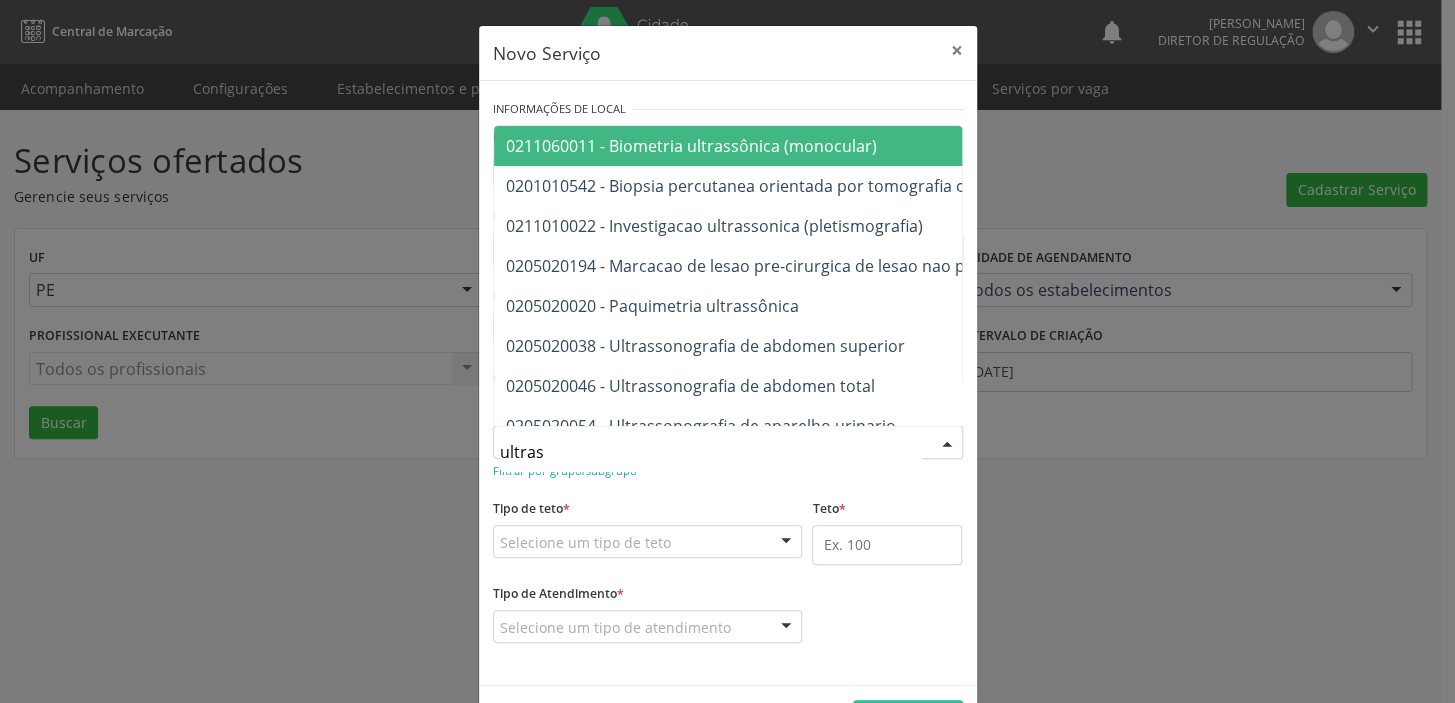 type on "ultrass" 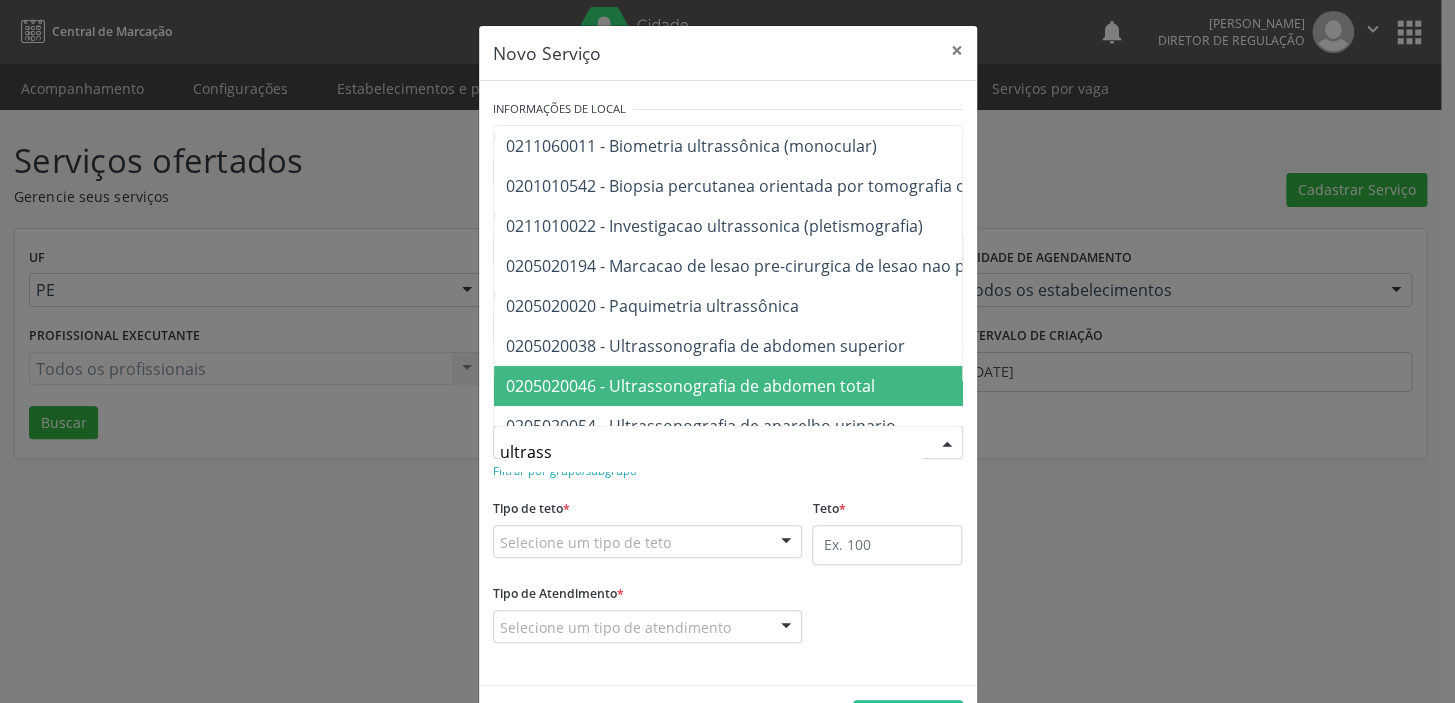 drag, startPoint x: 557, startPoint y: 396, endPoint x: 545, endPoint y: 427, distance: 33.24154 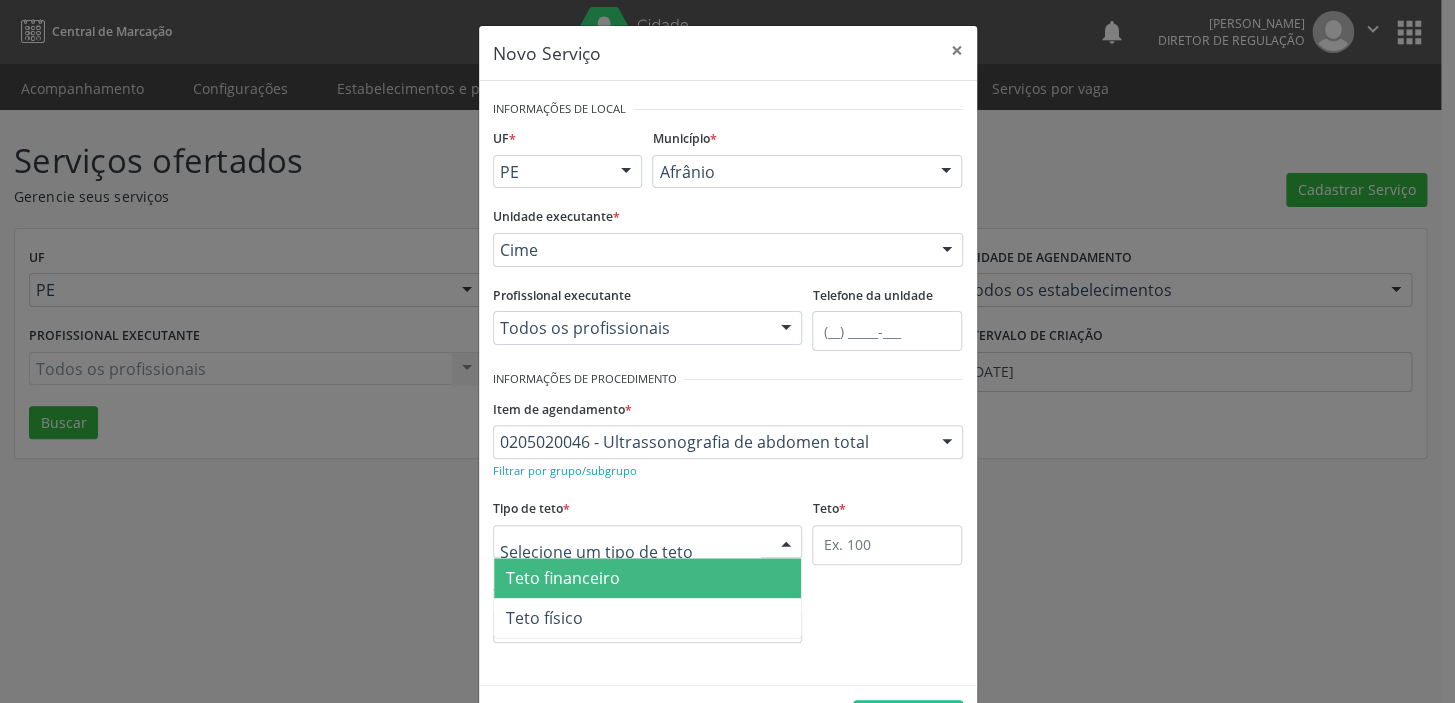 click at bounding box center [648, 542] 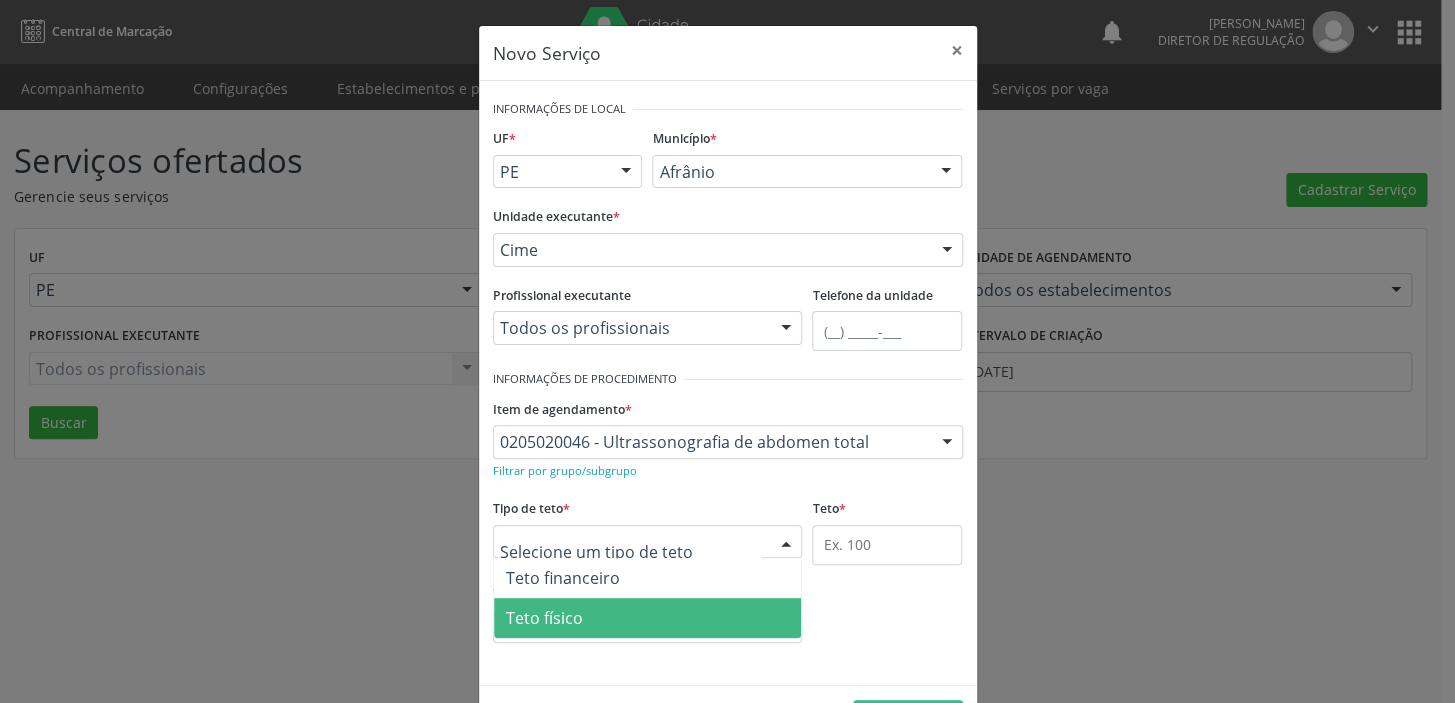 click on "Teto físico" at bounding box center [544, 618] 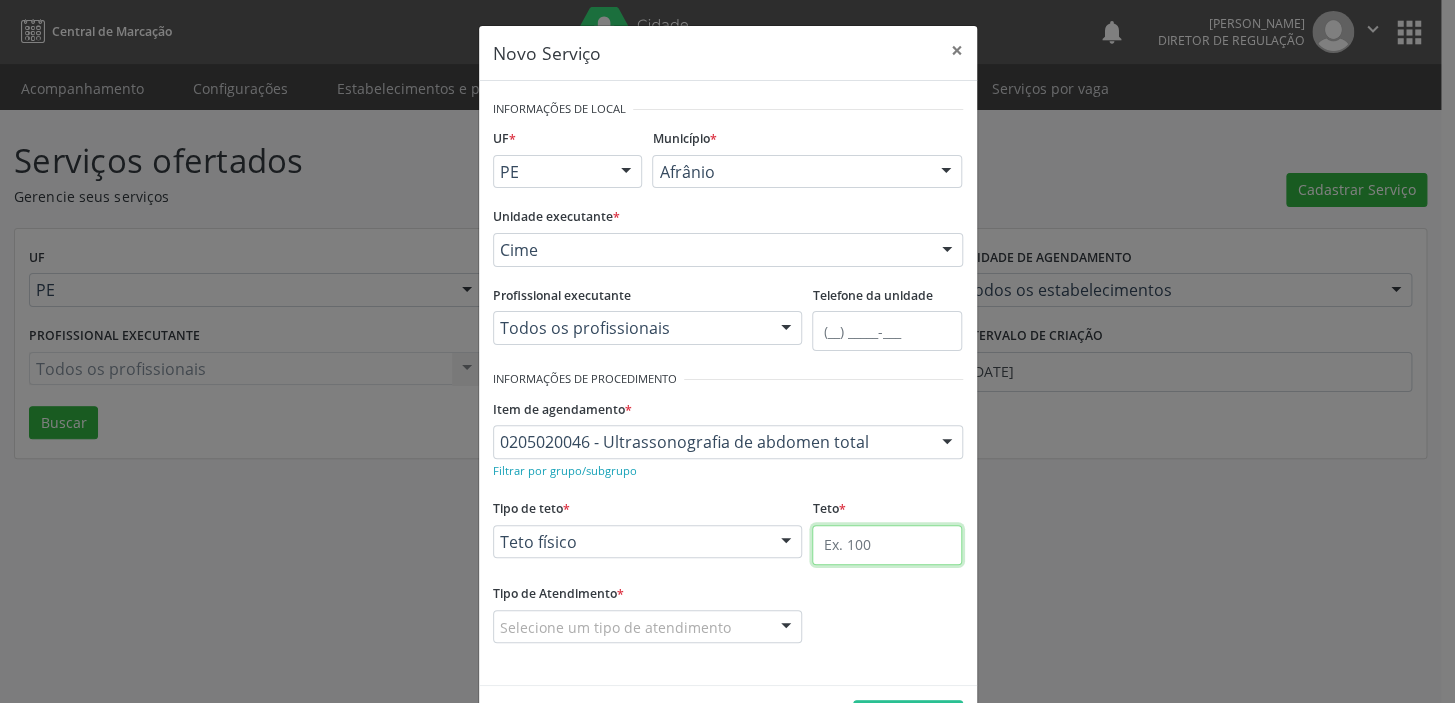 click at bounding box center (887, 545) 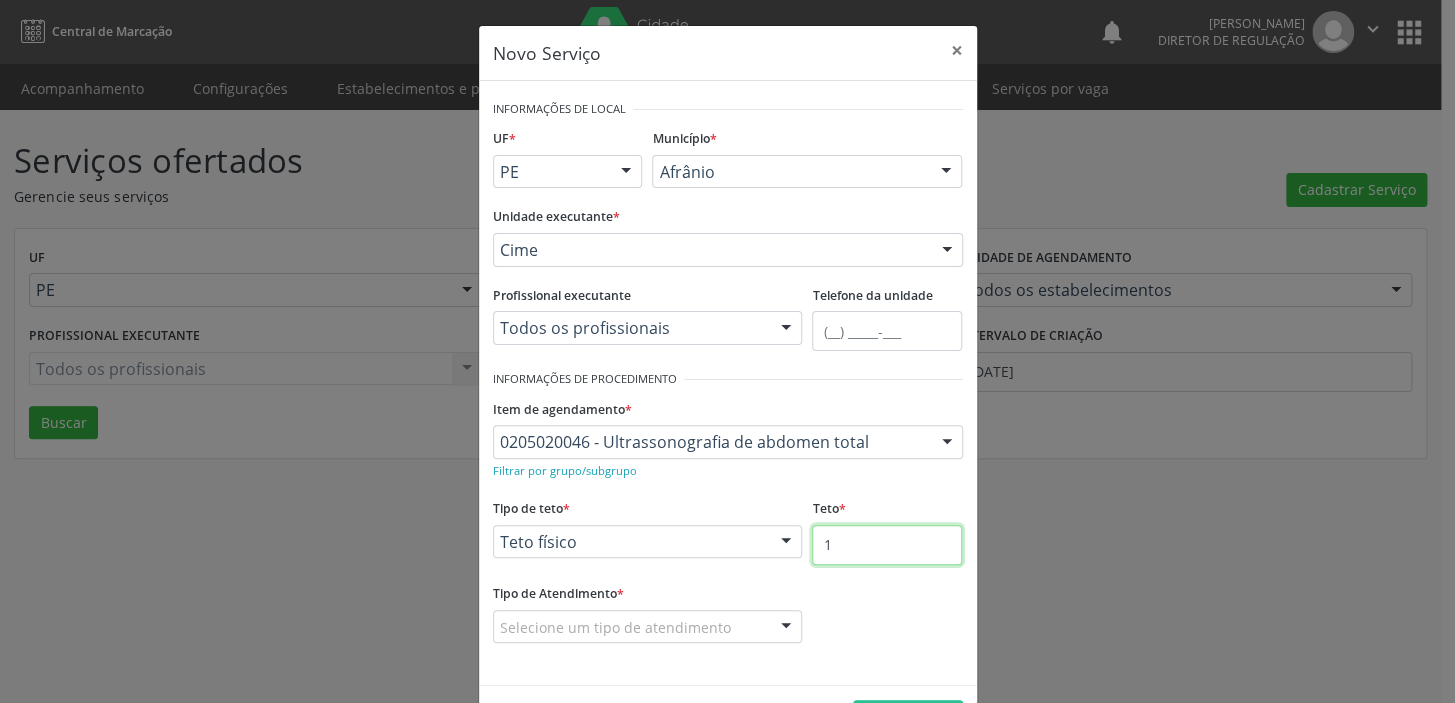 type on "1" 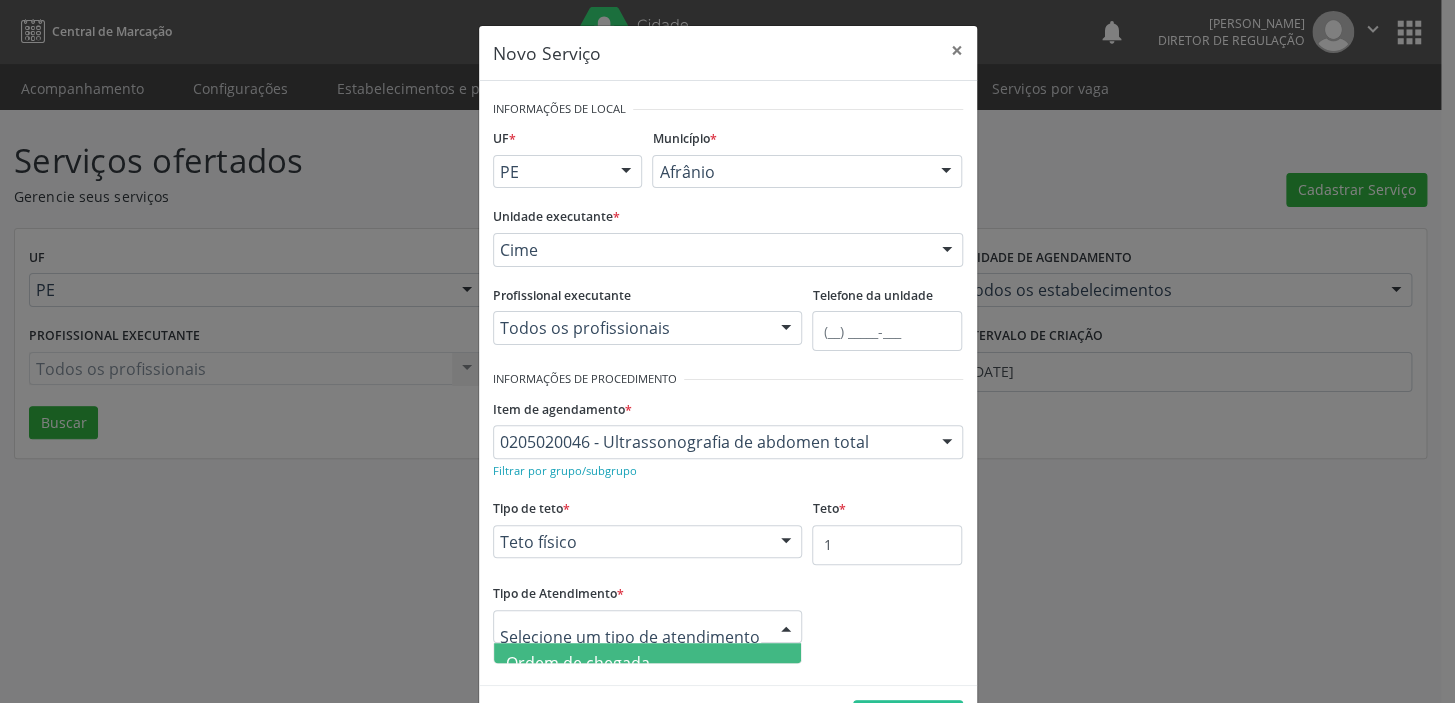 click on "Ordem de chegada" at bounding box center (578, 663) 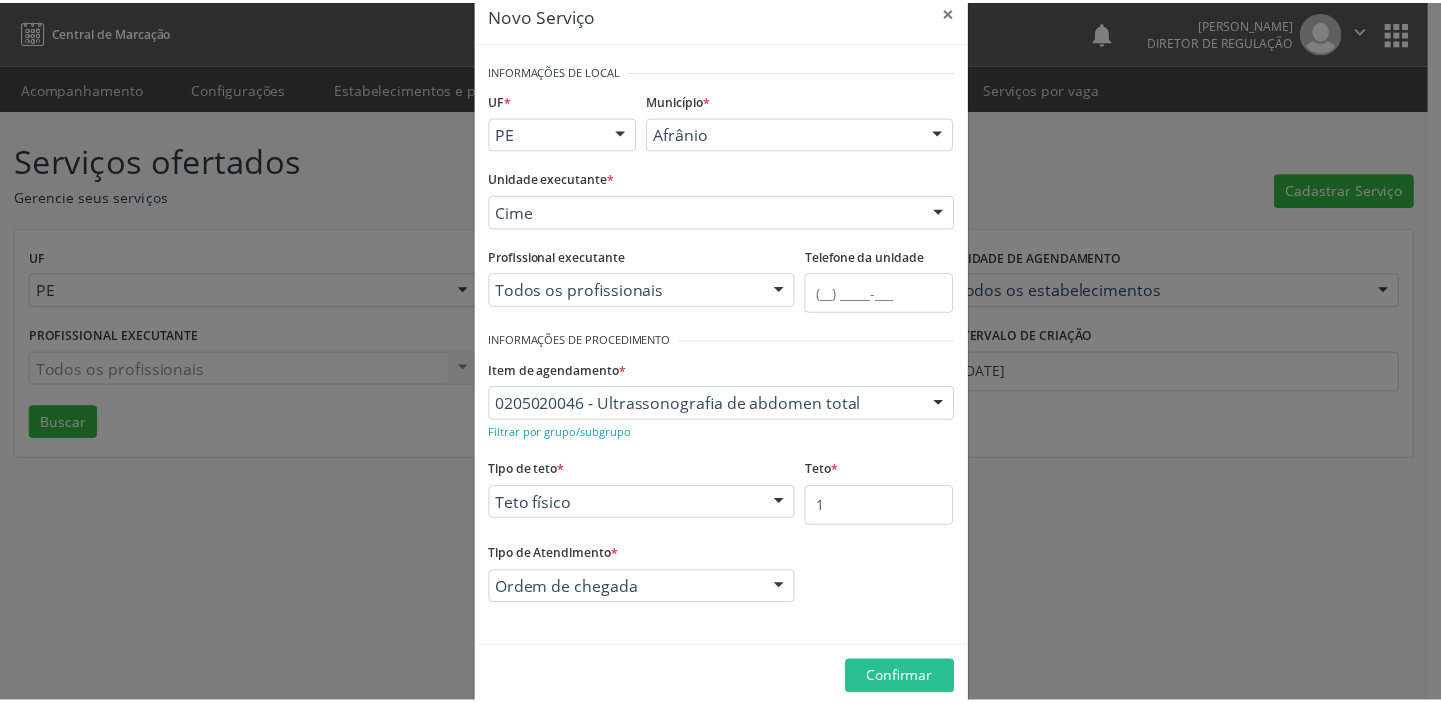 scroll, scrollTop: 69, scrollLeft: 0, axis: vertical 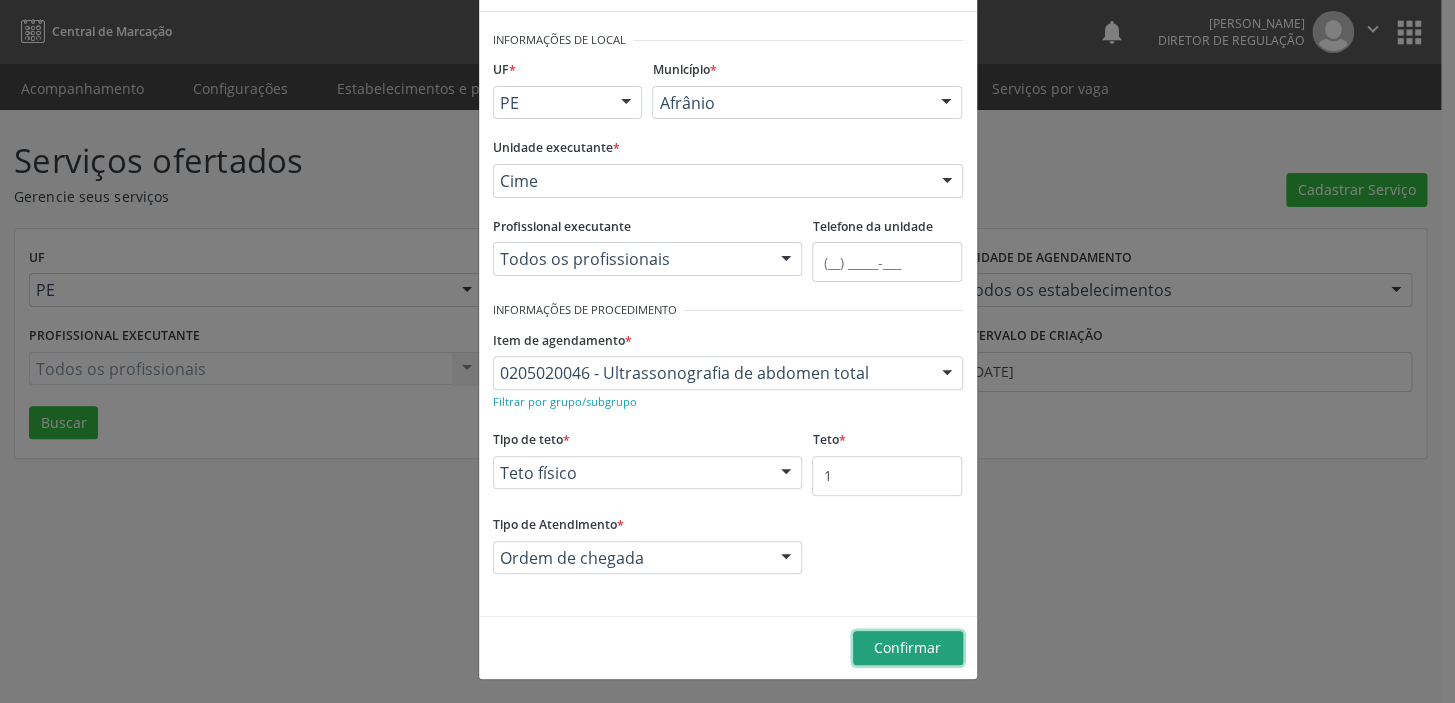 click on "Confirmar" at bounding box center (907, 647) 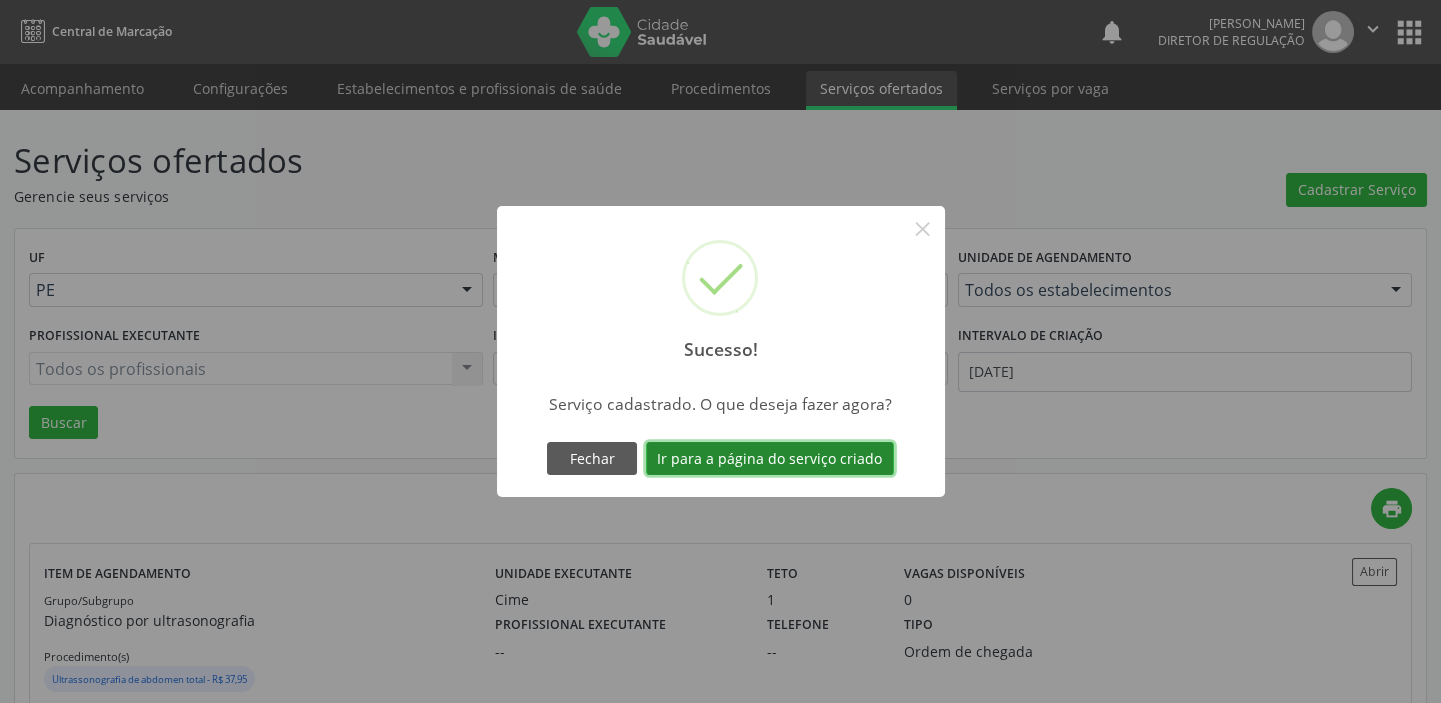 click on "Ir para a página do serviço criado" at bounding box center (770, 459) 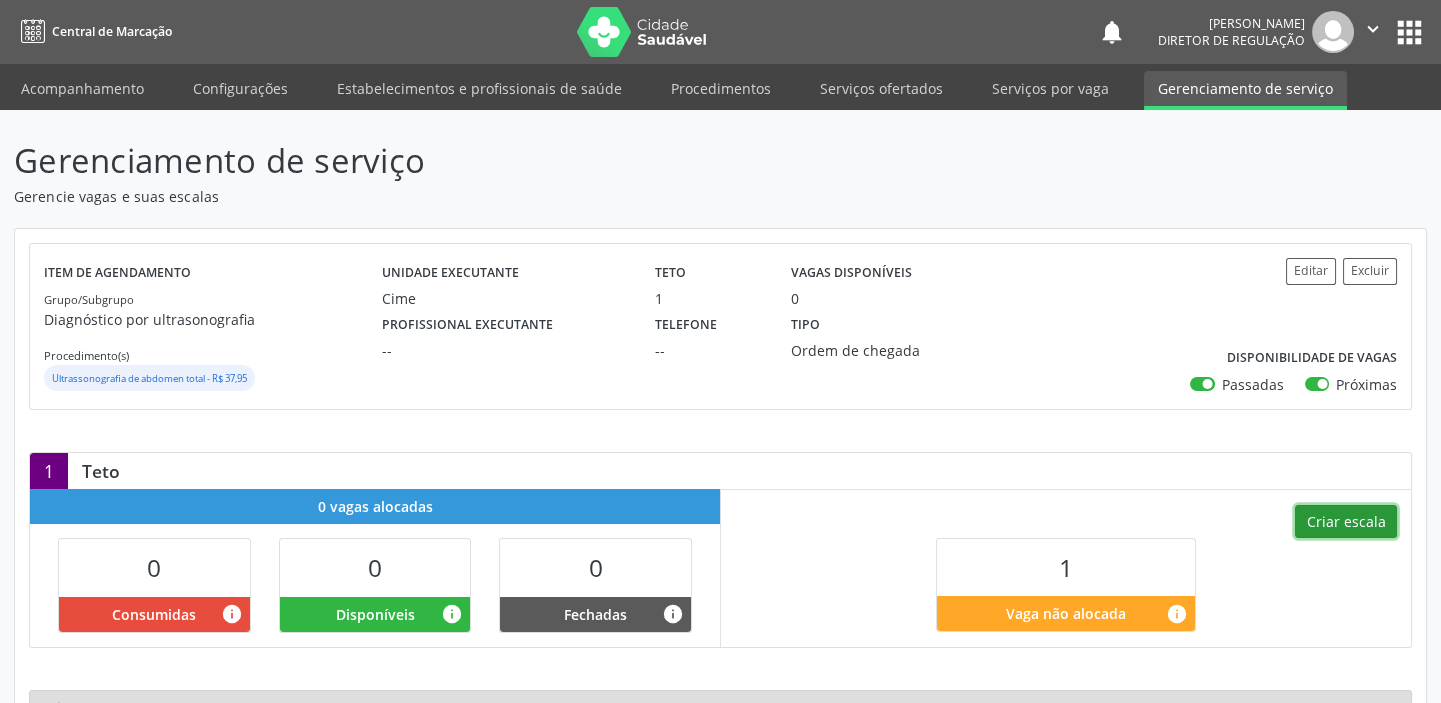 click on "Criar escala" at bounding box center (1346, 522) 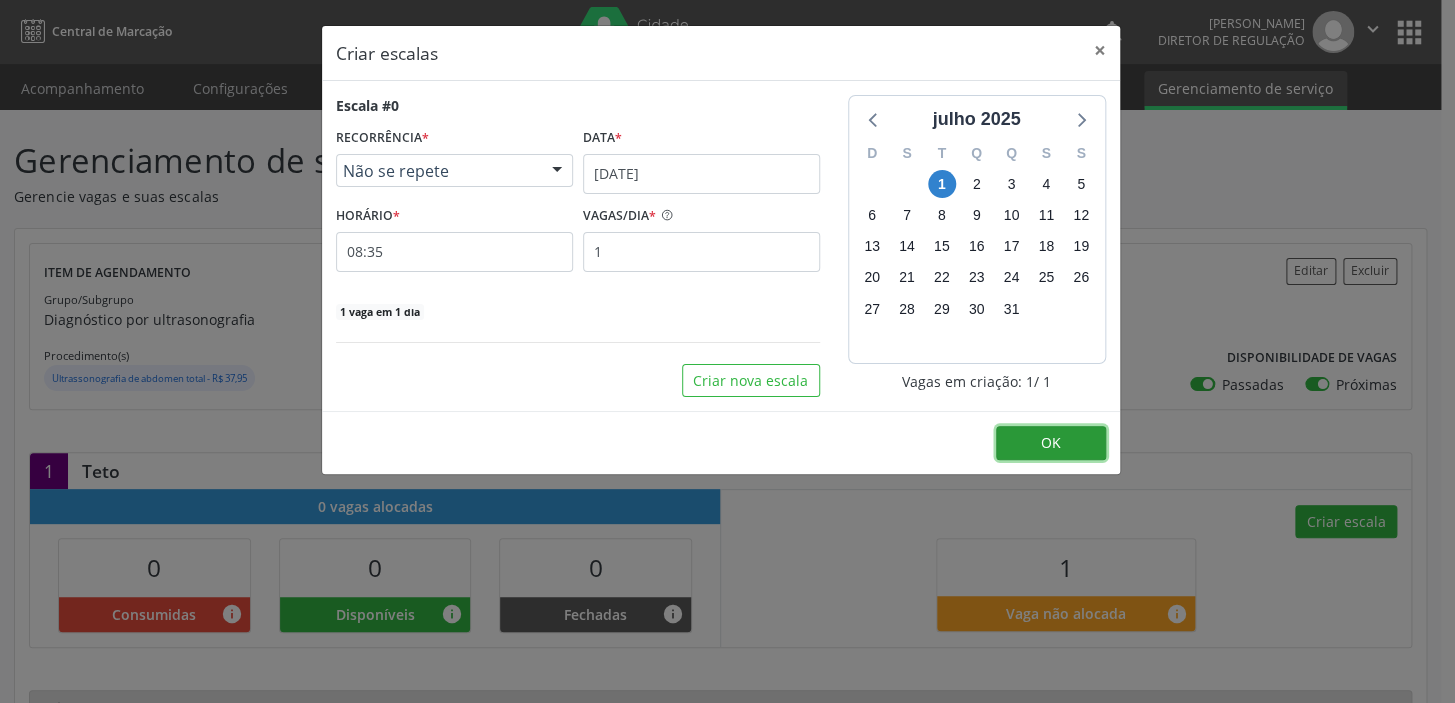 click on "OK" at bounding box center [1051, 443] 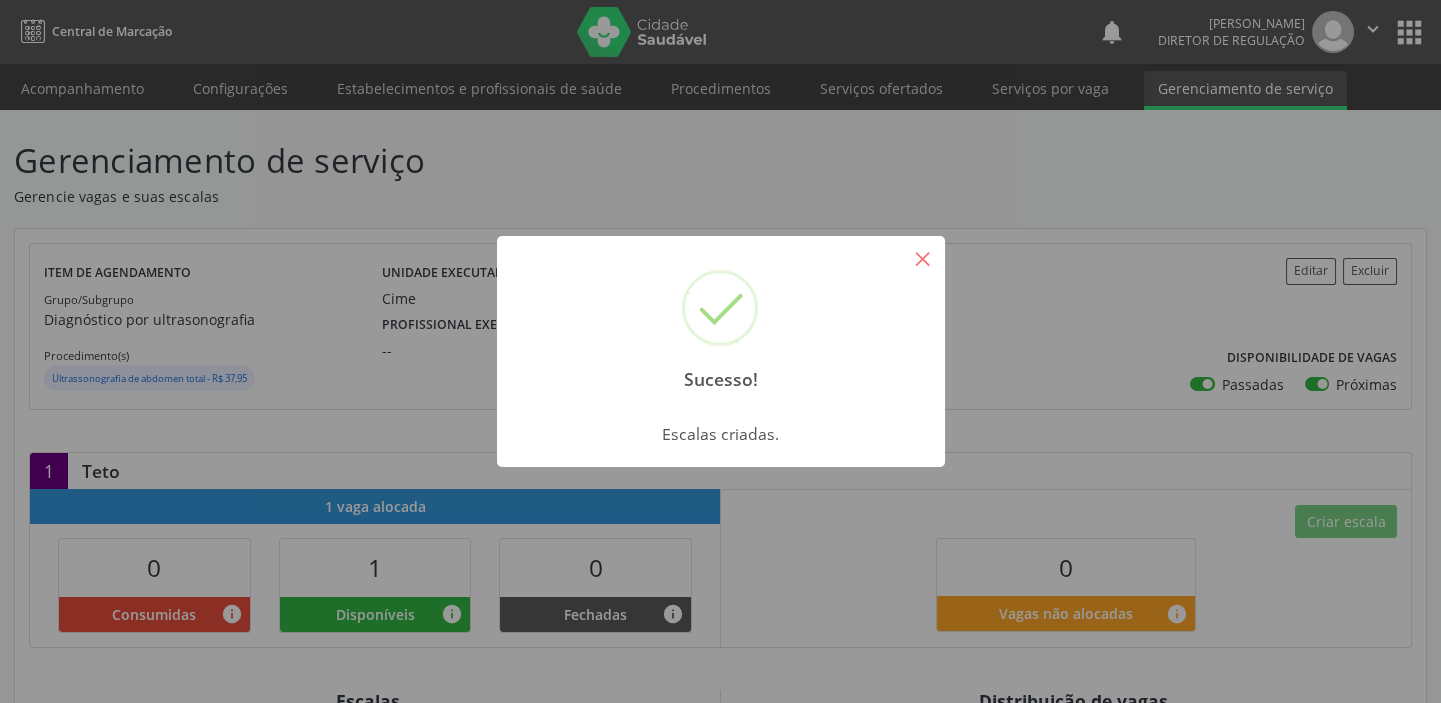 click on "×" at bounding box center (923, 258) 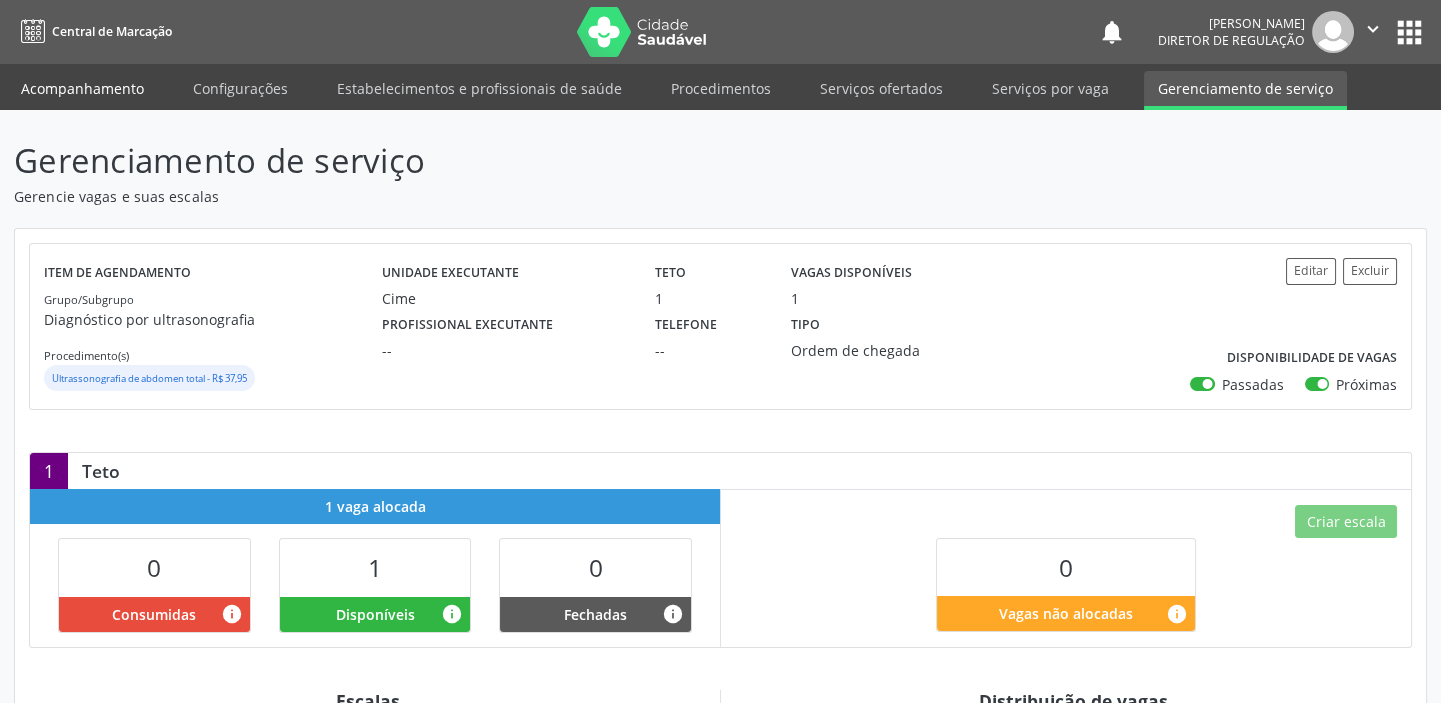 click on "Acompanhamento" at bounding box center (82, 88) 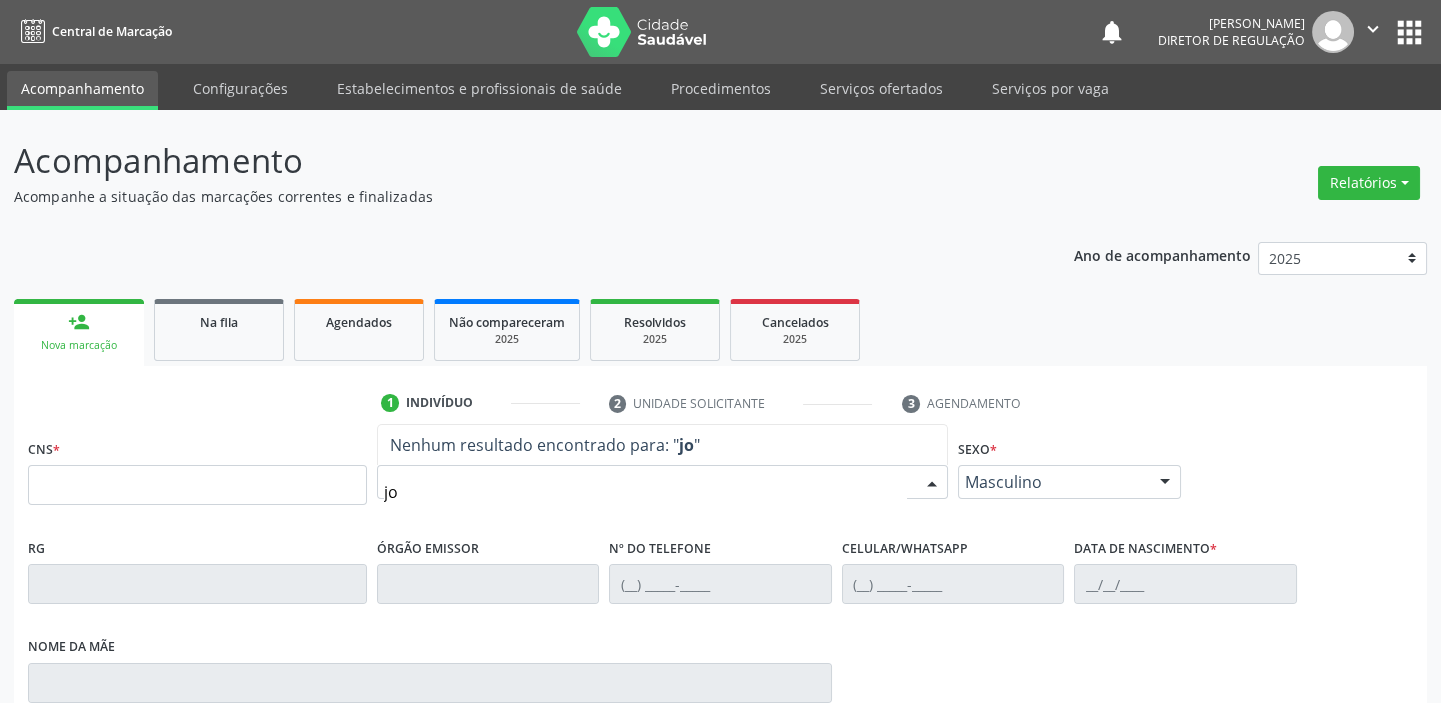 type on "j" 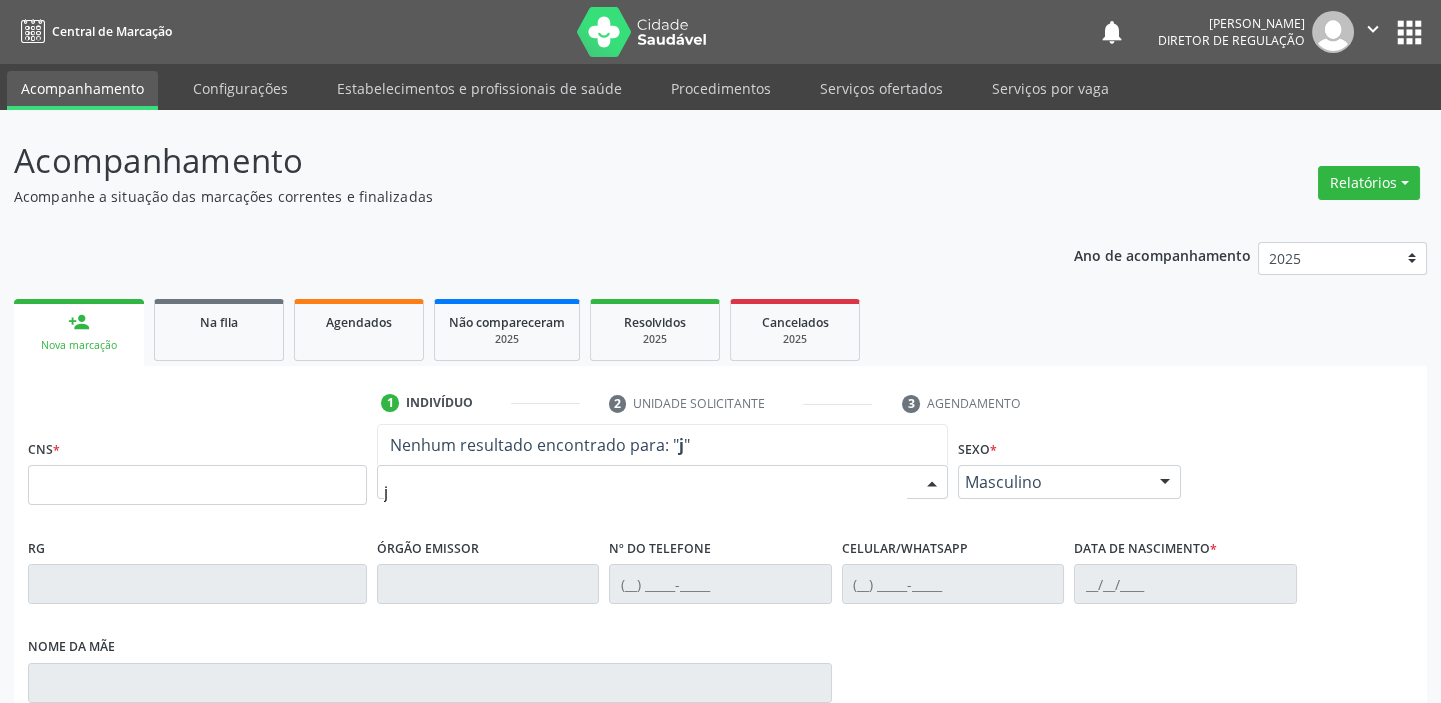 type 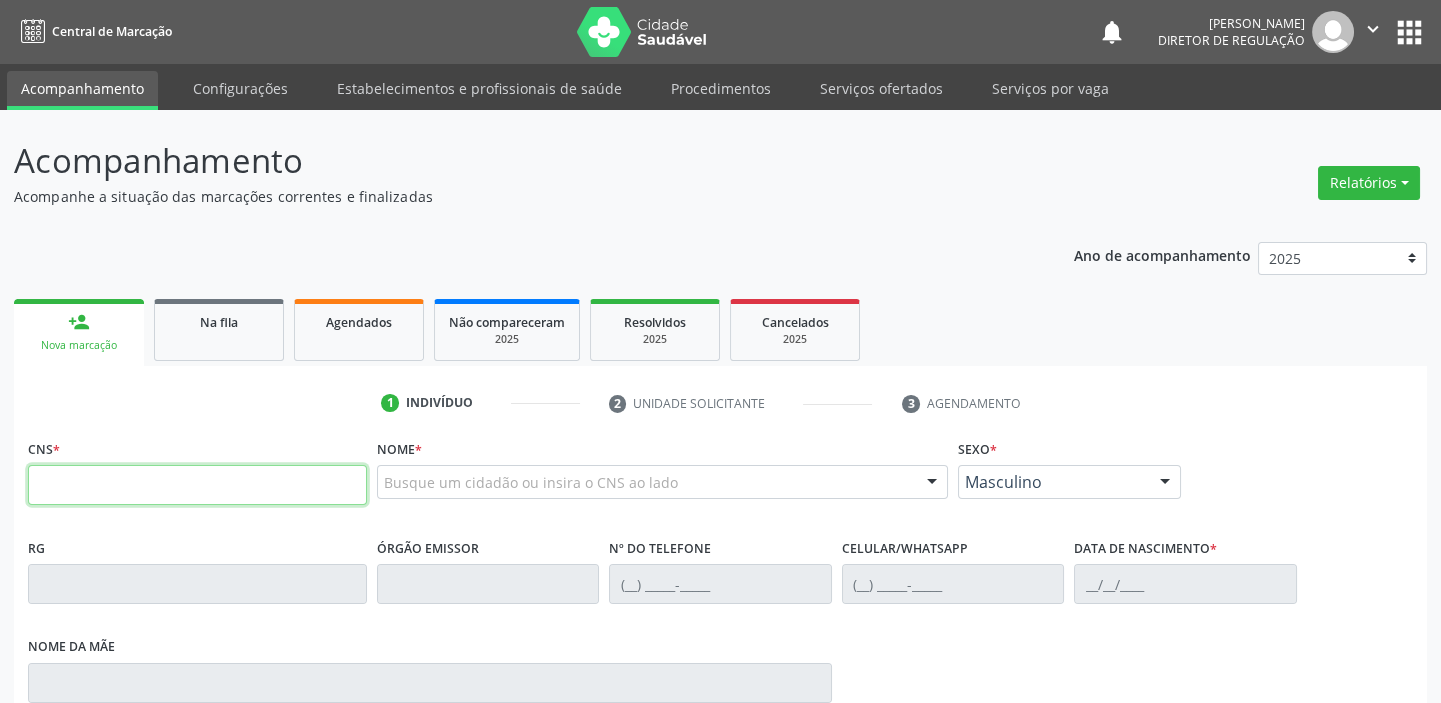 click at bounding box center (197, 485) 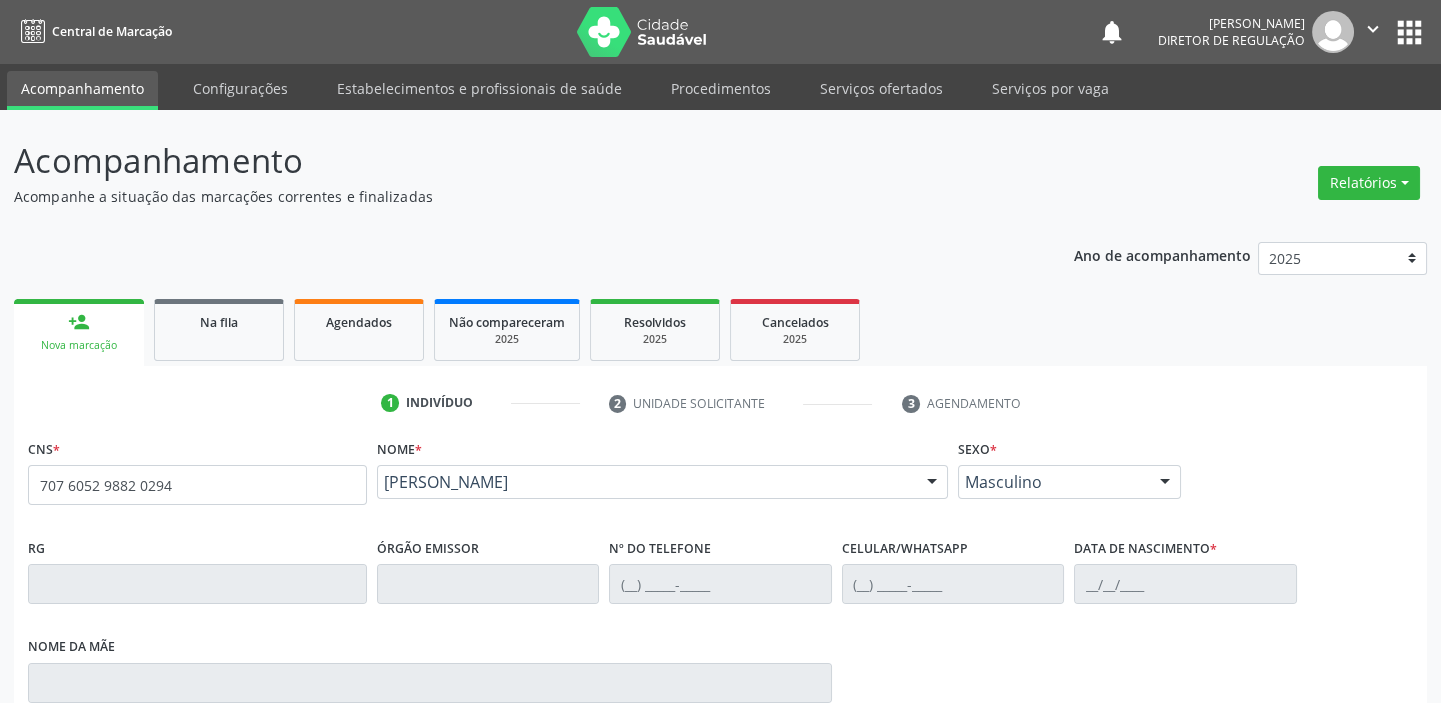 type on "707 6052 9882 0294" 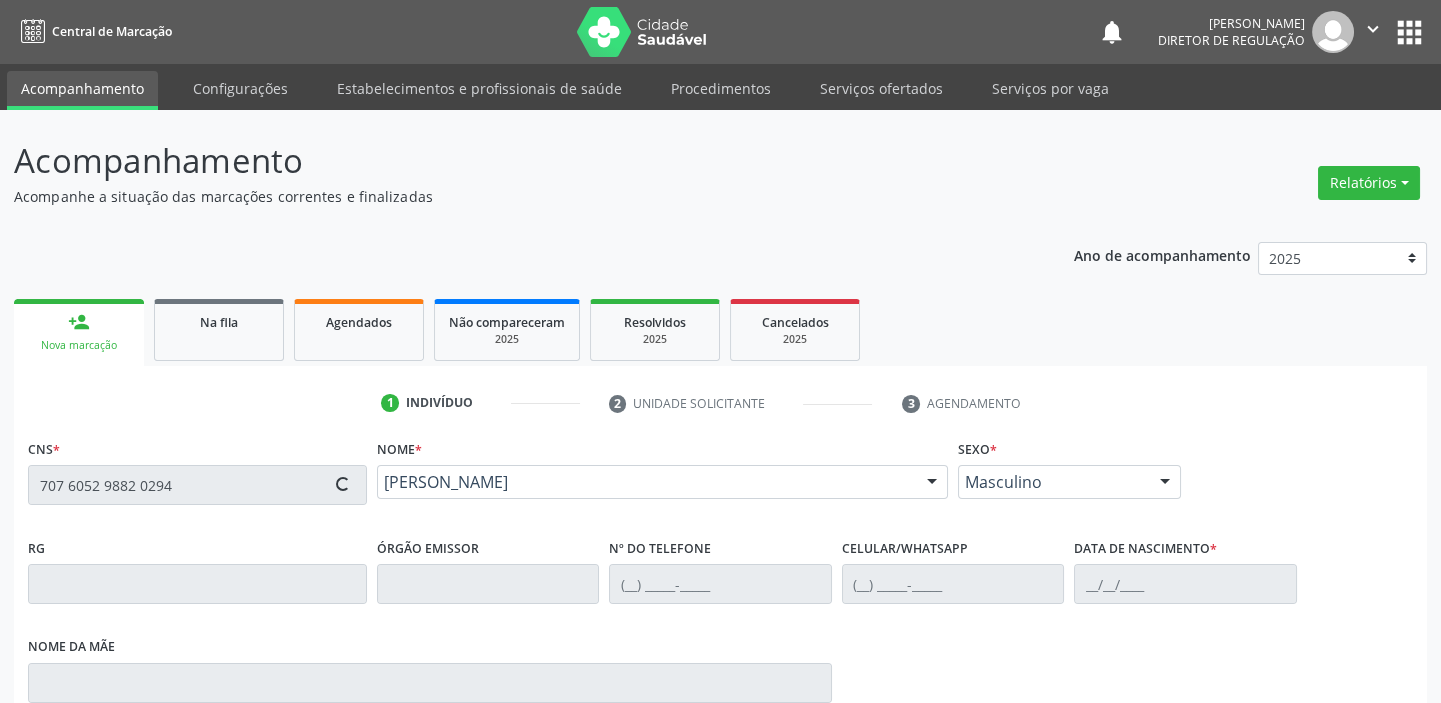type on "(87) 98841-6915" 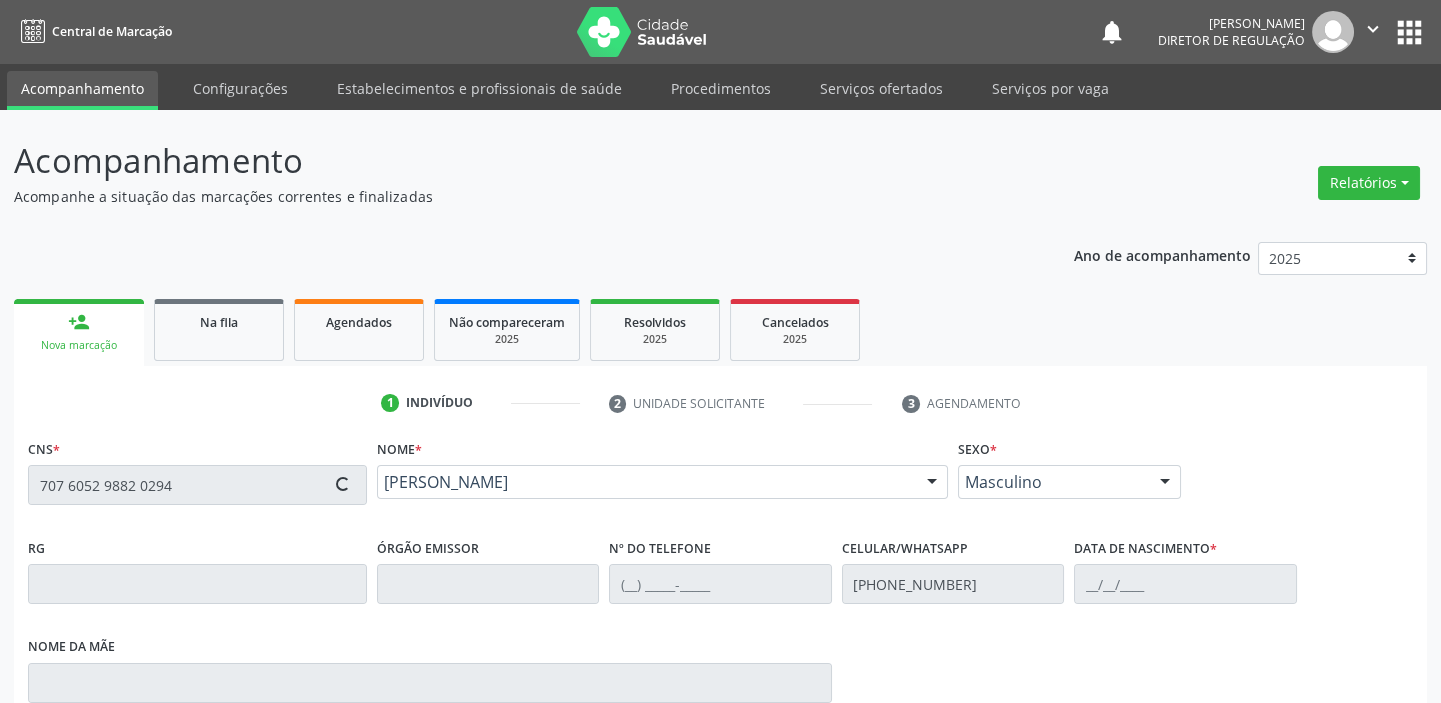 type on "06/02/1959" 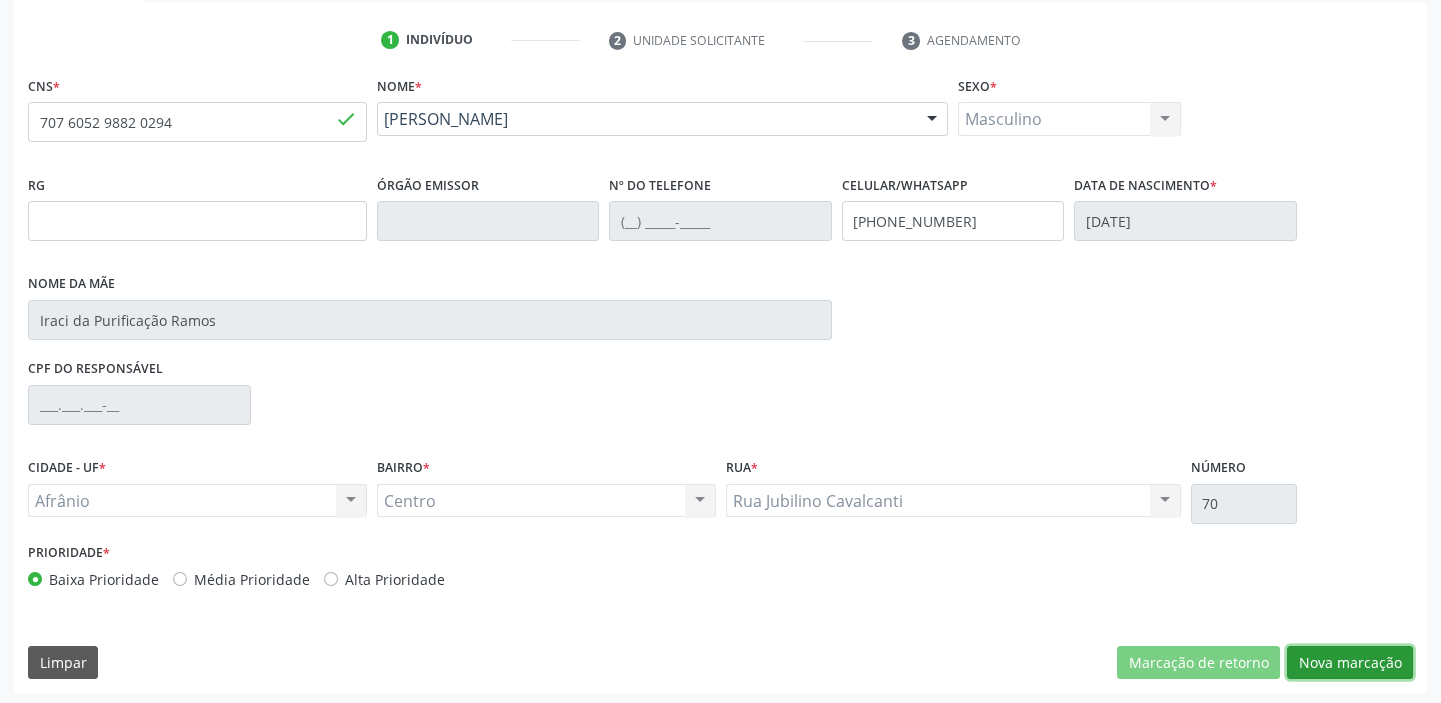 click on "Nova marcação" at bounding box center (1350, 663) 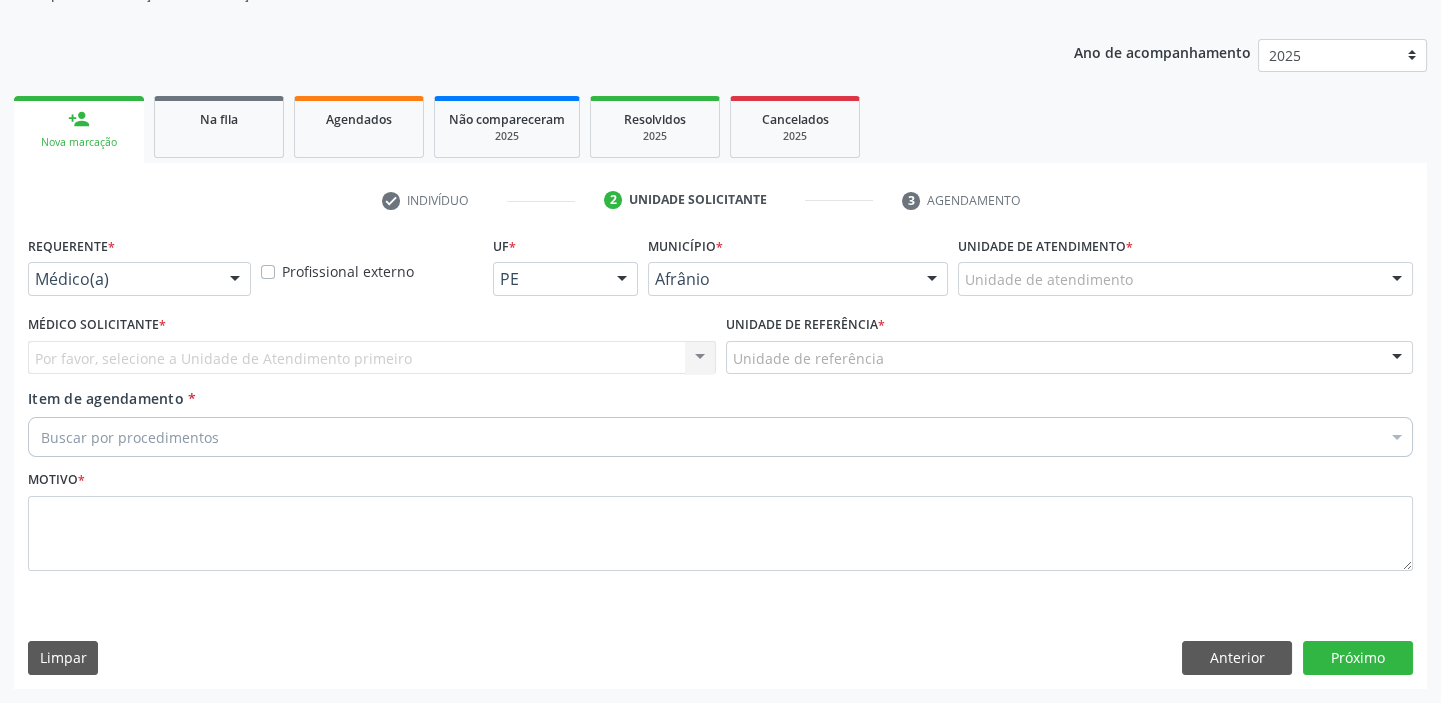 scroll, scrollTop: 201, scrollLeft: 0, axis: vertical 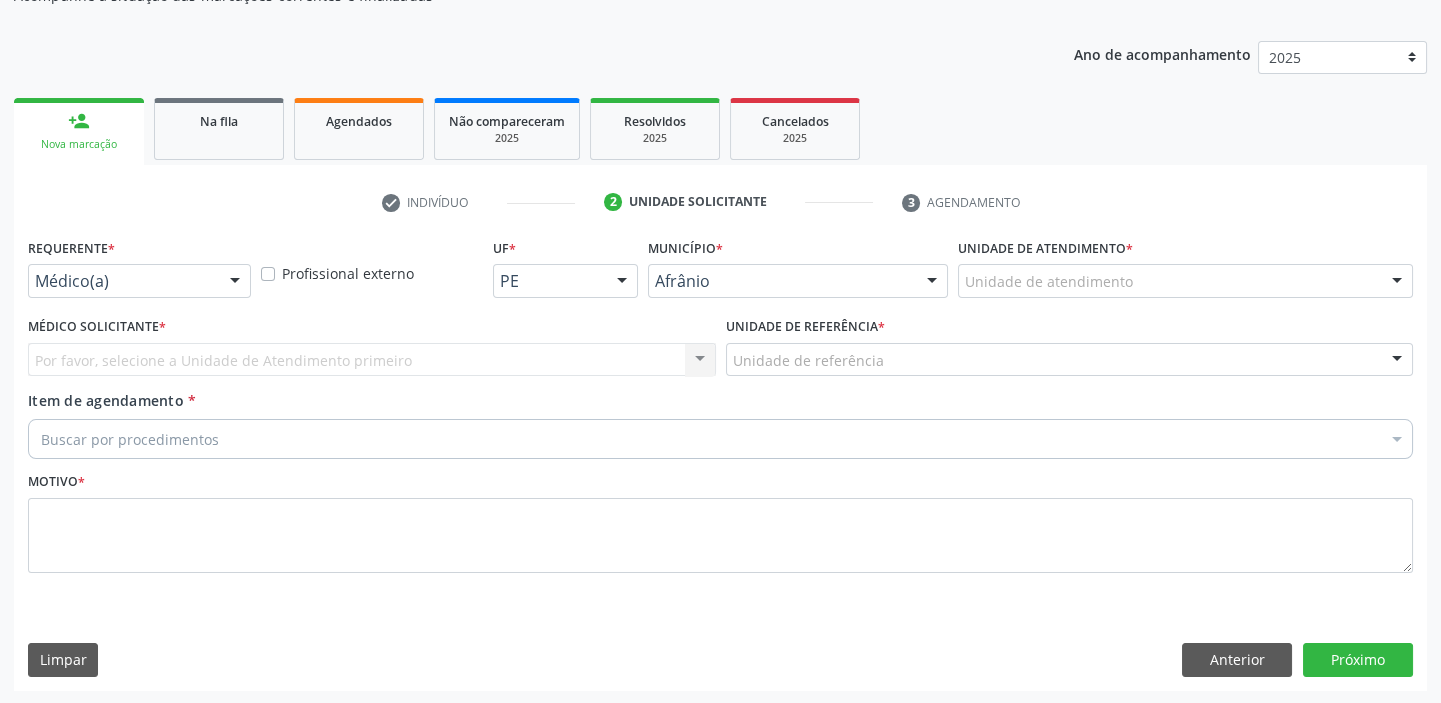 drag, startPoint x: 1007, startPoint y: 277, endPoint x: 991, endPoint y: 397, distance: 121.061966 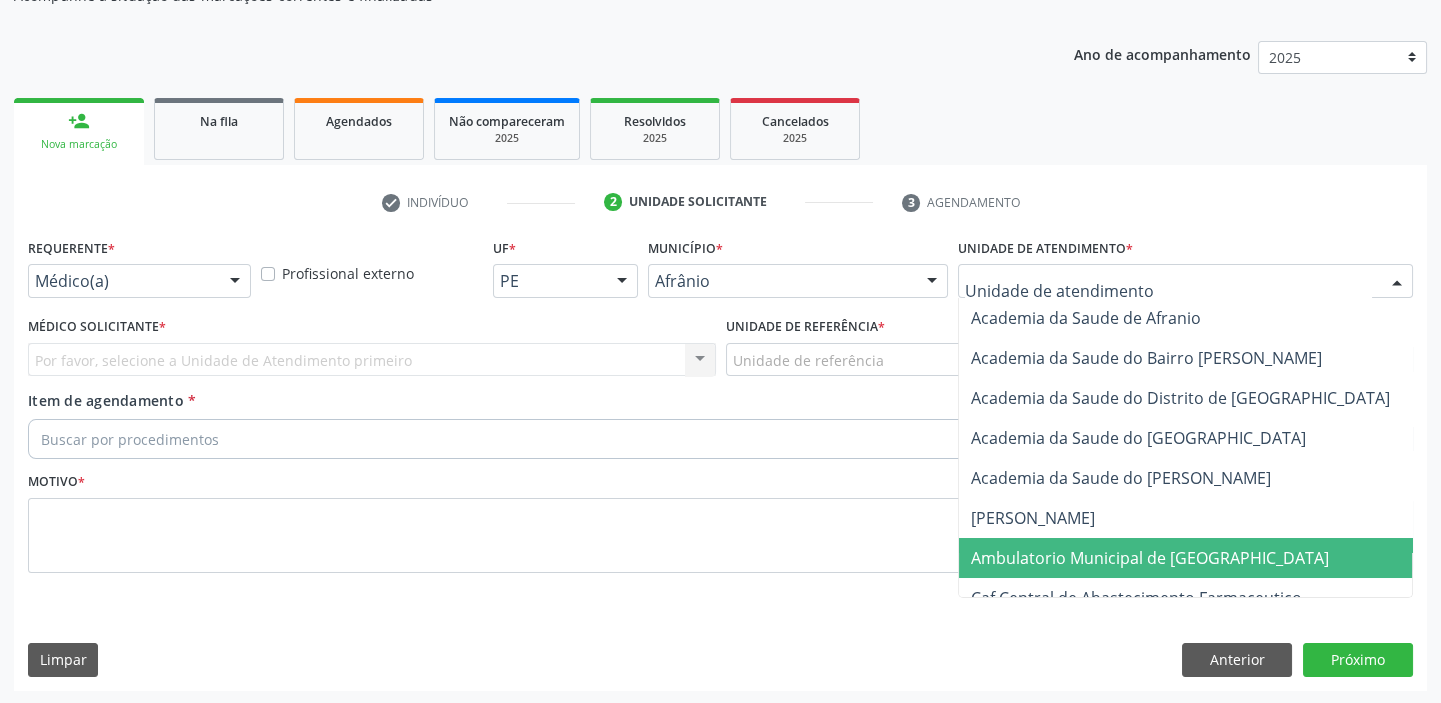 click on "Ambulatorio Municipal de [GEOGRAPHIC_DATA]" at bounding box center (1150, 558) 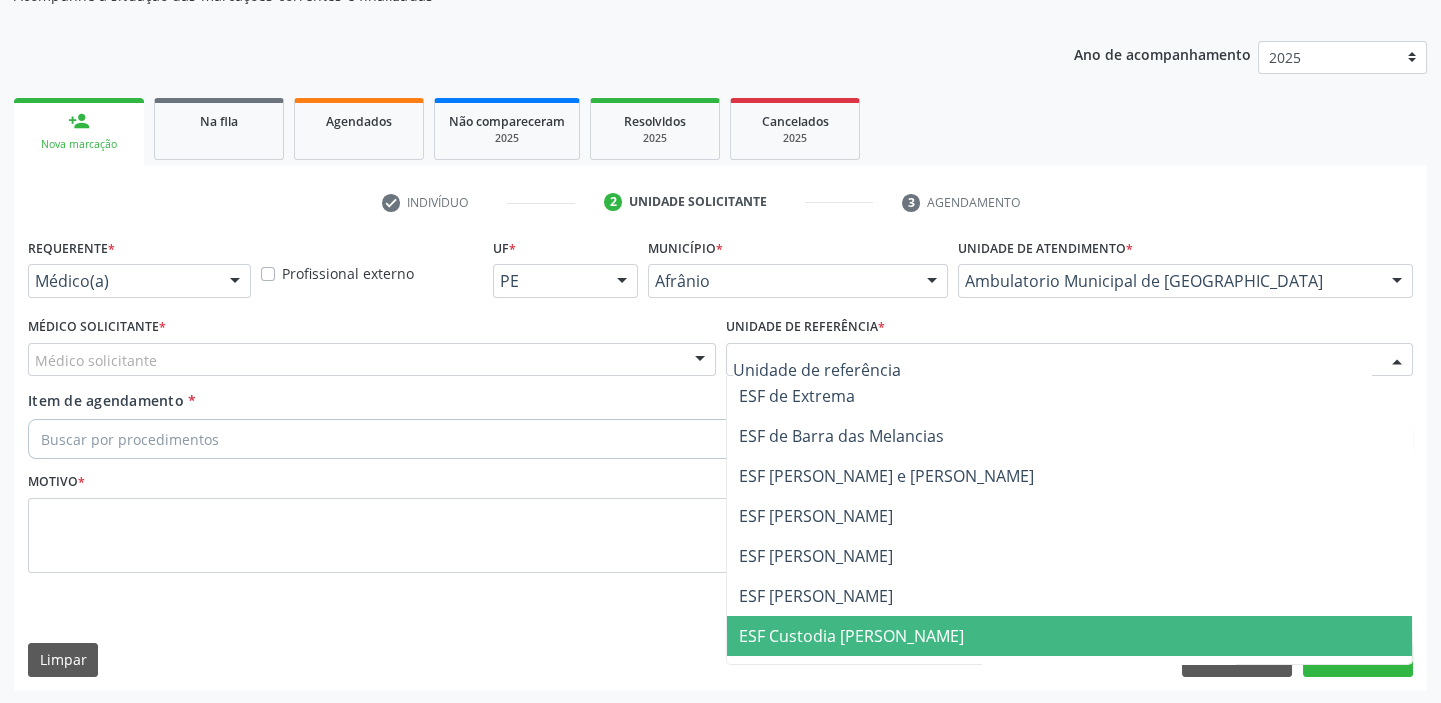click on "ESF Custodia [PERSON_NAME]" at bounding box center (851, 636) 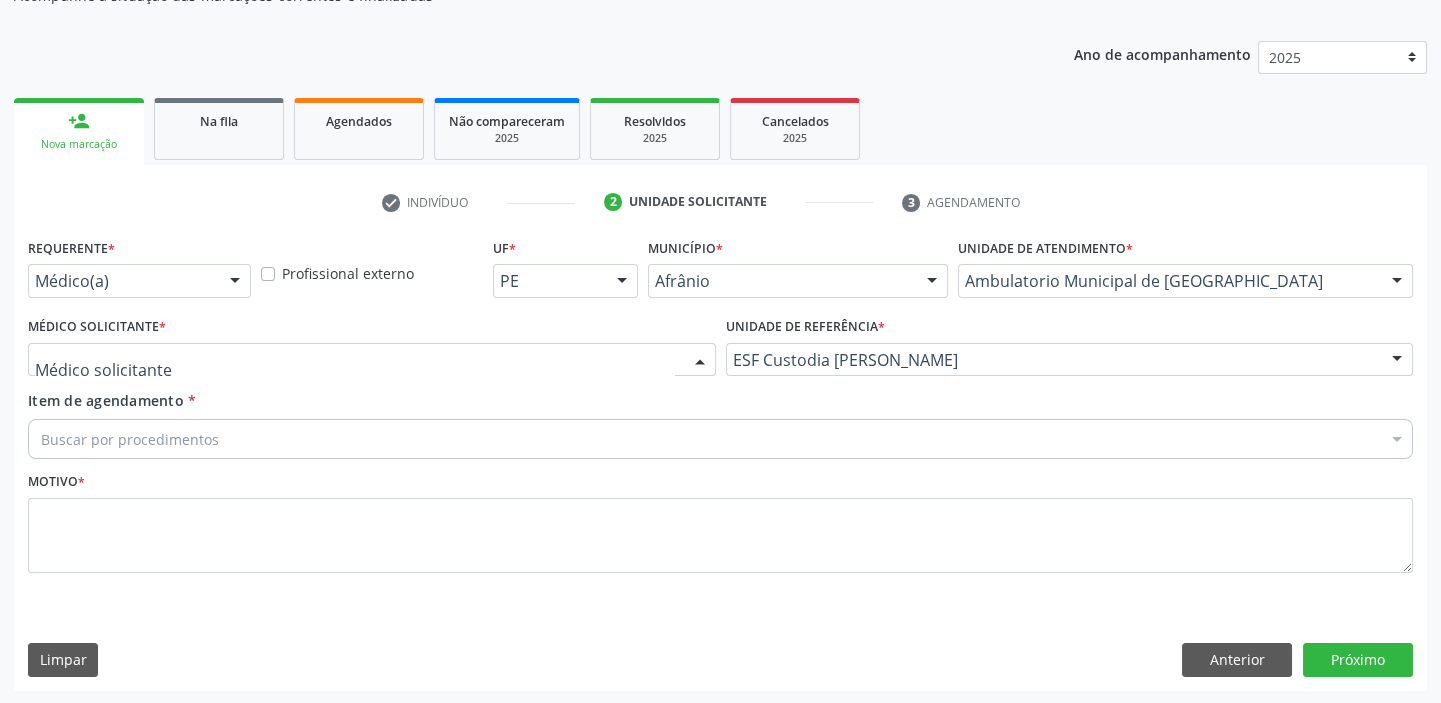 click at bounding box center (372, 360) 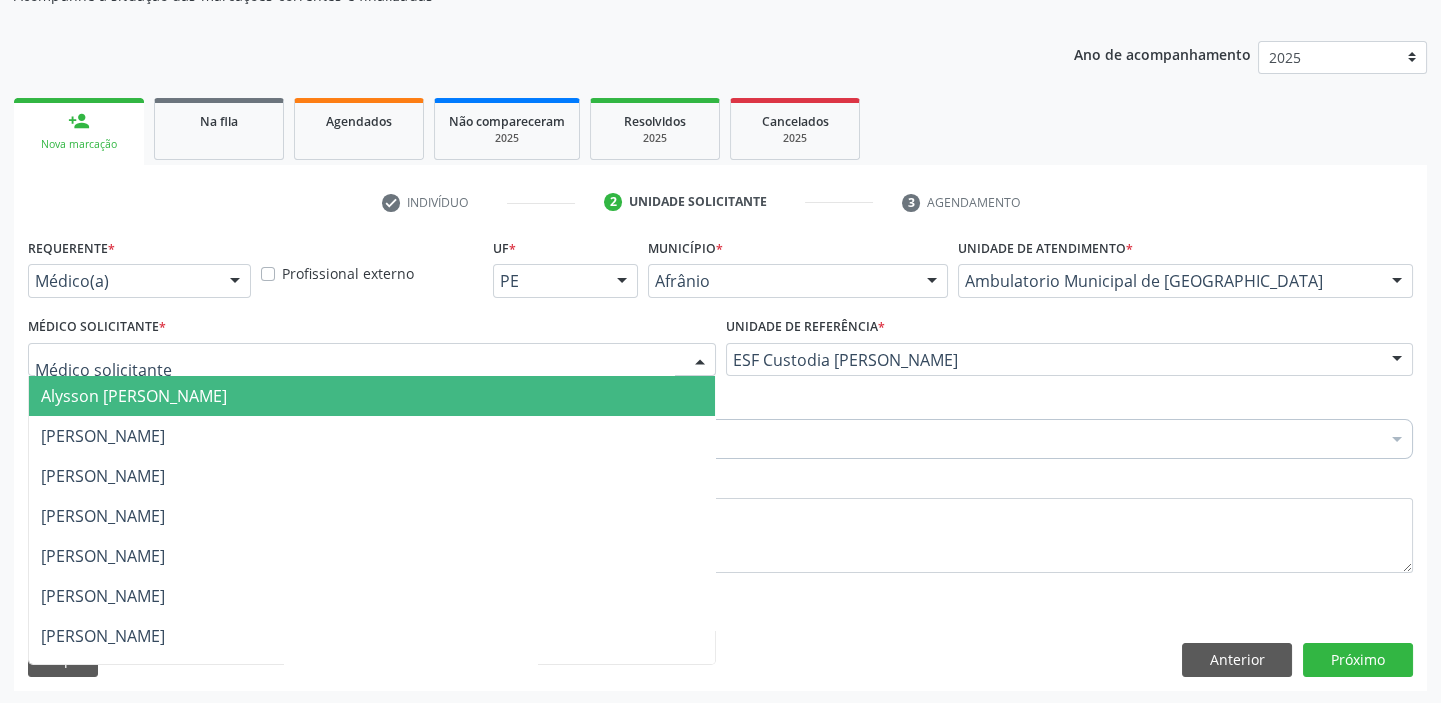 click on "Alysson Rodrigo Ferreira Cavalcanti" at bounding box center [134, 396] 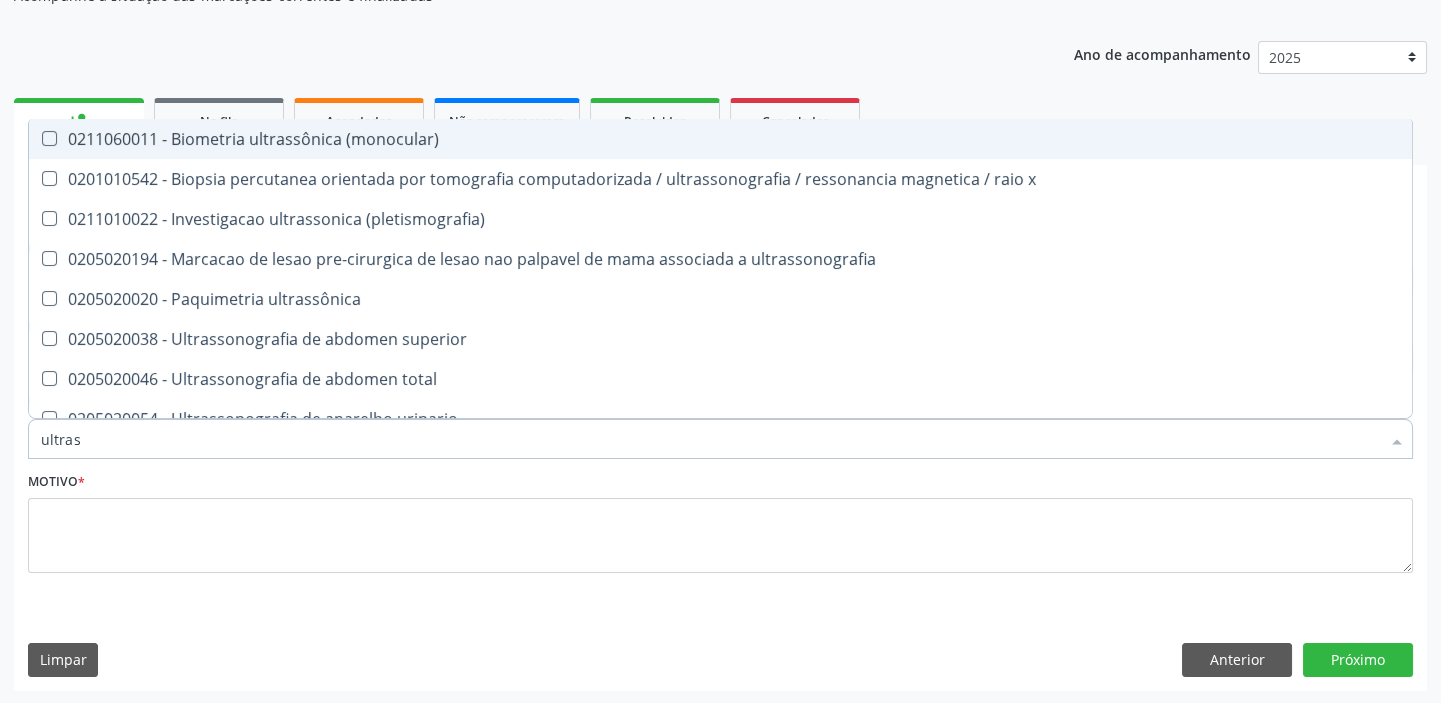 type on "ultrass" 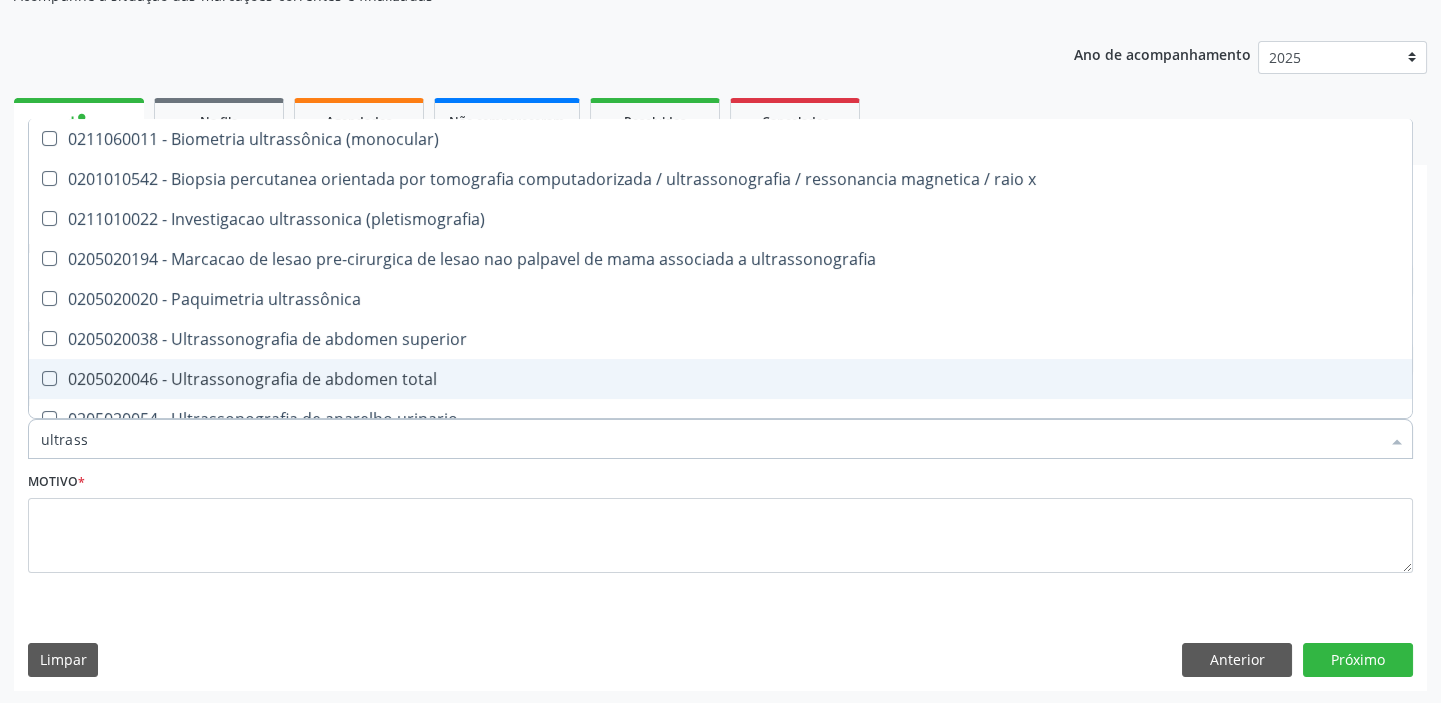 click on "0205020046 - Ultrassonografia de abdomen total" at bounding box center (720, 379) 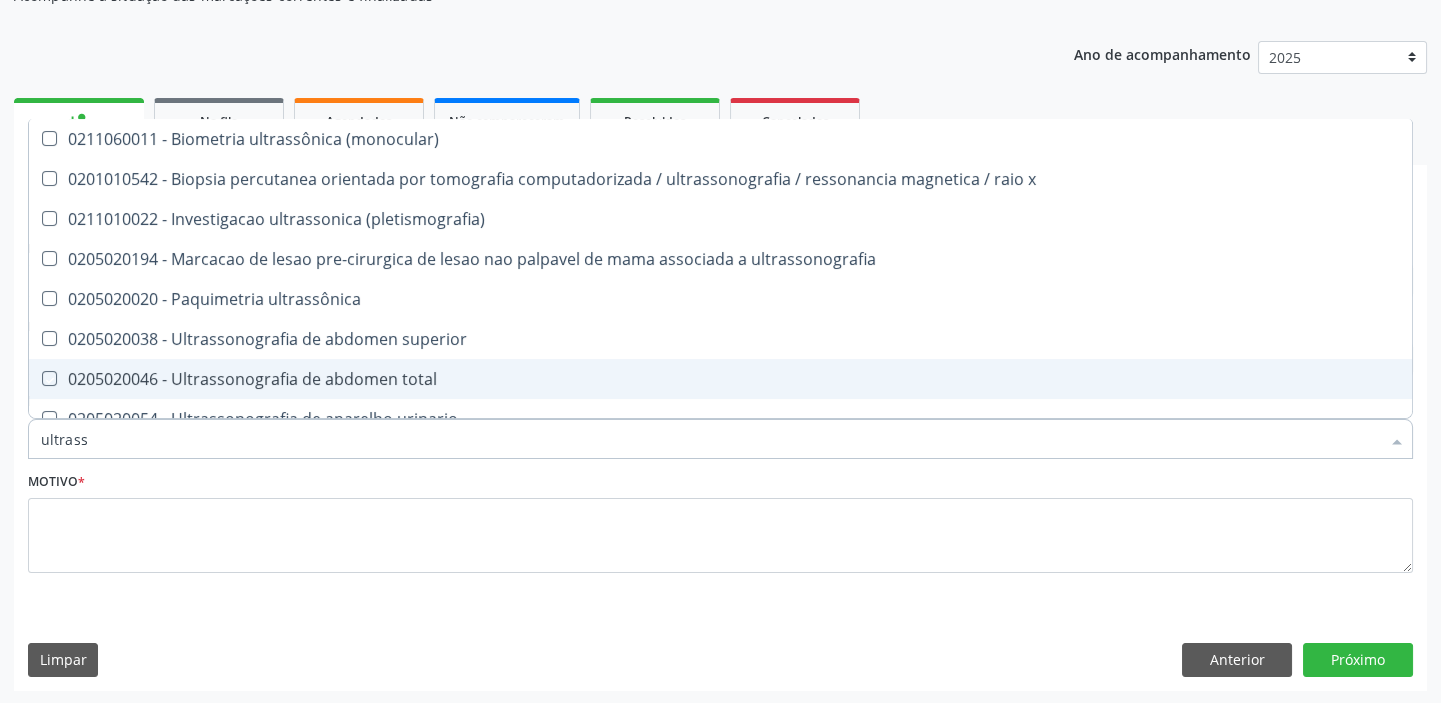 checkbox on "true" 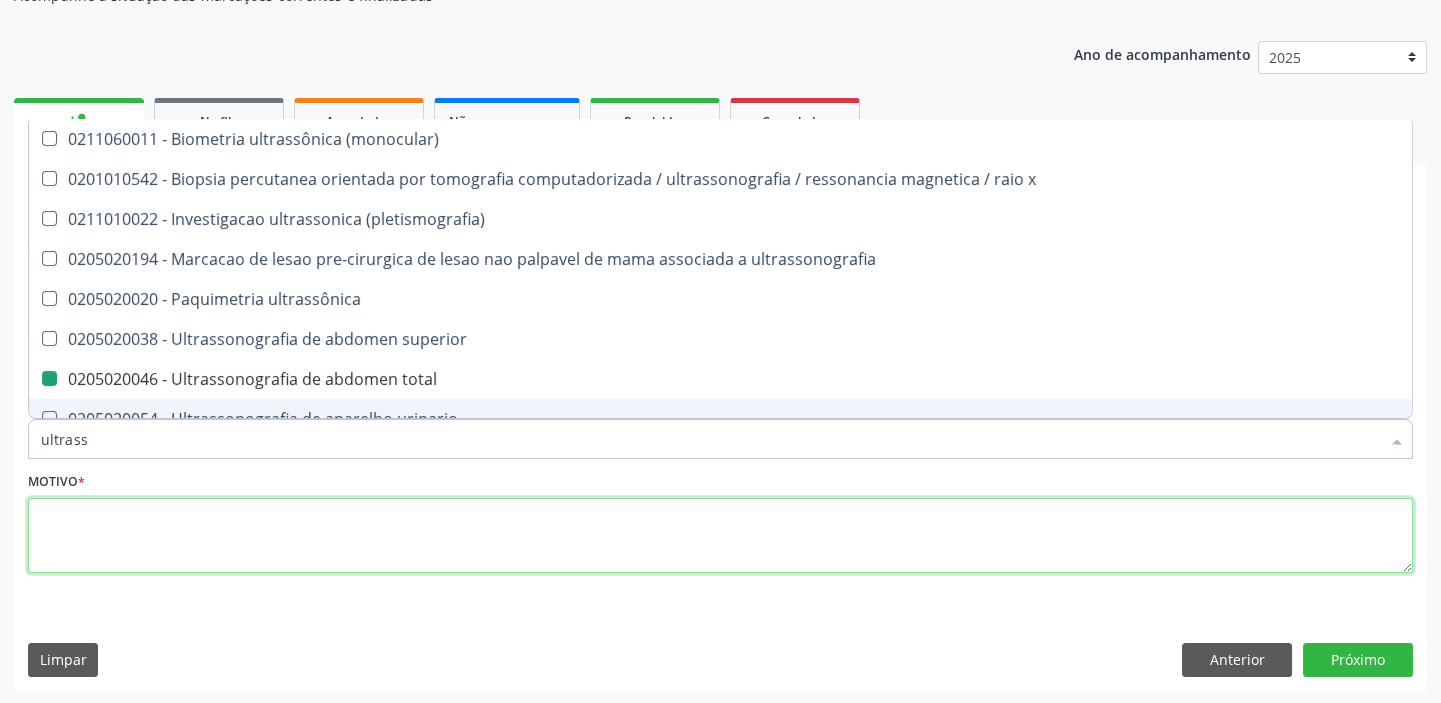 click at bounding box center (720, 536) 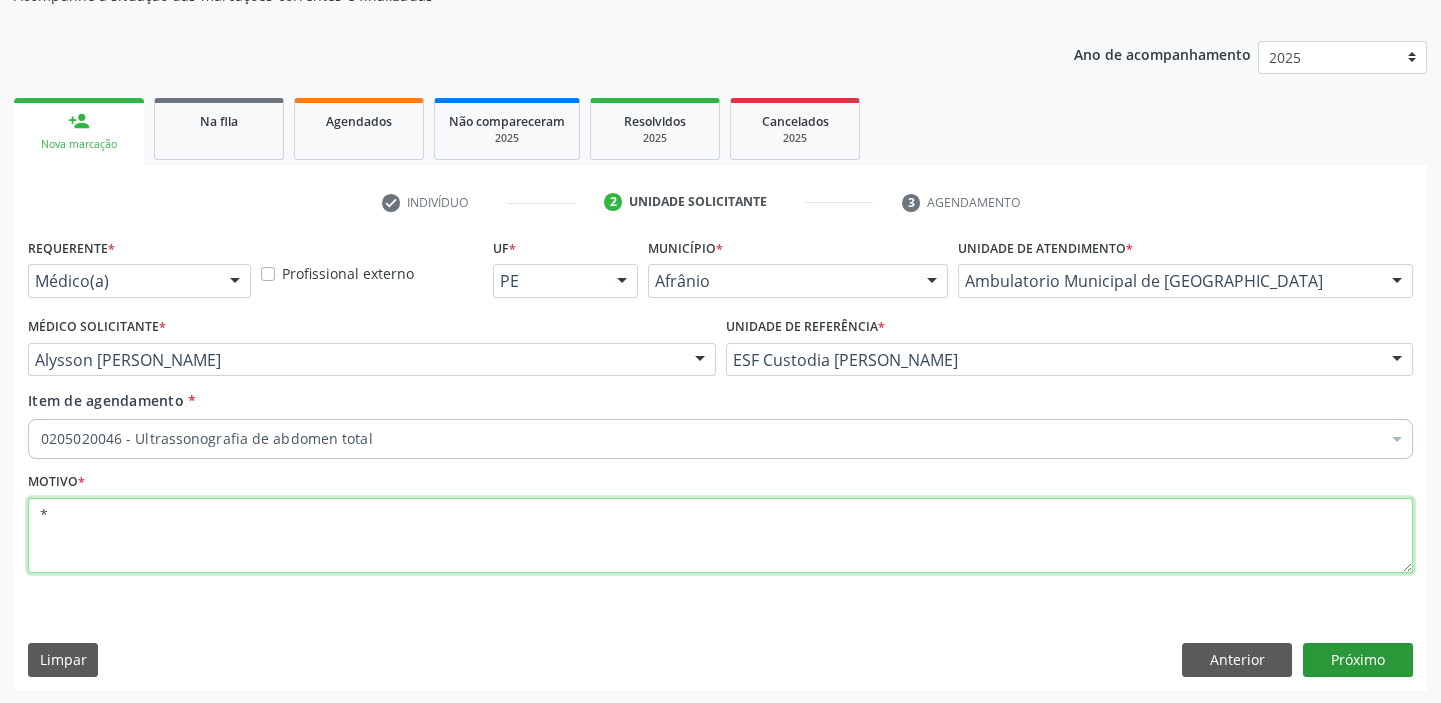 type on "*" 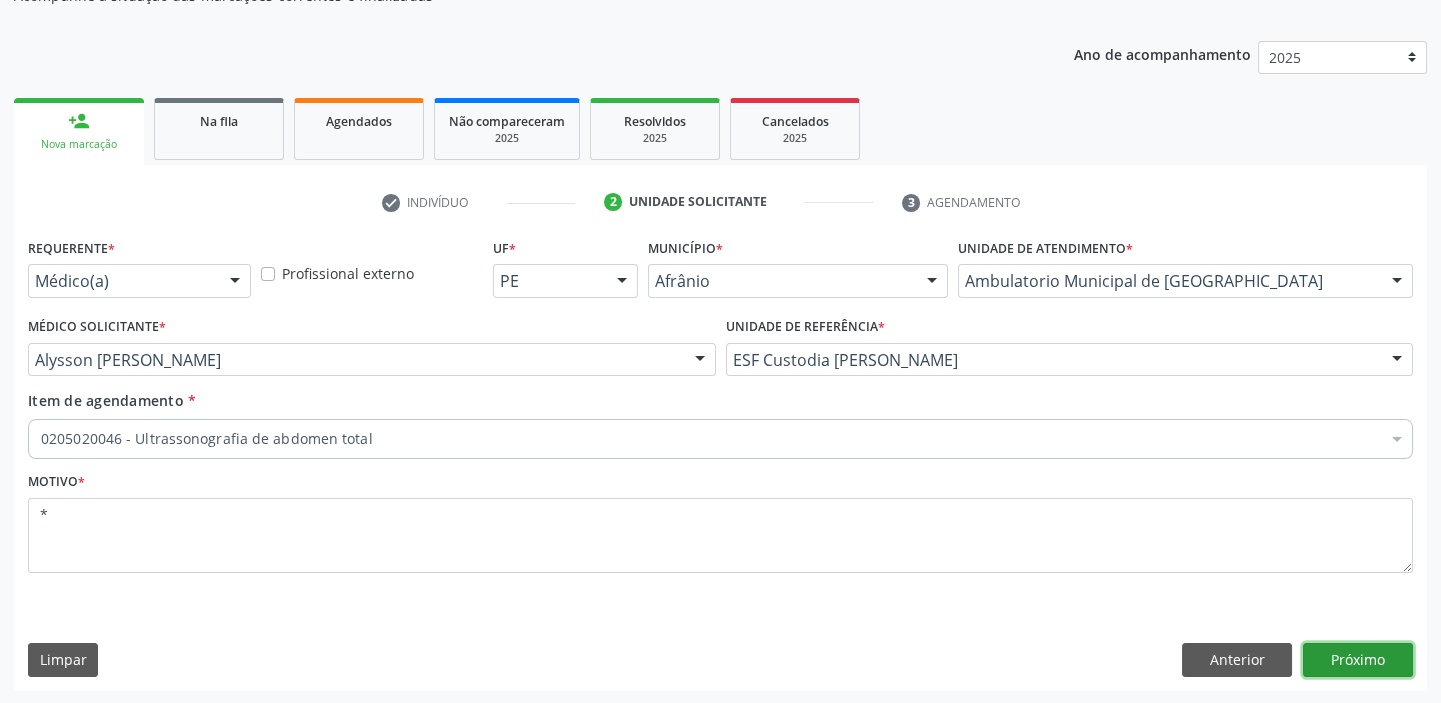 click on "Próximo" at bounding box center (1358, 660) 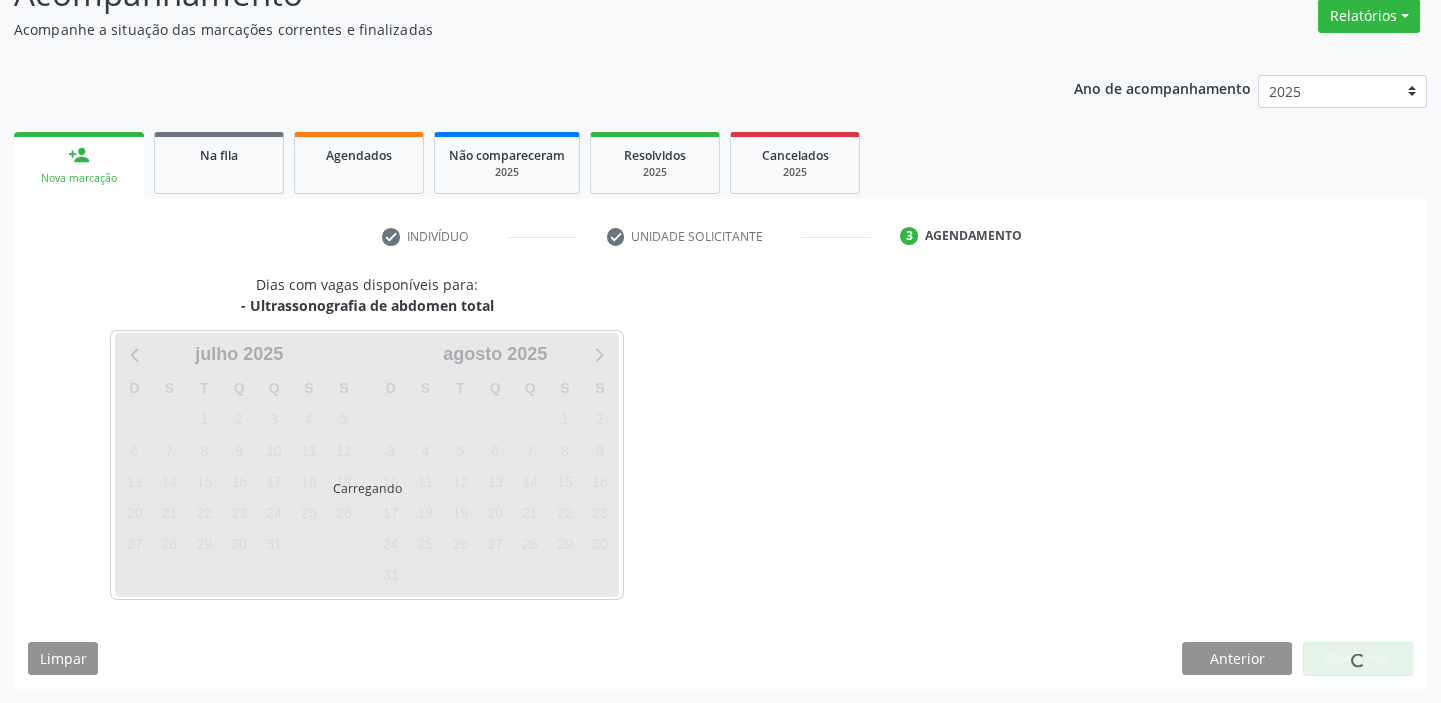 scroll, scrollTop: 166, scrollLeft: 0, axis: vertical 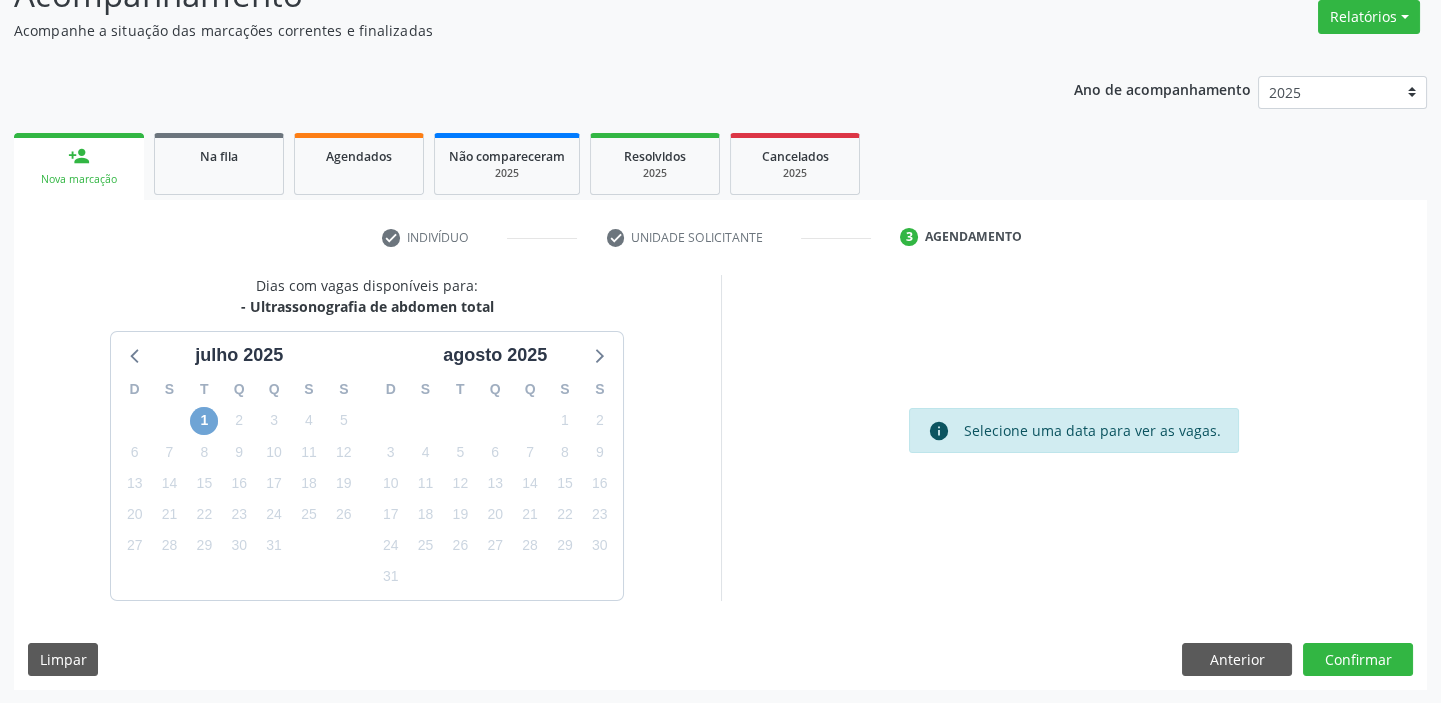 click on "1" at bounding box center (204, 421) 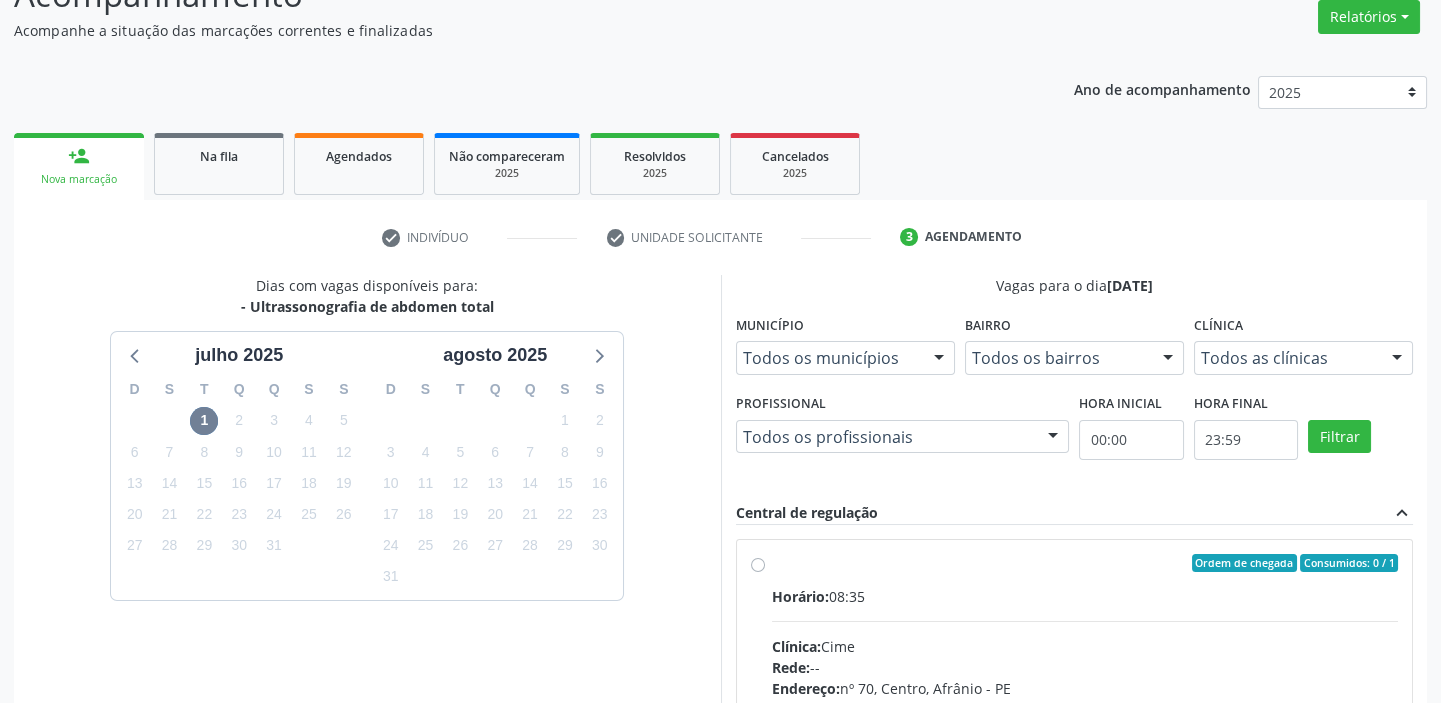 click on "Horário:   08:35
Clínica:  Cime
Rede:
--
Endereço:   nº 70, Centro, Afrânio - PE
Telefone:   (87) 88416145
Profissional:
--
Informações adicionais sobre o atendimento
Idade de atendimento:
Sem restrição
Gênero(s) atendido(s):
Sem restrição
Informações adicionais:
--" at bounding box center (1085, 723) 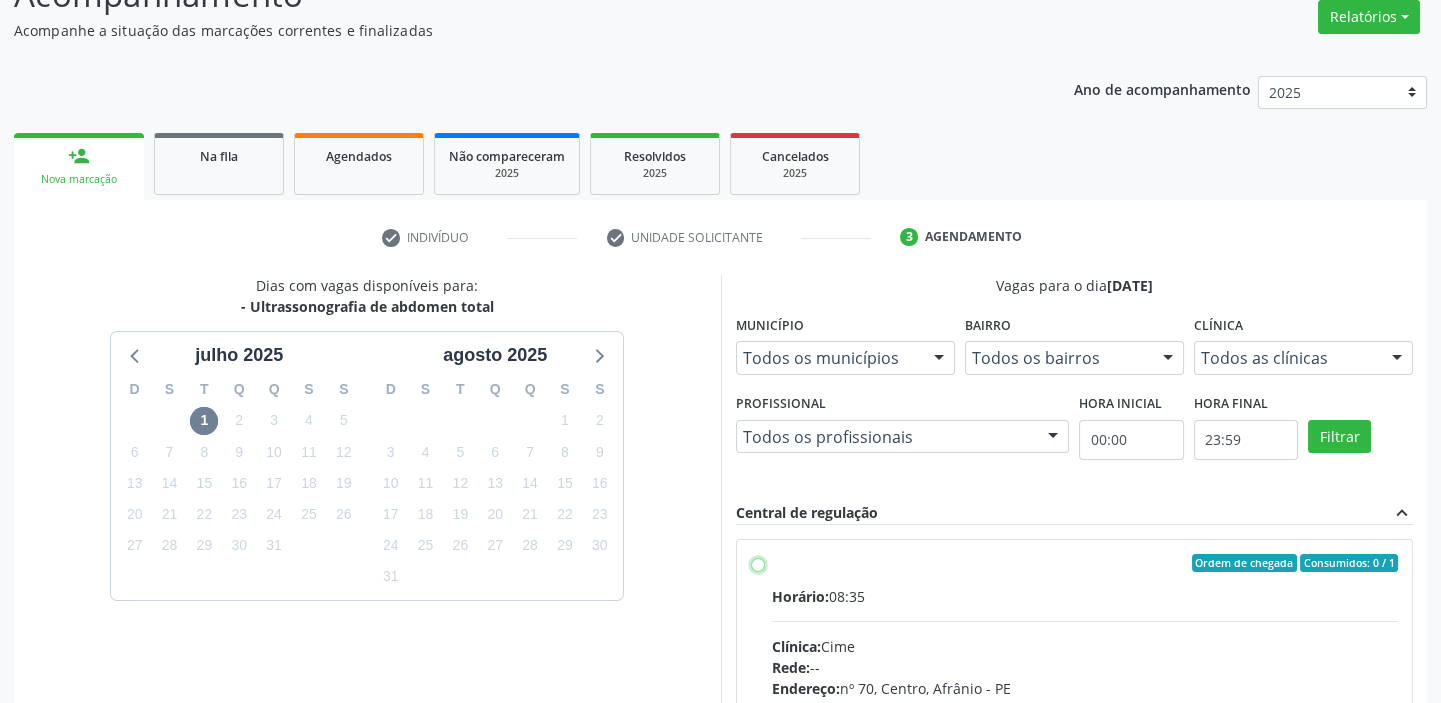 click on "Ordem de chegada
Consumidos: 0 / 1
Horário:   08:35
Clínica:  Cime
Rede:
--
Endereço:   nº 70, Centro, Afrânio - PE
Telefone:   (87) 88416145
Profissional:
--
Informações adicionais sobre o atendimento
Idade de atendimento:
Sem restrição
Gênero(s) atendido(s):
Sem restrição
Informações adicionais:
--" at bounding box center (758, 563) 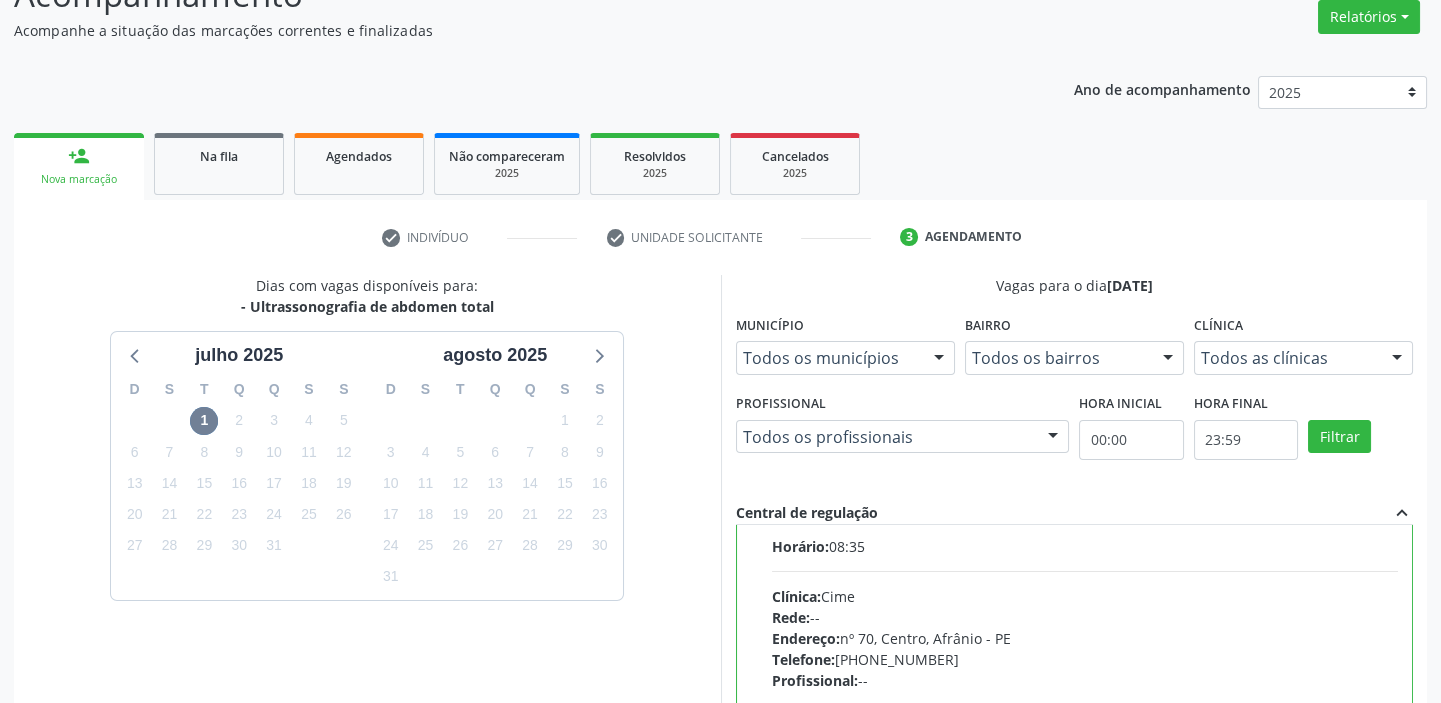 scroll, scrollTop: 99, scrollLeft: 0, axis: vertical 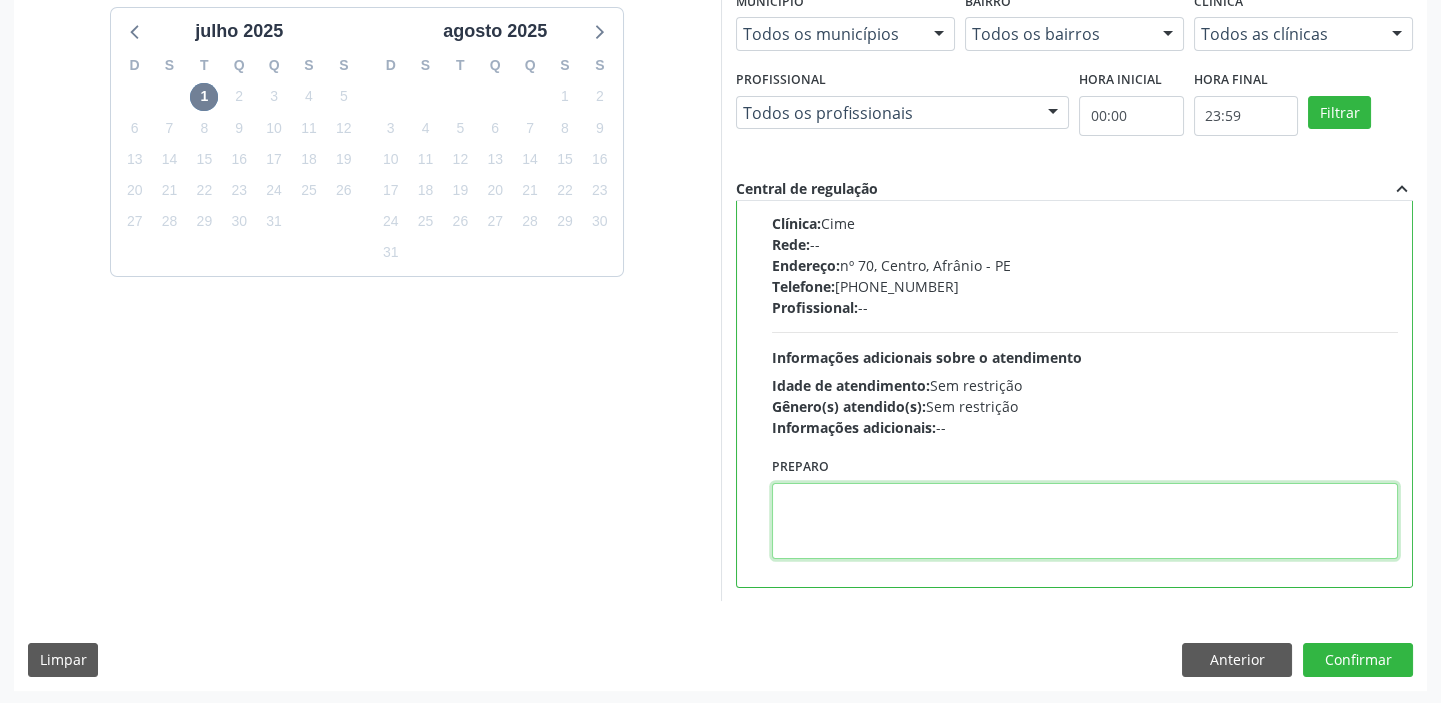 click at bounding box center [1085, 521] 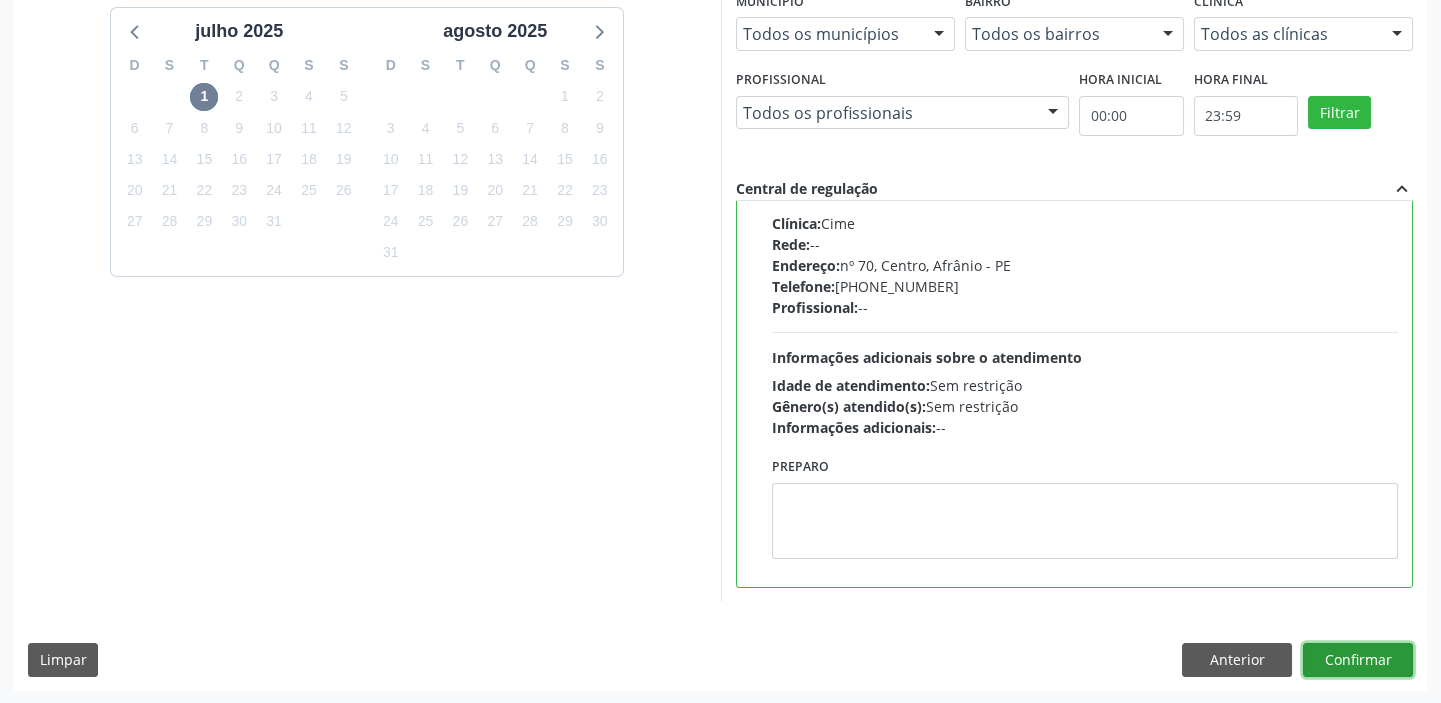 click on "Confirmar" at bounding box center (1358, 660) 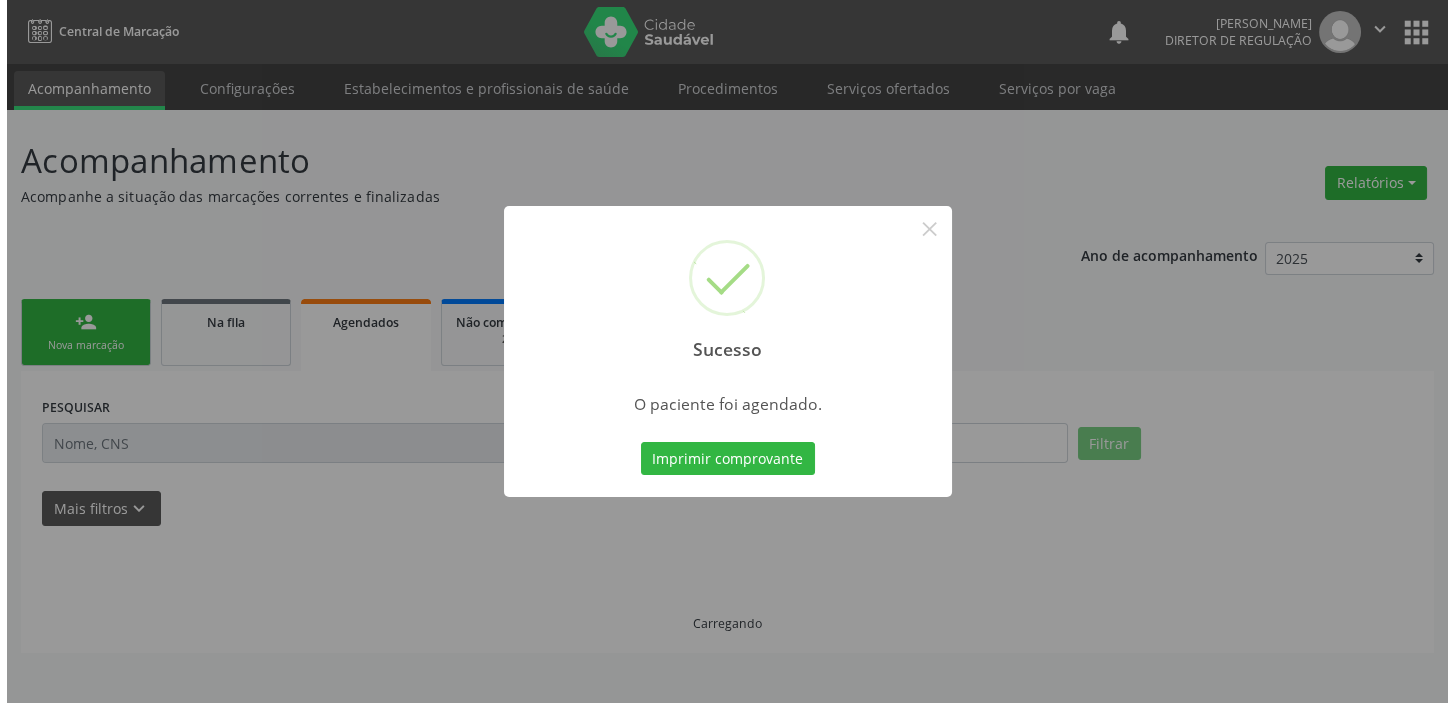 scroll, scrollTop: 0, scrollLeft: 0, axis: both 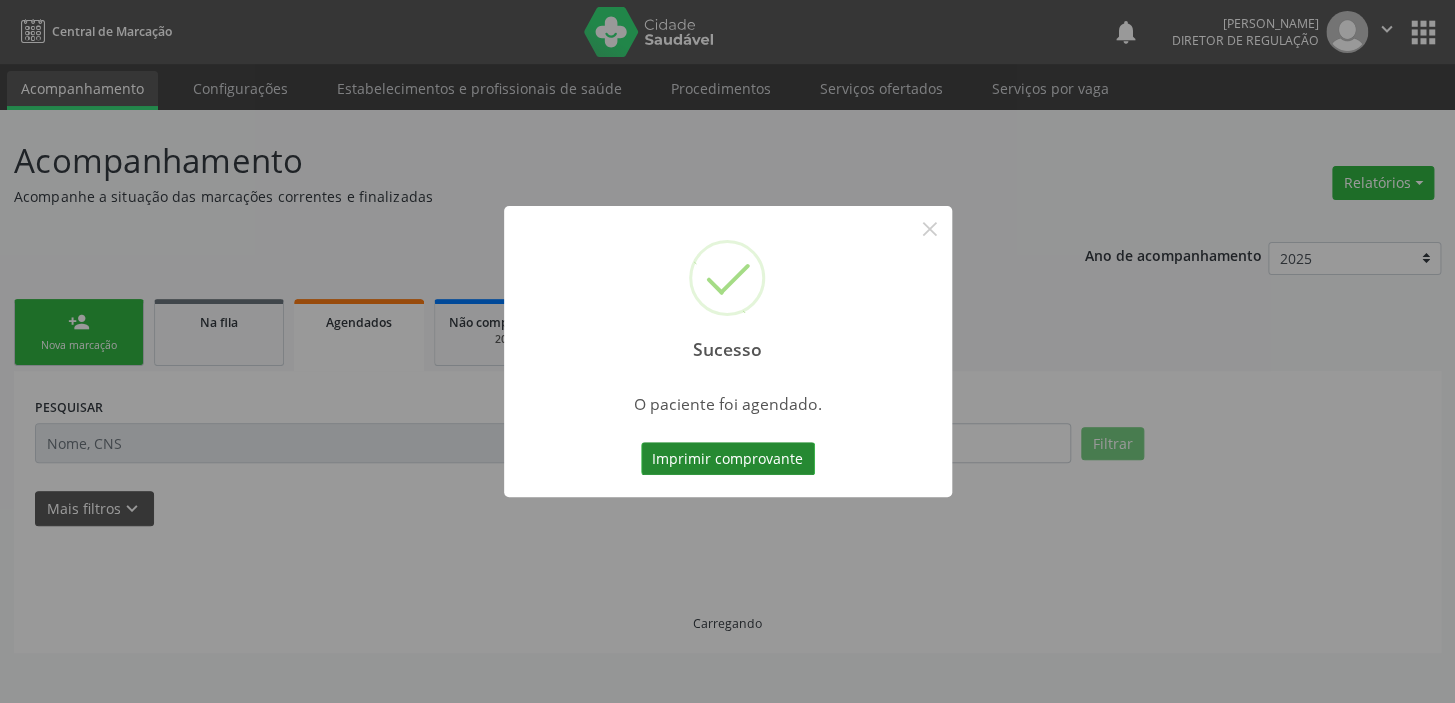 click on "Imprimir comprovante" at bounding box center (728, 459) 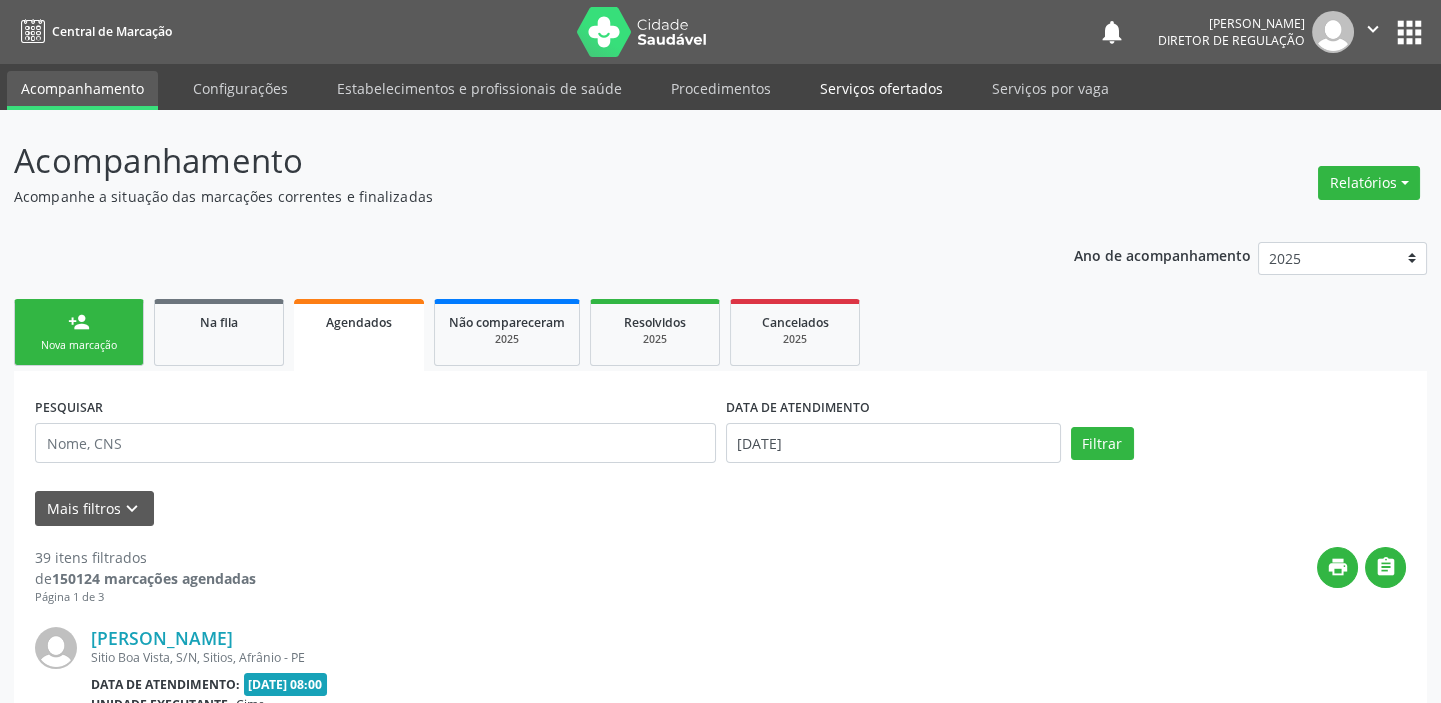 click on "Serviços ofertados" at bounding box center [881, 88] 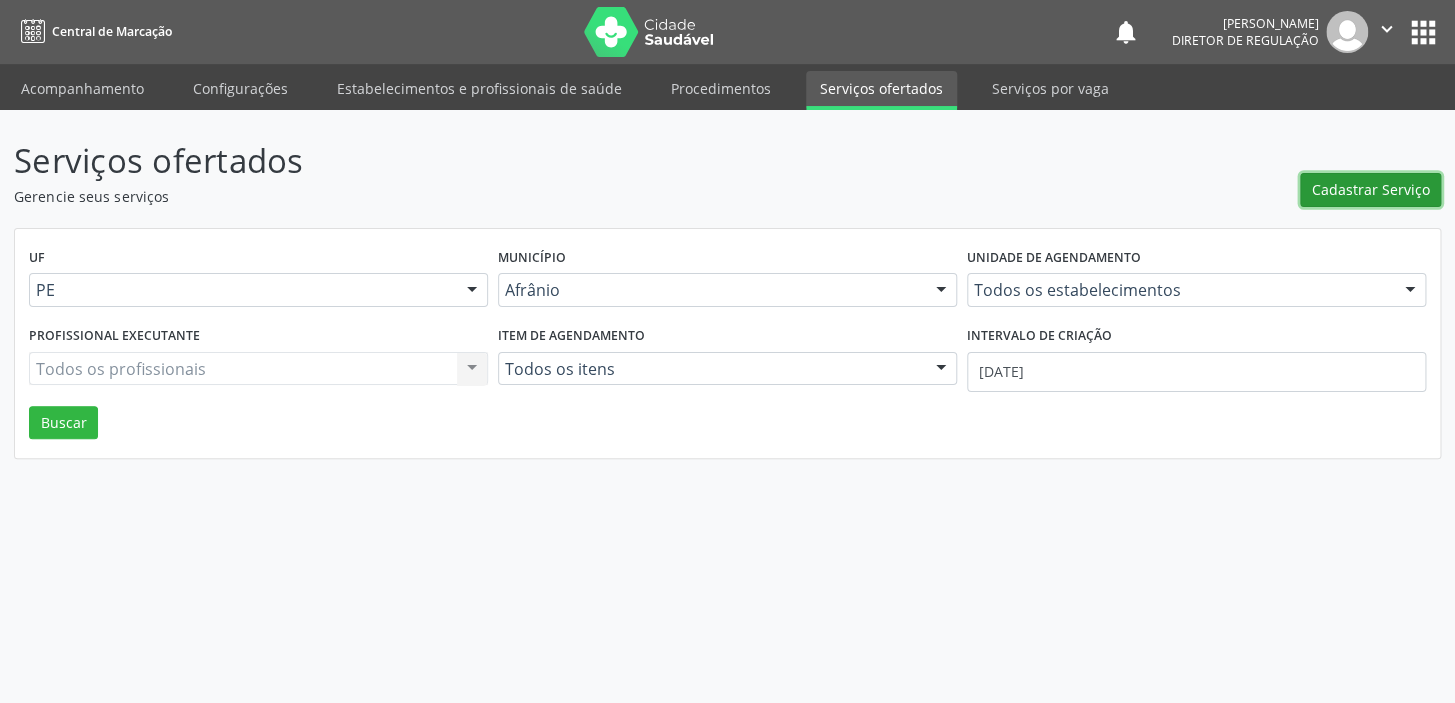click on "Cadastrar Serviço" at bounding box center [1370, 190] 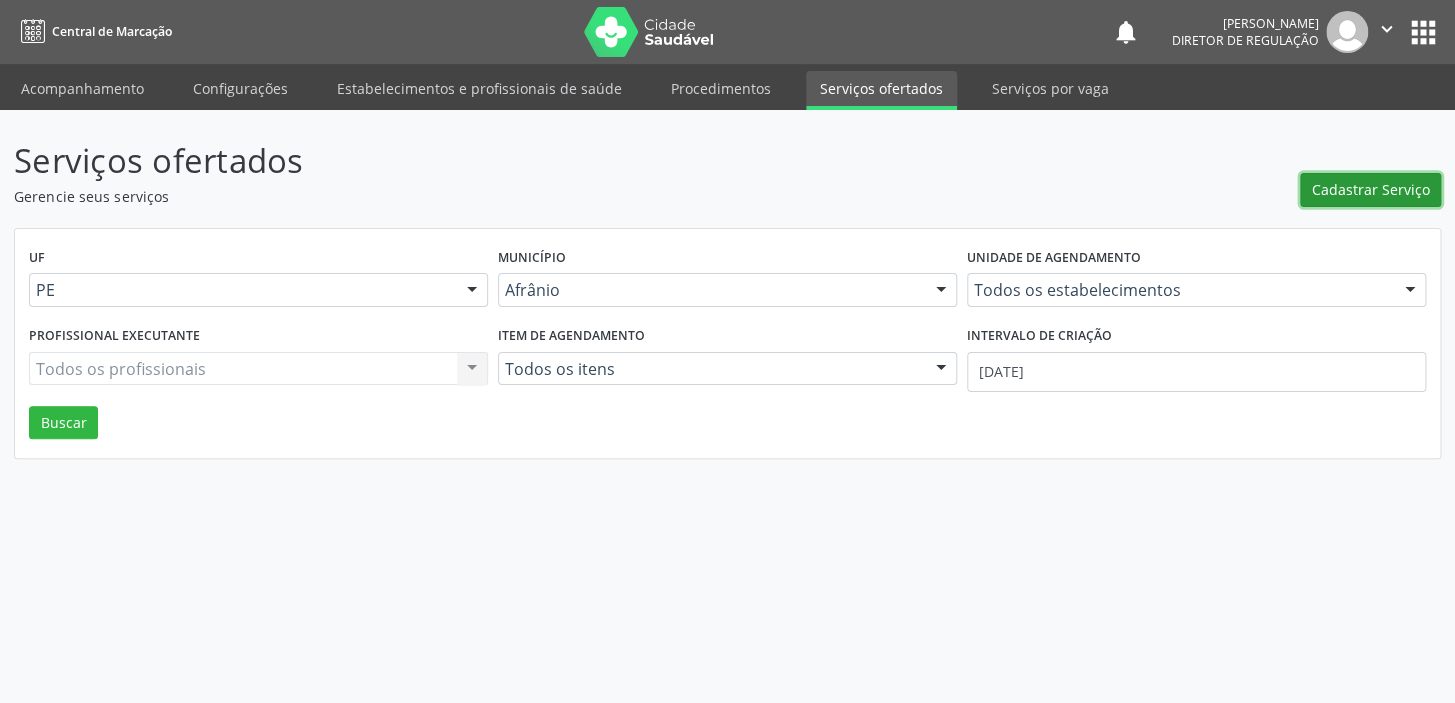click on "Cadastrar Serviço" at bounding box center (1371, 189) 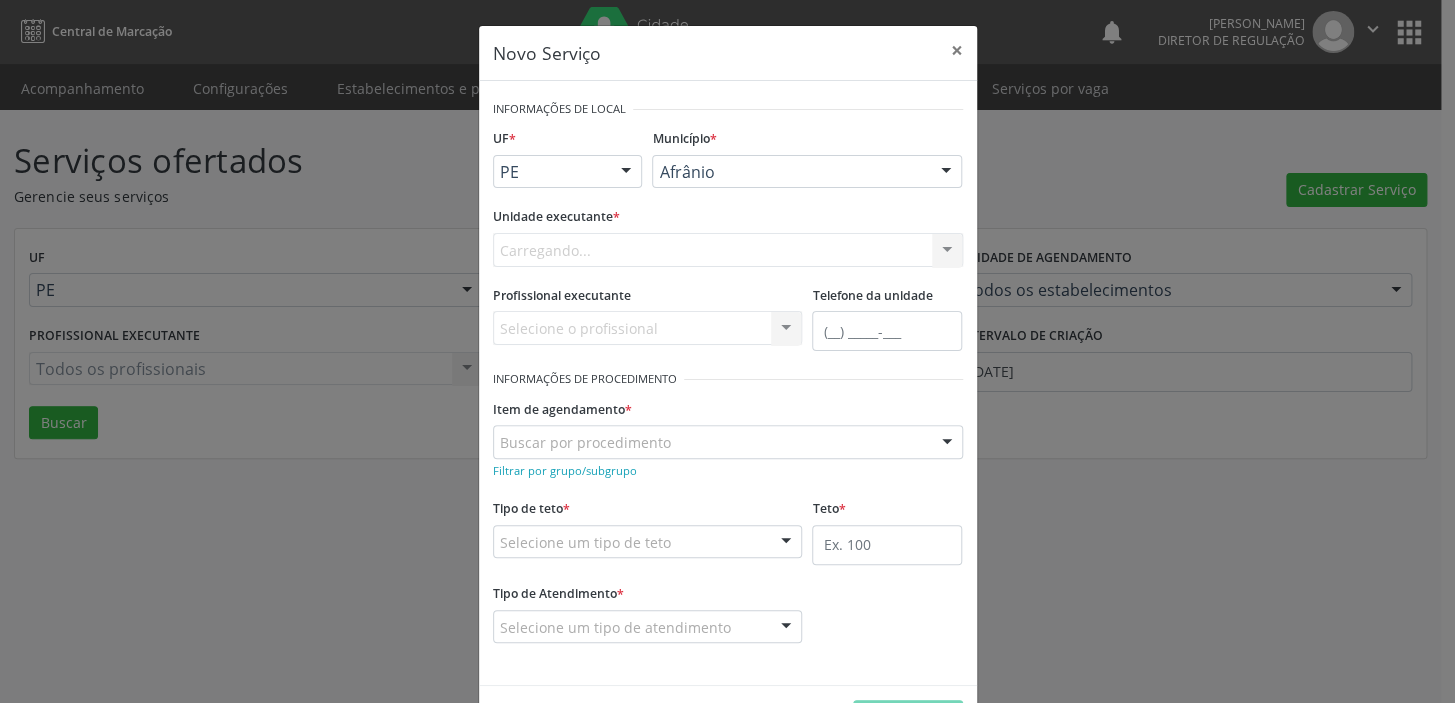 scroll, scrollTop: 0, scrollLeft: 0, axis: both 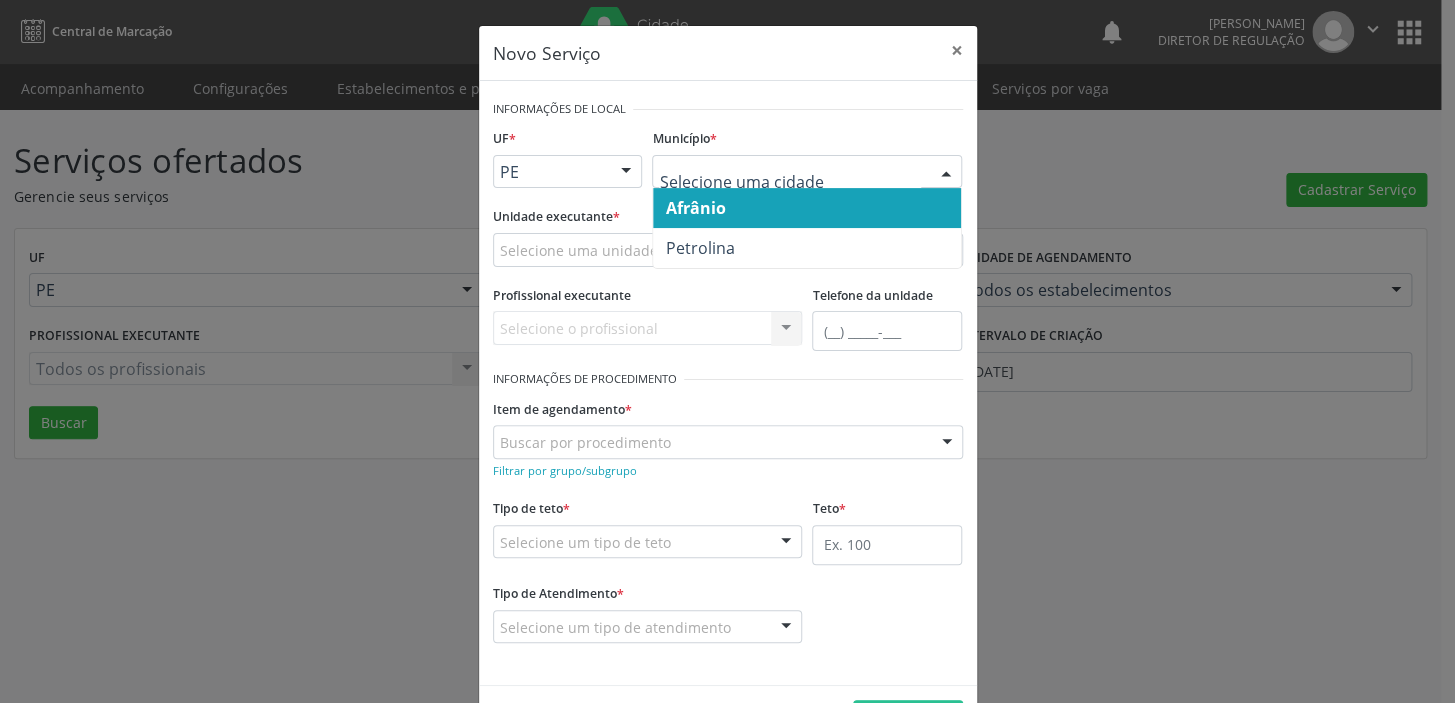 click on "Afrânio" at bounding box center (695, 208) 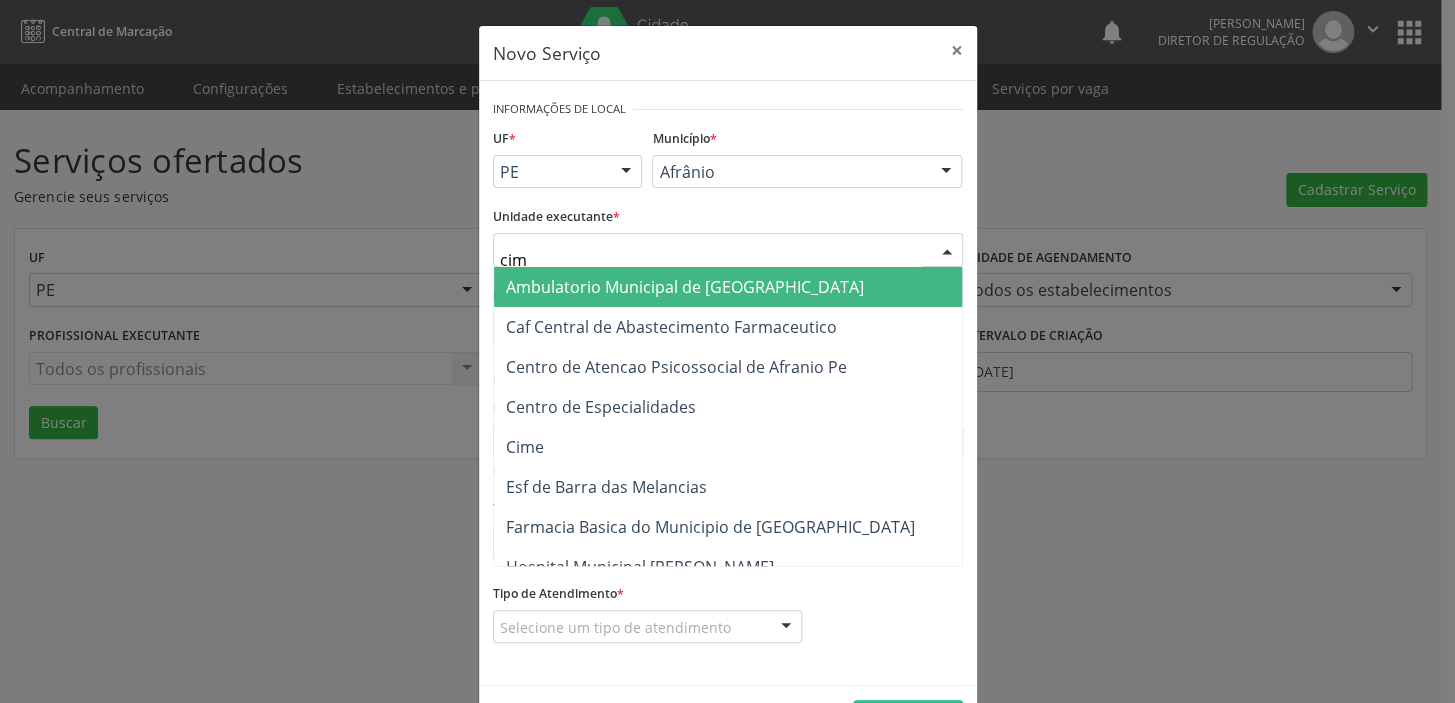 type on "cime" 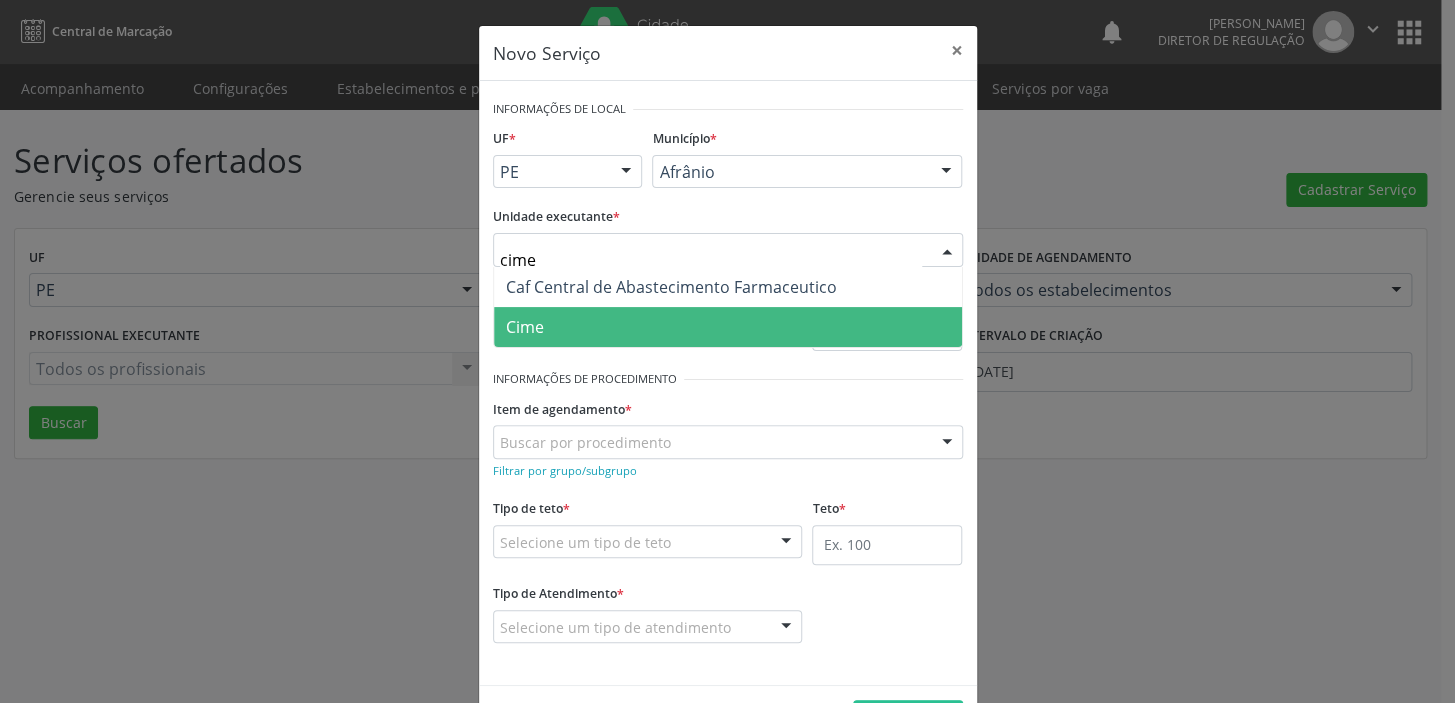 click on "Cime" at bounding box center (728, 327) 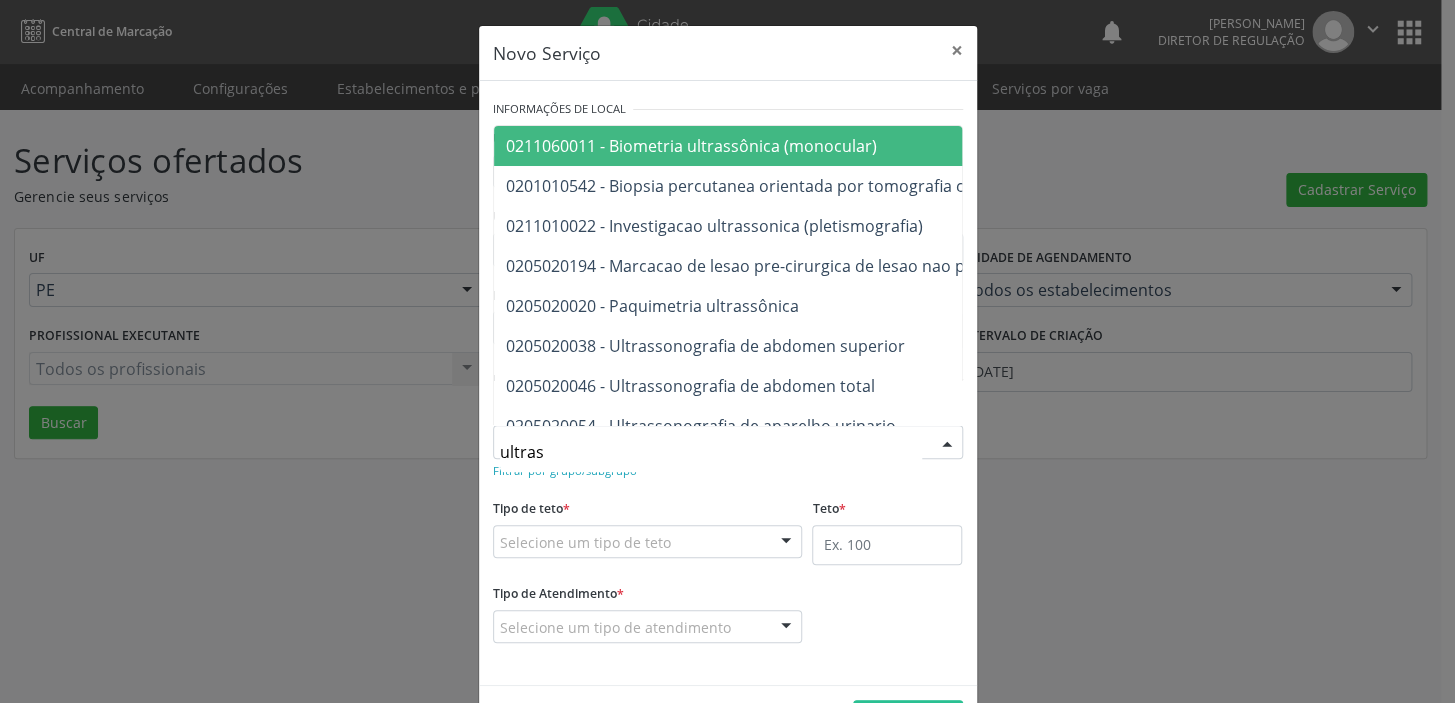 type on "ultrass" 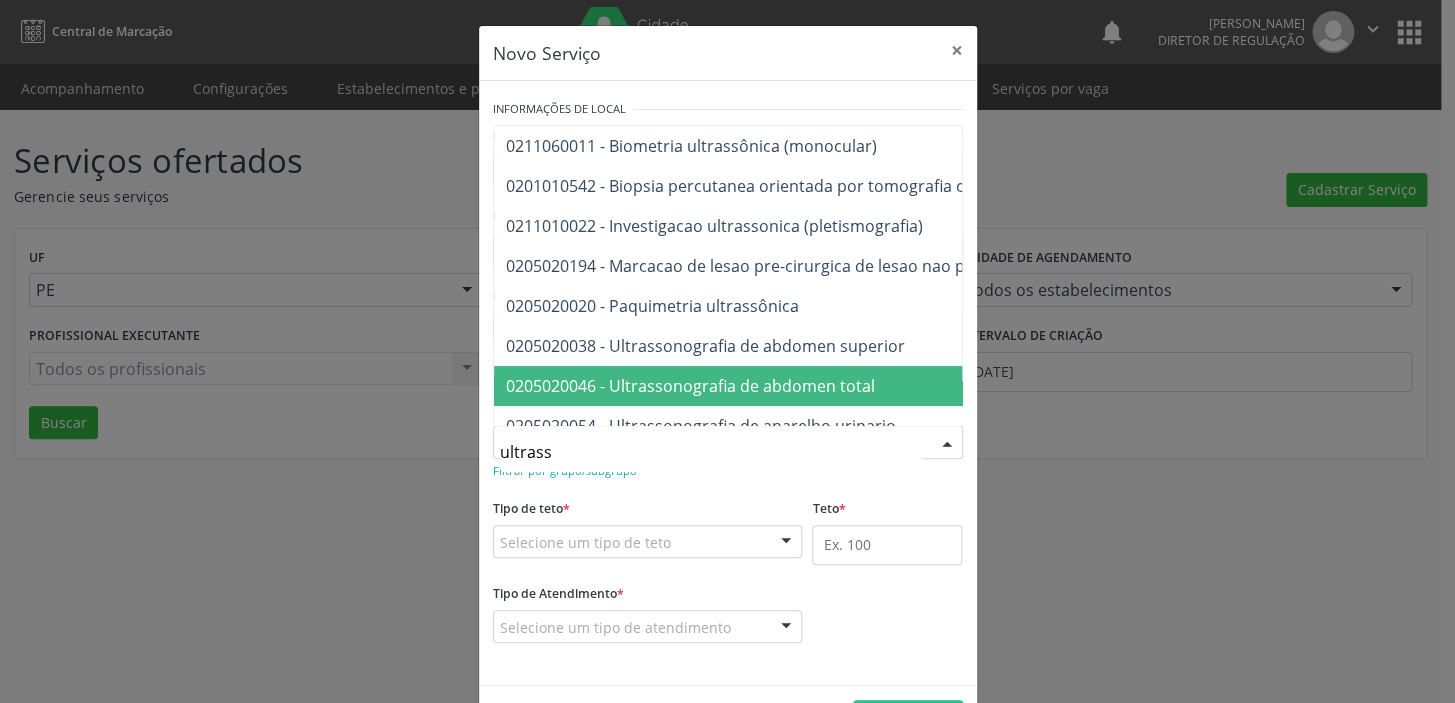 drag, startPoint x: 593, startPoint y: 390, endPoint x: 593, endPoint y: 427, distance: 37 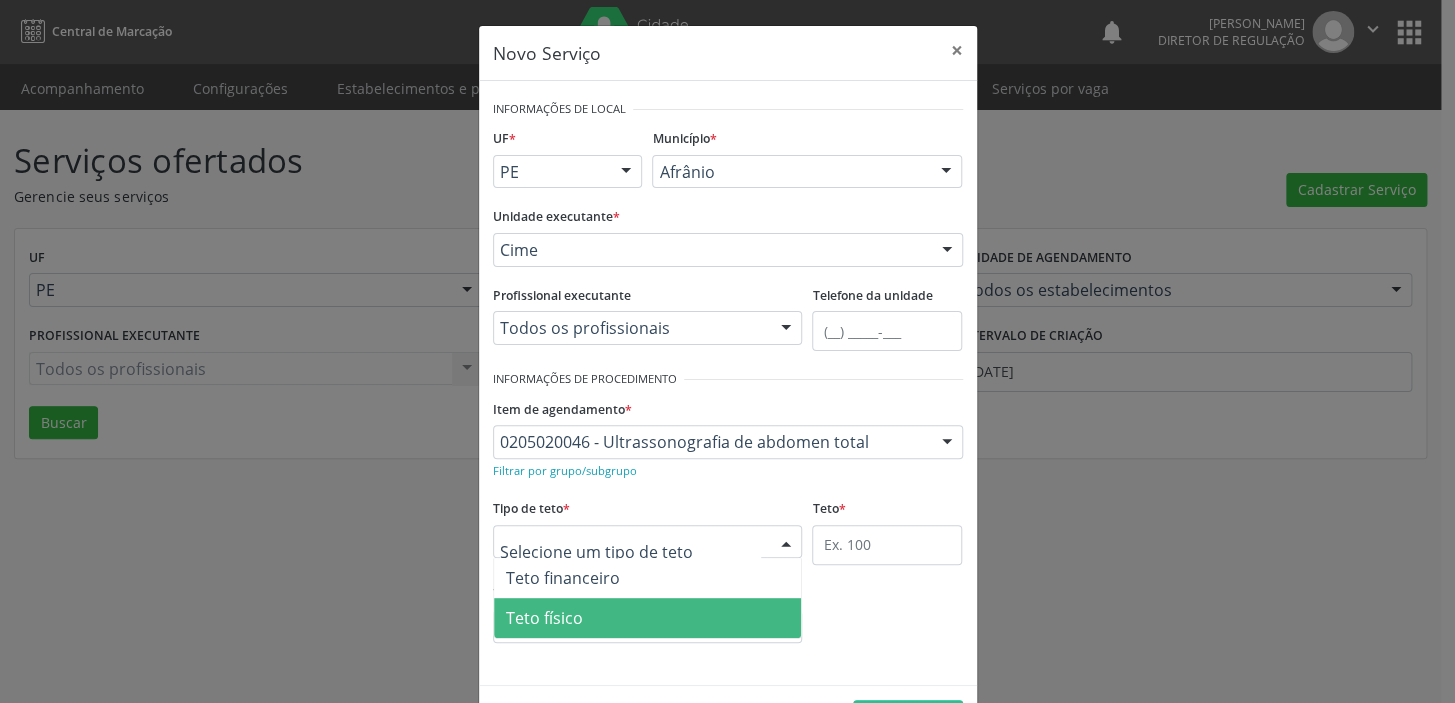 click on "Teto físico" at bounding box center [544, 618] 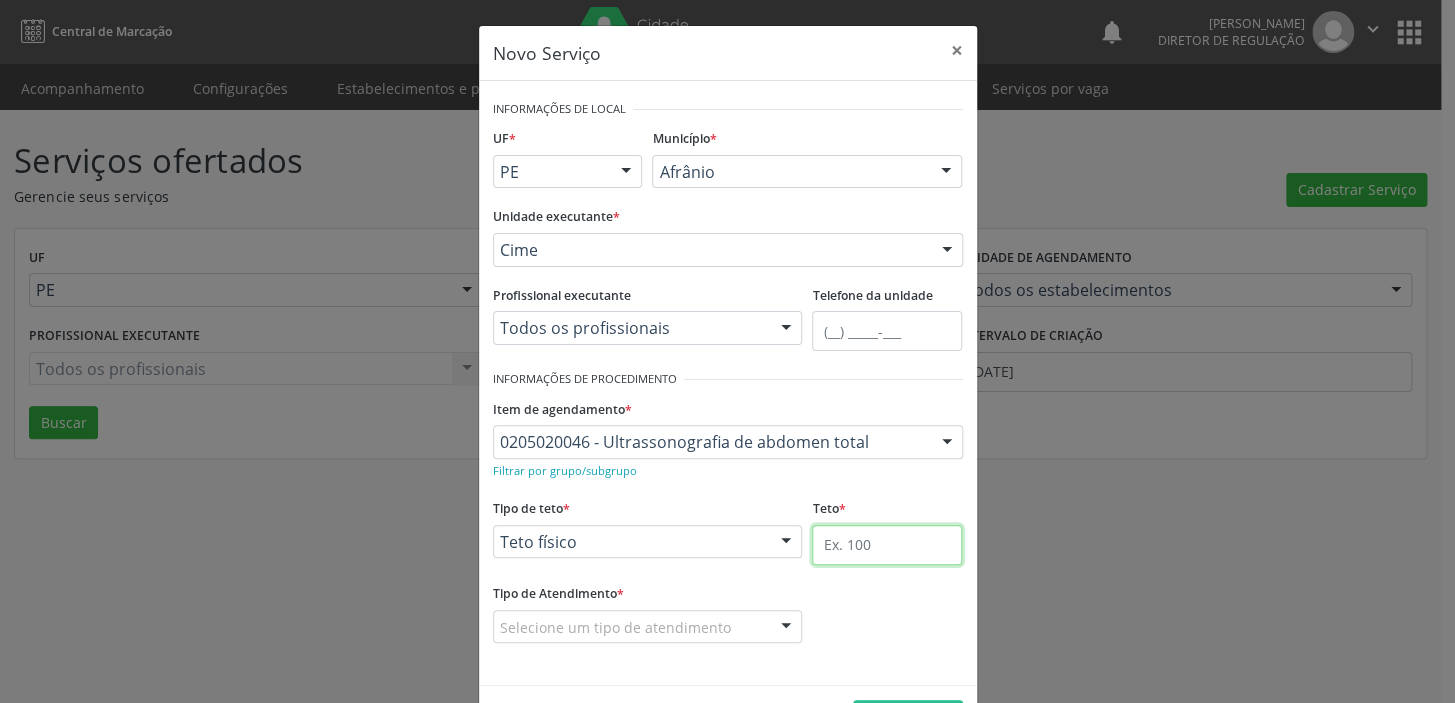 click at bounding box center [887, 545] 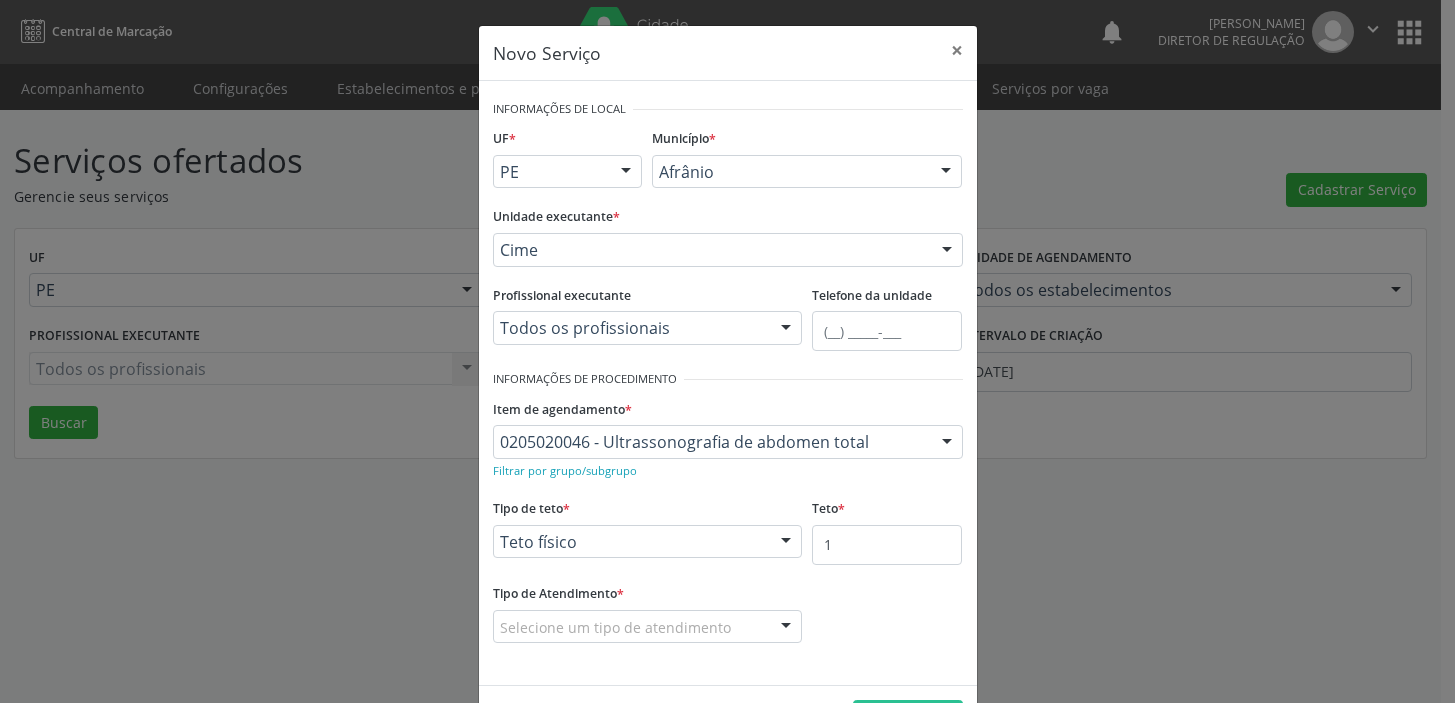 scroll, scrollTop: 0, scrollLeft: 0, axis: both 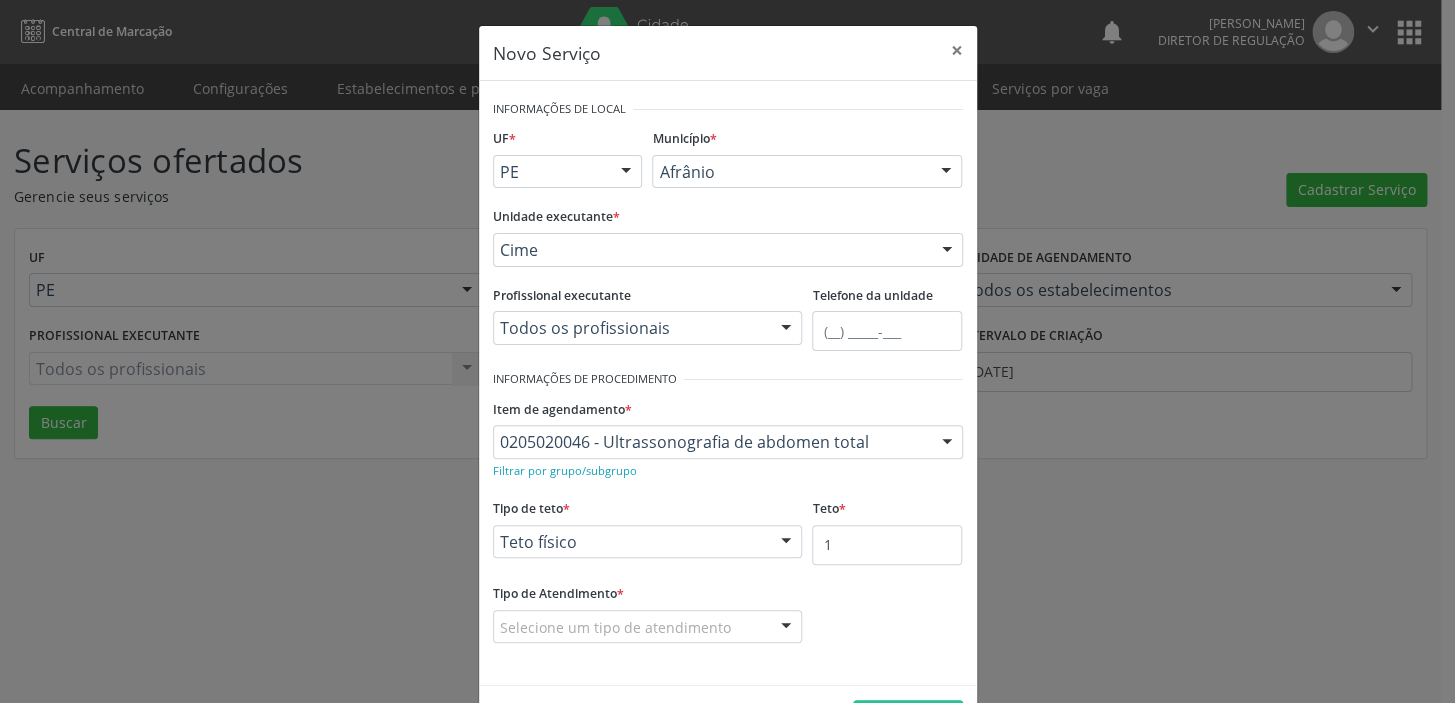 type on "1" 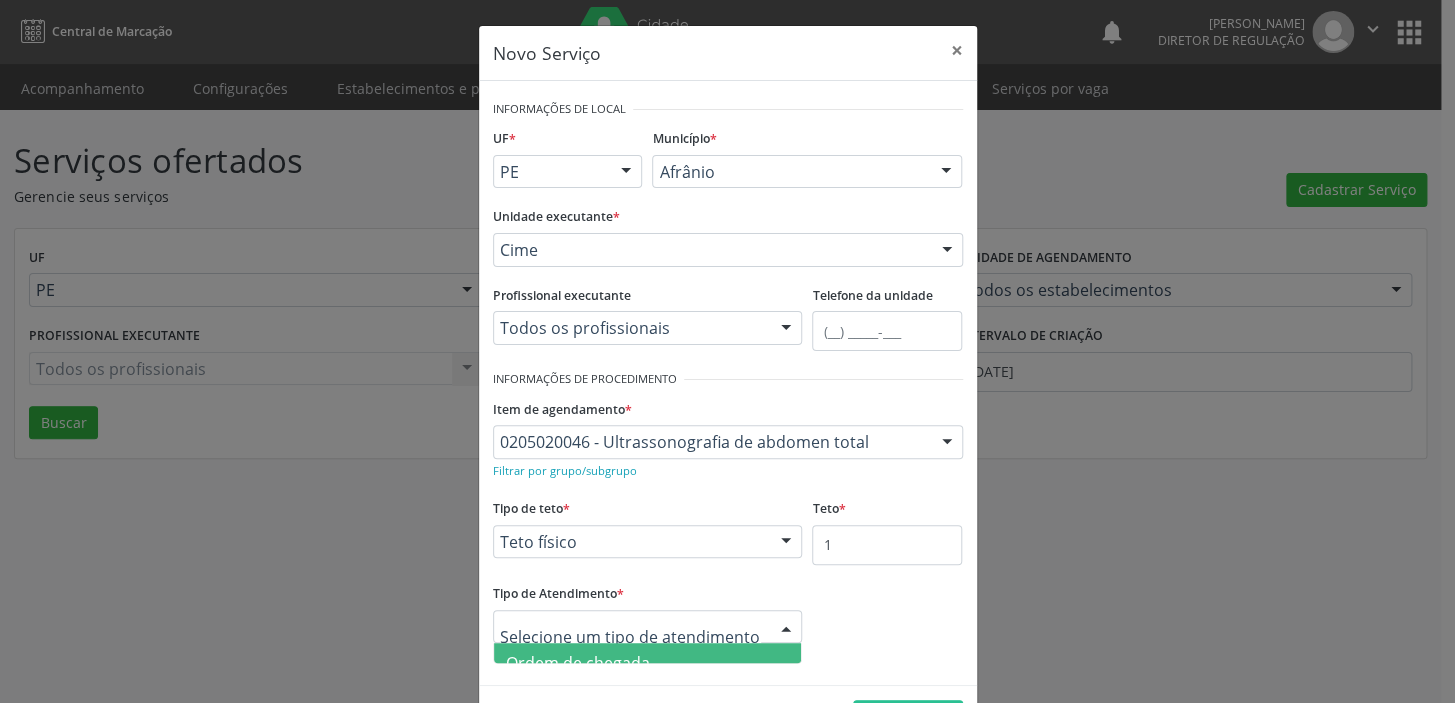 click on "Ordem de chegada" at bounding box center (578, 663) 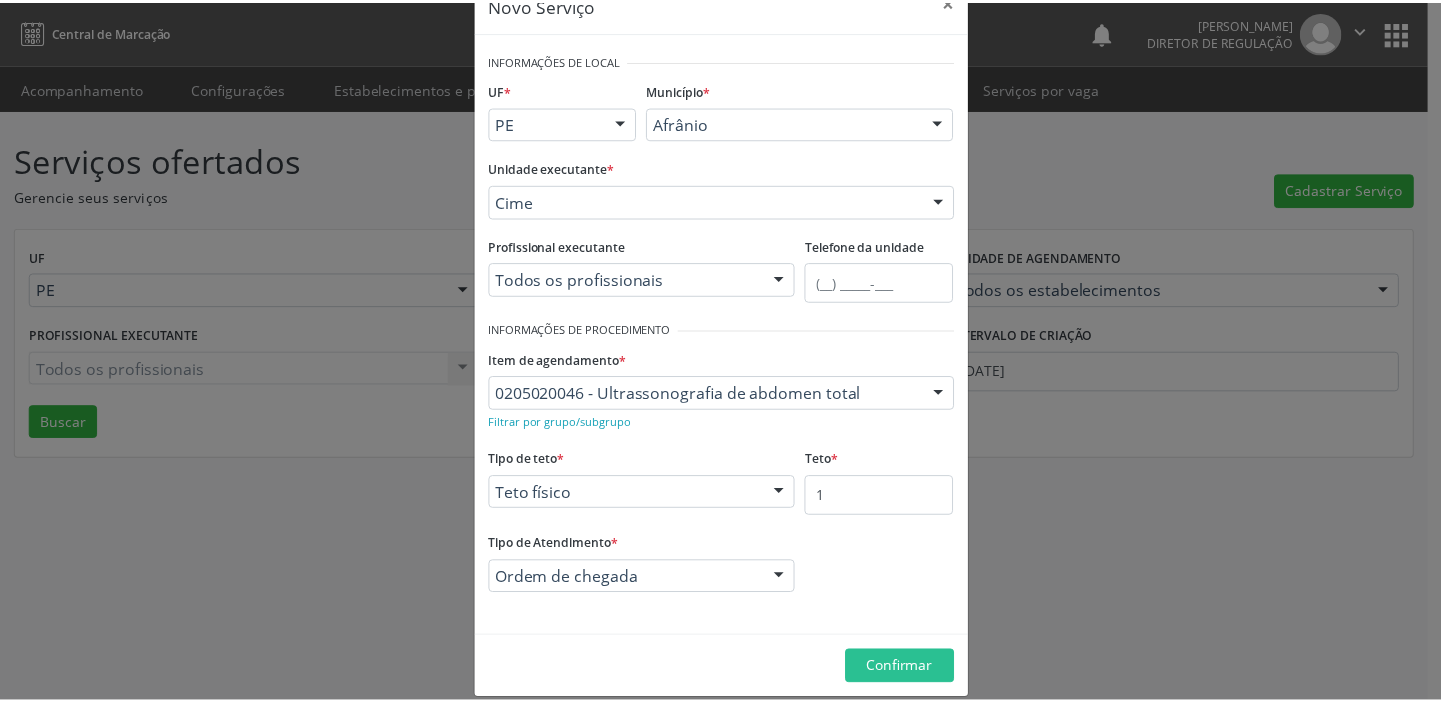scroll, scrollTop: 69, scrollLeft: 0, axis: vertical 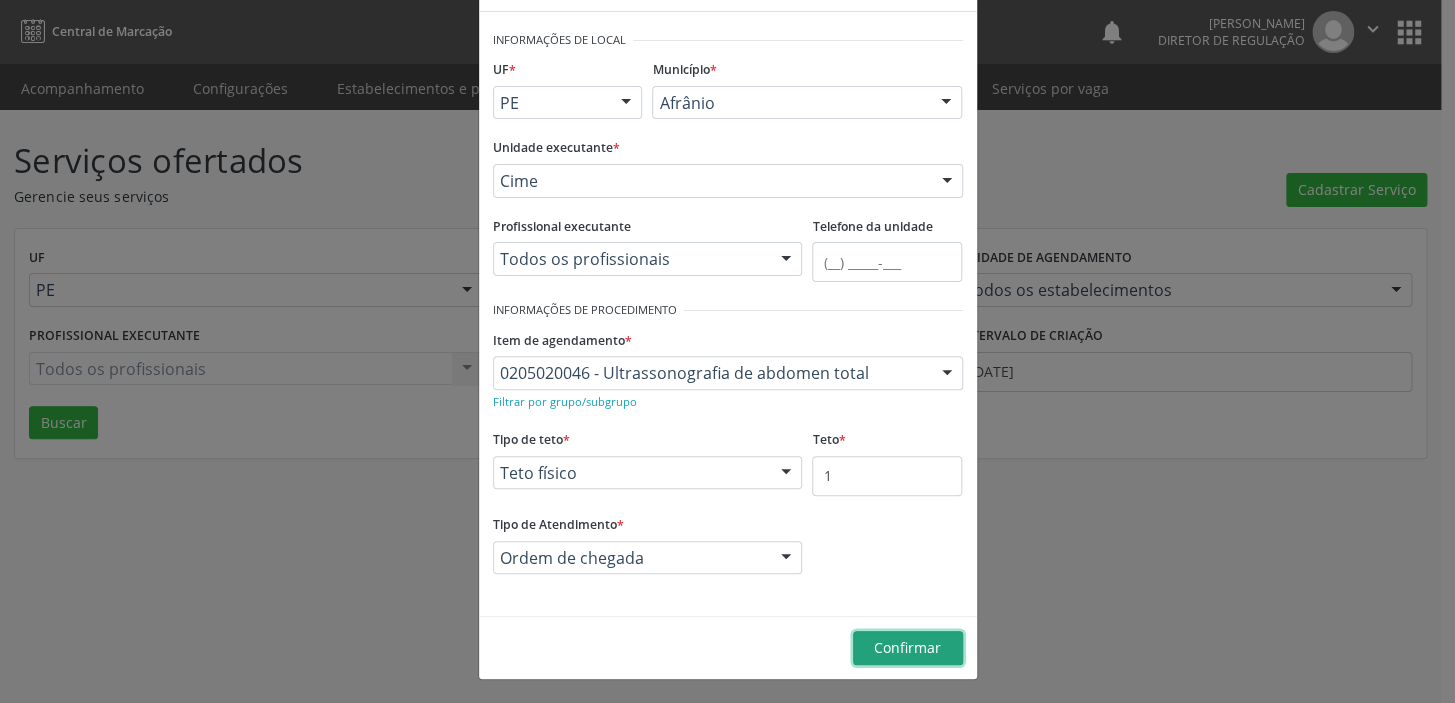 click on "Confirmar" at bounding box center [907, 647] 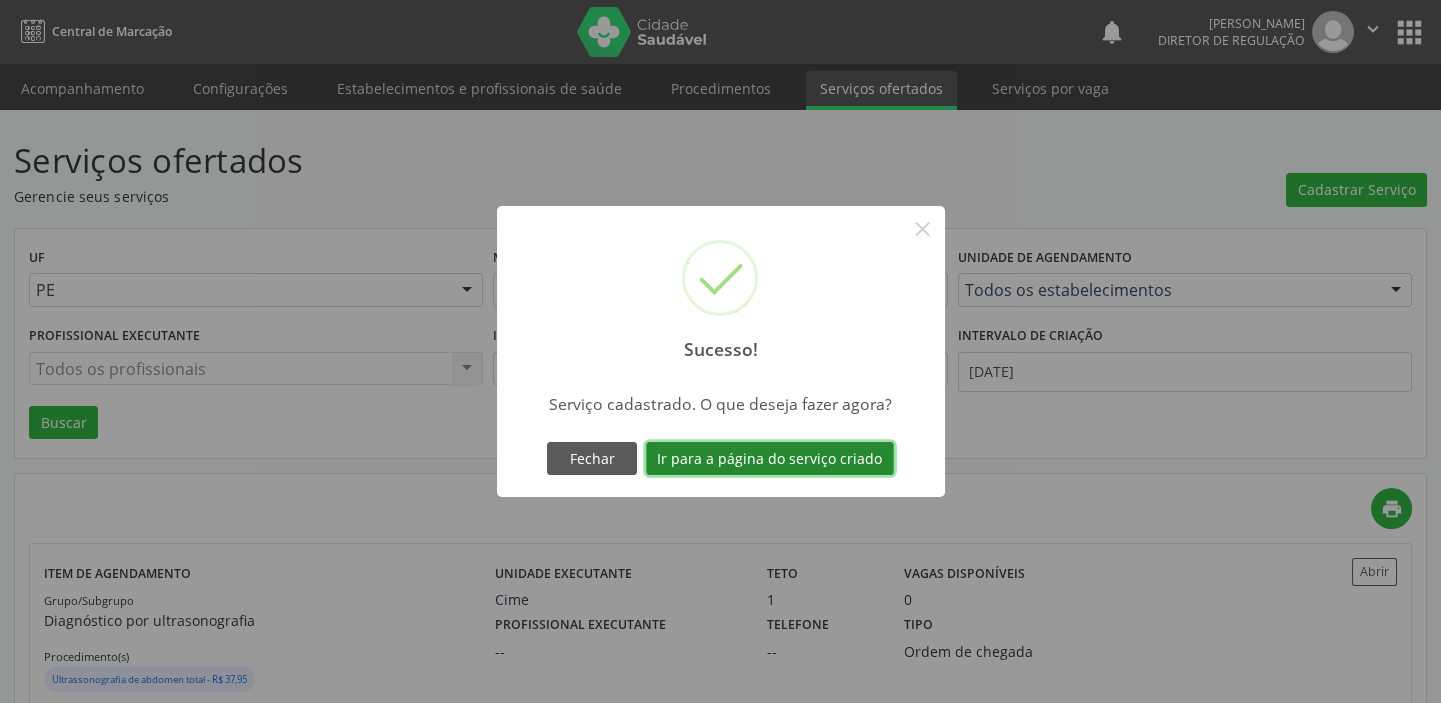 click on "Ir para a página do serviço criado" at bounding box center (770, 459) 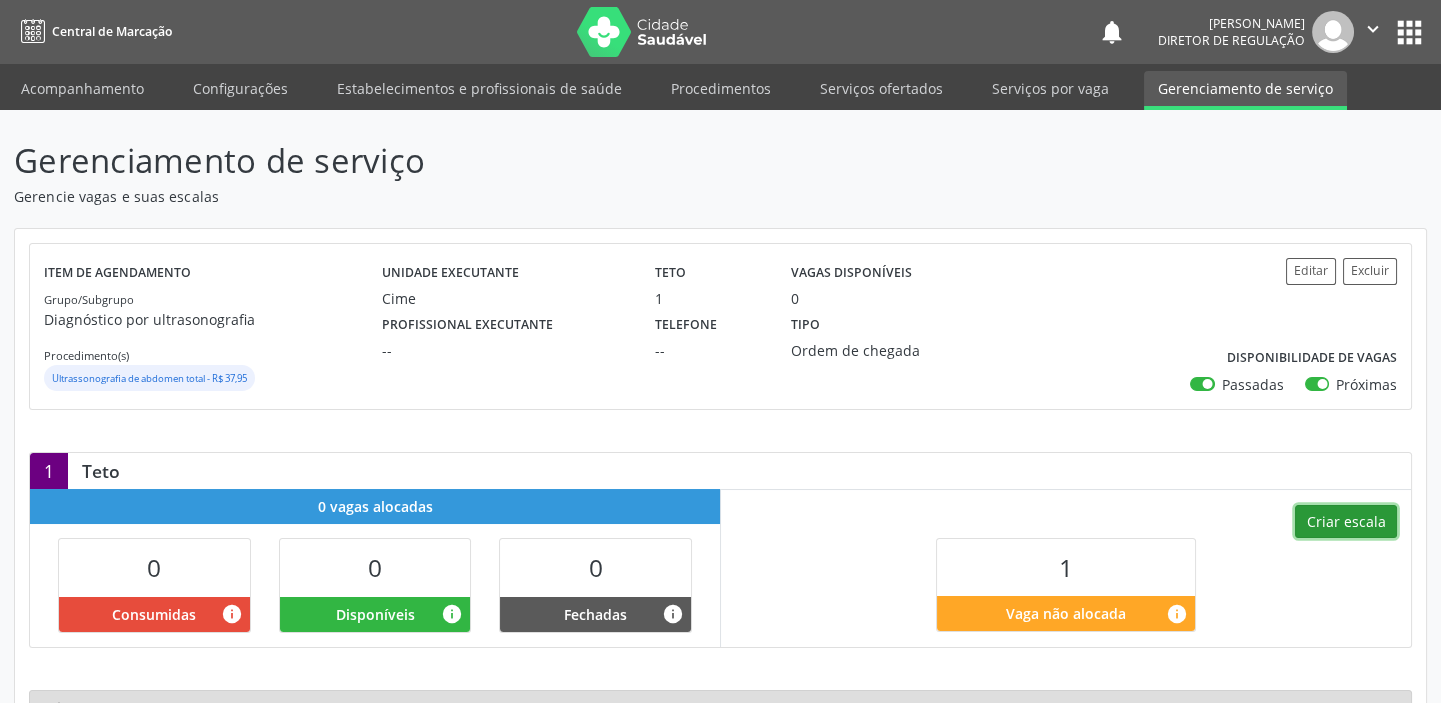 click on "Criar escala" at bounding box center [1346, 522] 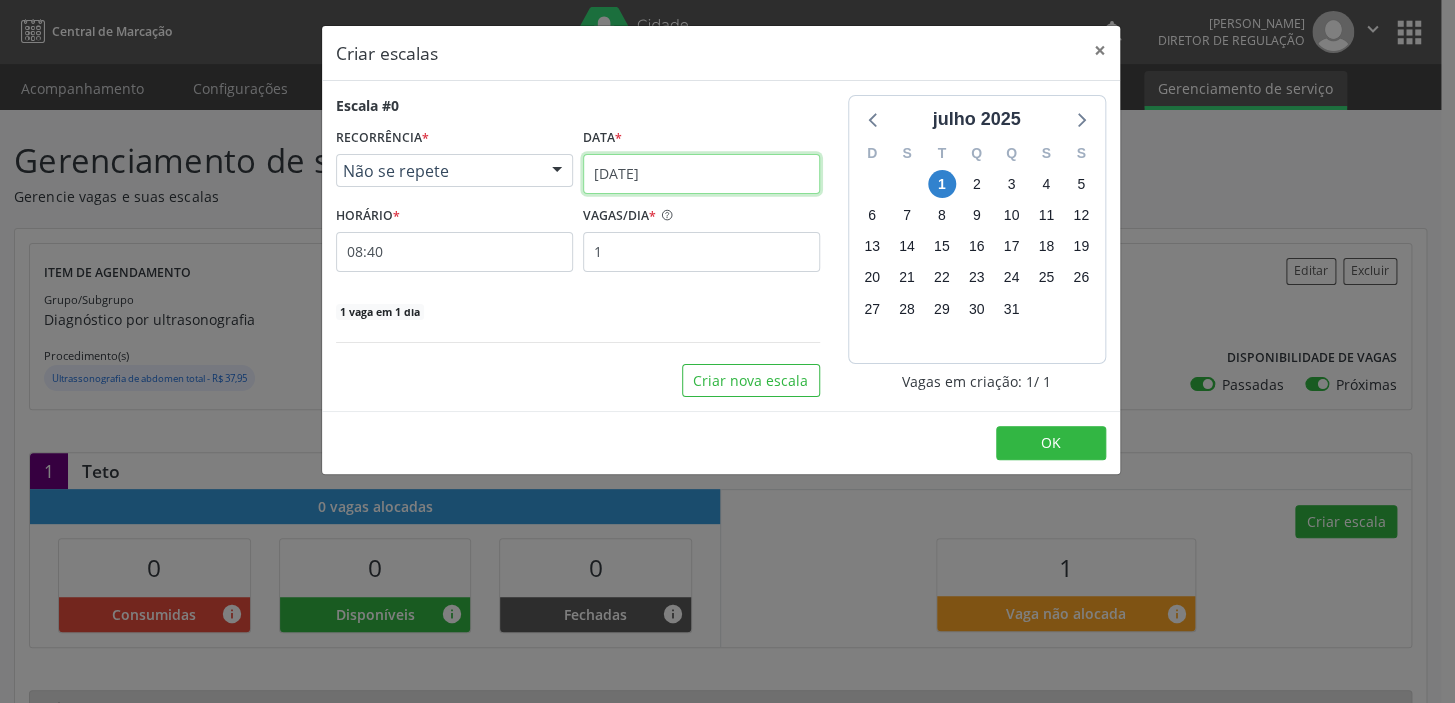 click on "0[DATE]" at bounding box center (701, 174) 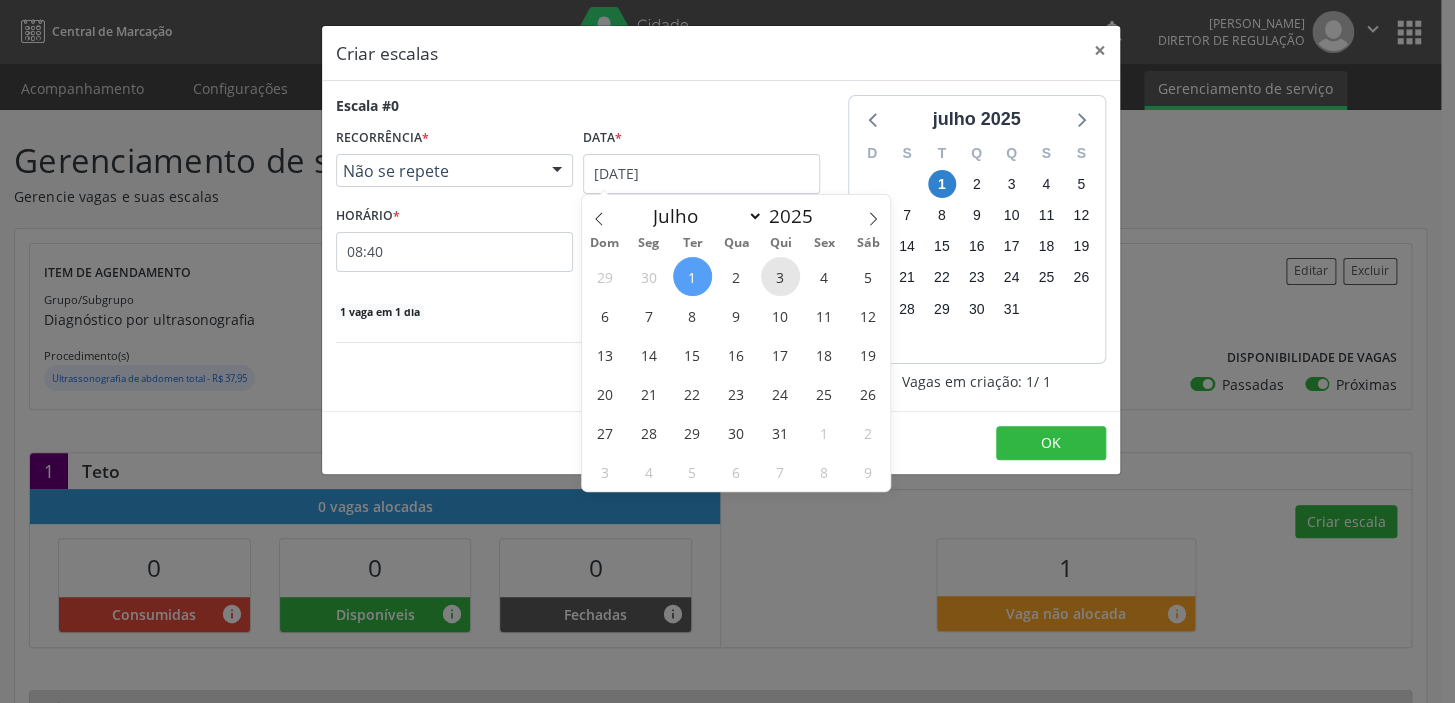 click on "3" at bounding box center (780, 276) 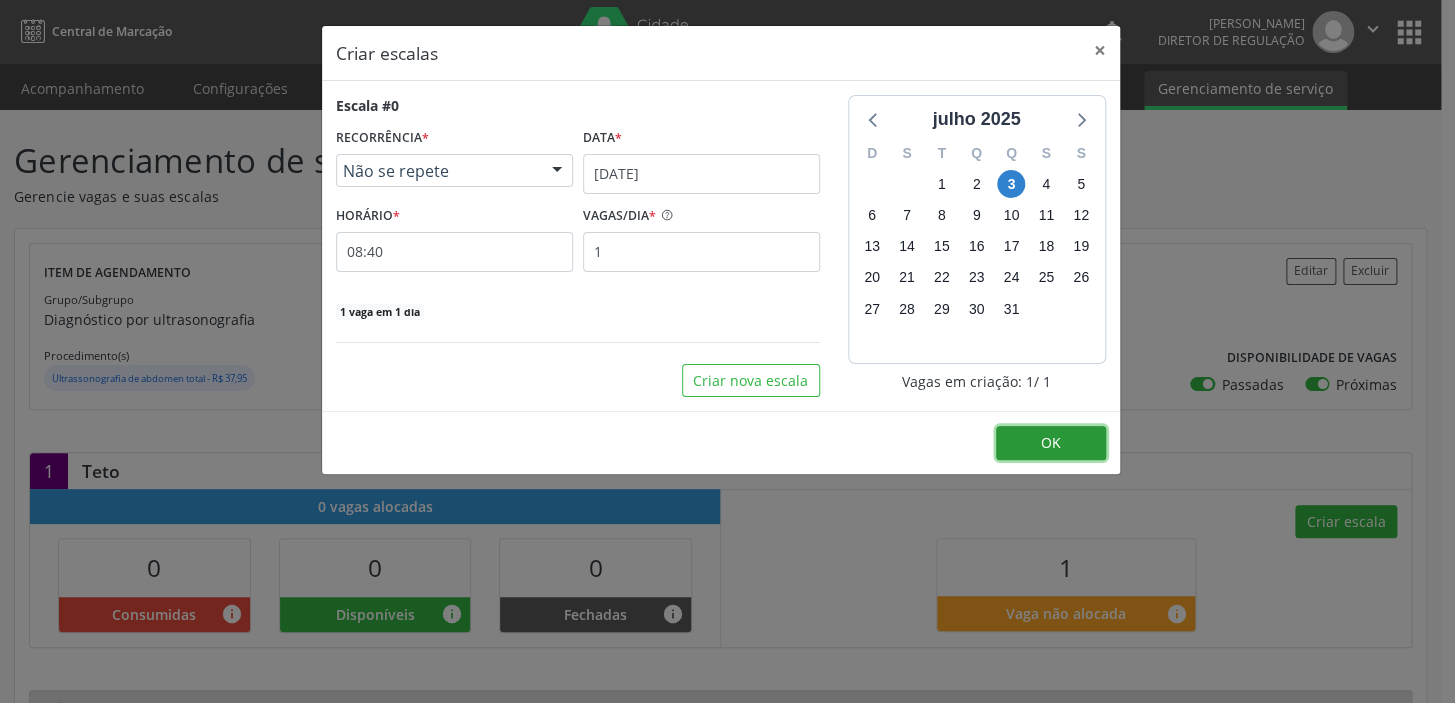 click on "OK" at bounding box center (1051, 442) 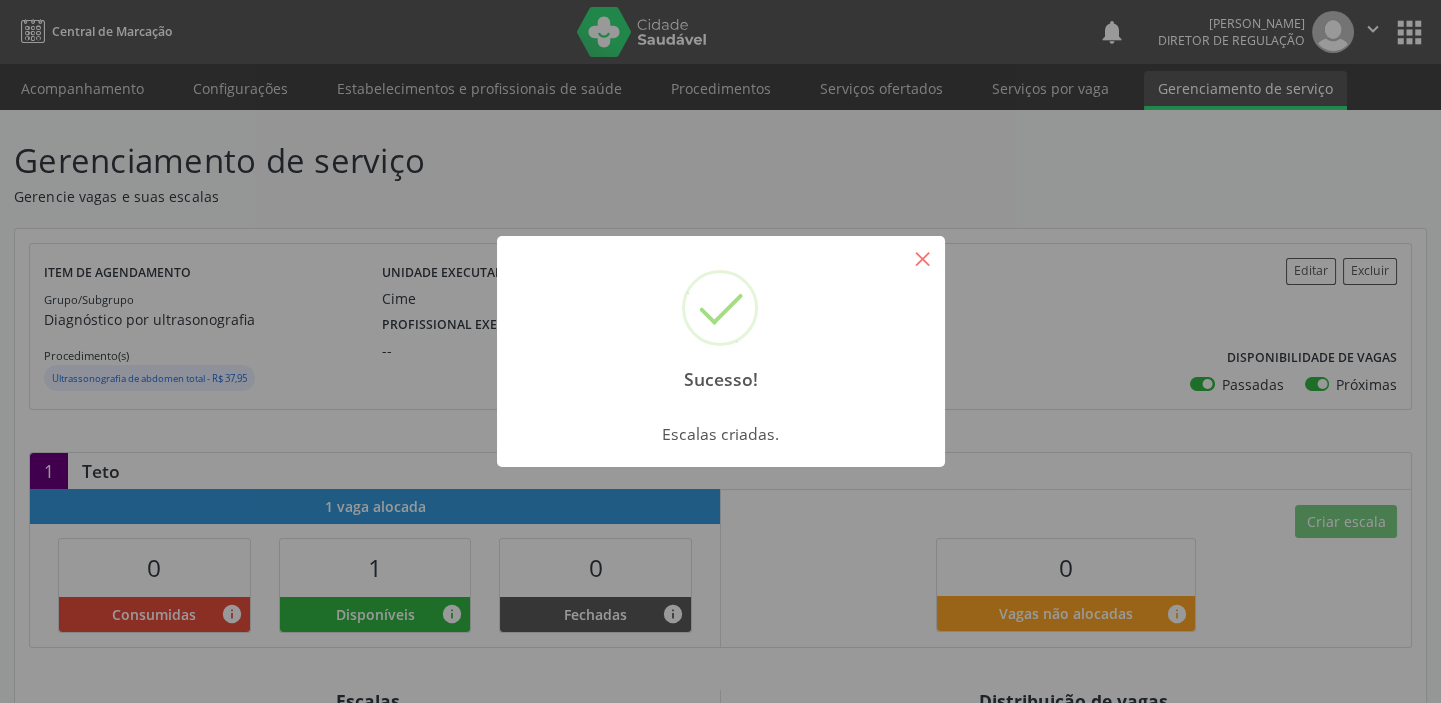 click on "×" at bounding box center (923, 258) 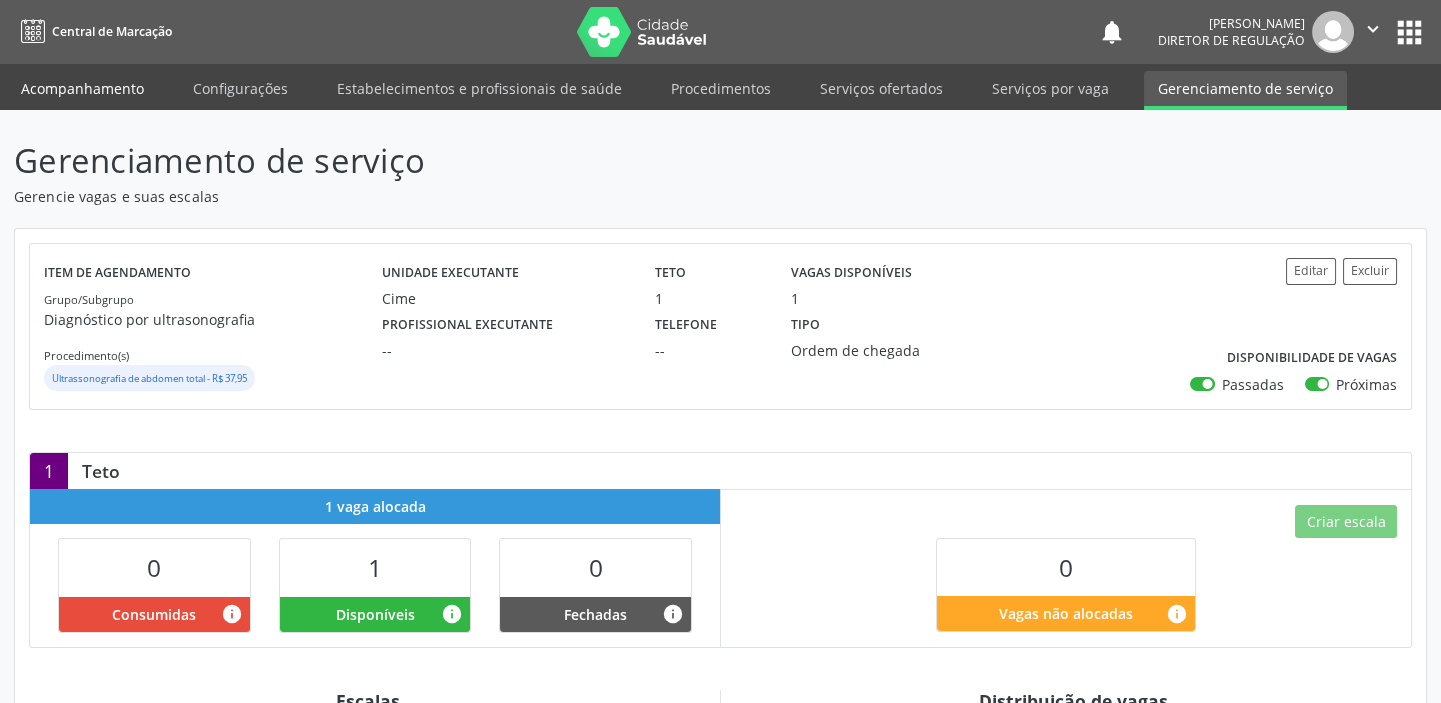 click on "Acompanhamento" at bounding box center (82, 88) 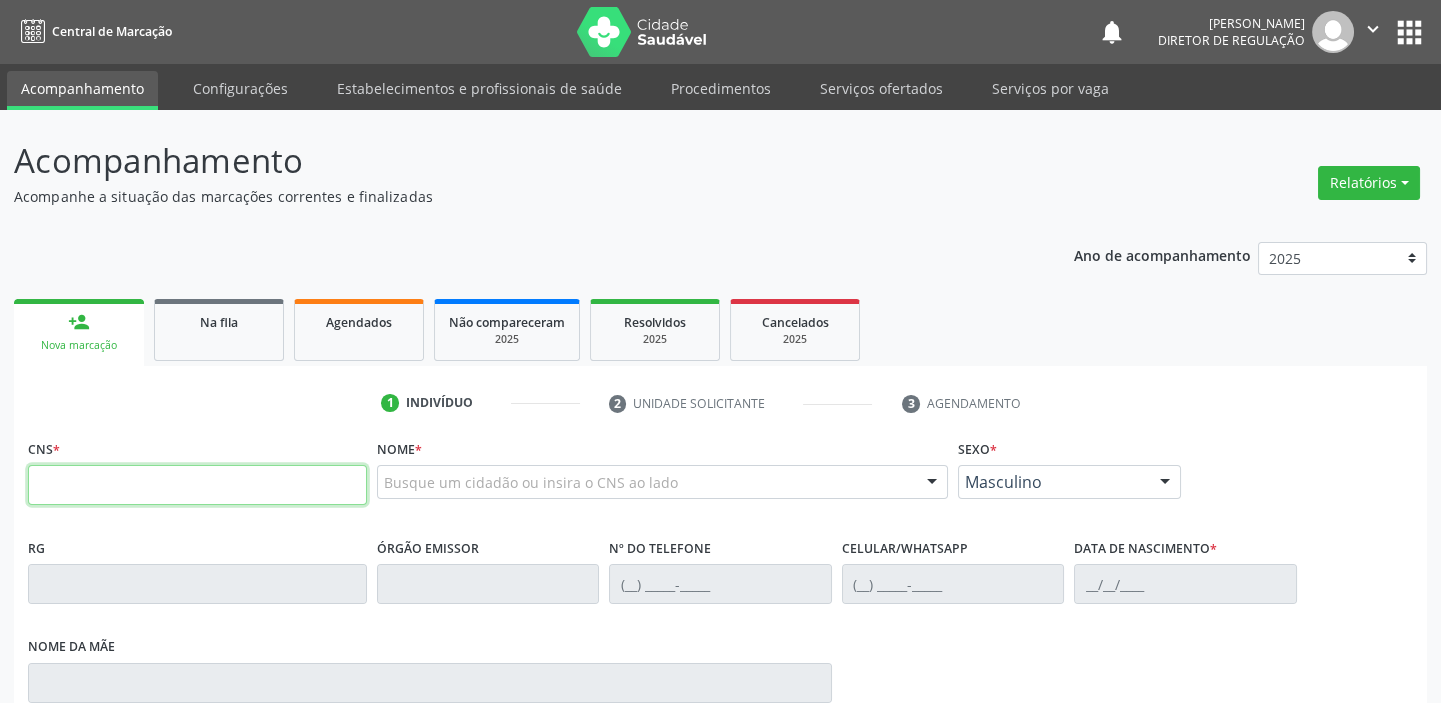click at bounding box center (197, 485) 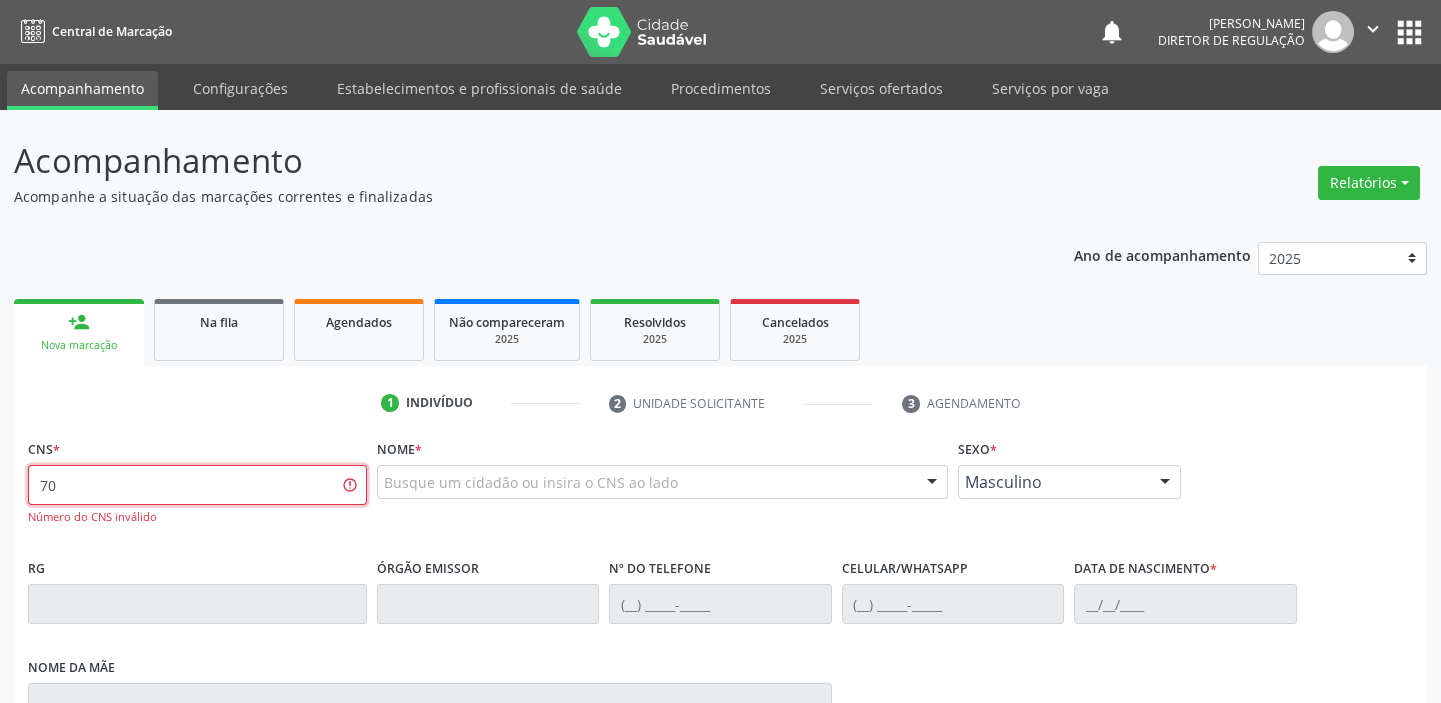 type on "7" 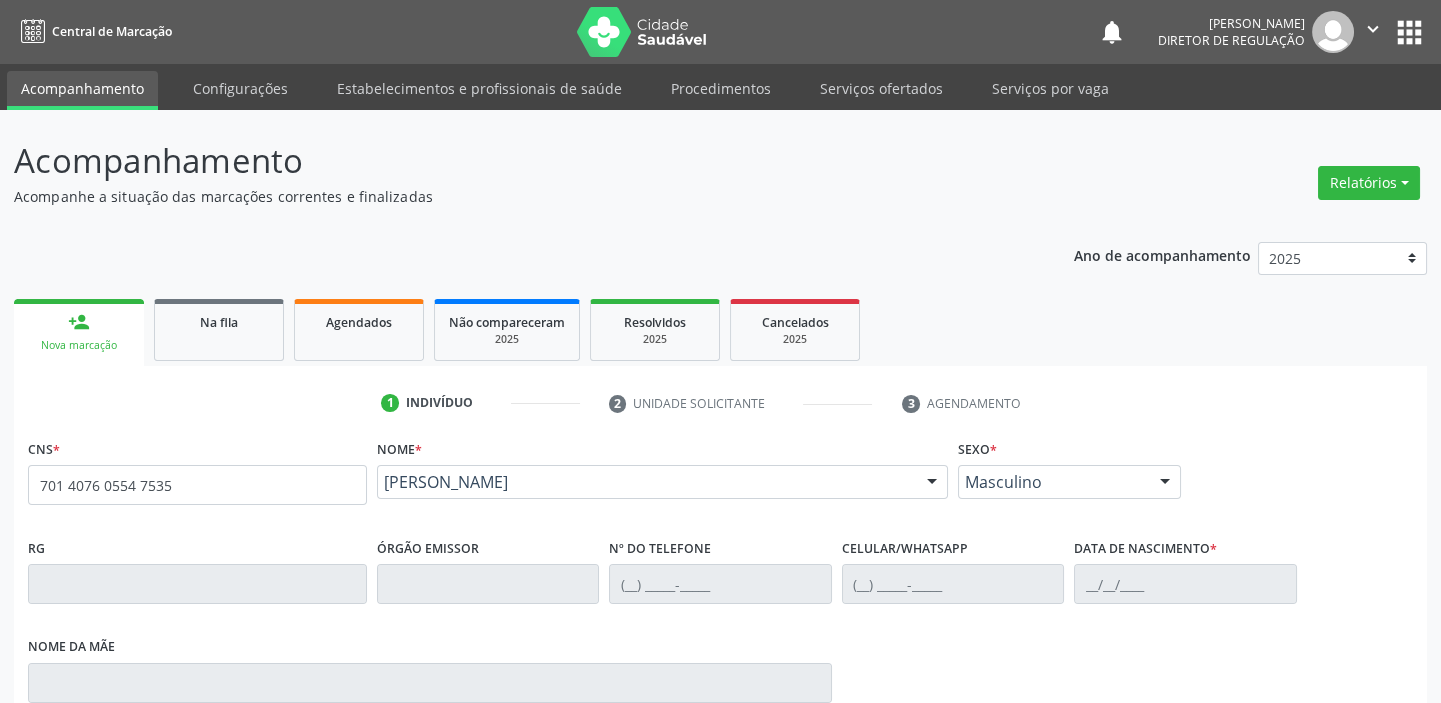 type on "701 4076 0554 7535" 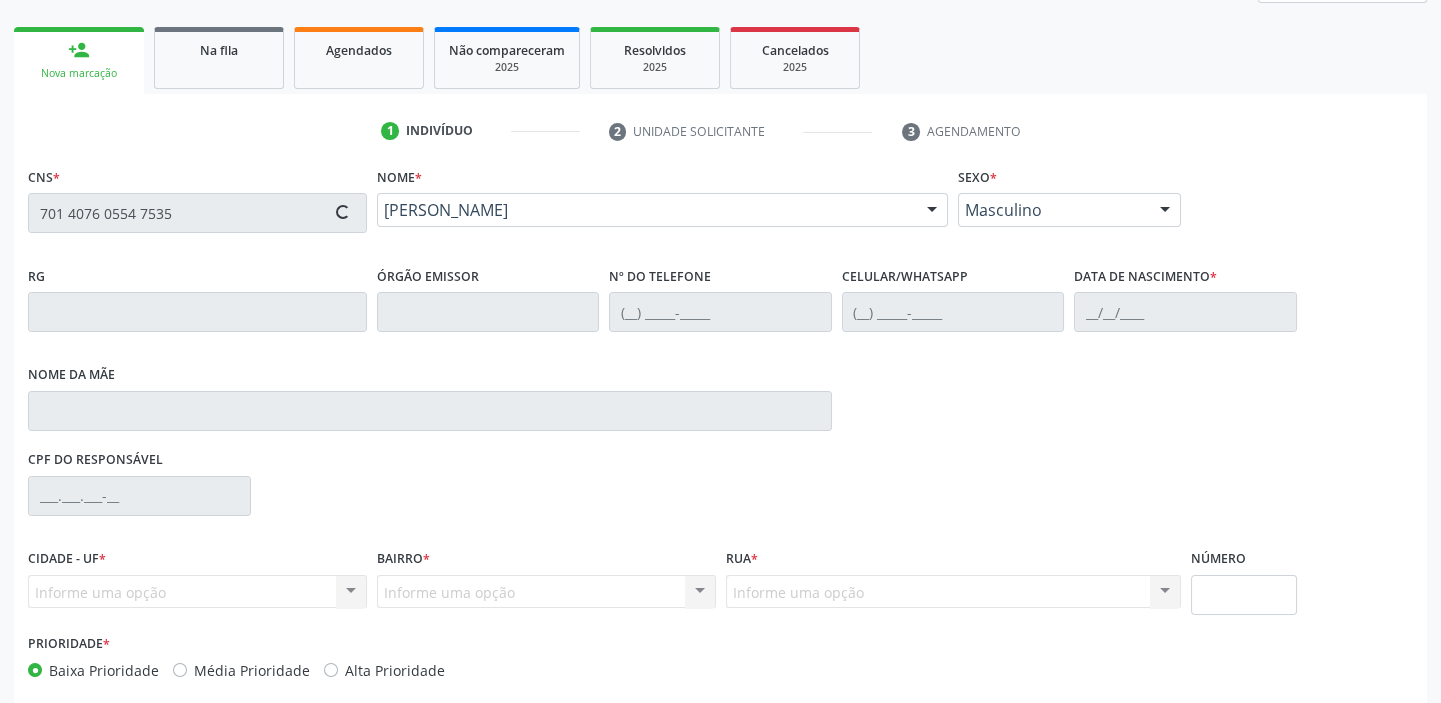 type on "(87) 98821-1302" 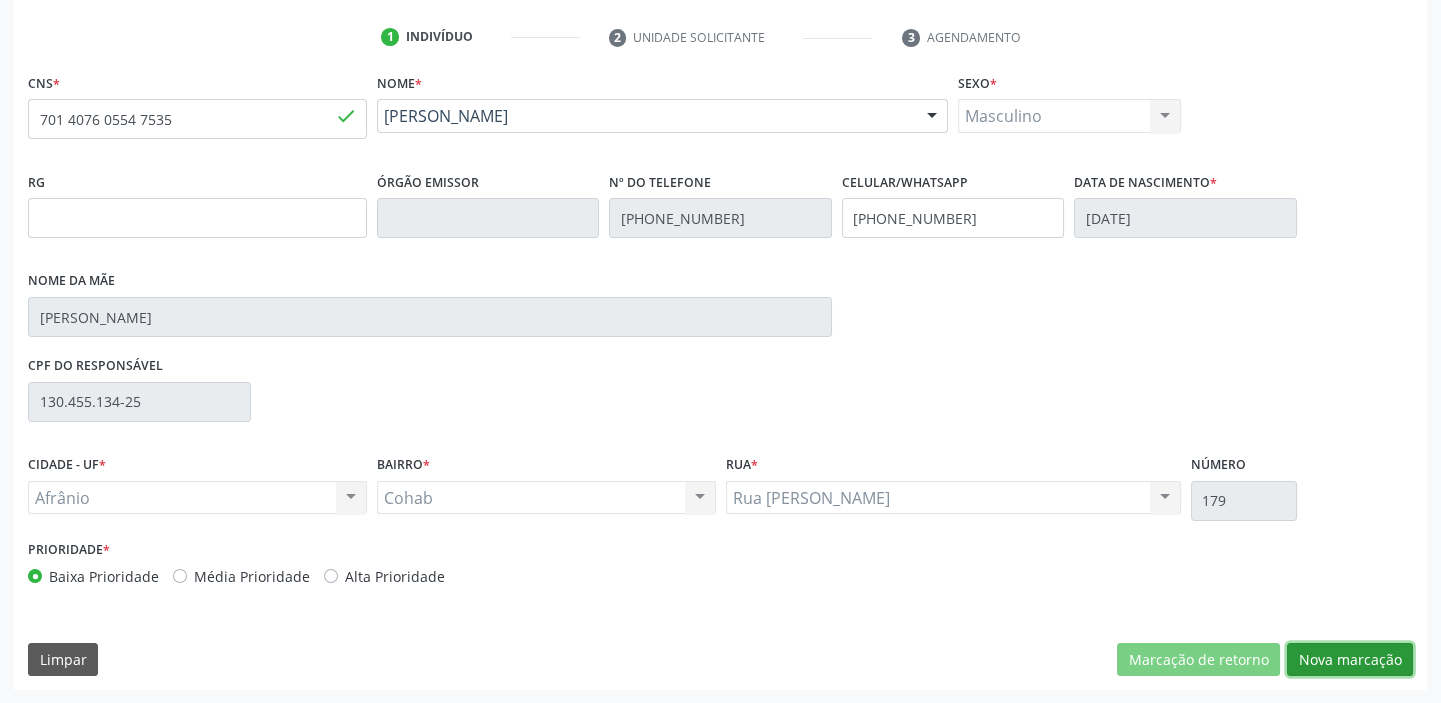 click on "Nova marcação" at bounding box center [1350, 660] 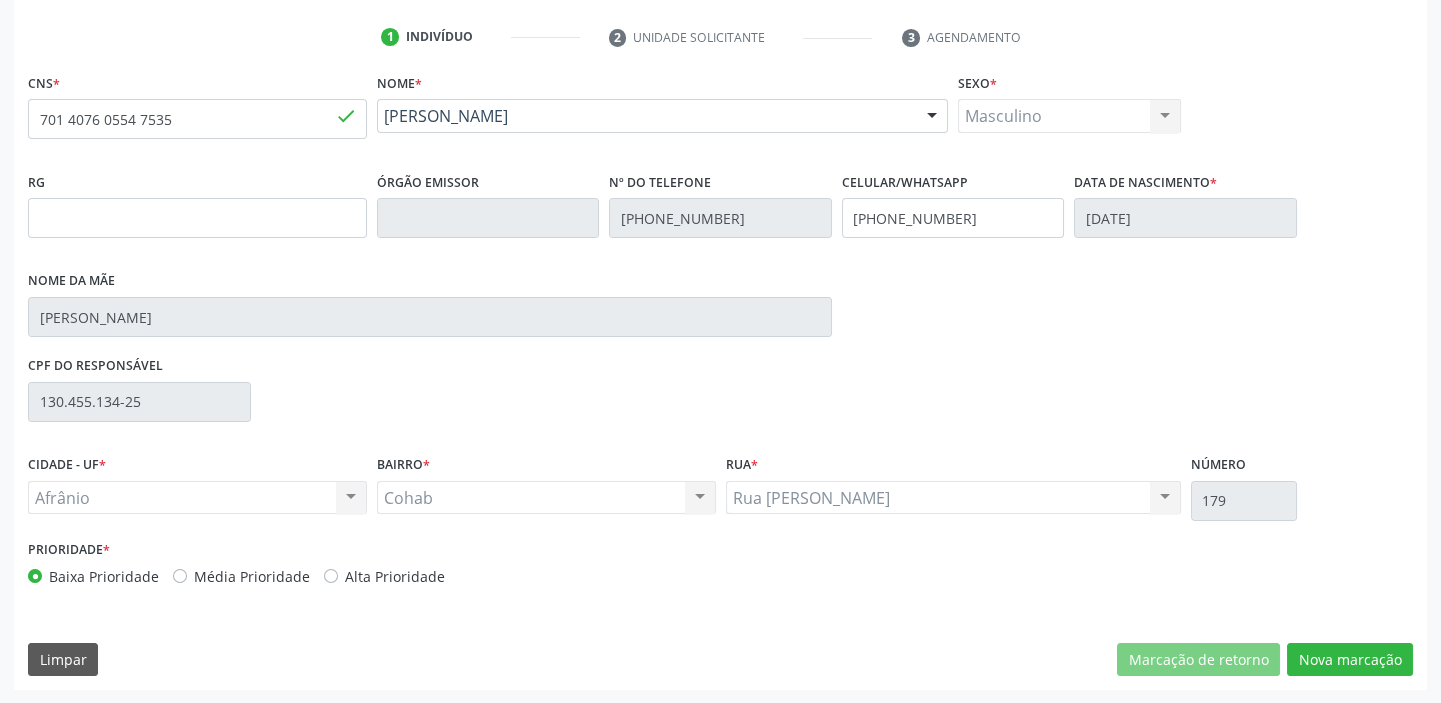 scroll, scrollTop: 201, scrollLeft: 0, axis: vertical 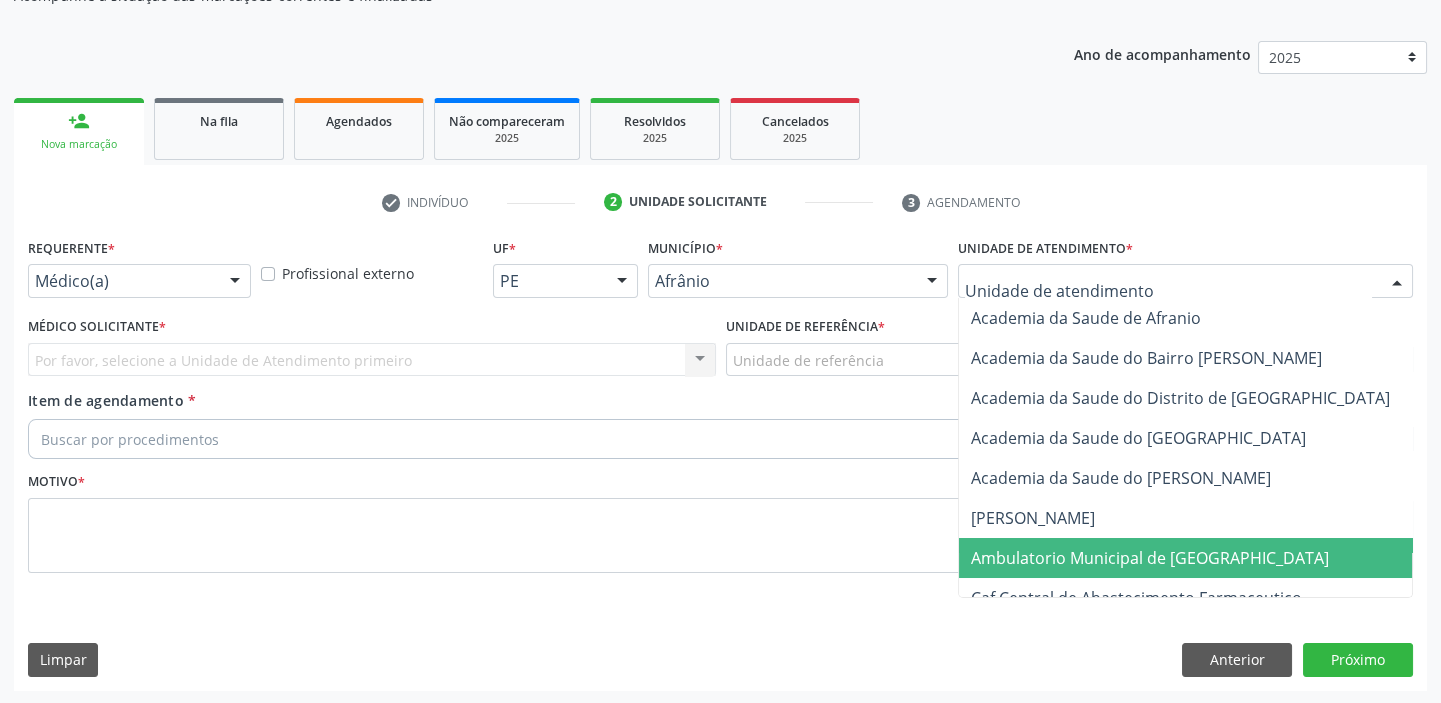 click on "Ambulatorio Municipal de [GEOGRAPHIC_DATA]" at bounding box center (1150, 558) 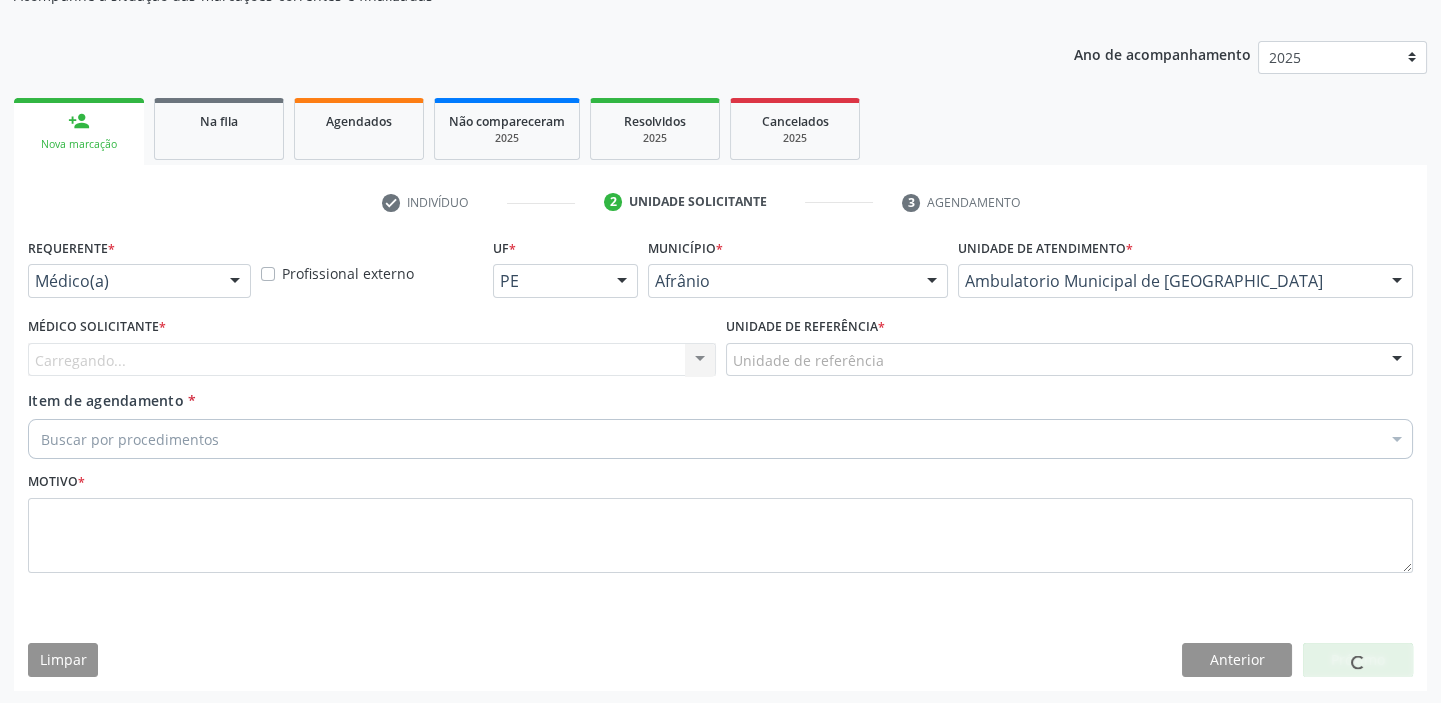 click on "Unidade de referência" at bounding box center (1070, 360) 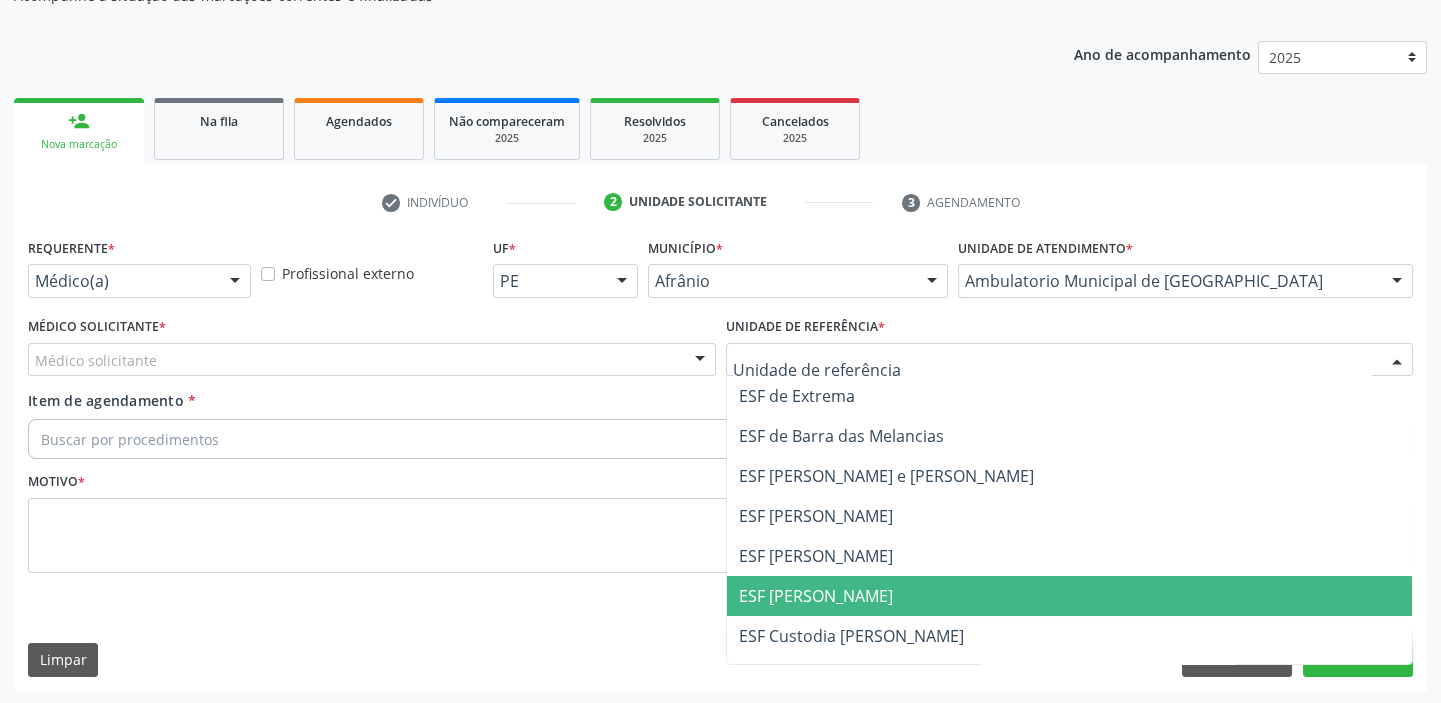 click on "ESF [PERSON_NAME]" at bounding box center [816, 596] 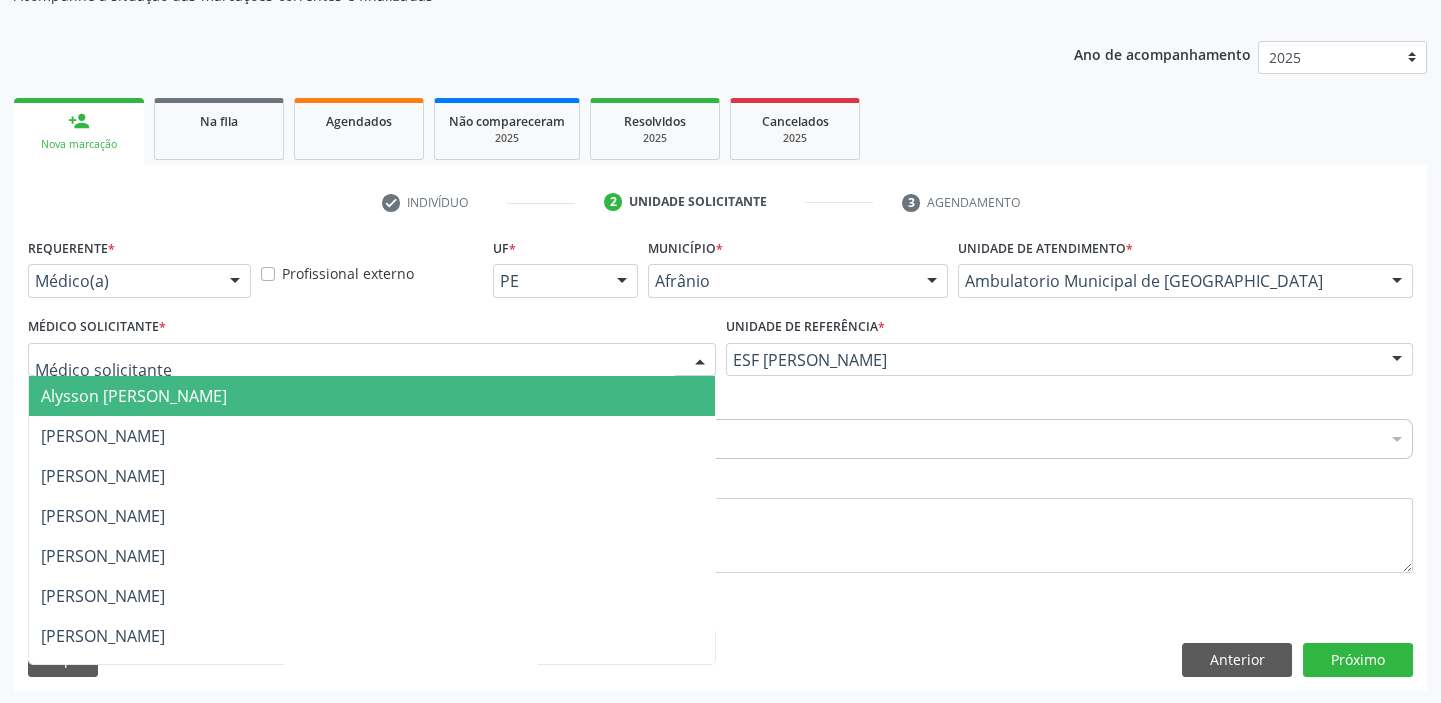click on "Alysson [PERSON_NAME]" at bounding box center (134, 396) 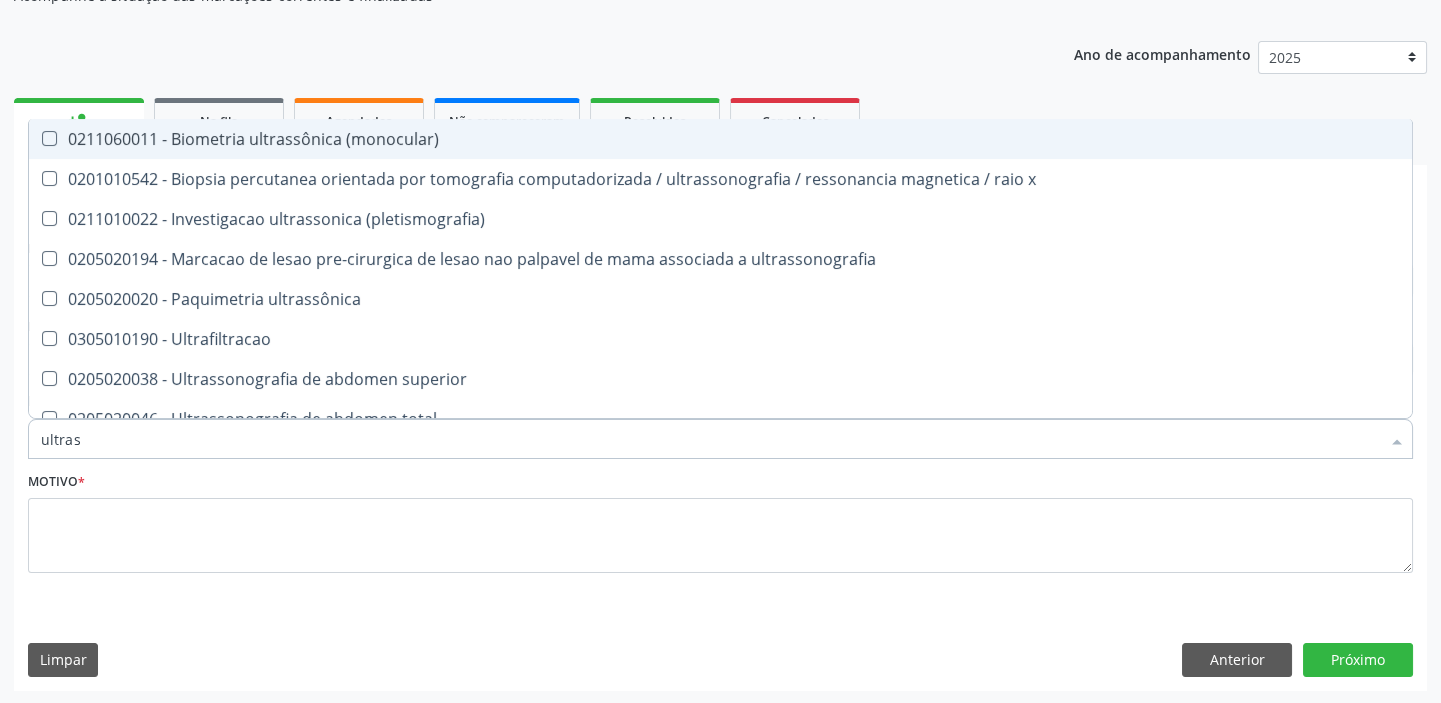 type on "ultrass" 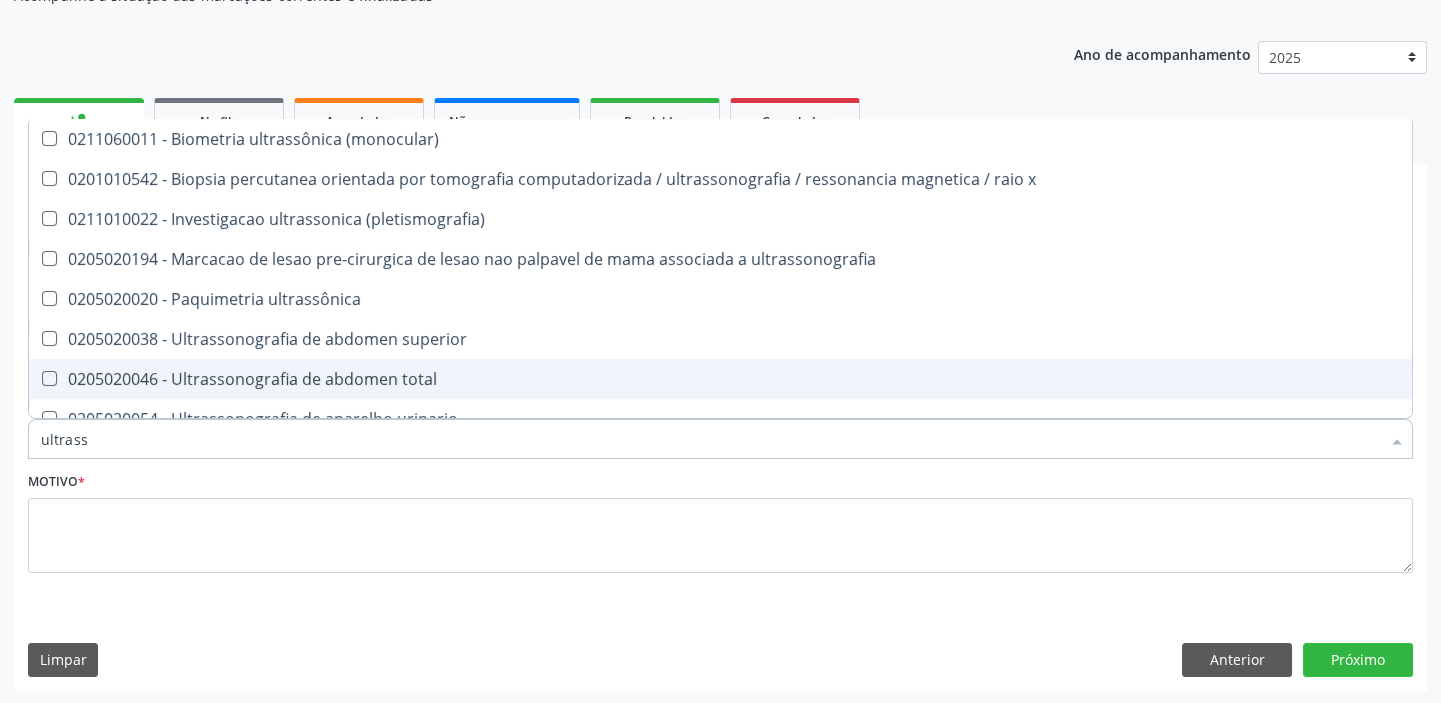 click on "0205020046 - Ultrassonografia de abdomen total" at bounding box center [720, 379] 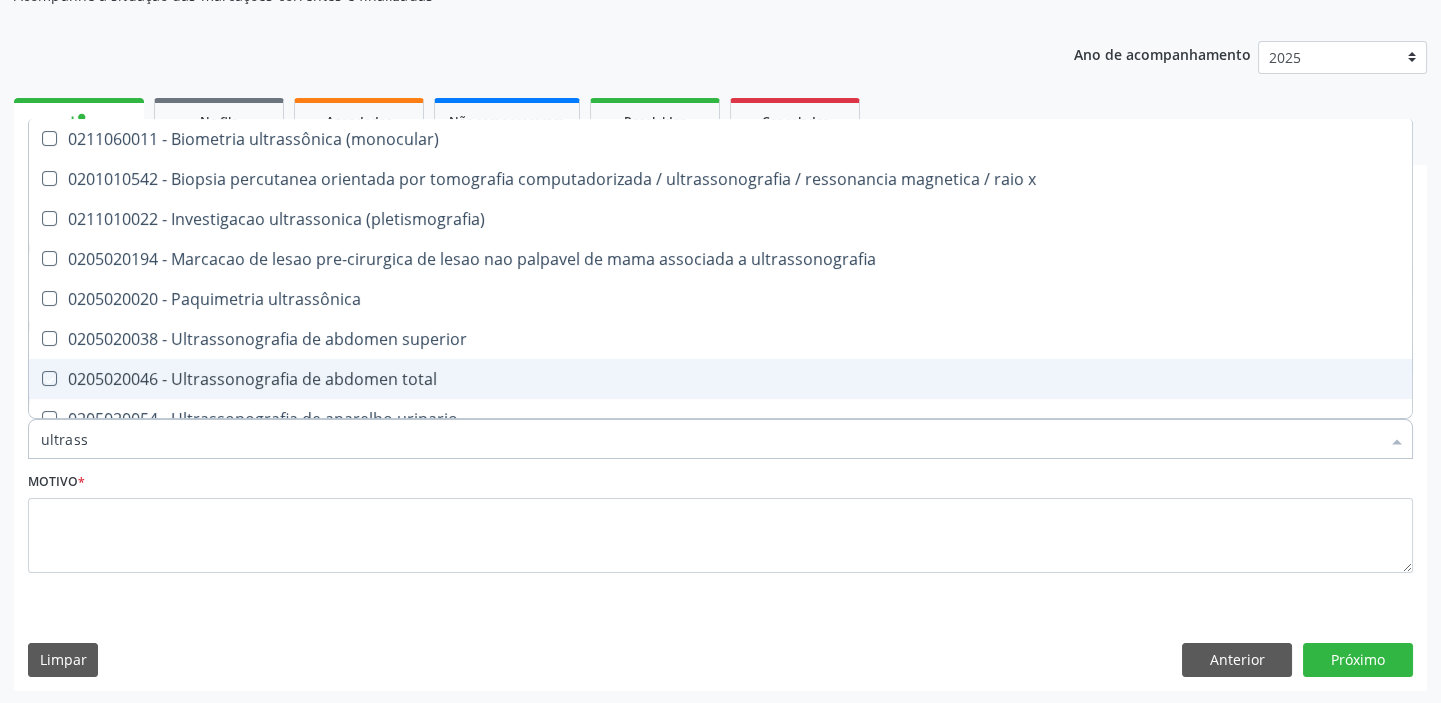 checkbox on "true" 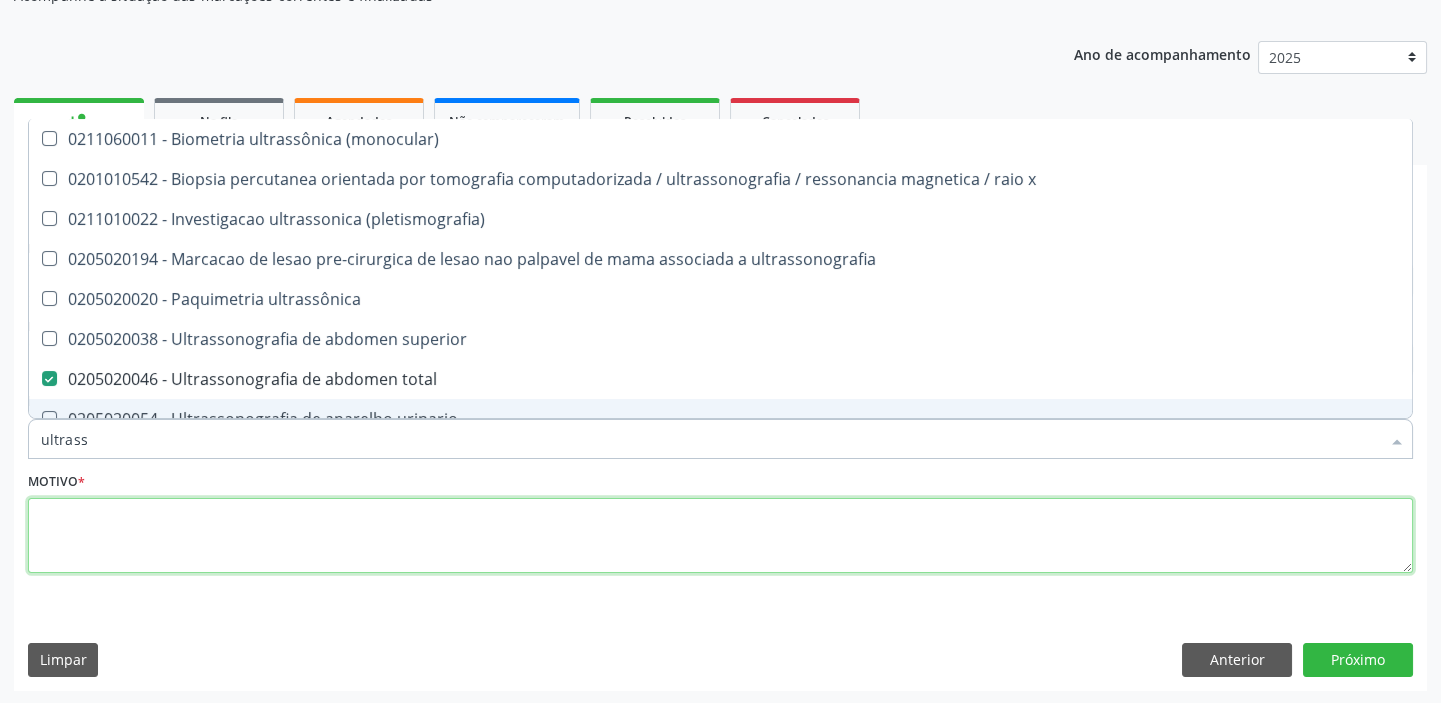 click at bounding box center (720, 536) 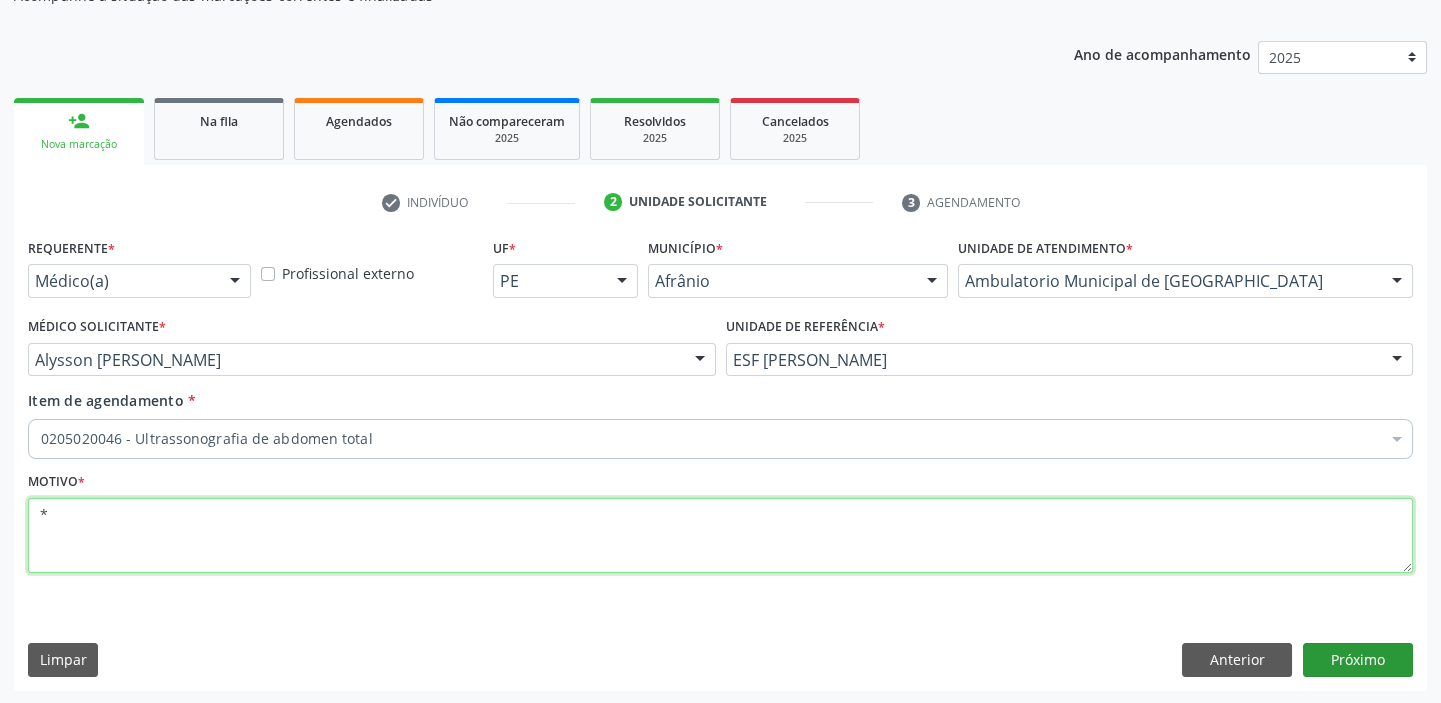 type on "*" 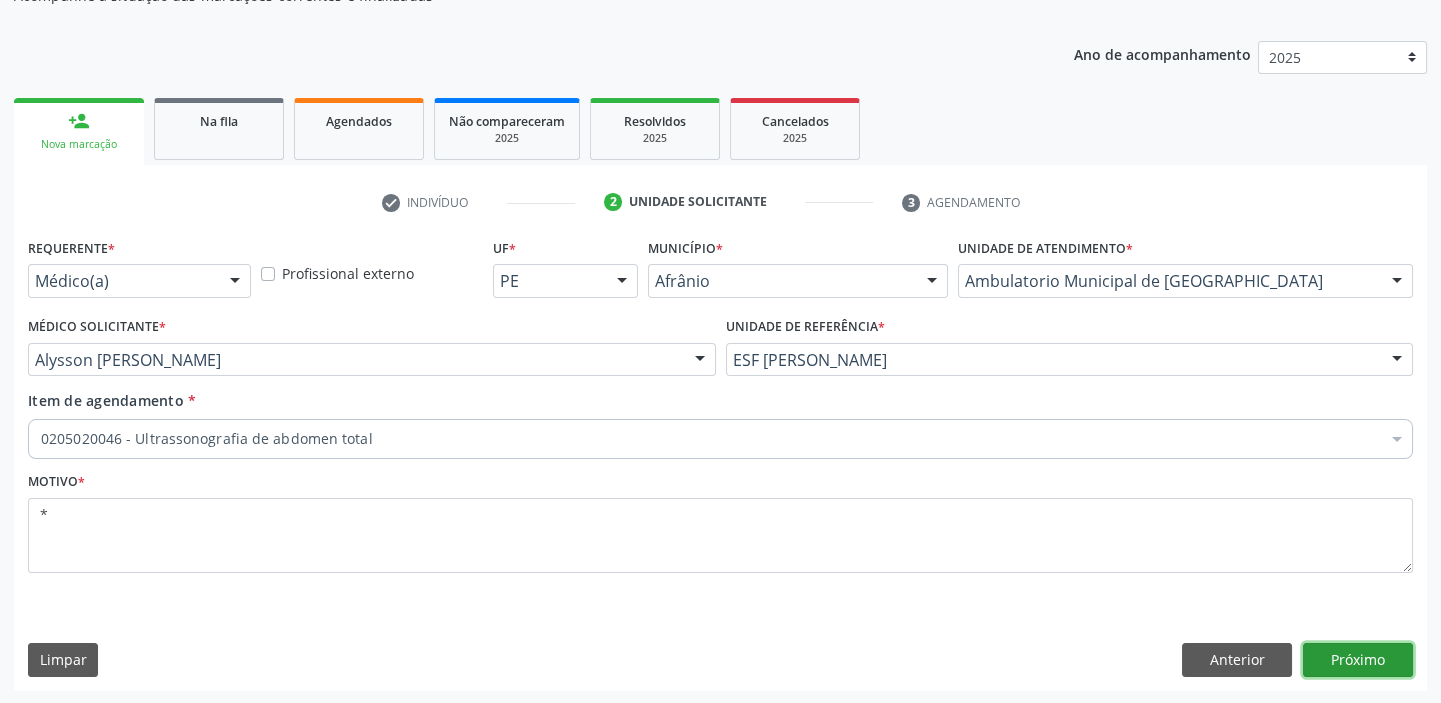 click on "Próximo" at bounding box center [1358, 660] 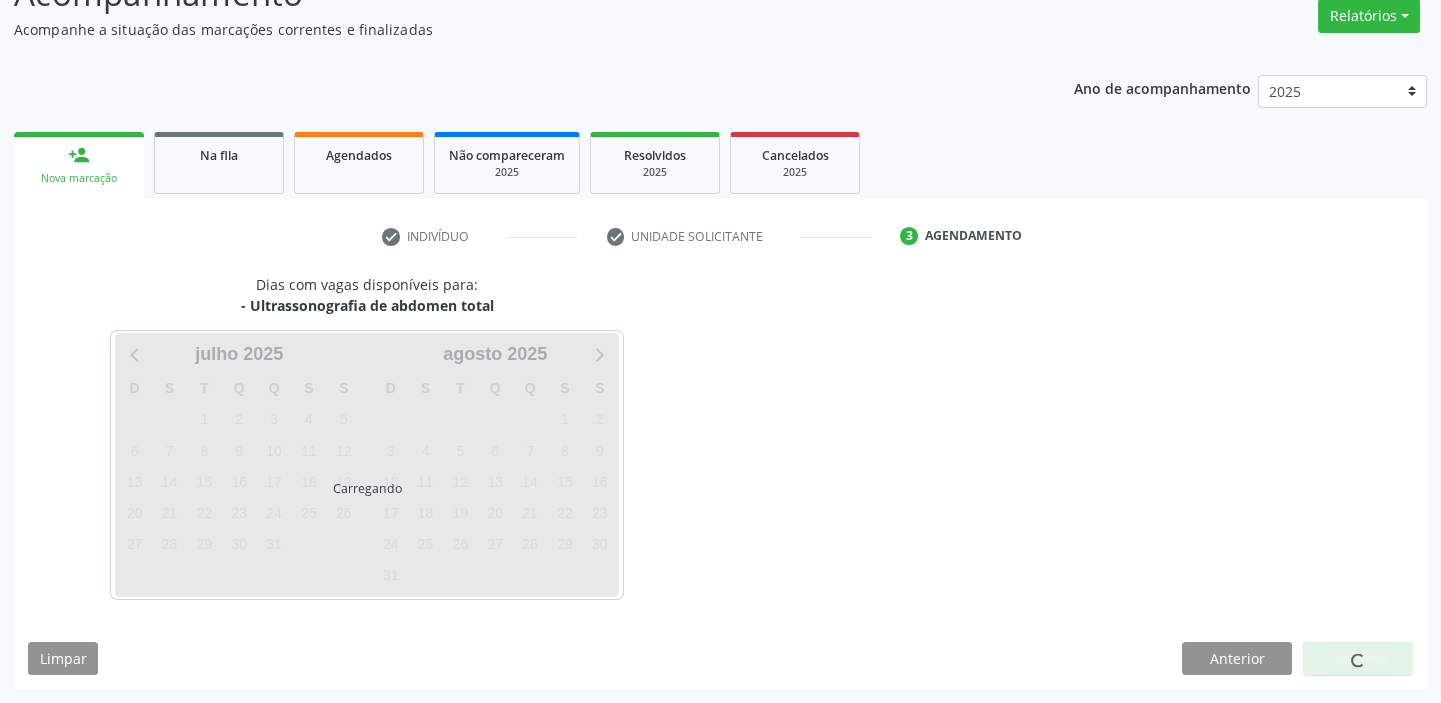 scroll, scrollTop: 166, scrollLeft: 0, axis: vertical 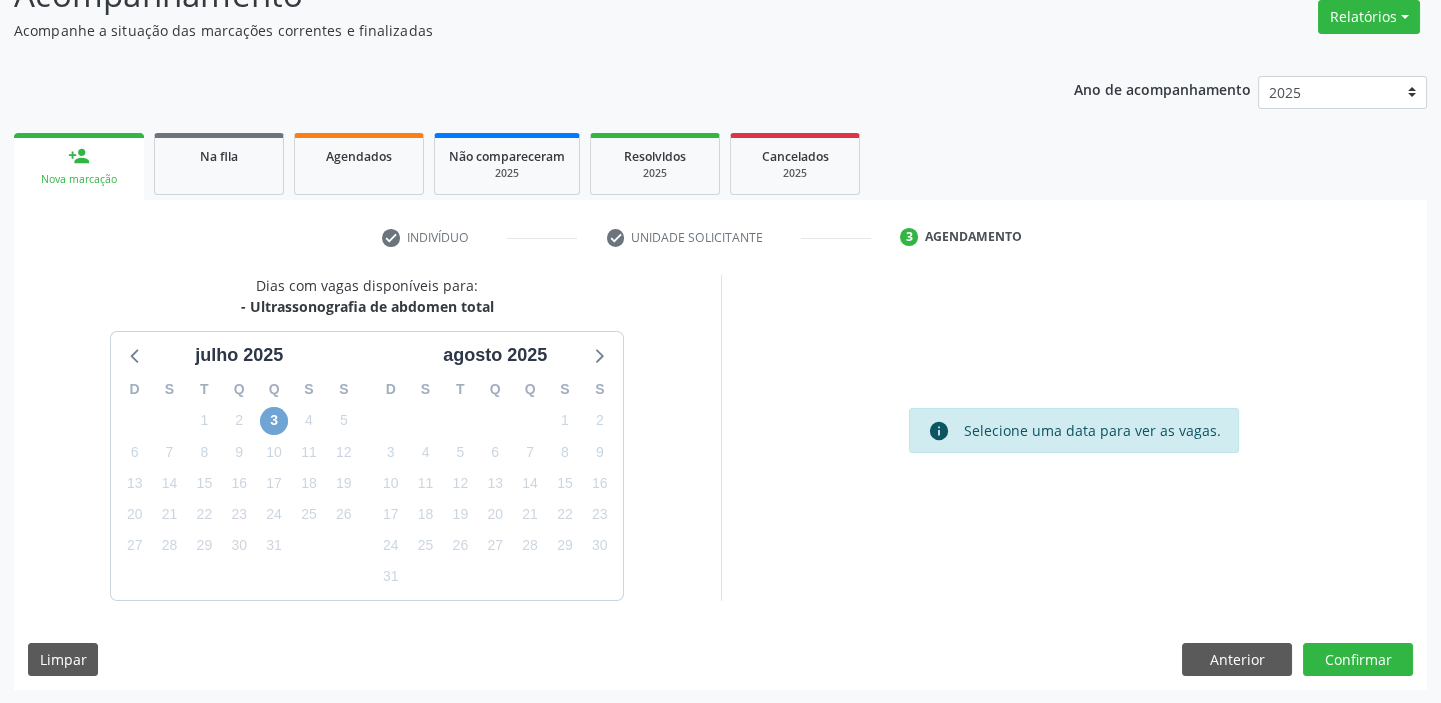 click on "3" at bounding box center (274, 421) 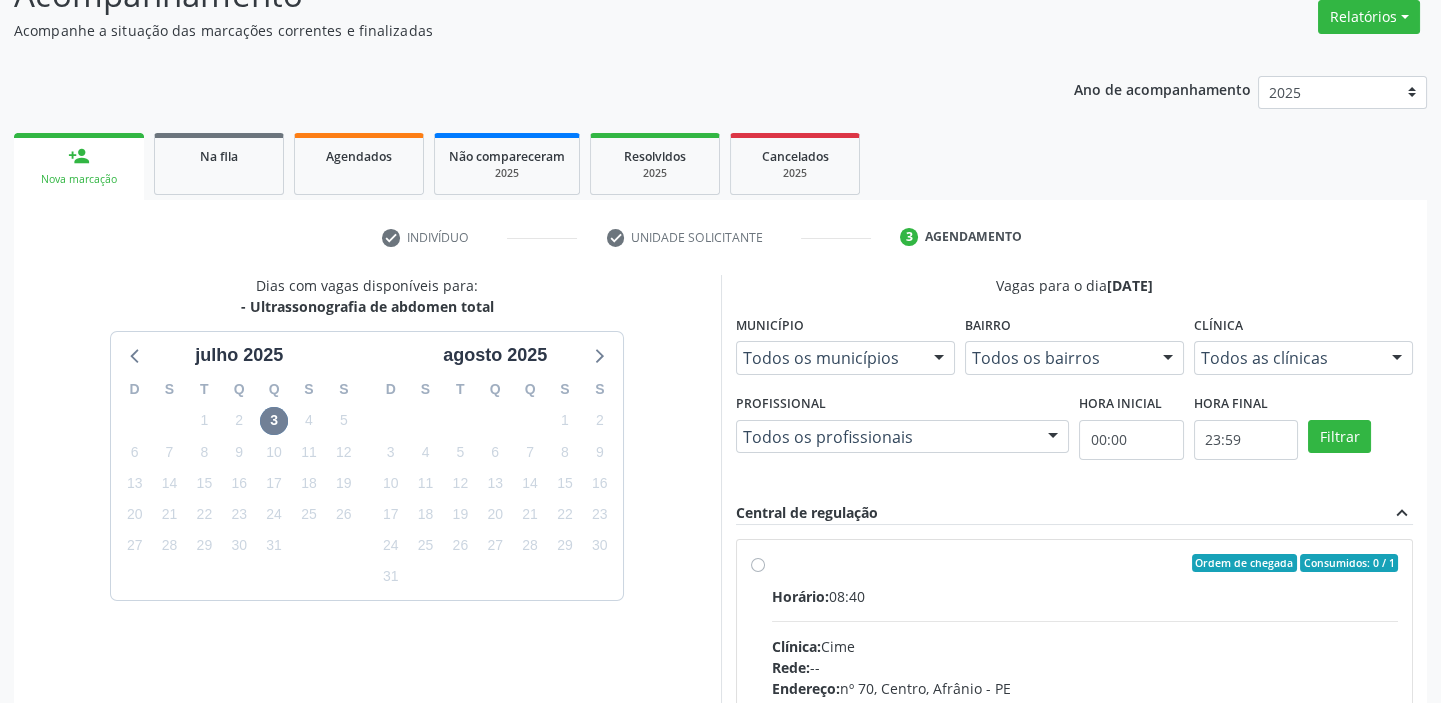 click on "Horário:   08:40
Clínica:  Cime
Rede:
--
Endereço:   nº 70, Centro, Afrânio - PE
Telefone:   (87) 88416145
Profissional:
--
Informações adicionais sobre o atendimento
Idade de atendimento:
Sem restrição
Gênero(s) atendido(s):
Sem restrição
Informações adicionais:
--" at bounding box center (1085, 723) 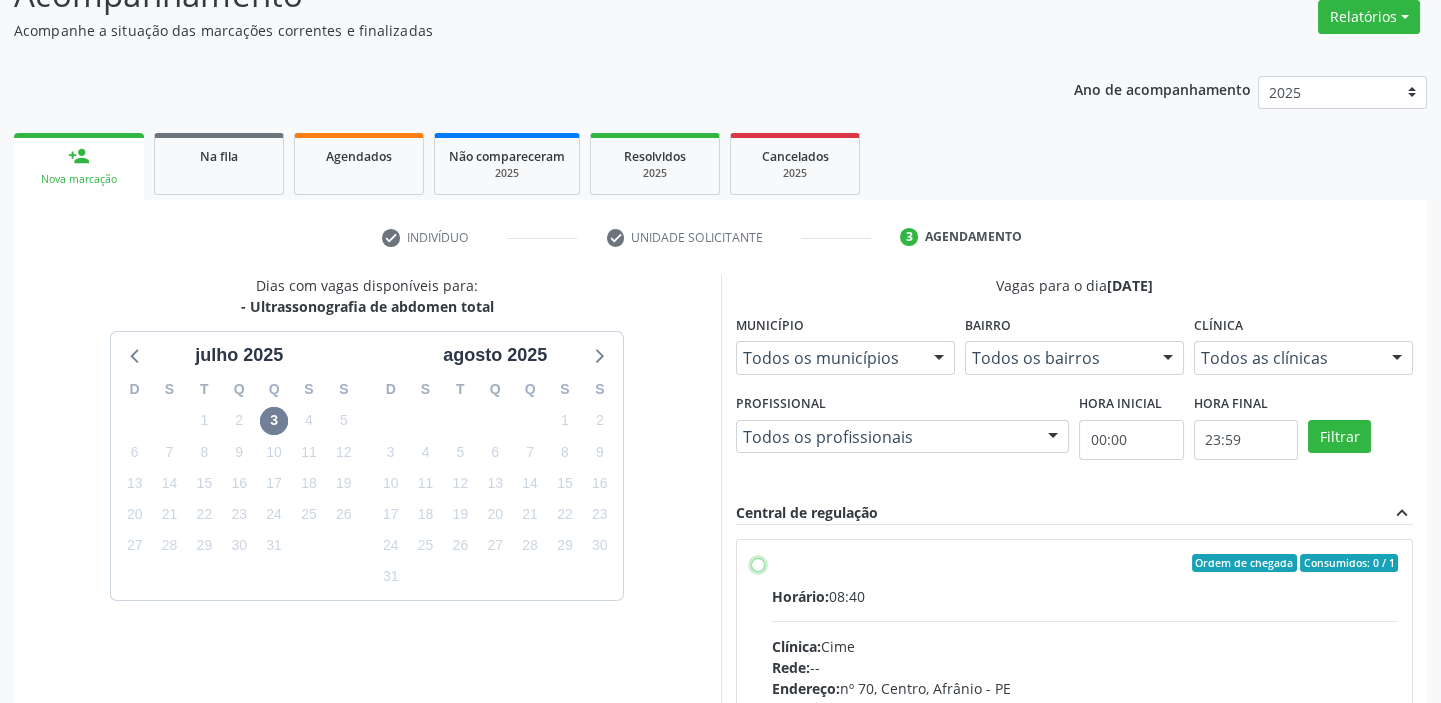 radio on "true" 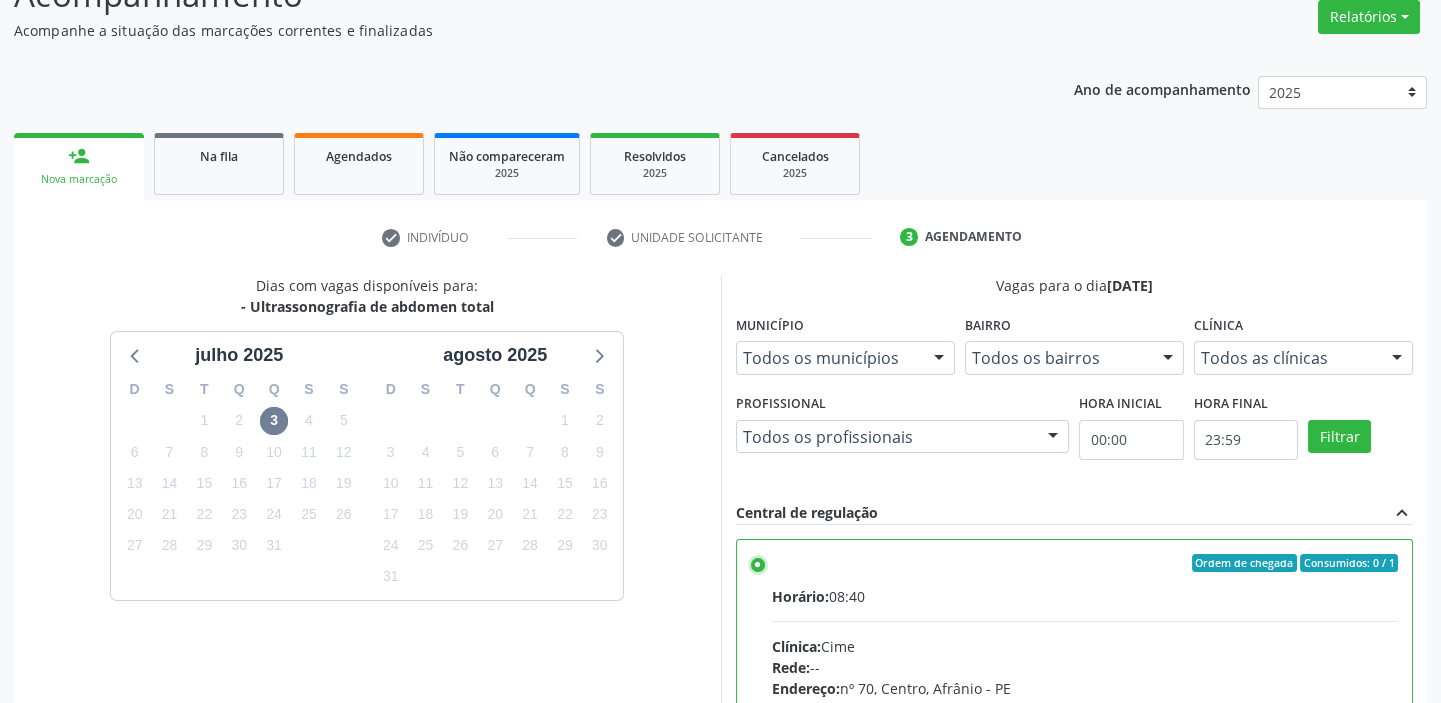 scroll, scrollTop: 99, scrollLeft: 0, axis: vertical 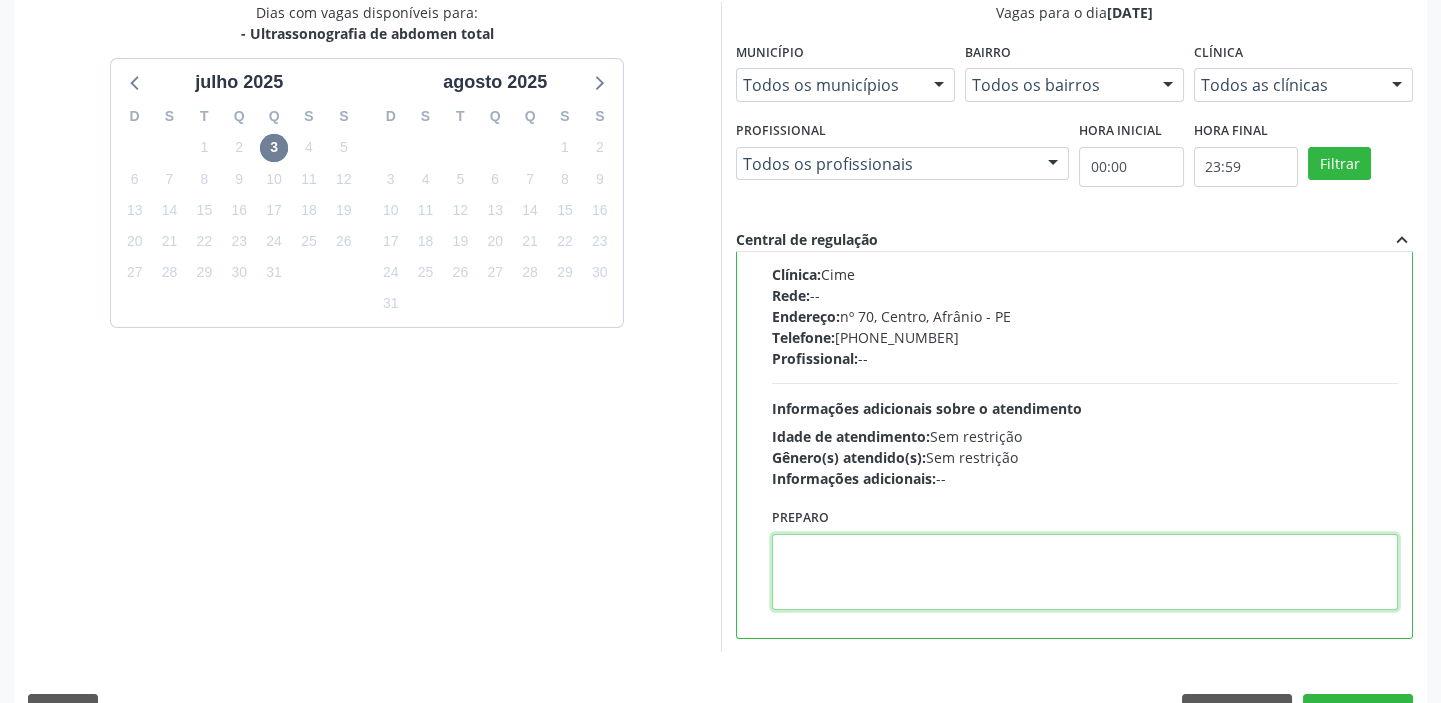 click at bounding box center (1085, 572) 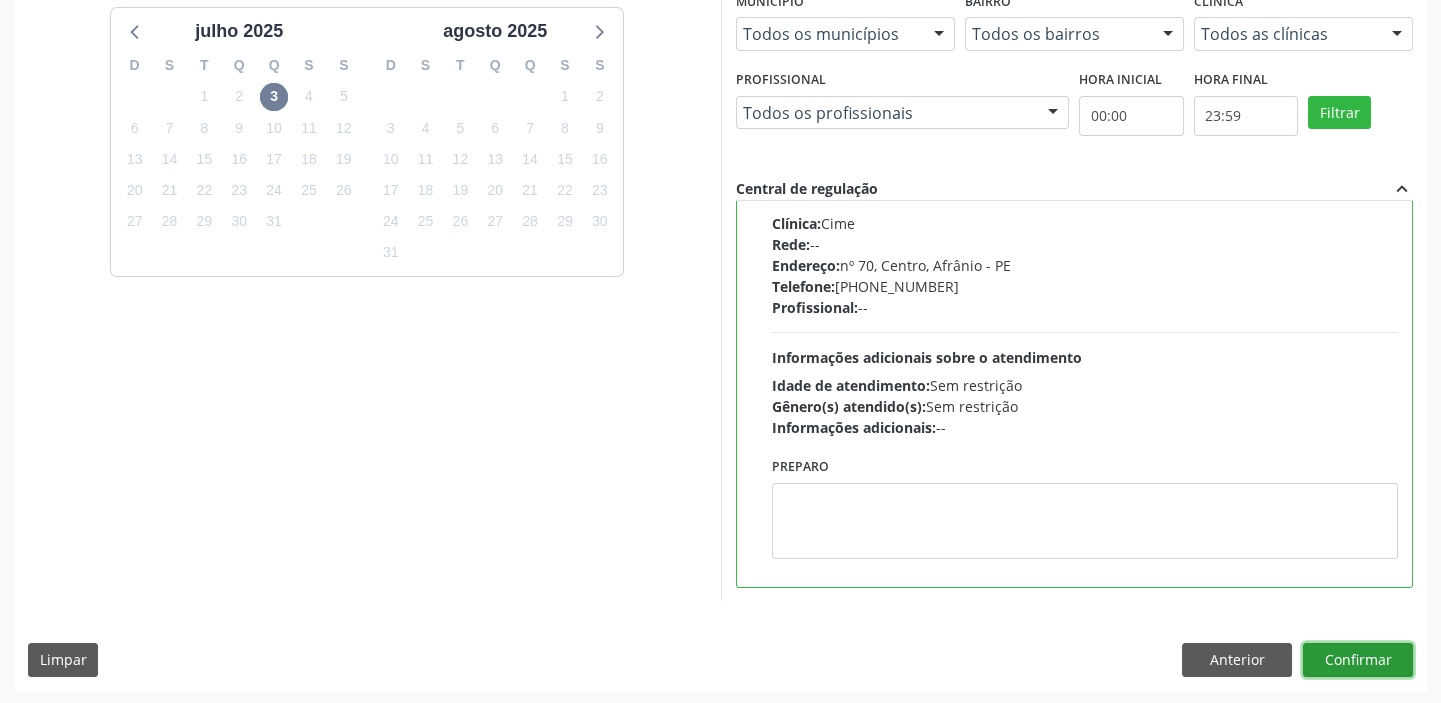 click on "Confirmar" at bounding box center (1358, 660) 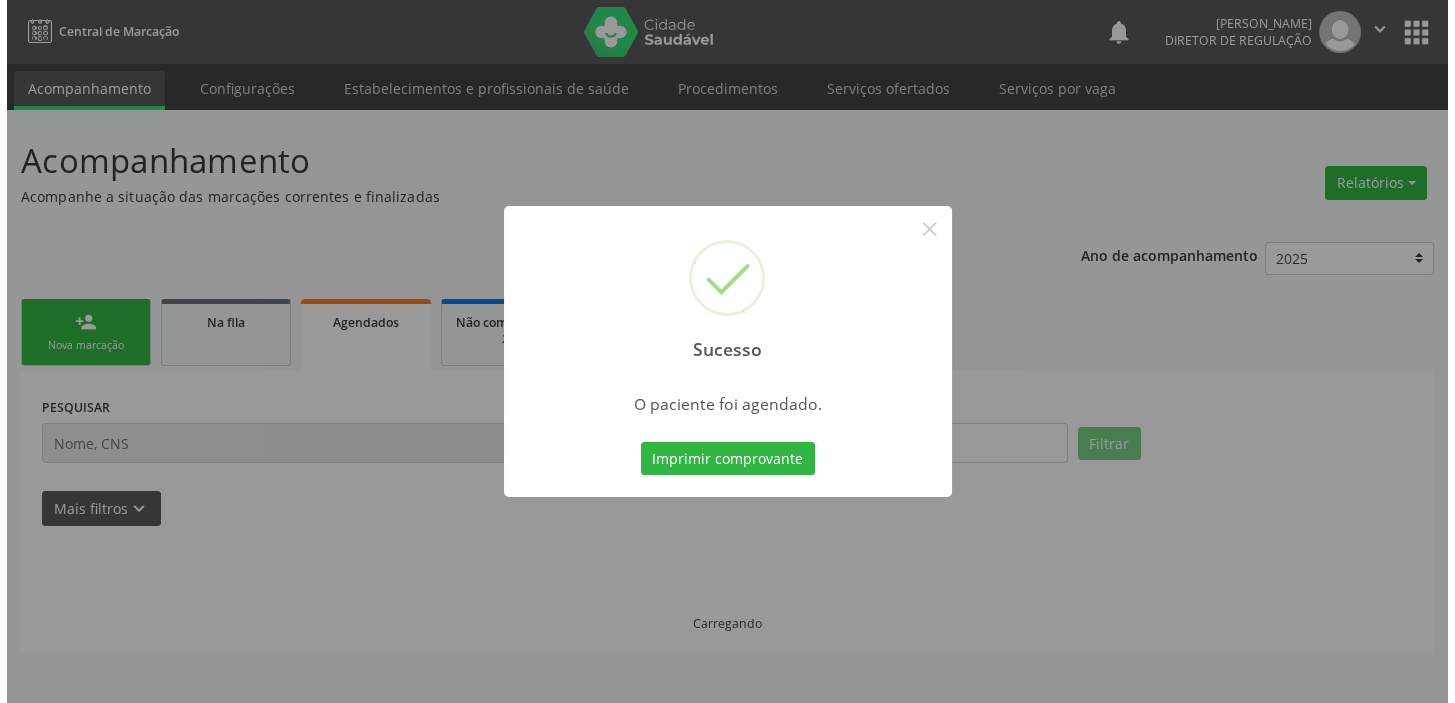 scroll, scrollTop: 0, scrollLeft: 0, axis: both 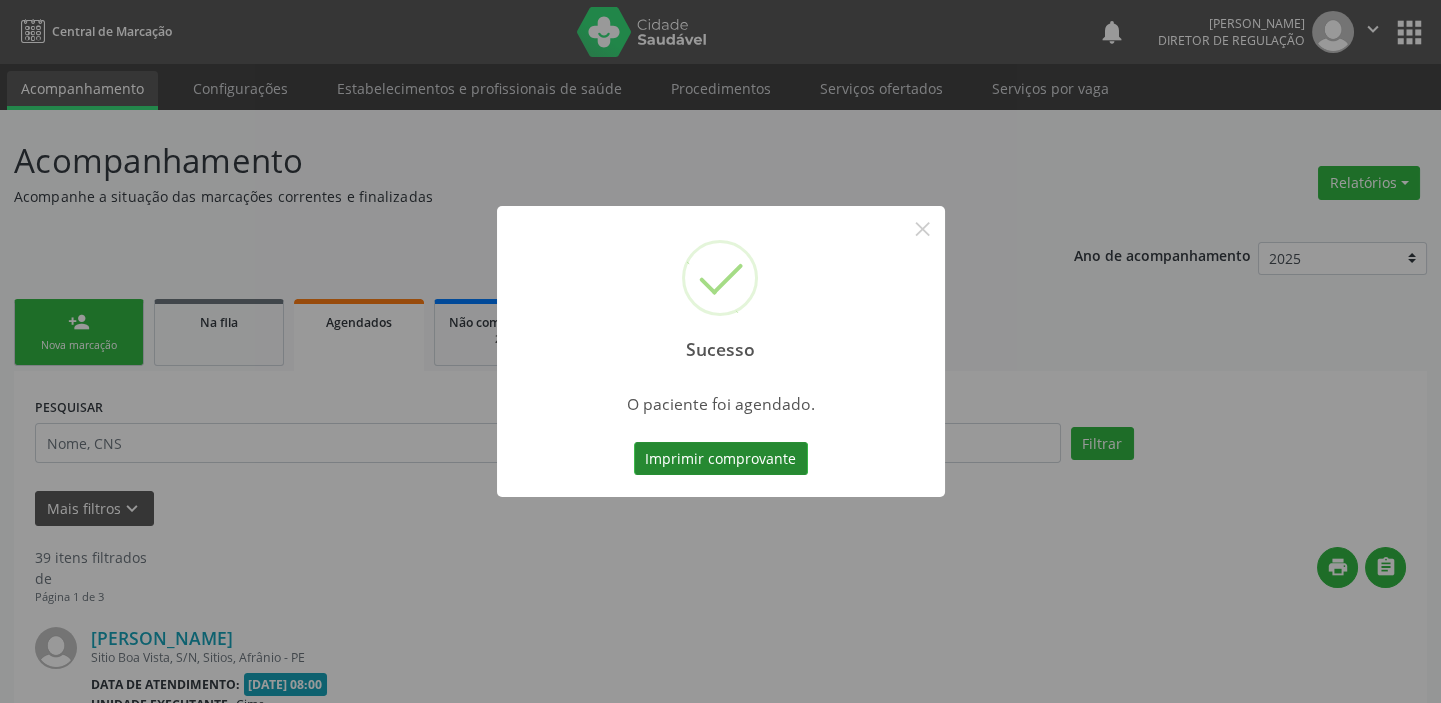 click on "Imprimir comprovante" at bounding box center [721, 459] 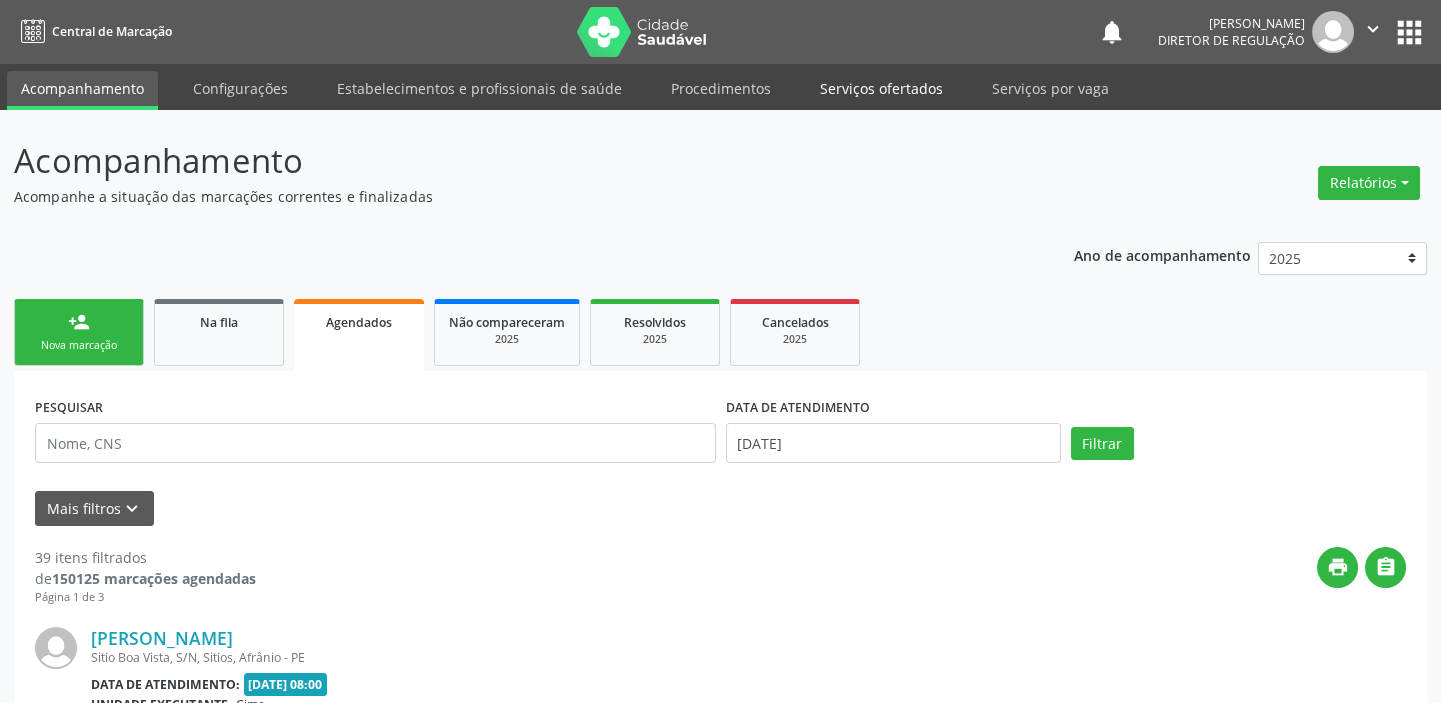 click on "Serviços ofertados" at bounding box center (881, 88) 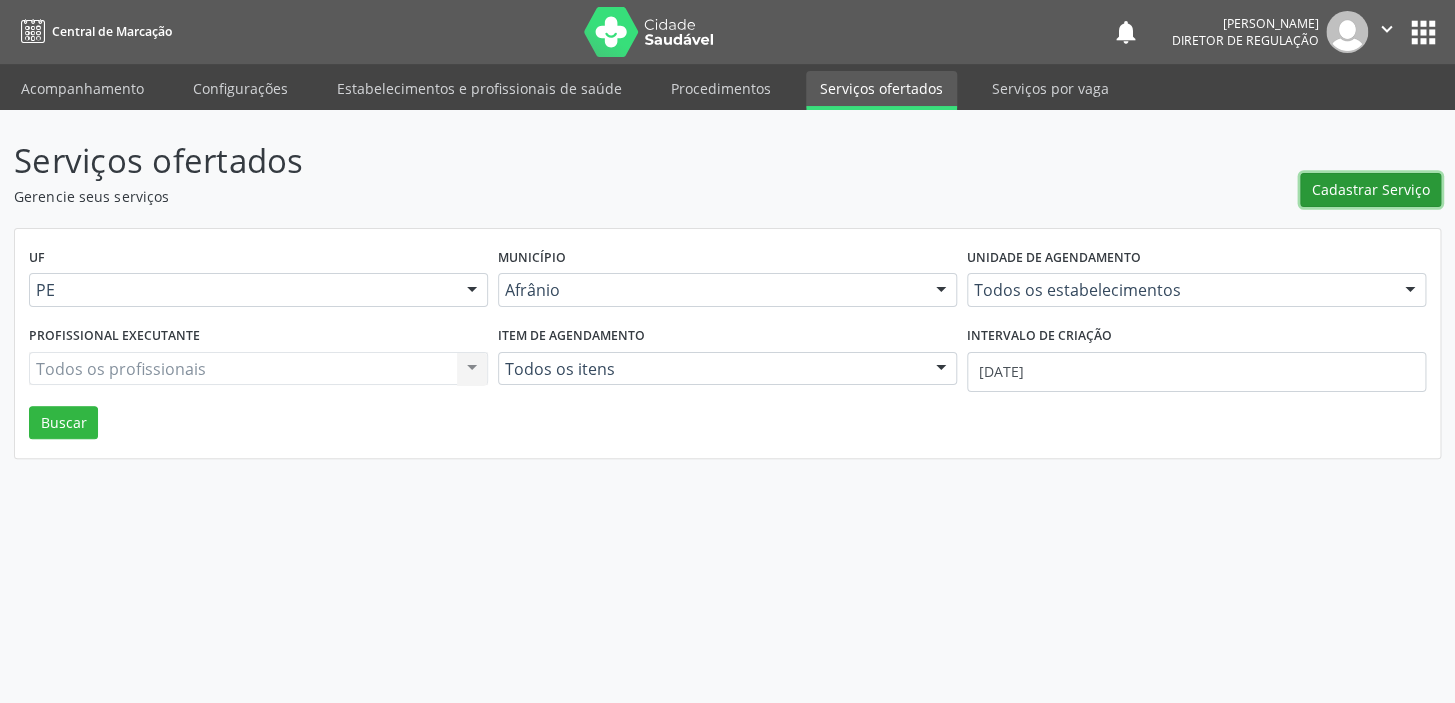 click on "Cadastrar Serviço" at bounding box center (1371, 189) 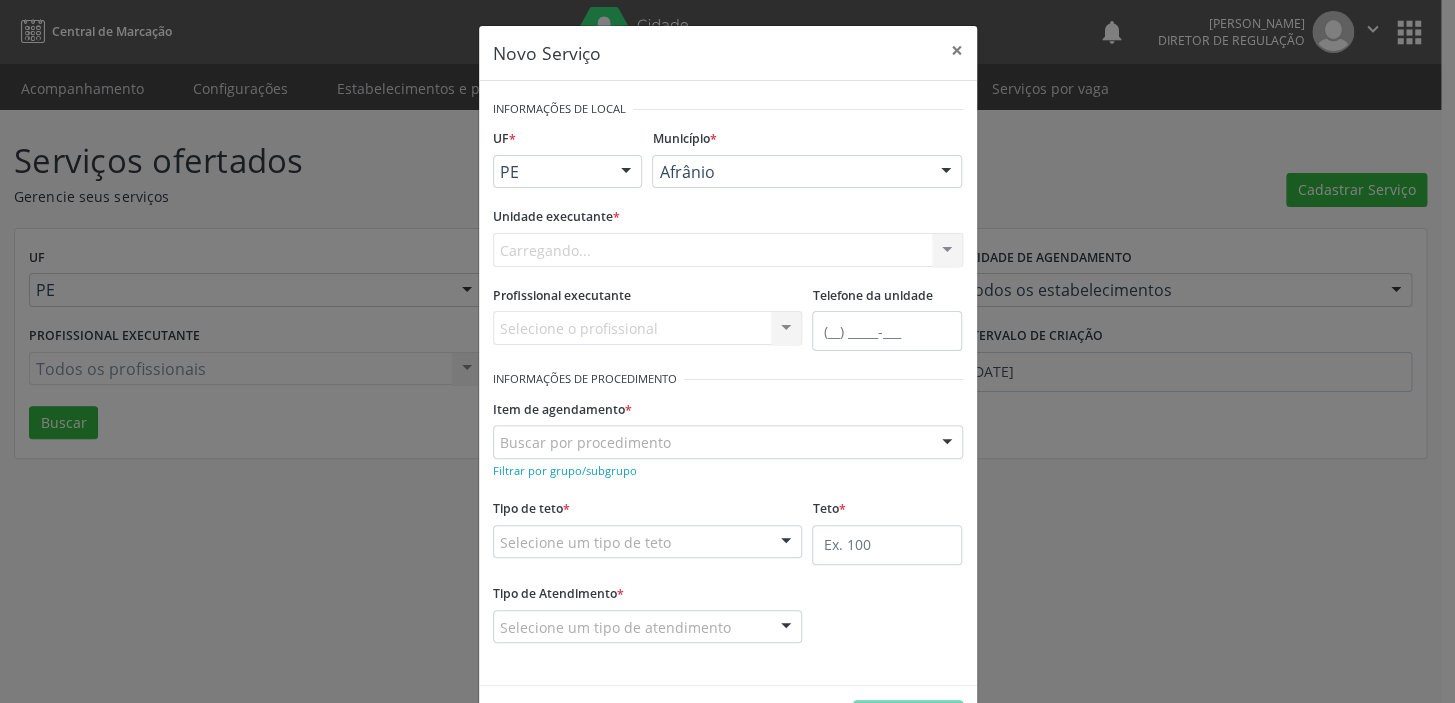 scroll, scrollTop: 0, scrollLeft: 0, axis: both 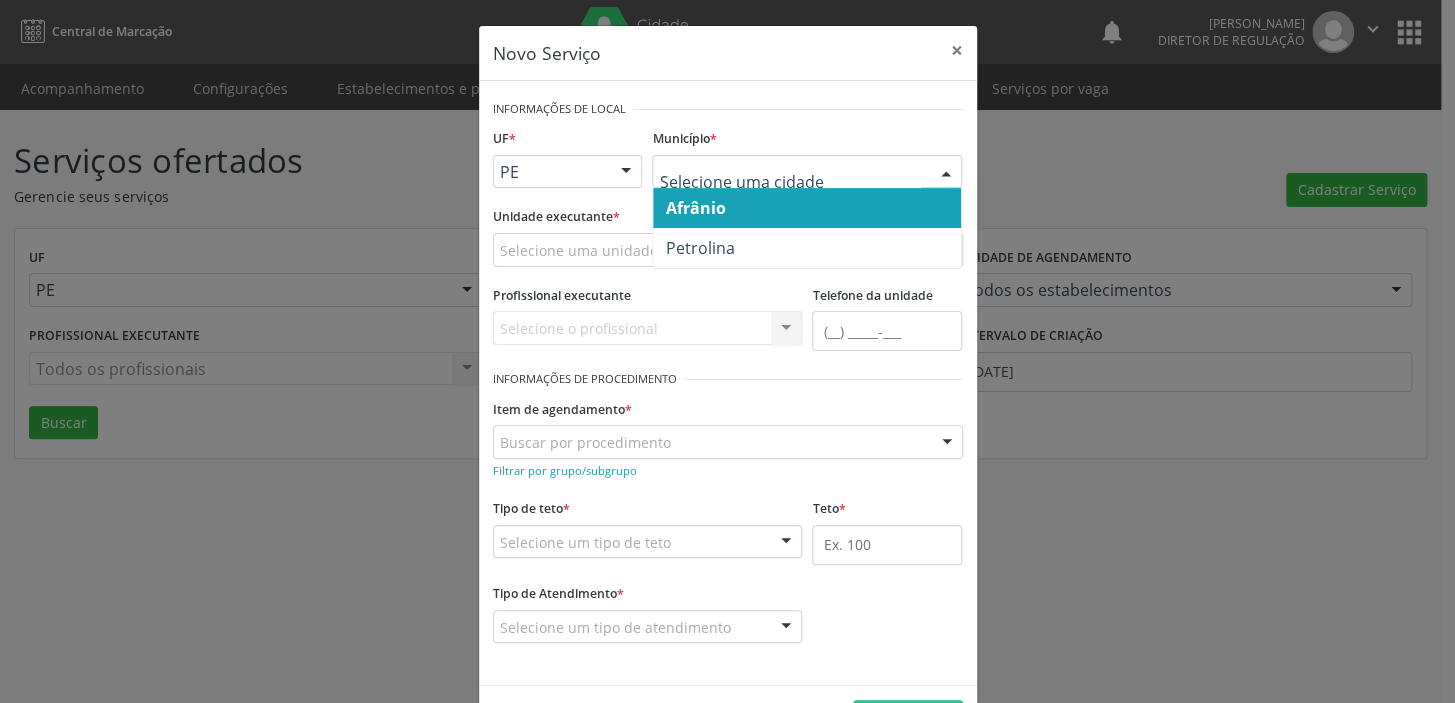 click on "Afrânio" at bounding box center (695, 208) 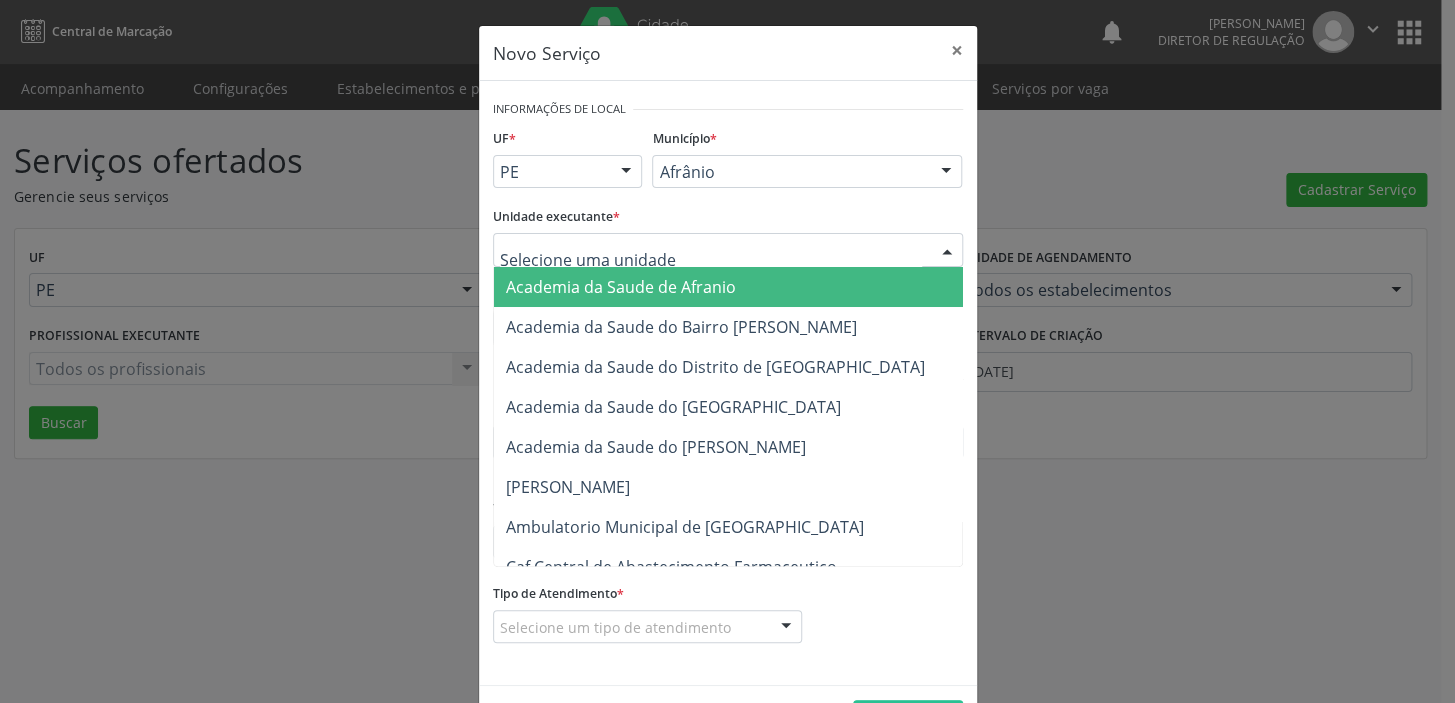click at bounding box center [728, 250] 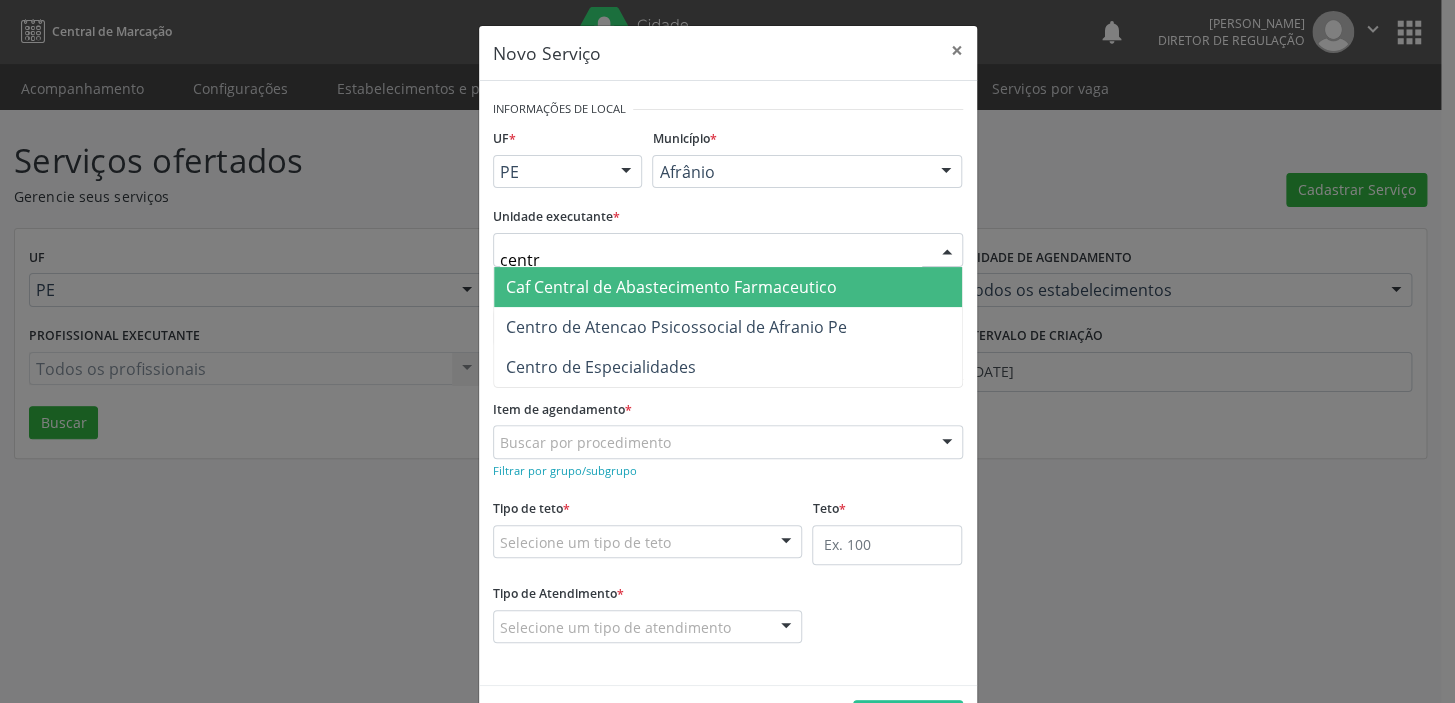 type on "centro" 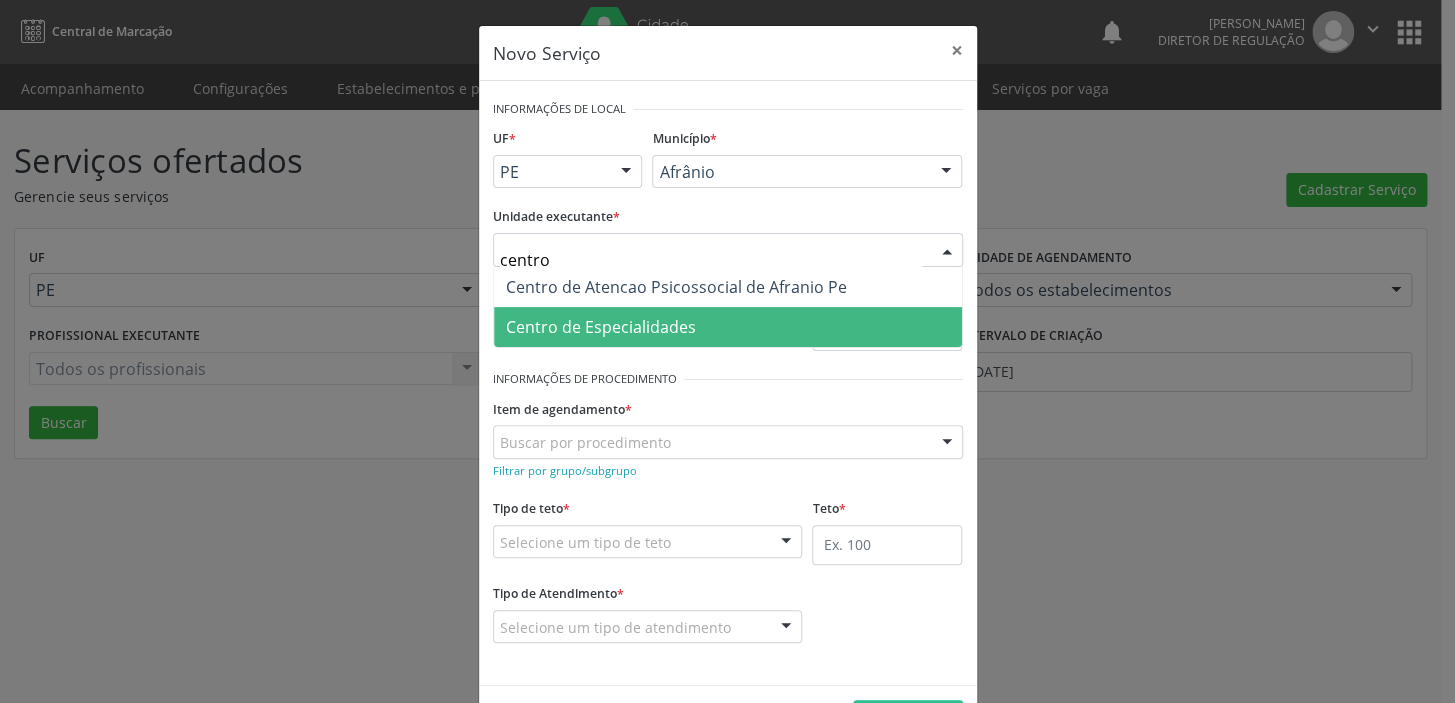 click on "Centro de Especialidades" at bounding box center [601, 327] 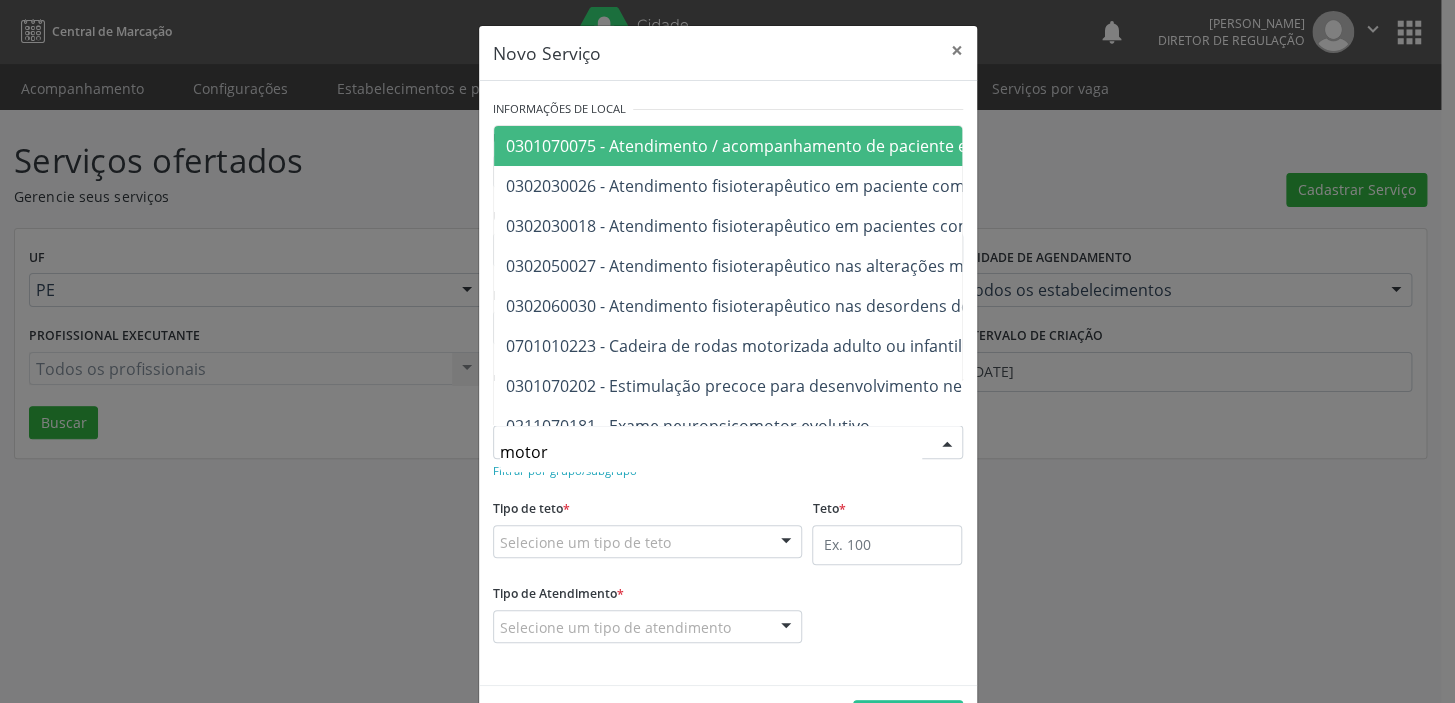 type on "motora" 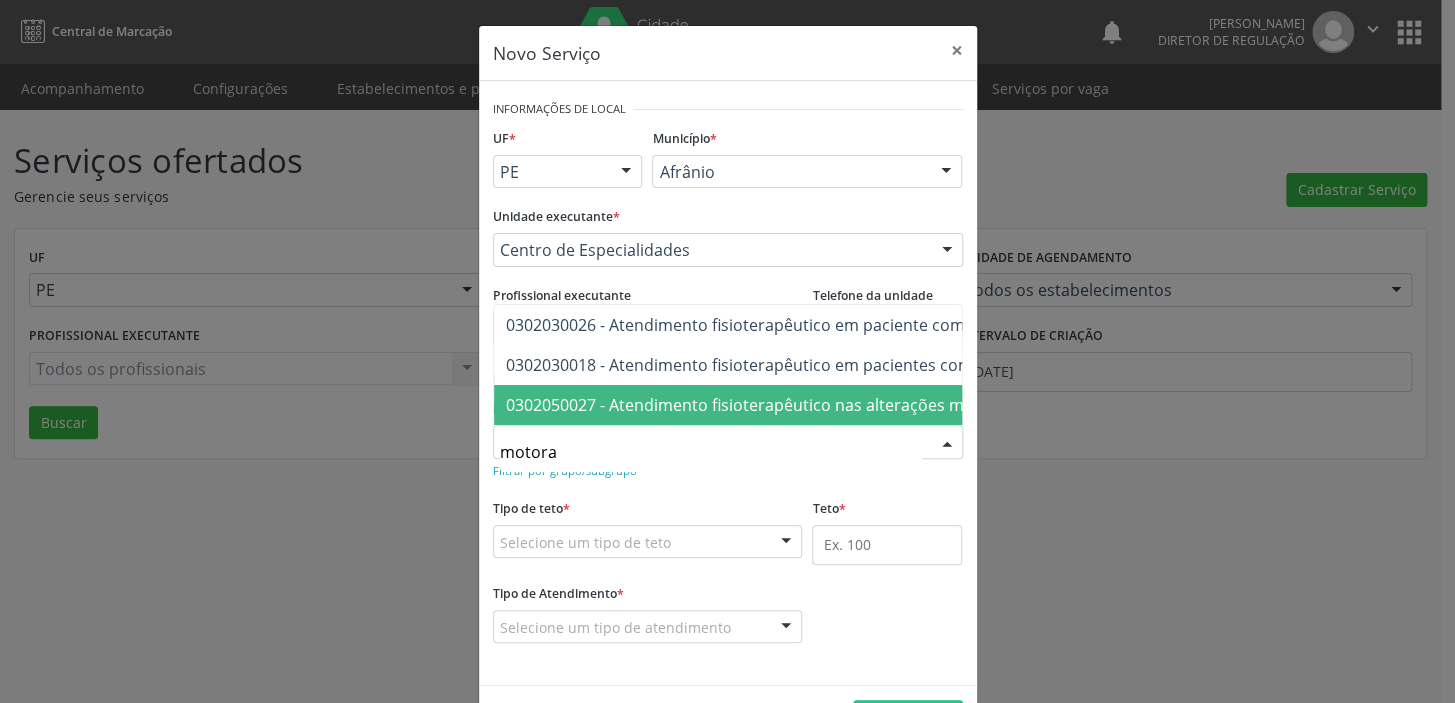 click on "0302050027 - Atendimento fisioterapêutico nas alterações motoras" at bounding box center [760, 405] 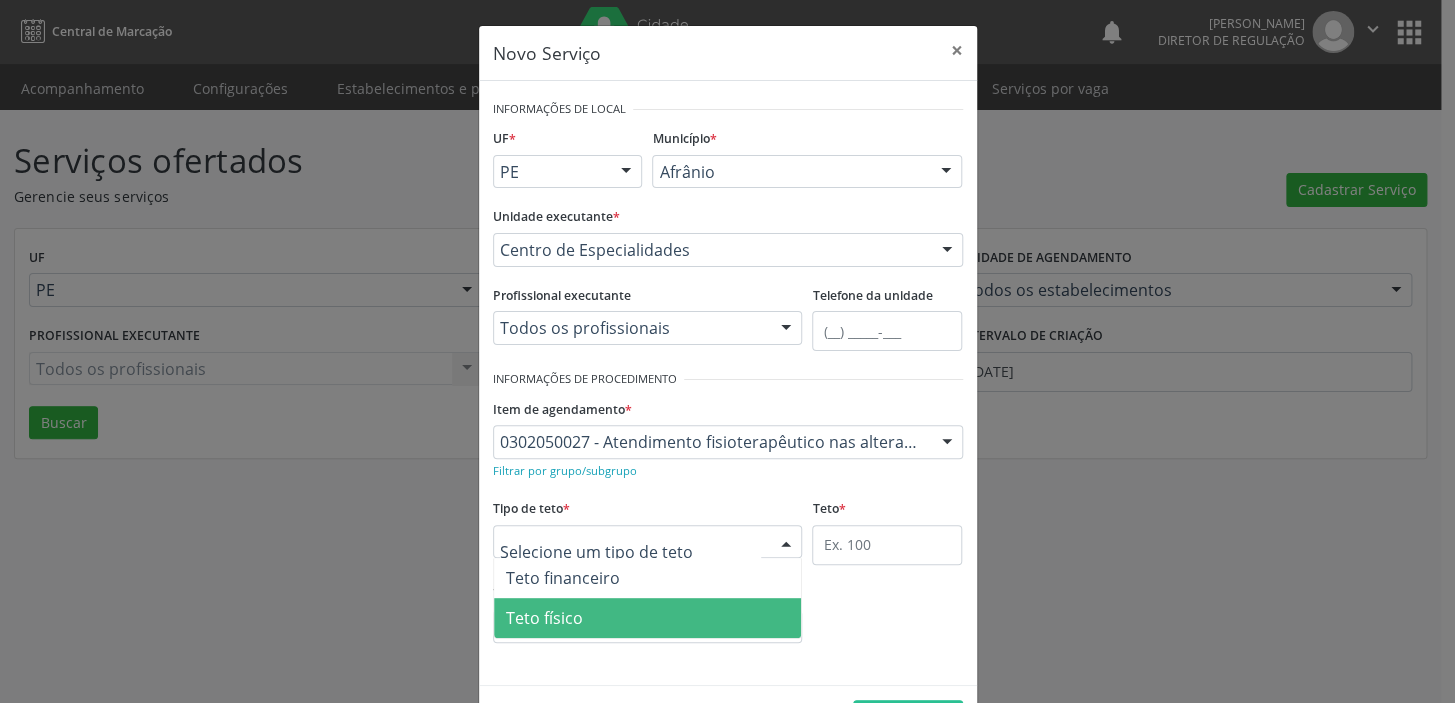 click on "Teto físico" at bounding box center (544, 618) 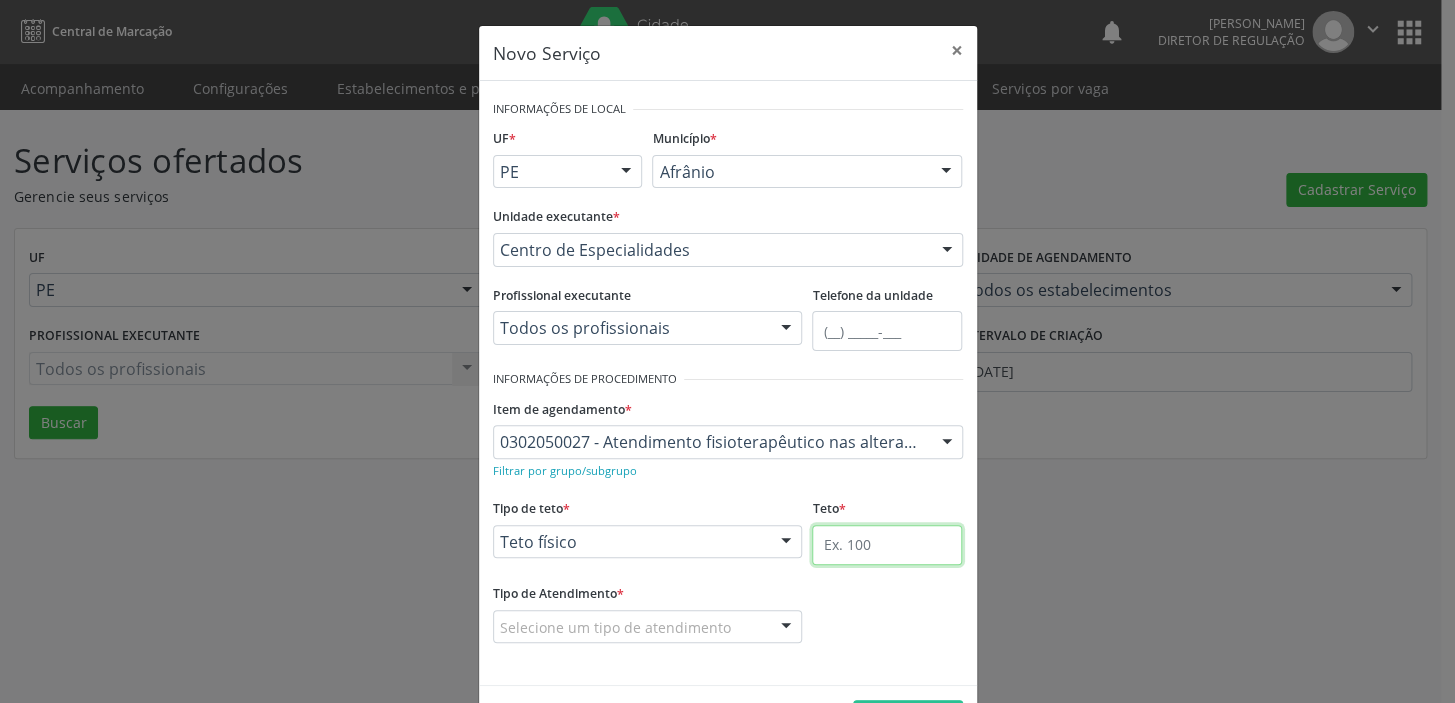 click at bounding box center (887, 545) 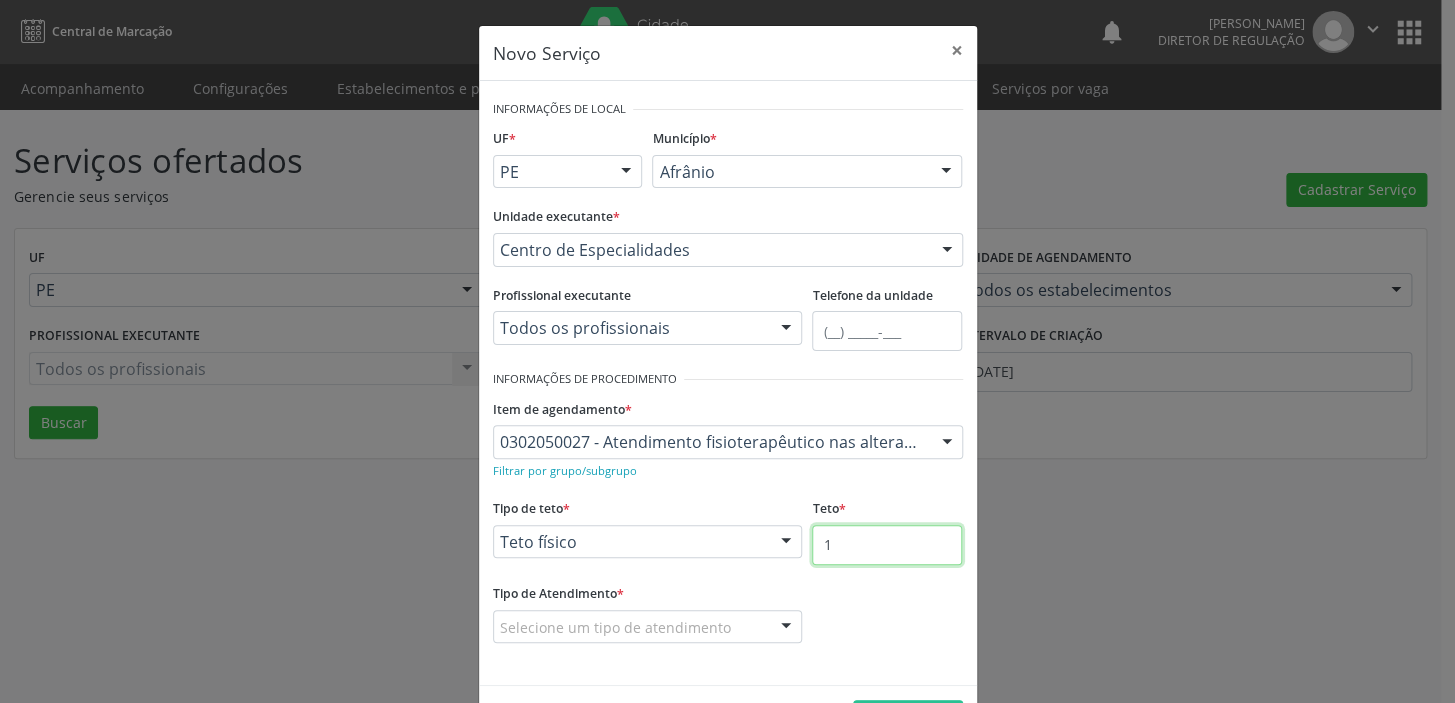 type on "1" 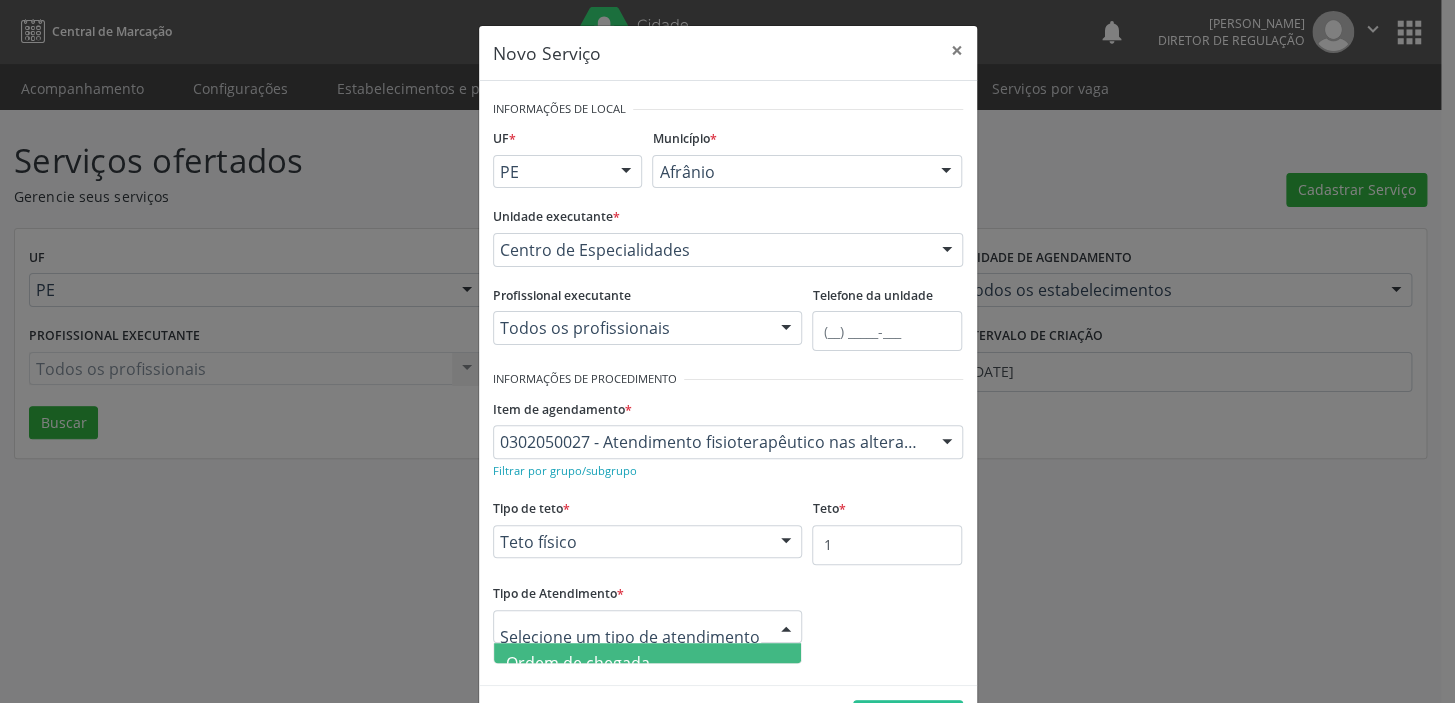 click on "Ordem de chegada" at bounding box center [578, 663] 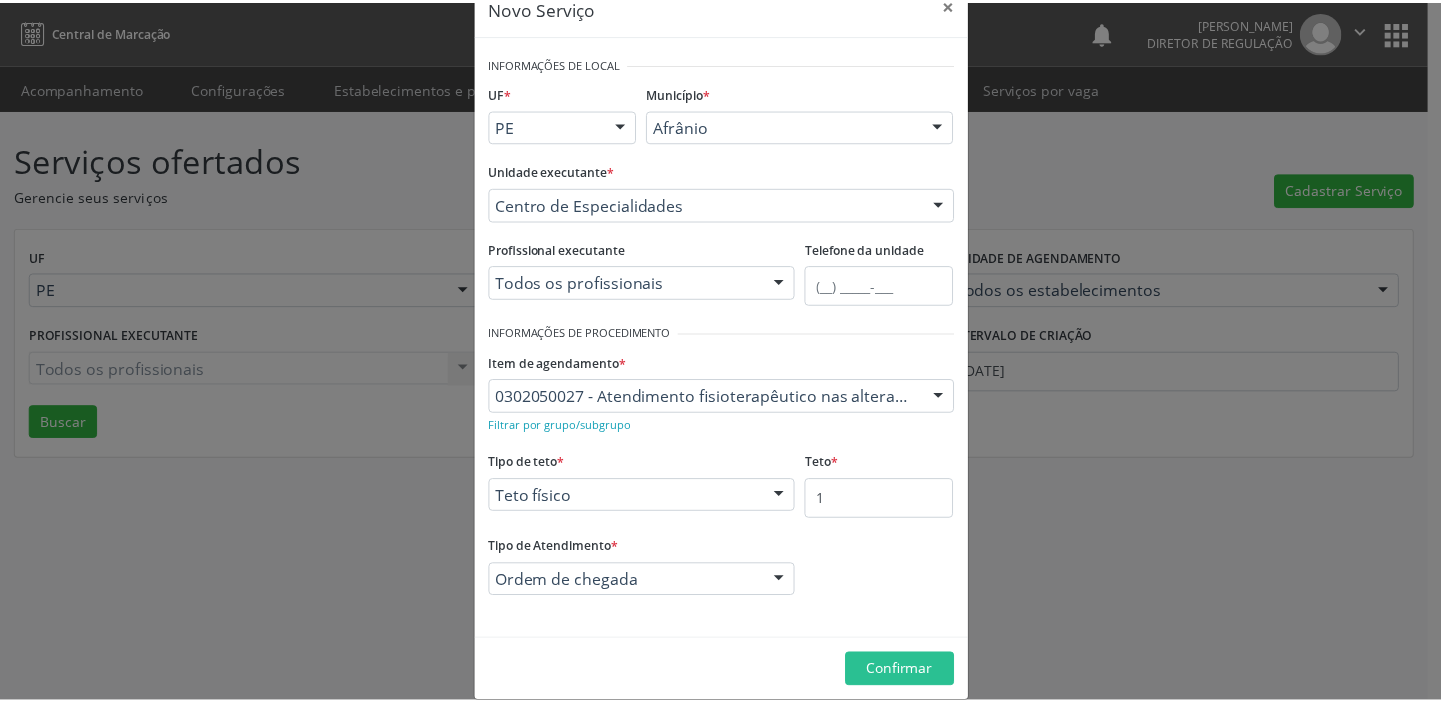 scroll, scrollTop: 69, scrollLeft: 0, axis: vertical 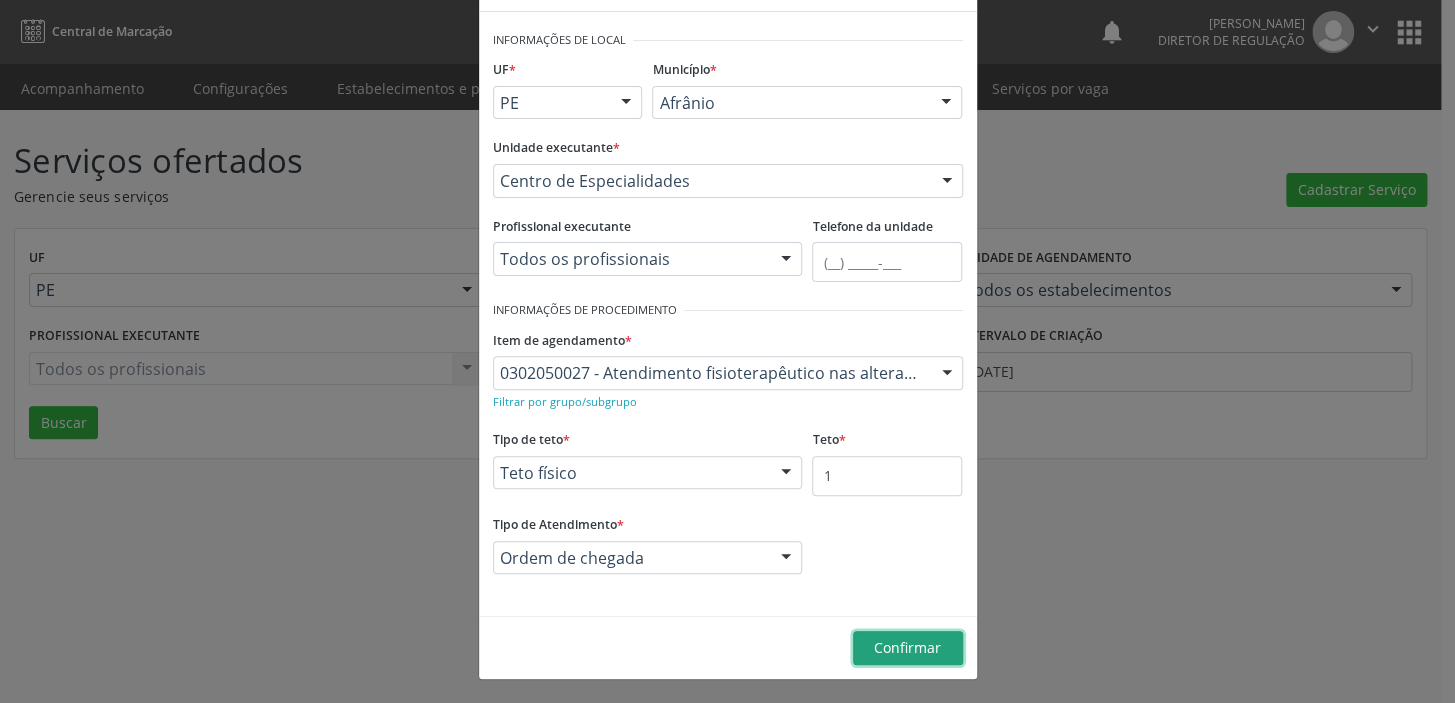 click on "Confirmar" at bounding box center [907, 647] 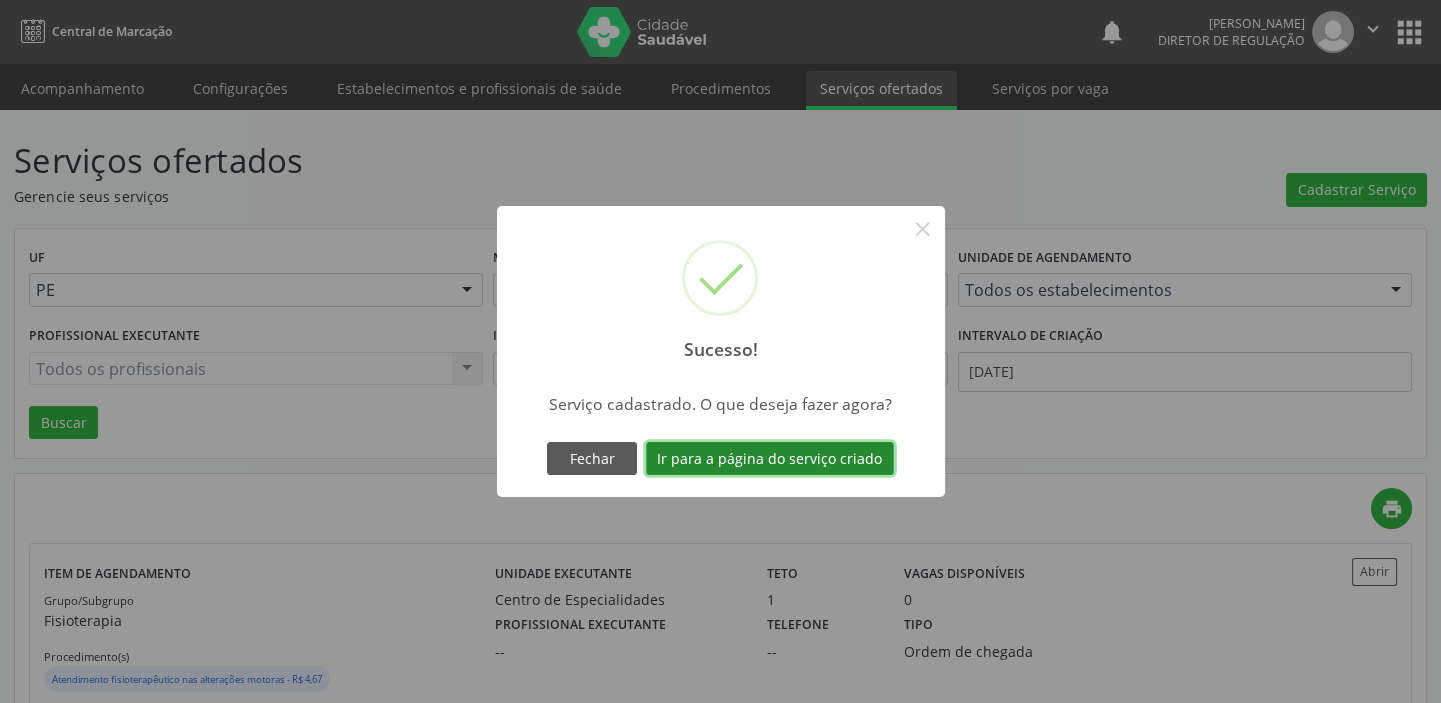 click on "Ir para a página do serviço criado" at bounding box center (770, 459) 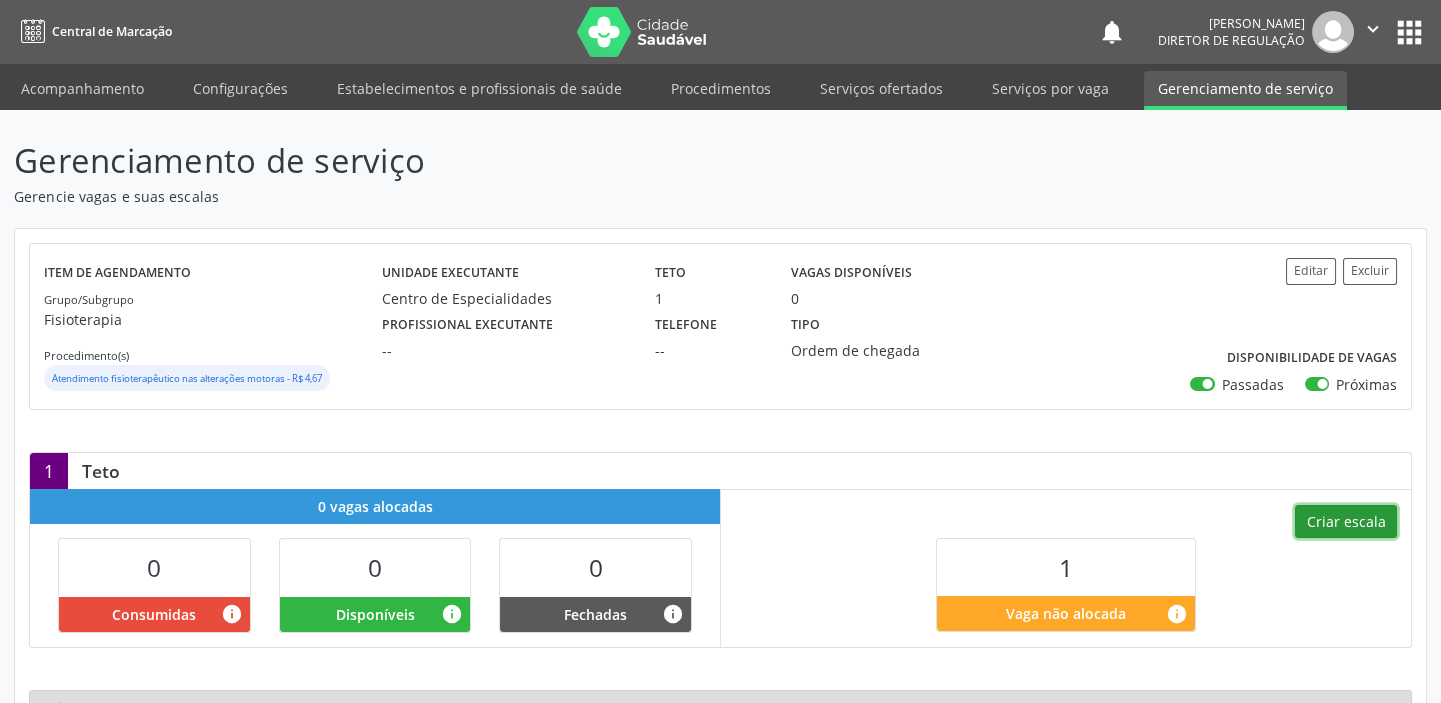 click on "Criar escala" at bounding box center (1346, 522) 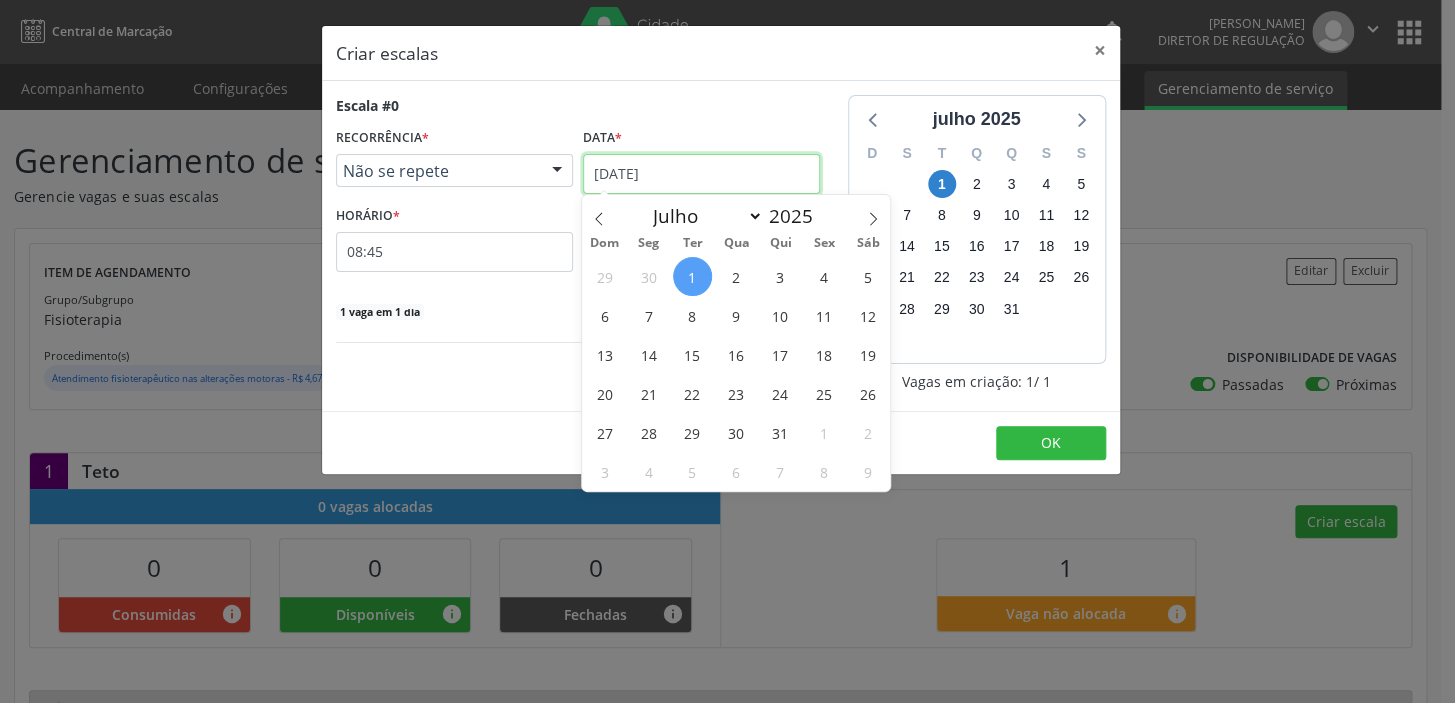click on "0[DATE]" at bounding box center (701, 174) 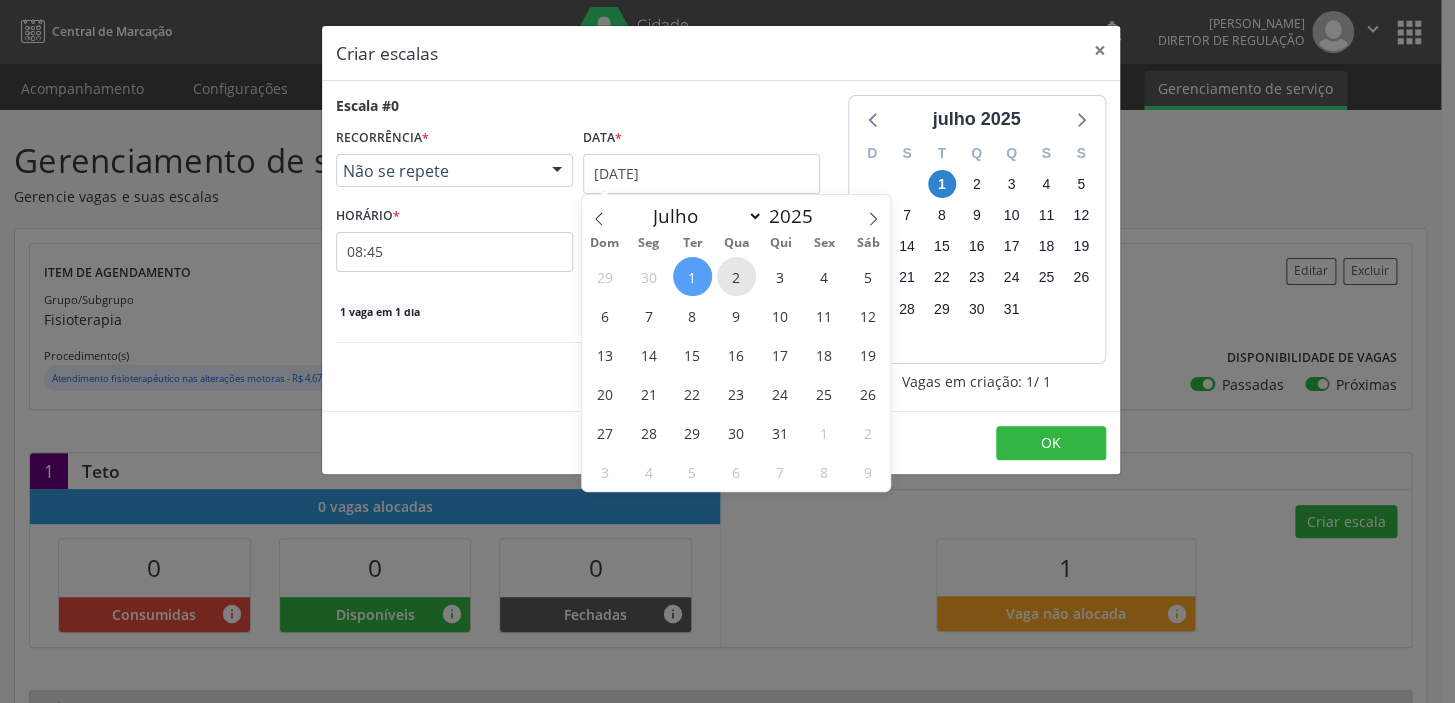 click on "2" at bounding box center [736, 276] 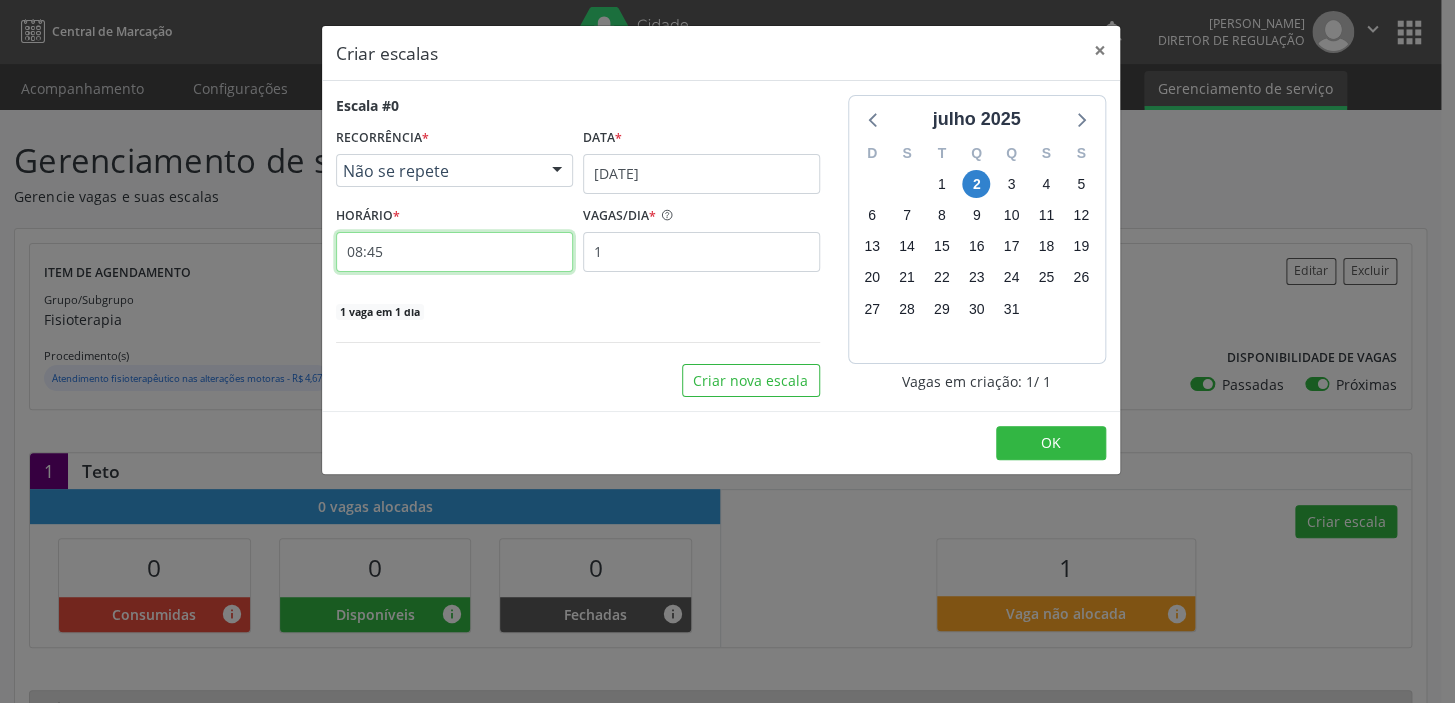 click on "08:45" at bounding box center (454, 252) 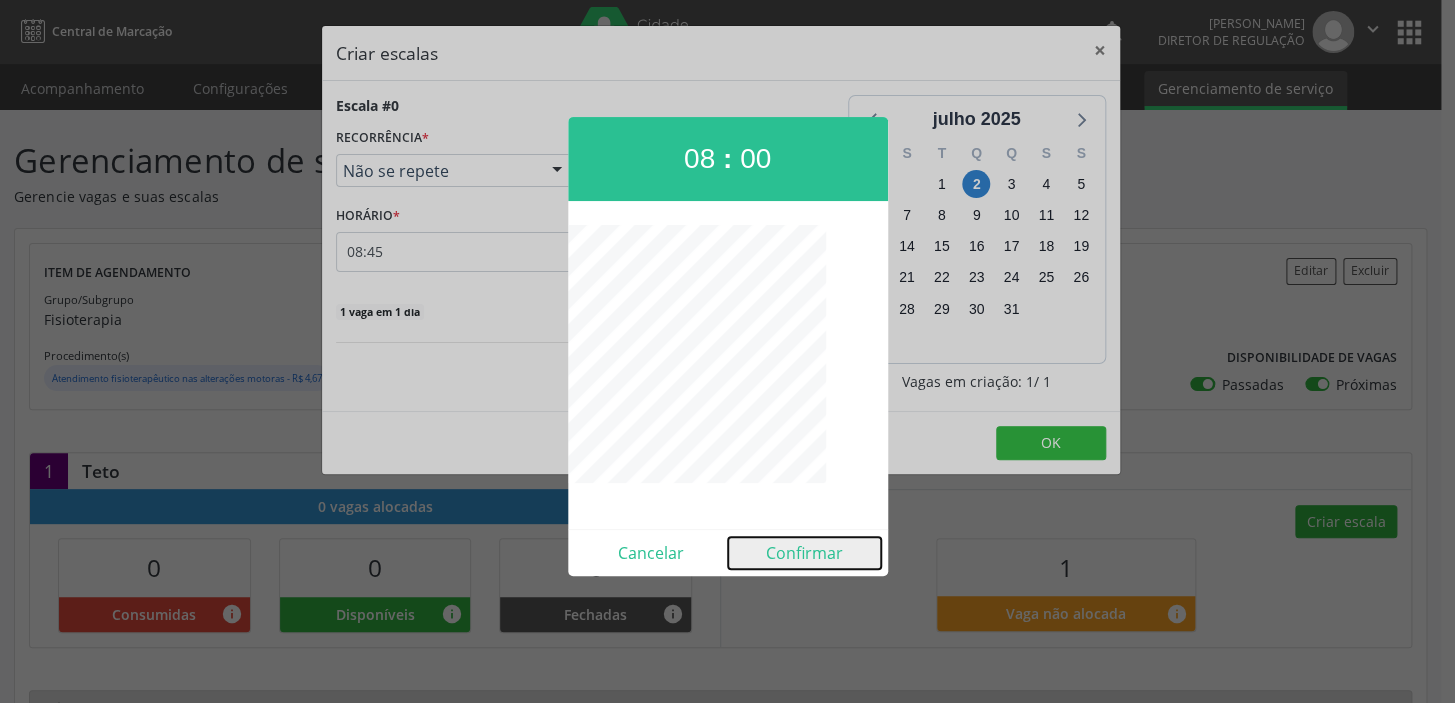 click on "Confirmar" at bounding box center [804, 553] 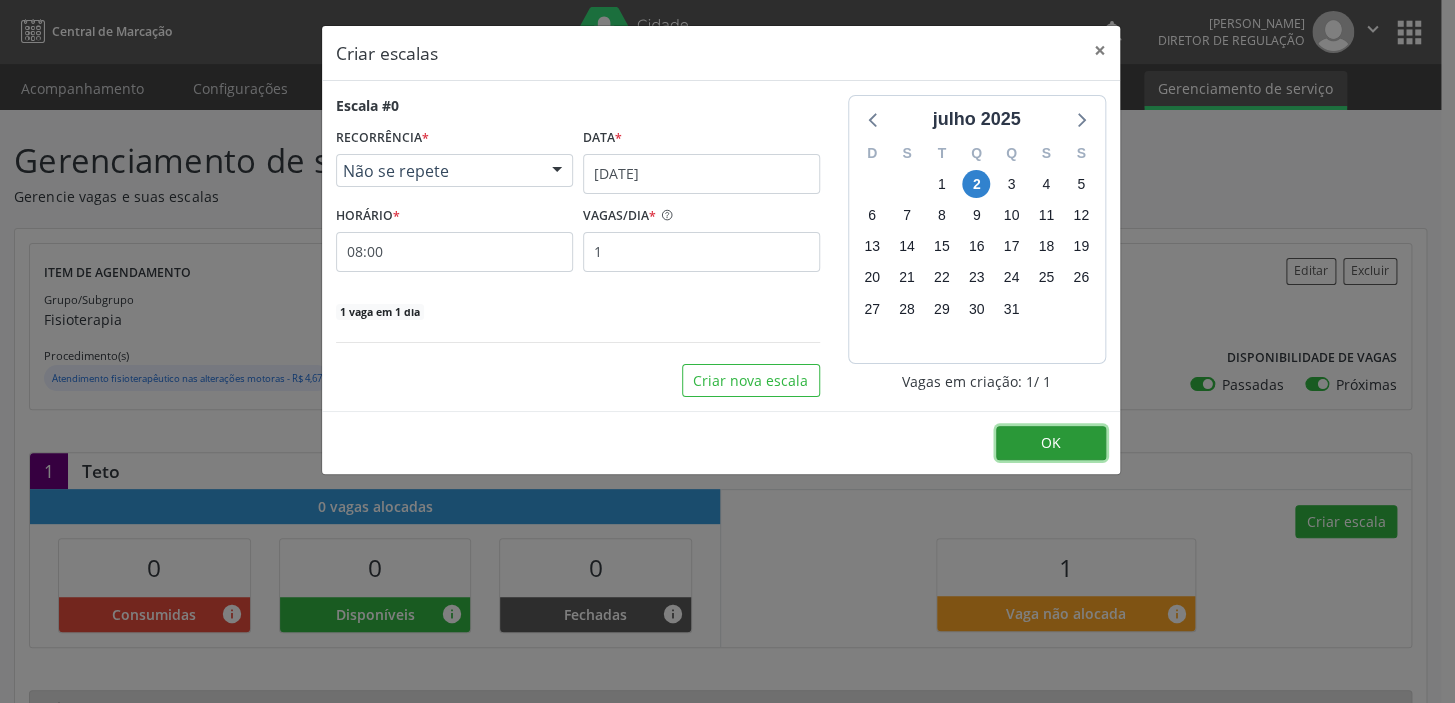 click on "OK" at bounding box center (1051, 442) 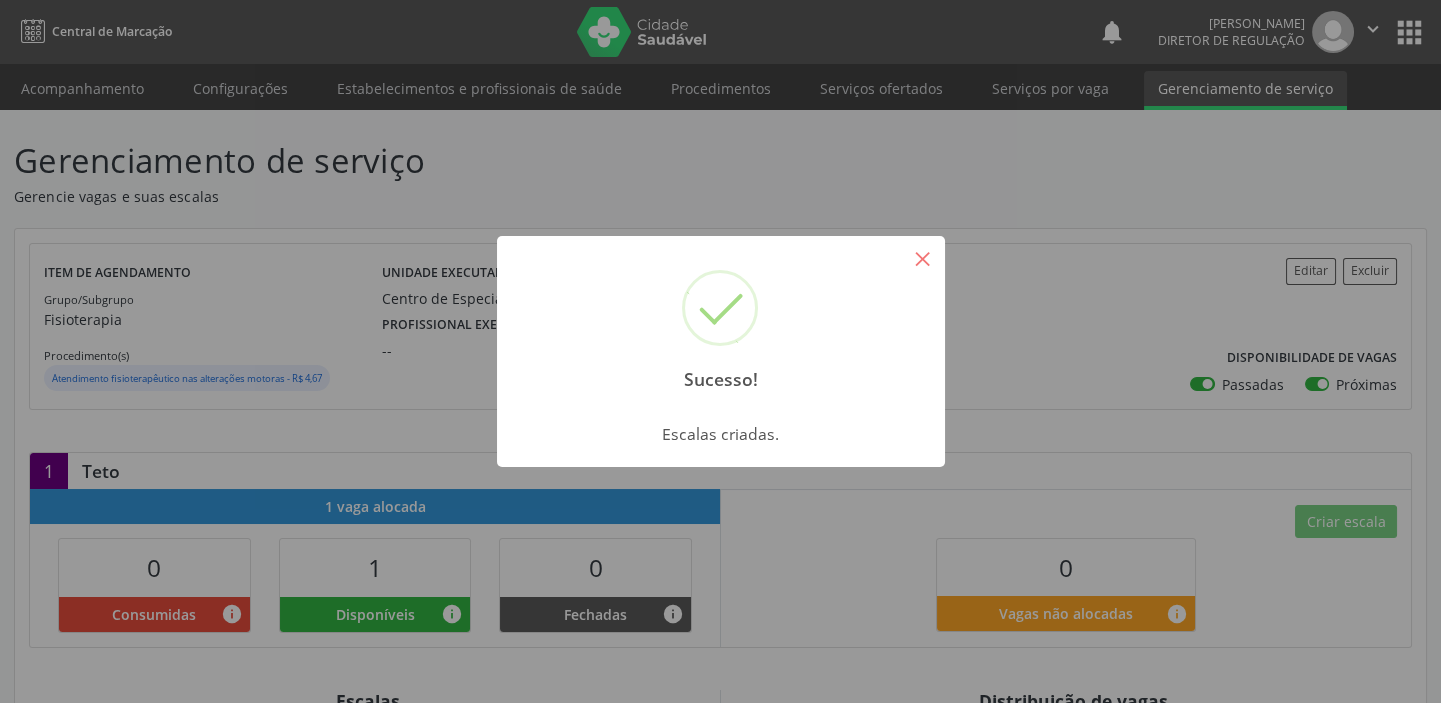 click on "×" at bounding box center (923, 258) 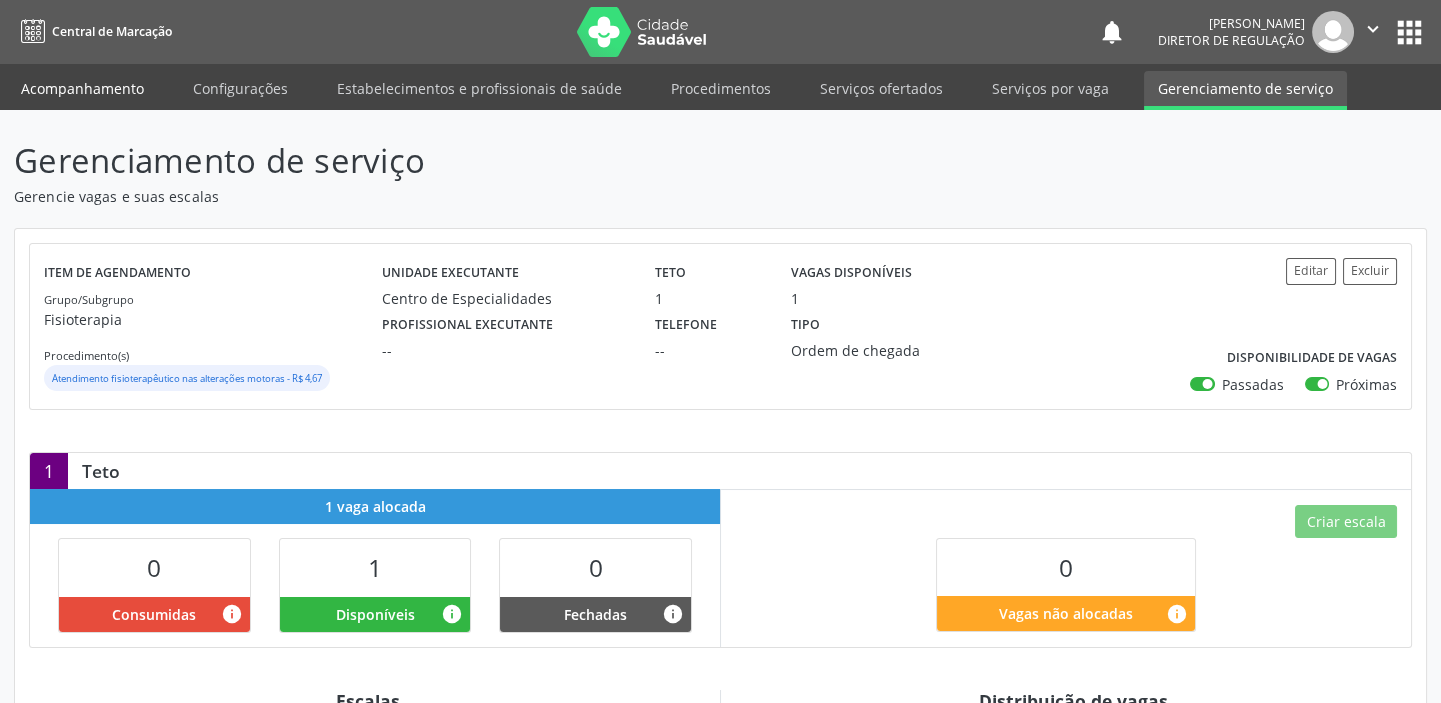 click on "Acompanhamento" at bounding box center [82, 88] 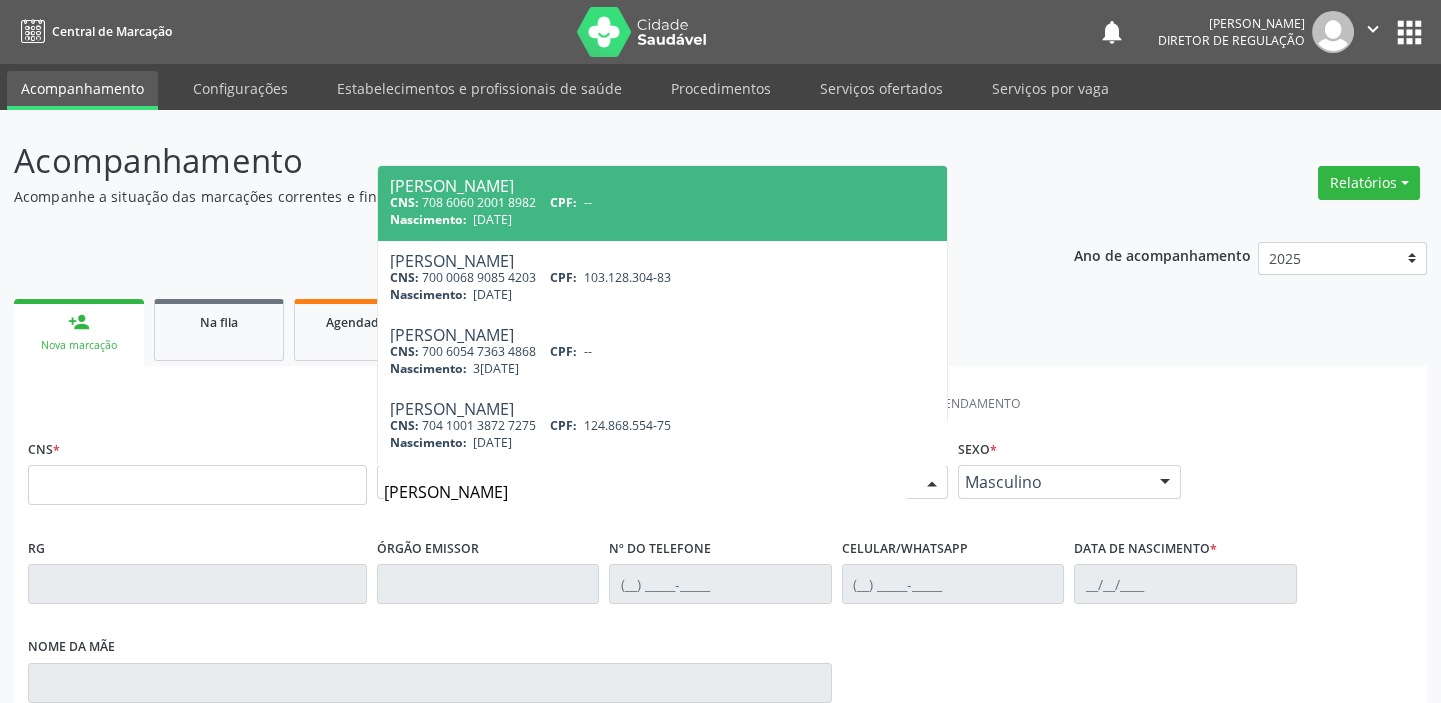 type on "marcos da silva ca" 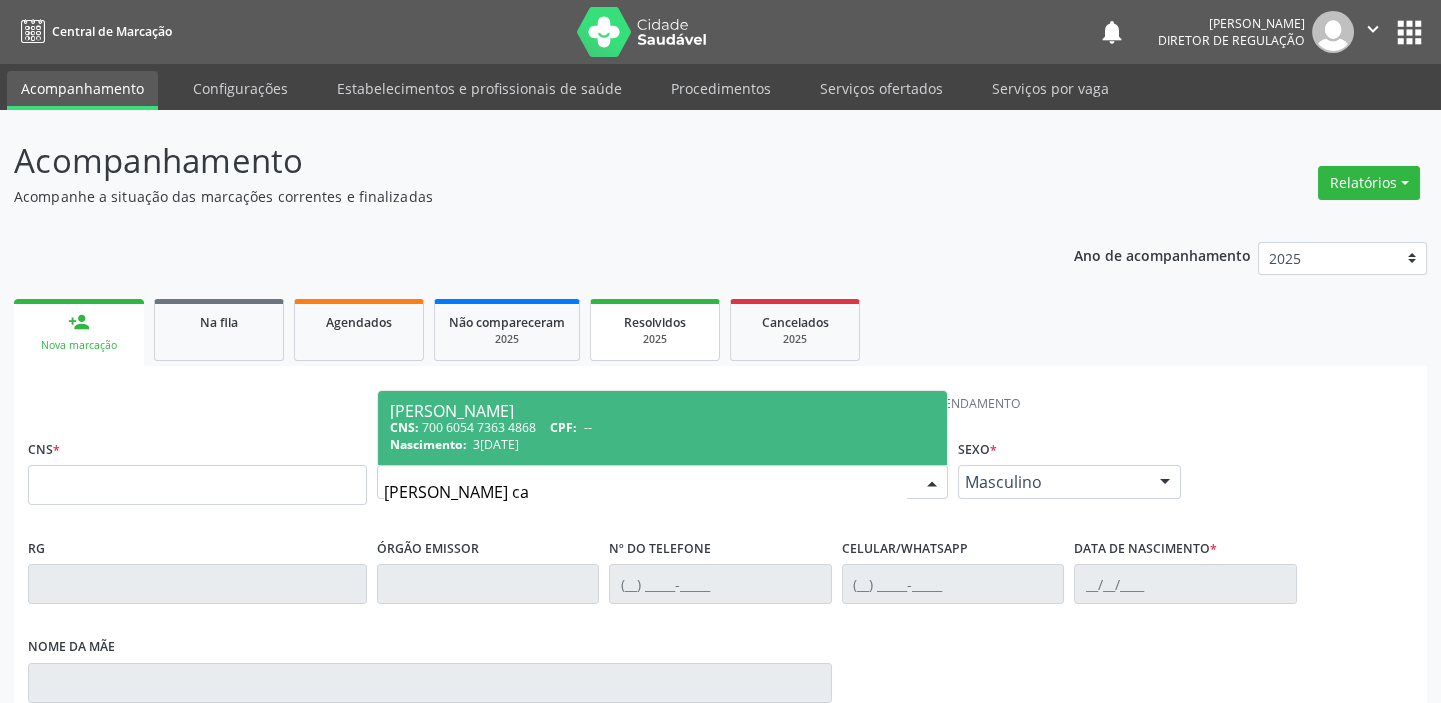 click on "Resolvidos
2025" at bounding box center (655, 330) 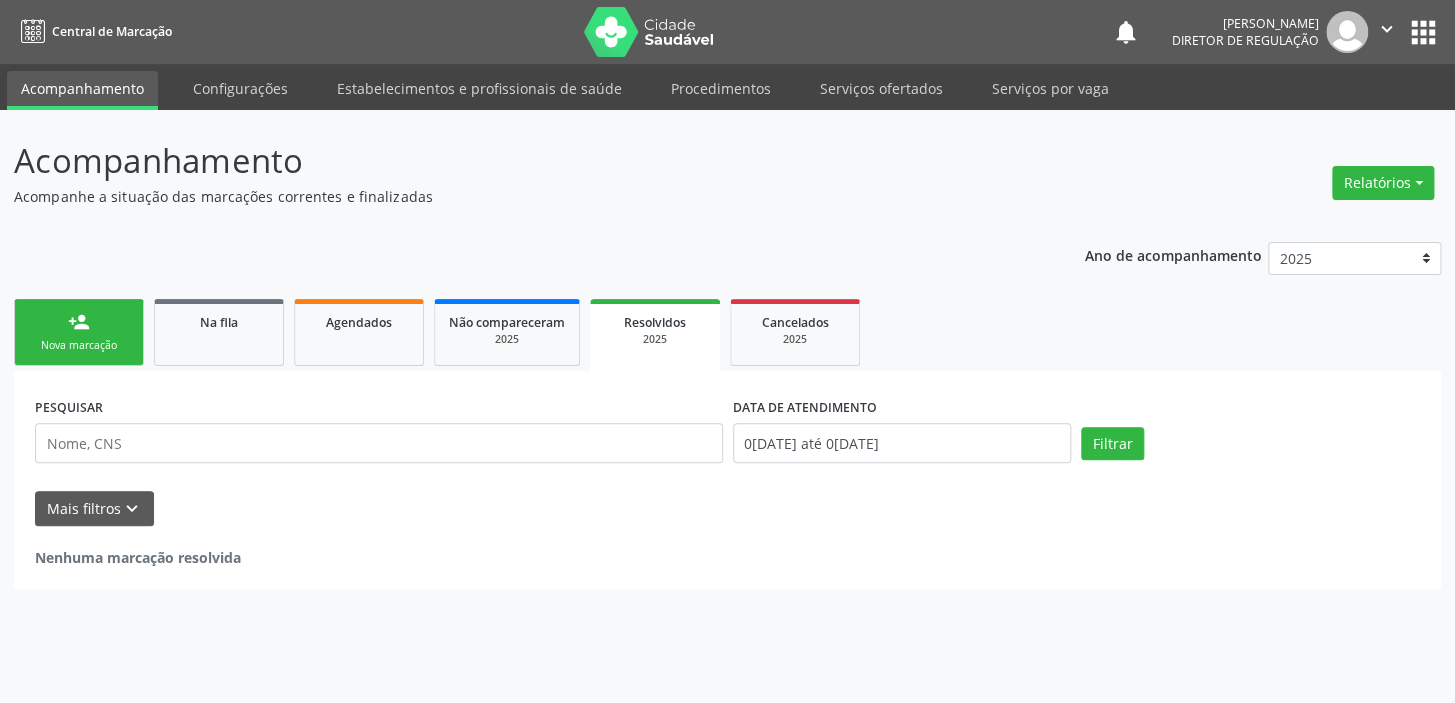 click on "Nova marcação" at bounding box center [79, 345] 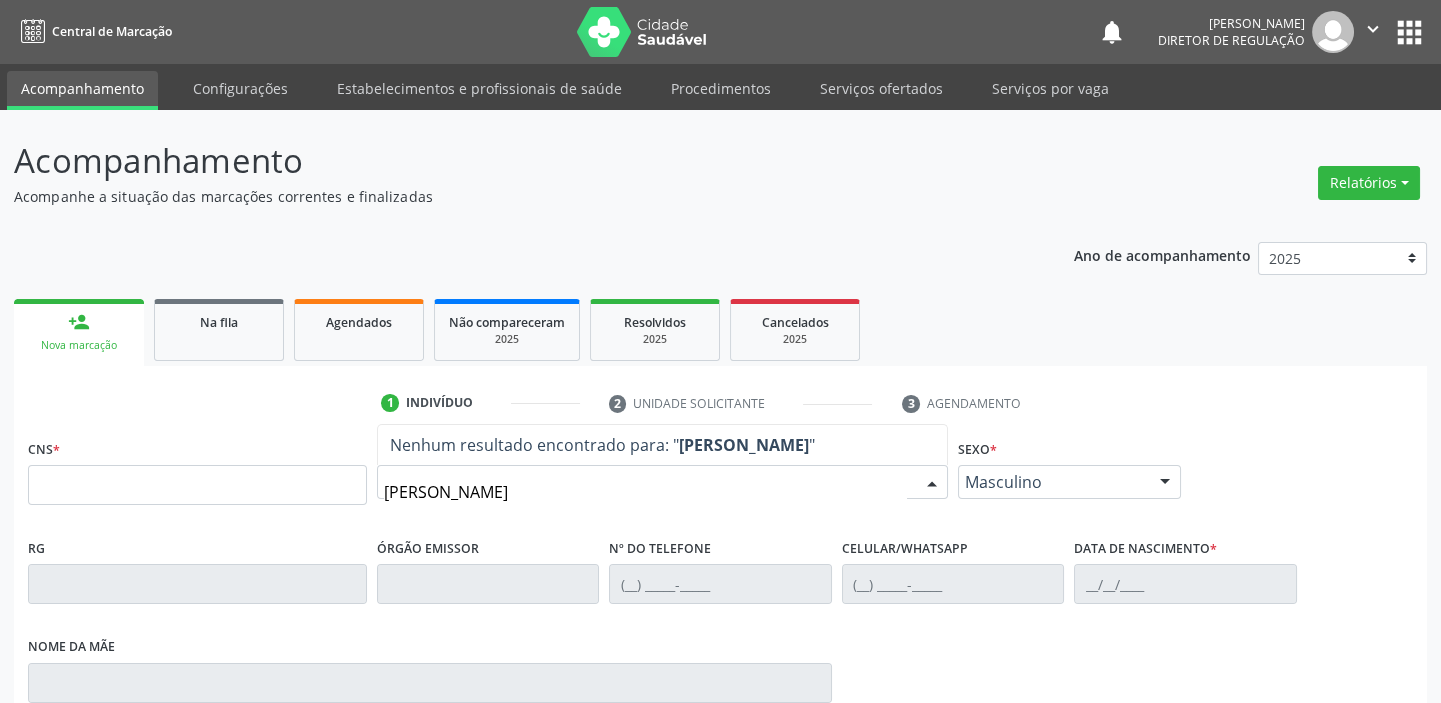 type on "marcos da silva carva" 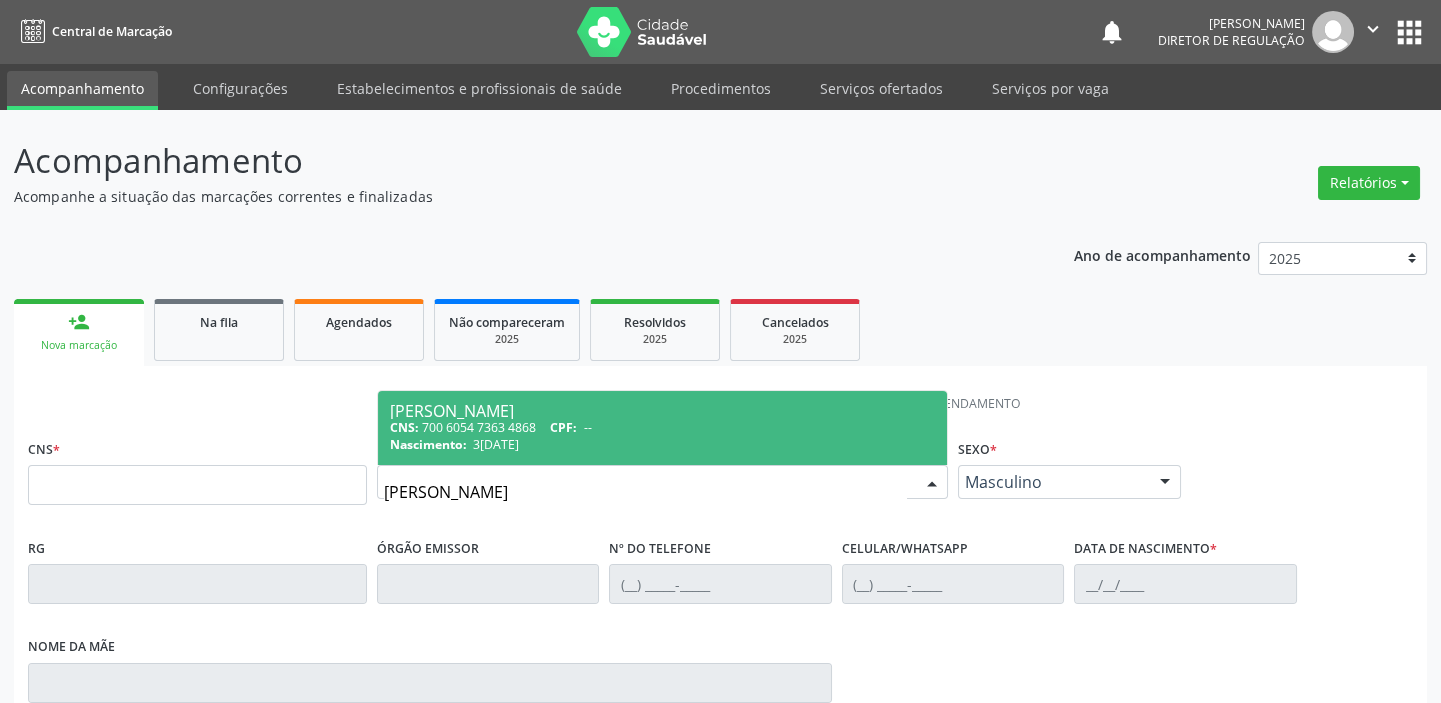 click on "CPF:" at bounding box center [563, 427] 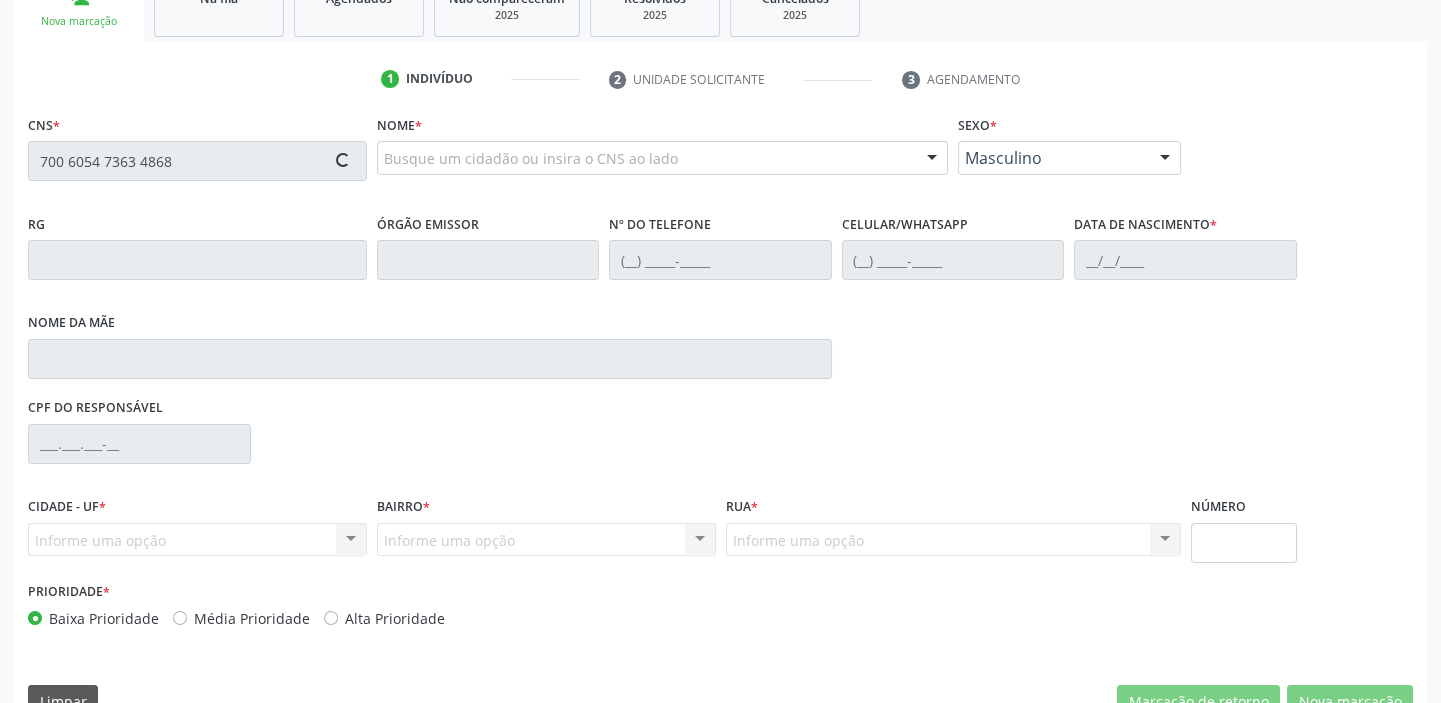 scroll, scrollTop: 366, scrollLeft: 0, axis: vertical 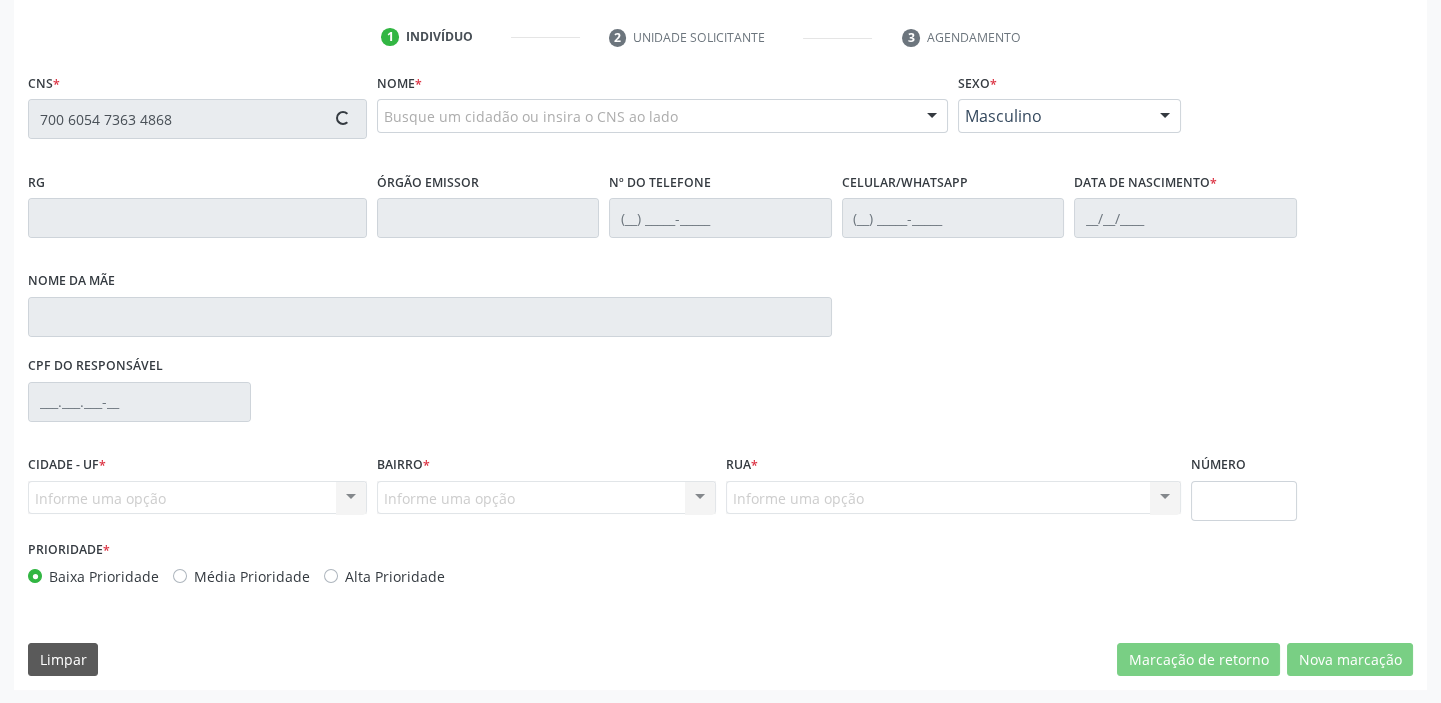 type on "700 6054 7363 4868" 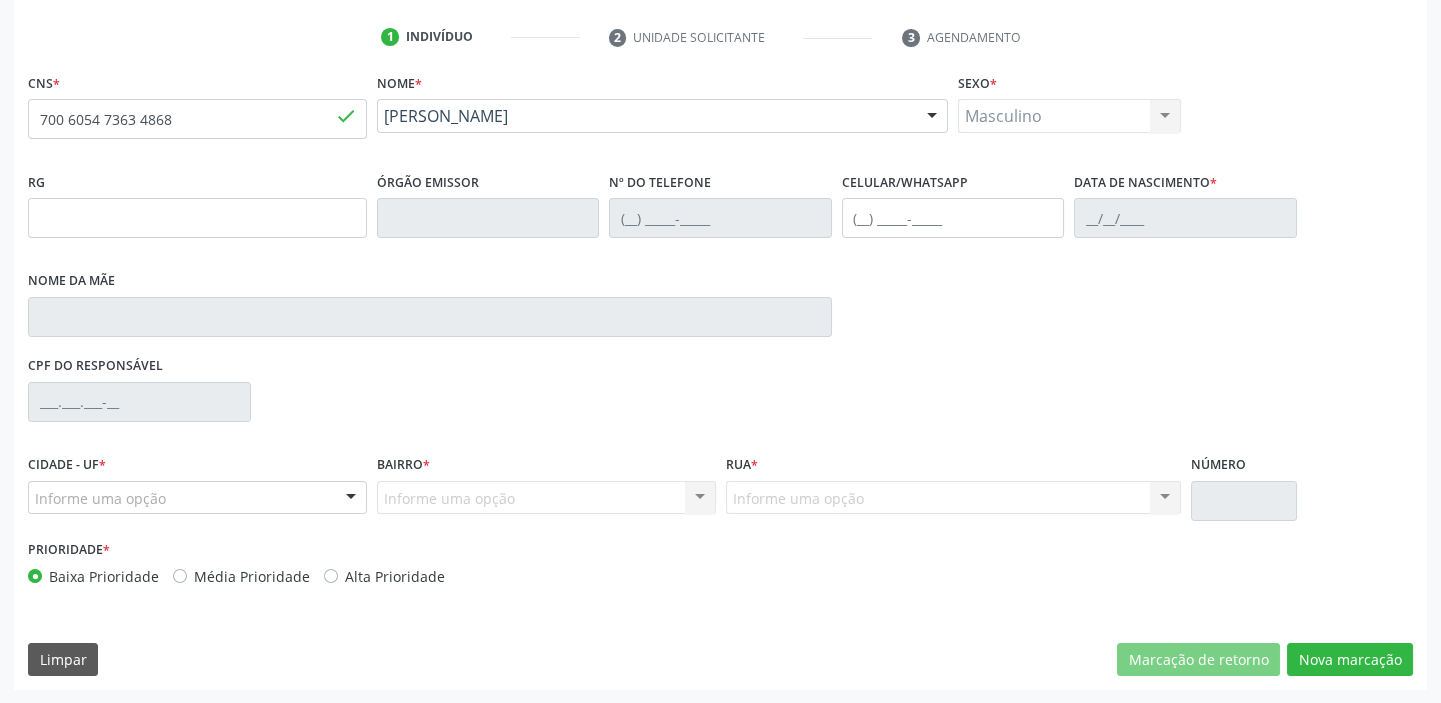 type on "(87) 98846-1395" 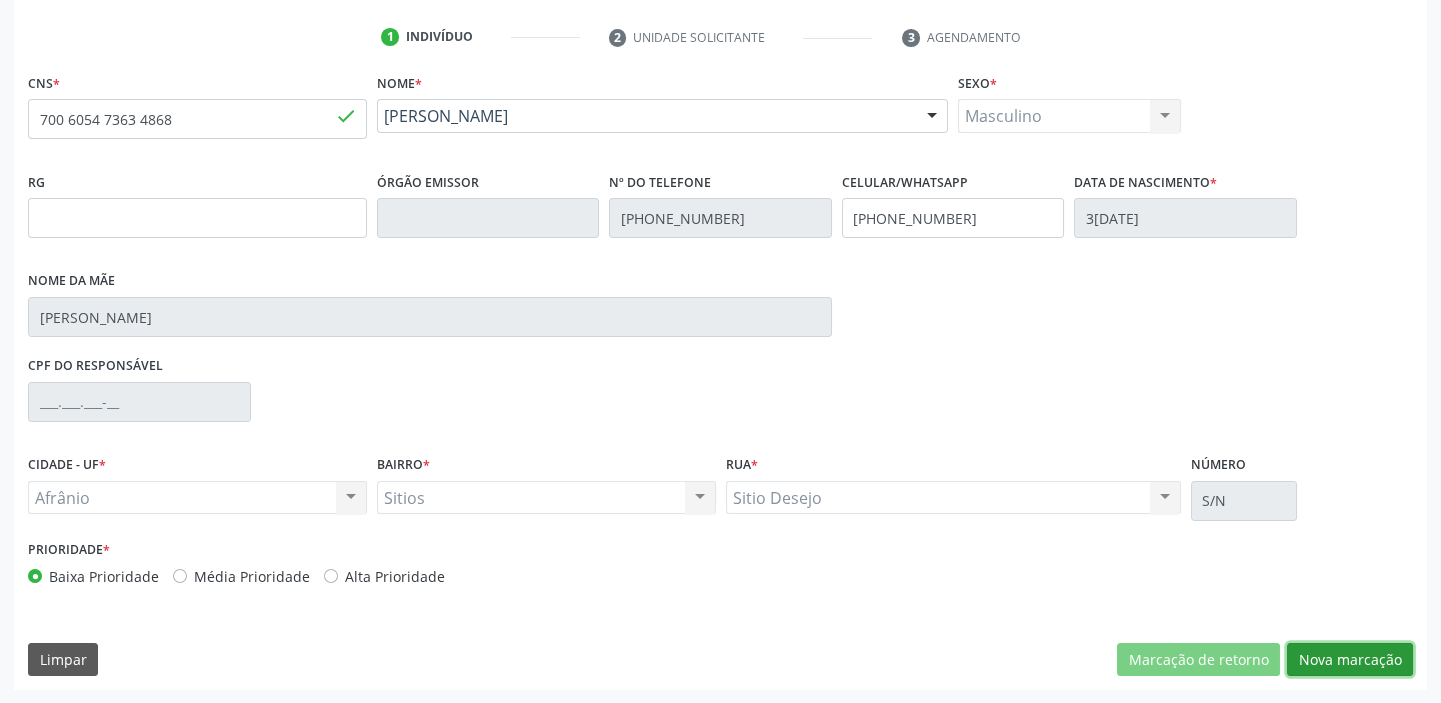 click on "Nova marcação" at bounding box center (1350, 660) 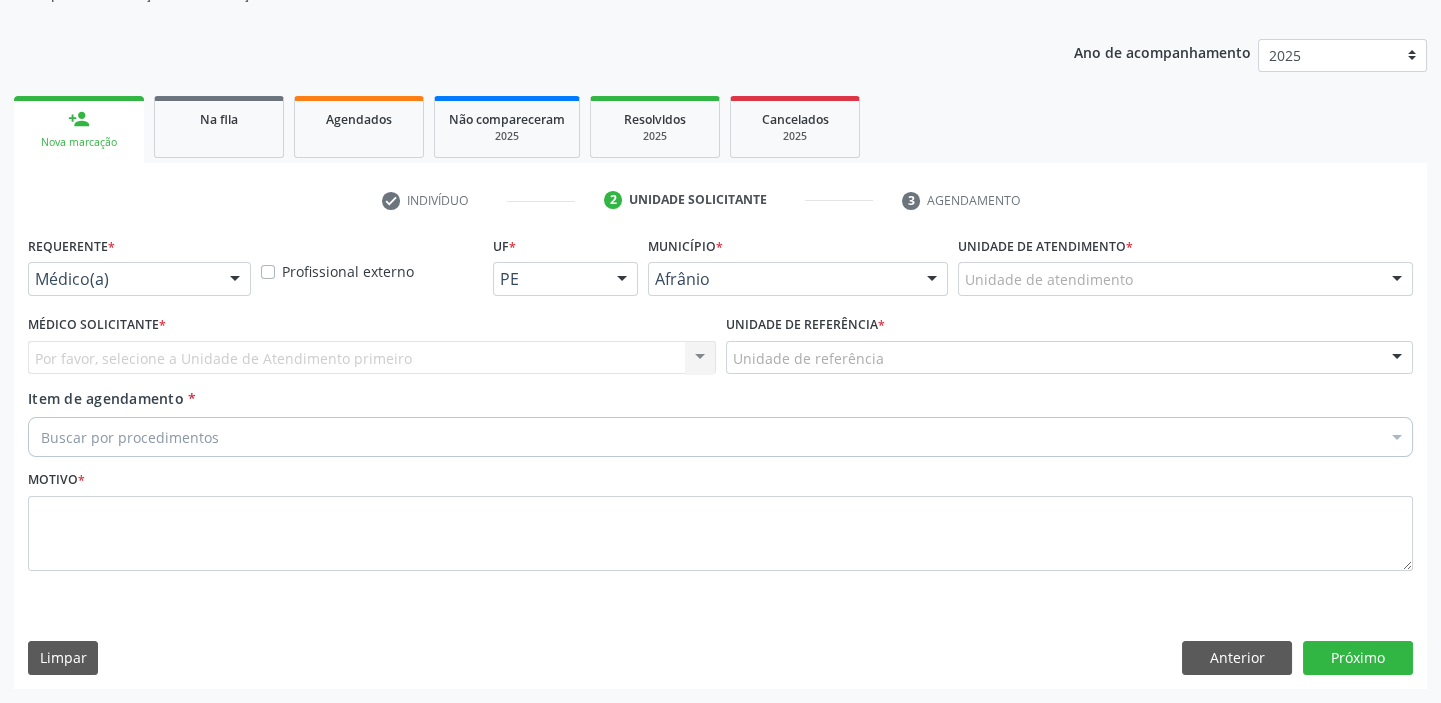 scroll, scrollTop: 201, scrollLeft: 0, axis: vertical 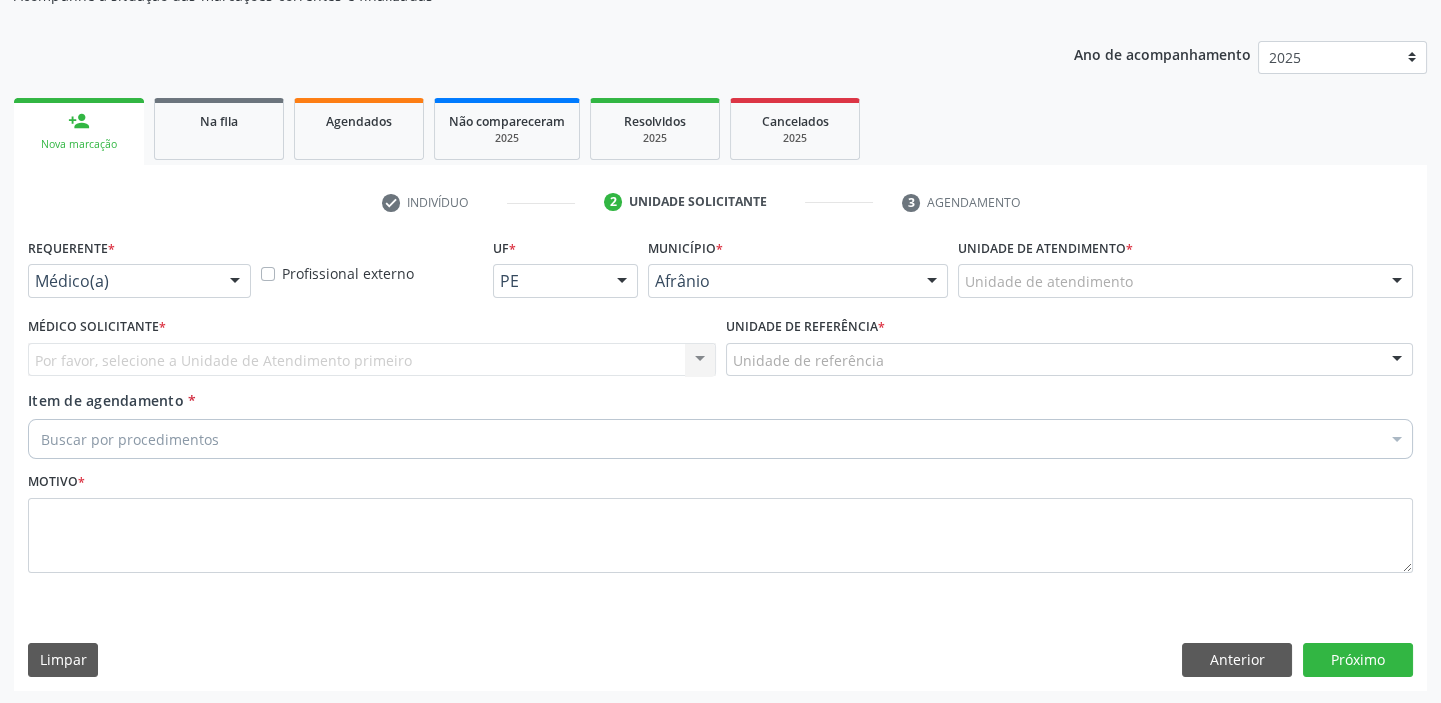 drag, startPoint x: 982, startPoint y: 279, endPoint x: 992, endPoint y: 308, distance: 30.675724 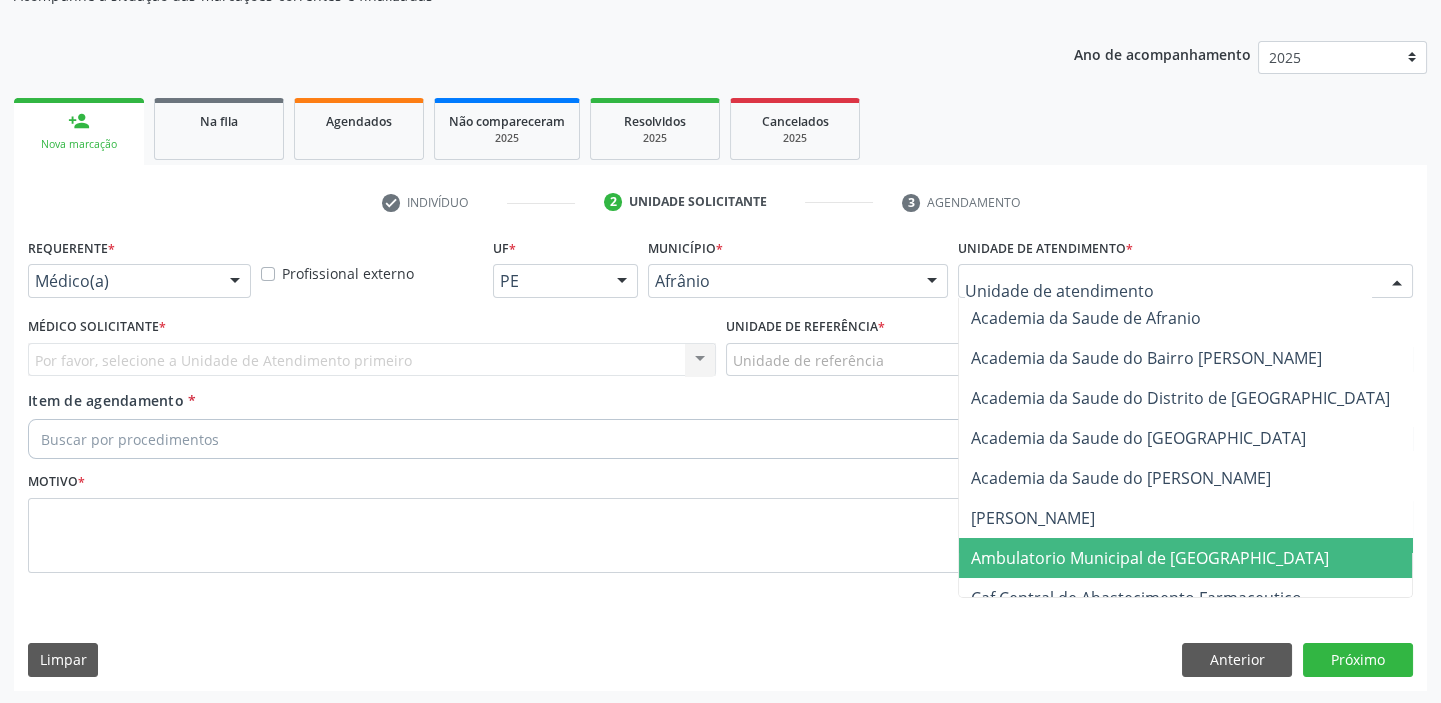 click on "Ambulatorio Municipal de [GEOGRAPHIC_DATA]" at bounding box center [1203, 558] 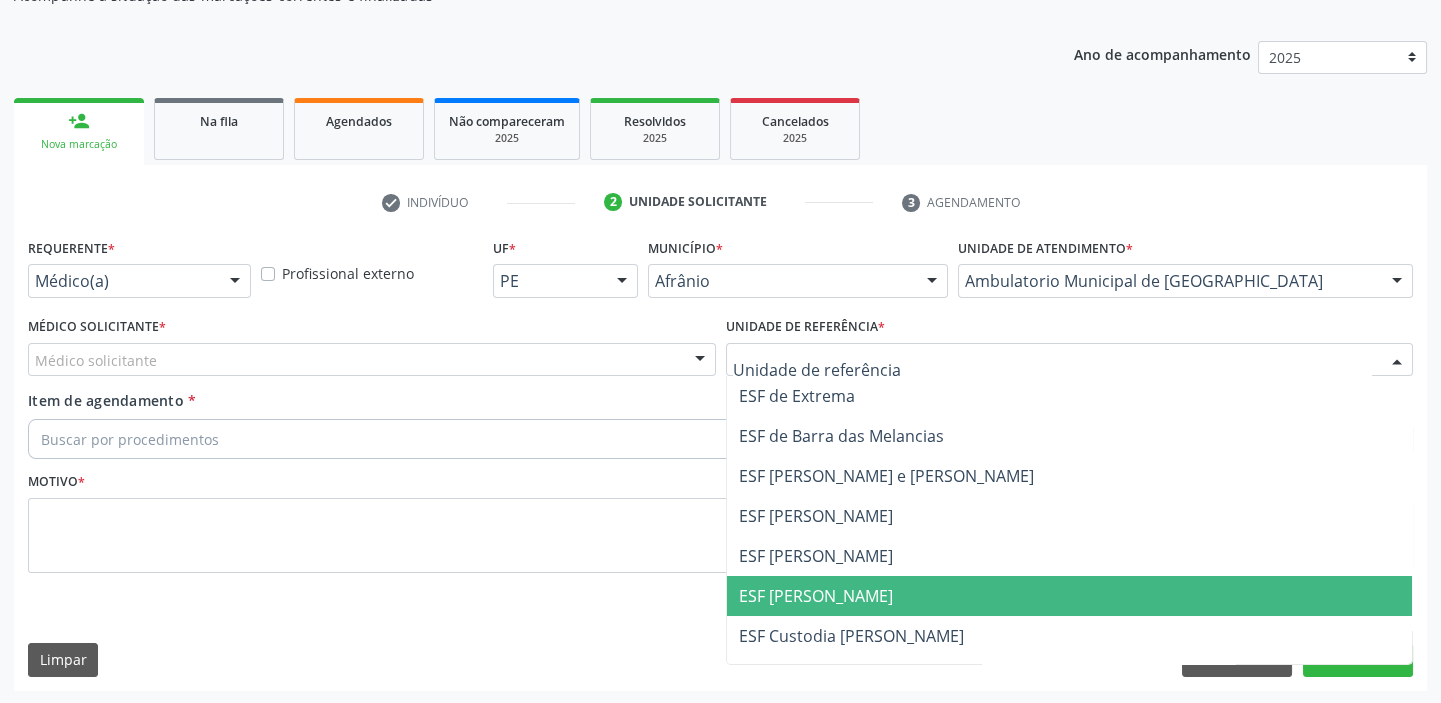 click on "ESF [PERSON_NAME]" at bounding box center [1070, 596] 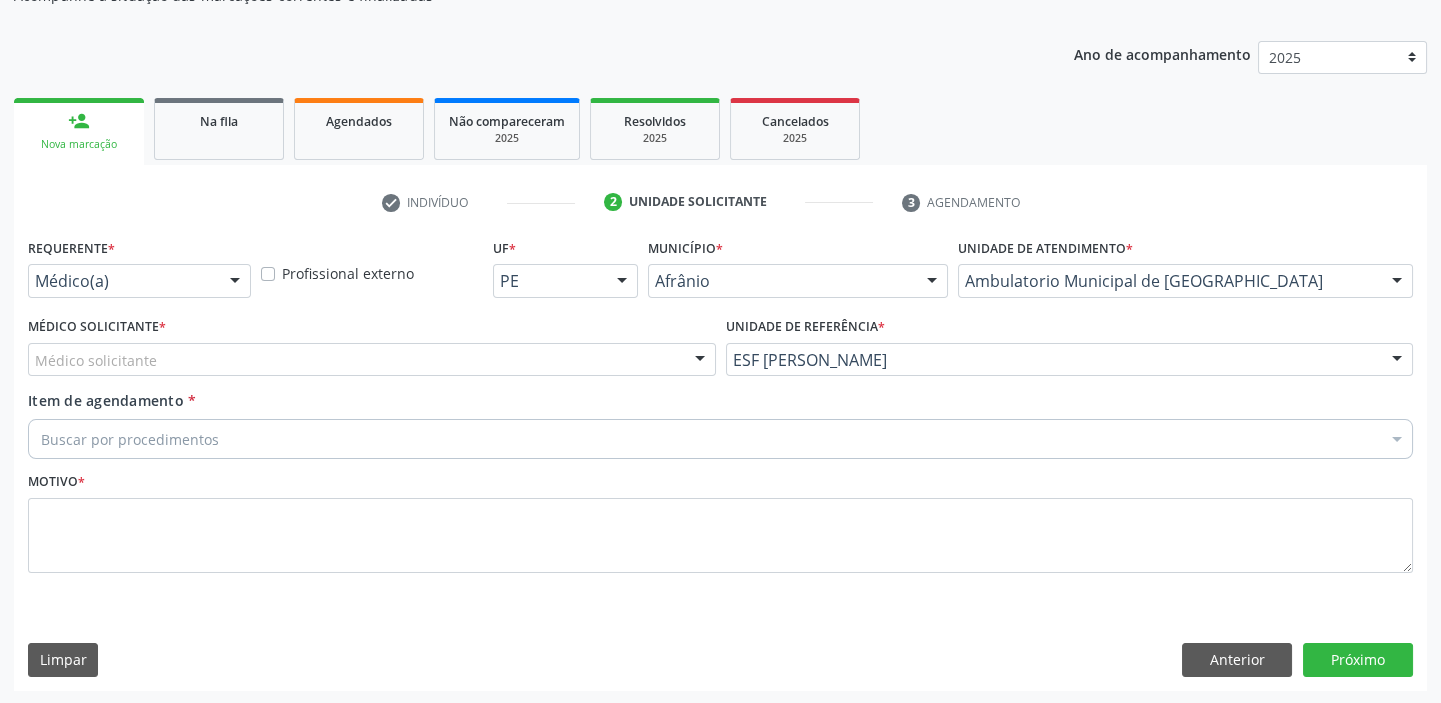 click on "Médico solicitante" at bounding box center (372, 360) 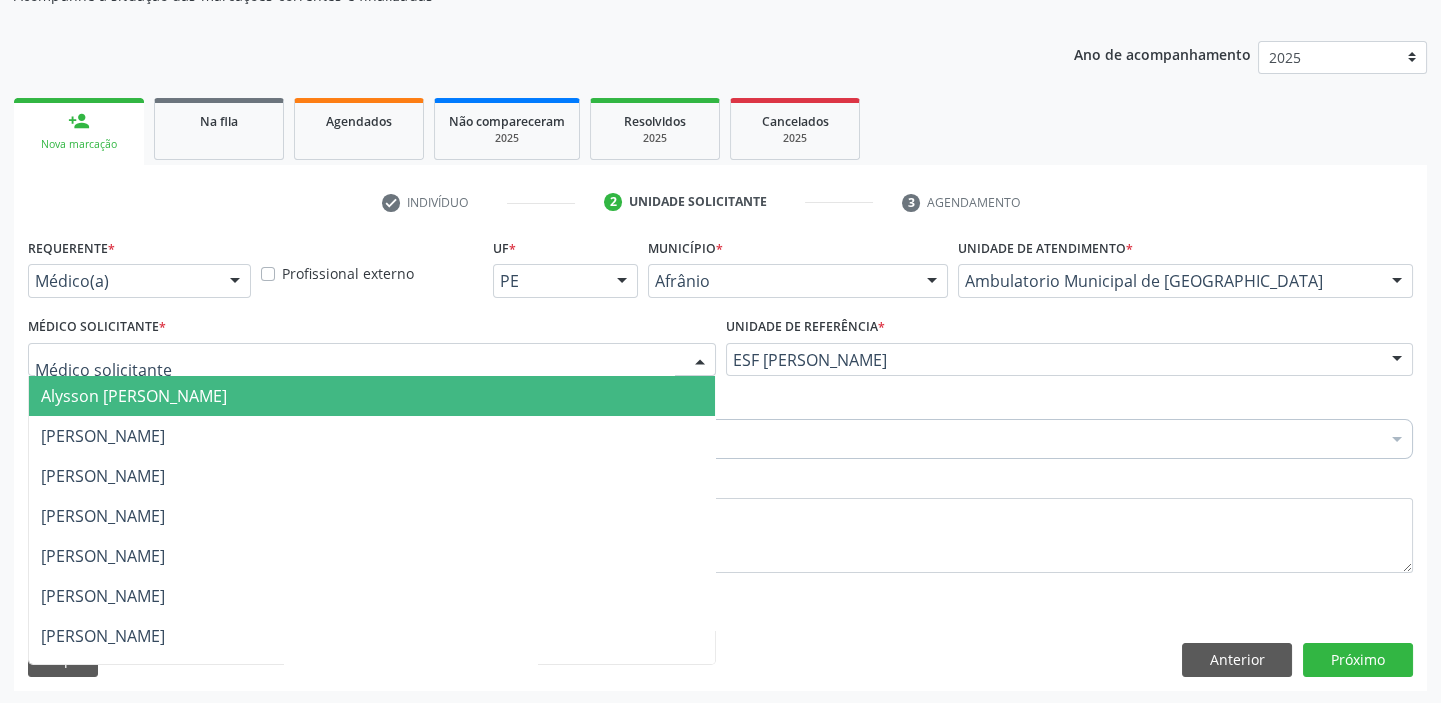click on "Alysson [PERSON_NAME]" at bounding box center [134, 396] 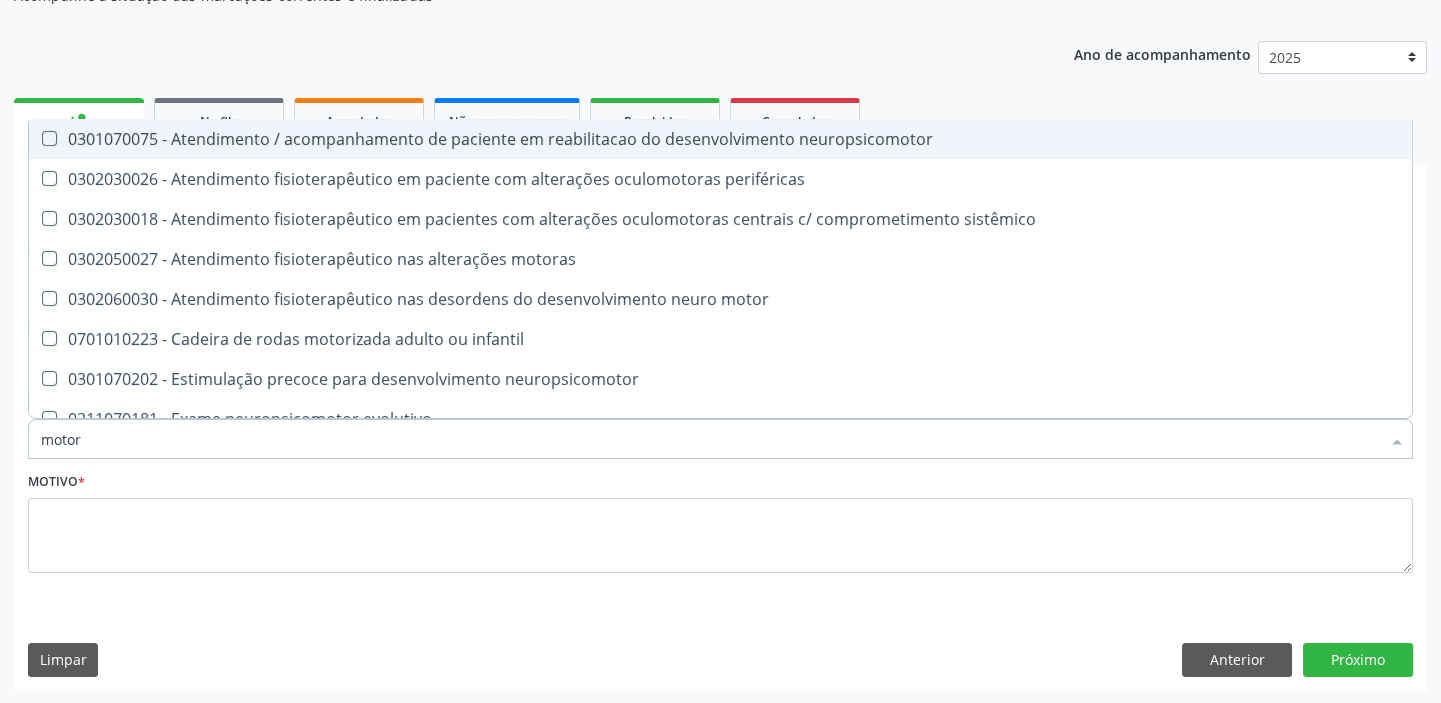 type on "motora" 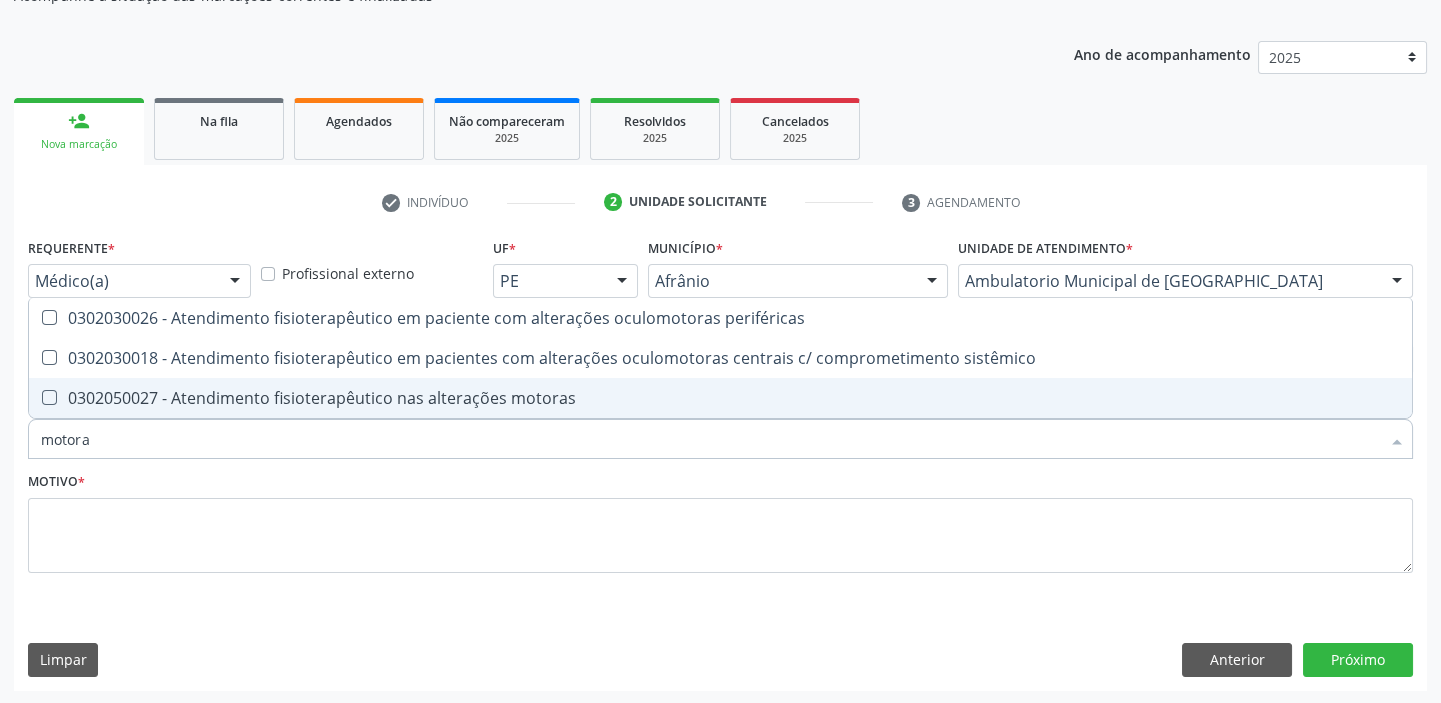 click on "0302050027 - Atendimento fisioterapêutico nas alterações motoras" at bounding box center (720, 398) 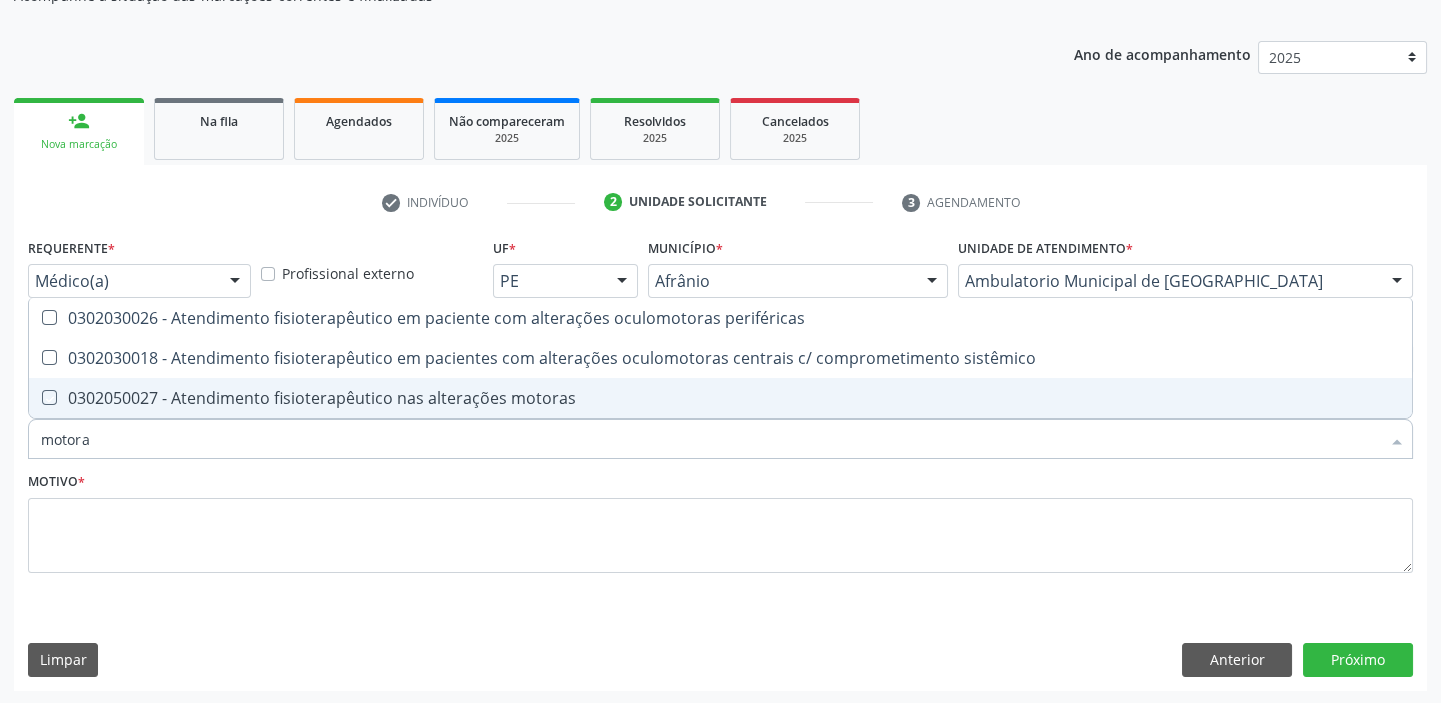 checkbox on "true" 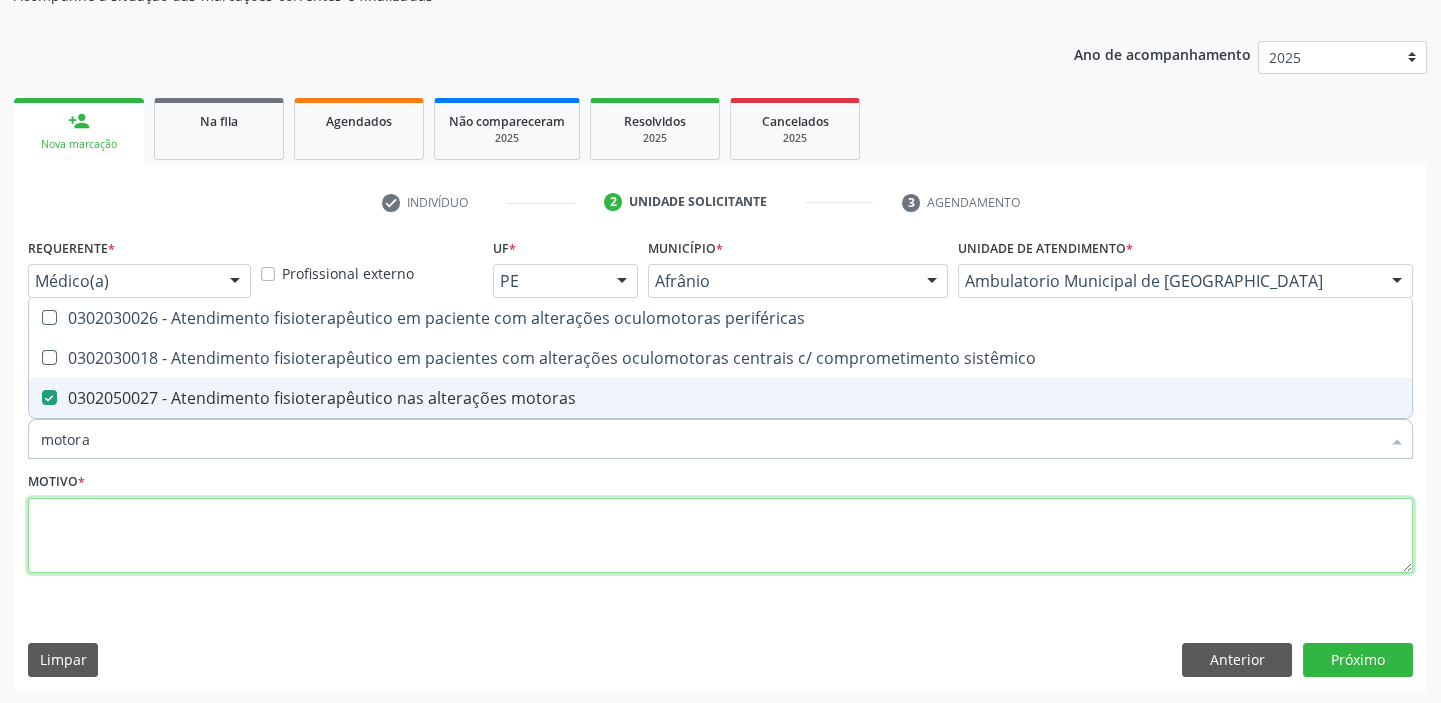 click at bounding box center (720, 536) 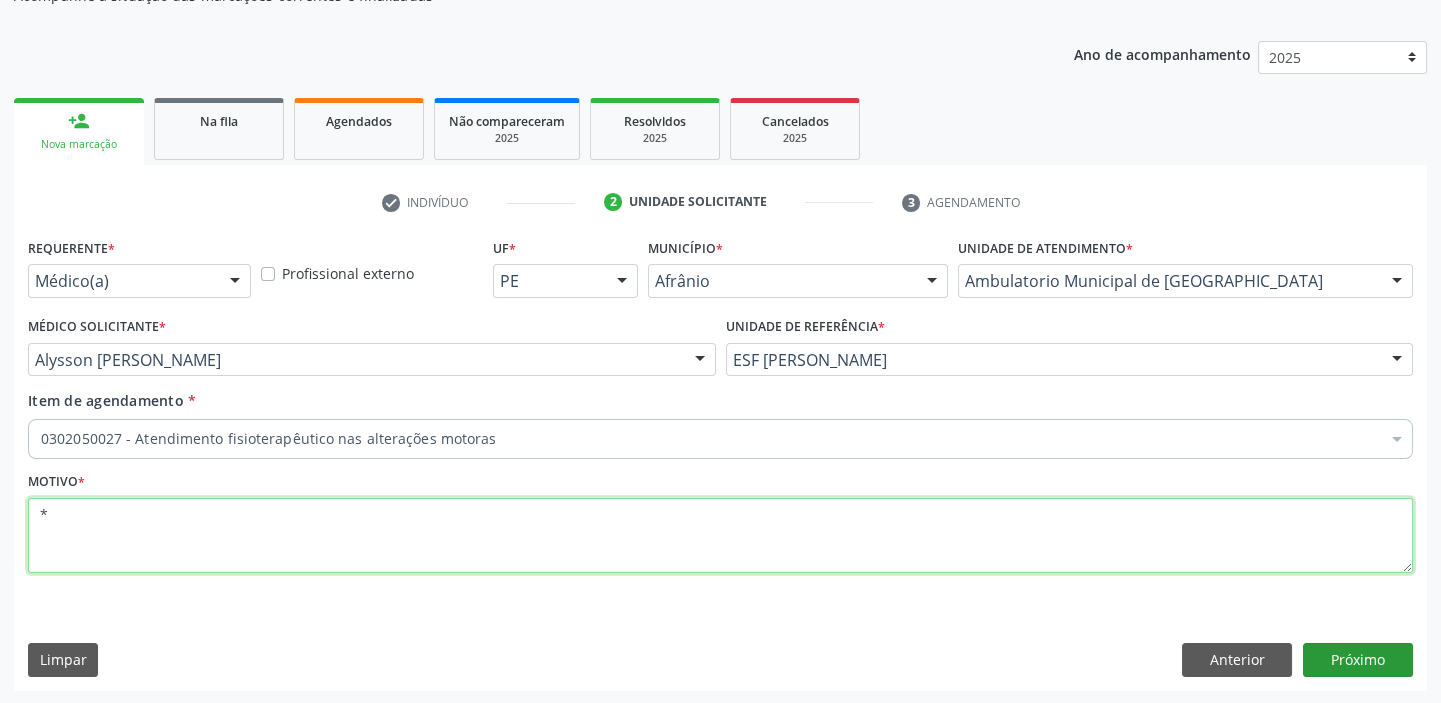 type on "*" 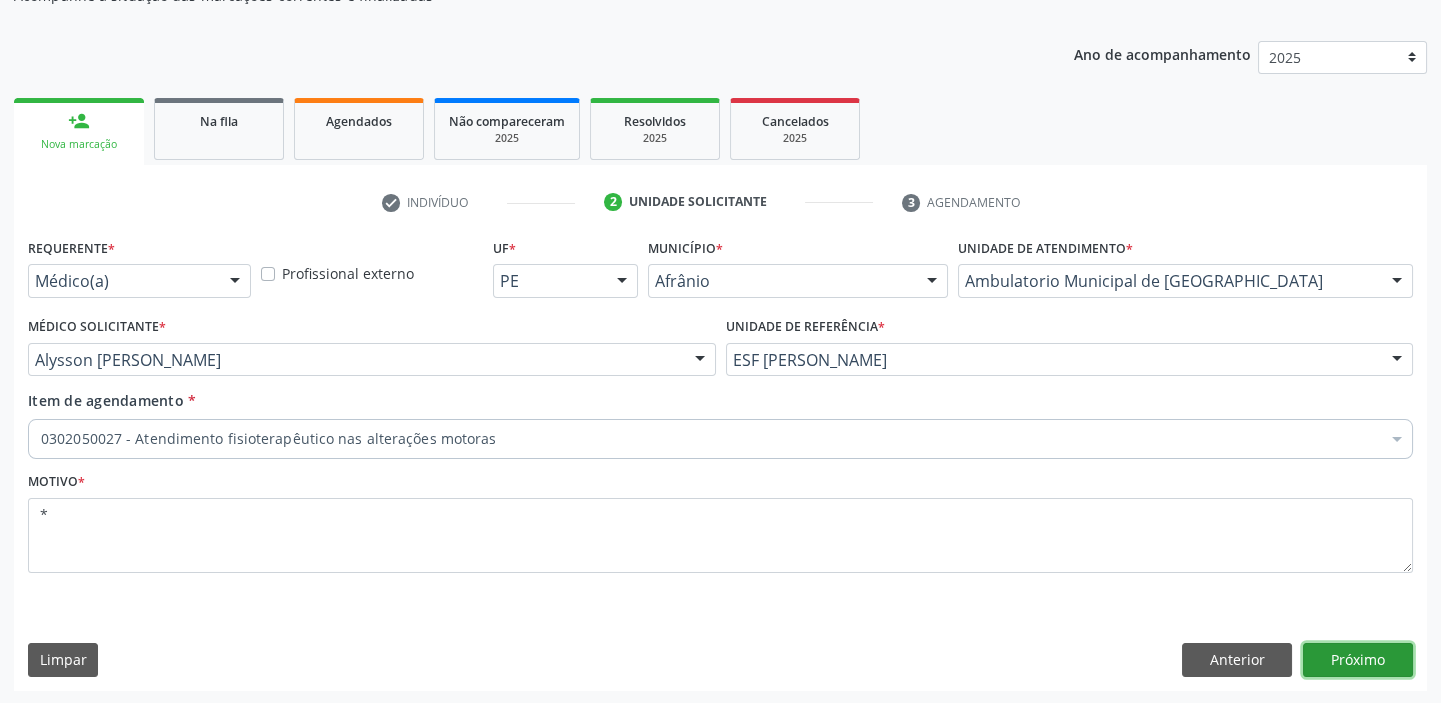 click on "Próximo" at bounding box center (1358, 660) 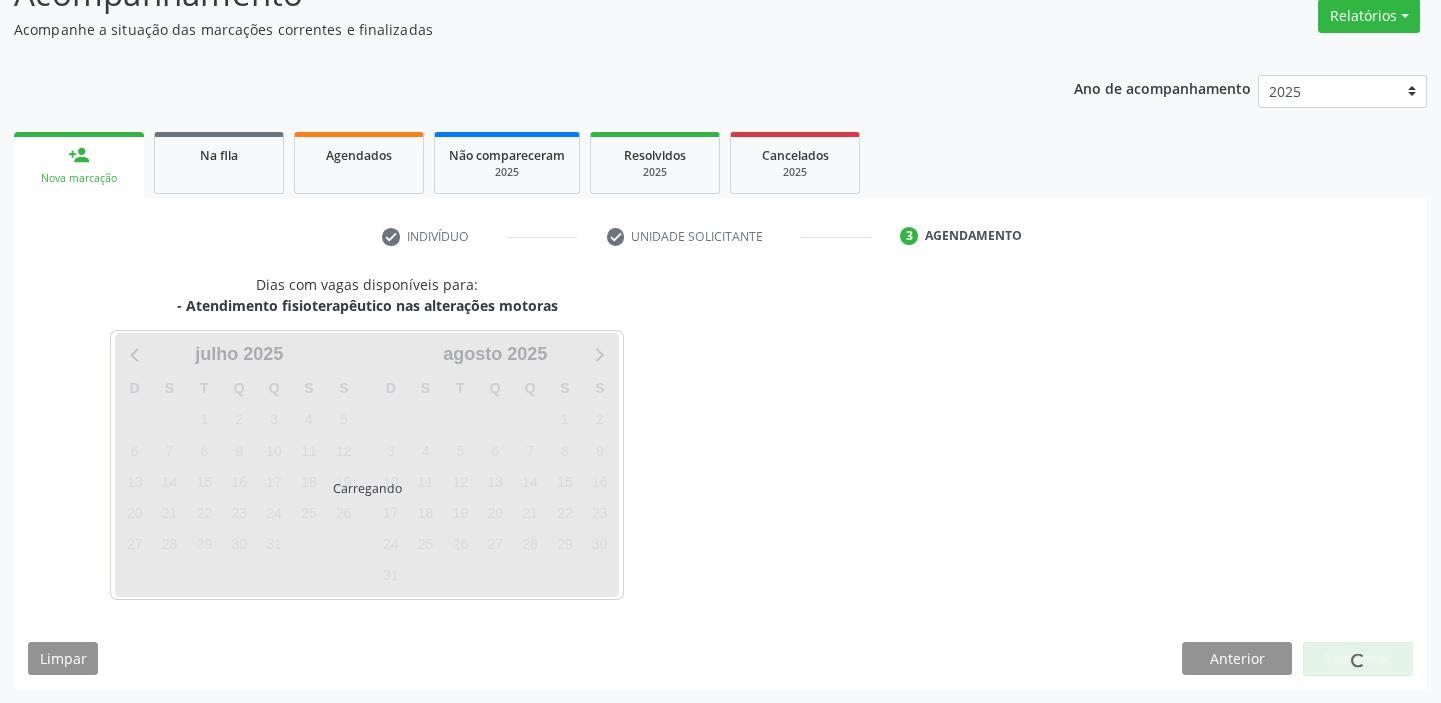 scroll, scrollTop: 166, scrollLeft: 0, axis: vertical 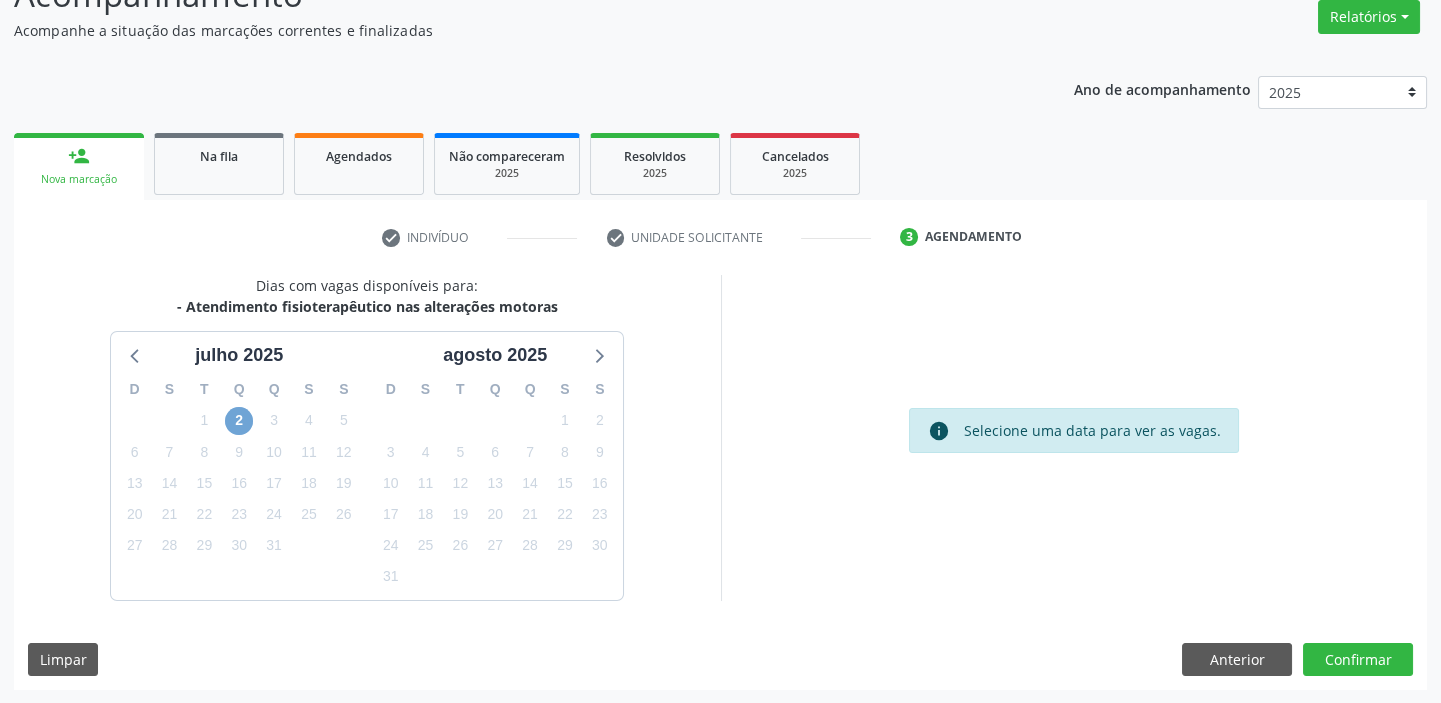 click on "2" at bounding box center (239, 421) 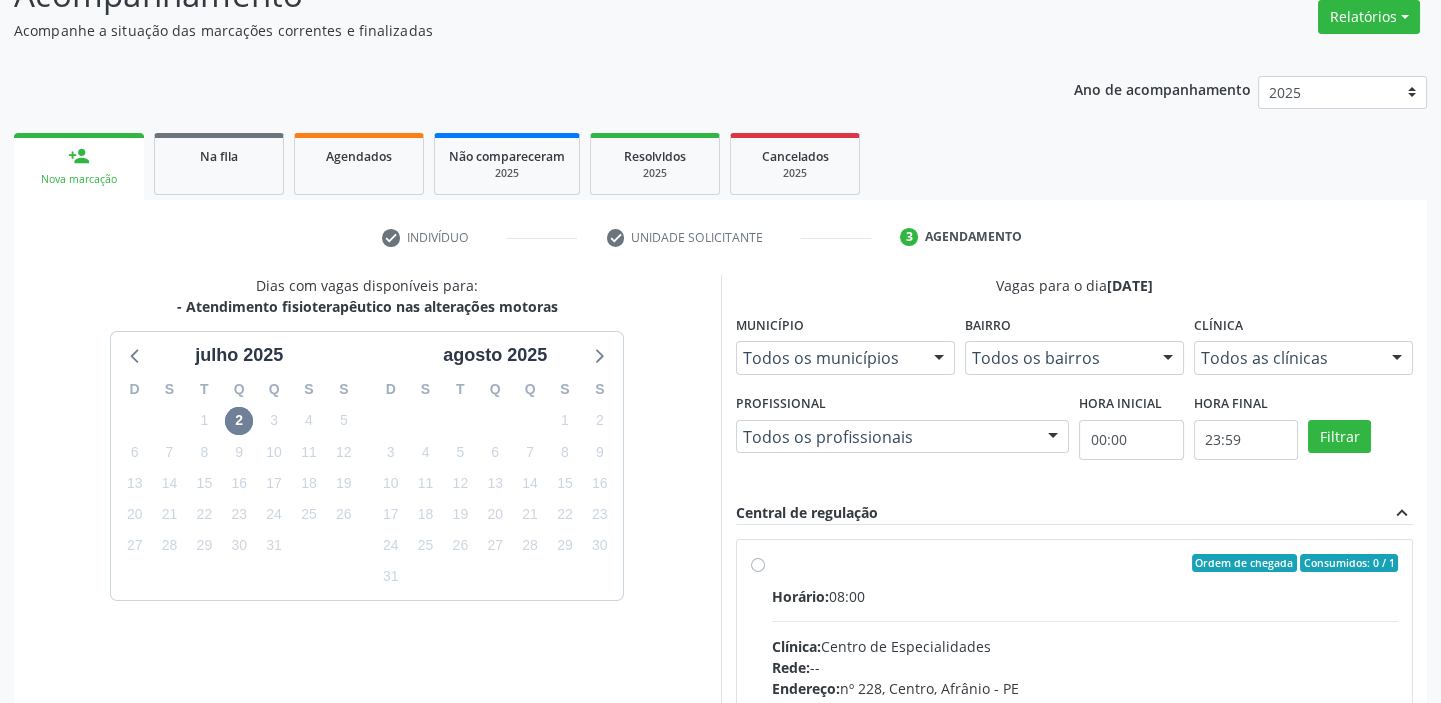 click on "Horário:   08:00
Clínica:  Centro de Especialidades
Rede:
--
Endereço:   nº 228, Centro, Afrânio - PE
Telefone:   --
Profissional:
--
Informações adicionais sobre o atendimento
Idade de atendimento:
Sem restrição
Gênero(s) atendido(s):
Sem restrição
Informações adicionais:
--" at bounding box center [1085, 723] 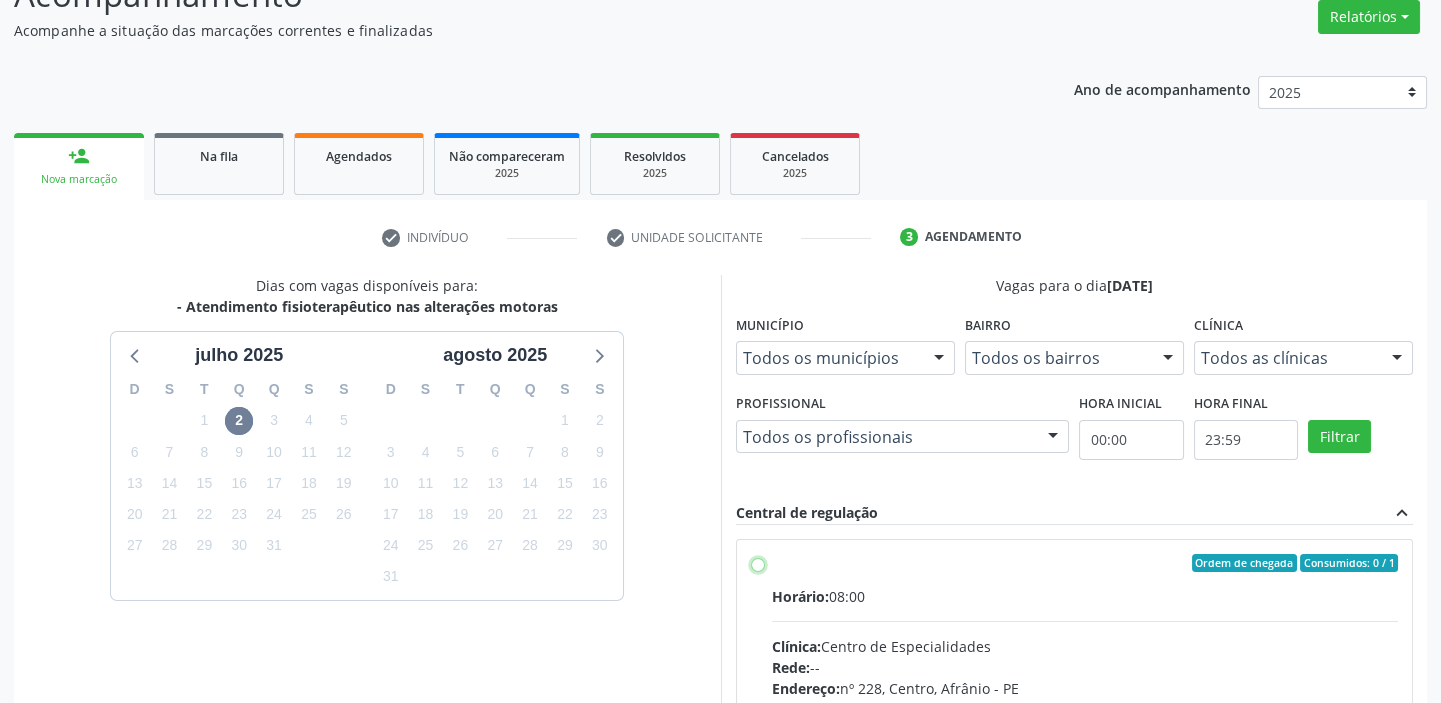 click on "Ordem de chegada
Consumidos: 0 / 1
Horário:   08:00
Clínica:  Centro de Especialidades
Rede:
--
Endereço:   nº 228, Centro, Afrânio - PE
Telefone:   --
Profissional:
--
Informações adicionais sobre o atendimento
Idade de atendimento:
Sem restrição
Gênero(s) atendido(s):
Sem restrição
Informações adicionais:
--" at bounding box center (758, 563) 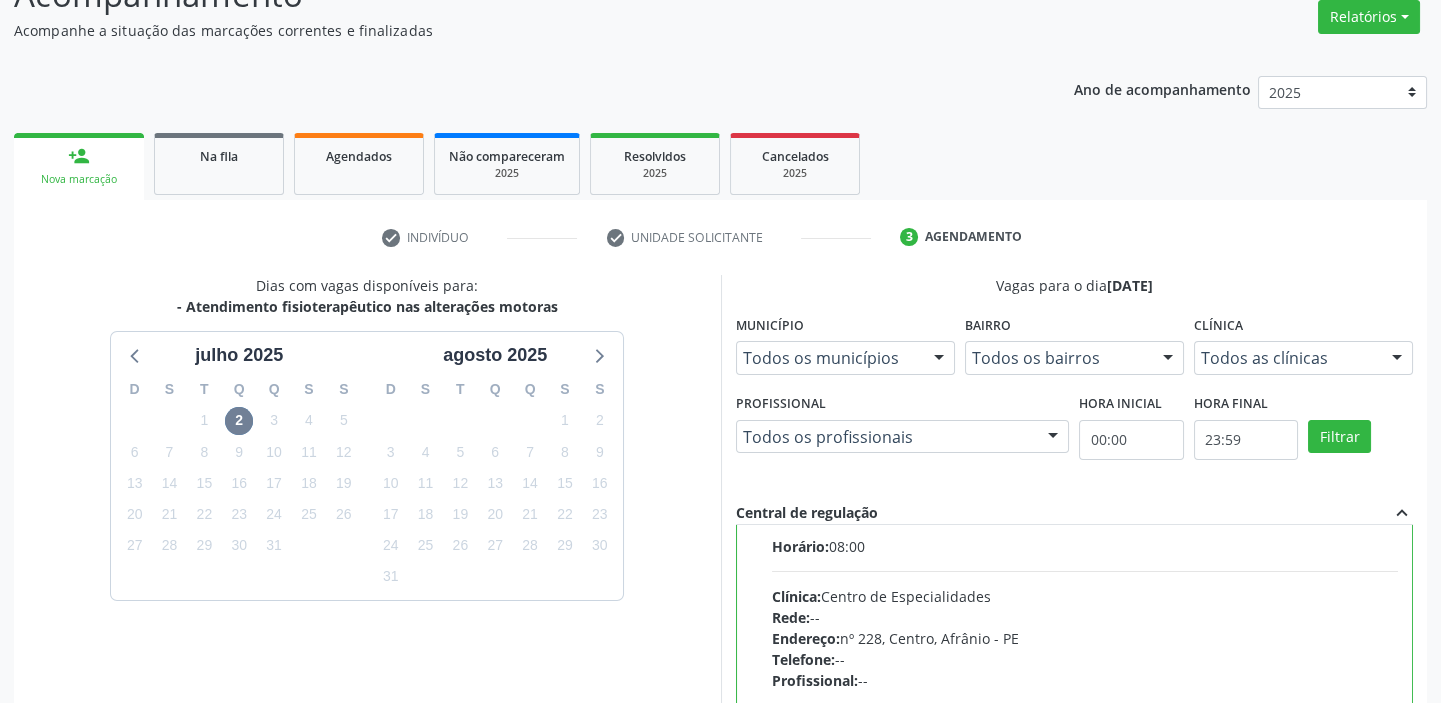 scroll, scrollTop: 99, scrollLeft: 0, axis: vertical 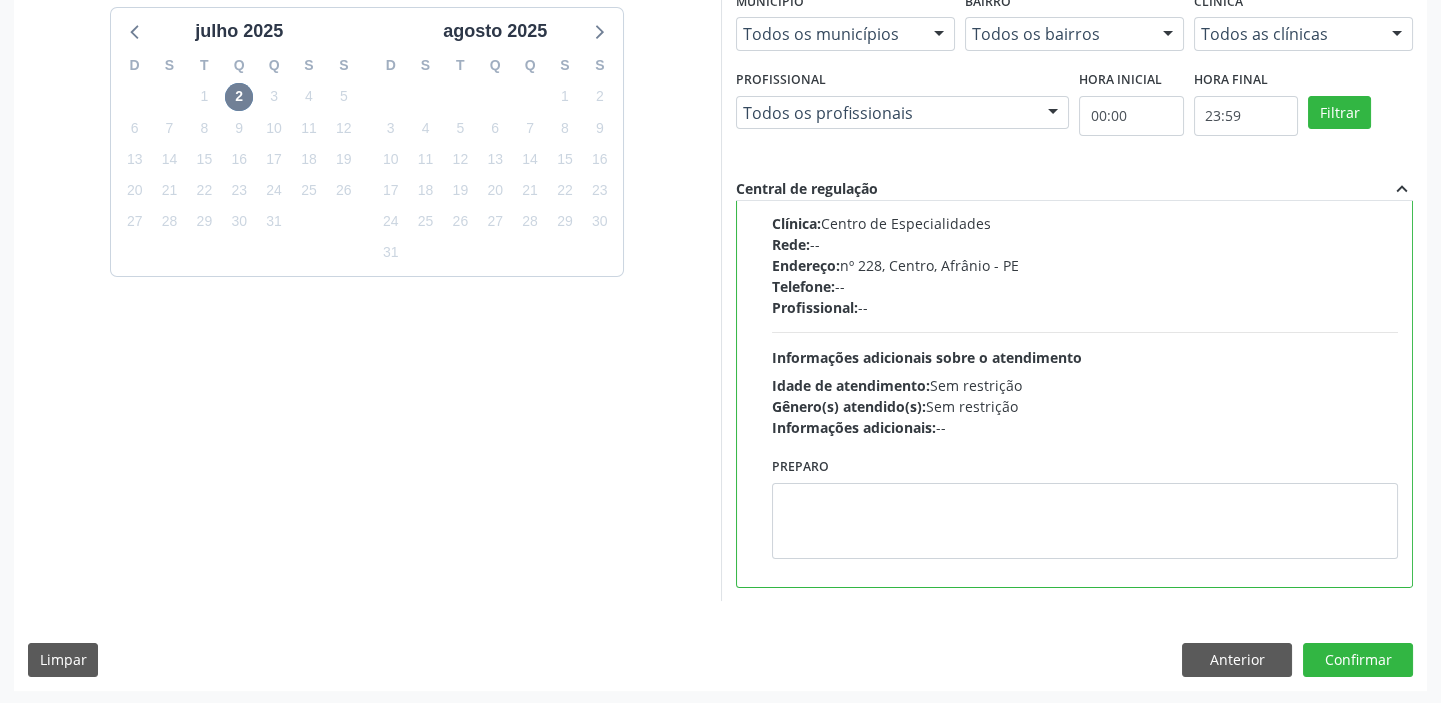 click on "Preparo" at bounding box center [1085, 512] 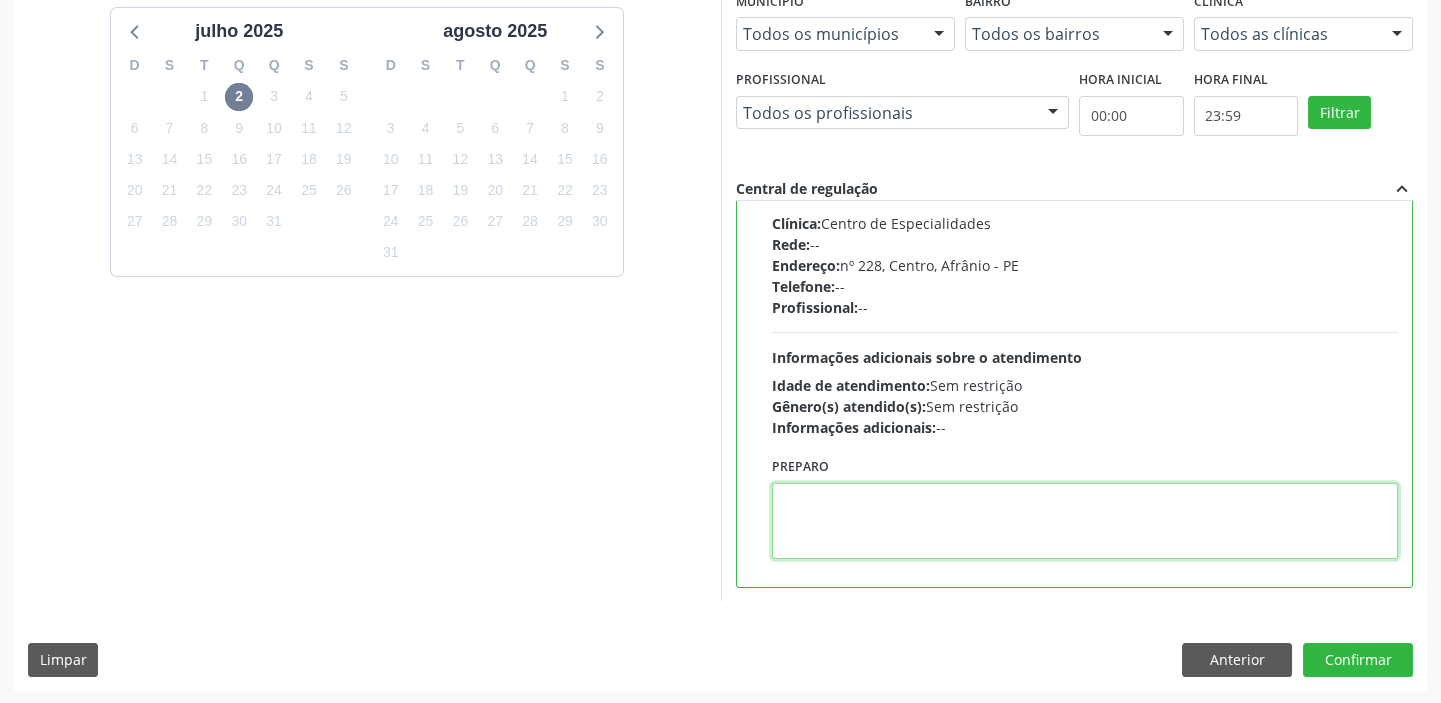 click at bounding box center (1085, 521) 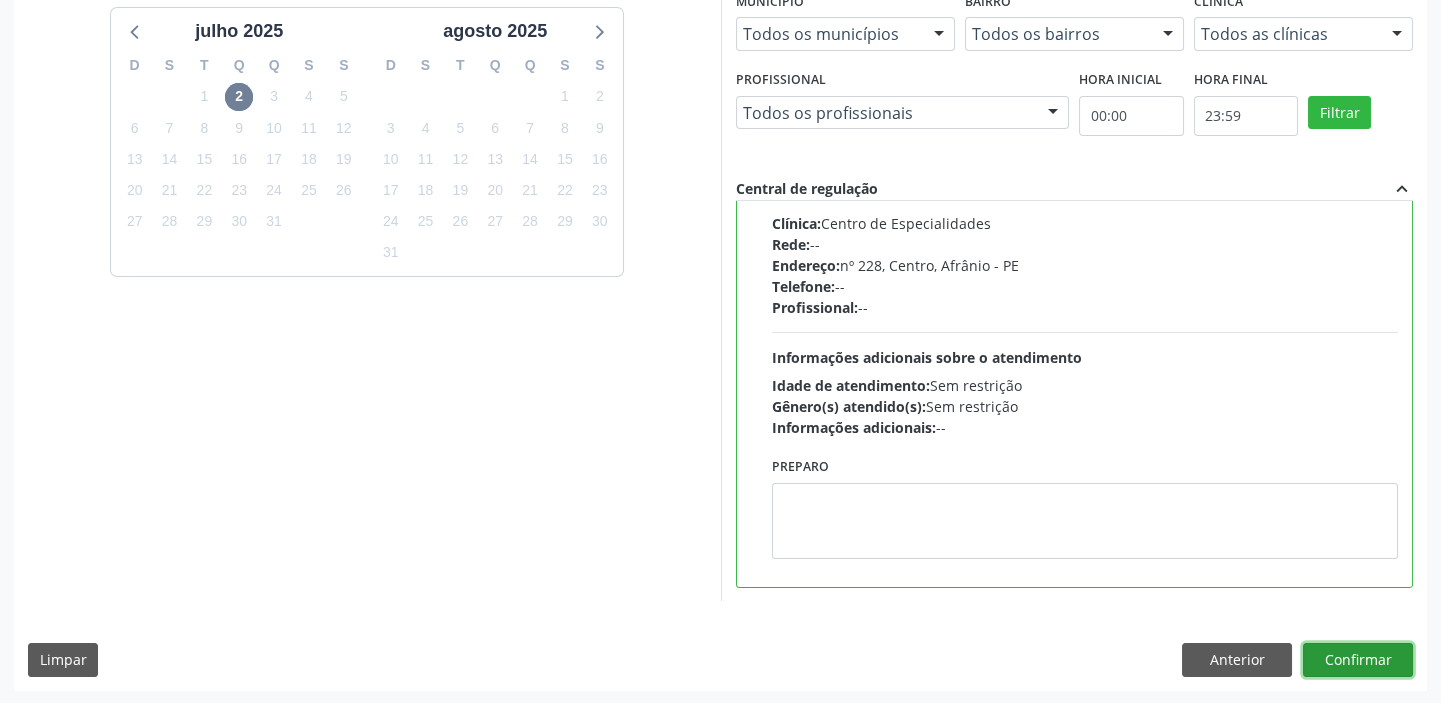 click on "Confirmar" at bounding box center (1358, 660) 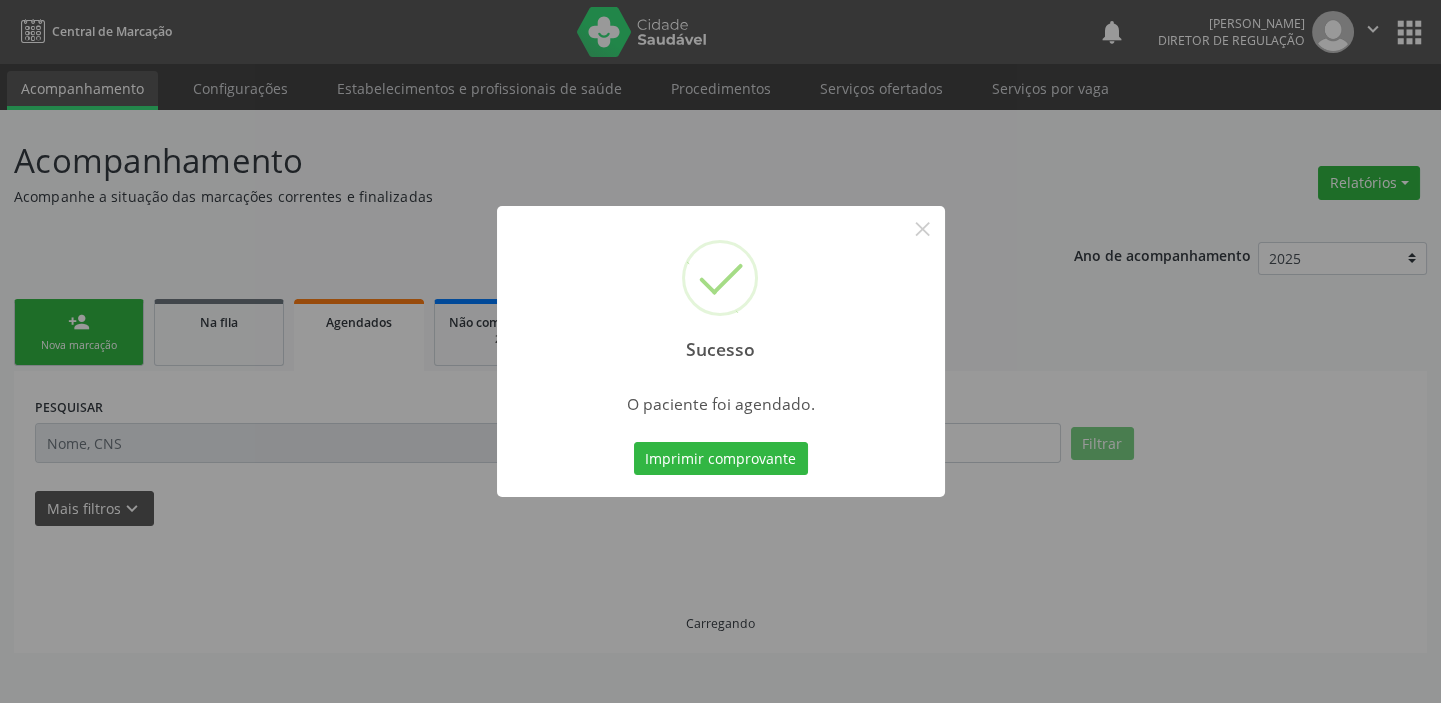 scroll, scrollTop: 0, scrollLeft: 0, axis: both 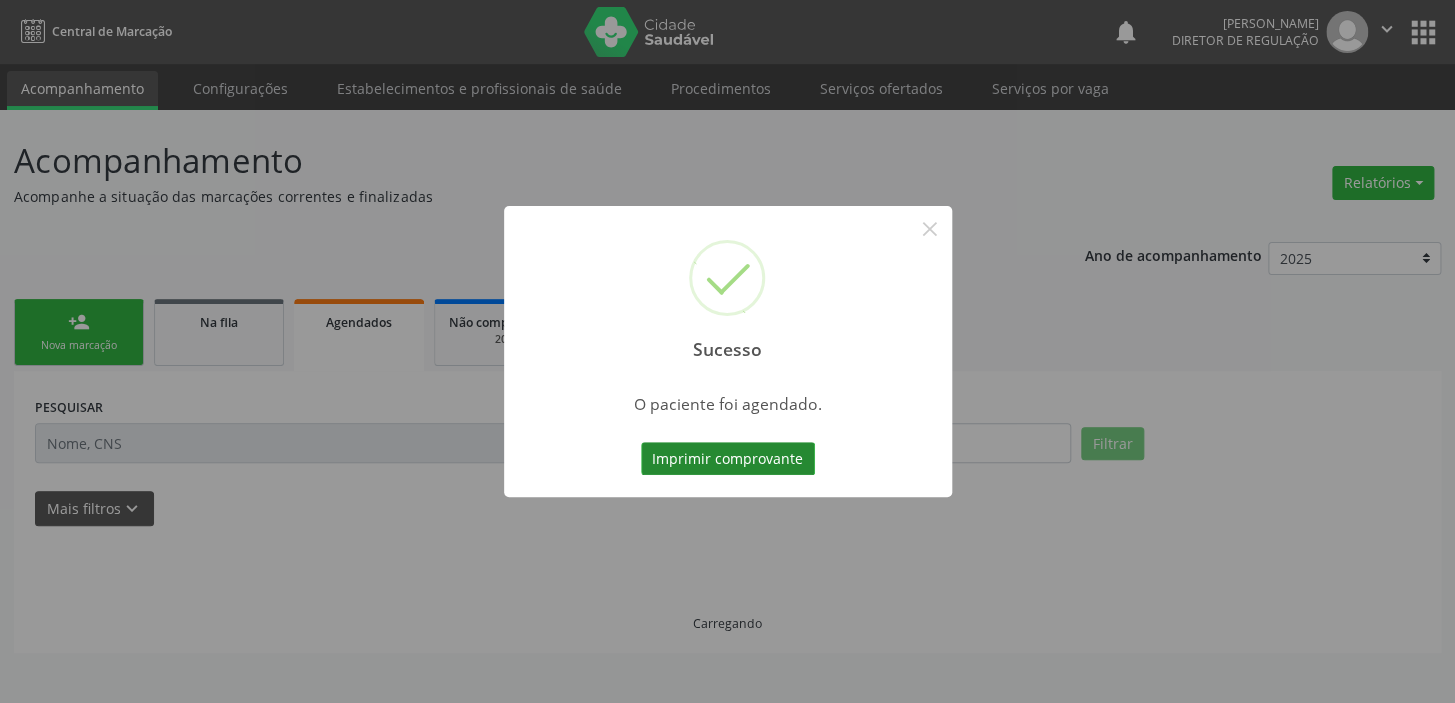 click on "Imprimir comprovante" at bounding box center [728, 459] 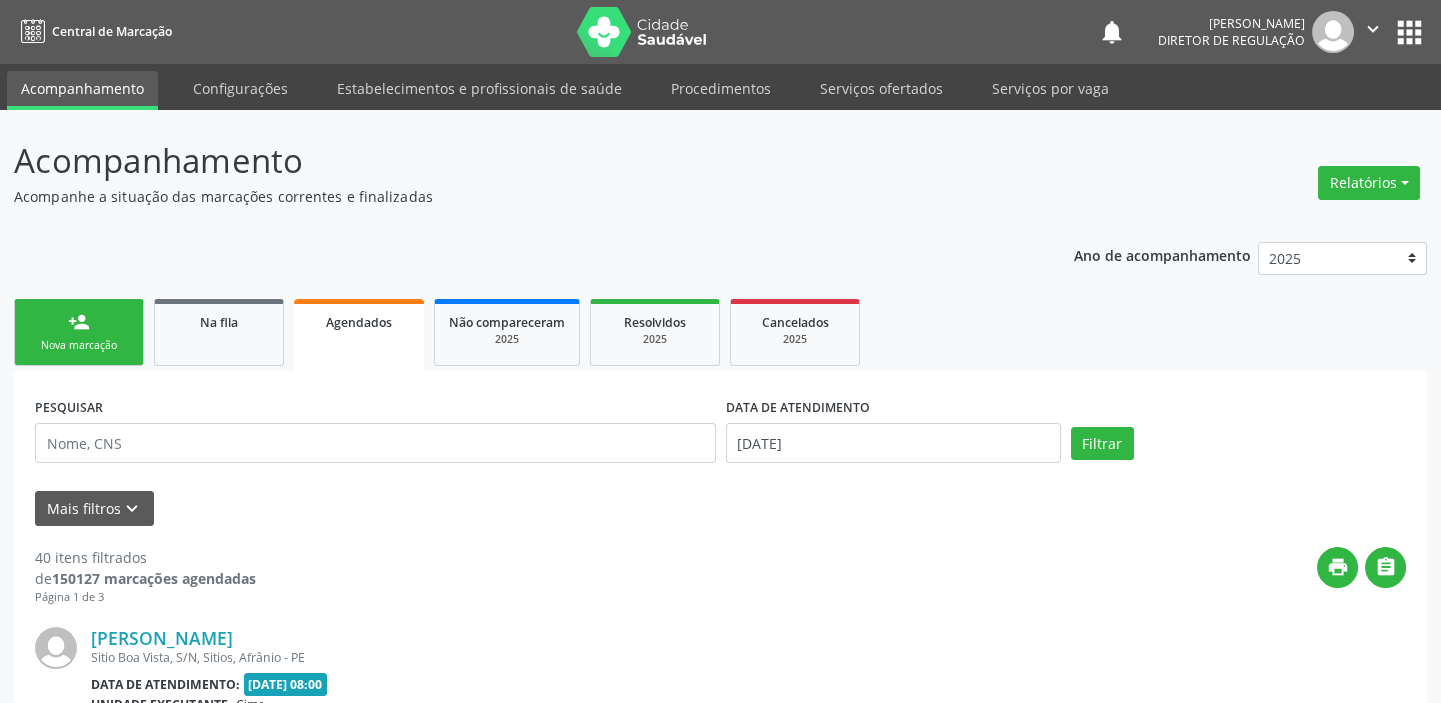 click on "person_add
Nova marcação" at bounding box center (79, 332) 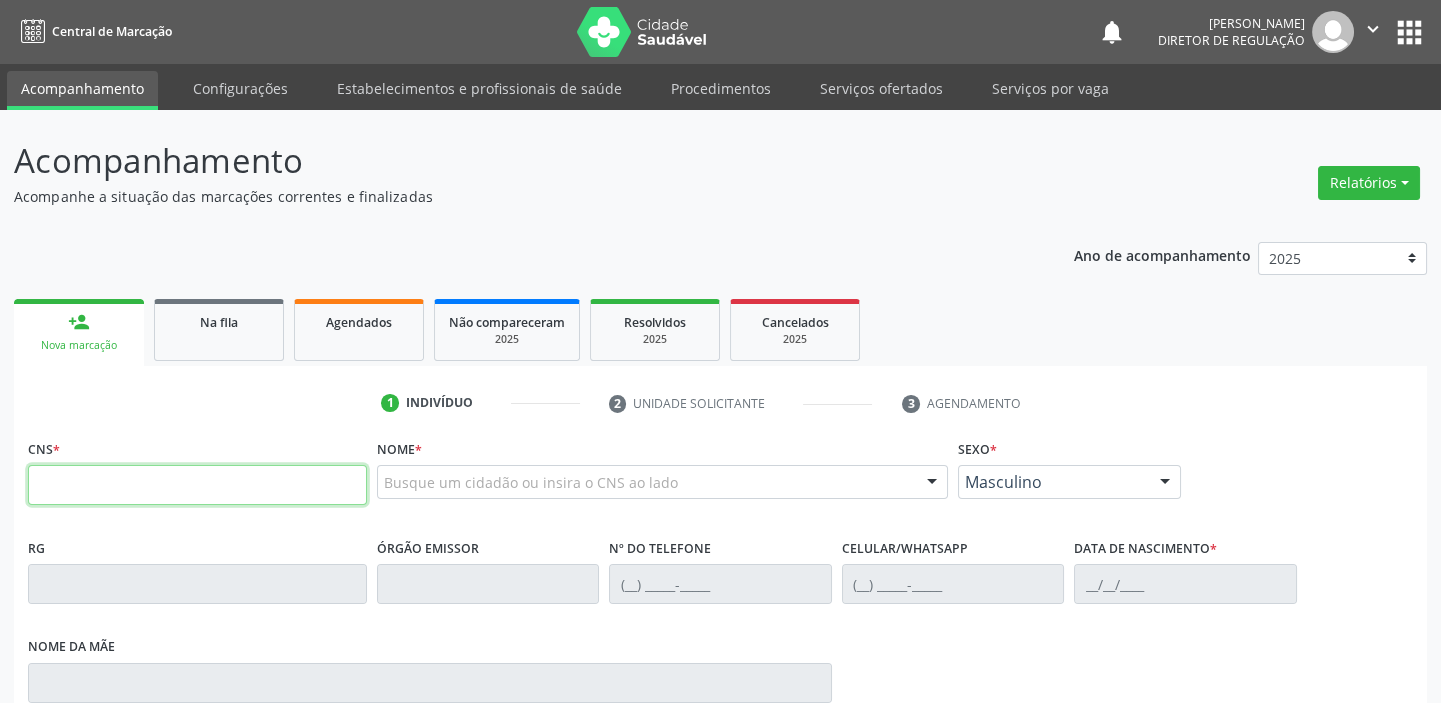 click at bounding box center (197, 485) 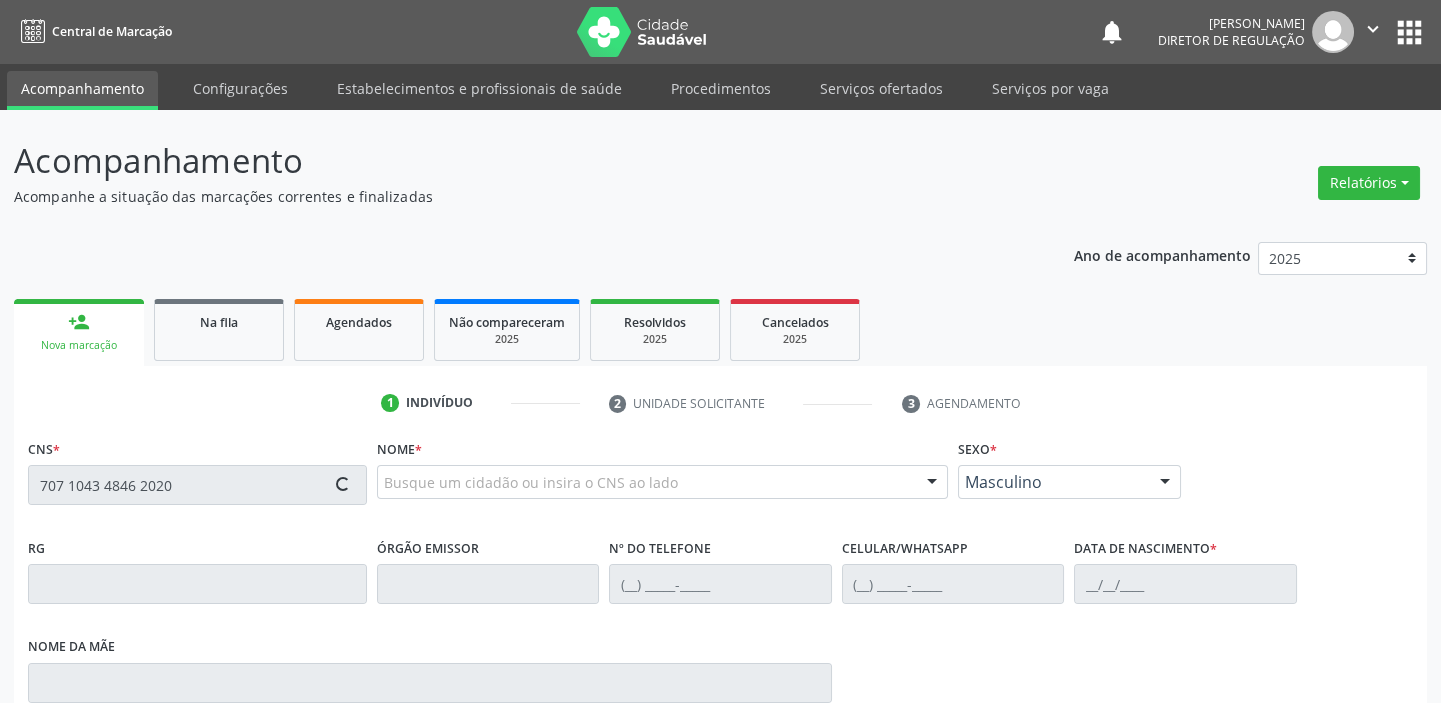 type on "707 1043 4846 2020" 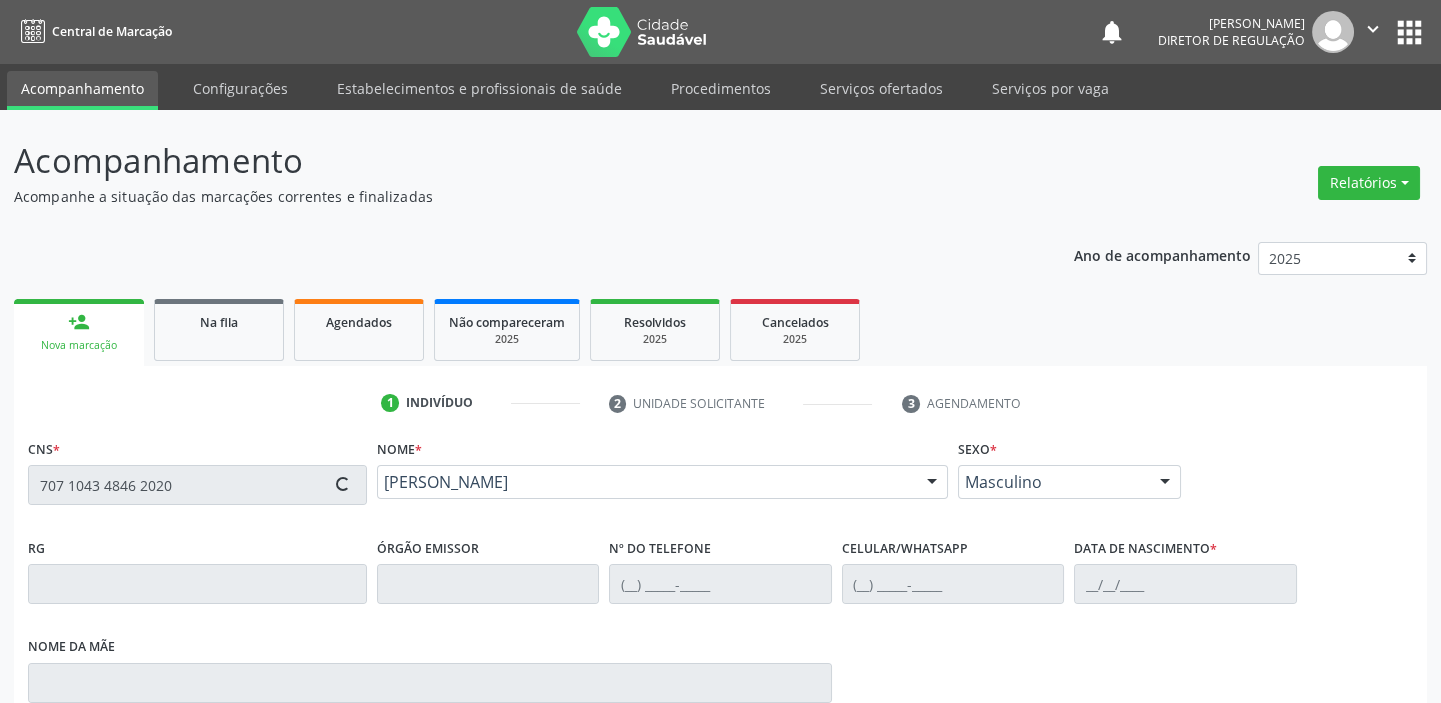 type on "(87) 98862-5673" 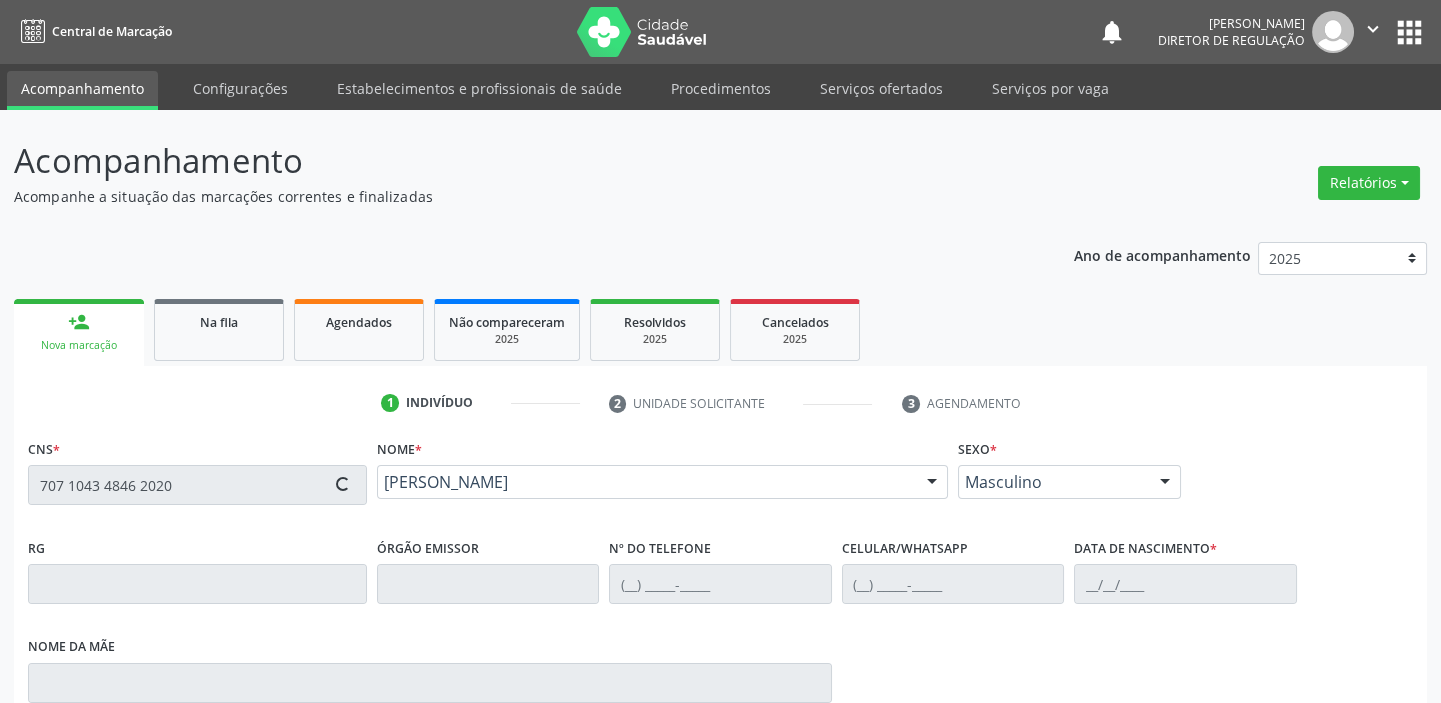type on "28/05/1998" 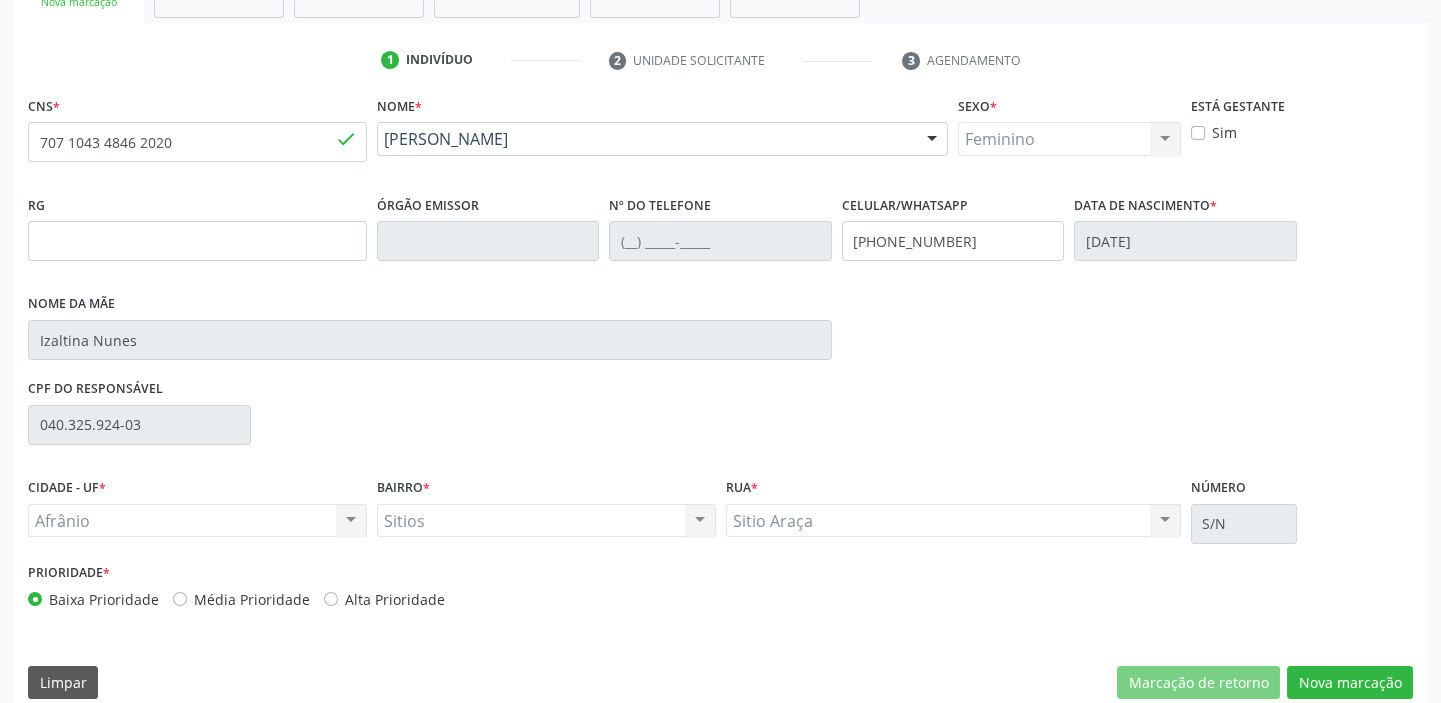 scroll, scrollTop: 363, scrollLeft: 0, axis: vertical 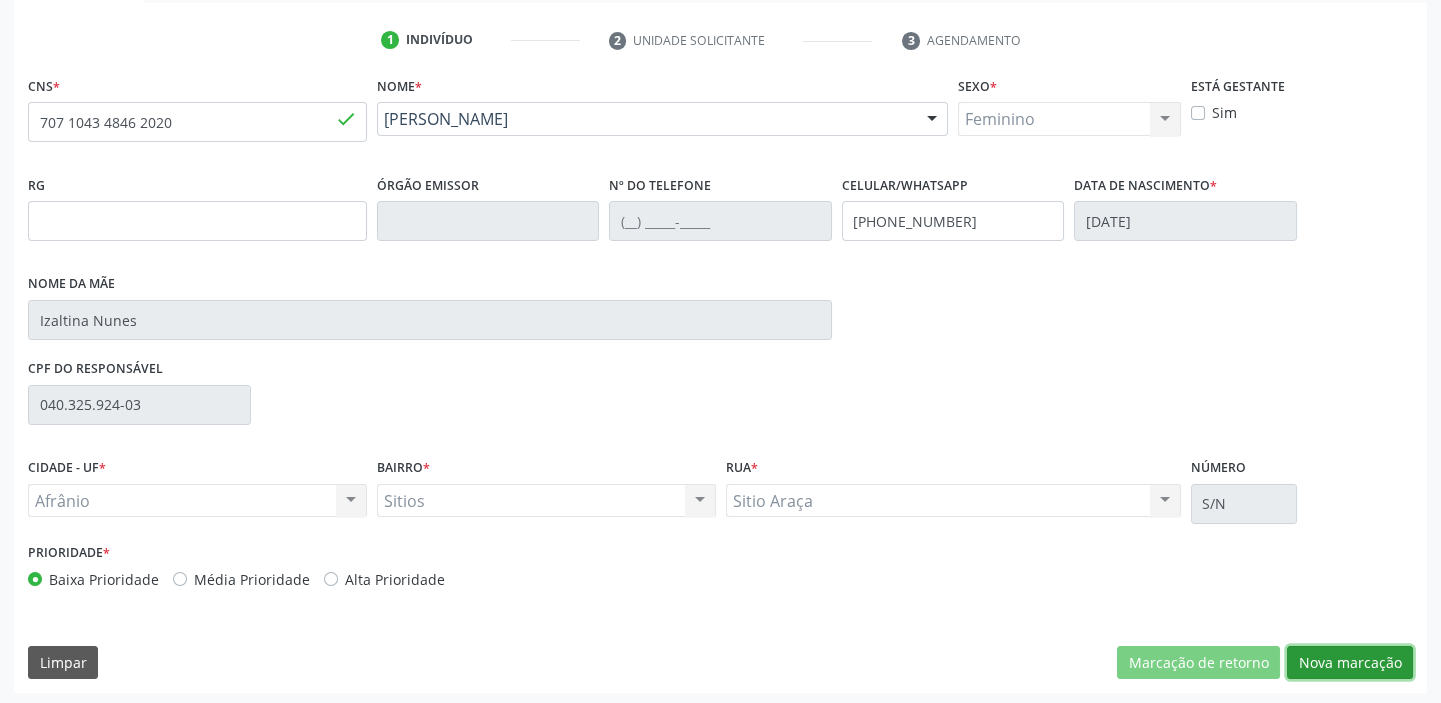 click on "Nova marcação" at bounding box center (1350, 663) 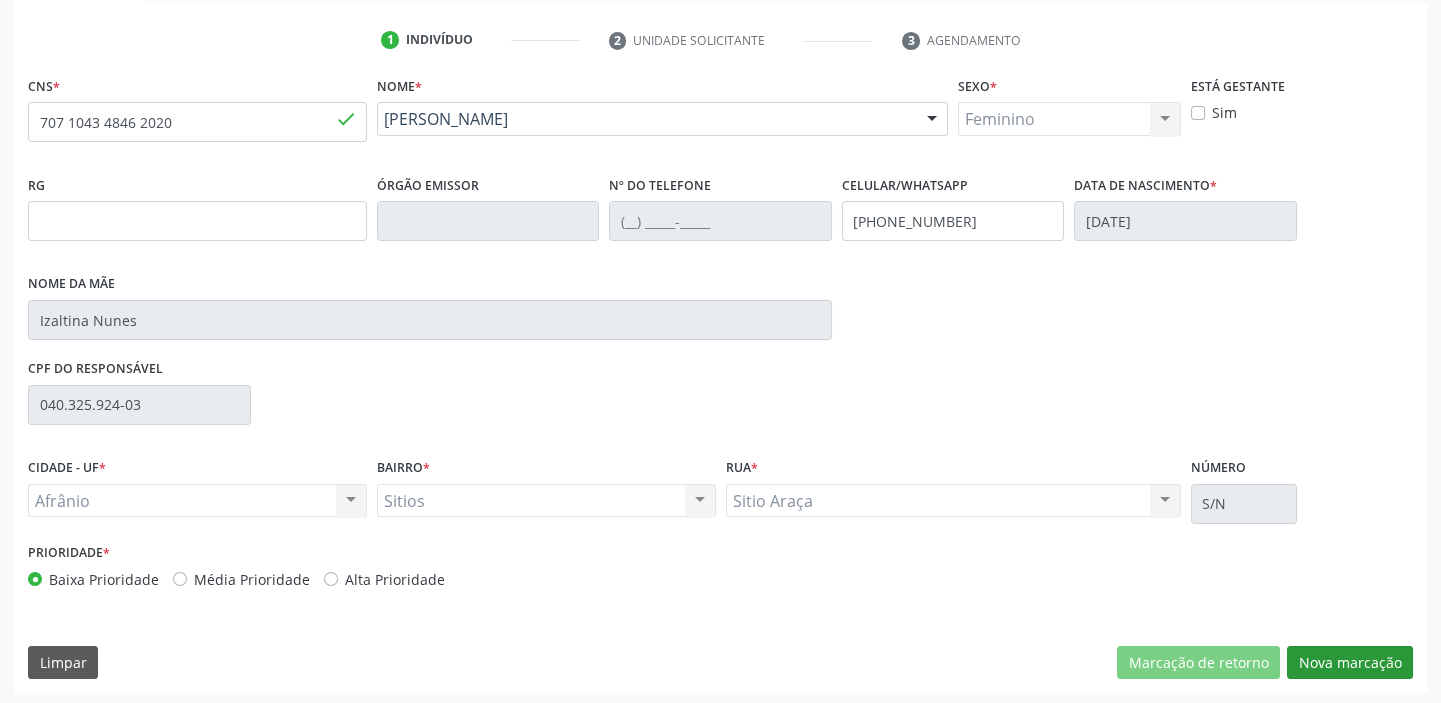 scroll, scrollTop: 201, scrollLeft: 0, axis: vertical 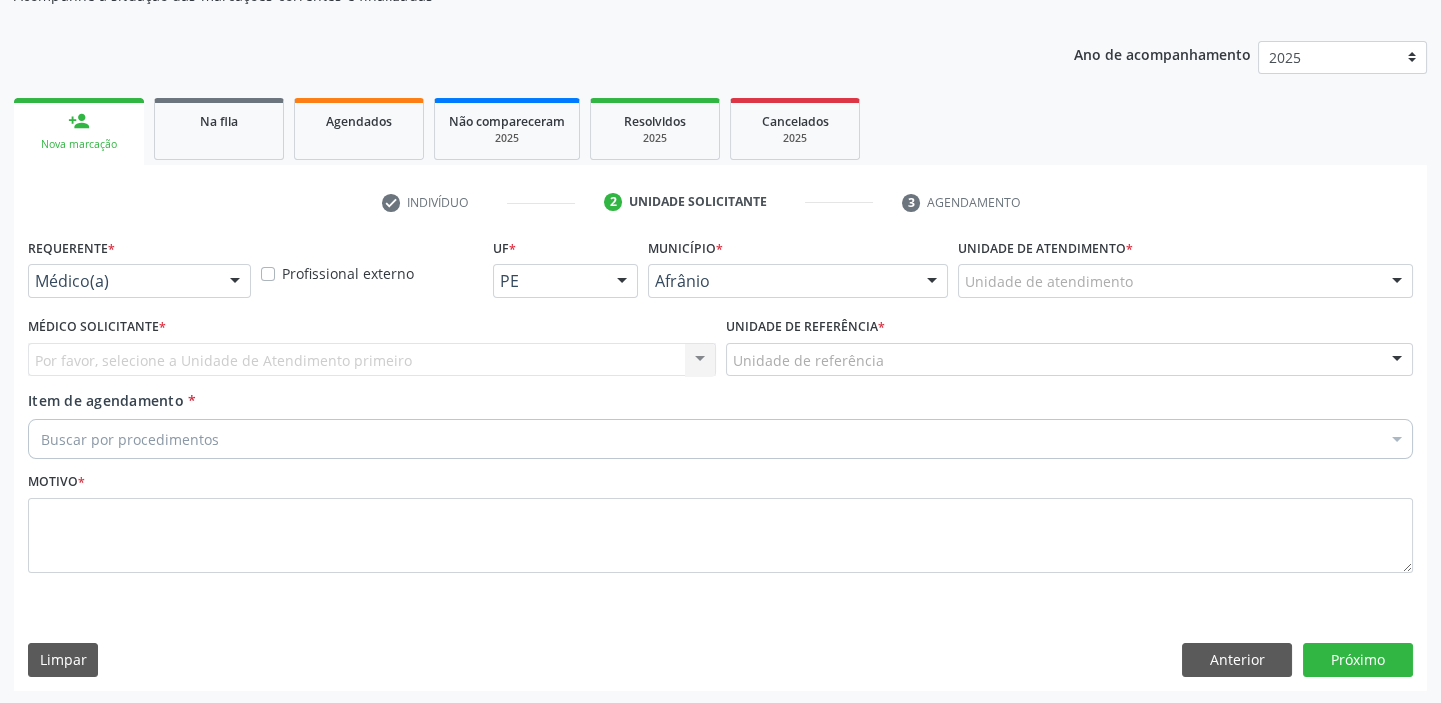 drag, startPoint x: 996, startPoint y: 279, endPoint x: 1005, endPoint y: 354, distance: 75.53807 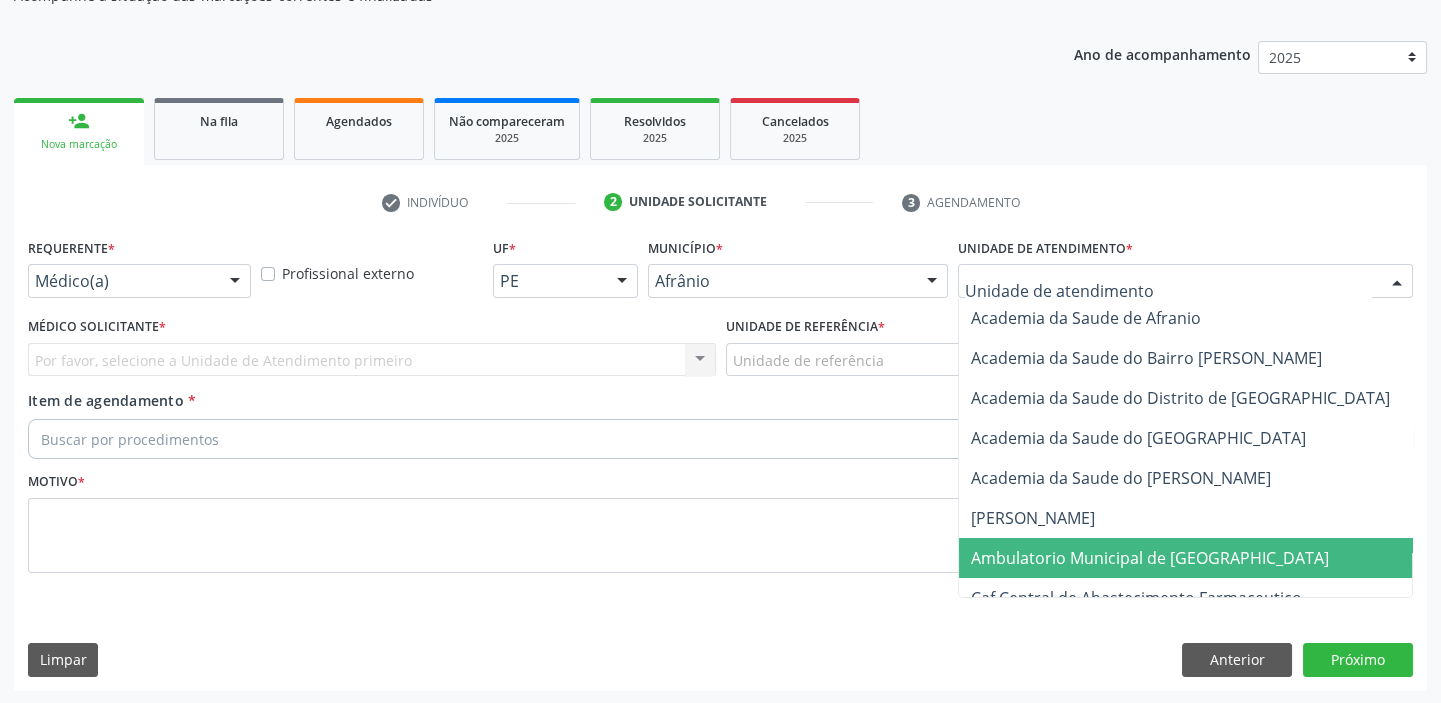 click on "Ambulatorio Municipal de [GEOGRAPHIC_DATA]" at bounding box center [1150, 558] 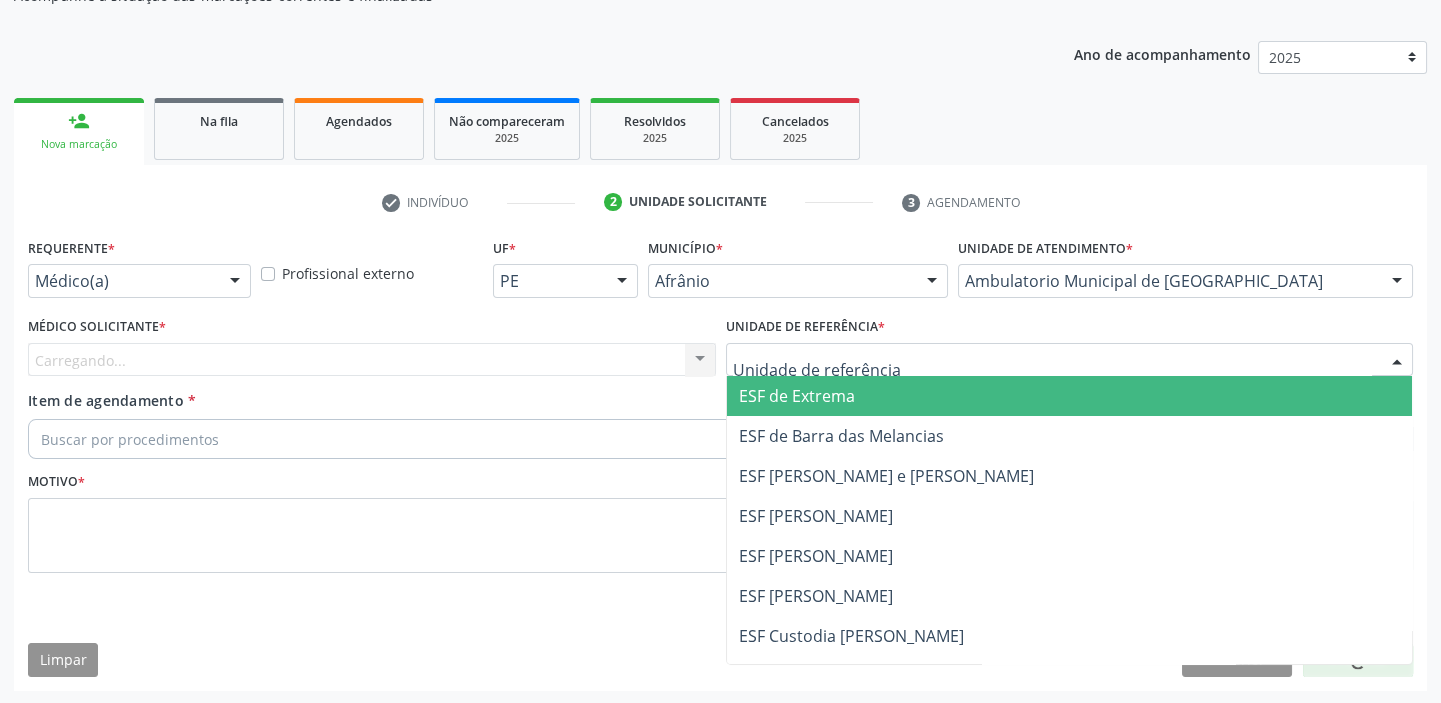 drag, startPoint x: 800, startPoint y: 369, endPoint x: 819, endPoint y: 550, distance: 181.9945 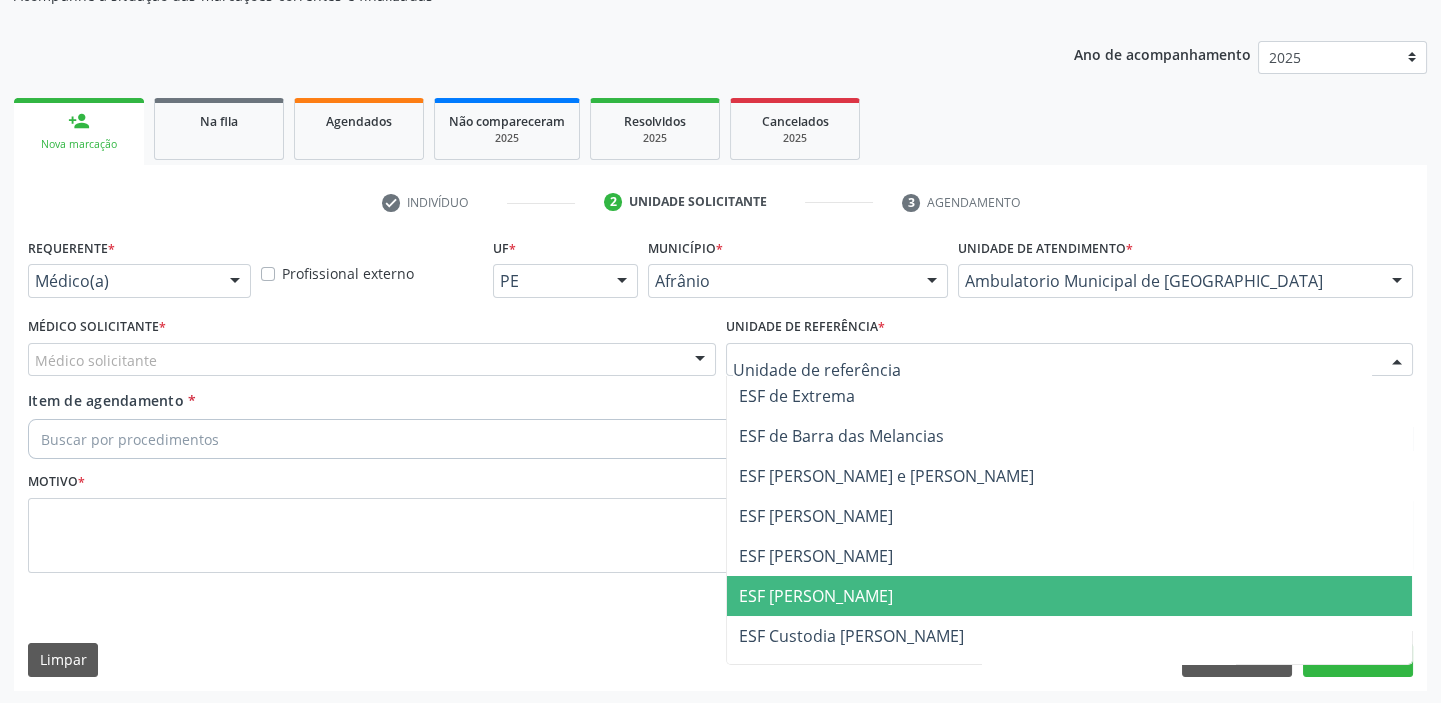 click on "ESF [PERSON_NAME]" at bounding box center (816, 596) 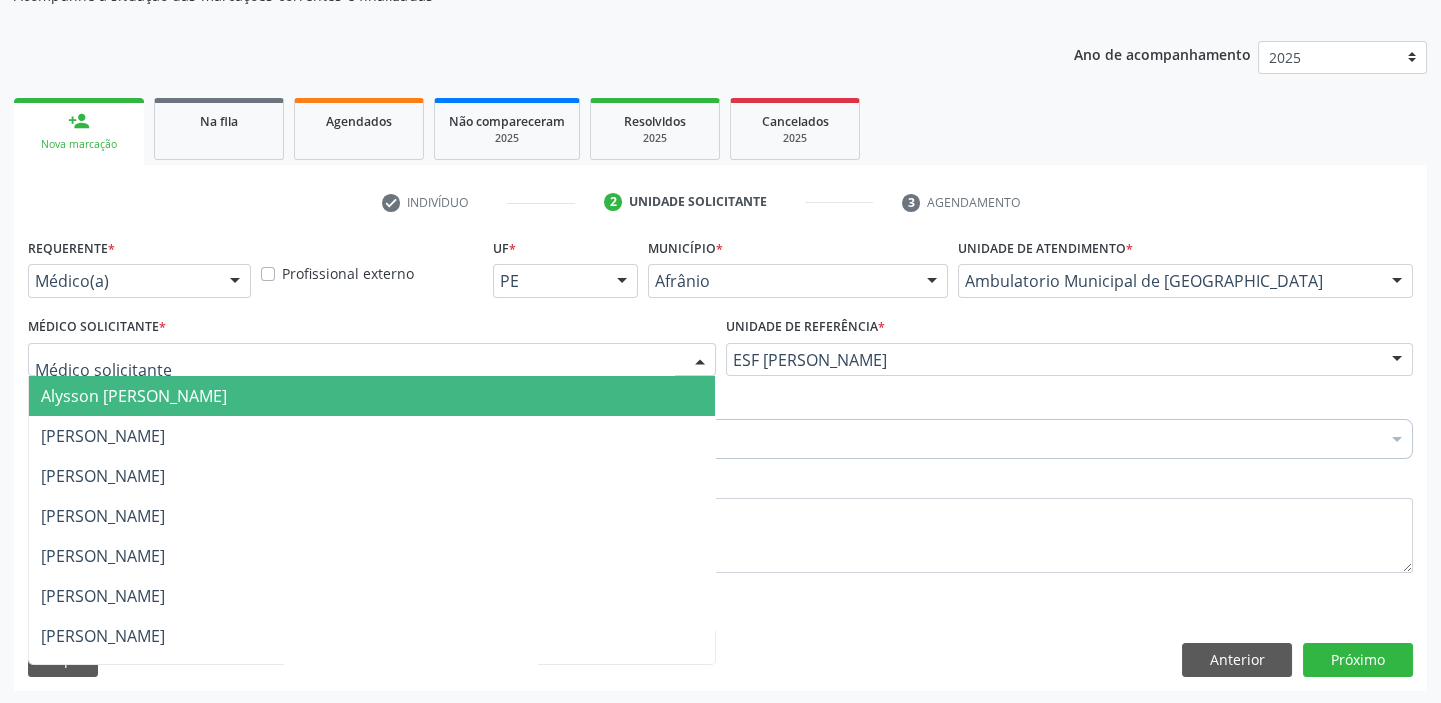 drag, startPoint x: 128, startPoint y: 360, endPoint x: 128, endPoint y: 387, distance: 27 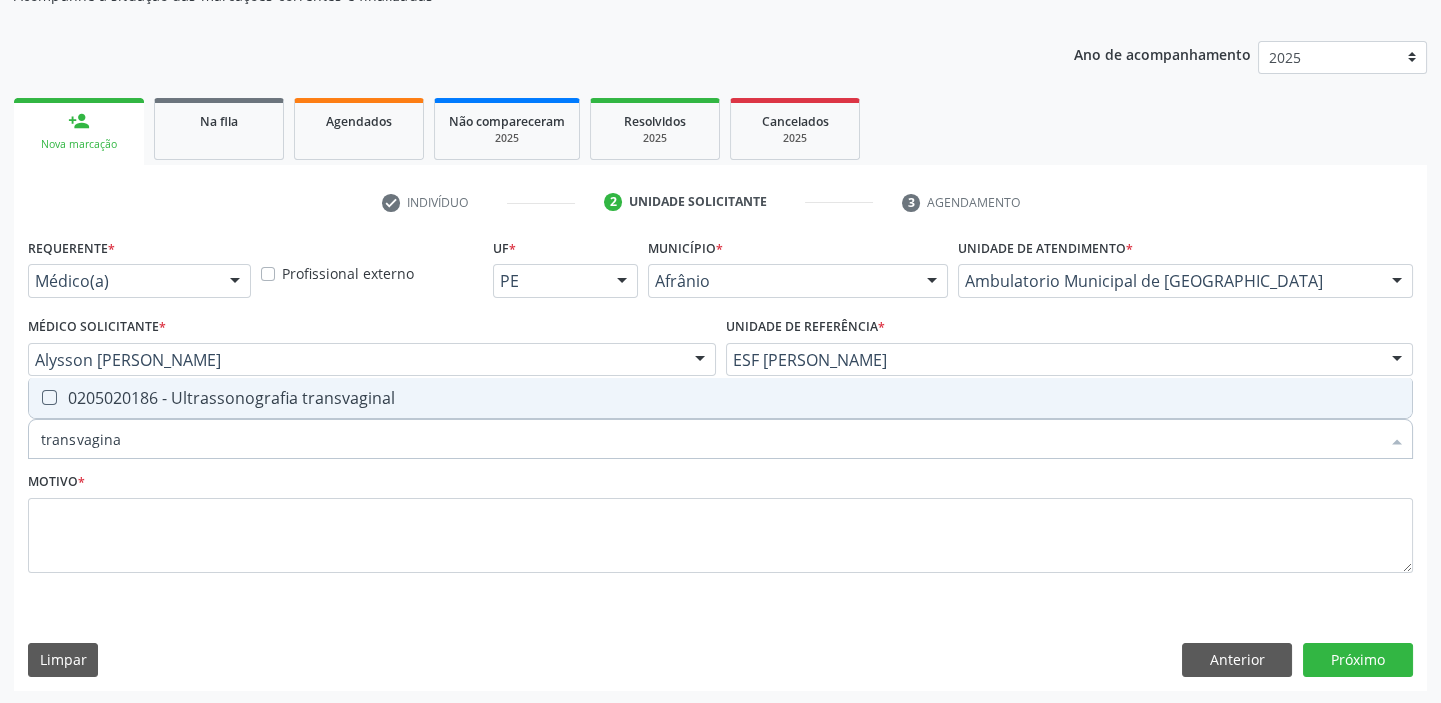 type on "transvaginal" 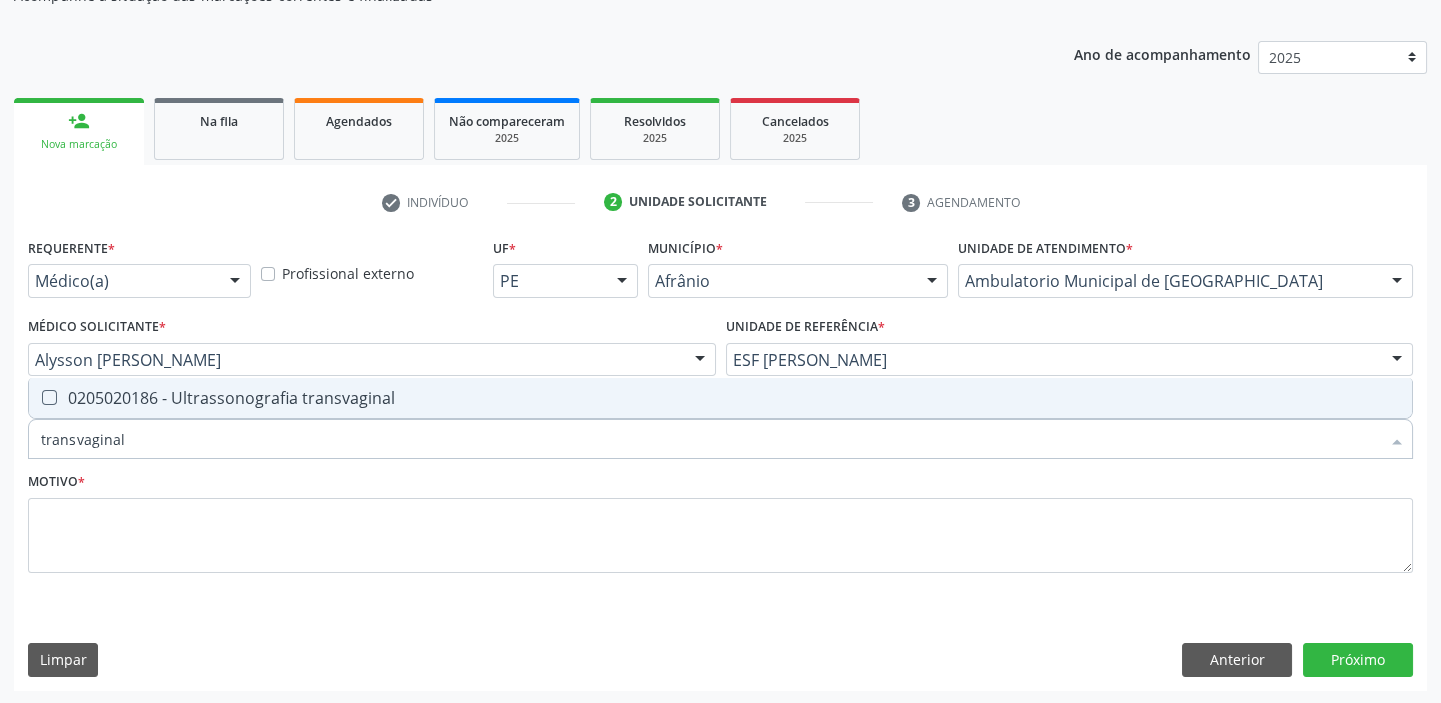 drag, startPoint x: 121, startPoint y: 440, endPoint x: 37, endPoint y: 439, distance: 84.00595 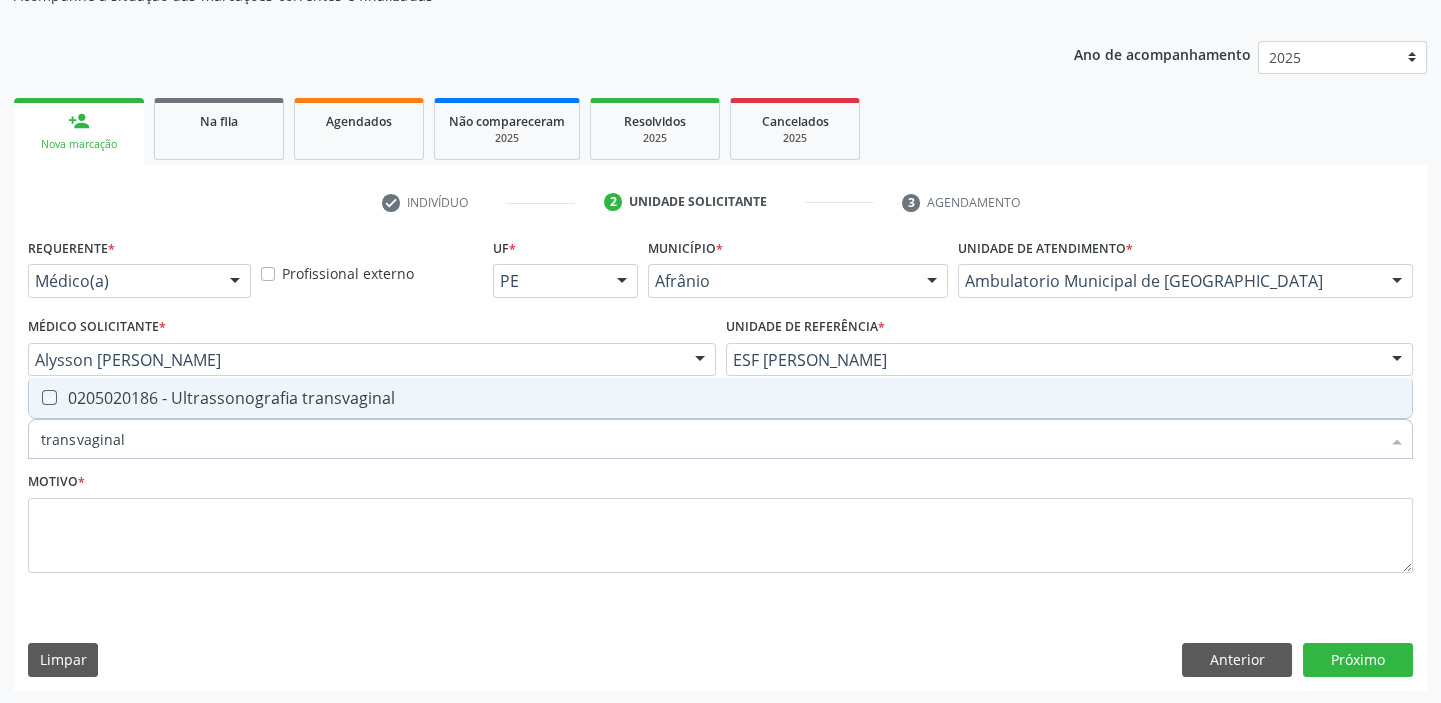 checkbox on "true" 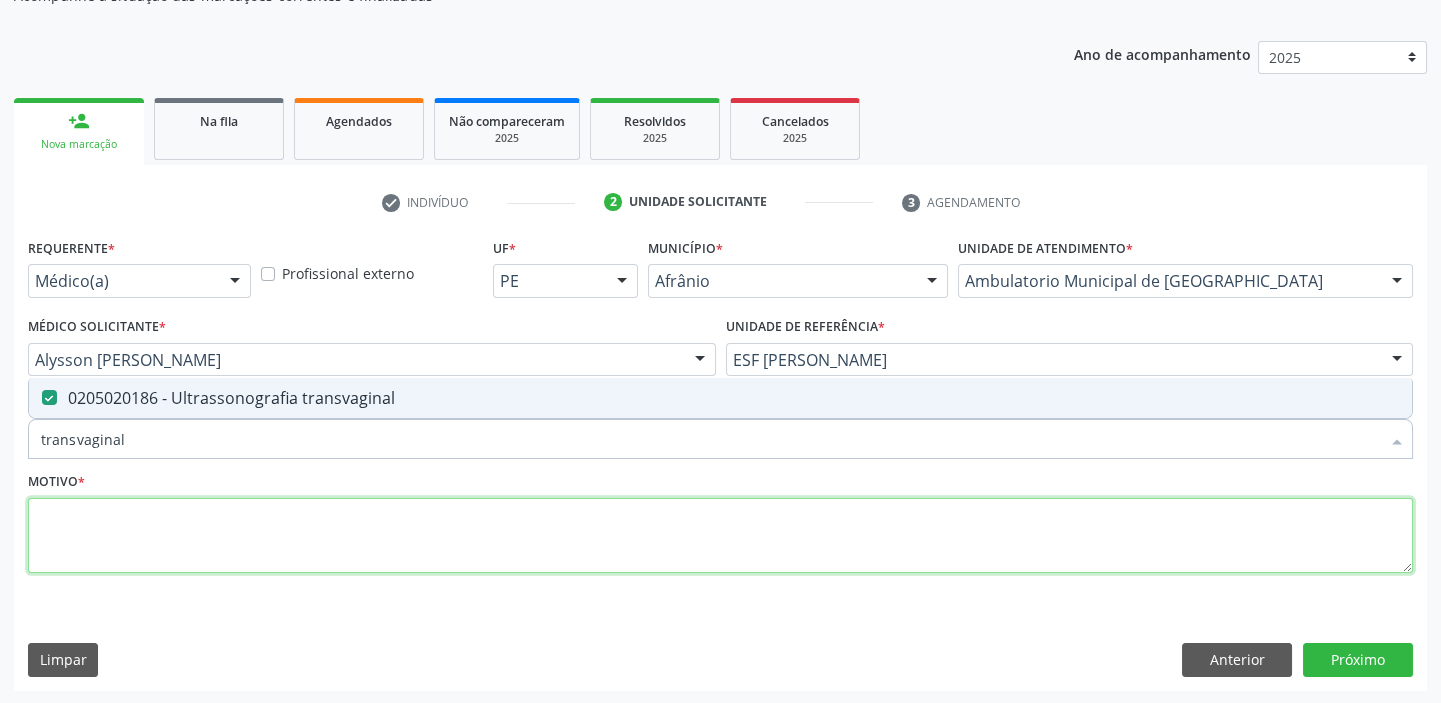 click at bounding box center (720, 536) 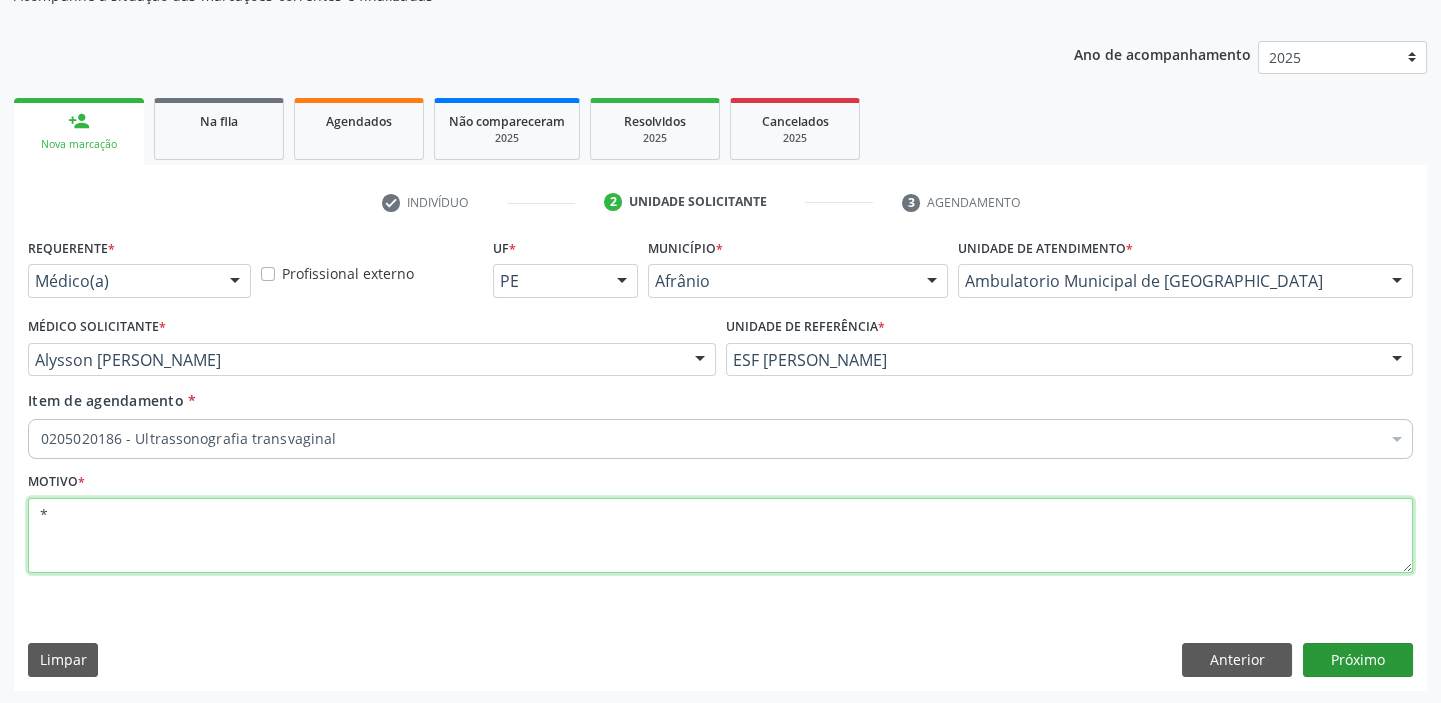 type on "*" 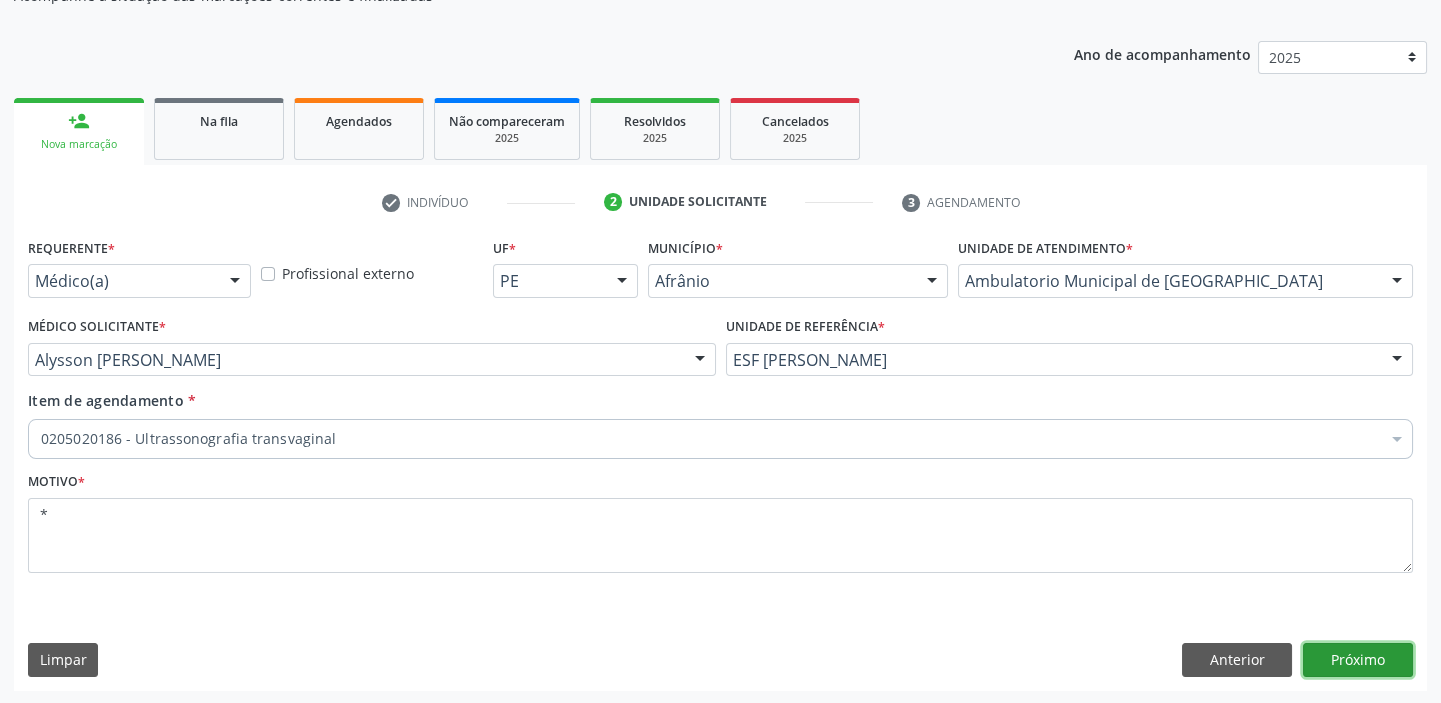 click on "Próximo" at bounding box center (1358, 660) 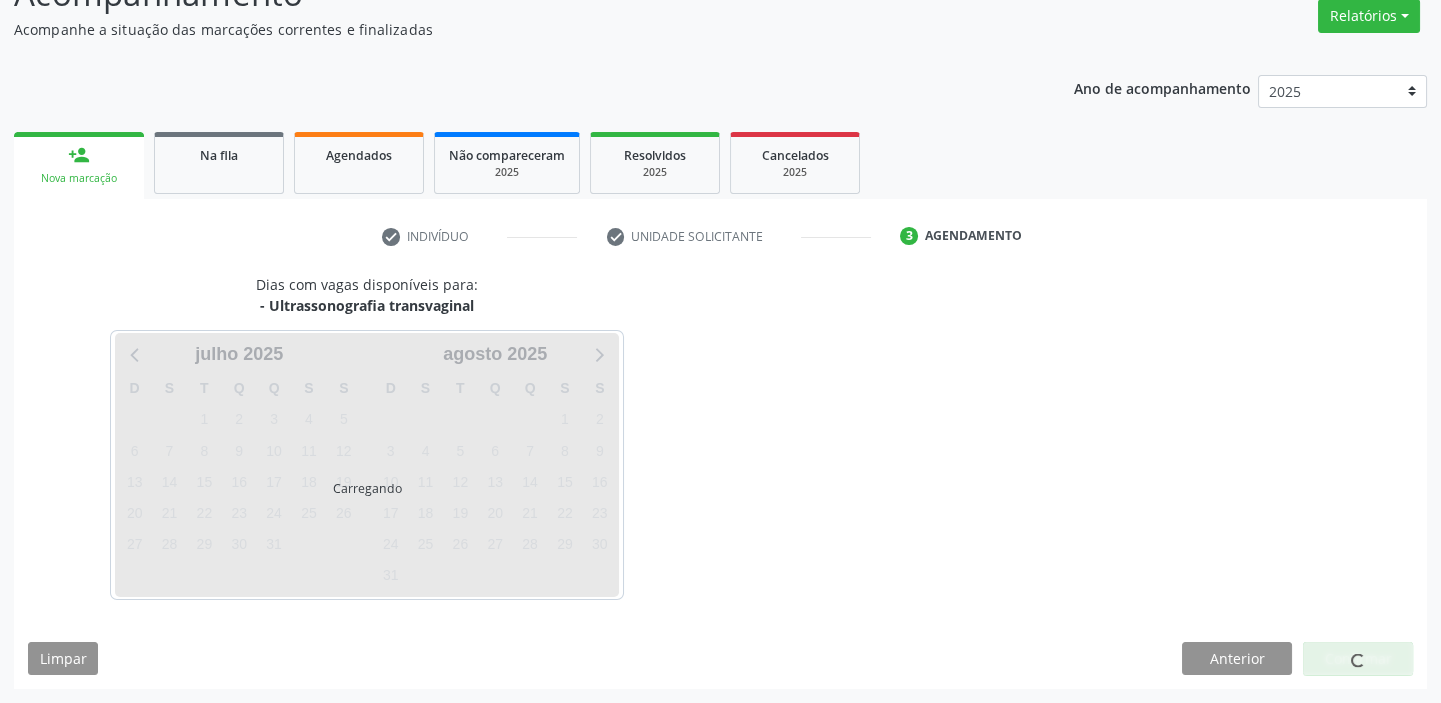 scroll, scrollTop: 166, scrollLeft: 0, axis: vertical 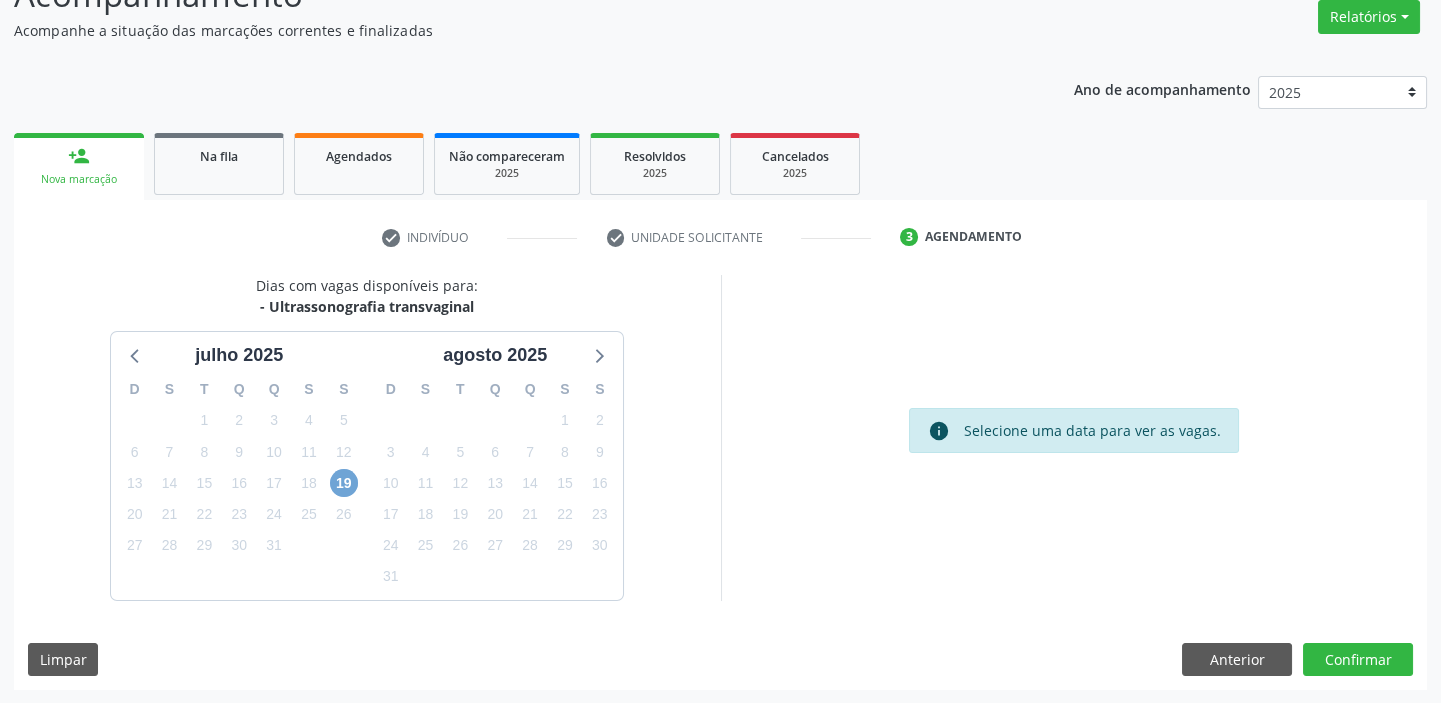 click on "19" at bounding box center (344, 483) 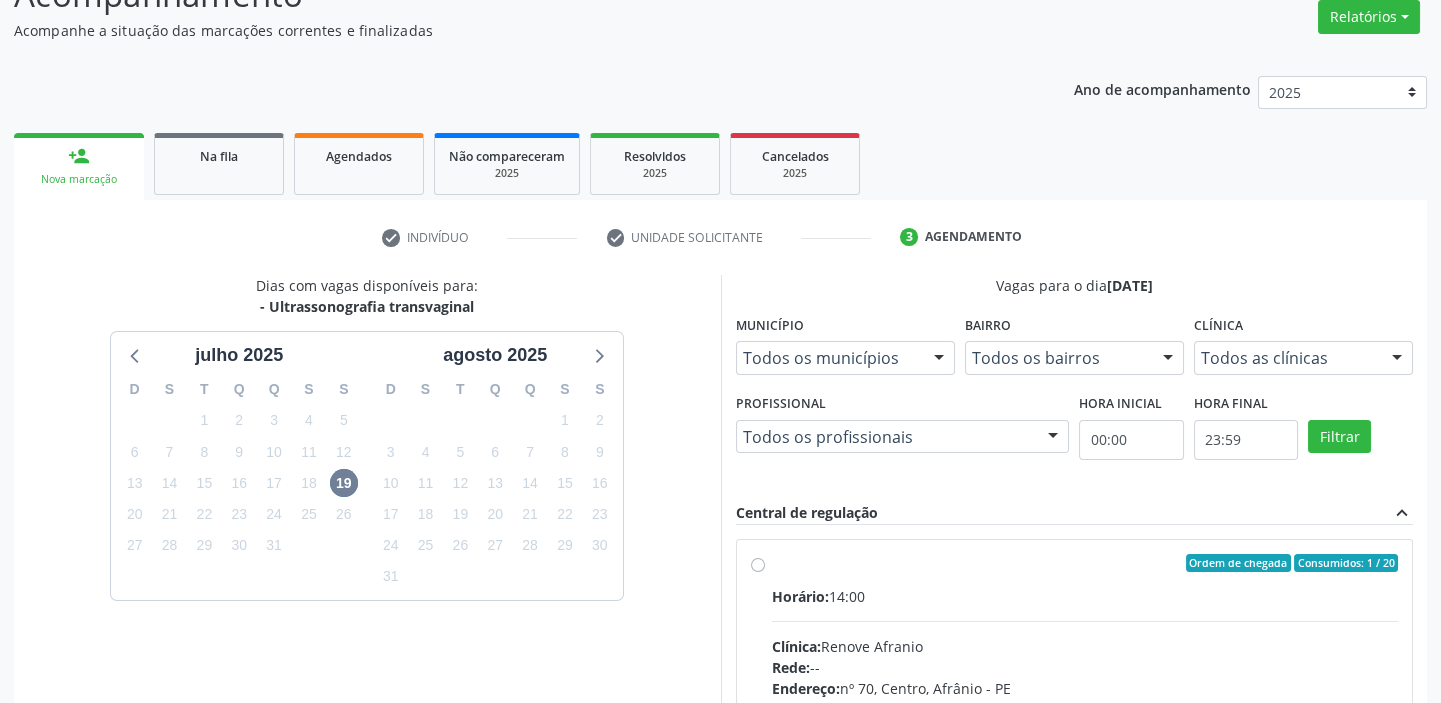 click on "Clínica:  Renove Afranio" at bounding box center (1085, 646) 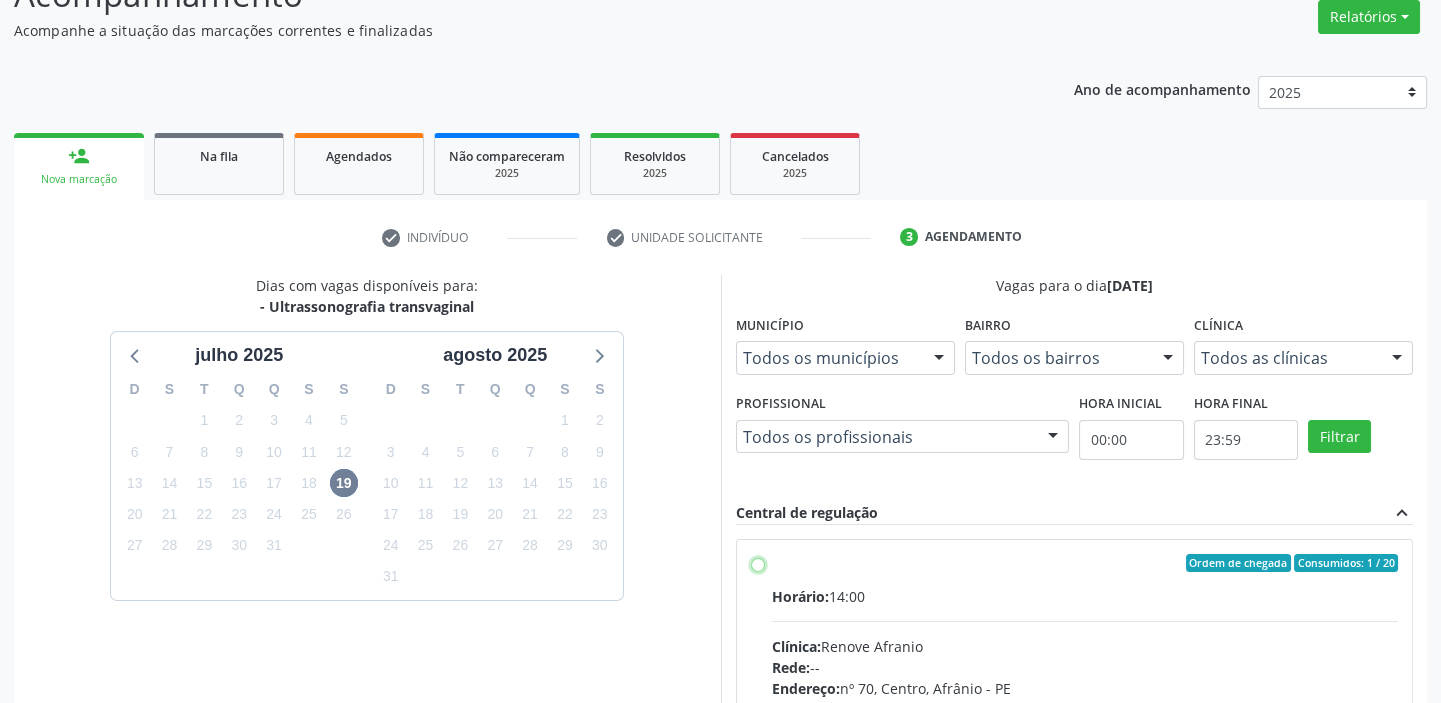 click on "Ordem de chegada
Consumidos: 1 / 20
Horário:   14:00
Clínica:  Renove Afranio
Rede:
--
Endereço:   nº 70, Centro, Afrânio - PE
Telefone:   (87) 981458040
Profissional:
--
Informações adicionais sobre o atendimento
Idade de atendimento:
Sem restrição
Gênero(s) atendido(s):
Sem restrição
Informações adicionais:
--" at bounding box center (758, 563) 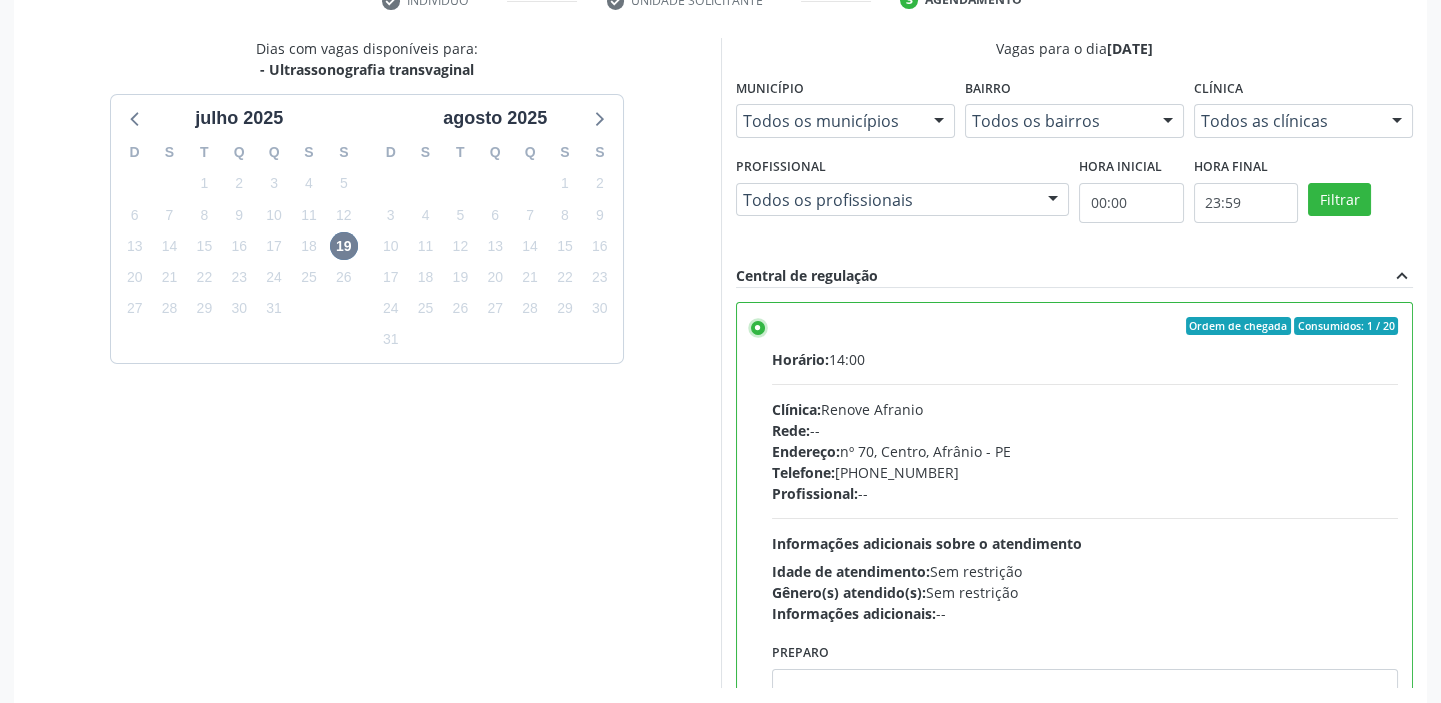 scroll, scrollTop: 490, scrollLeft: 0, axis: vertical 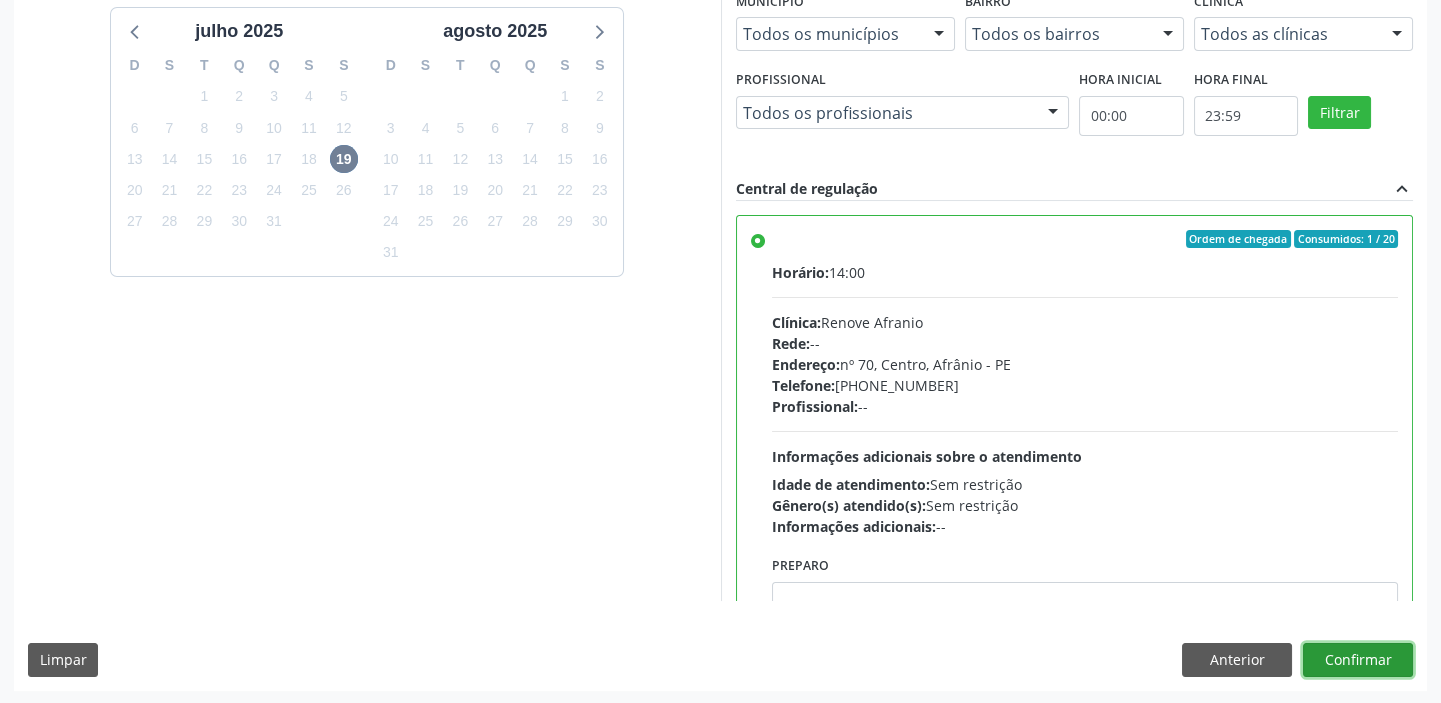 click on "Confirmar" at bounding box center (1358, 660) 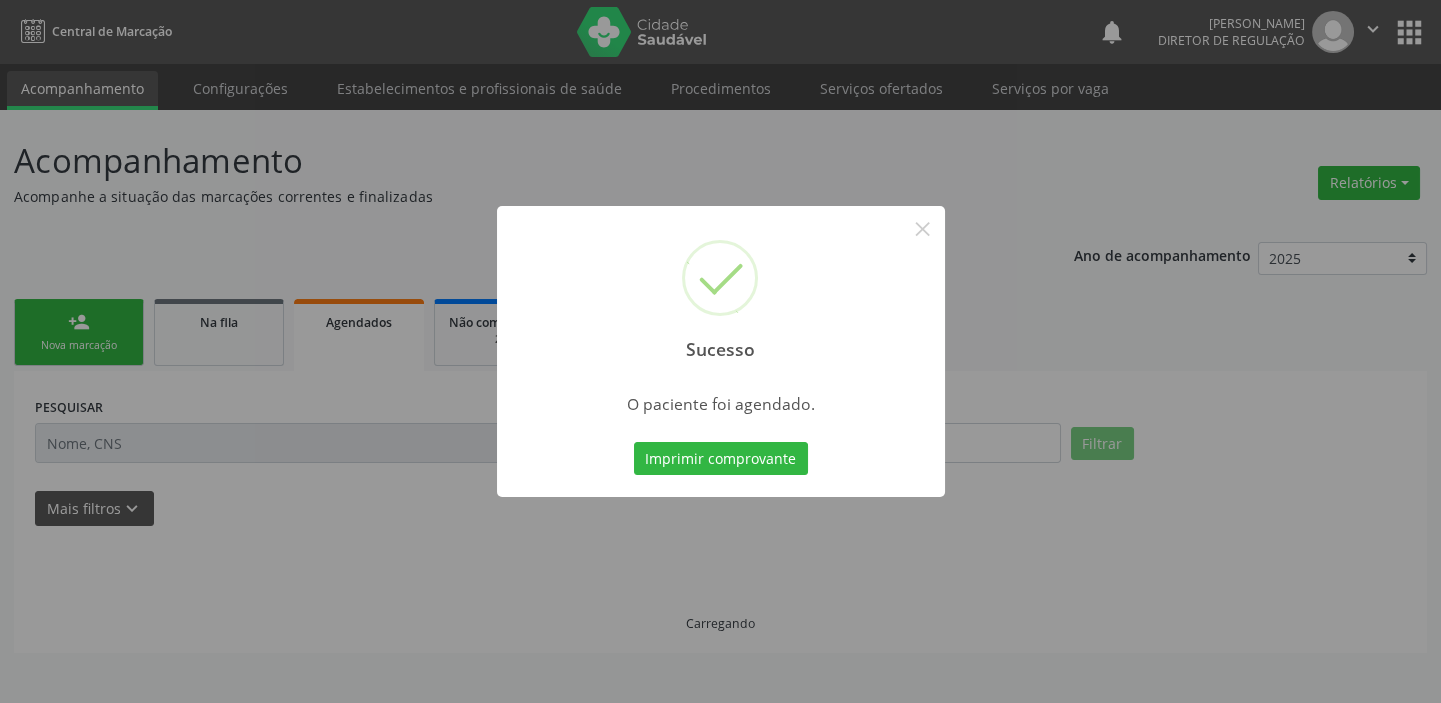 scroll, scrollTop: 0, scrollLeft: 0, axis: both 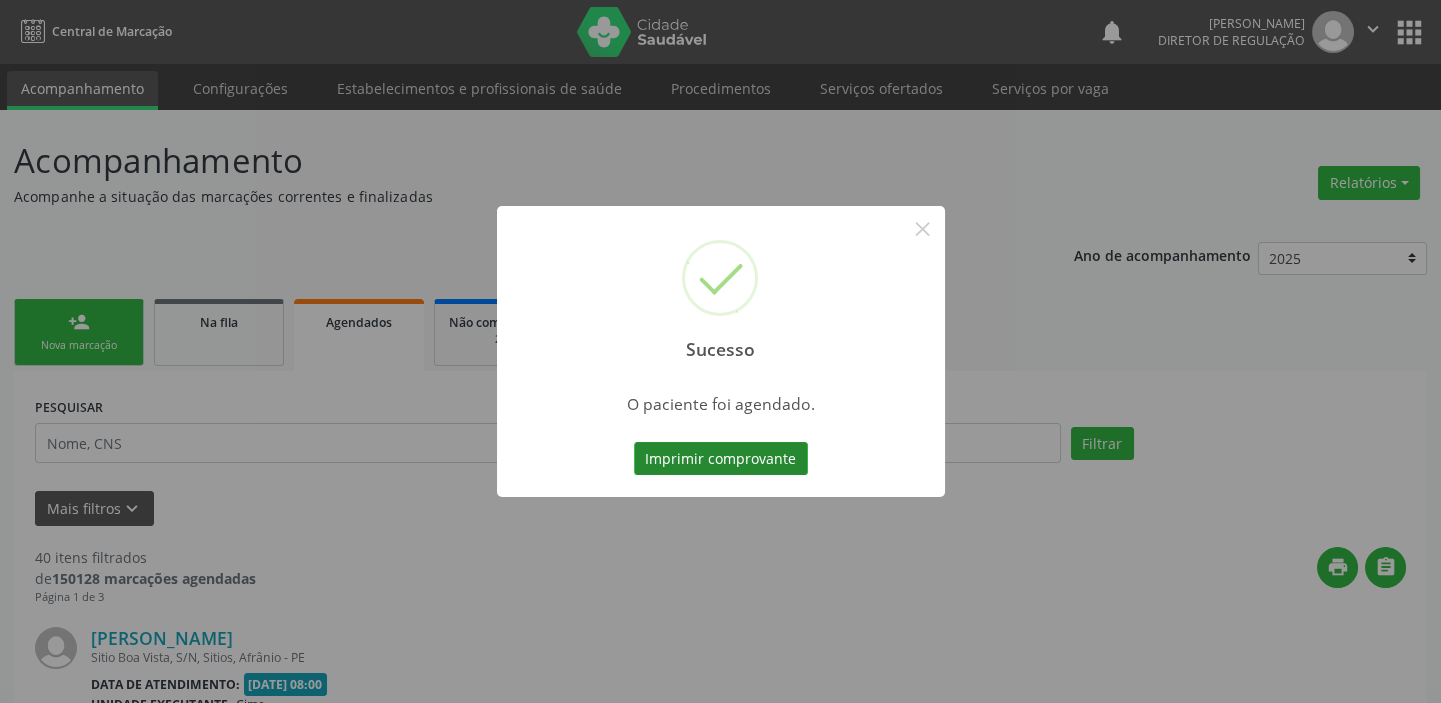 click on "Imprimir comprovante" at bounding box center [721, 459] 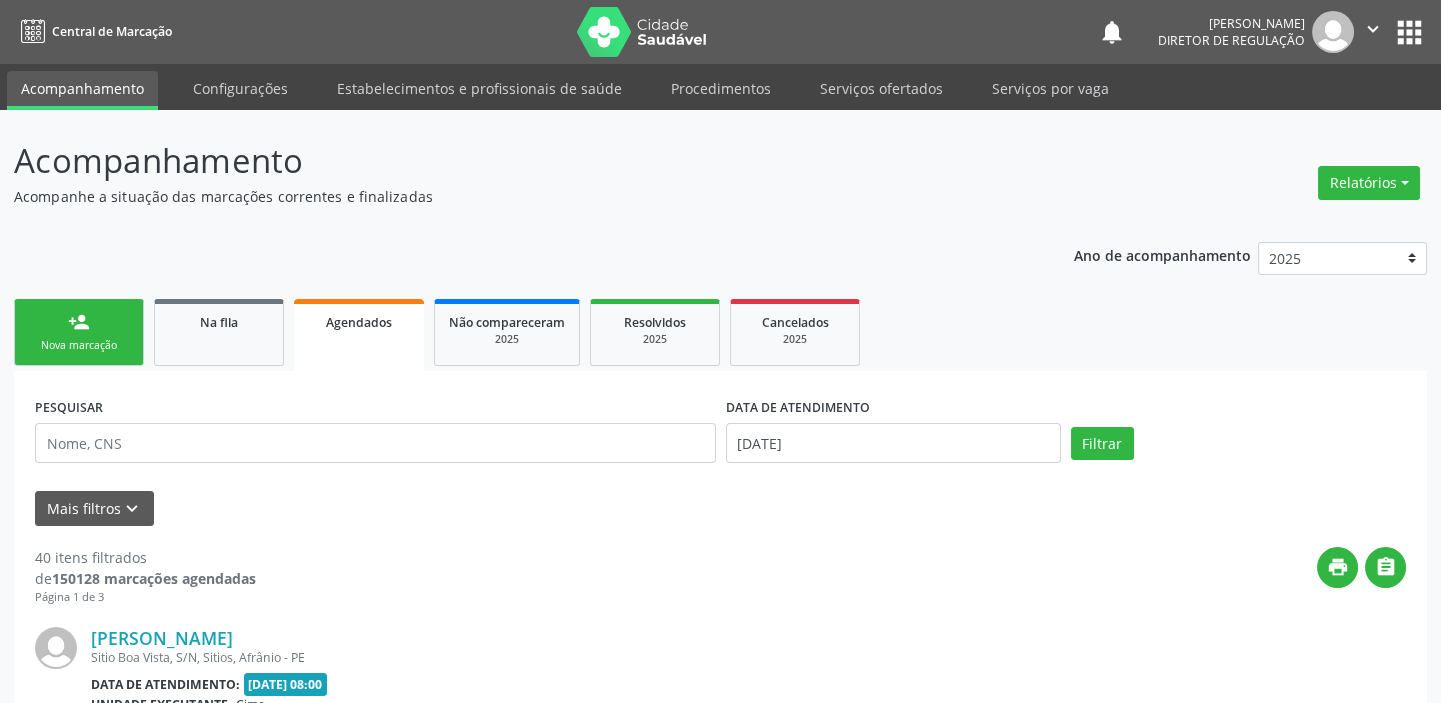 click on "person_add
Nova marcação" at bounding box center [79, 332] 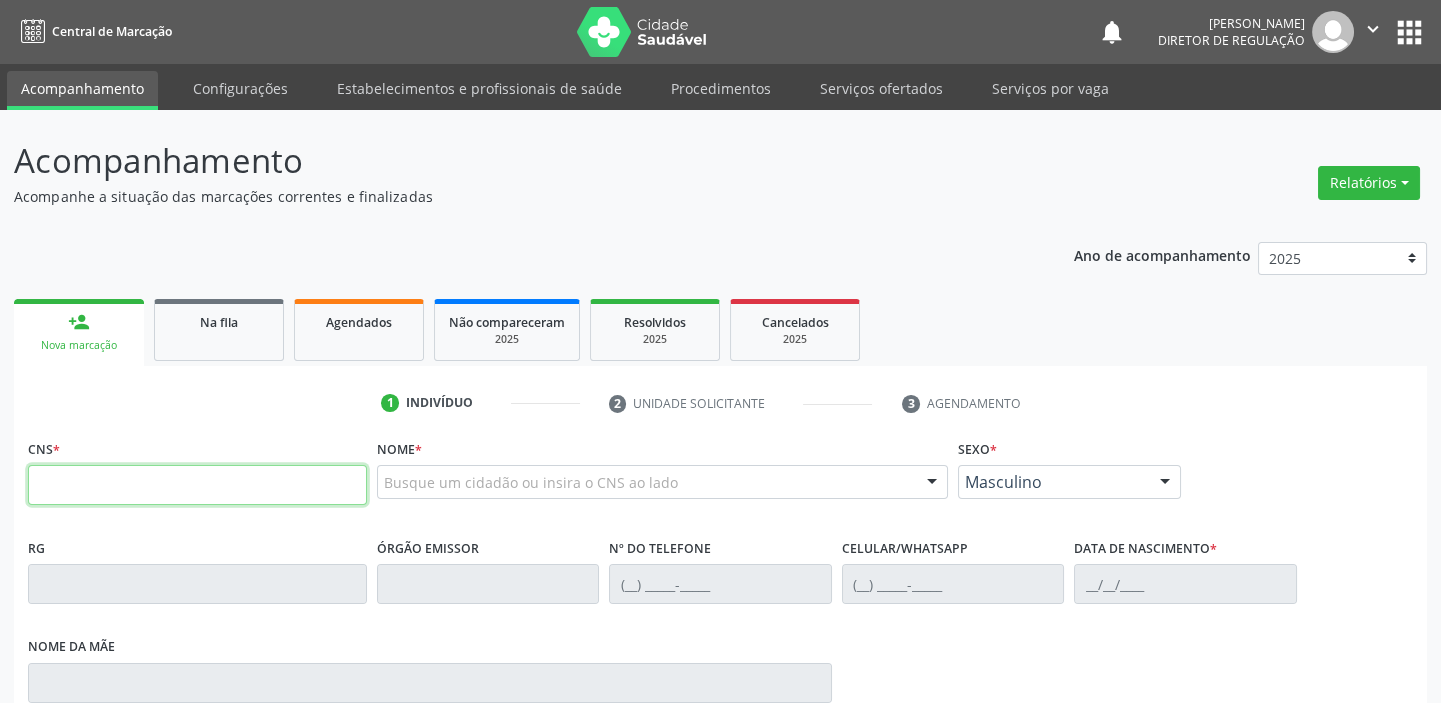 click at bounding box center (197, 485) 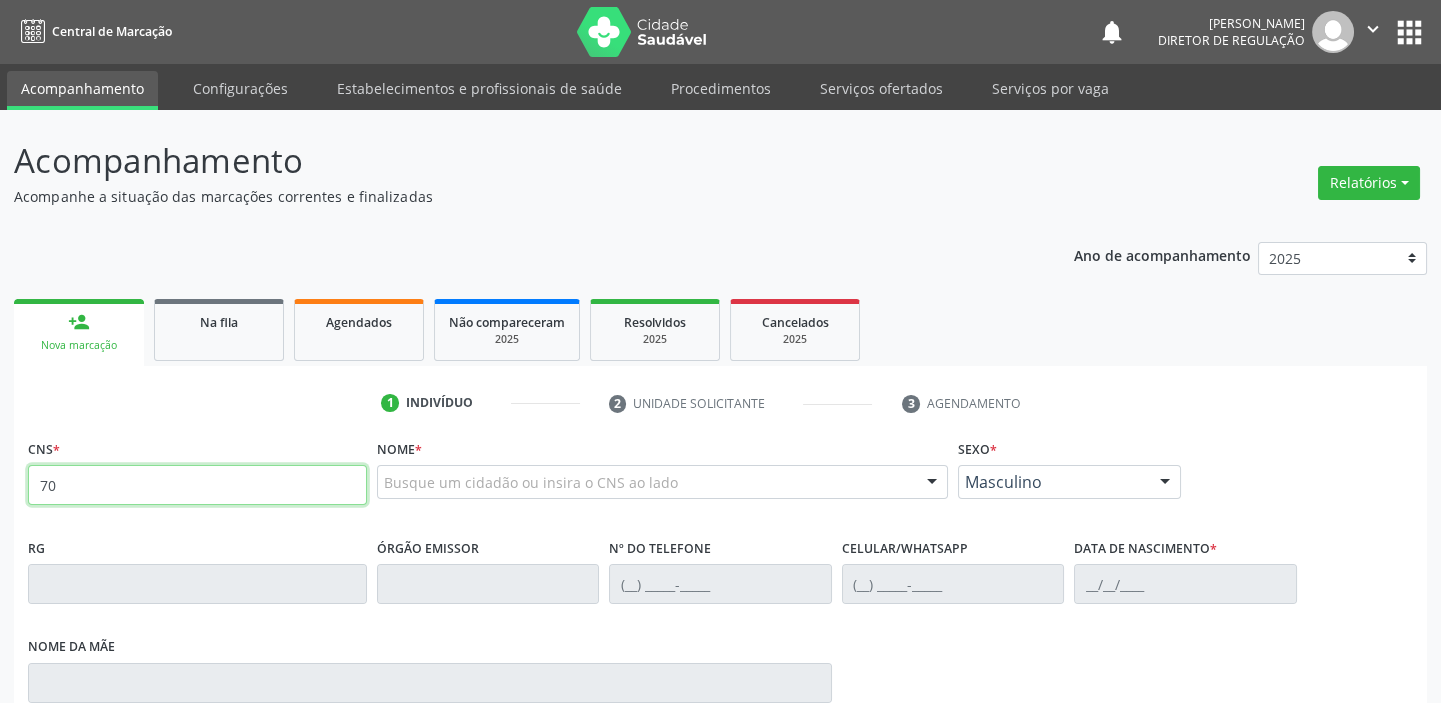 type on "7" 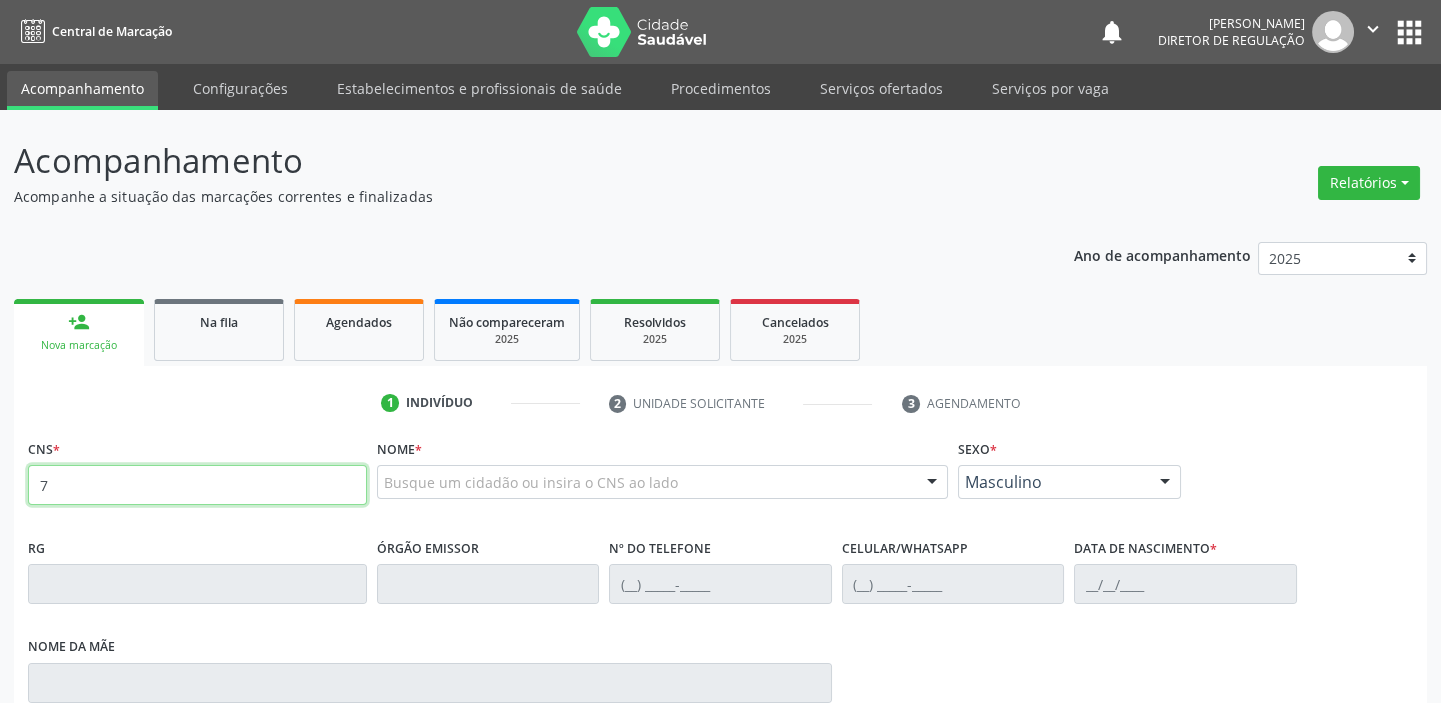 type 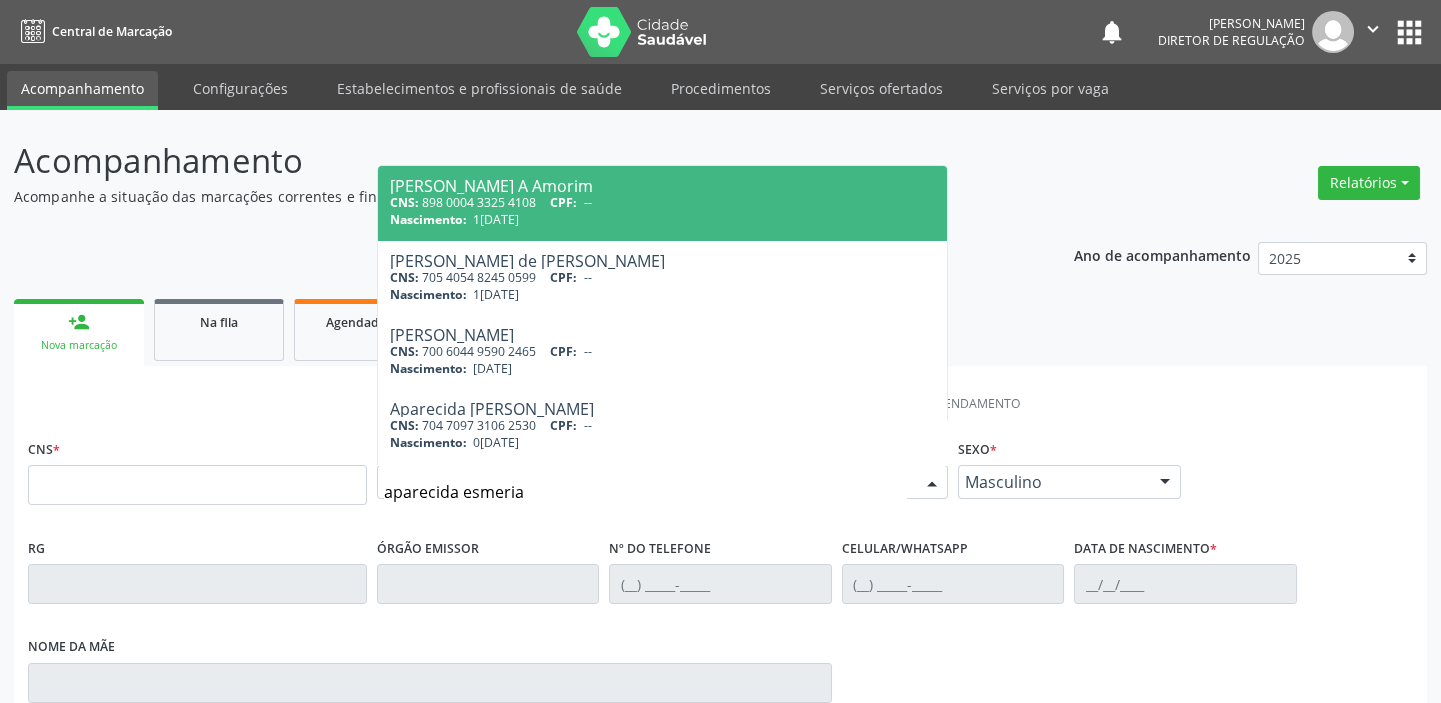 type on "aparecida esmeria" 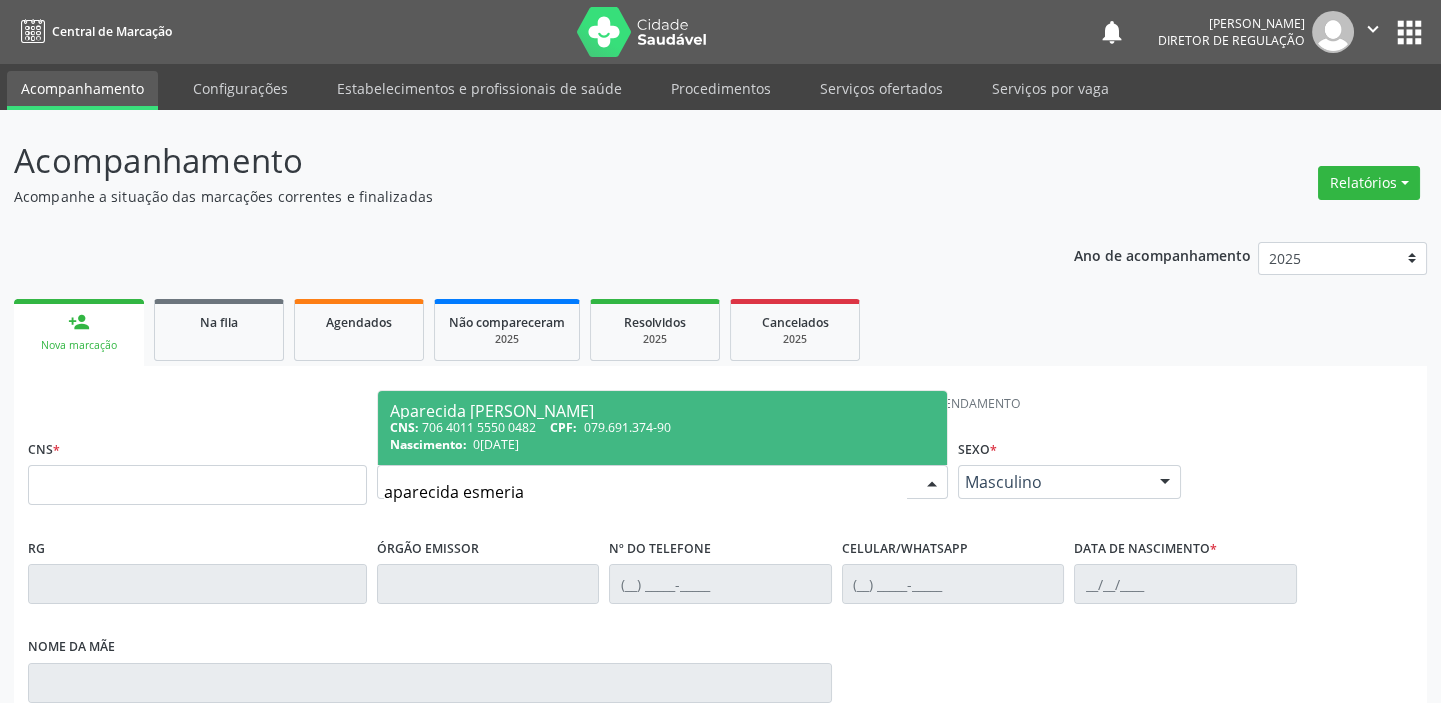 click on "02/01/1983" at bounding box center [496, 444] 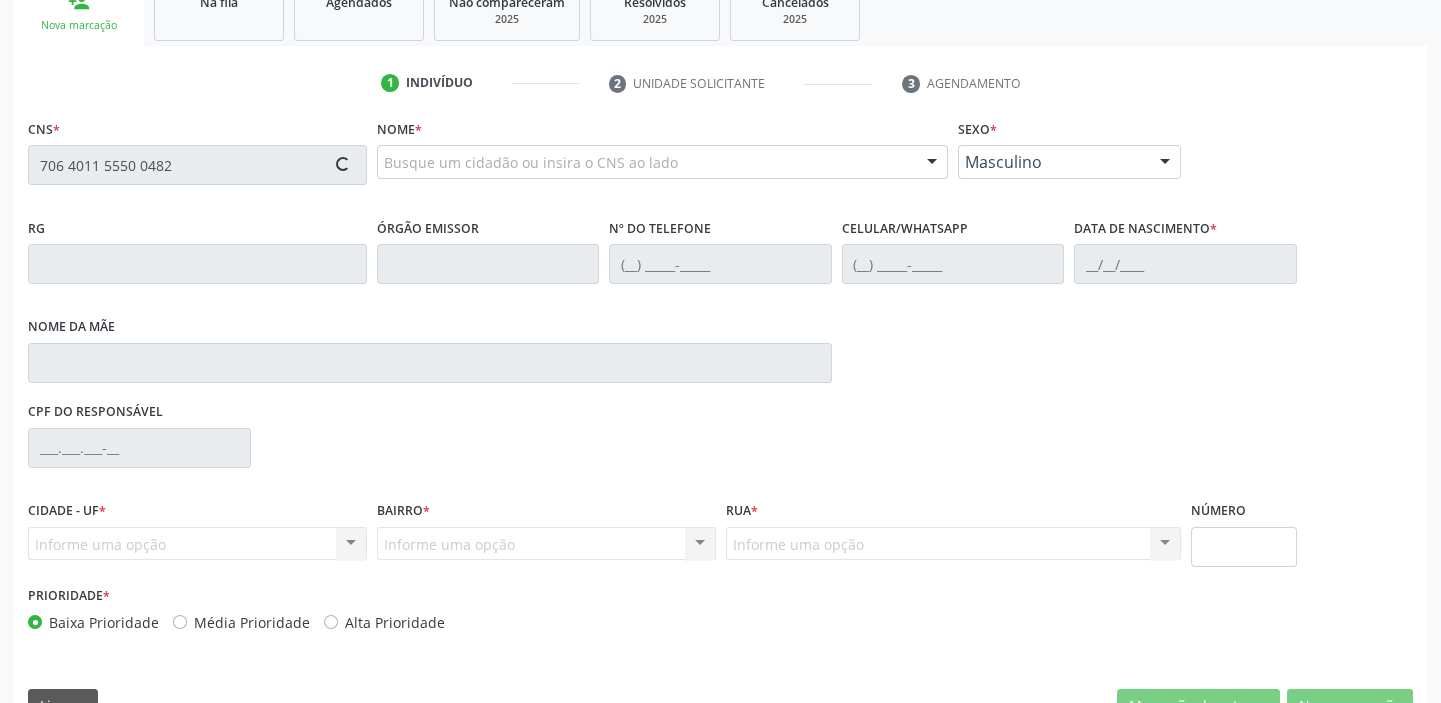 scroll, scrollTop: 366, scrollLeft: 0, axis: vertical 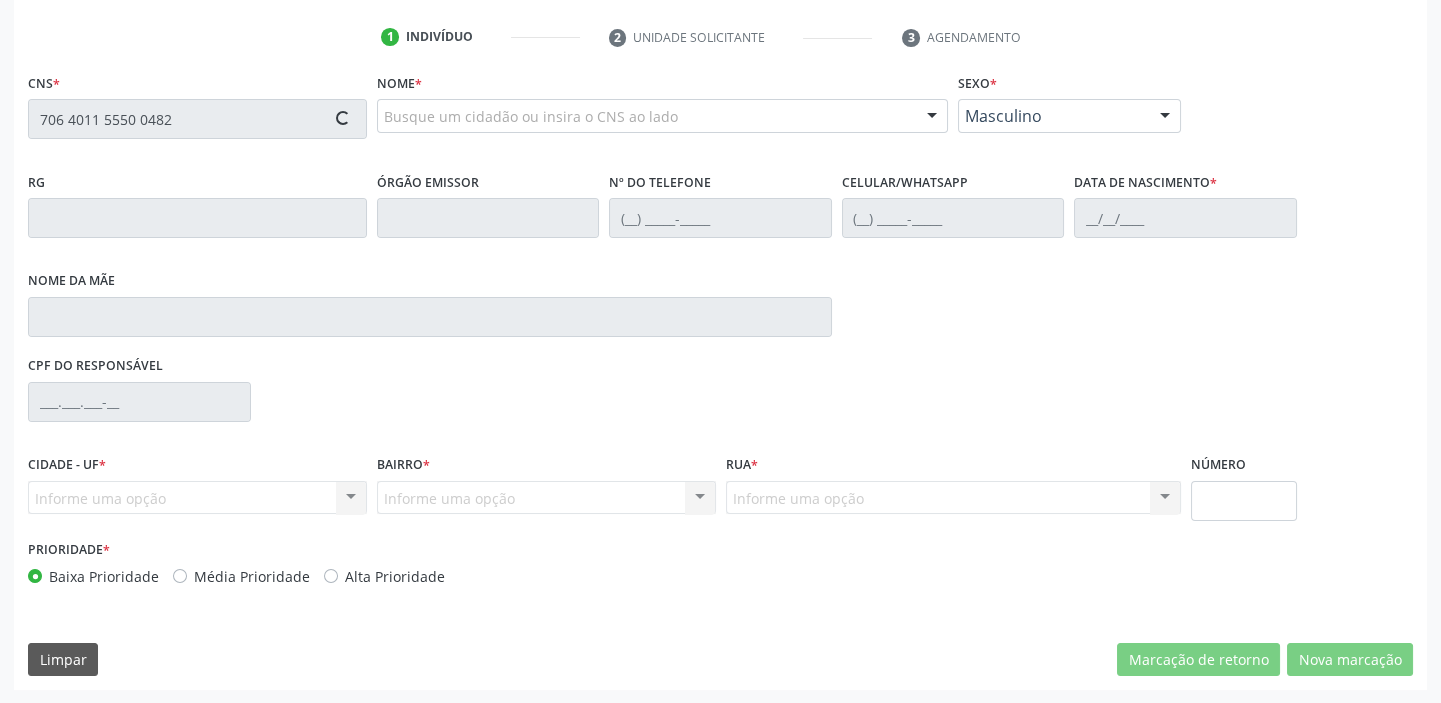 type on "706 4011 5550 0482" 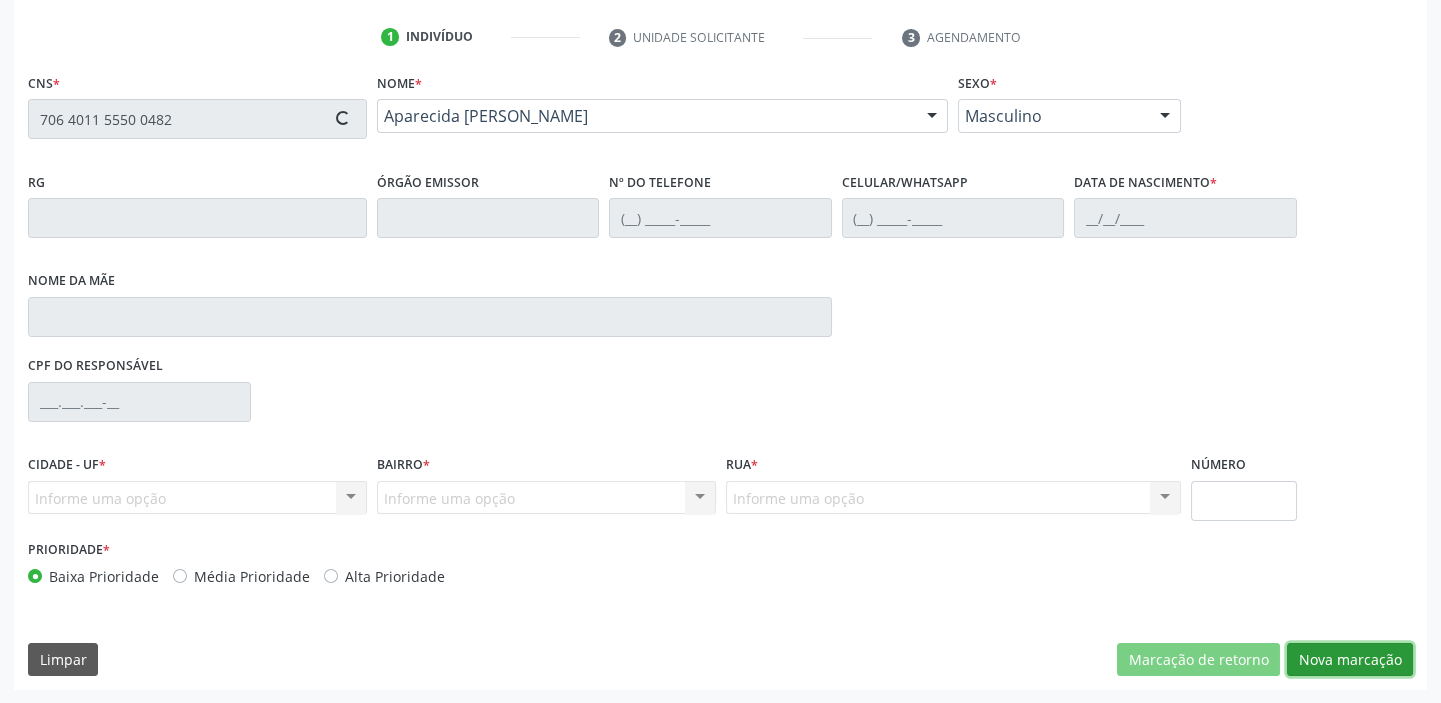 click on "Nova marcação" at bounding box center [1350, 660] 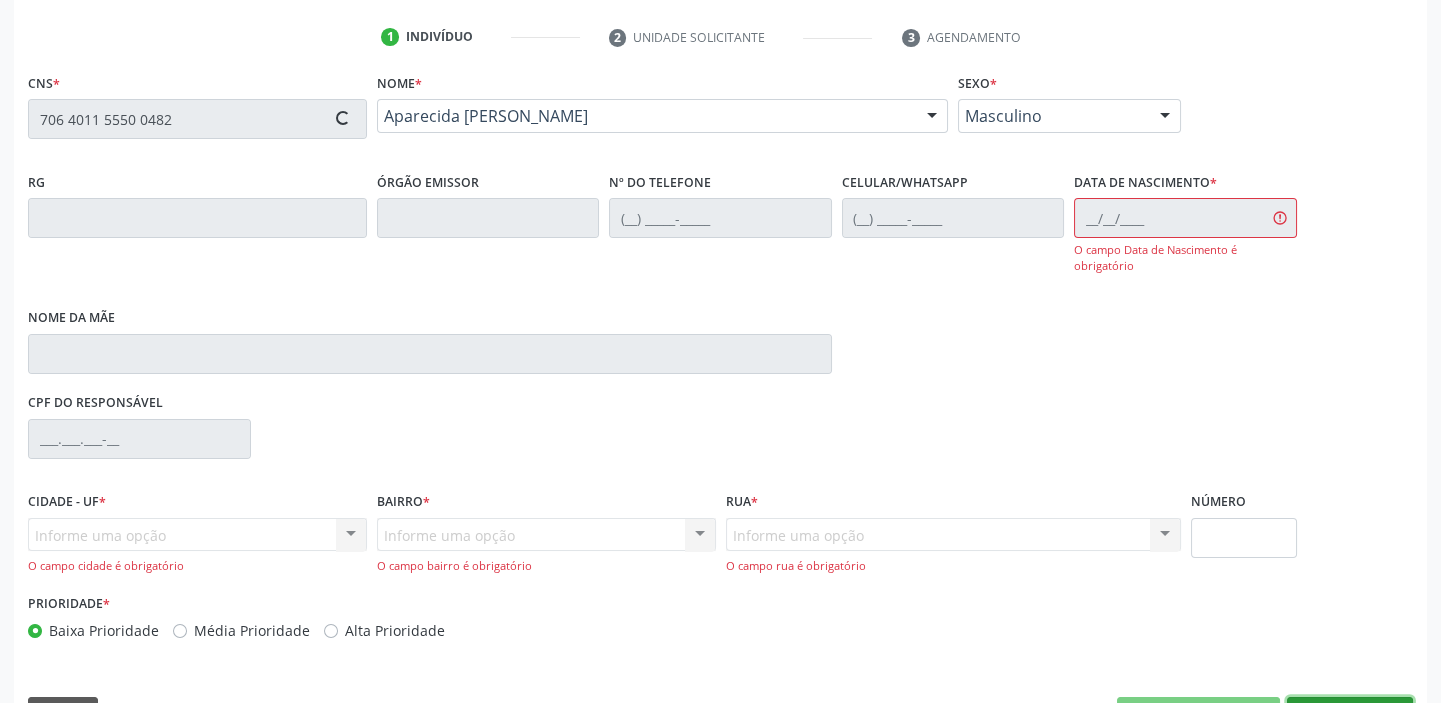 type on "(87) 98125-8320" 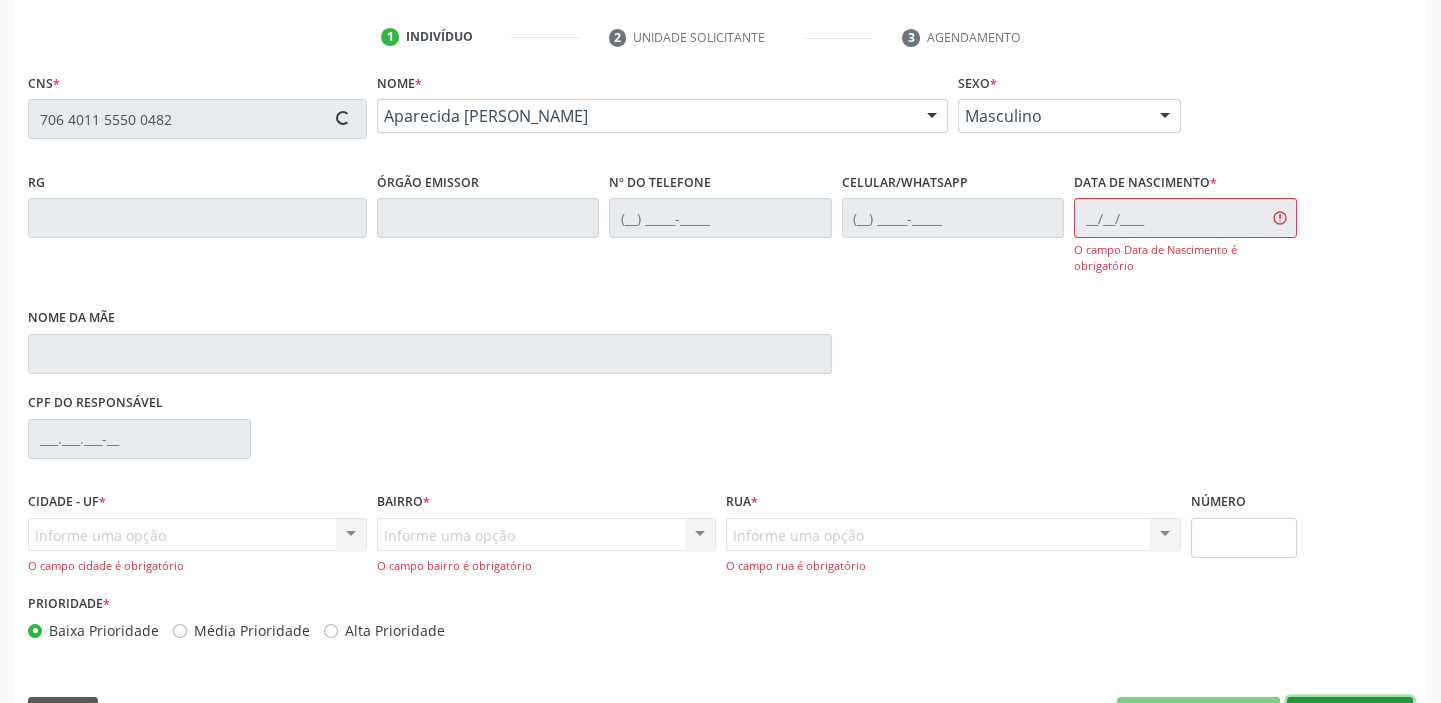 type on "02/01/1983" 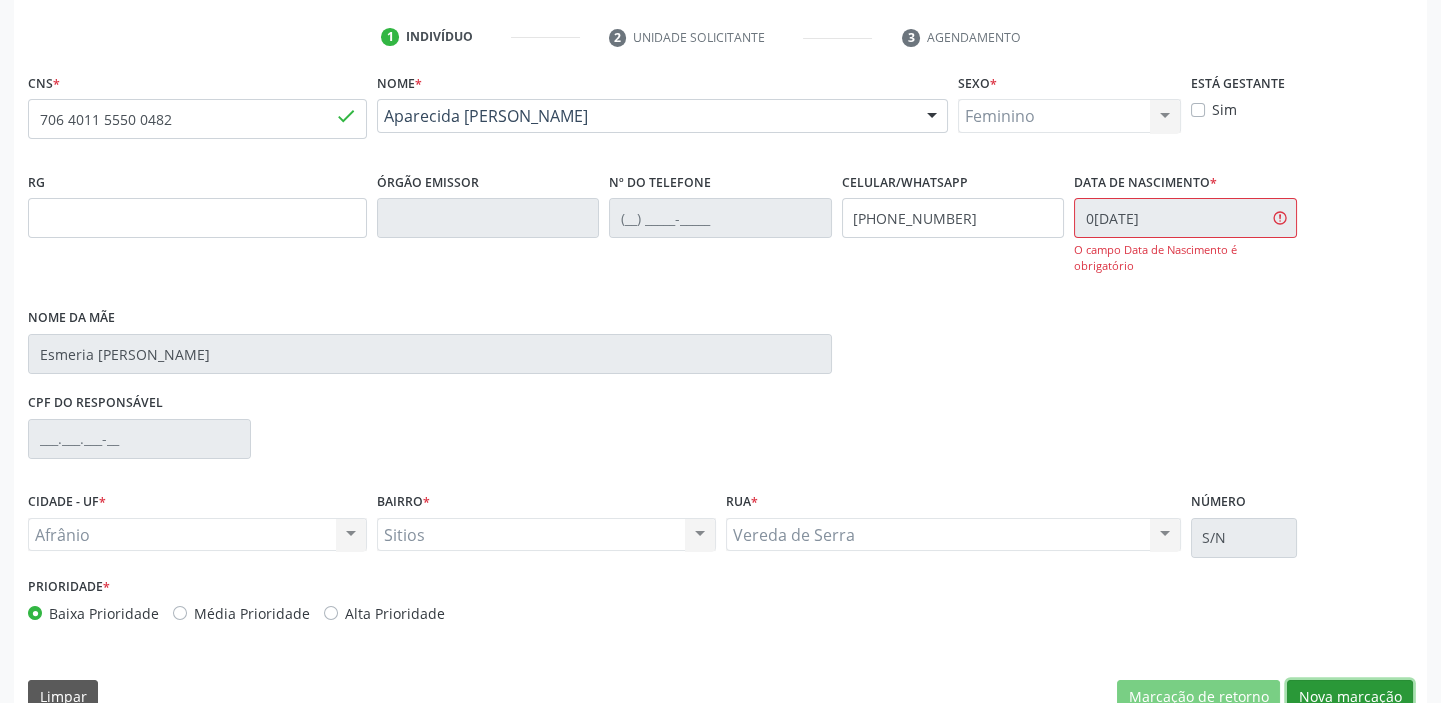 scroll, scrollTop: 403, scrollLeft: 0, axis: vertical 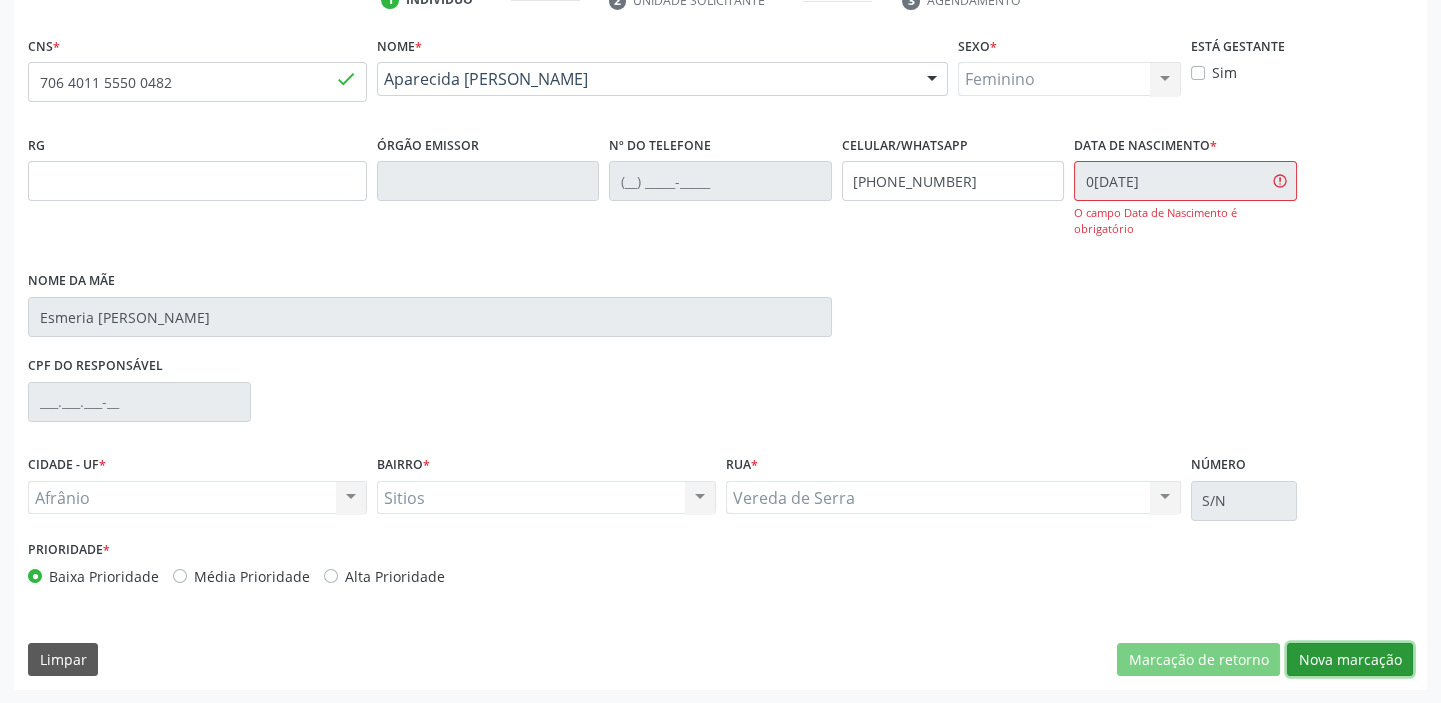 click on "Nova marcação" at bounding box center (1350, 660) 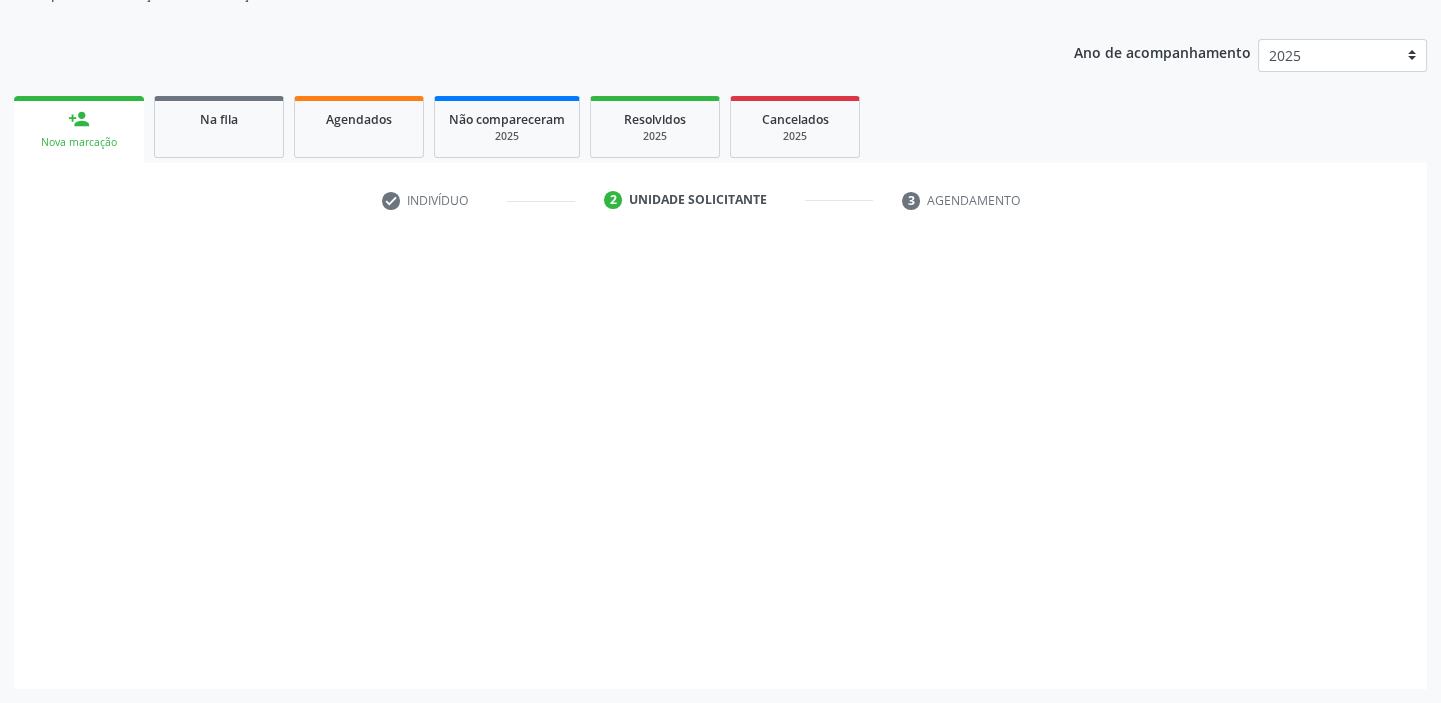 scroll, scrollTop: 201, scrollLeft: 0, axis: vertical 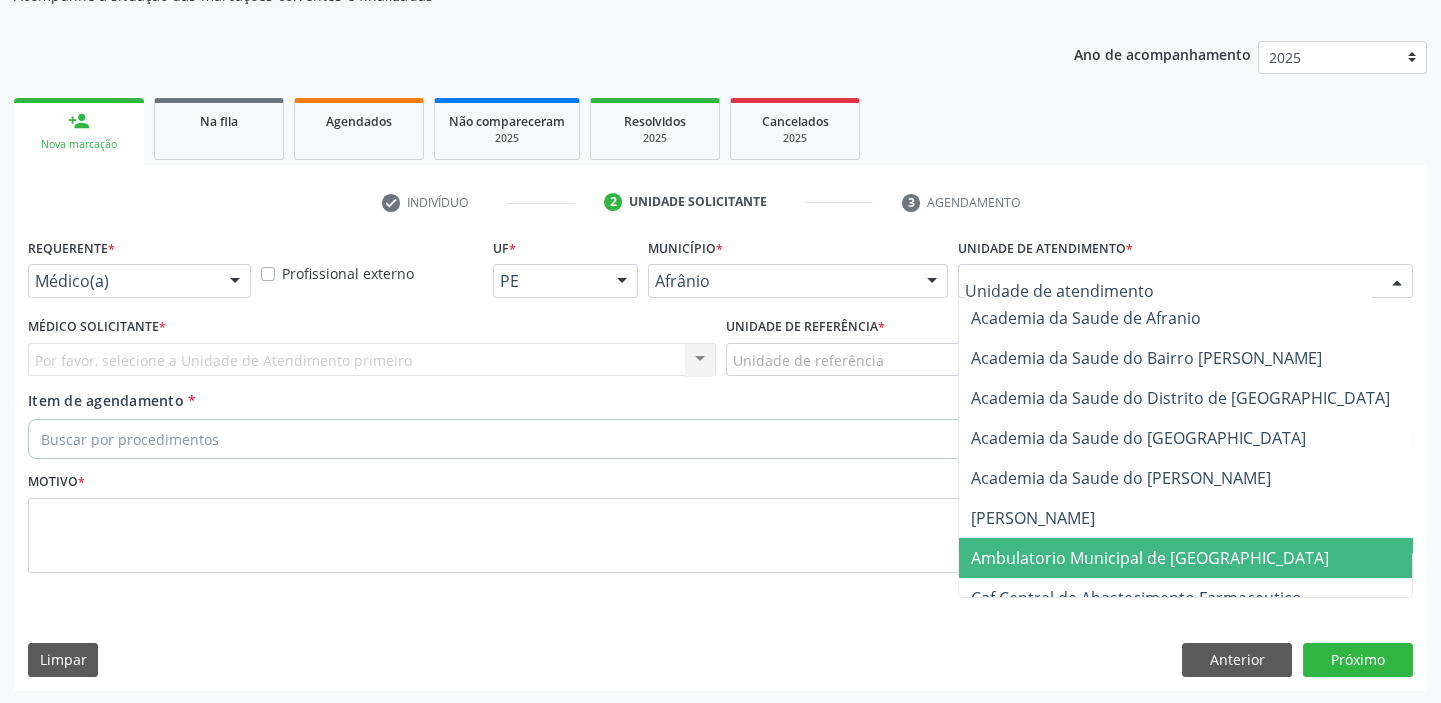 click on "Ambulatorio Municipal de [GEOGRAPHIC_DATA]" at bounding box center [1150, 558] 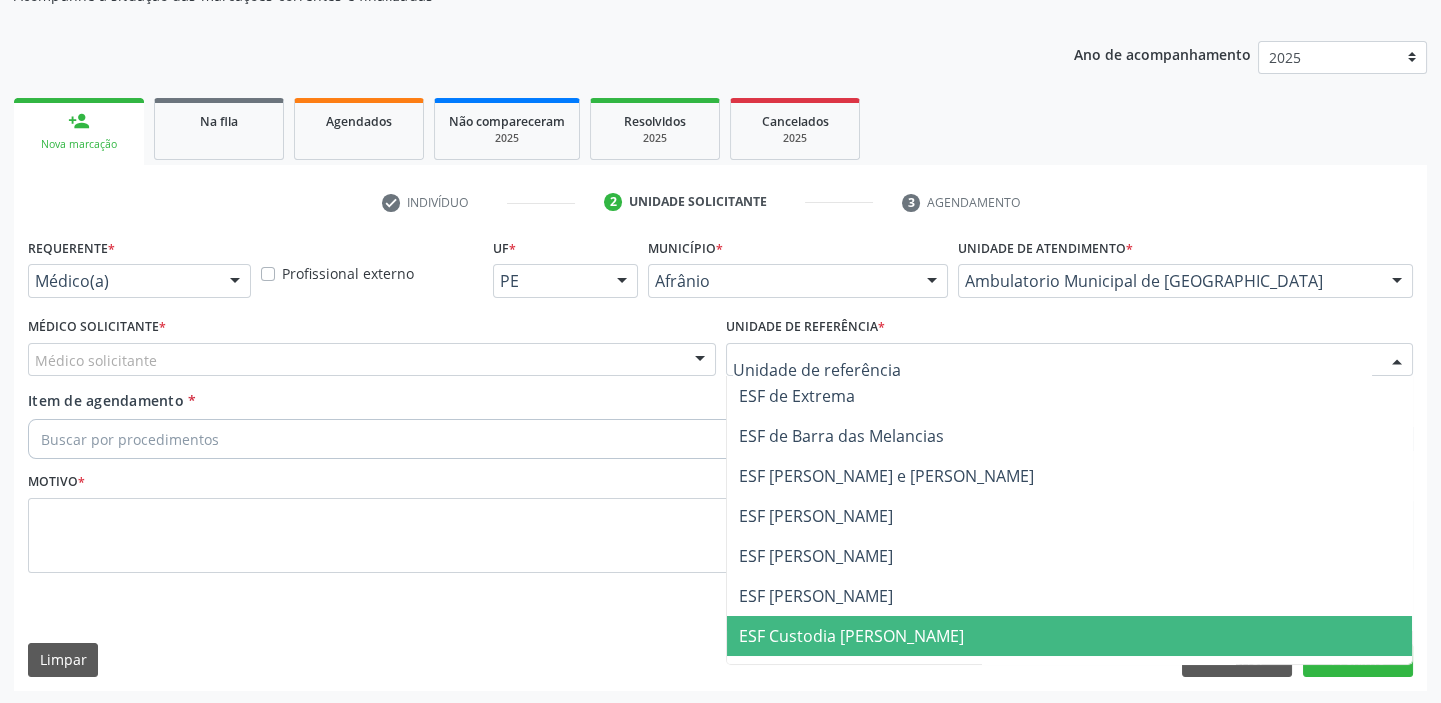 click on "ESF Custodia [PERSON_NAME]" at bounding box center [1070, 636] 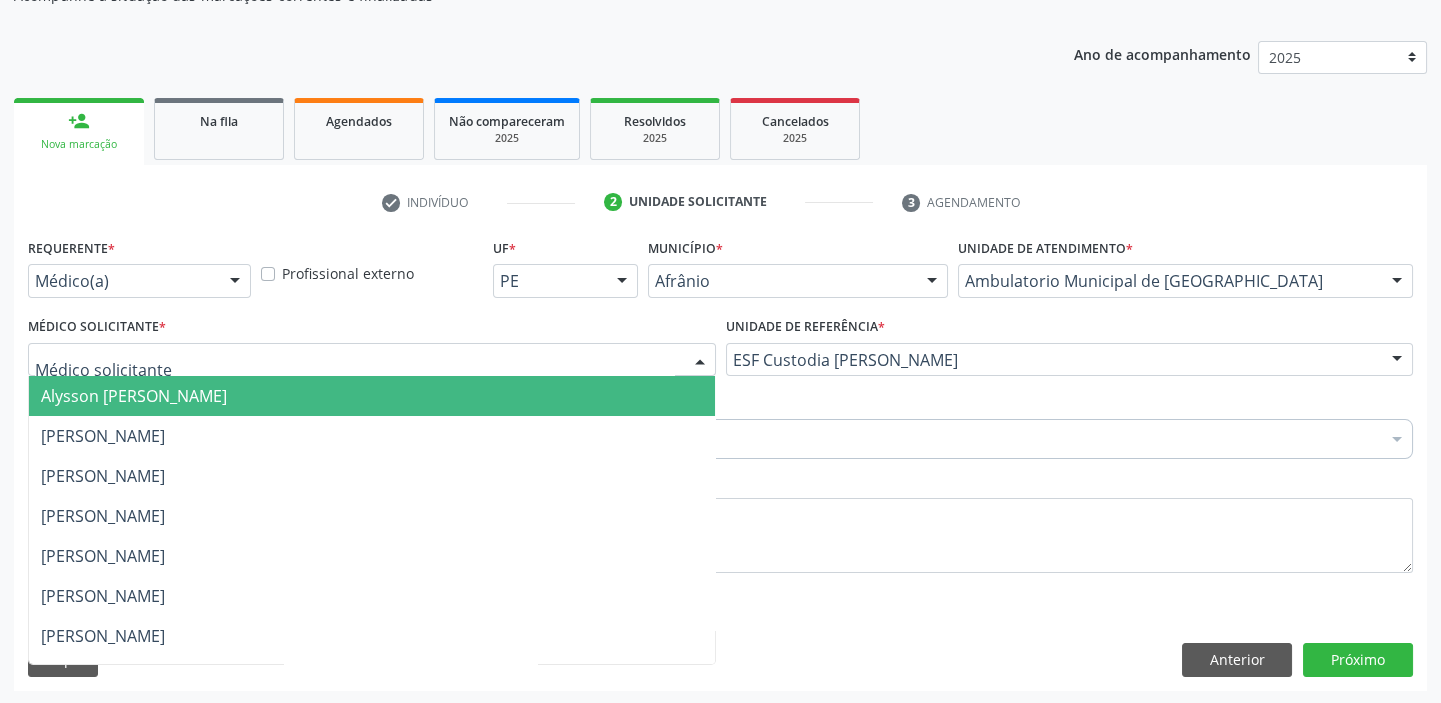click on "Alysson [PERSON_NAME]" at bounding box center [134, 396] 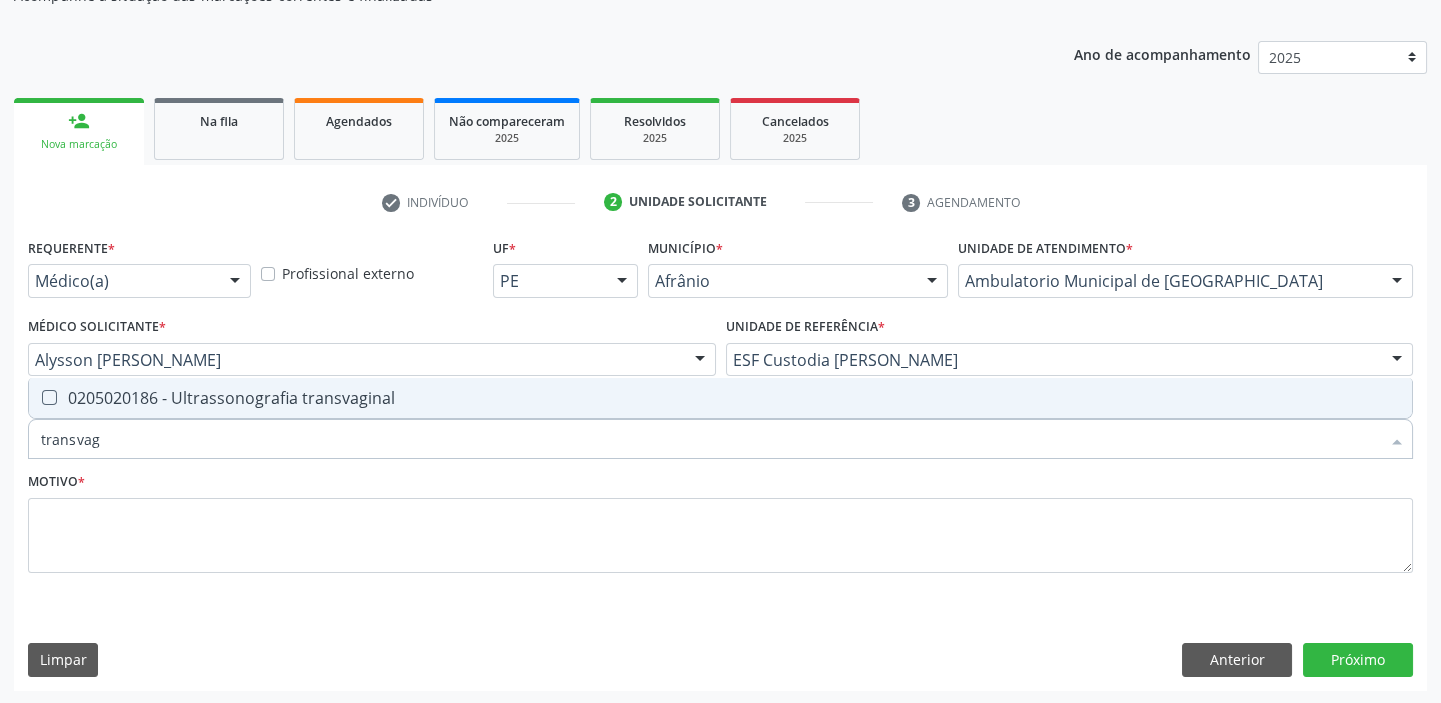 type on "transvagi" 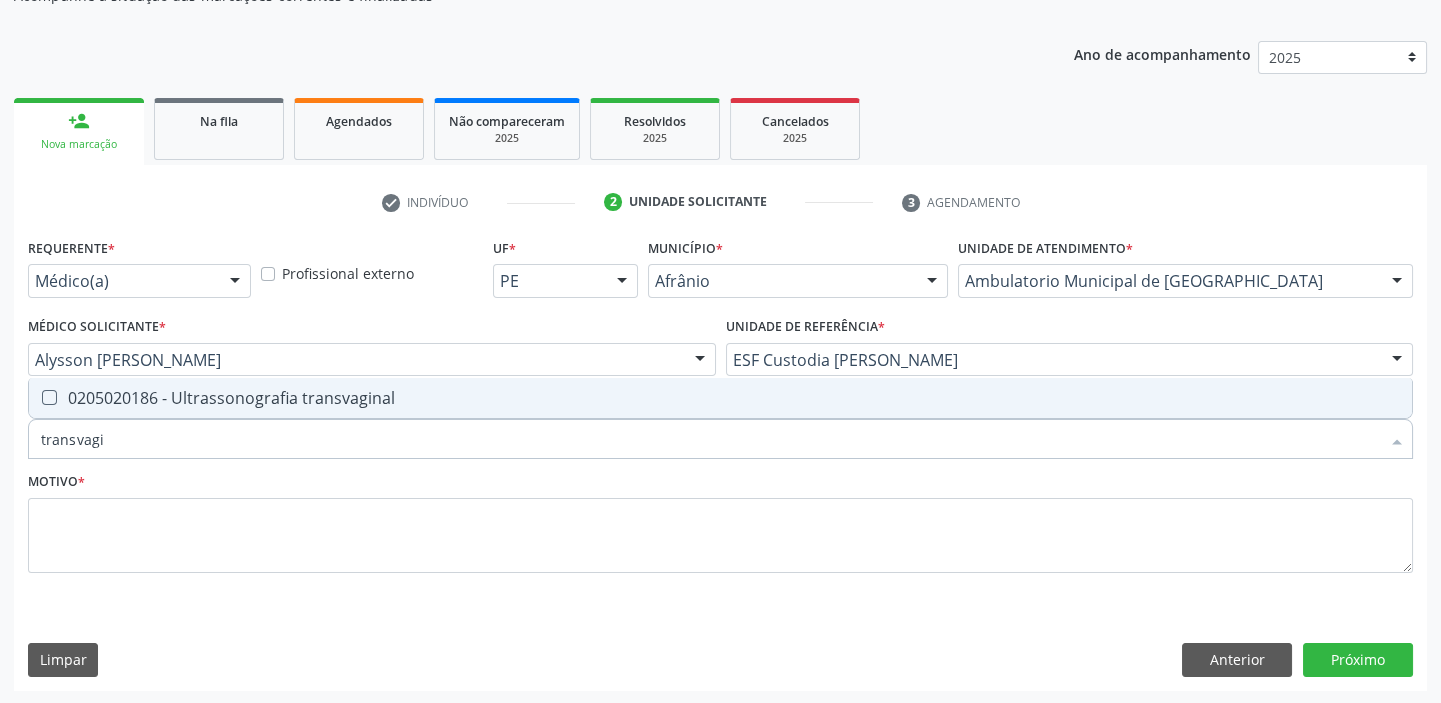 drag, startPoint x: 134, startPoint y: 444, endPoint x: 5, endPoint y: 434, distance: 129.38702 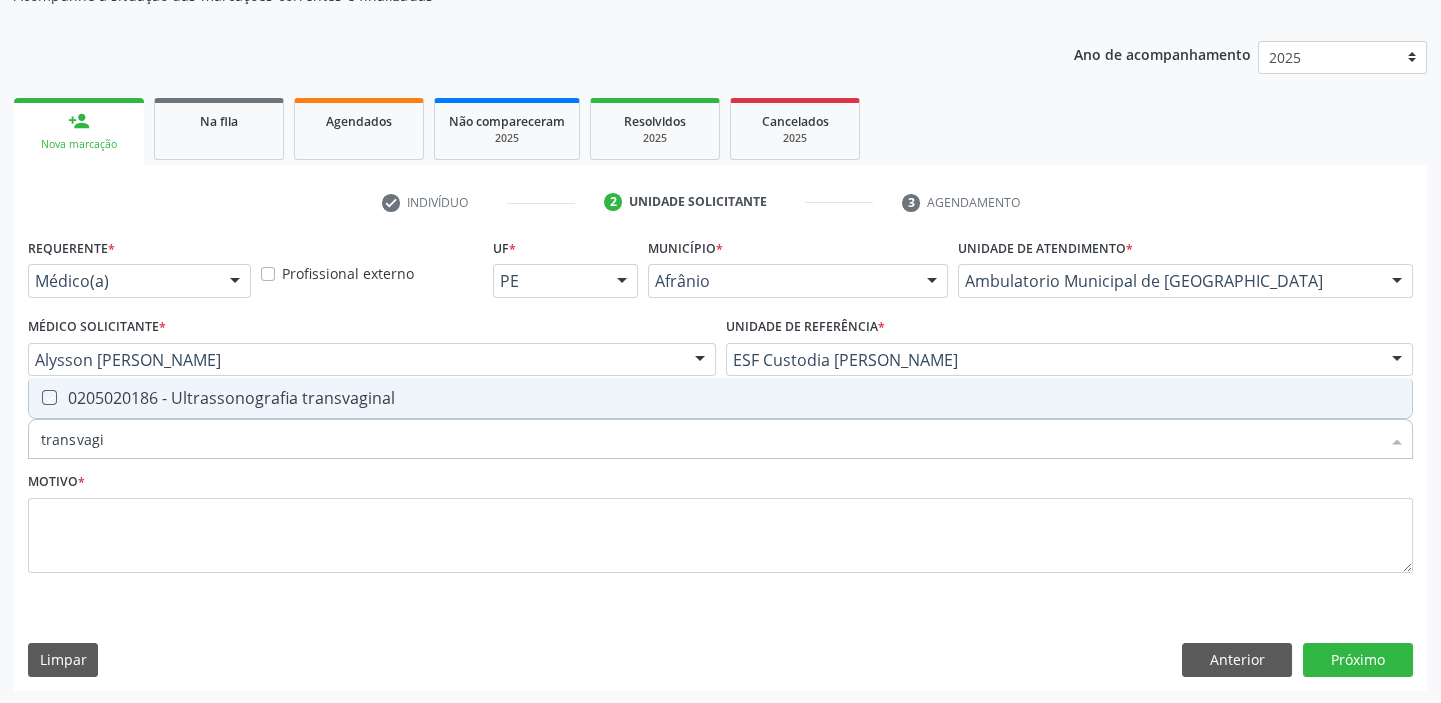 checkbox on "true" 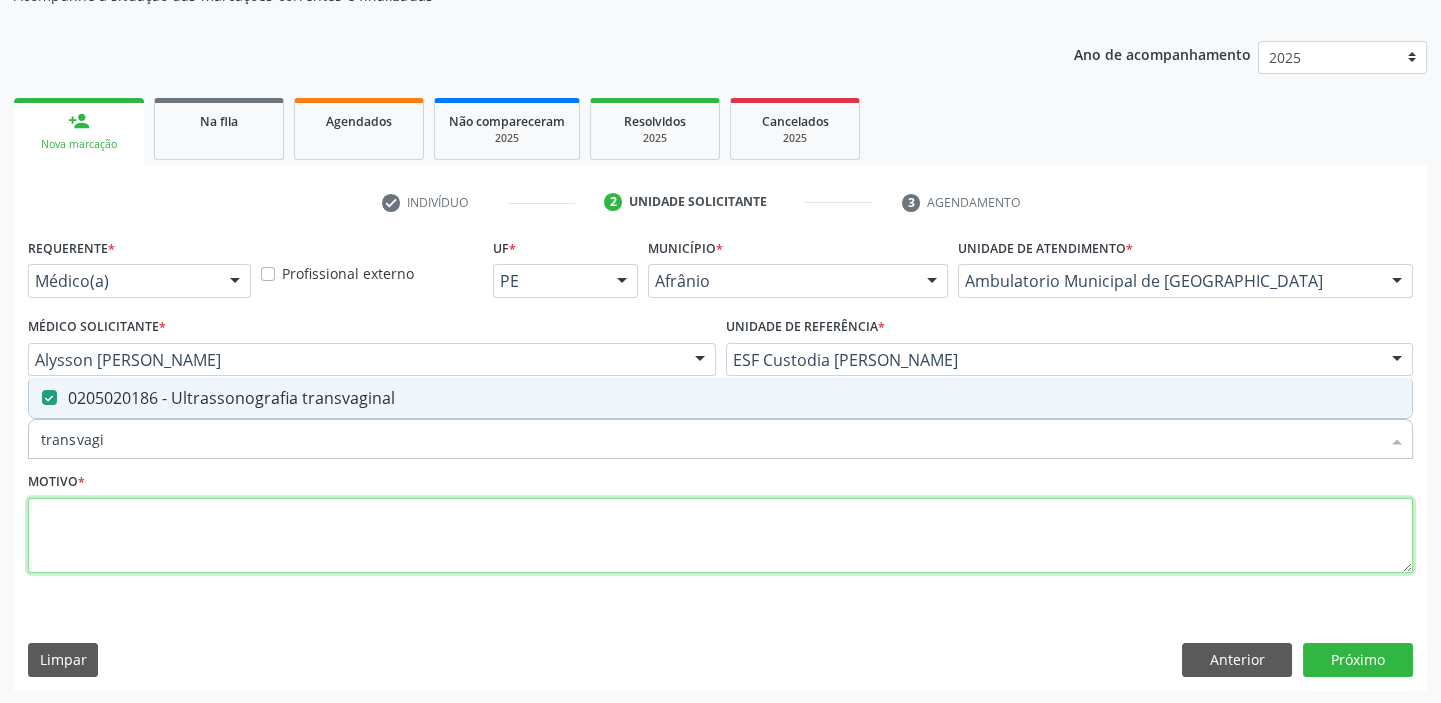 click at bounding box center [720, 536] 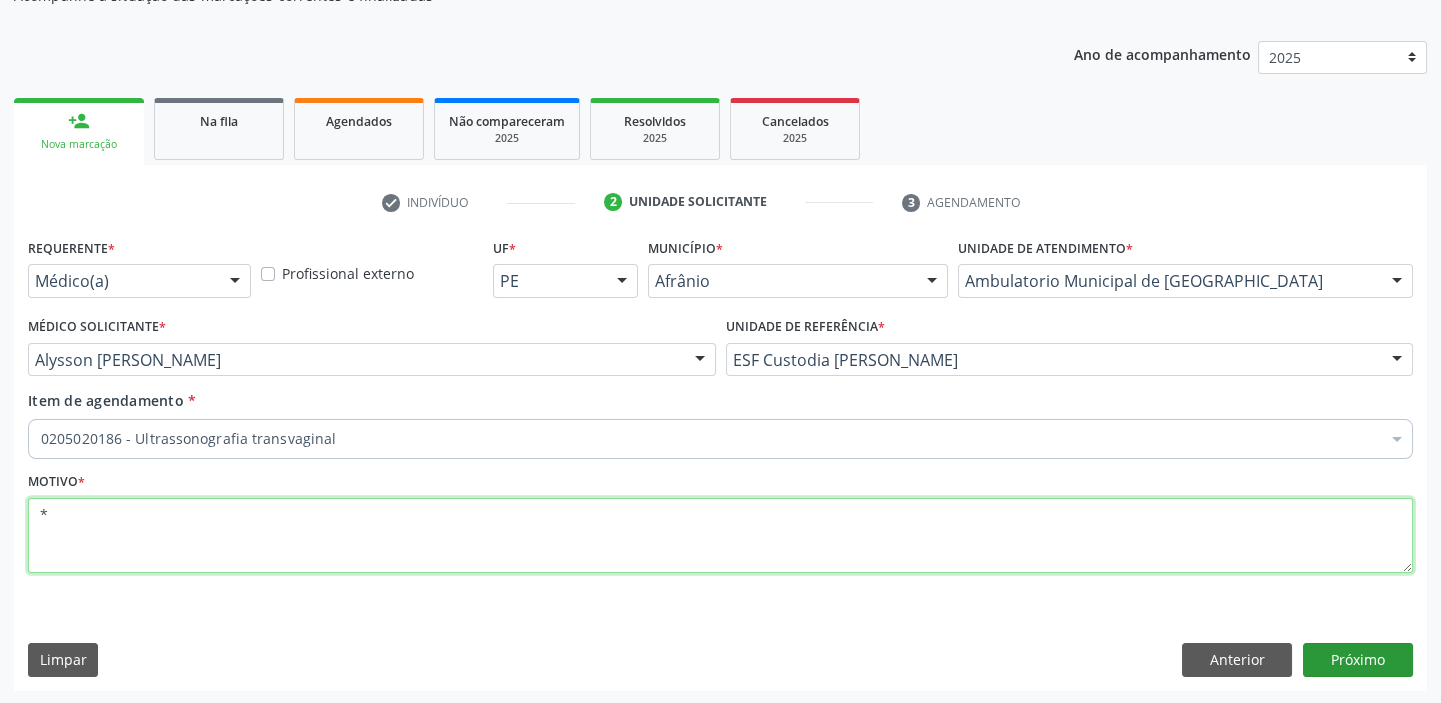 type on "*" 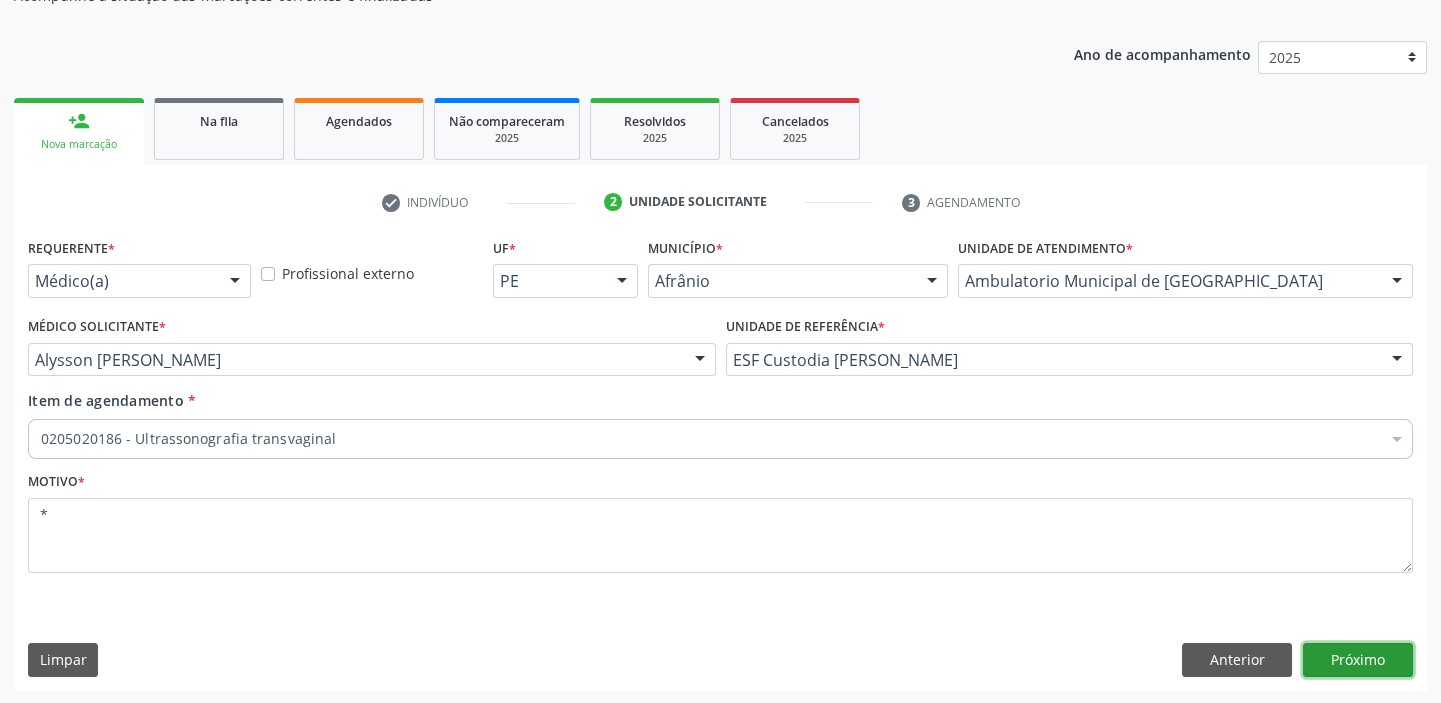 click on "Próximo" at bounding box center (1358, 660) 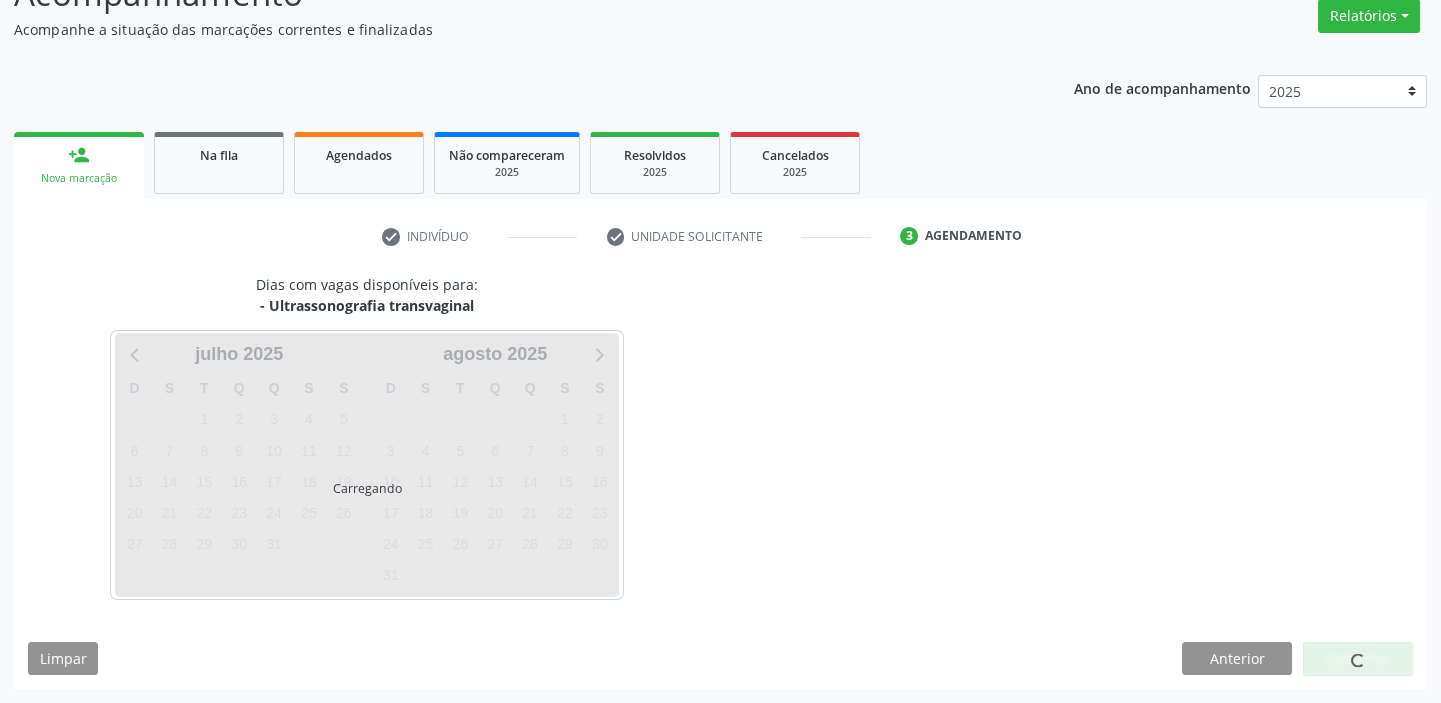 scroll, scrollTop: 166, scrollLeft: 0, axis: vertical 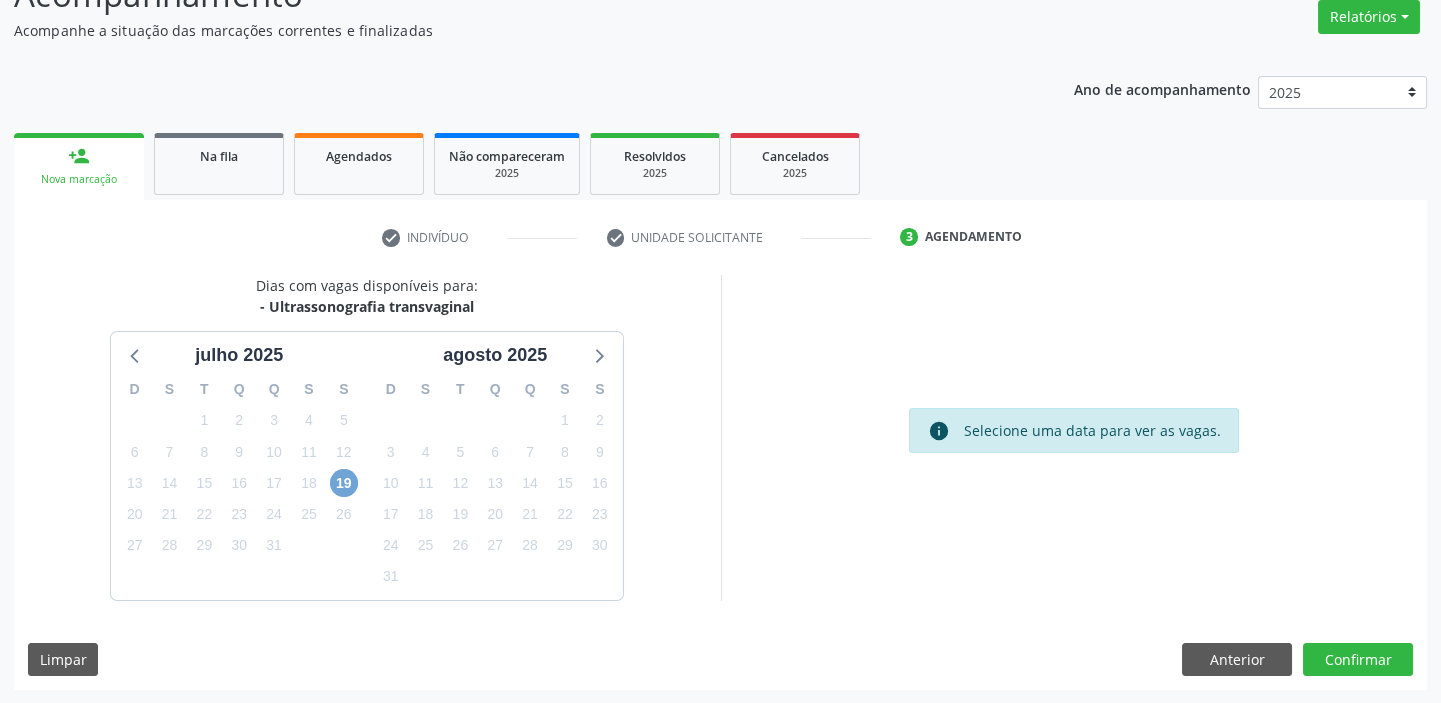 click on "19" at bounding box center [344, 483] 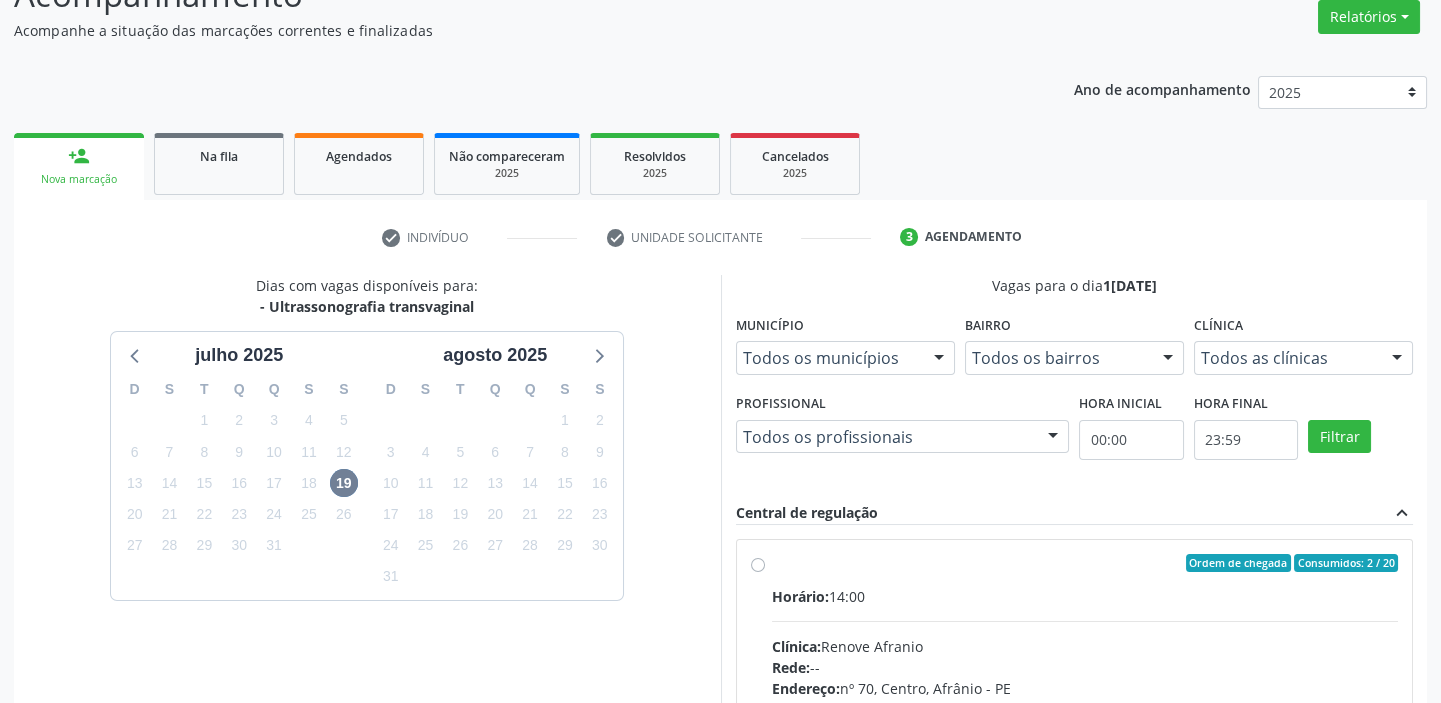 click at bounding box center [1085, 621] 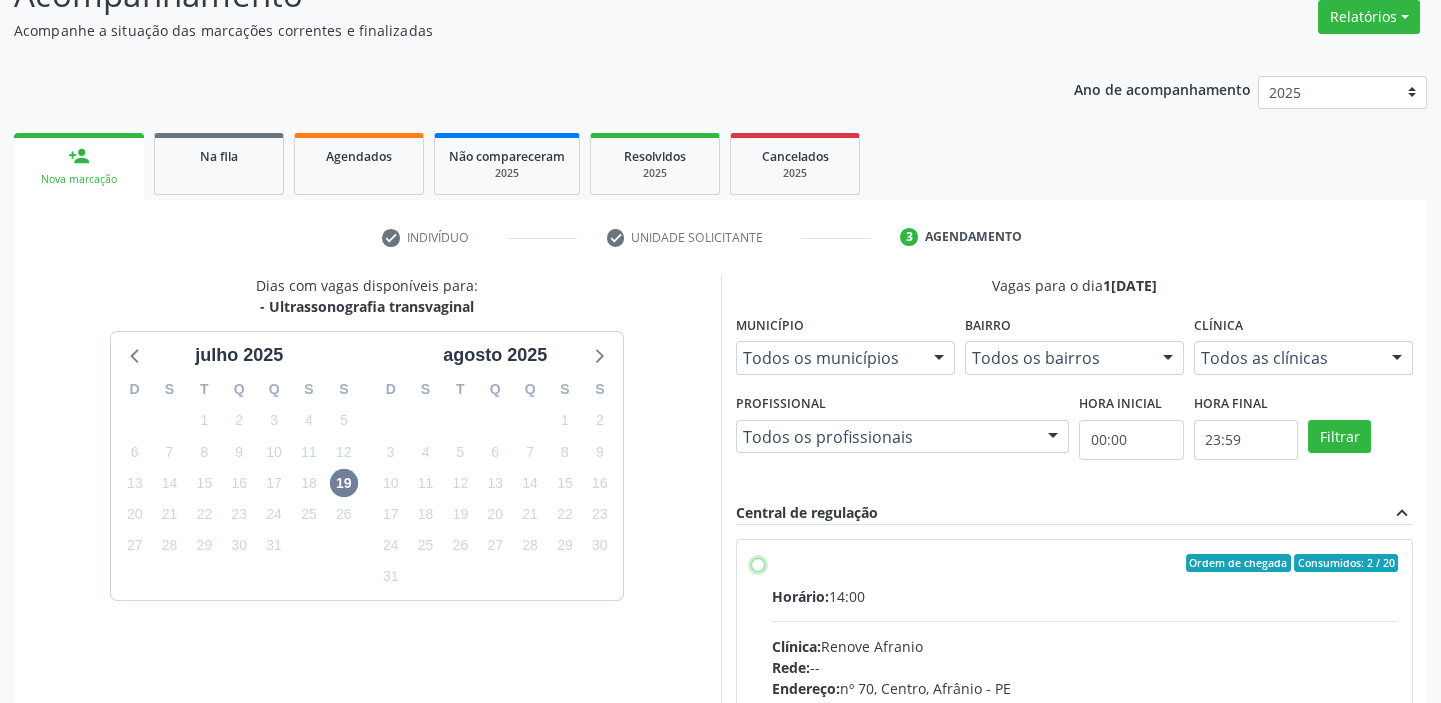 click on "Ordem de chegada
Consumidos: 2 / 20
Horário:   14:00
Clínica:  Renove Afranio
Rede:
--
Endereço:   nº 70, Centro, Afrânio - PE
Telefone:   (87) 981458040
Profissional:
--
Informações adicionais sobre o atendimento
Idade de atendimento:
Sem restrição
Gênero(s) atendido(s):
Sem restrição
Informações adicionais:
--" at bounding box center (758, 563) 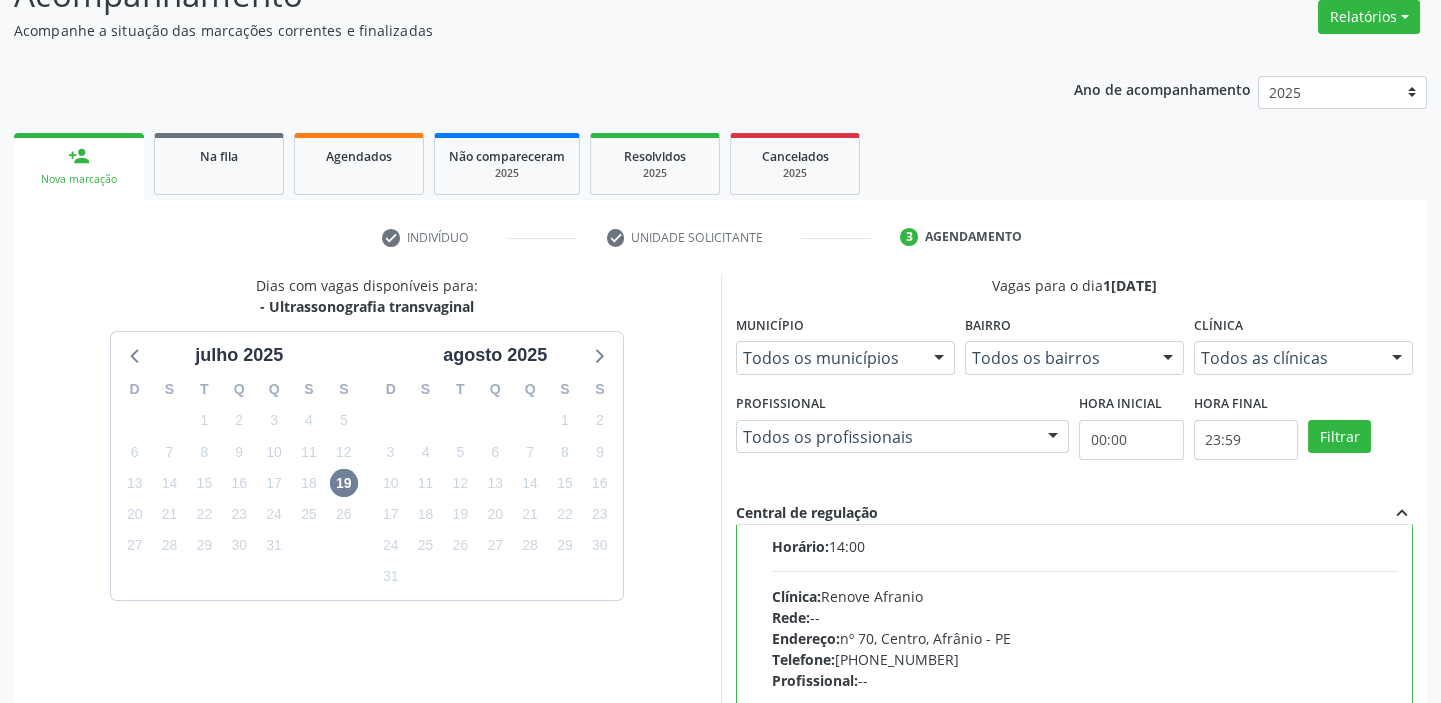 scroll, scrollTop: 99, scrollLeft: 0, axis: vertical 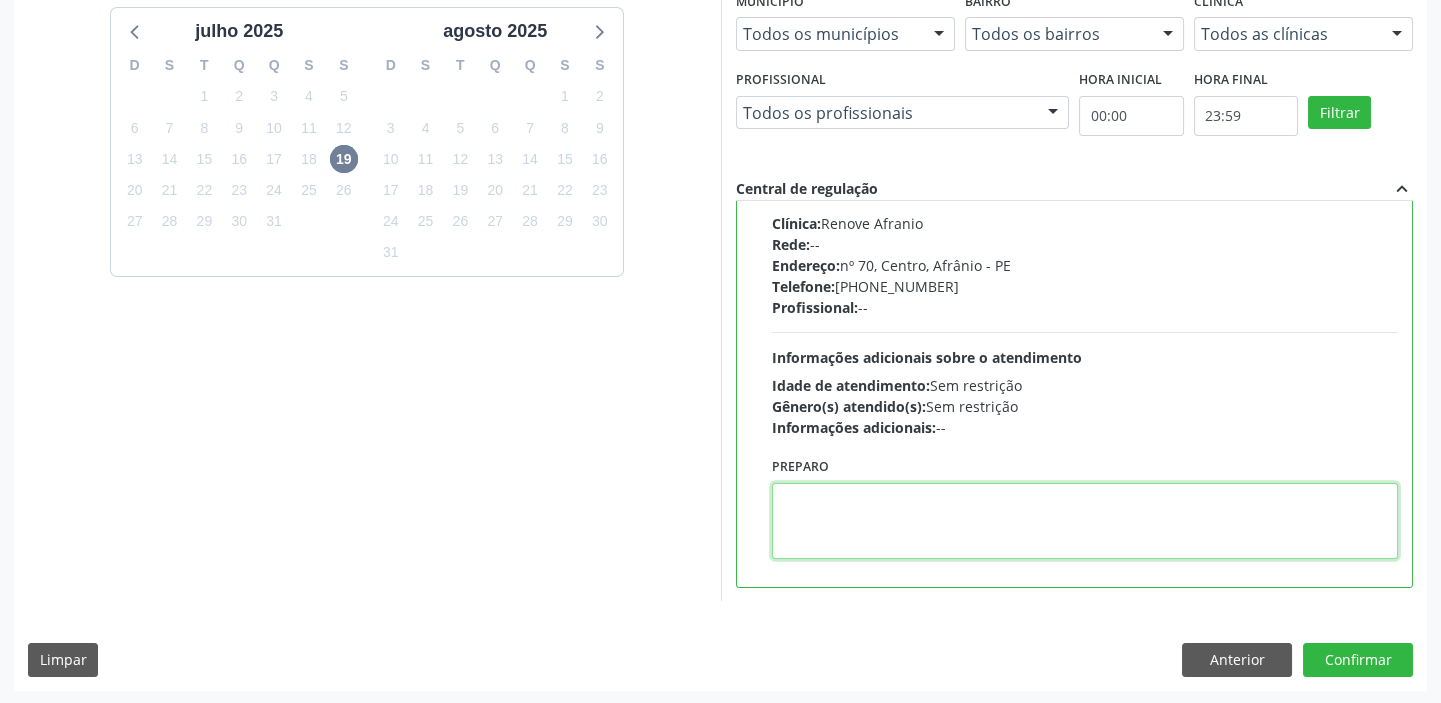 drag, startPoint x: 830, startPoint y: 511, endPoint x: 1071, endPoint y: 588, distance: 253.00198 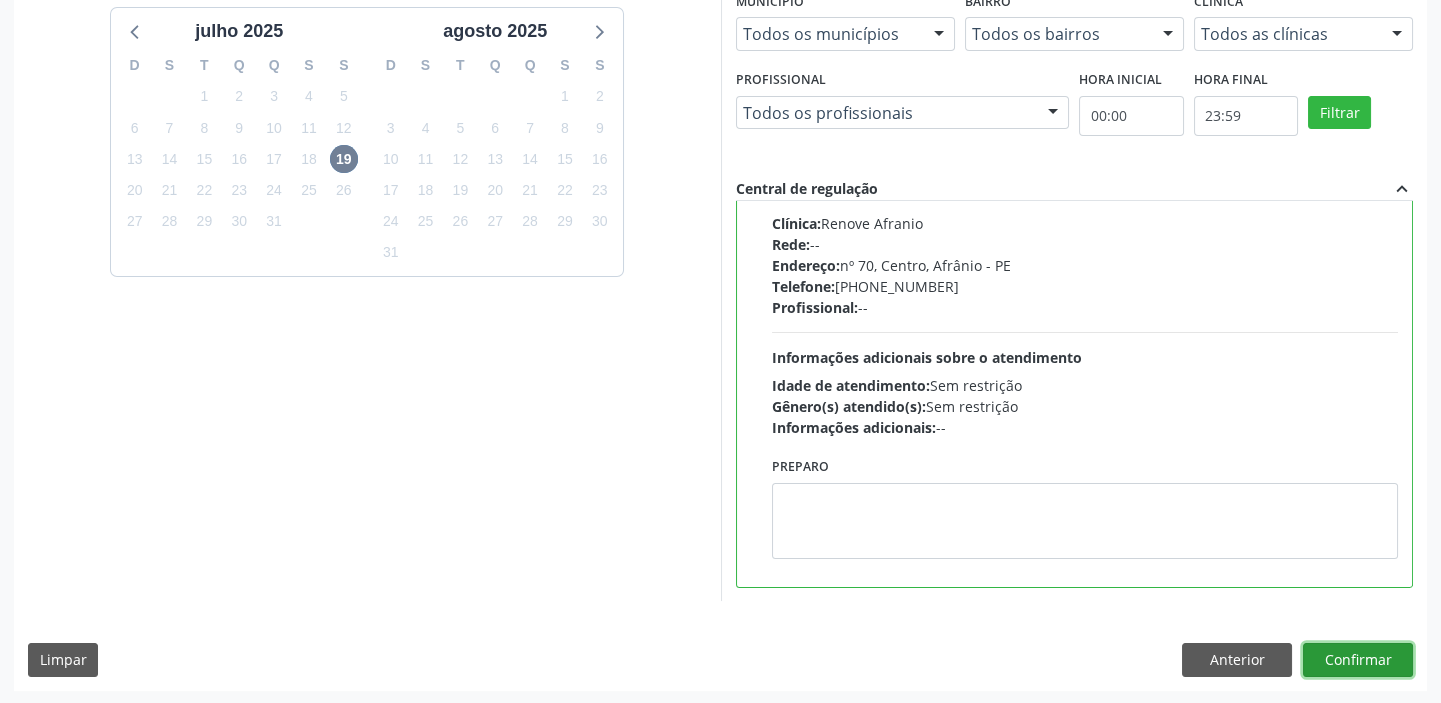 click on "Confirmar" at bounding box center (1358, 660) 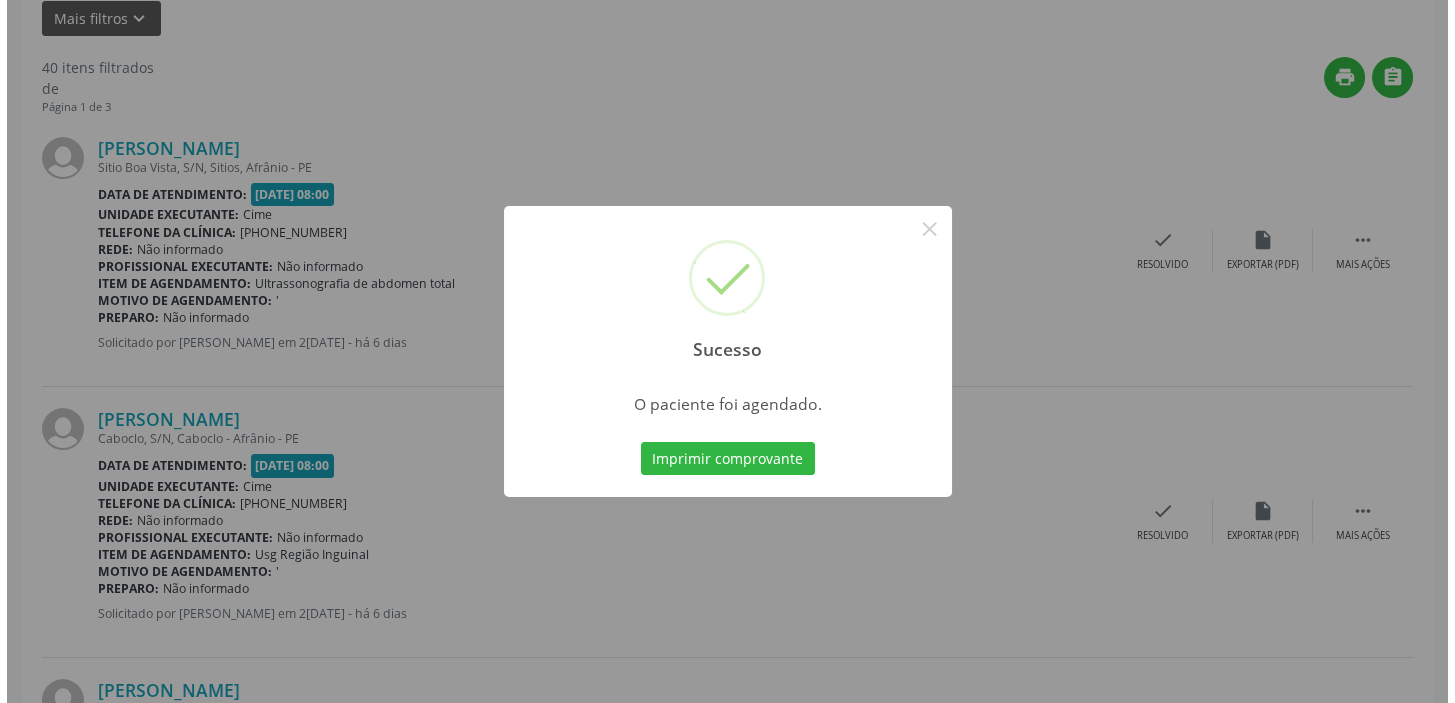 scroll, scrollTop: 0, scrollLeft: 0, axis: both 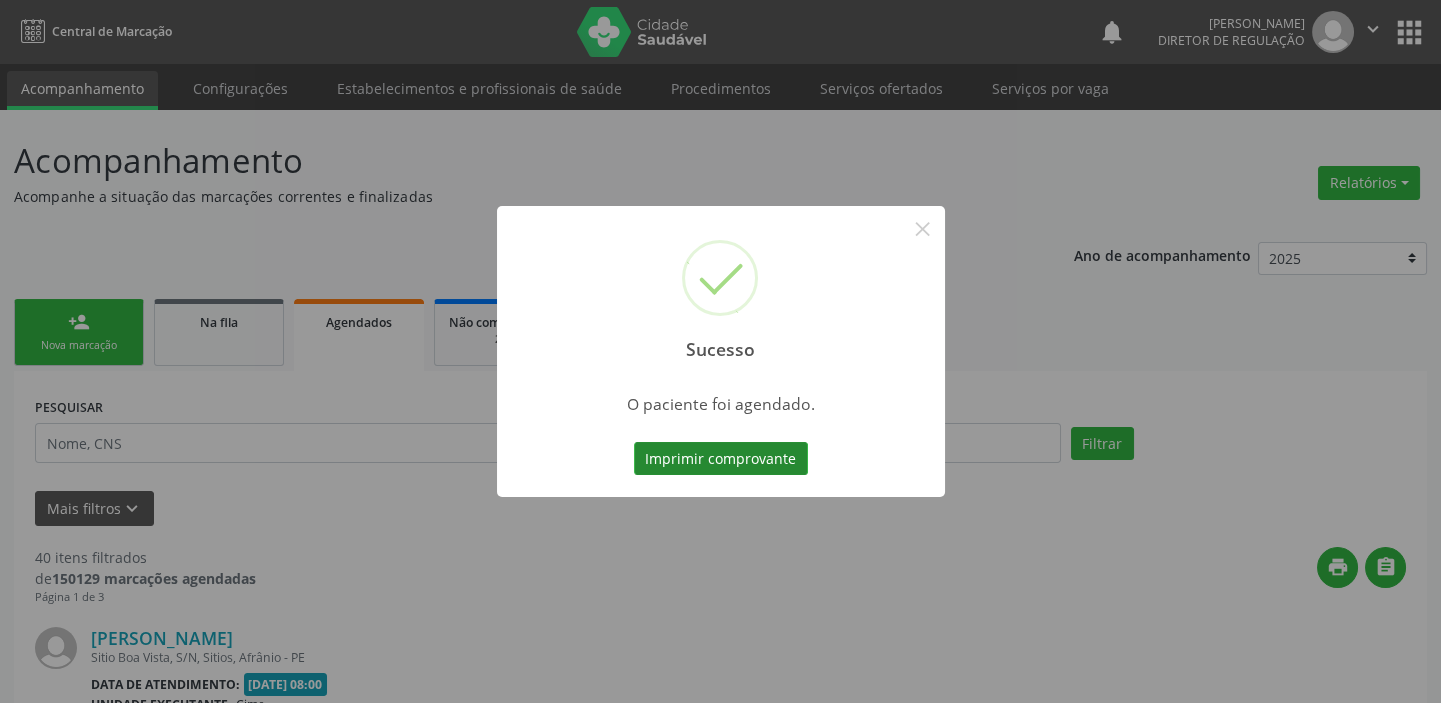click on "Imprimir comprovante" at bounding box center [721, 459] 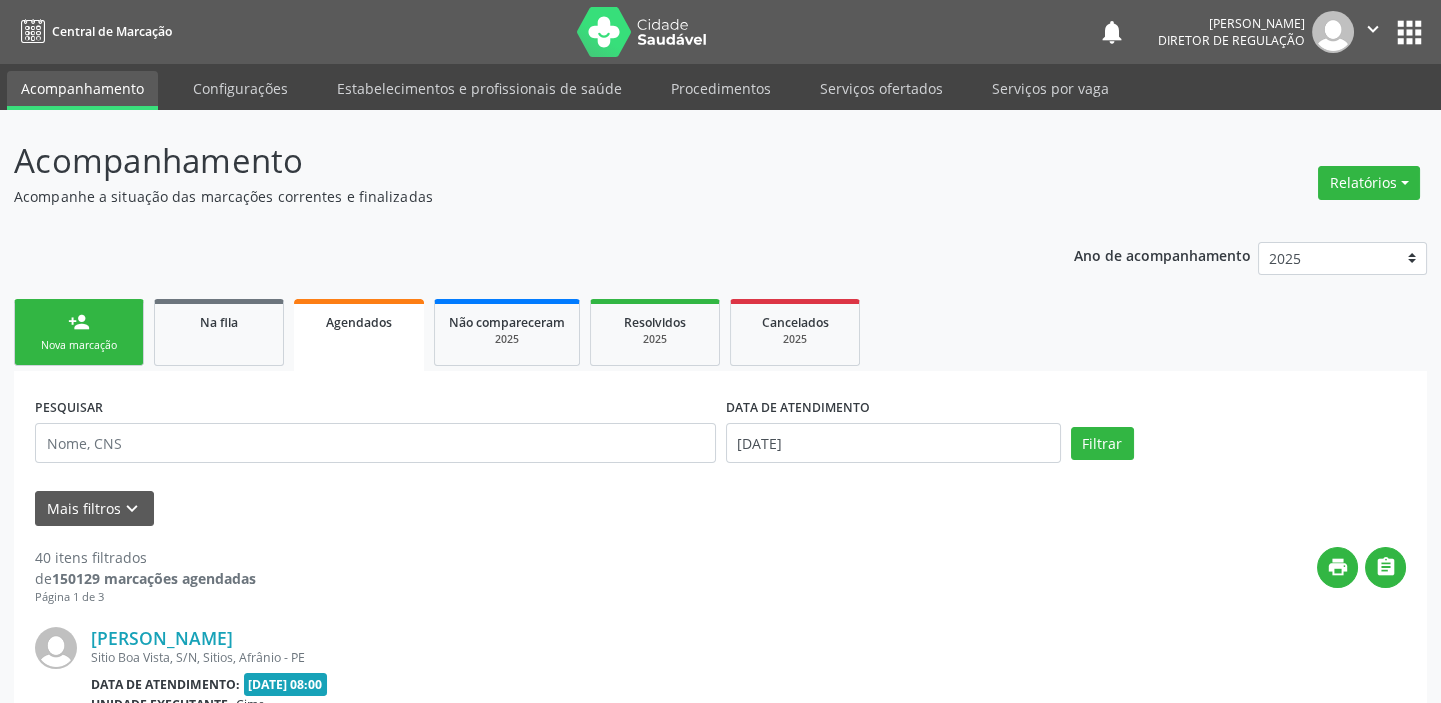 click on "person_add
Nova marcação" at bounding box center [79, 332] 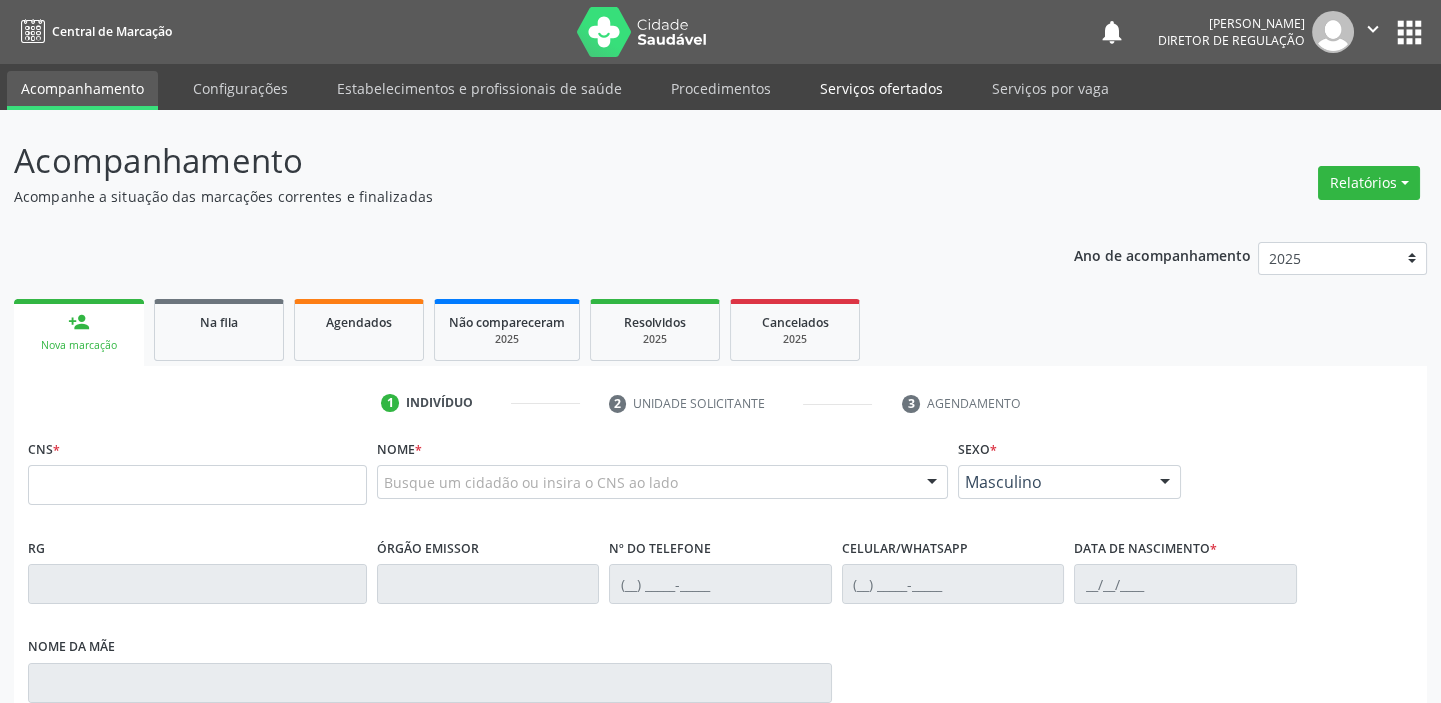 click on "Serviços ofertados" at bounding box center (881, 88) 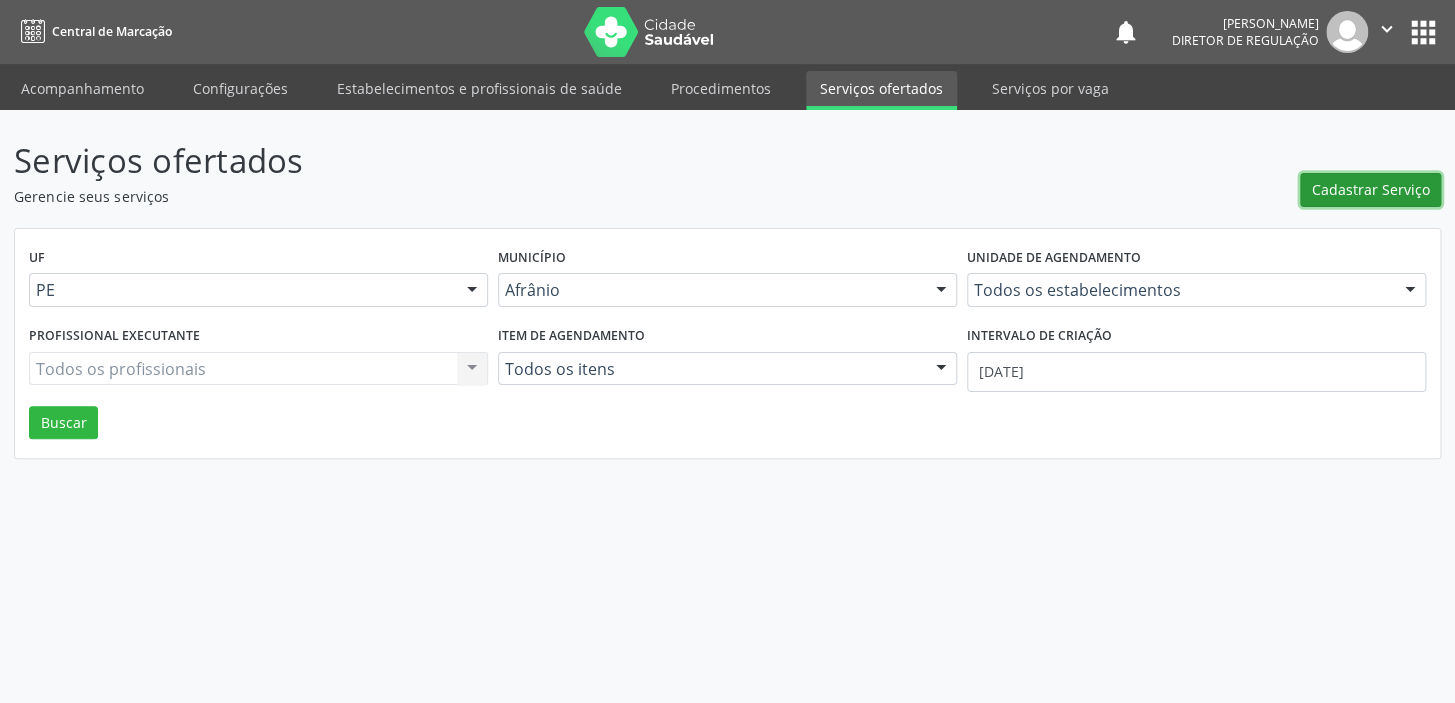 click on "Cadastrar Serviço" at bounding box center [1371, 189] 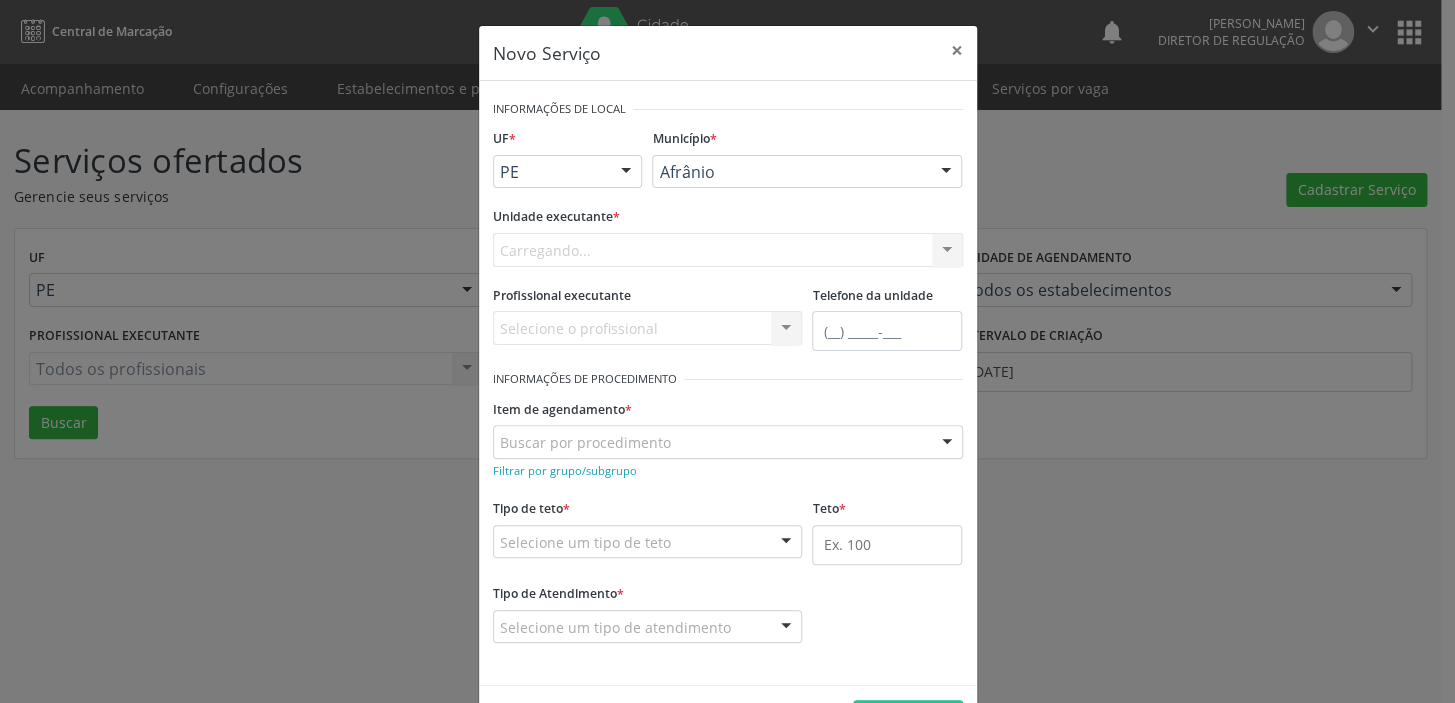 scroll, scrollTop: 0, scrollLeft: 0, axis: both 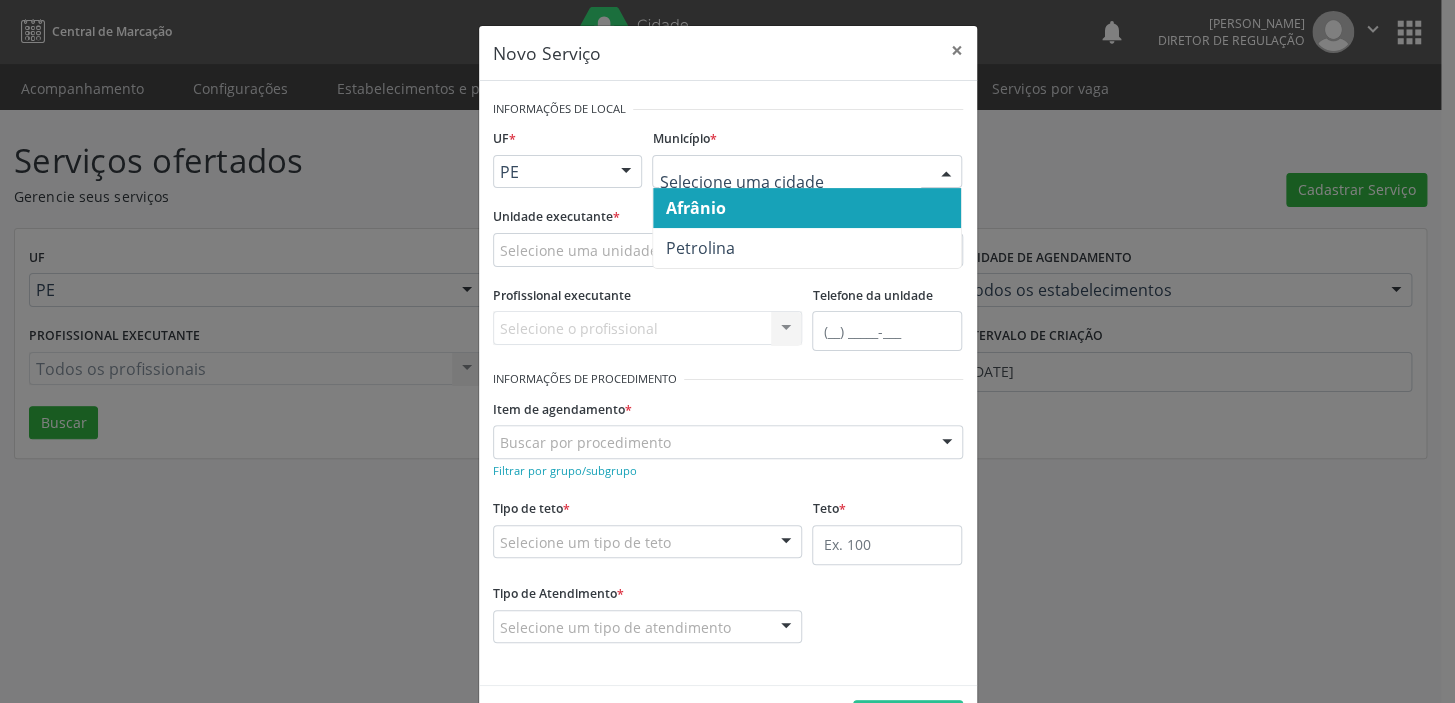 drag, startPoint x: 674, startPoint y: 160, endPoint x: 681, endPoint y: 194, distance: 34.713108 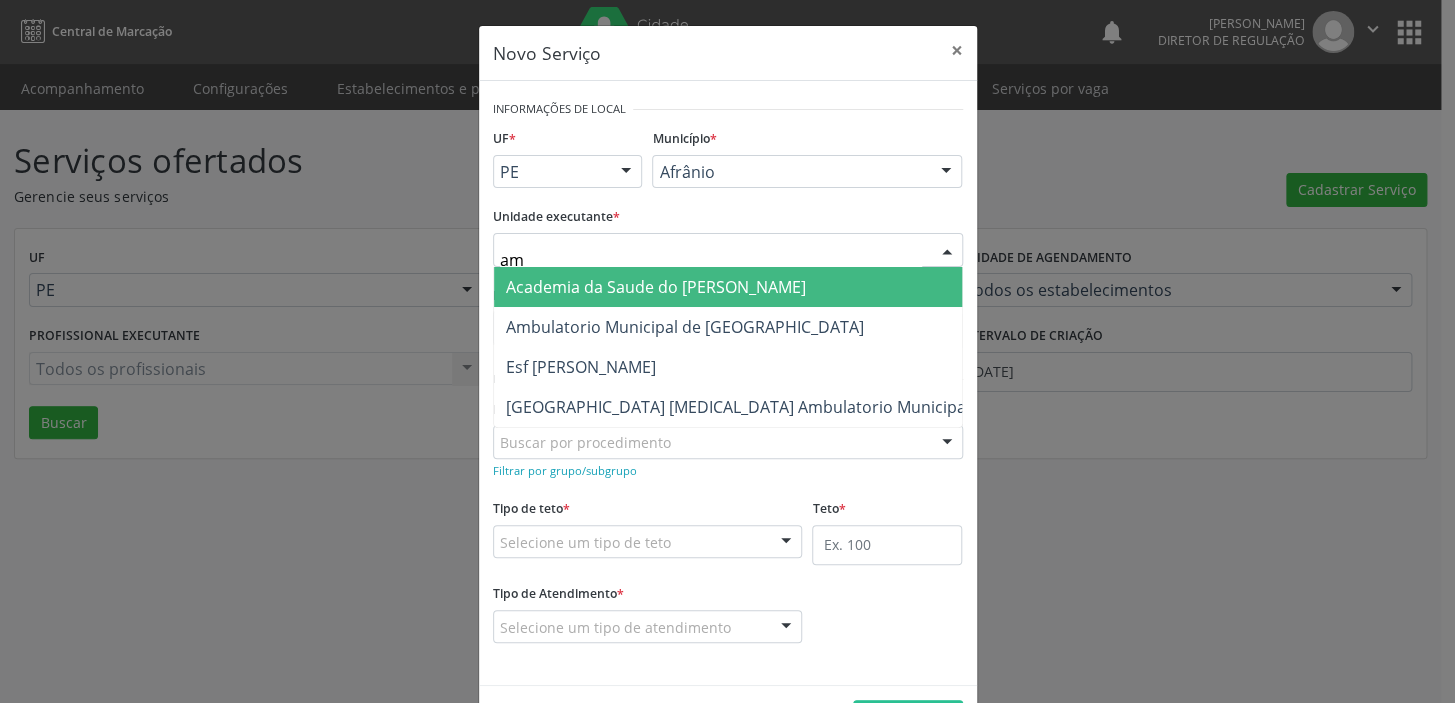 type on "a" 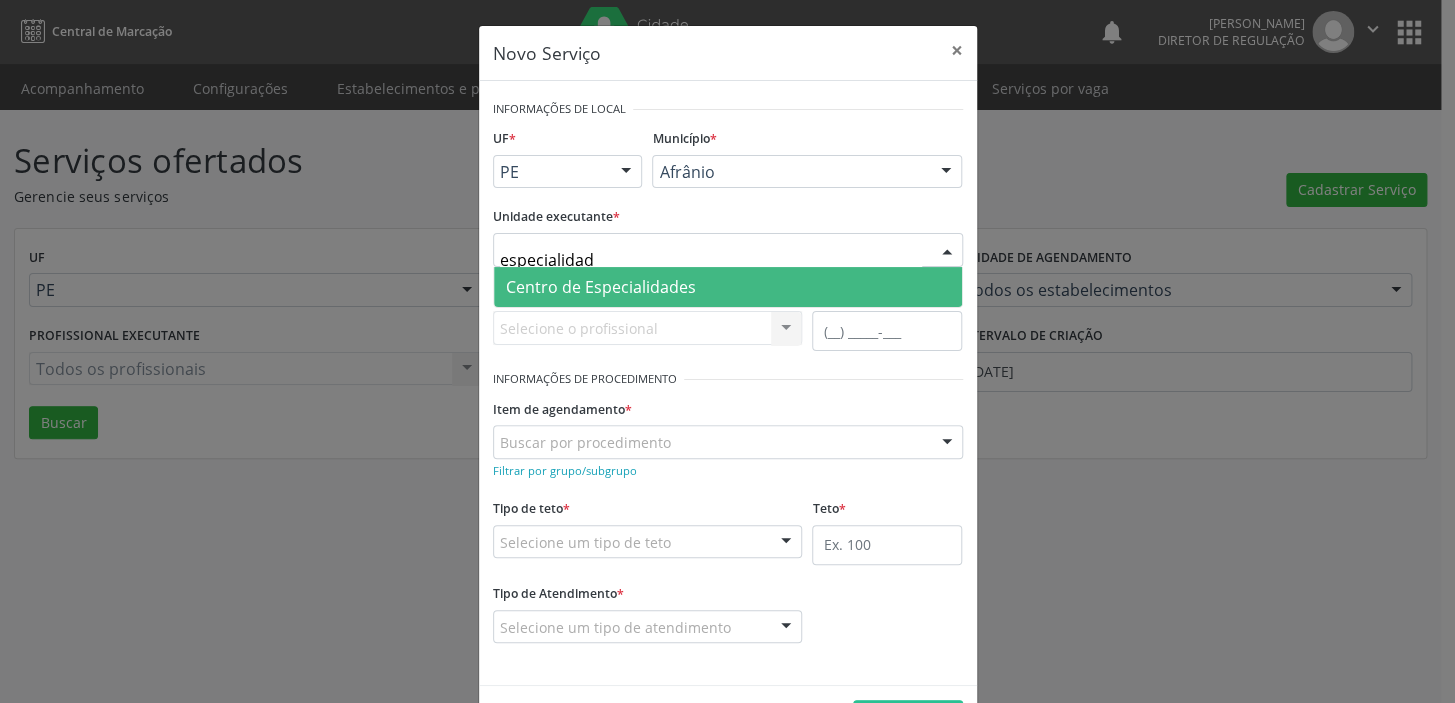 type on "especialidade" 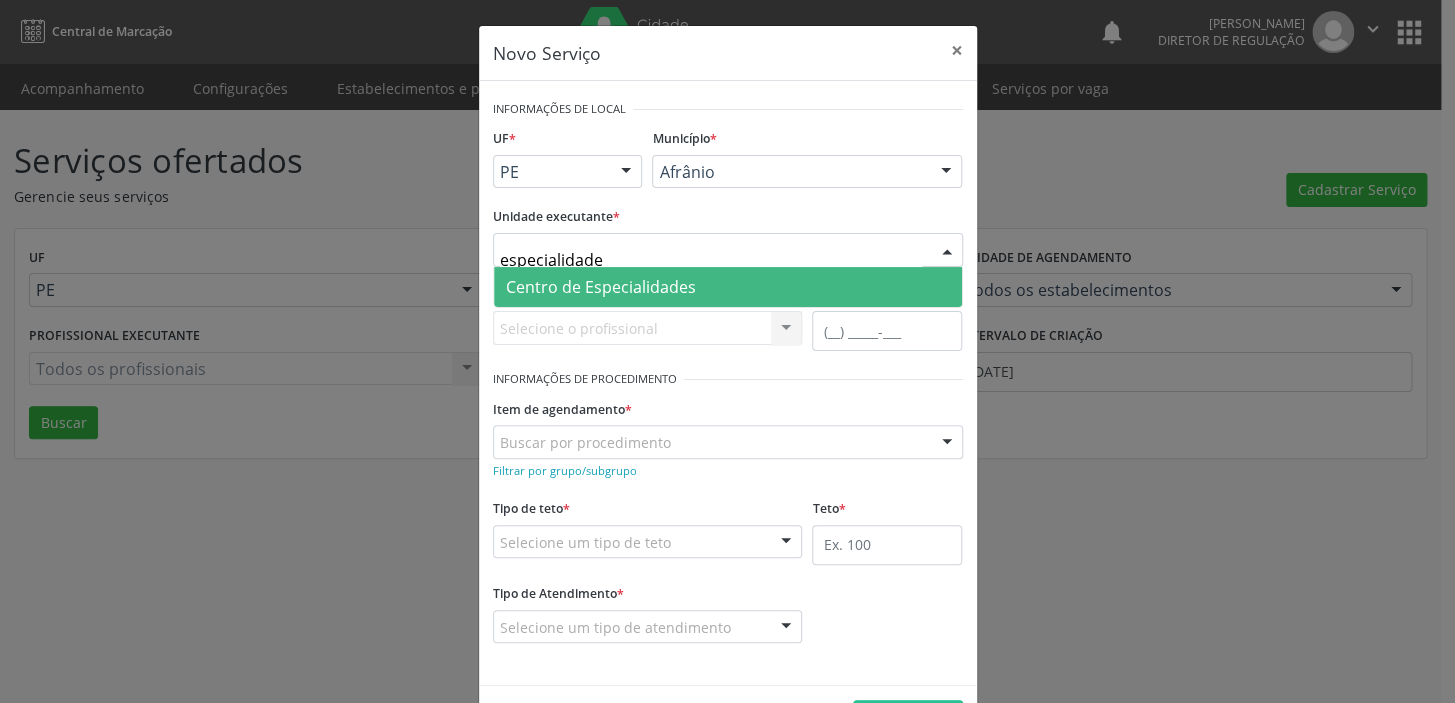 click on "Centro de Especialidades" at bounding box center (601, 287) 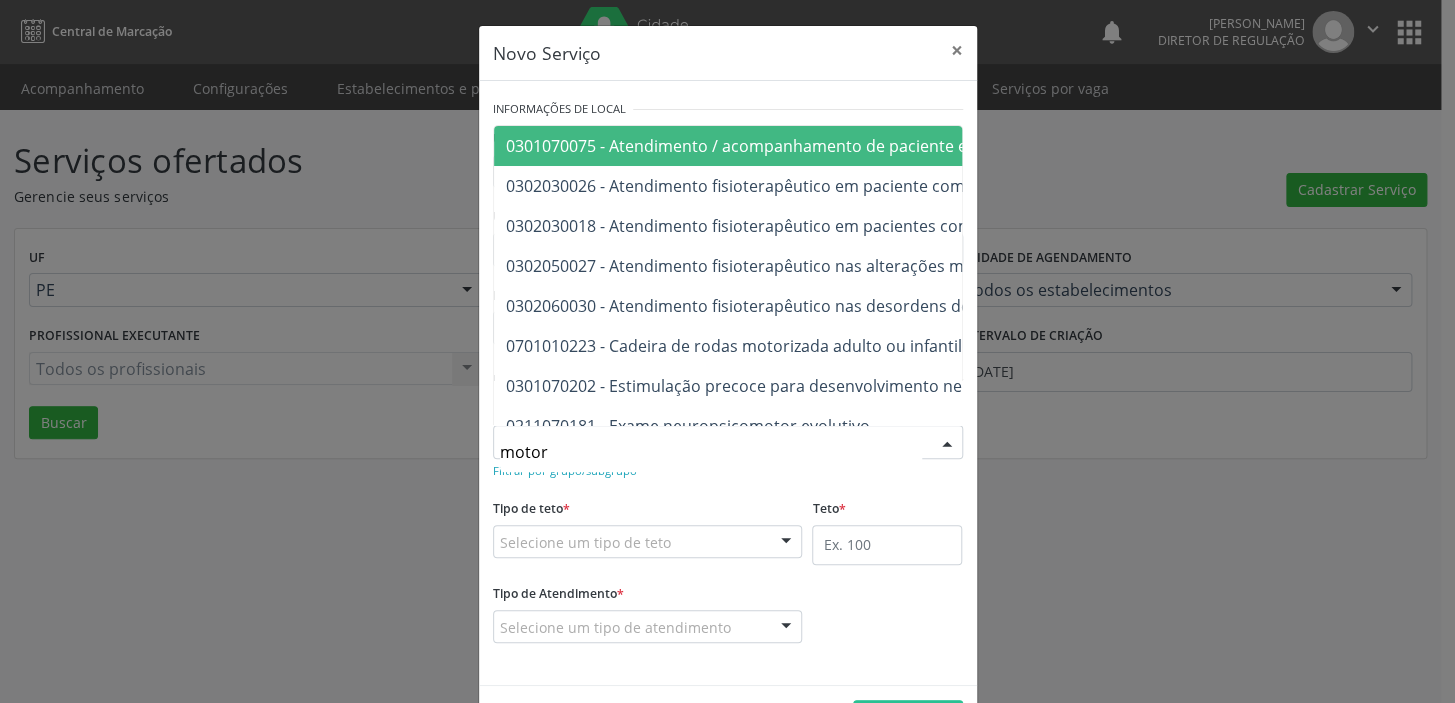 type on "motora" 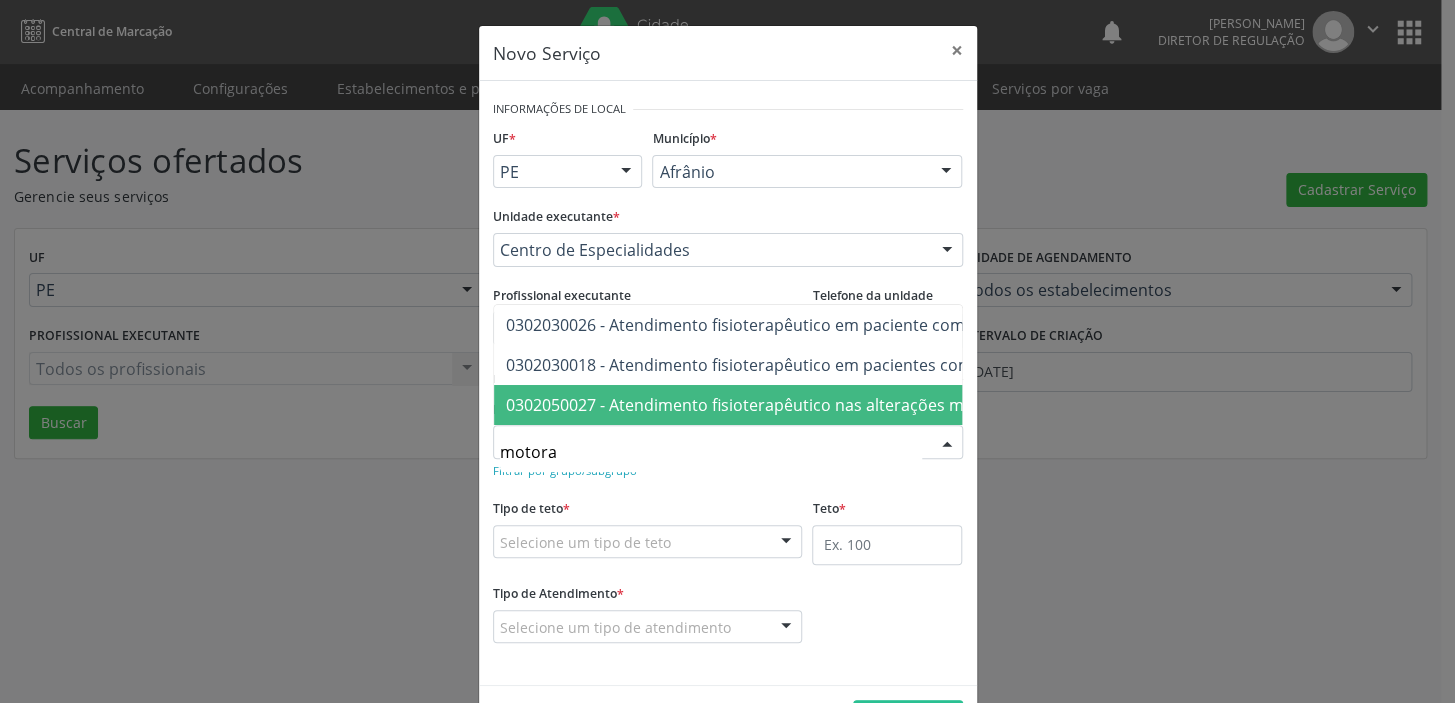 click on "0302050027 - Atendimento fisioterapêutico nas alterações motoras" at bounding box center [760, 405] 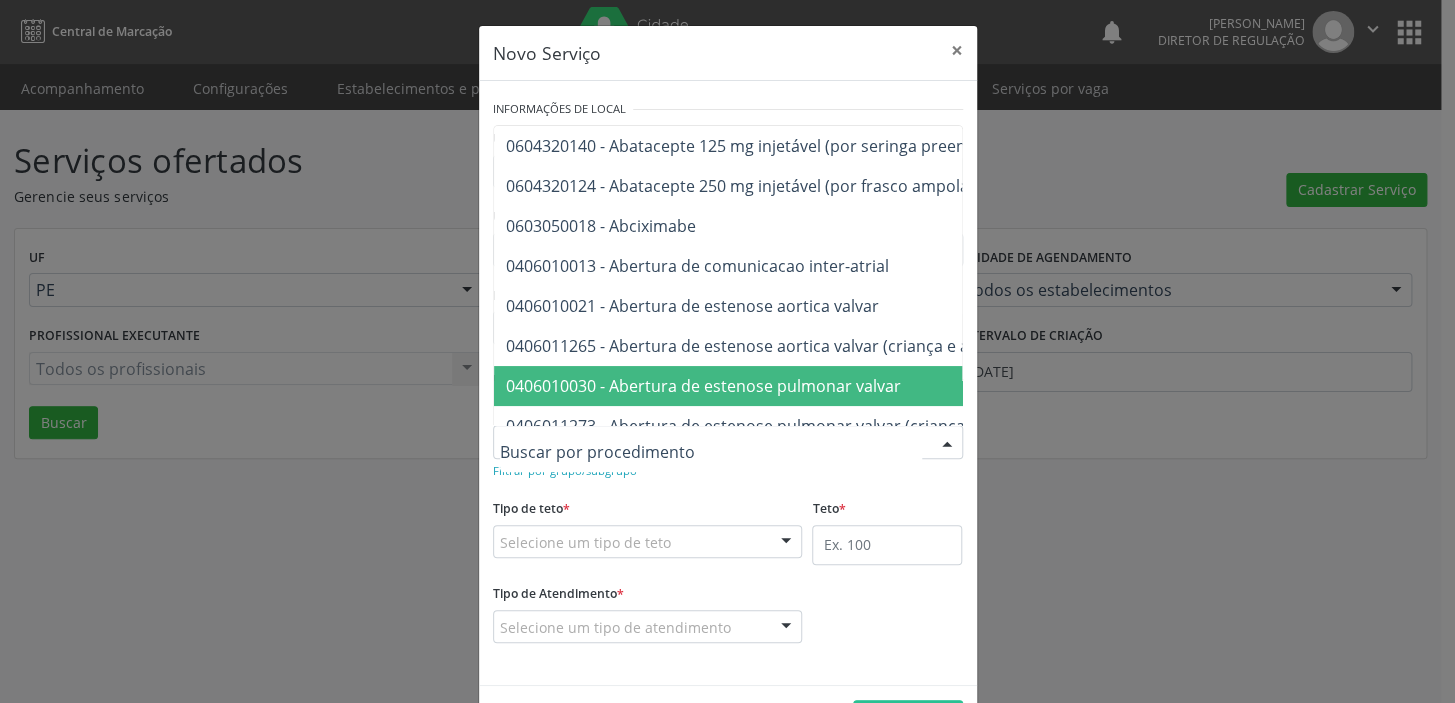 click on "Tipo de teto  *
Selecione um tipo de teto
Teto financeiro   Teto físico
Nenhum resultado encontrado para: "   "
Não há nenhuma opção para ser exibida." at bounding box center (648, 526) 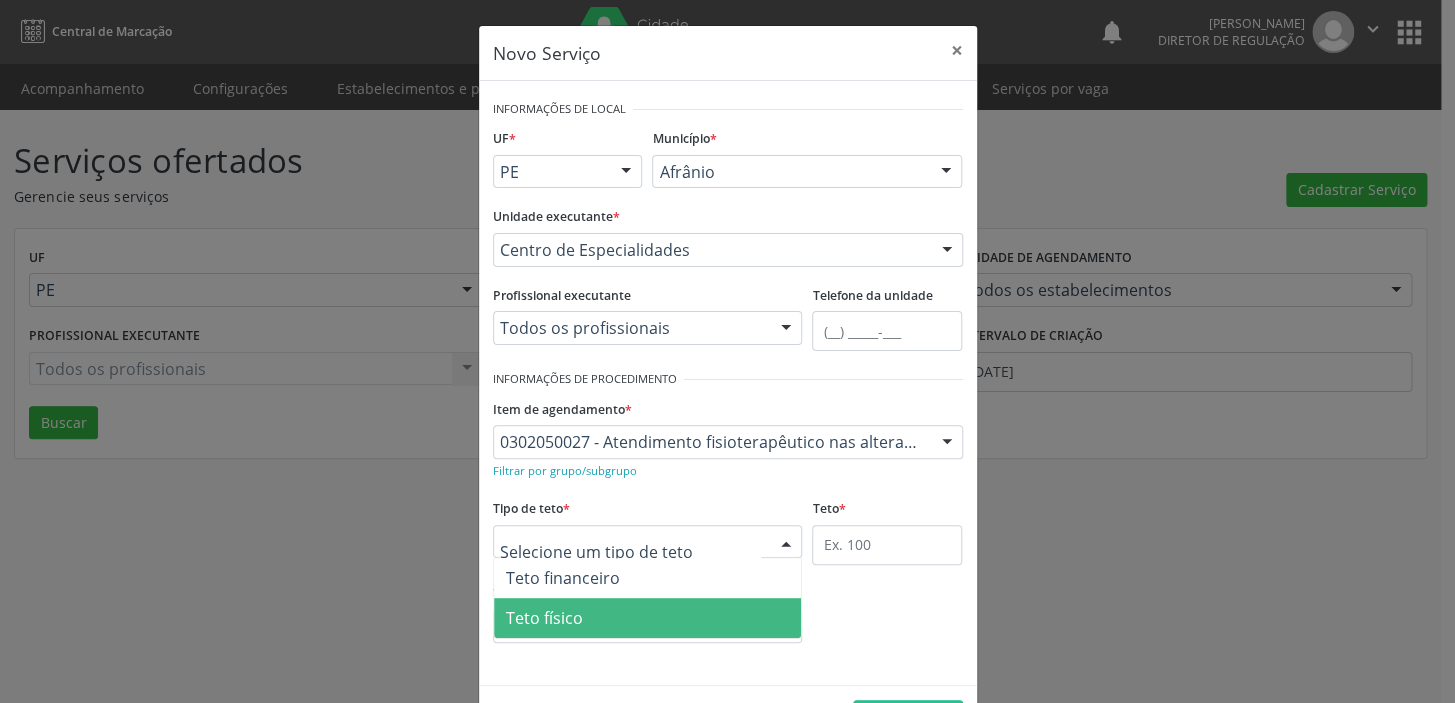 click on "Teto físico" at bounding box center (544, 618) 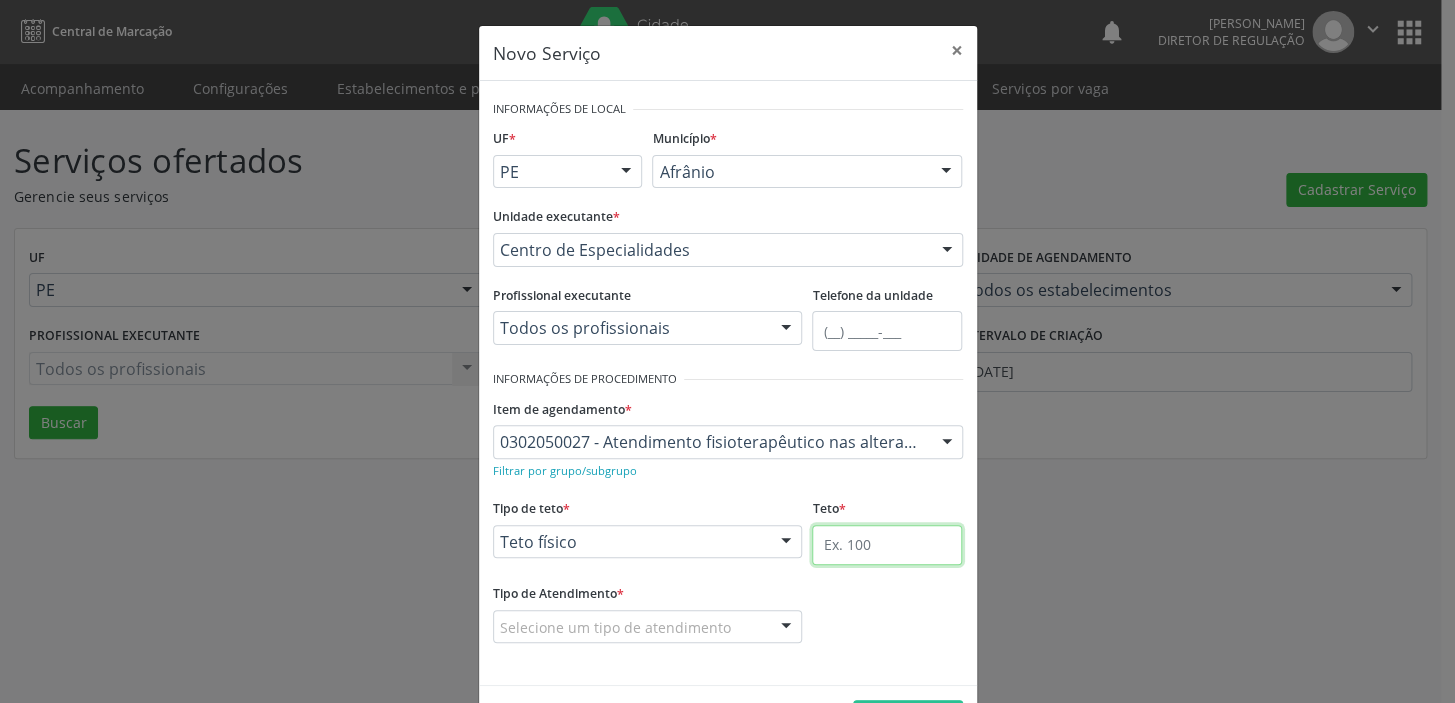 click at bounding box center (887, 545) 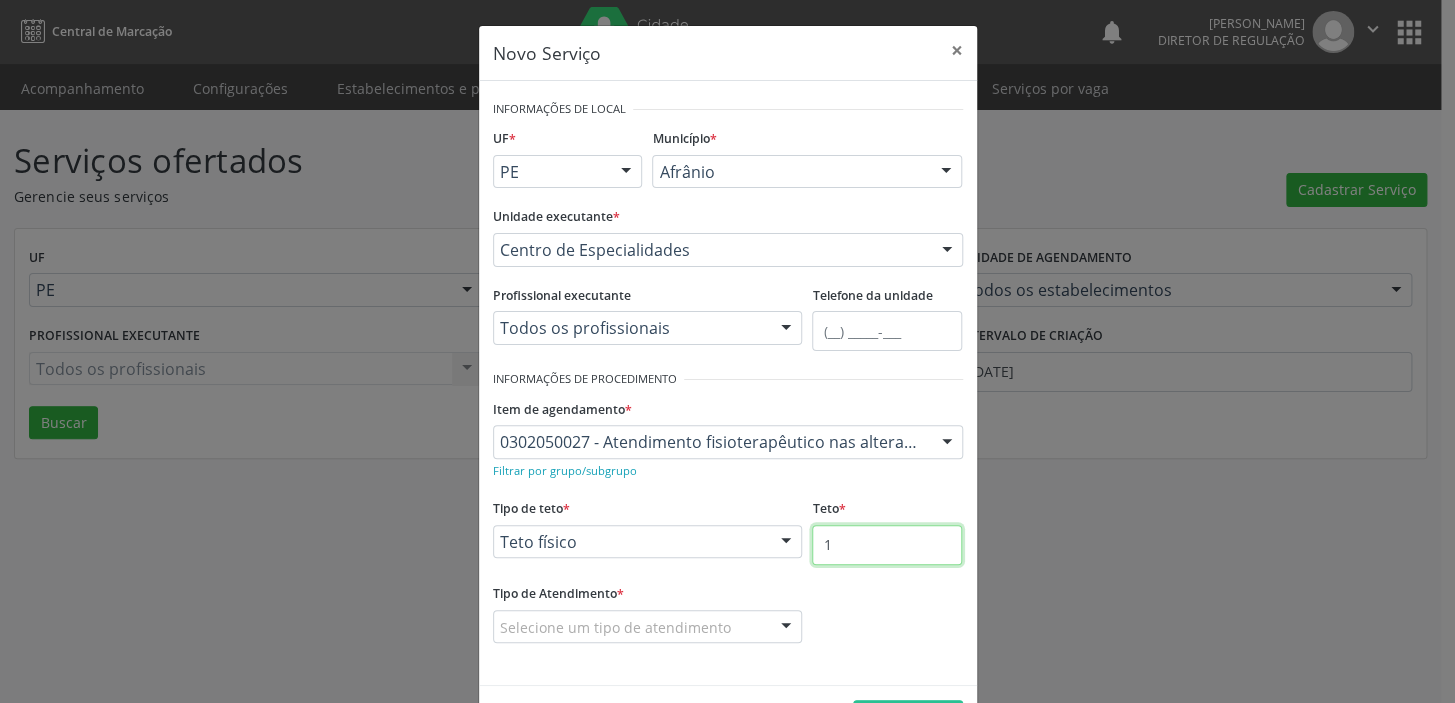 type on "1" 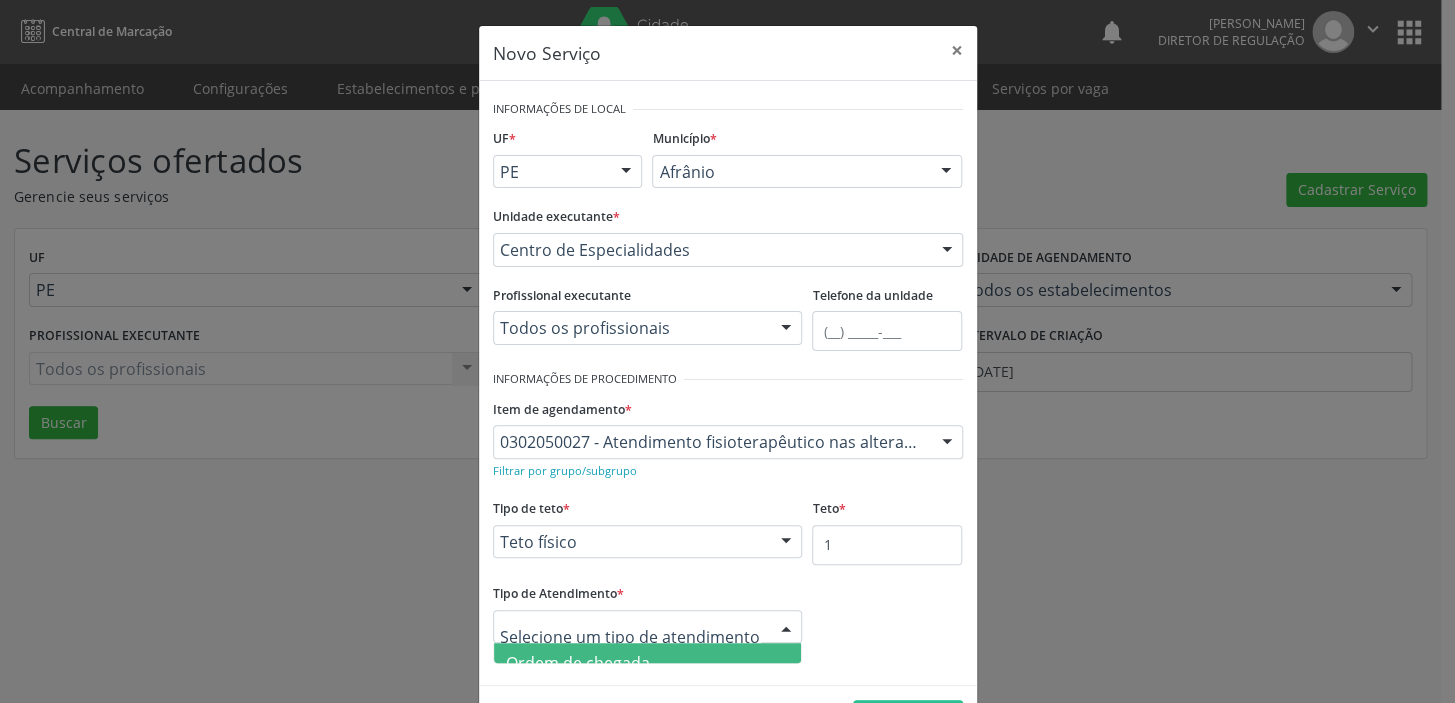 click on "Ordem de chegada" at bounding box center (578, 663) 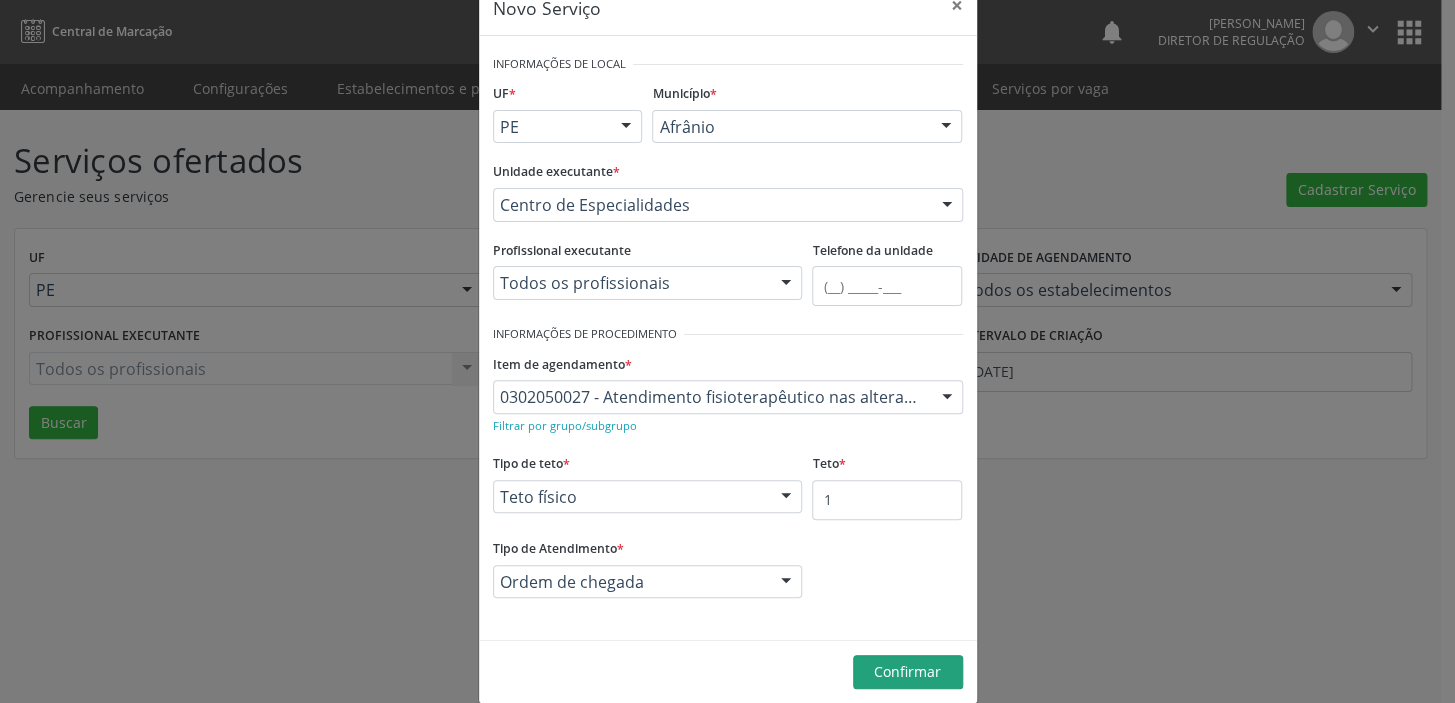 scroll, scrollTop: 69, scrollLeft: 0, axis: vertical 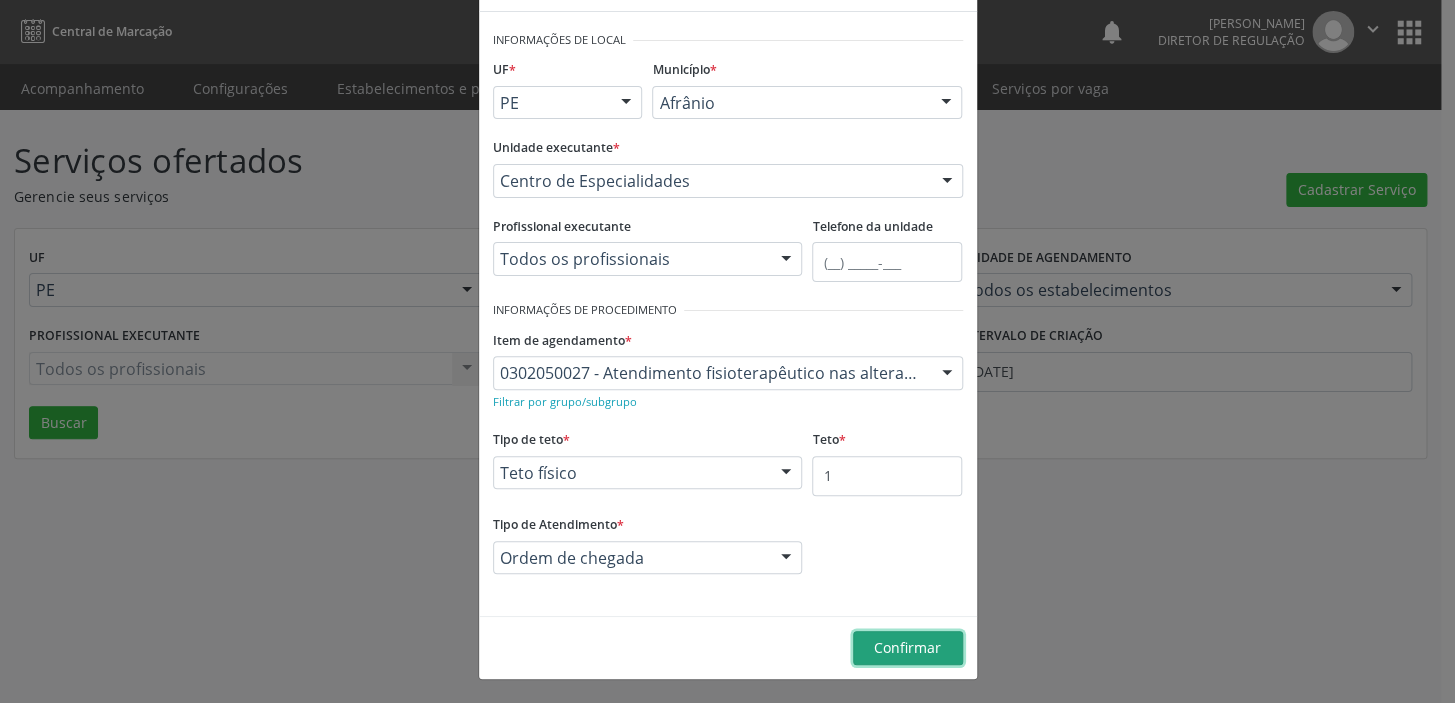 click on "Confirmar" at bounding box center [907, 647] 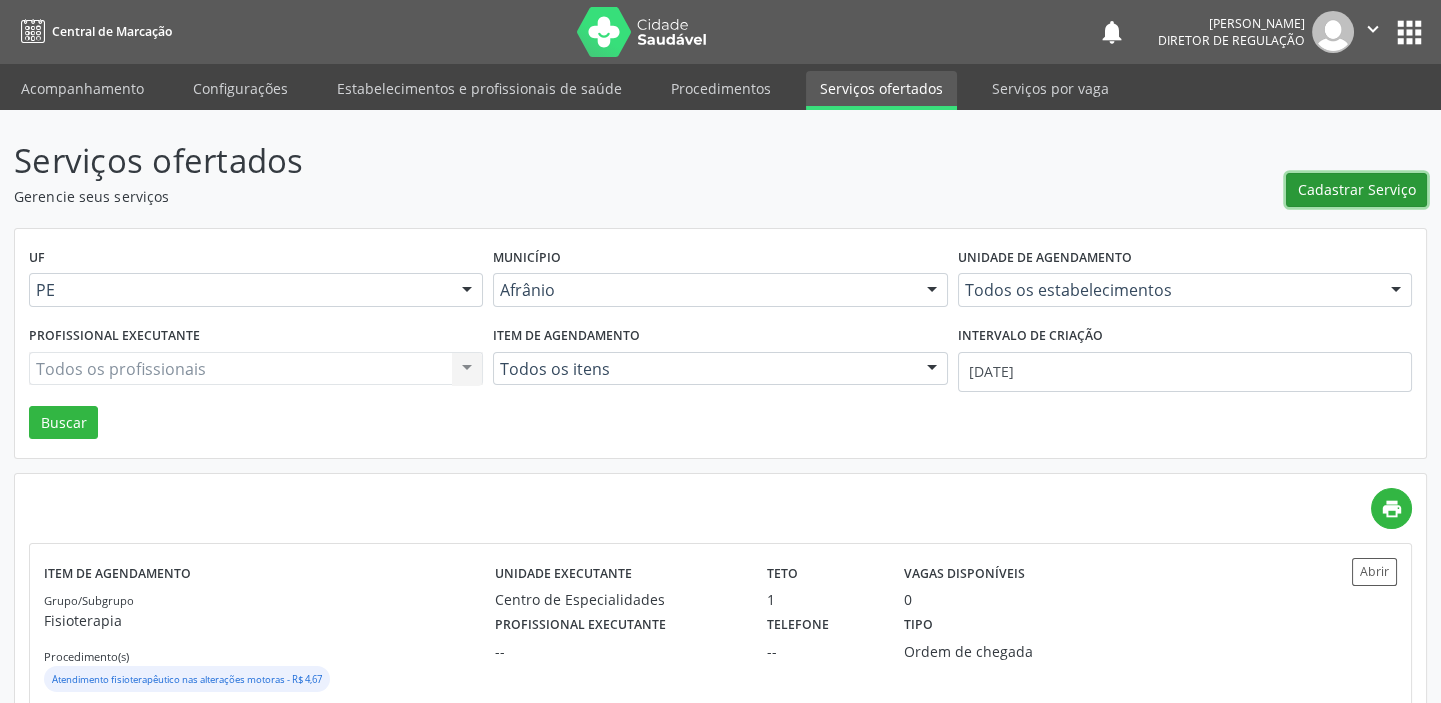 click on "Cadastrar Serviço" at bounding box center [1357, 189] 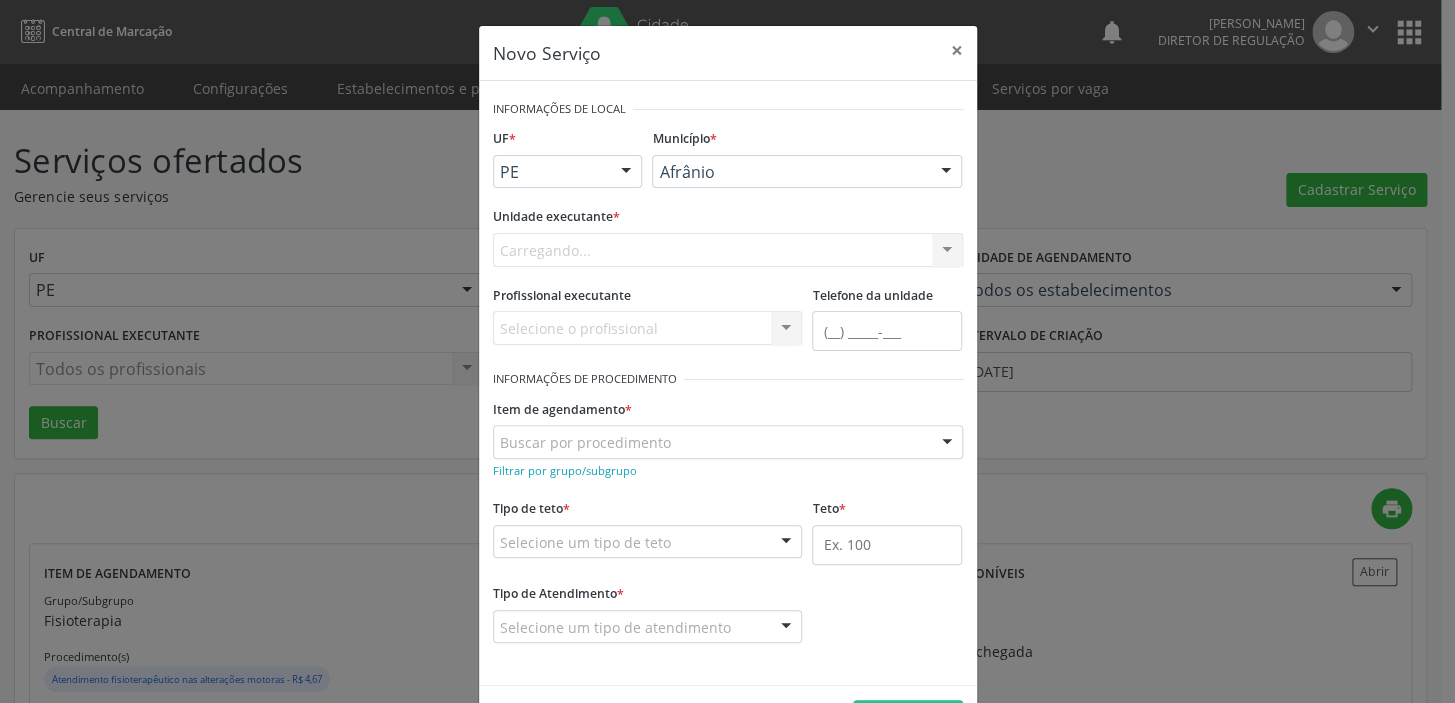 scroll, scrollTop: 0, scrollLeft: 0, axis: both 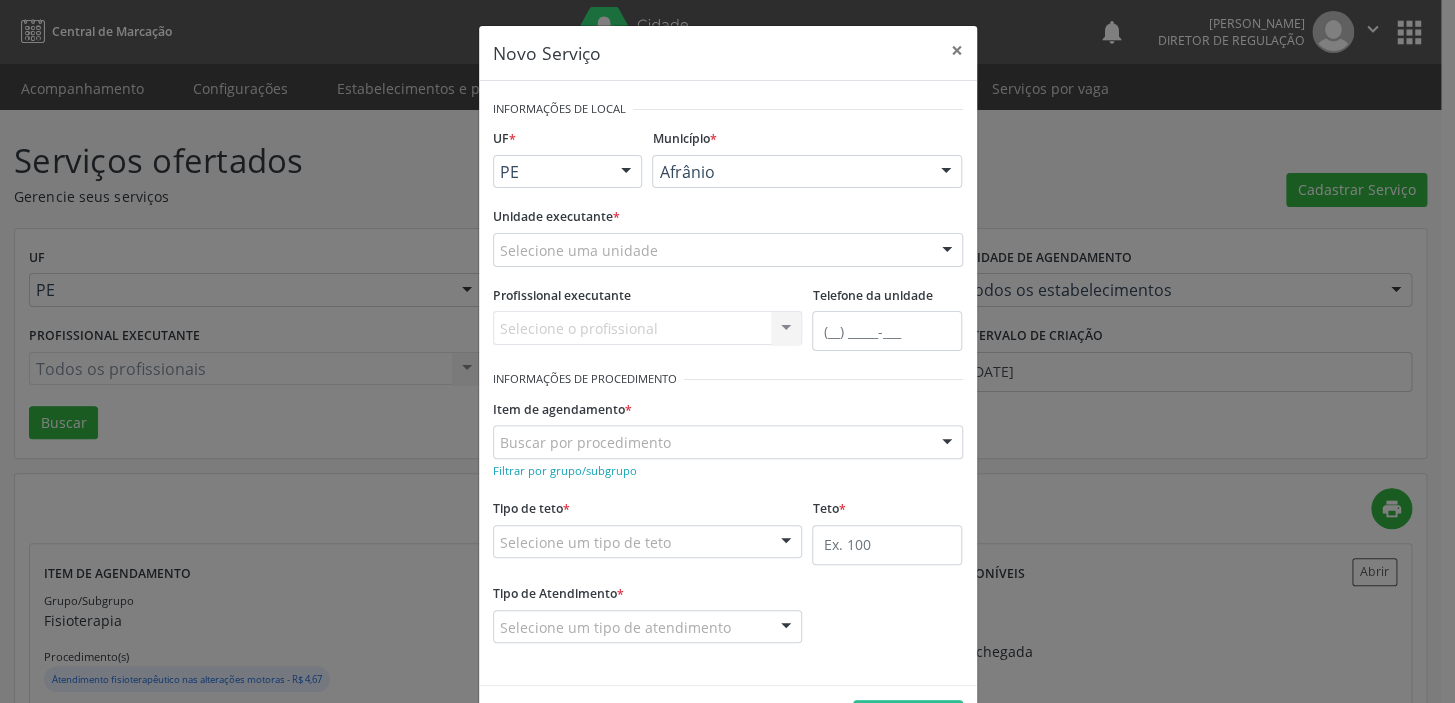 drag, startPoint x: 701, startPoint y: 168, endPoint x: 694, endPoint y: 208, distance: 40.60788 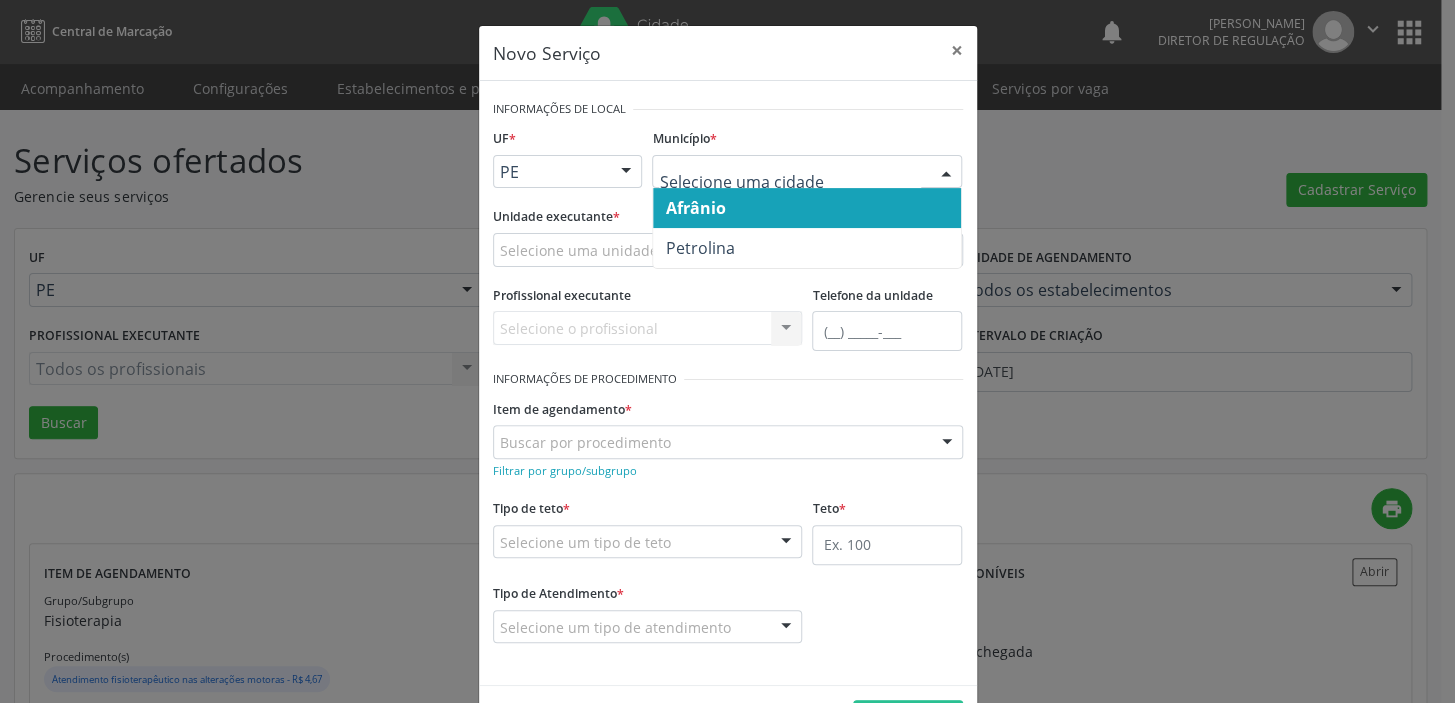 click on "Afrânio" at bounding box center (695, 208) 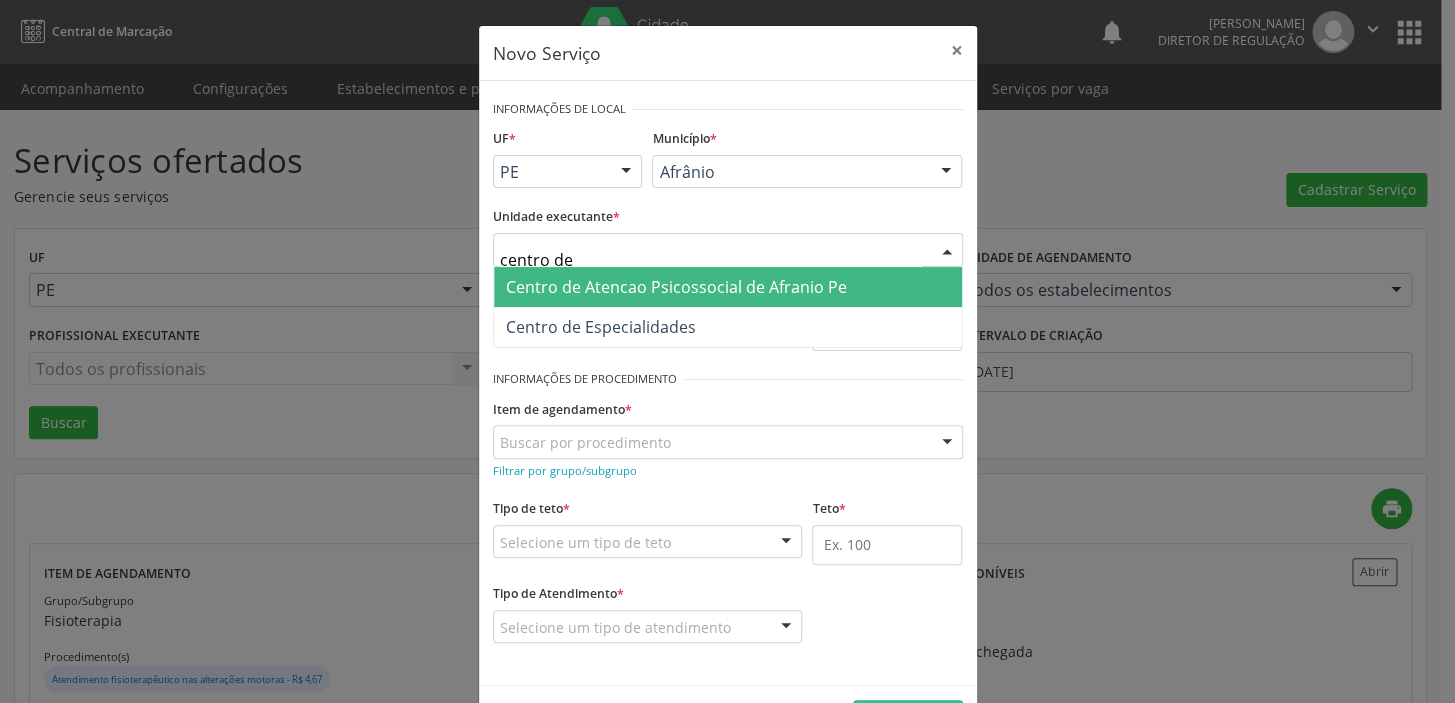 type on "centro de" 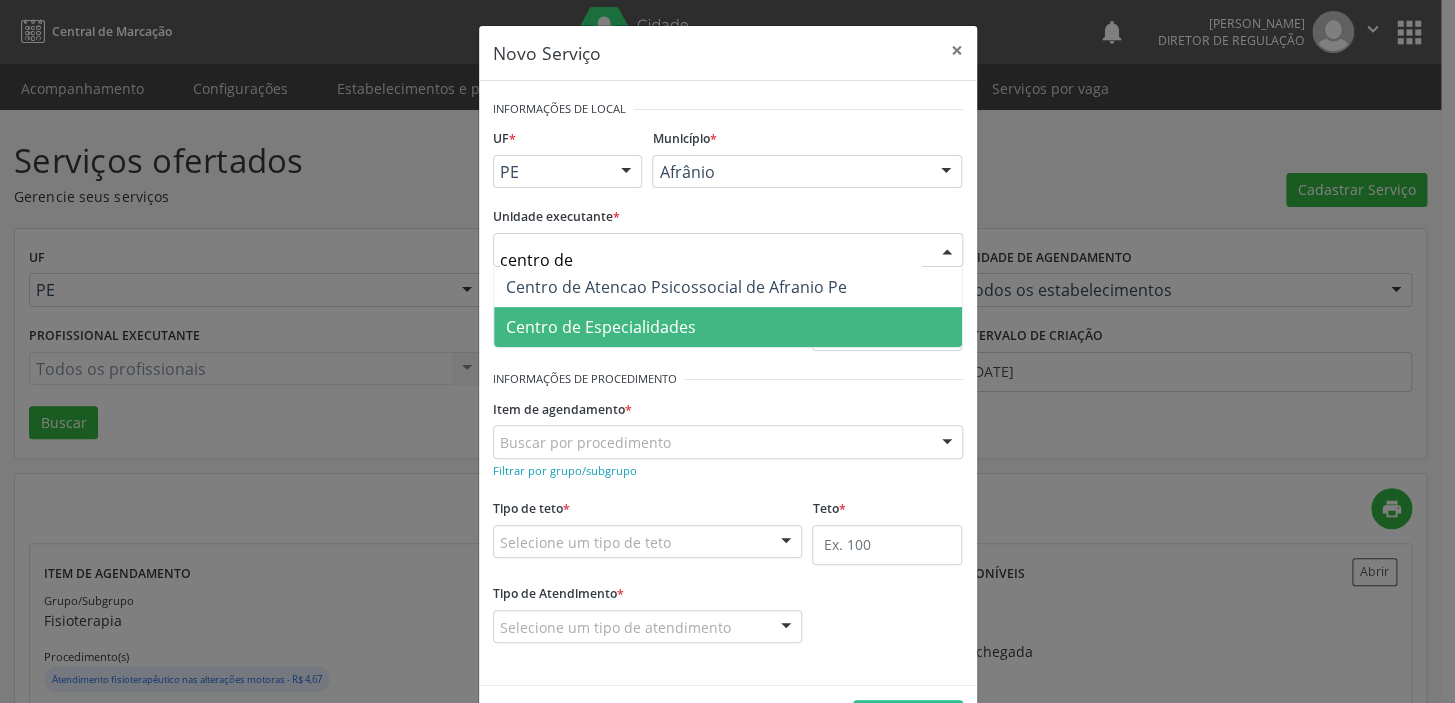 click on "Centro de Especialidades" at bounding box center (601, 327) 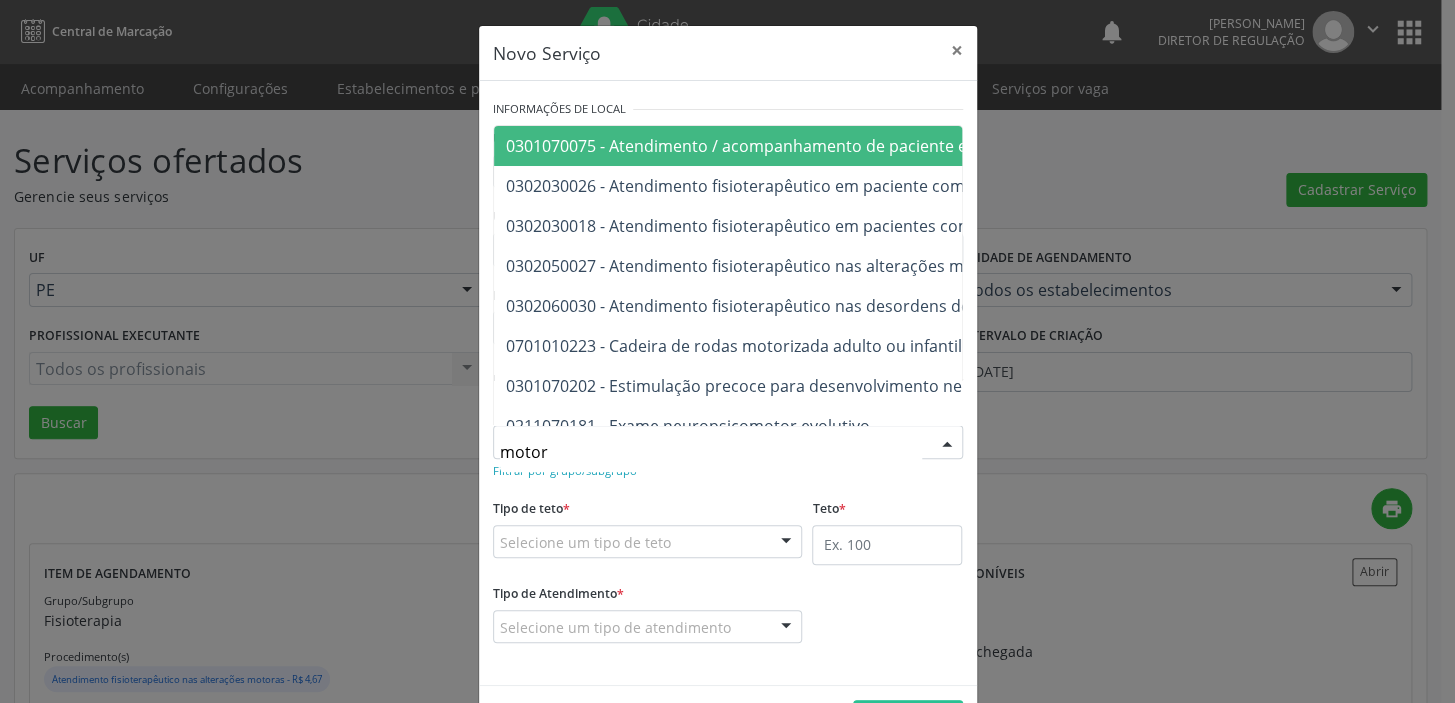 type on "motora" 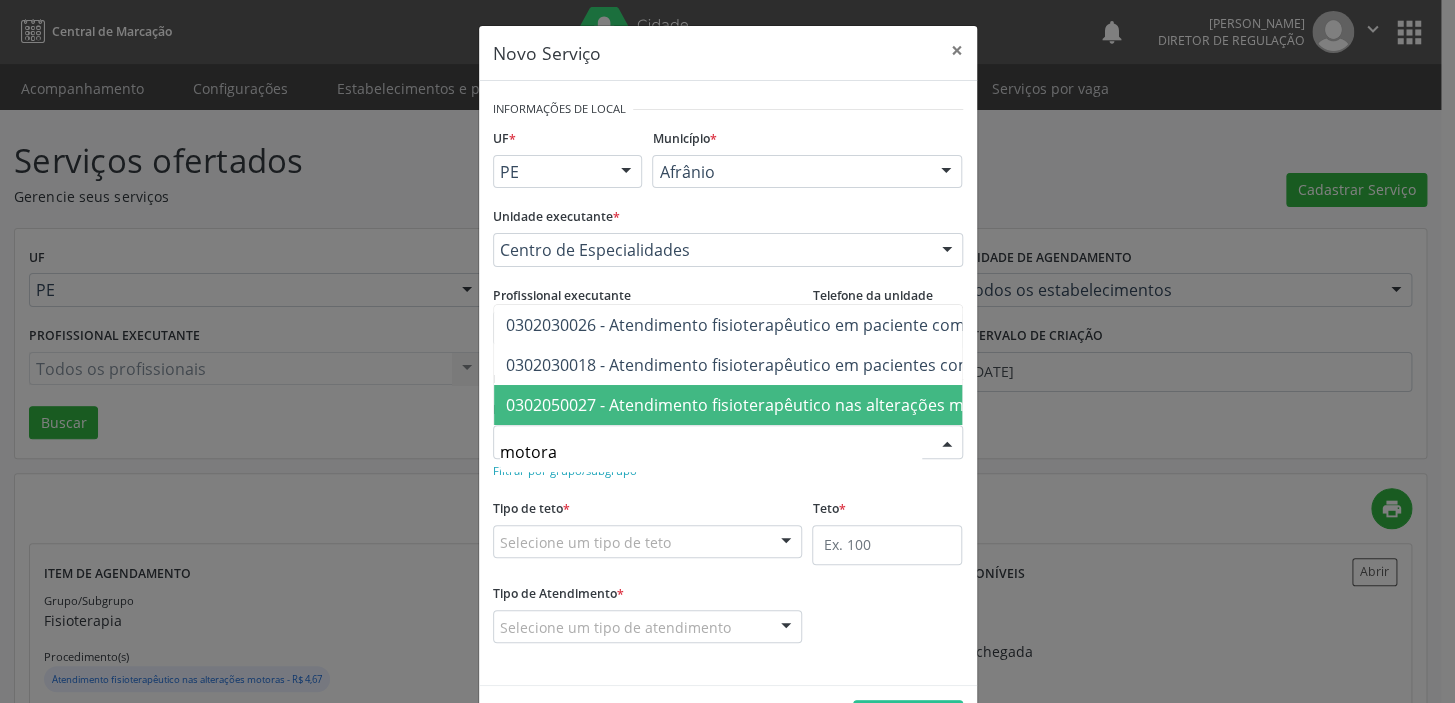 click on "0302050027 - Atendimento fisioterapêutico nas alterações motoras" at bounding box center [760, 405] 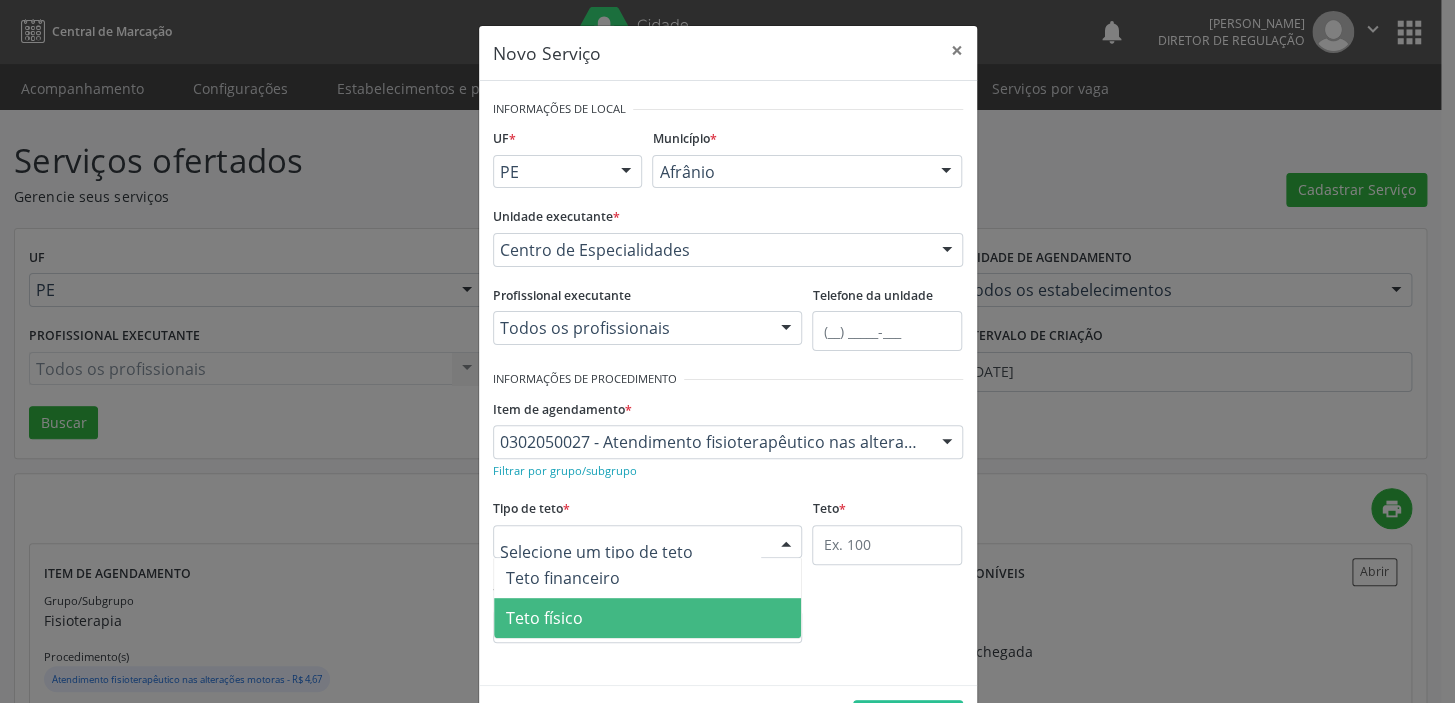click on "Teto físico" at bounding box center (544, 618) 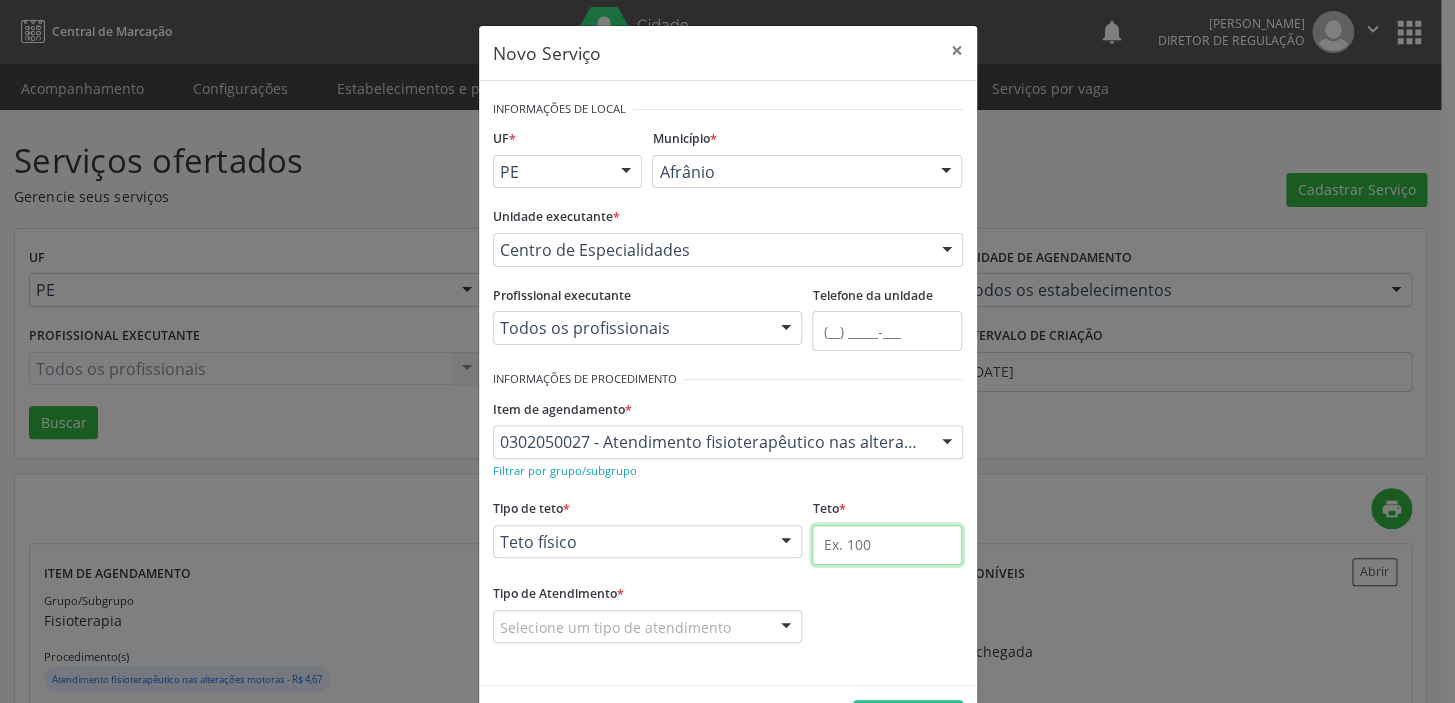 click at bounding box center (887, 545) 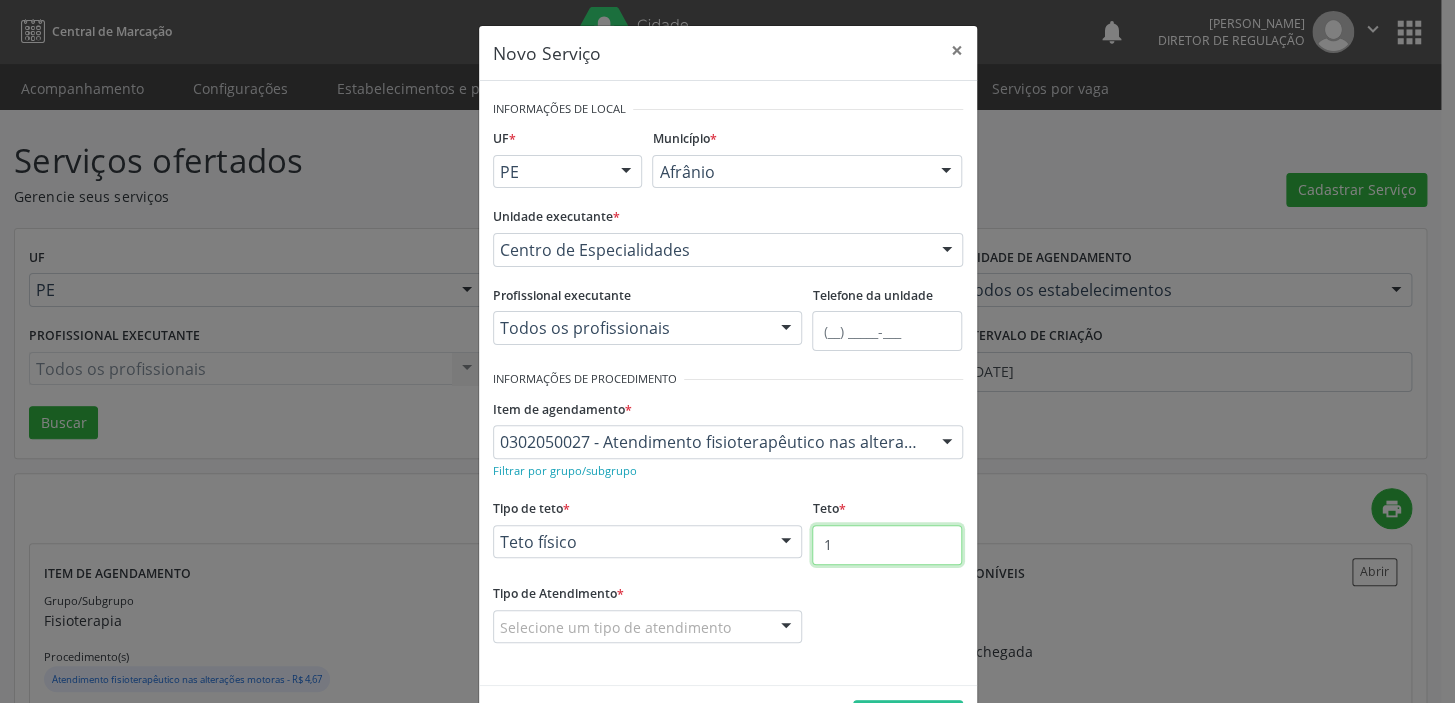 type on "1" 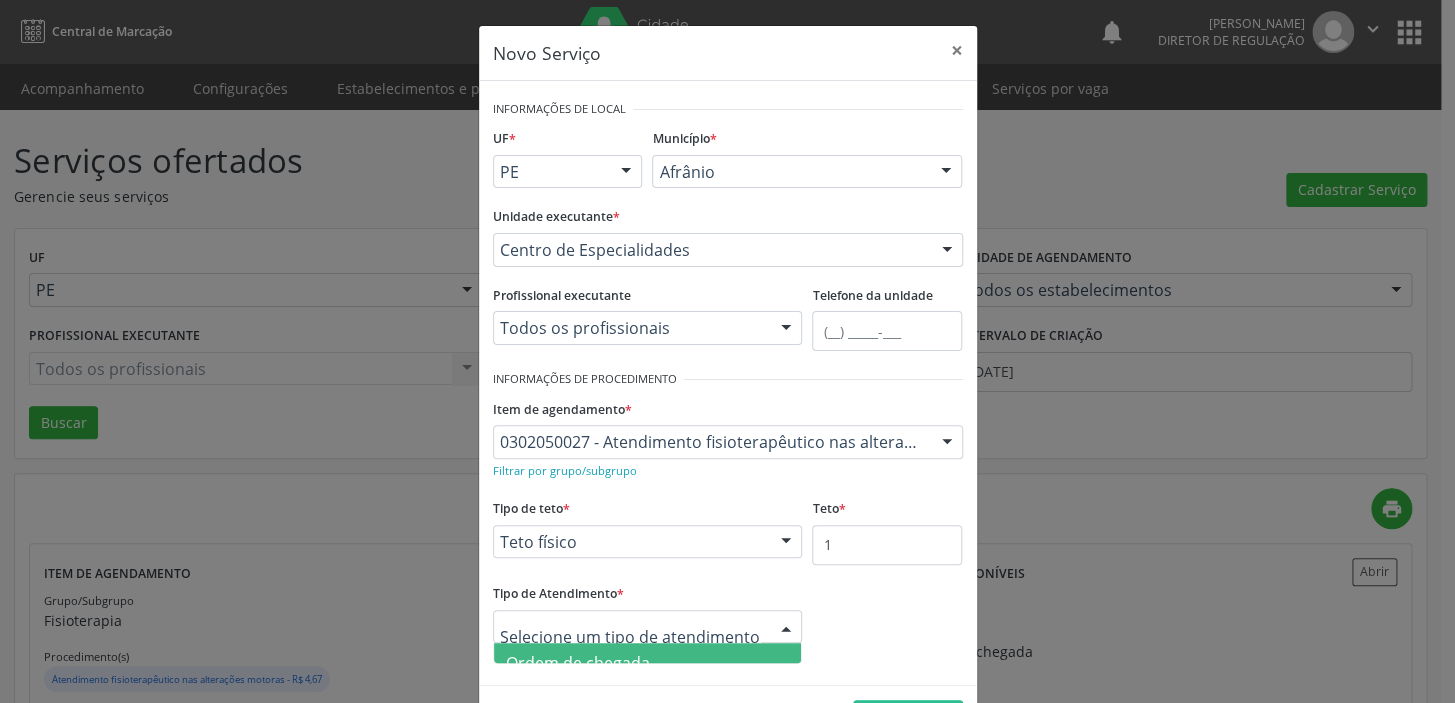 click on "Ordem de chegada" at bounding box center [578, 663] 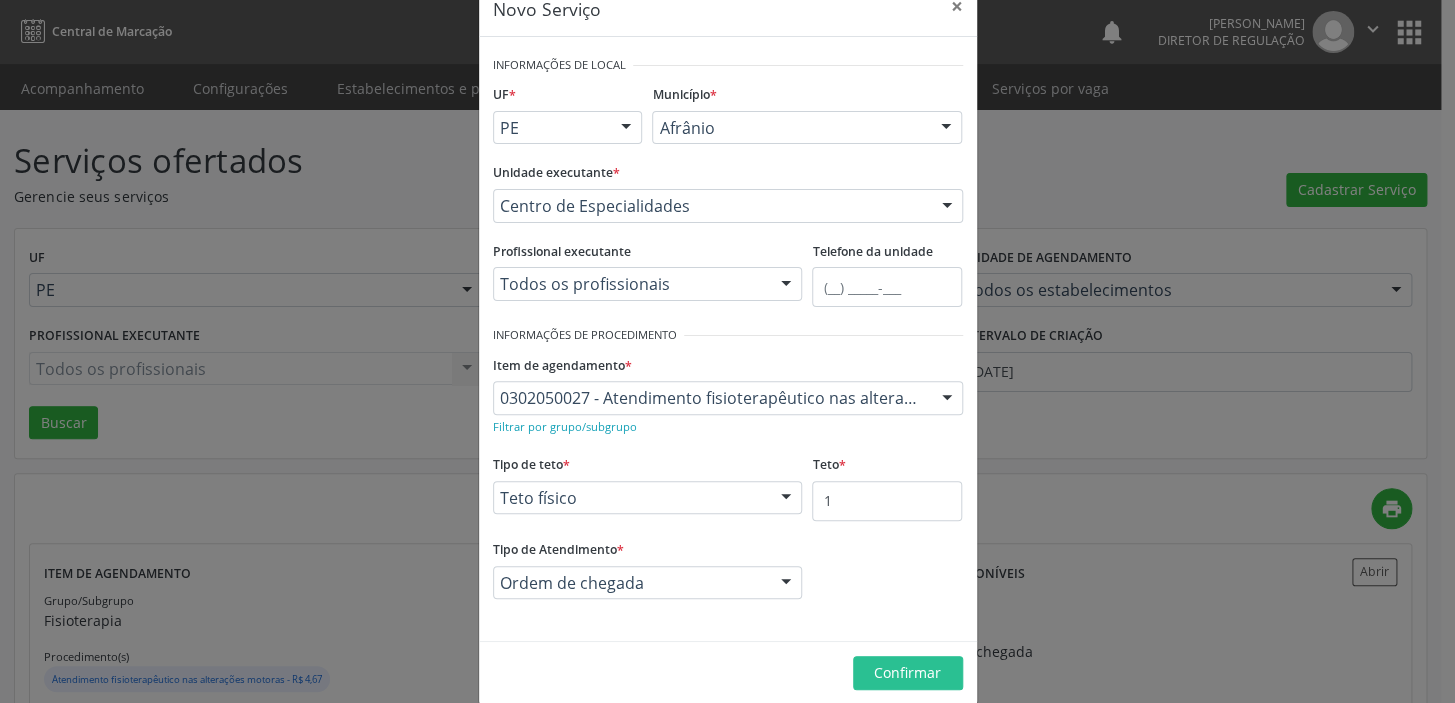 scroll, scrollTop: 69, scrollLeft: 0, axis: vertical 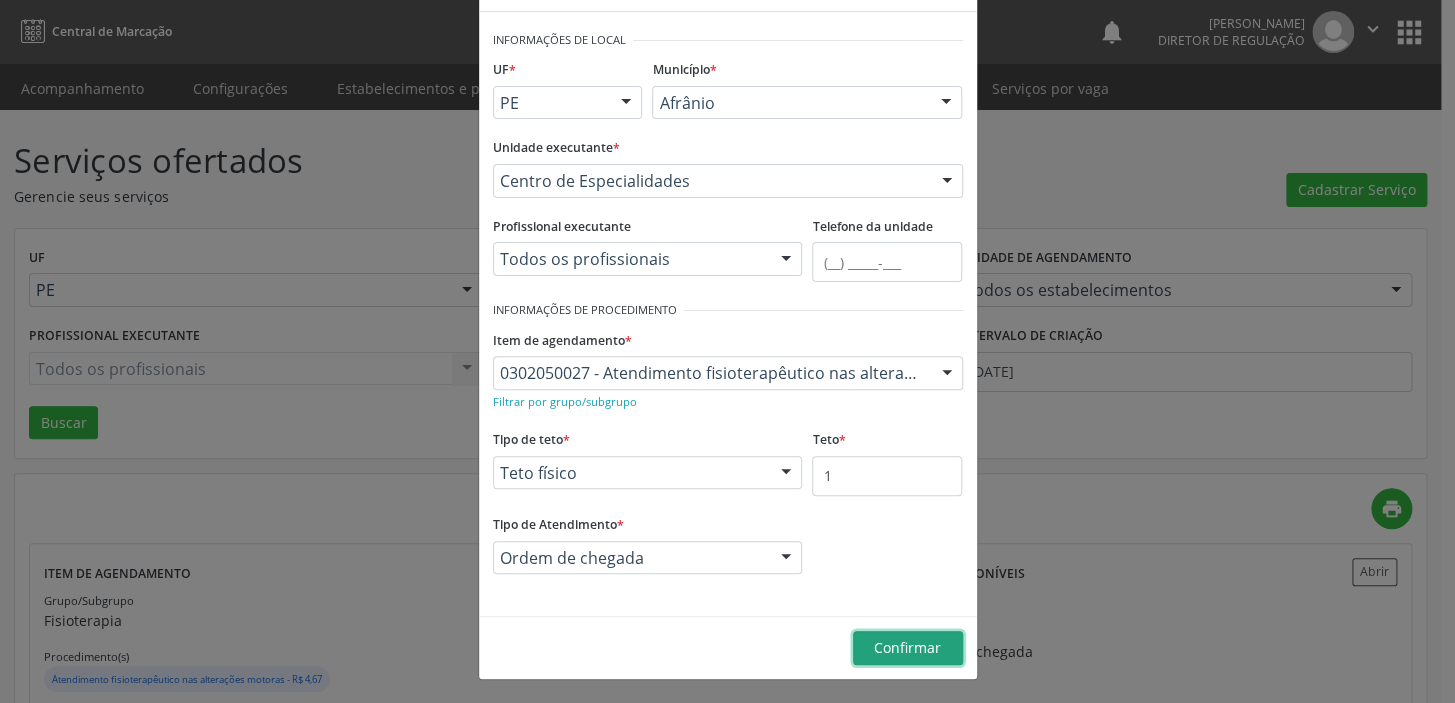 click on "Confirmar" at bounding box center (908, 648) 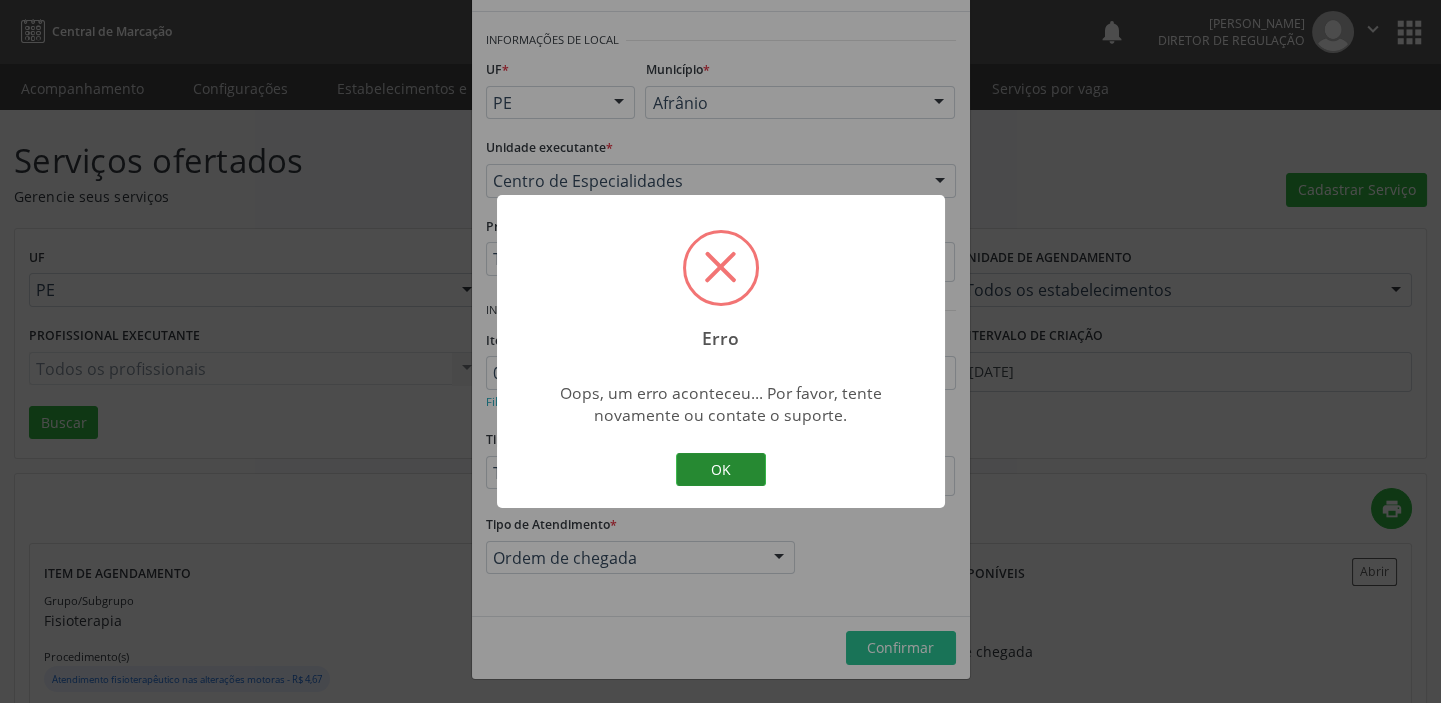 click on "OK" at bounding box center (721, 470) 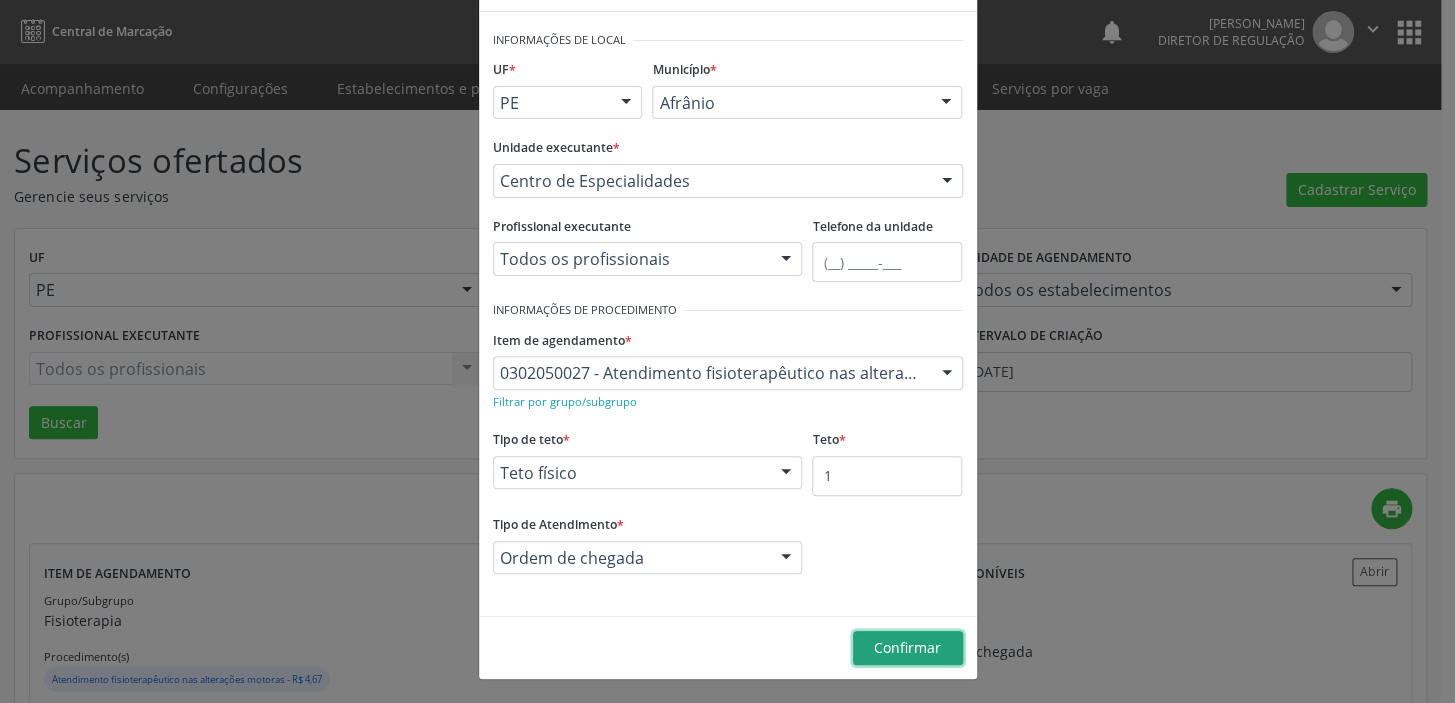 click on "Confirmar" at bounding box center [907, 647] 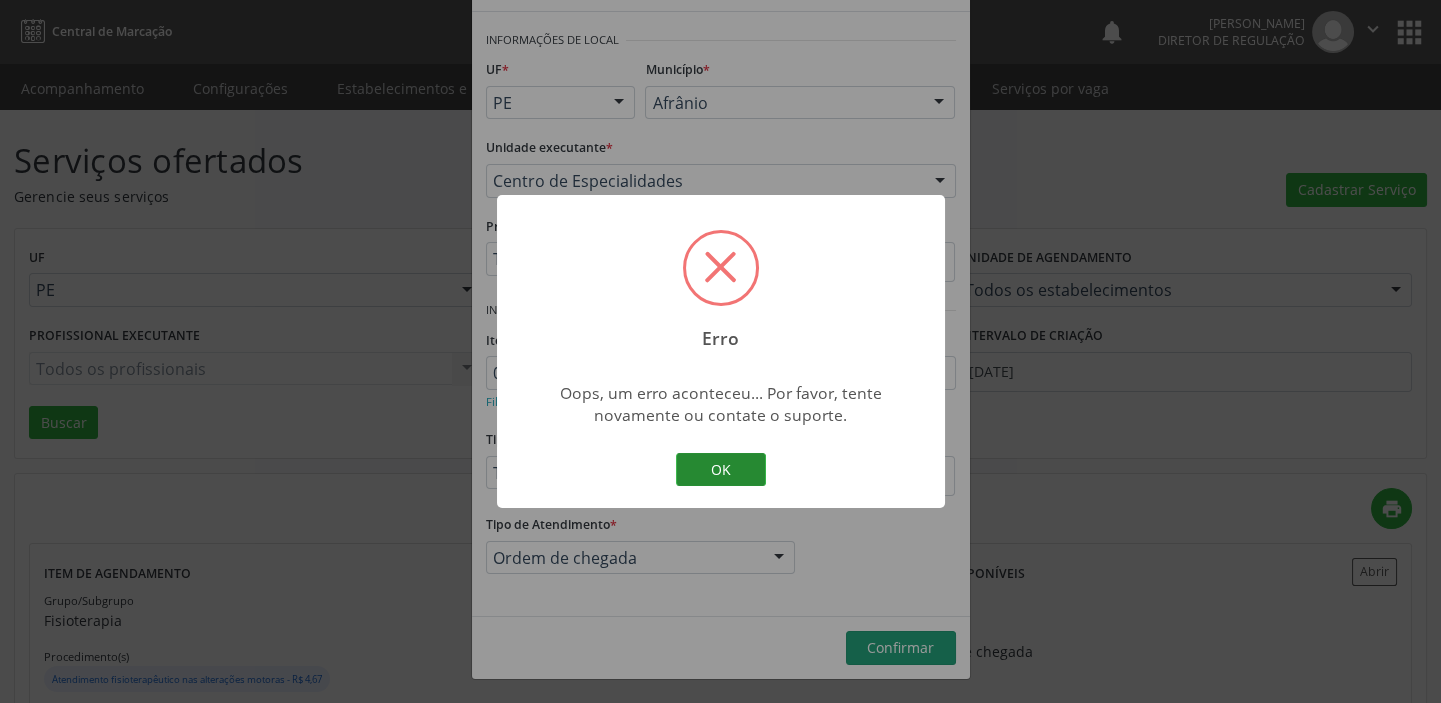 click on "OK" at bounding box center [721, 470] 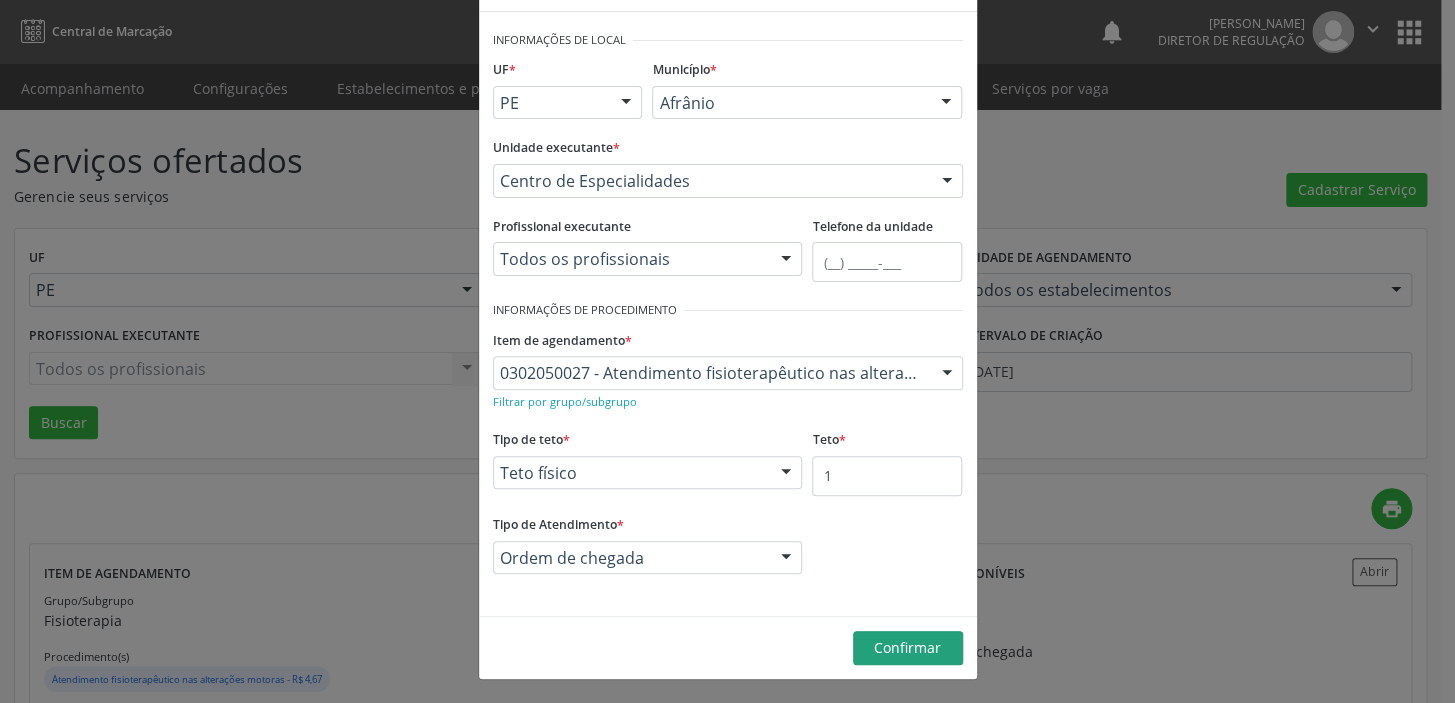 click on "Novo Serviço × Informações de Local
UF
*
PE         BA   PE
Nenhum resultado encontrado para: "   "
Não há nenhuma opção para ser exibida.
Município
*
Afrânio         Afrânio   Petrolina
Nenhum resultado encontrado para: "   "
Não há nenhuma opção para ser exibida.
Unidade executante
*
Centro de Especialidades         Academia da Saude de Afranio   Academia da Saude do Bairro Roberto Luis   Academia da Saude do Distrito de Cachoeira do Roberto   Academia da Saude do Distrito de Extrema   Academia da Saude do Jose Ramos   Alves Landim   Ambulatorio Municipal de Saude   Caf Central de Abastecimento Farmaceutico   Centro de Atencao Psicossocial de Afranio Pe   Centro de Especialidades   Cime   Cuidar   Equipe de Atencao Basica Prisional Tipo I com Saude Mental   Esf Ana Coelho Nonato   Esf Custodia Maria da Conceicao   Esf Isabel Gomes   Esf Jose Ramos" at bounding box center [727, 351] 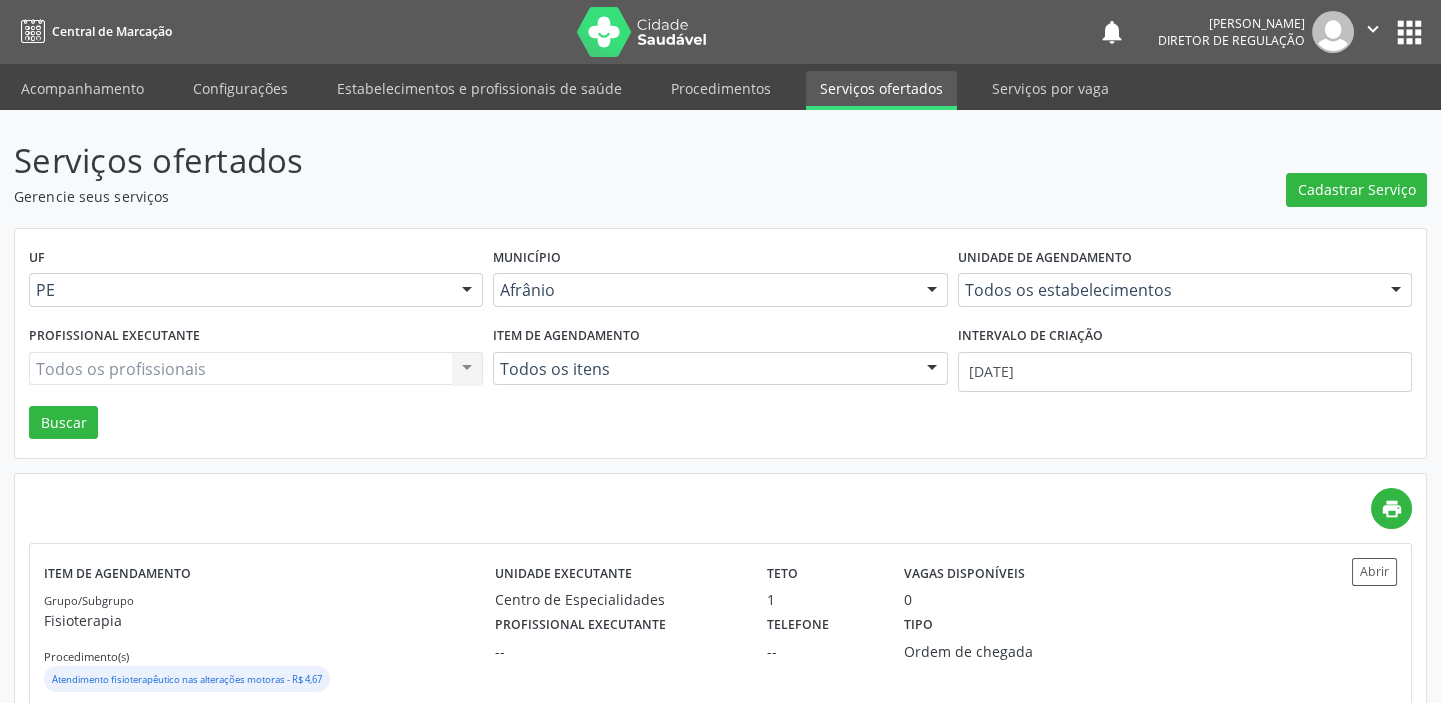 click on "Cadastrar Serviço" at bounding box center (1356, 171) 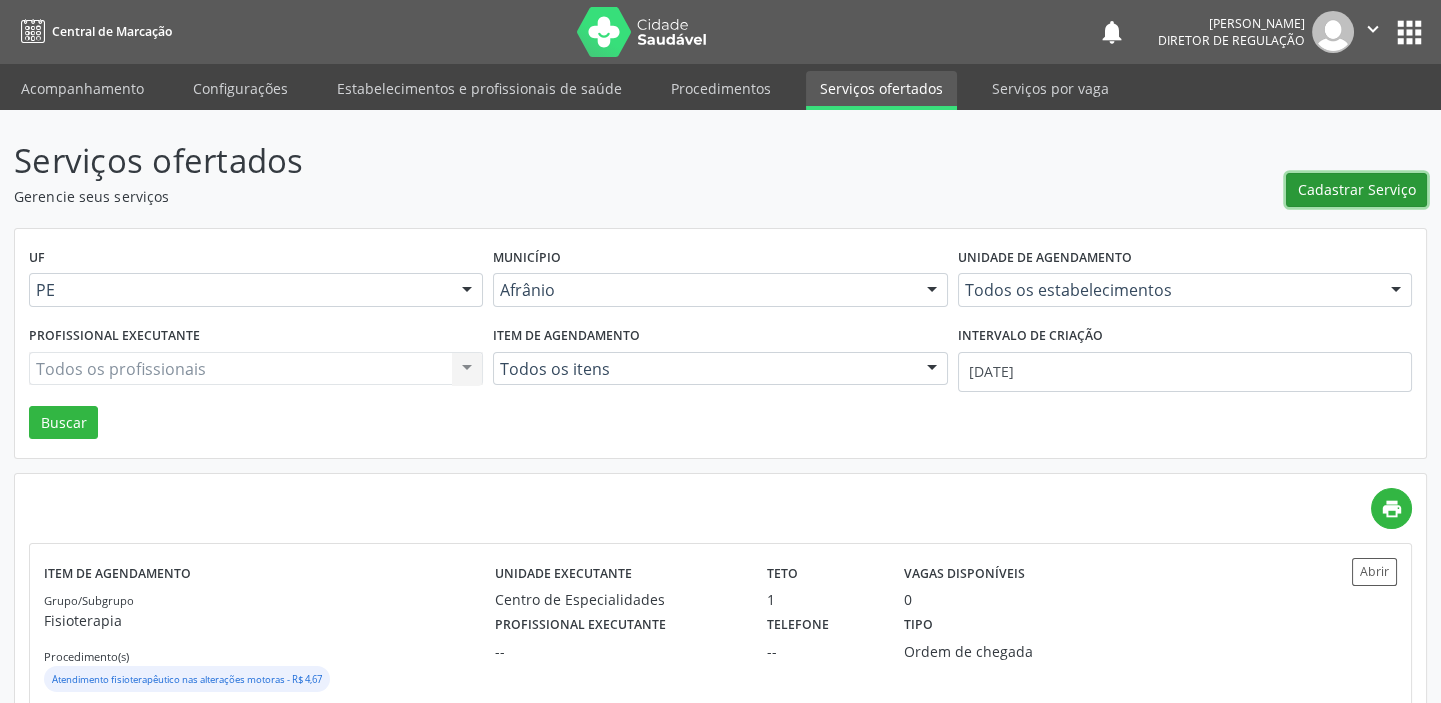 click on "Cadastrar Serviço" at bounding box center [1357, 189] 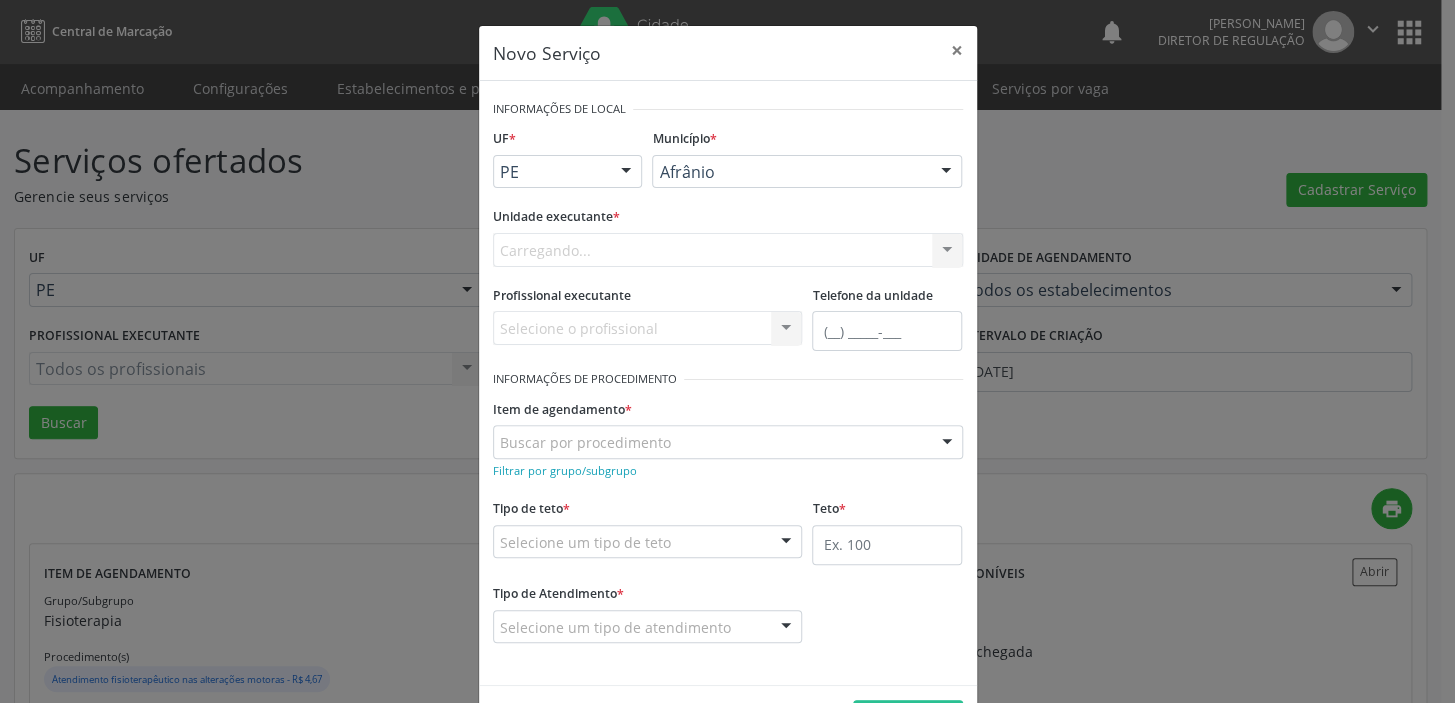 scroll, scrollTop: 0, scrollLeft: 0, axis: both 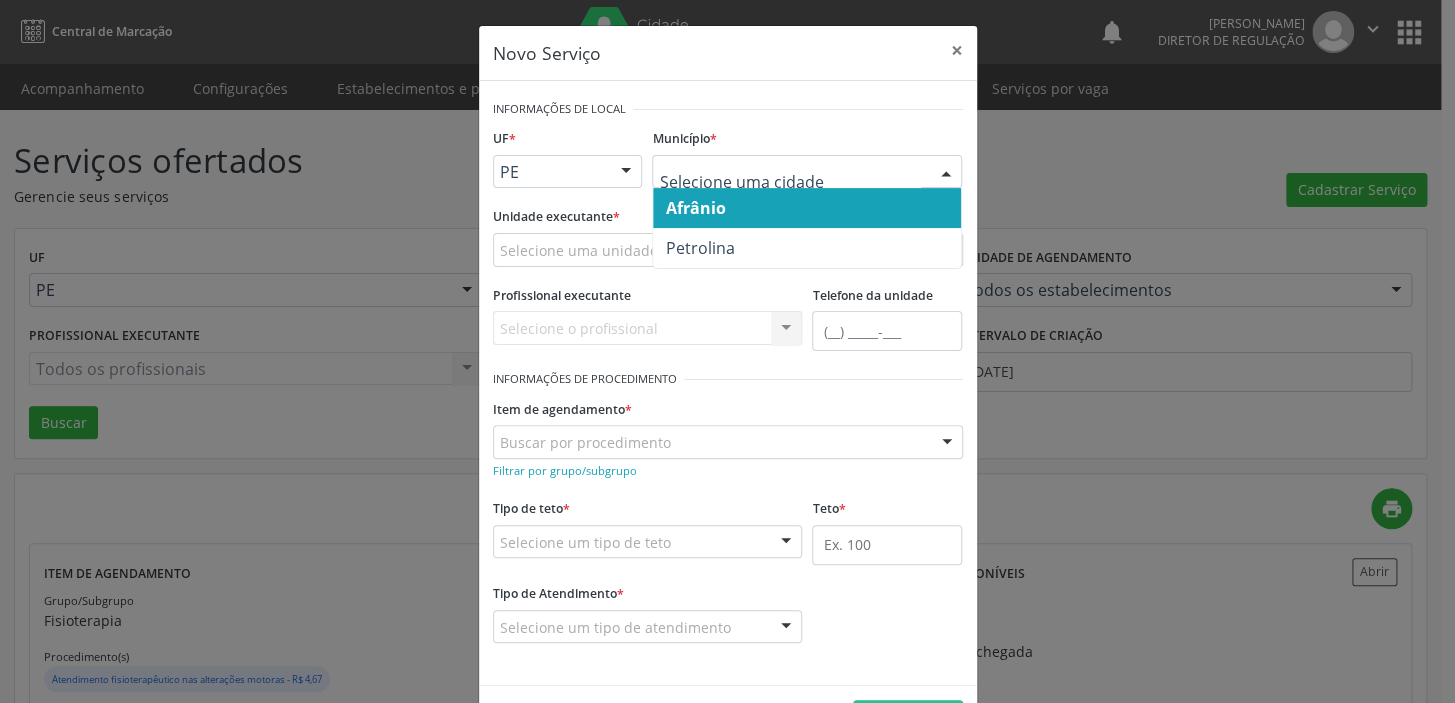 click on "Afrânio" at bounding box center (807, 208) 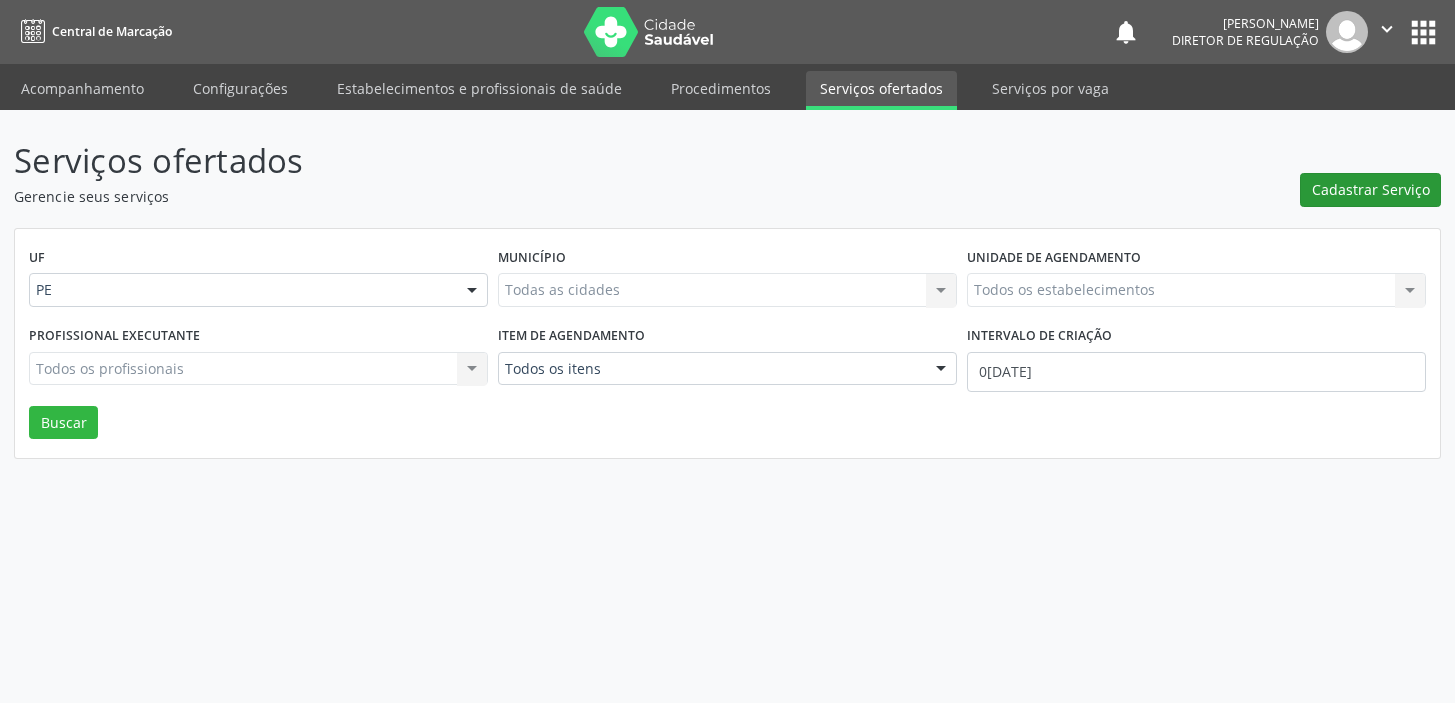 scroll, scrollTop: 0, scrollLeft: 0, axis: both 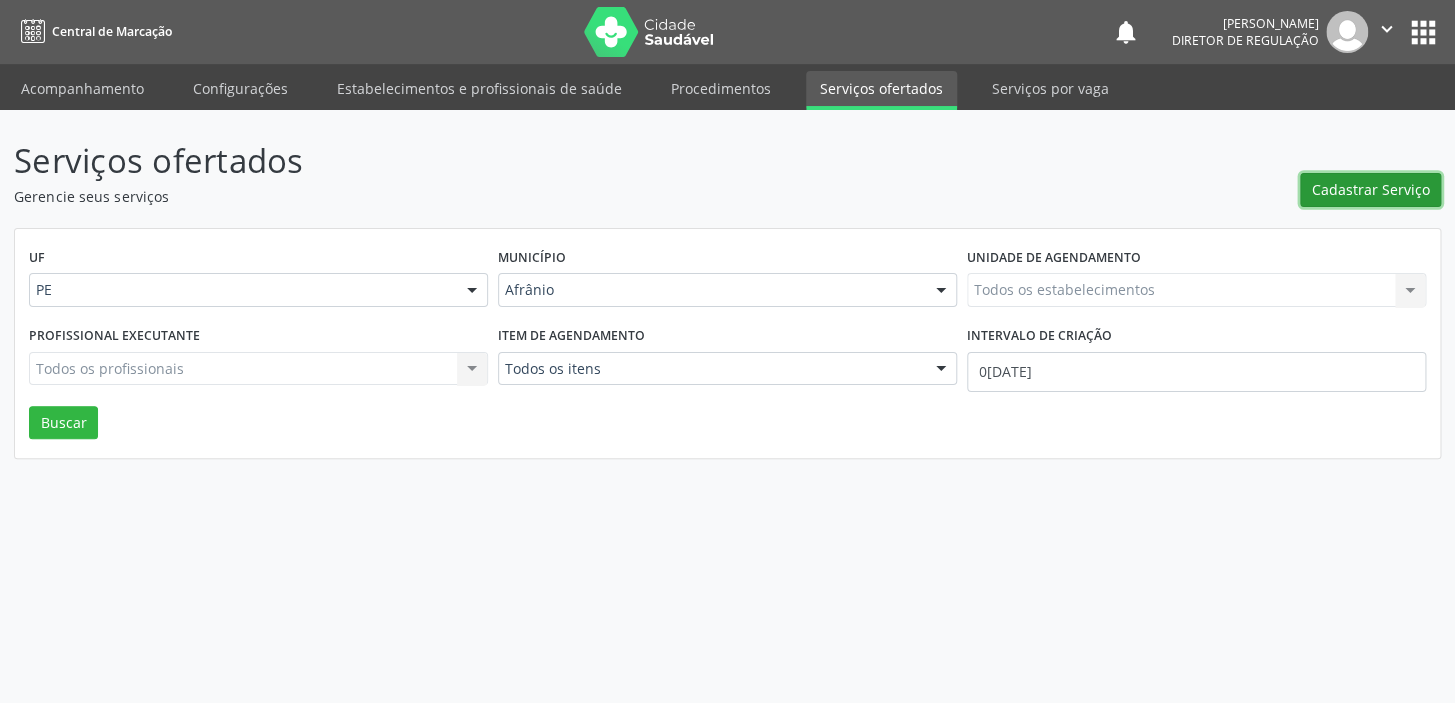 click on "Cadastrar Serviço" at bounding box center [1371, 189] 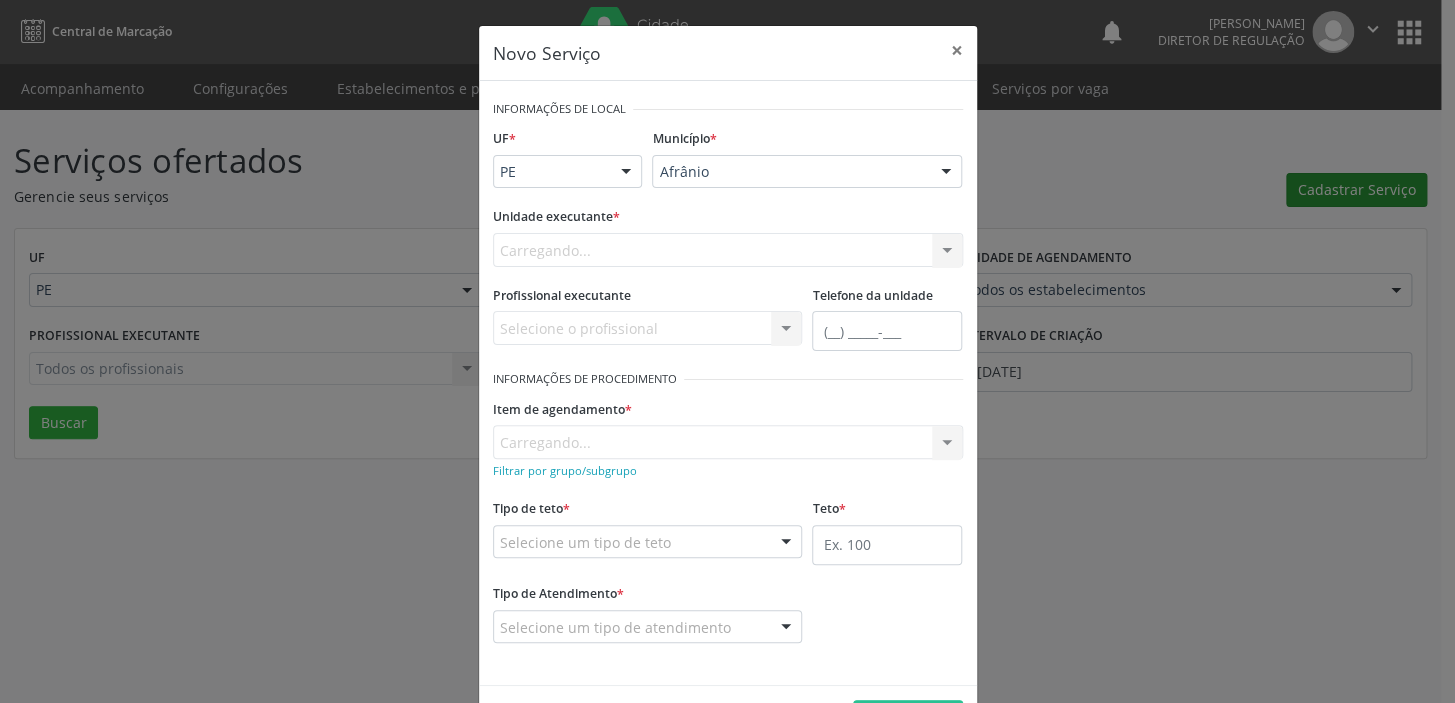 scroll, scrollTop: 0, scrollLeft: 0, axis: both 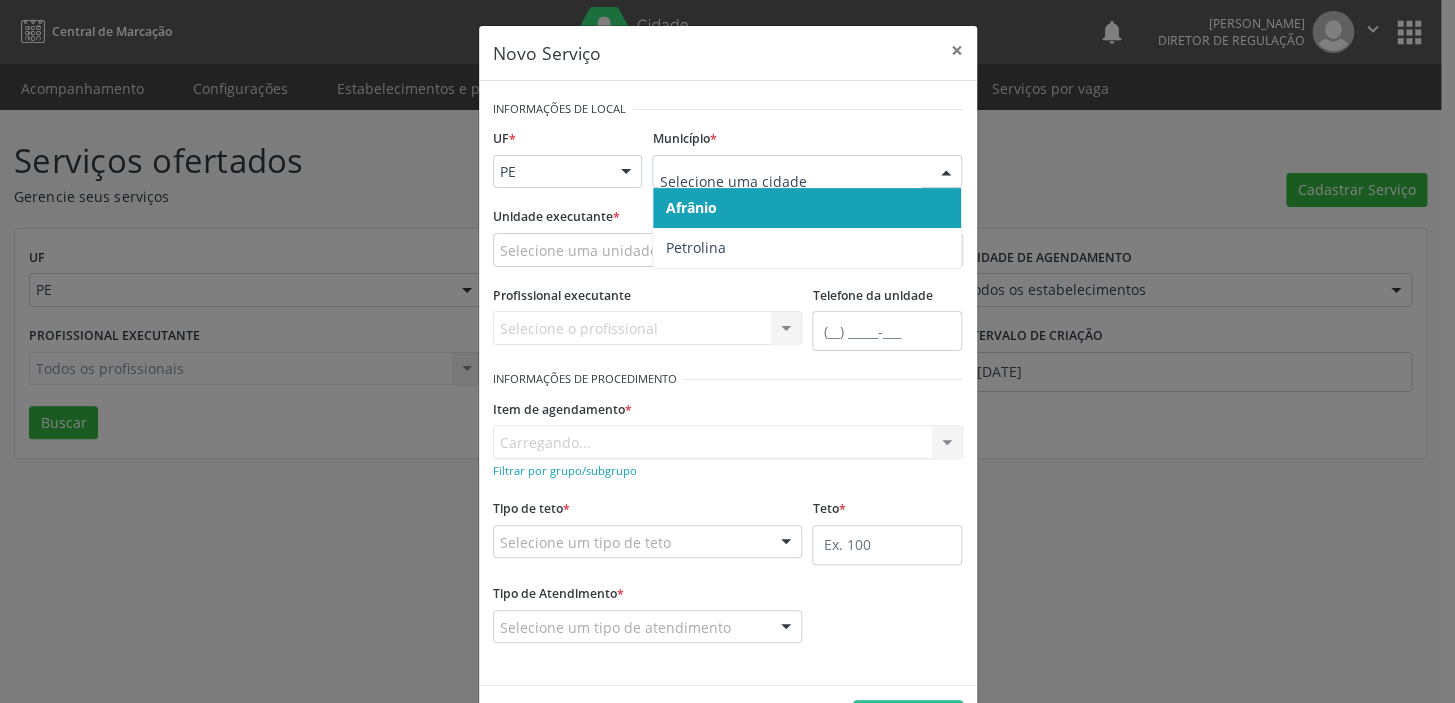 click on "Afrânio" at bounding box center [807, 208] 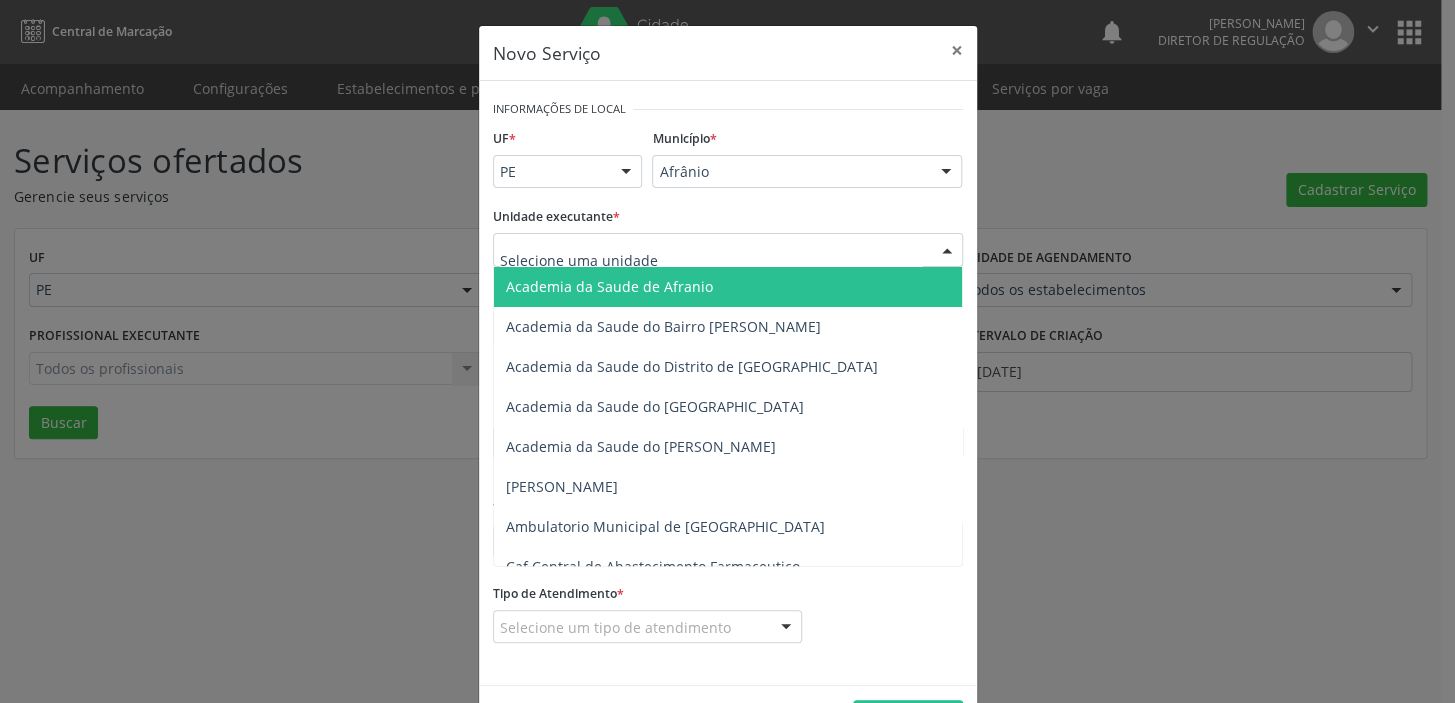 click at bounding box center [728, 250] 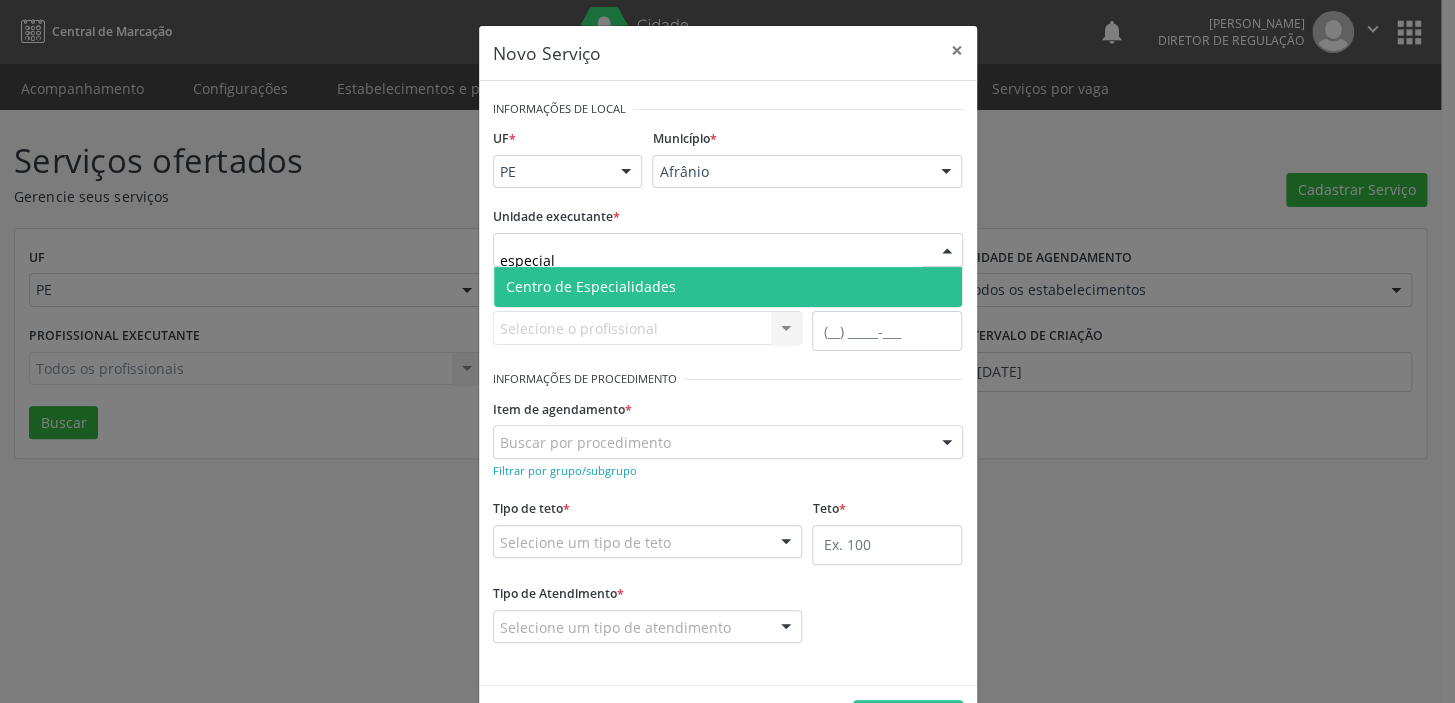 type on "especiali" 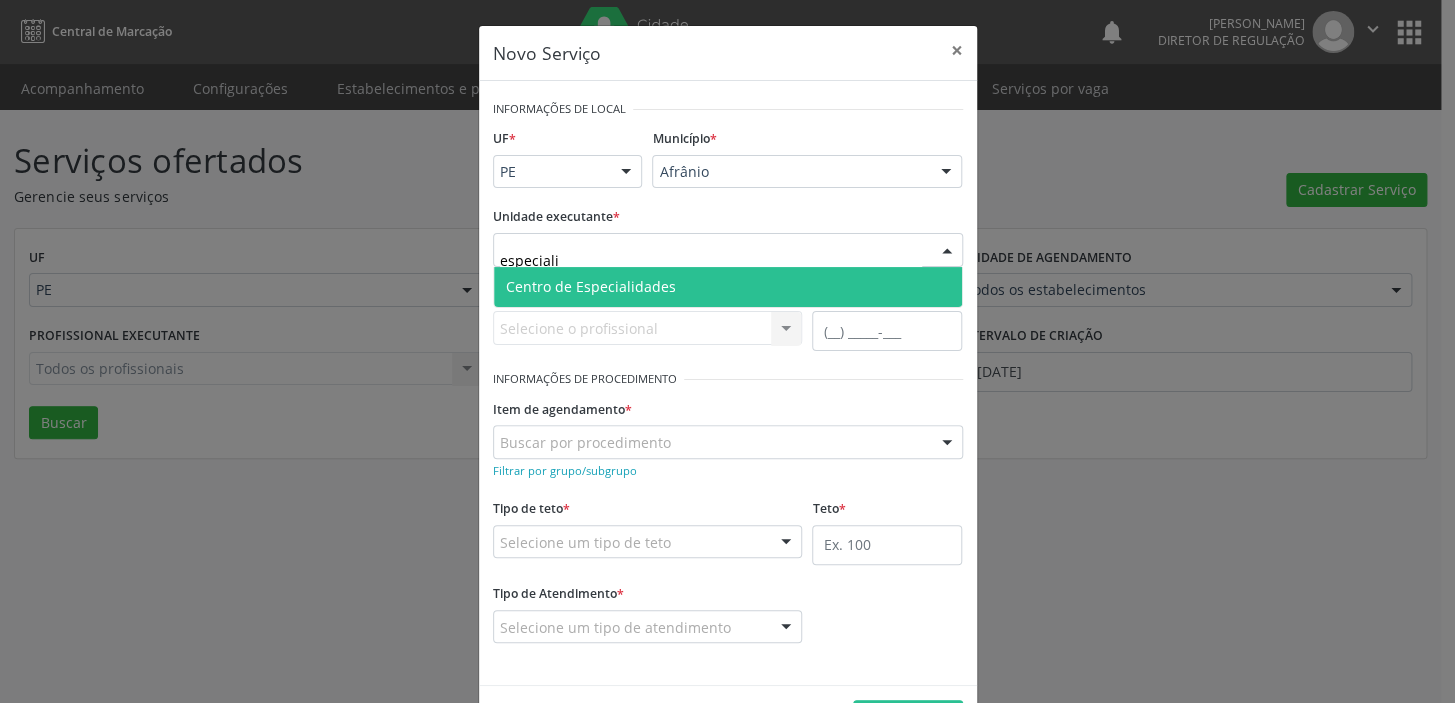 click on "Centro de Especialidades" at bounding box center [591, 286] 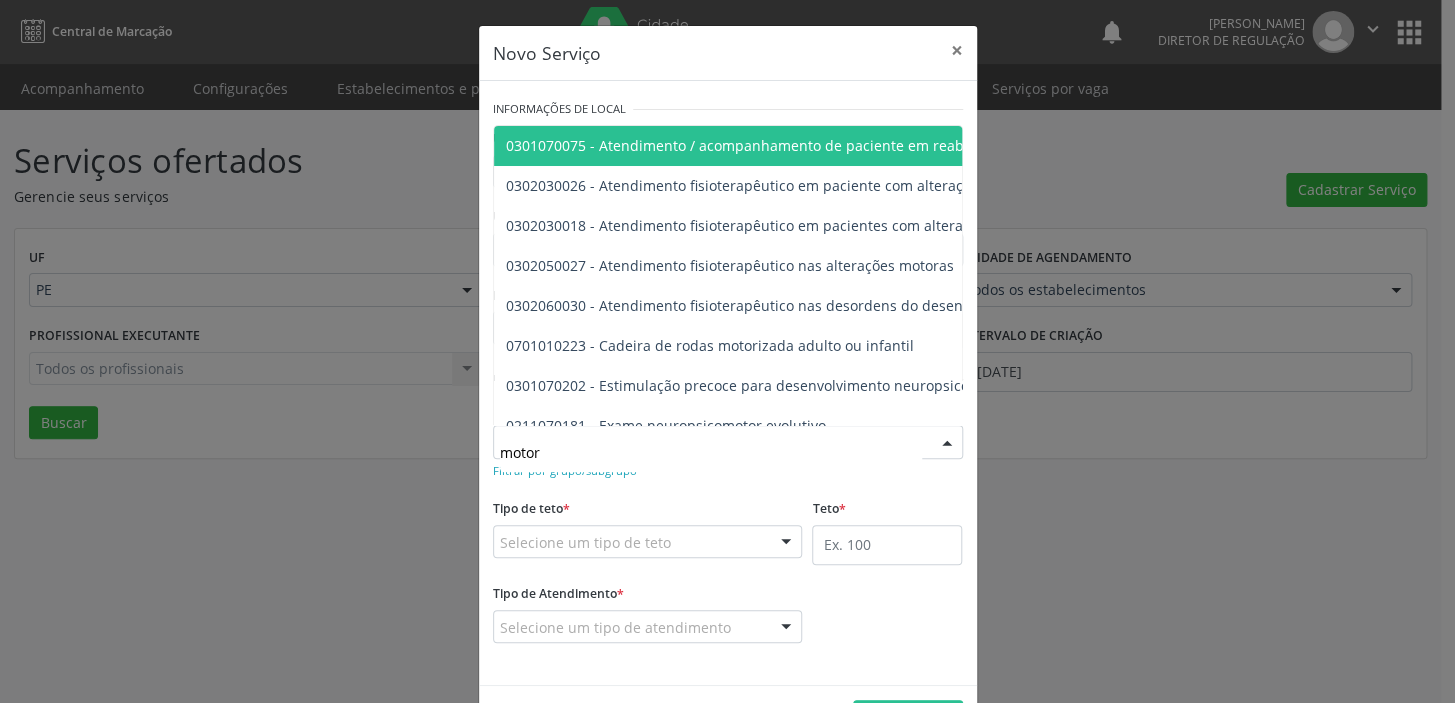type on "motora" 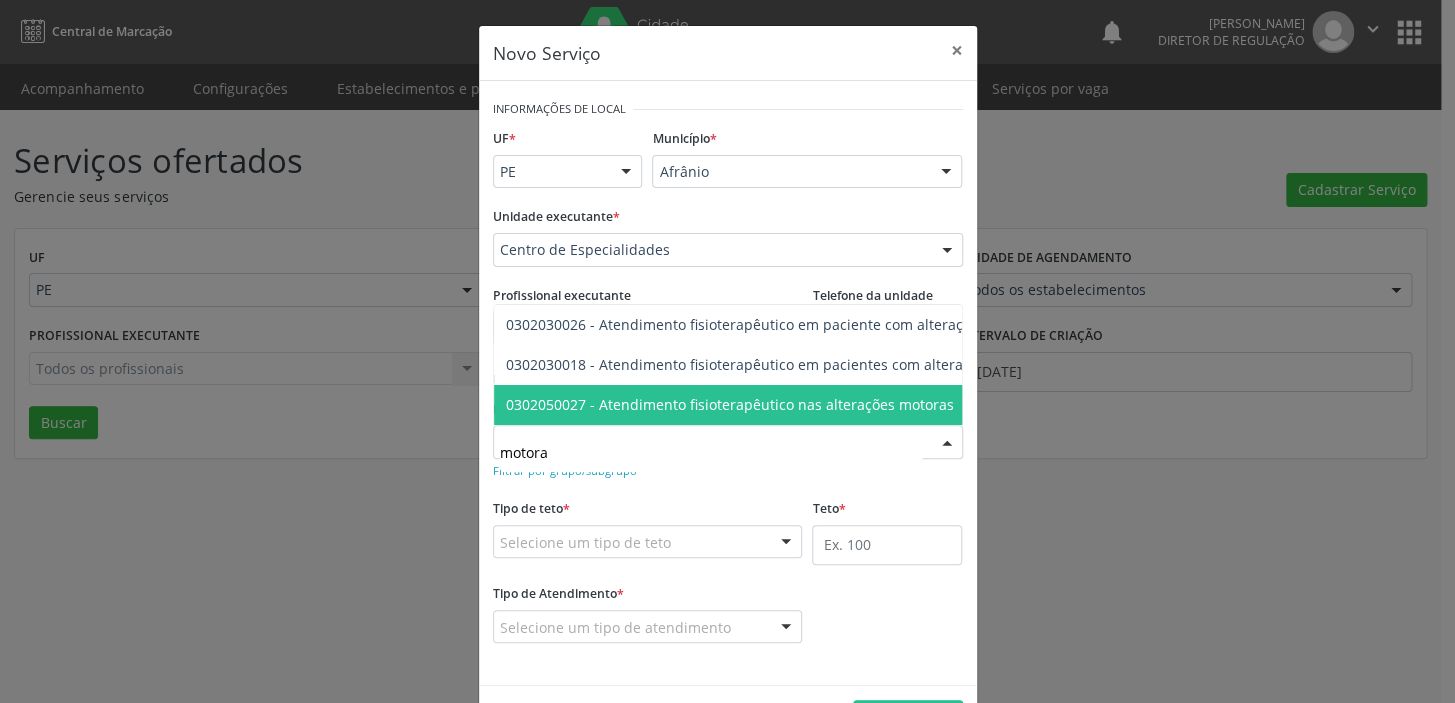 click on "0302050027 - Atendimento fisioterapêutico nas alterações motoras" at bounding box center [730, 404] 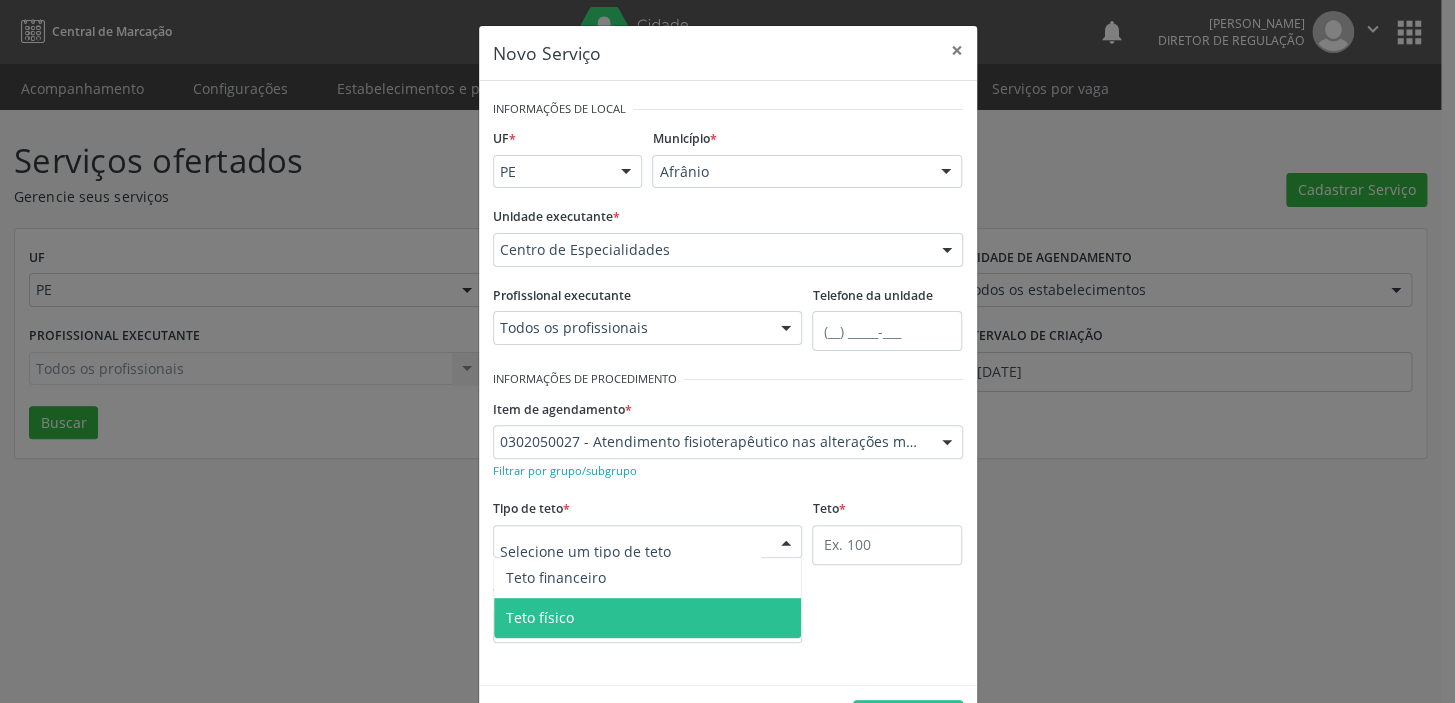 click on "Teto físico" at bounding box center [648, 618] 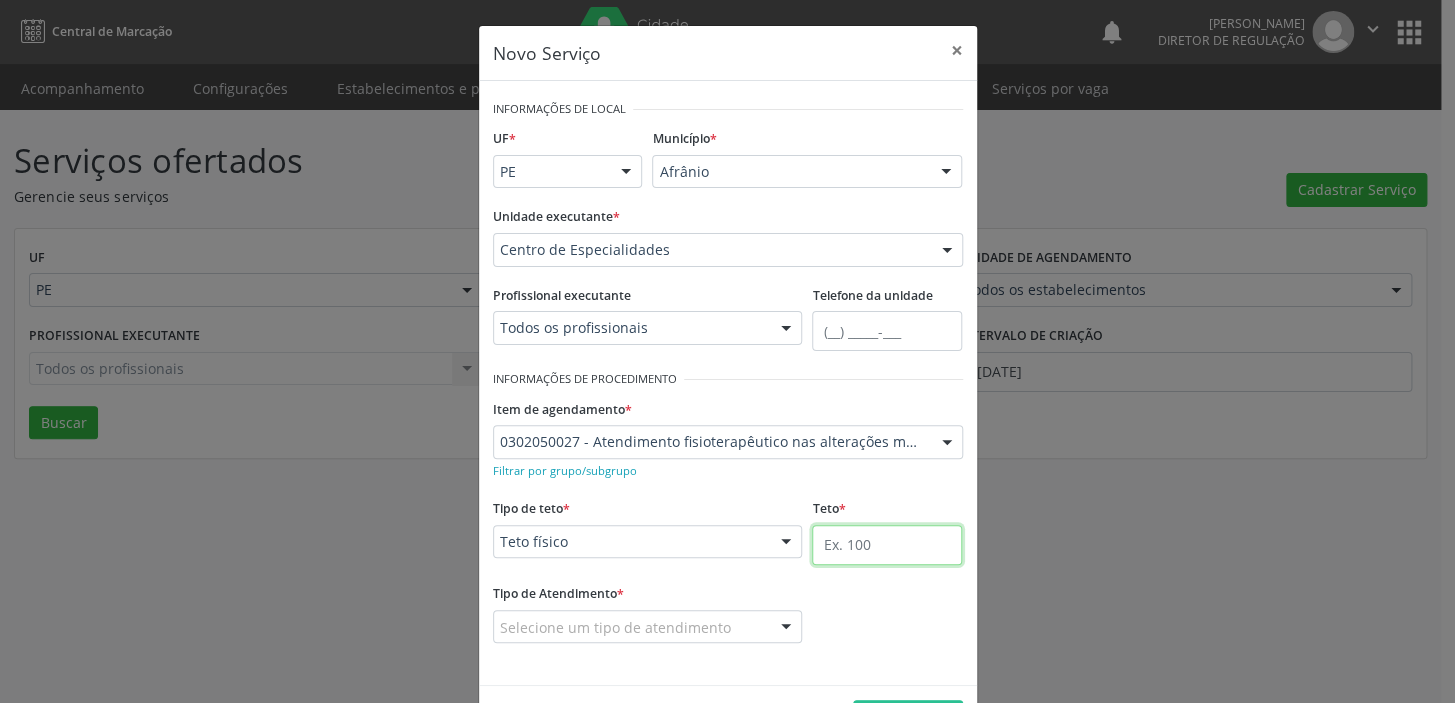 click at bounding box center [887, 545] 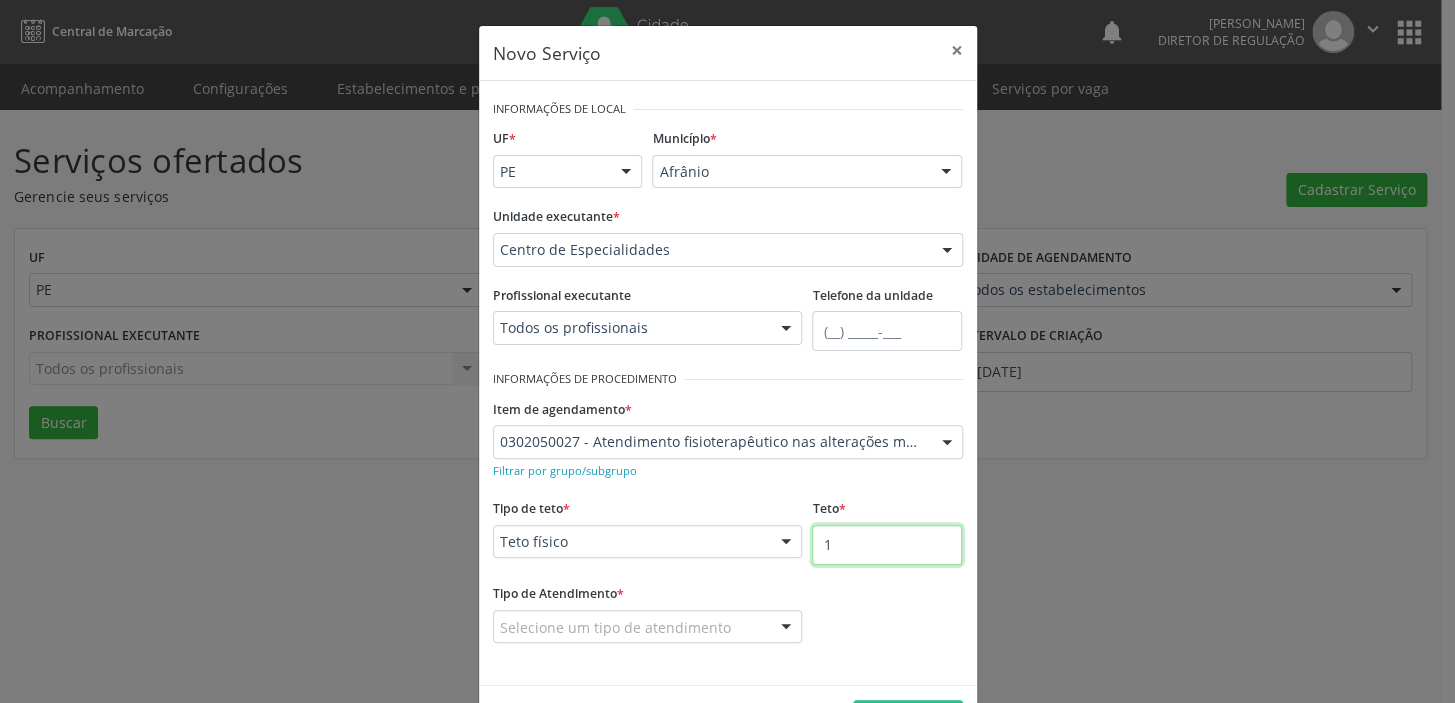 type on "1" 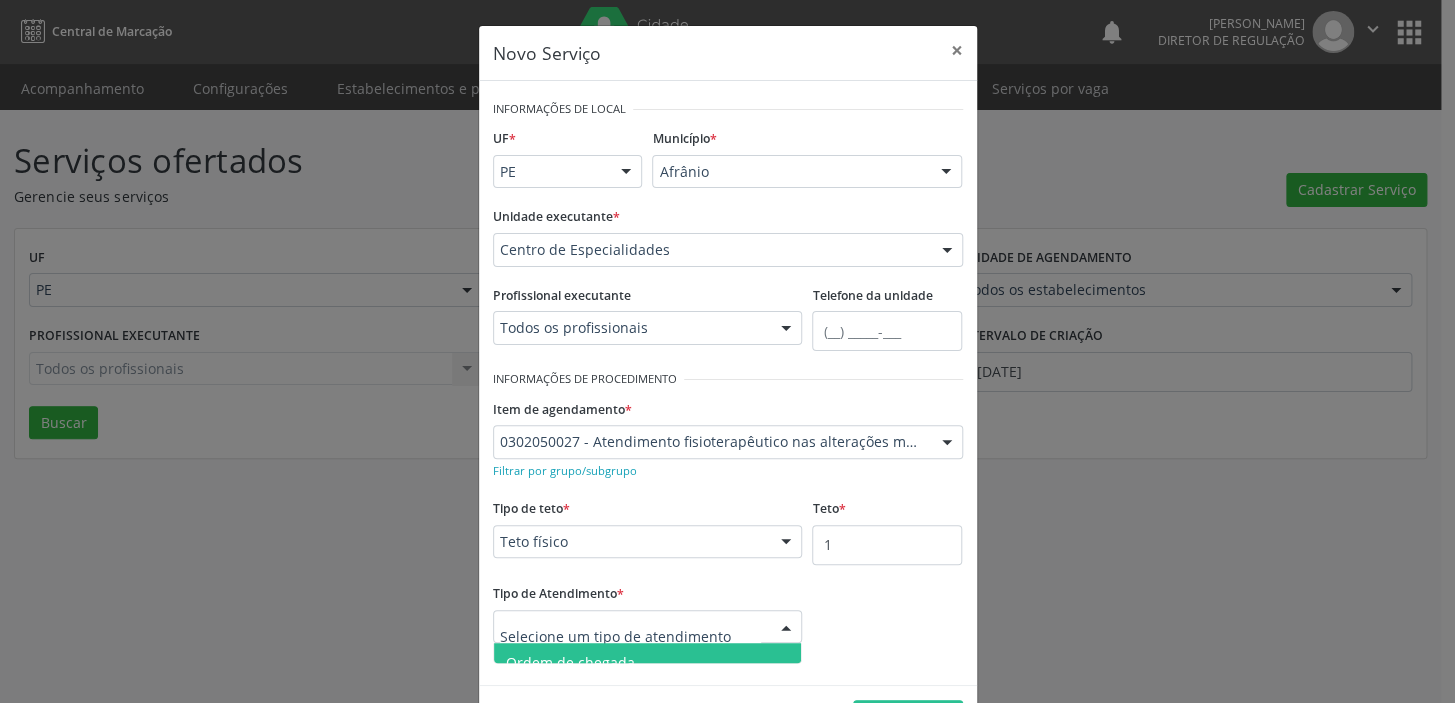 click on "Ordem de chegada" at bounding box center (648, 663) 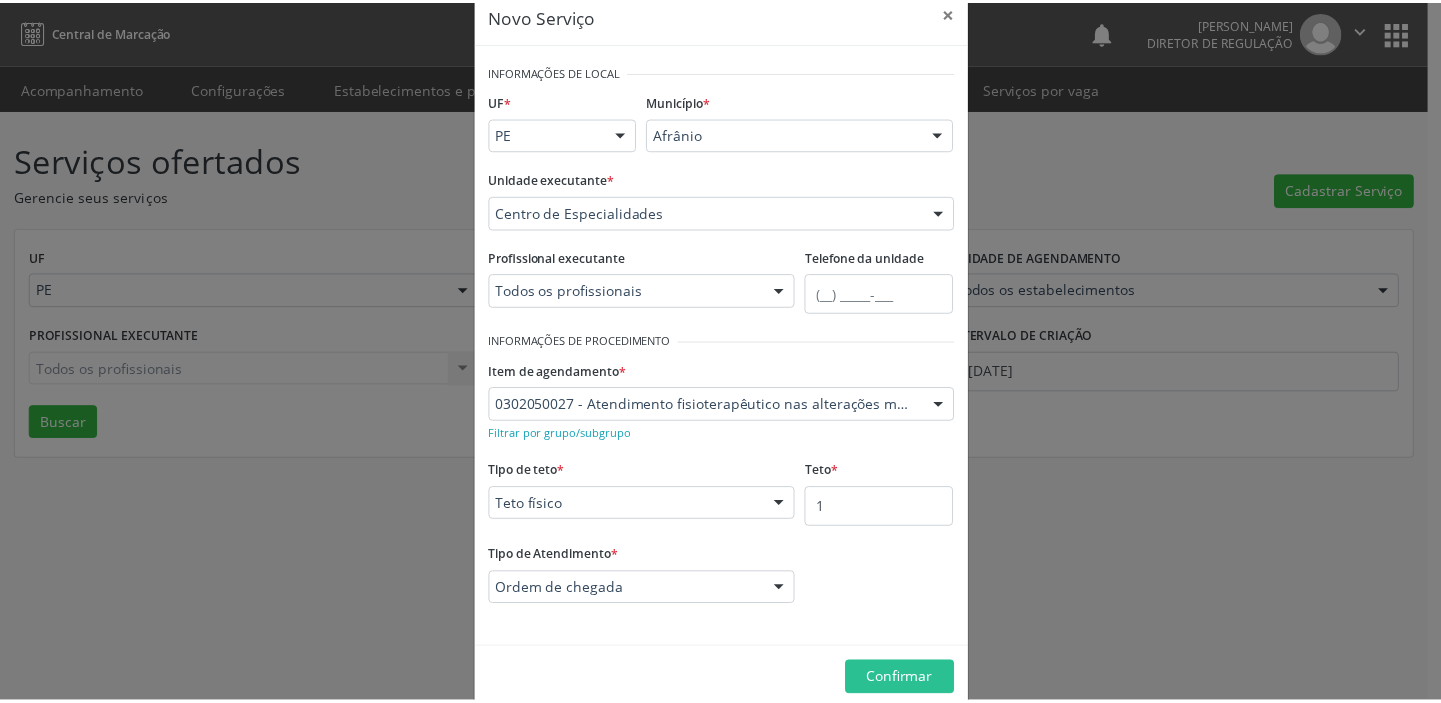 scroll, scrollTop: 69, scrollLeft: 0, axis: vertical 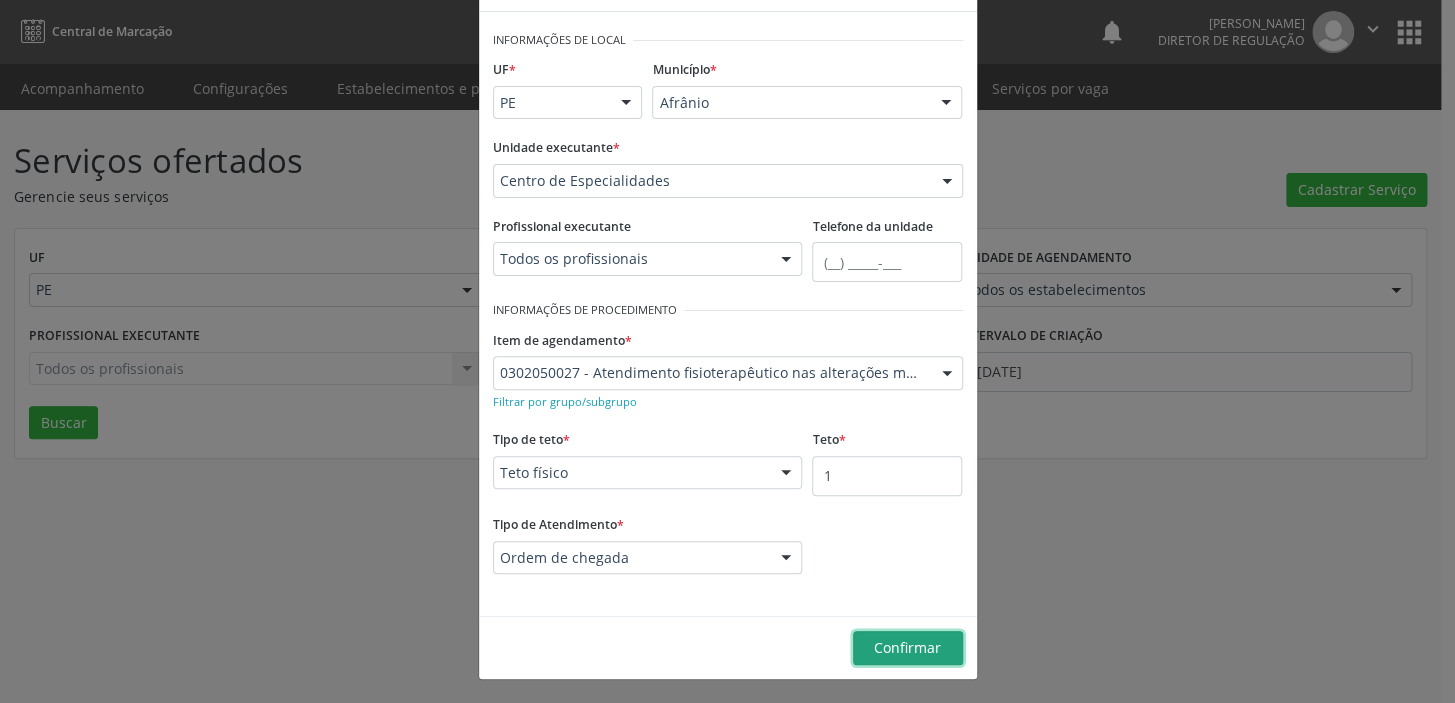 click on "Confirmar" at bounding box center [907, 647] 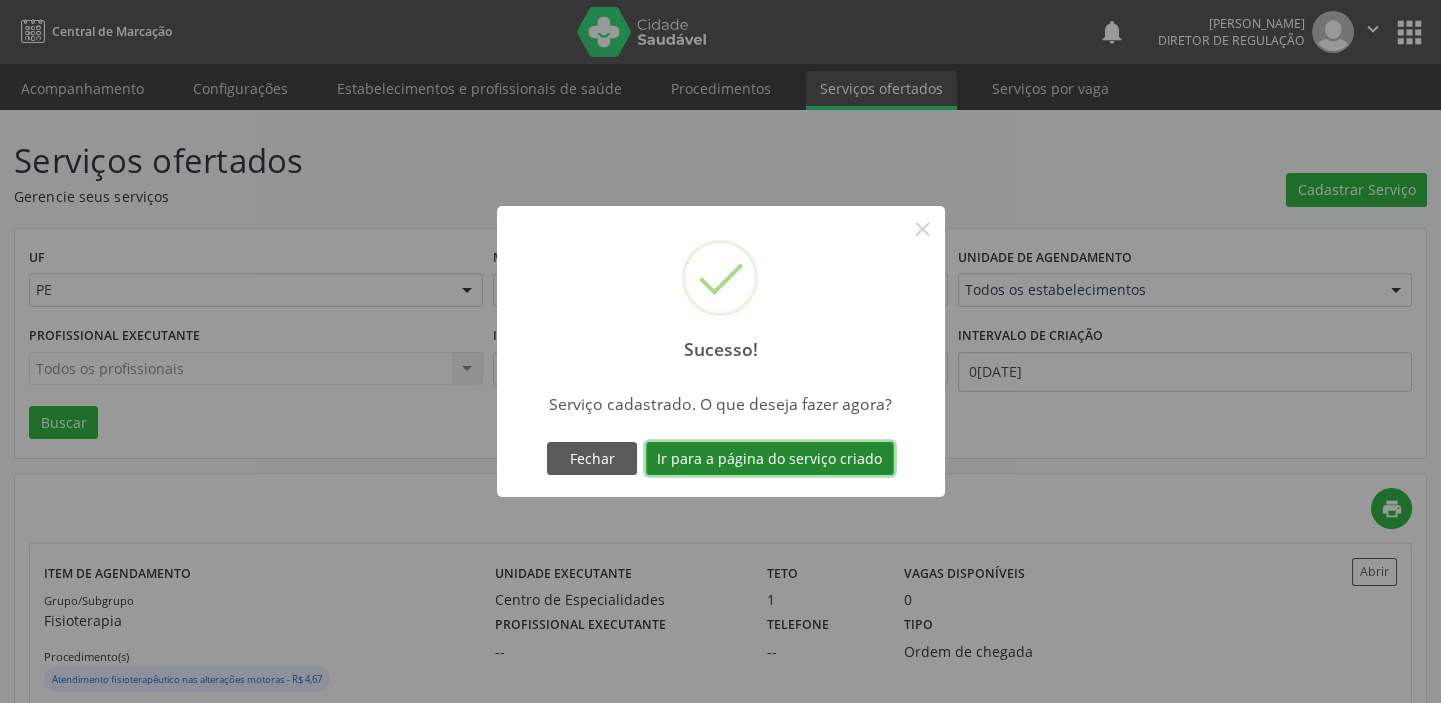 click on "Ir para a página do serviço criado" at bounding box center (770, 459) 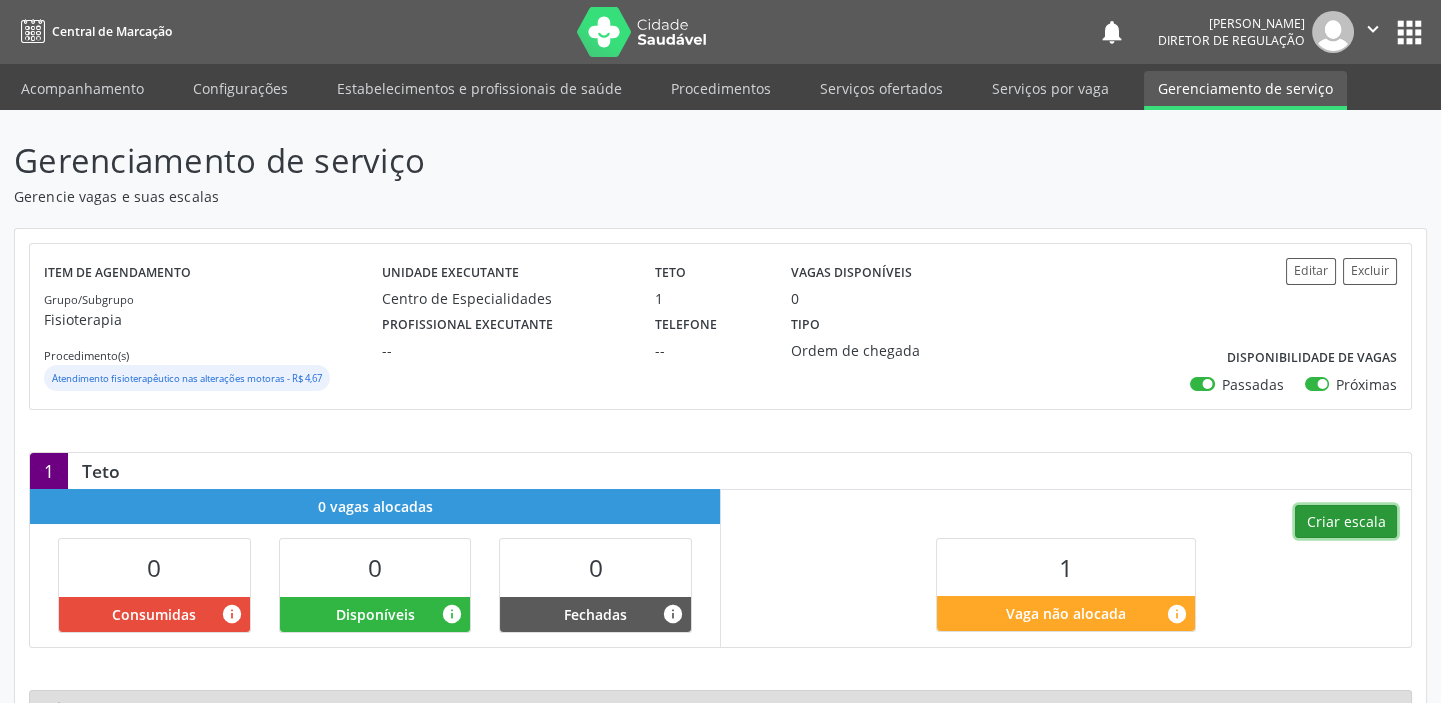 click on "Criar escala" at bounding box center [1346, 522] 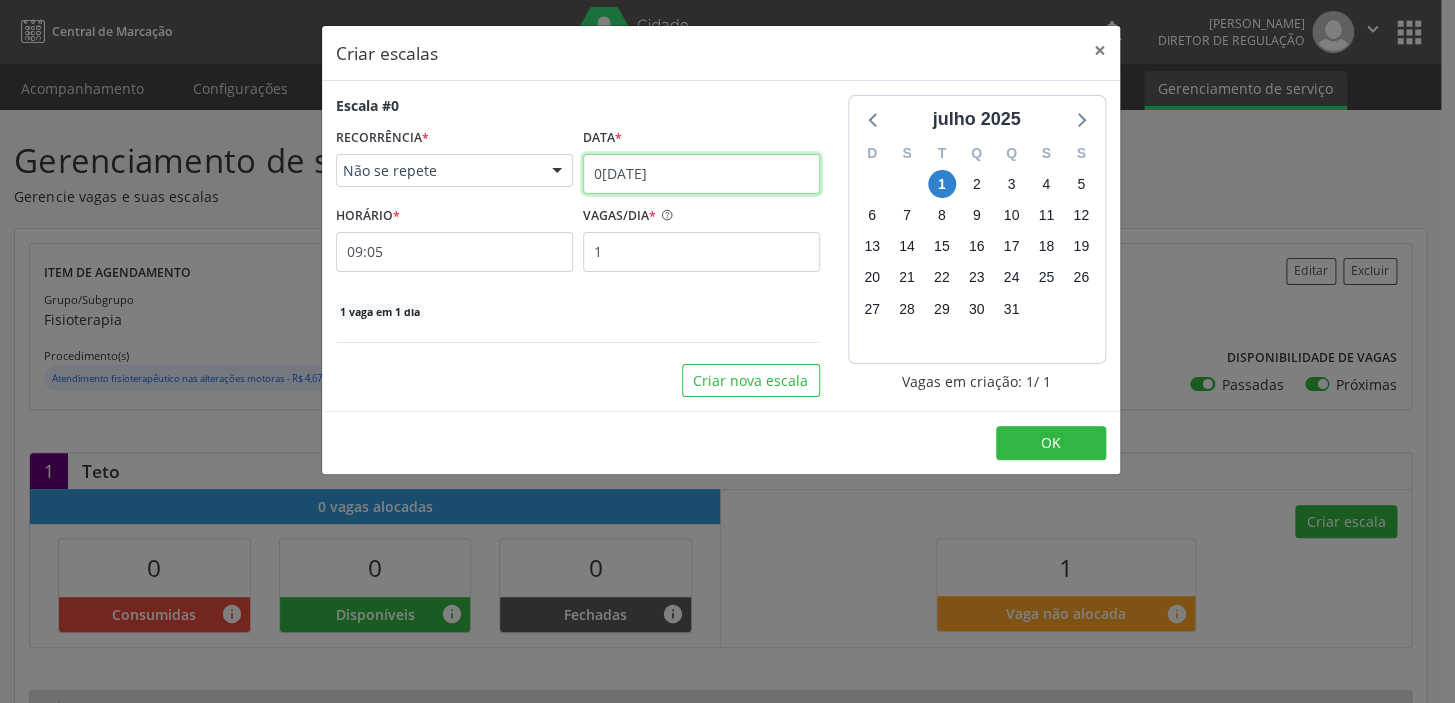 click on "0[DATE]" at bounding box center [701, 174] 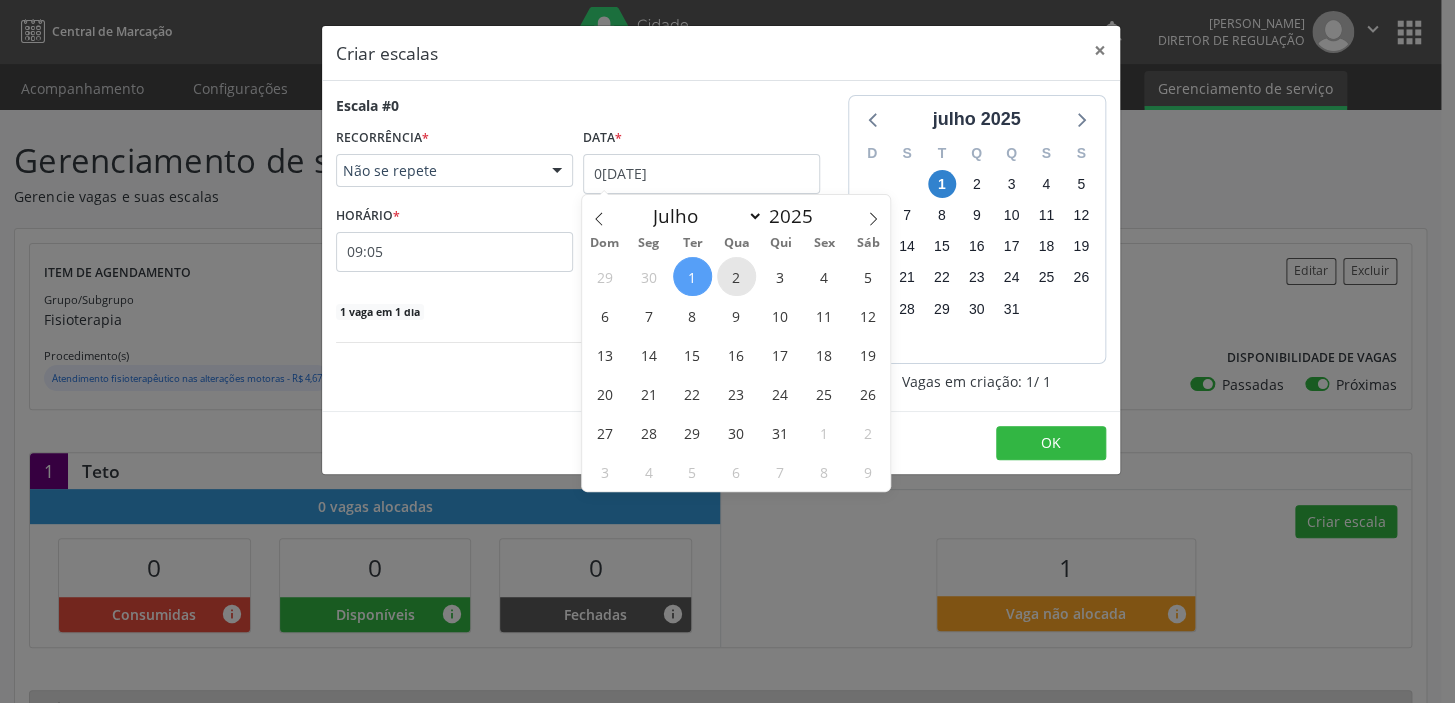 click on "2" at bounding box center [736, 276] 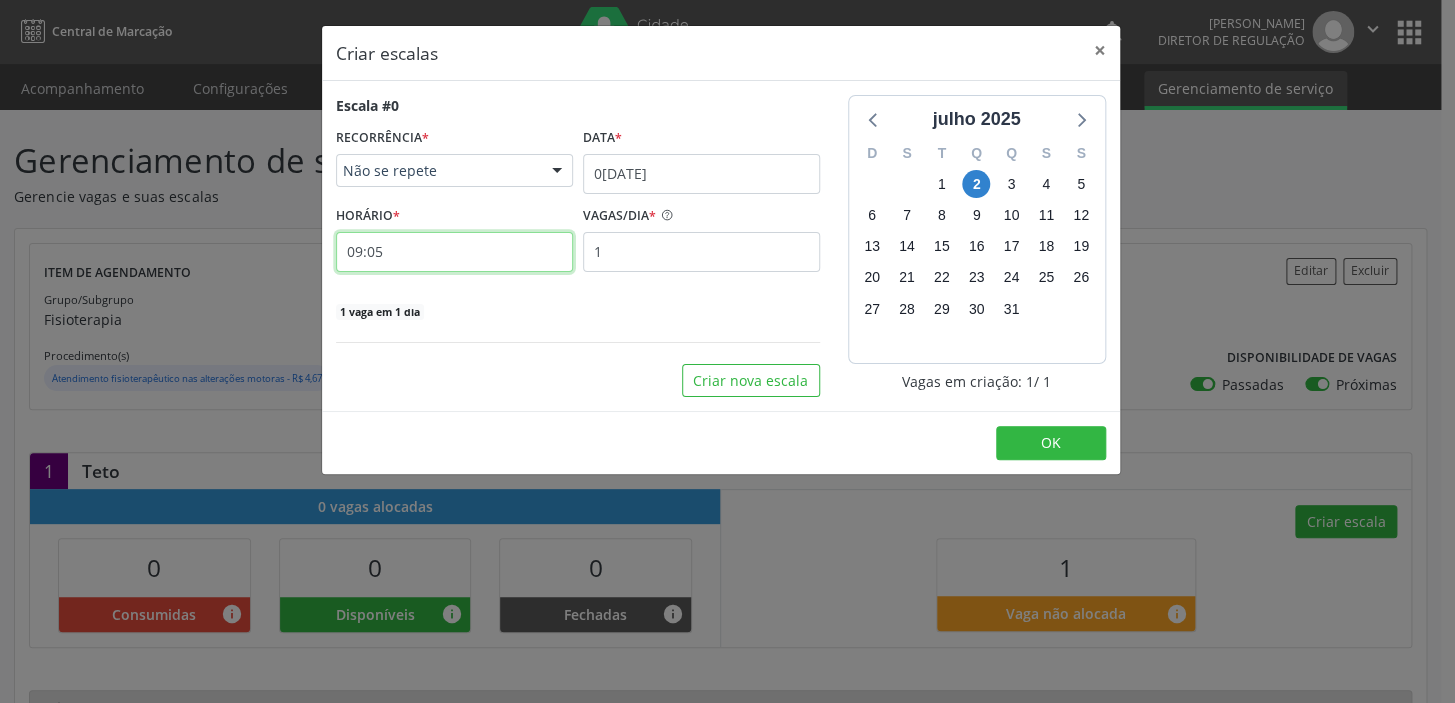 click on "09:05" at bounding box center (454, 252) 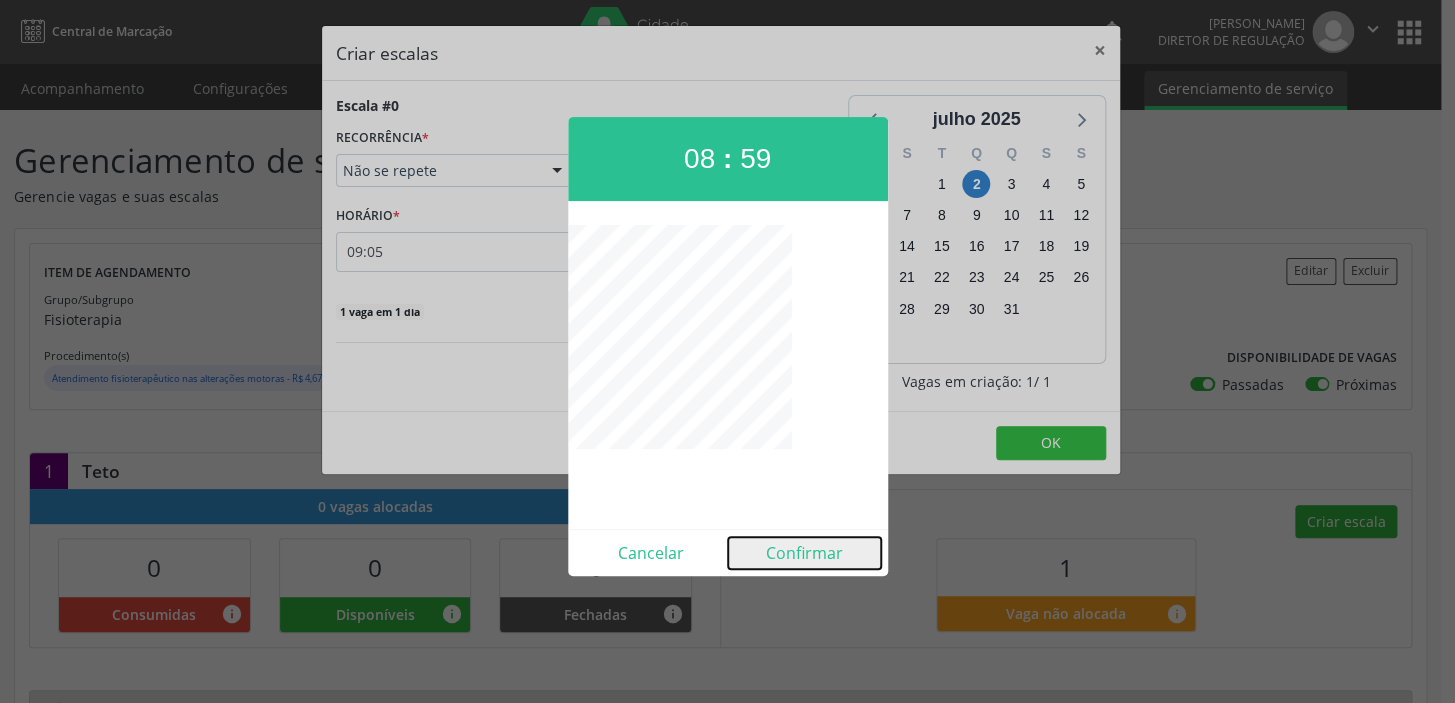 click on "Confirmar" at bounding box center [804, 553] 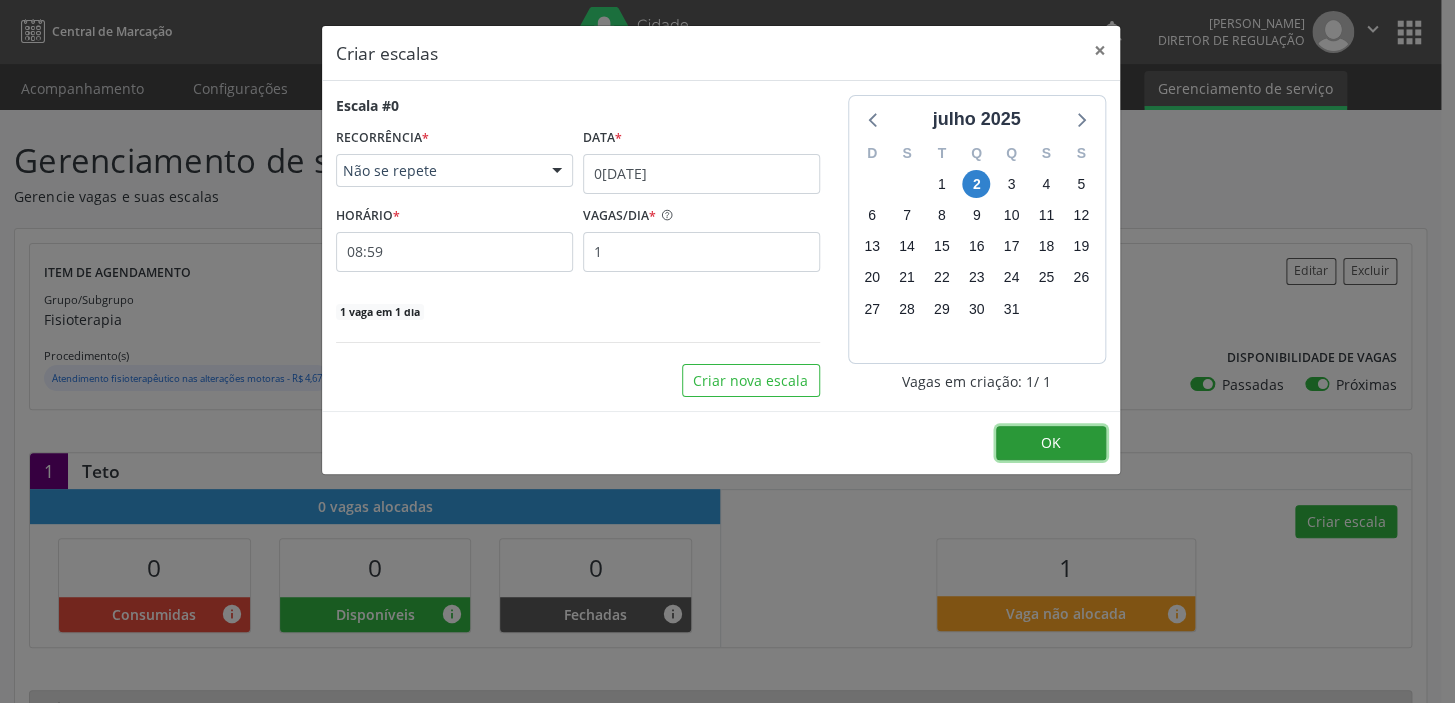 click on "OK" at bounding box center [1051, 442] 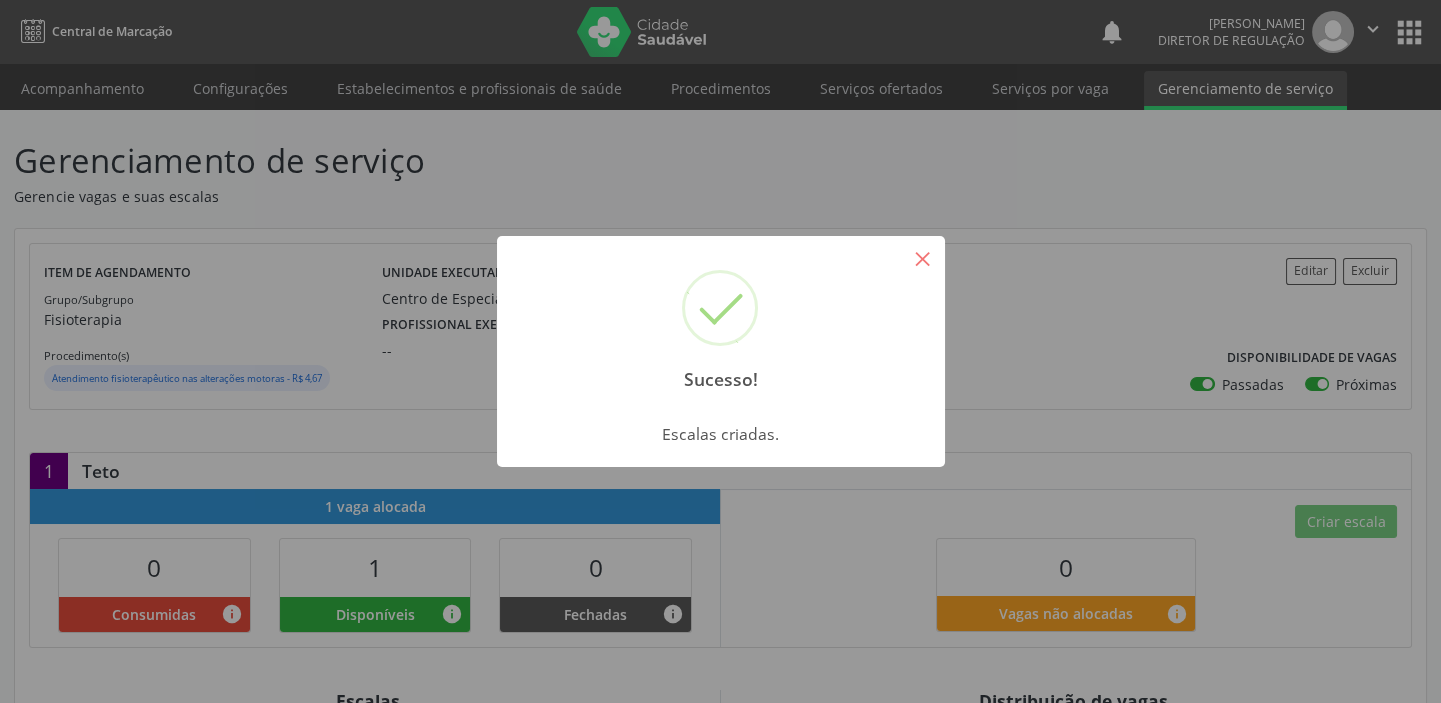 click on "×" at bounding box center (923, 258) 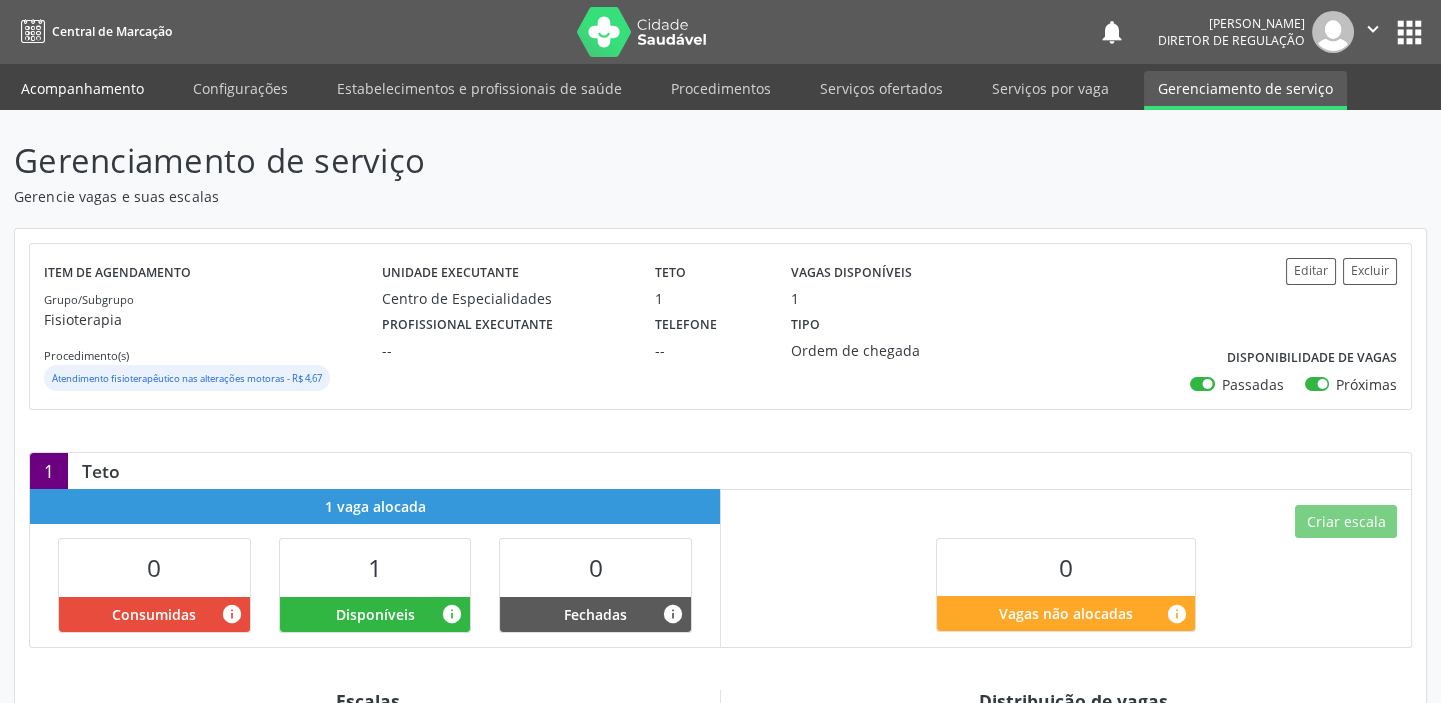 click on "Acompanhamento" at bounding box center (82, 88) 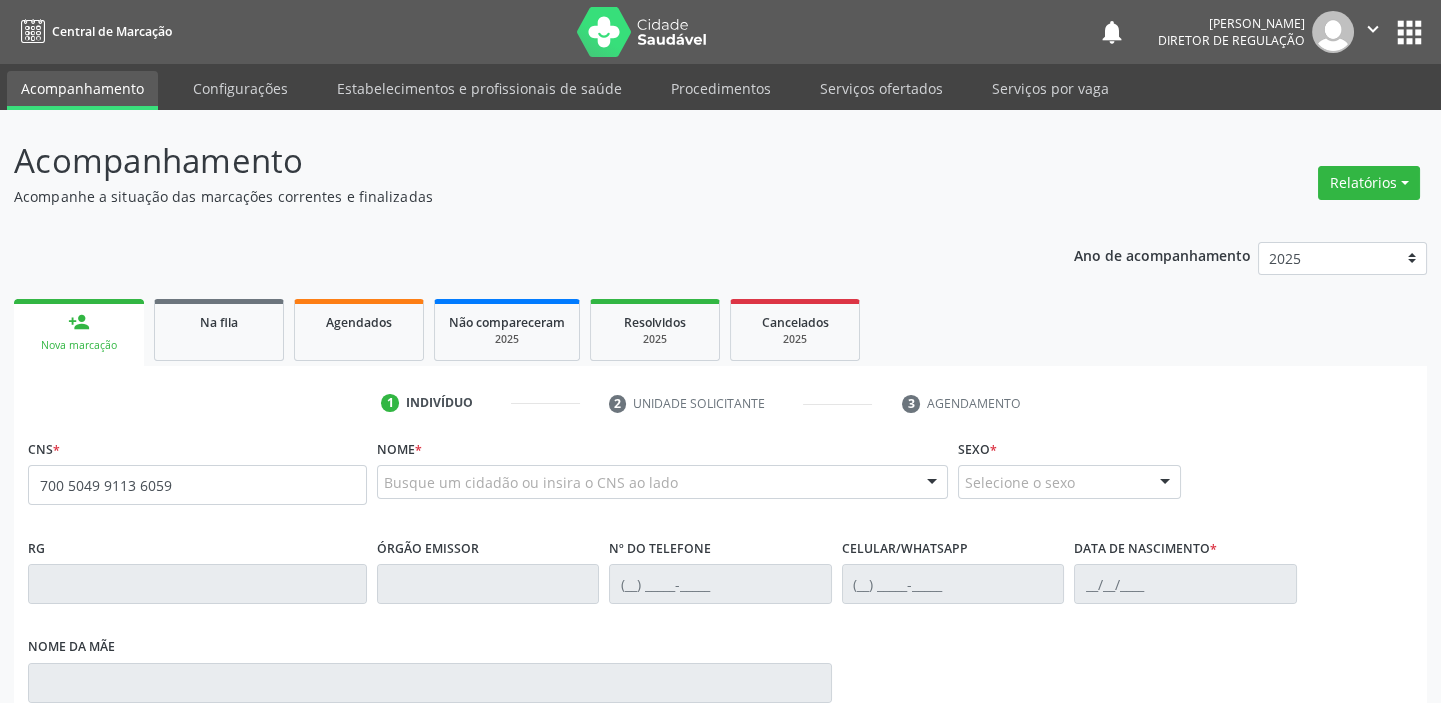 type on "700 5049 9113 6059" 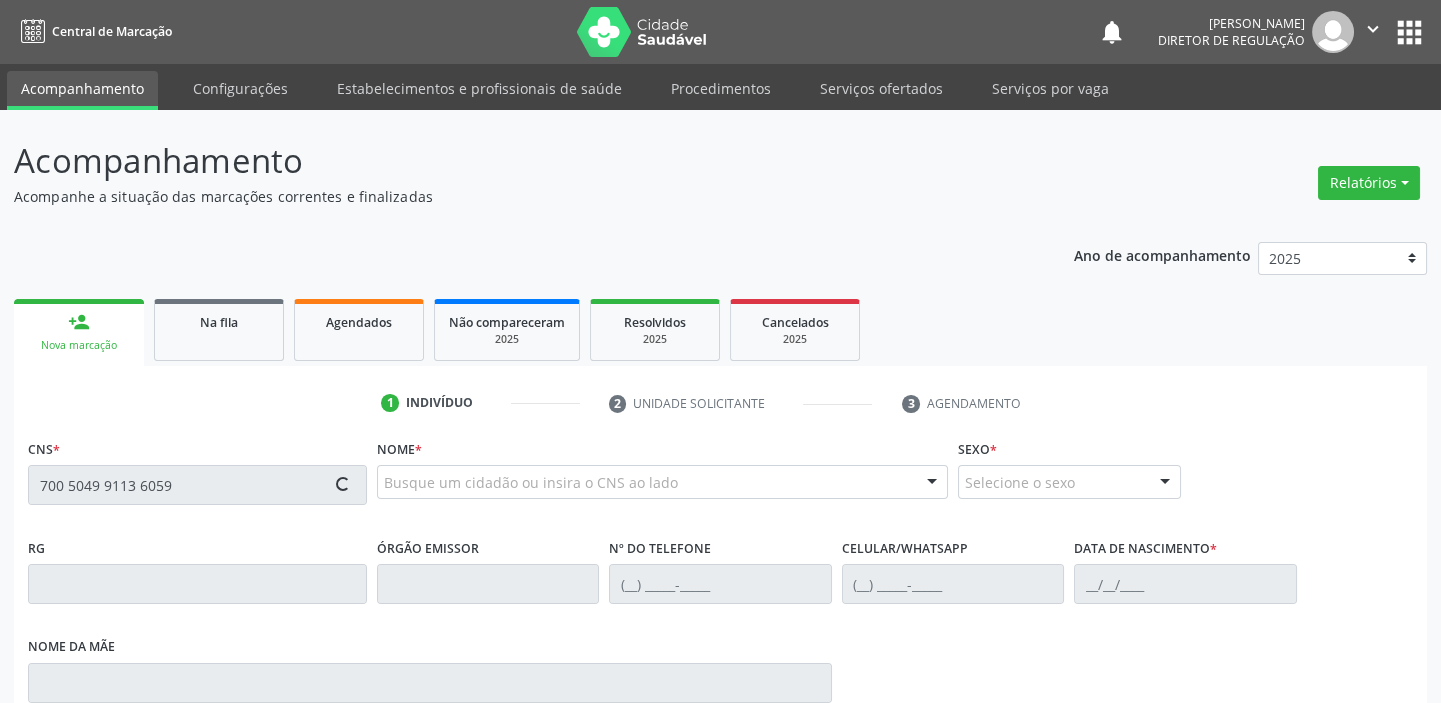 type 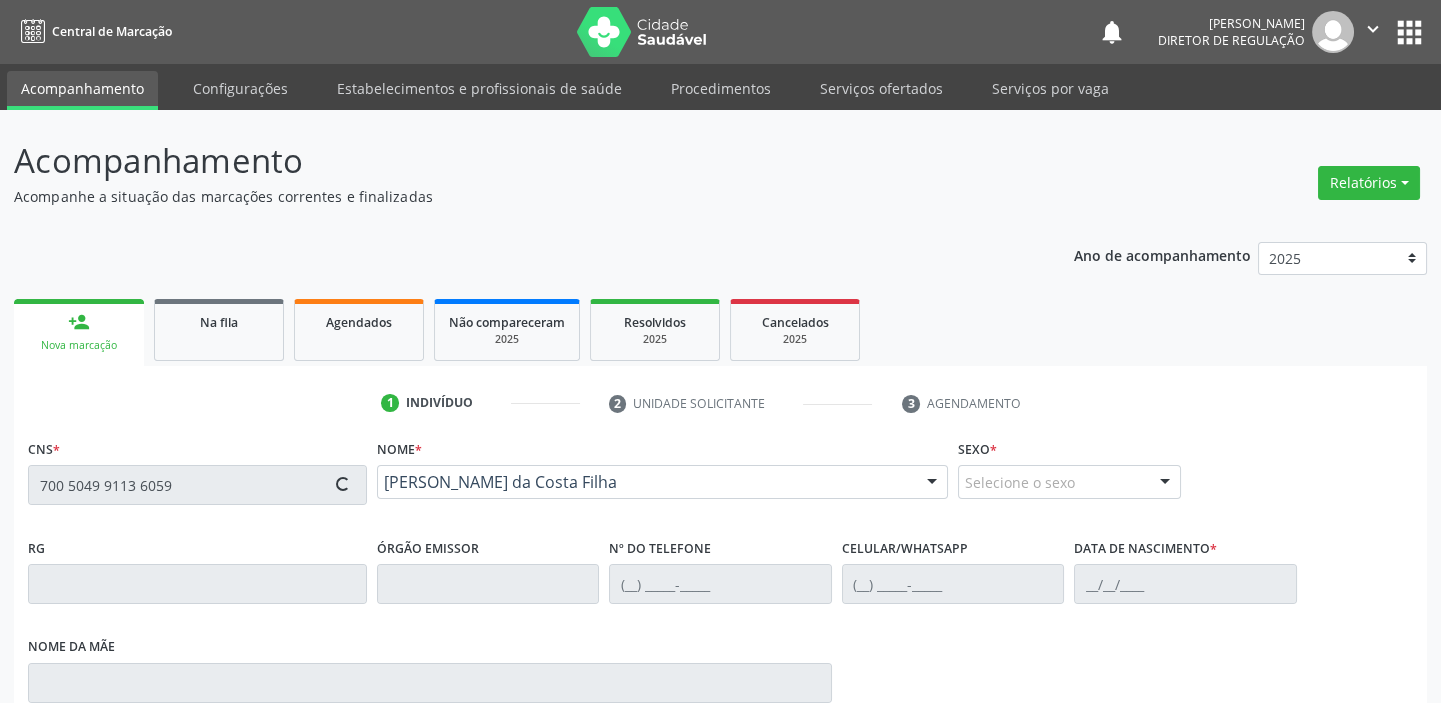 type on "[PHONE_NUMBER]" 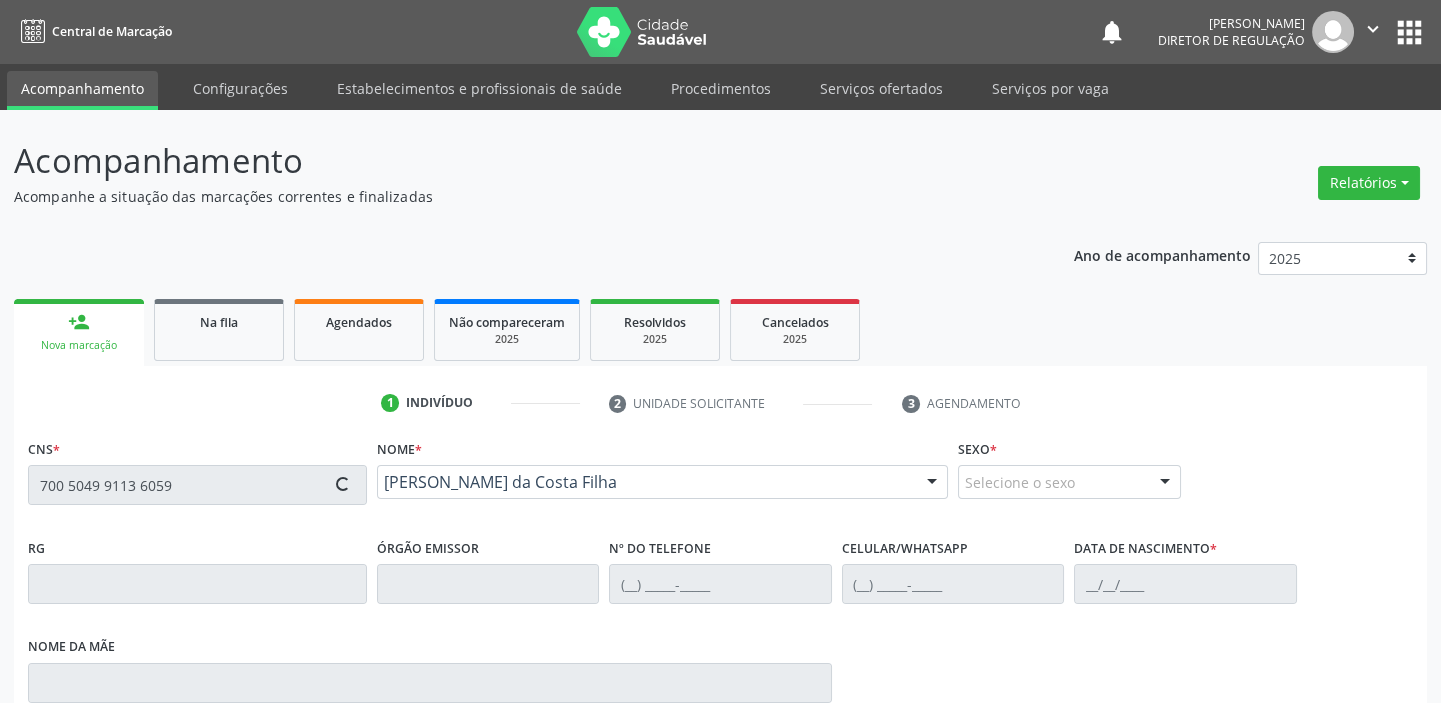 type on "[PHONE_NUMBER]" 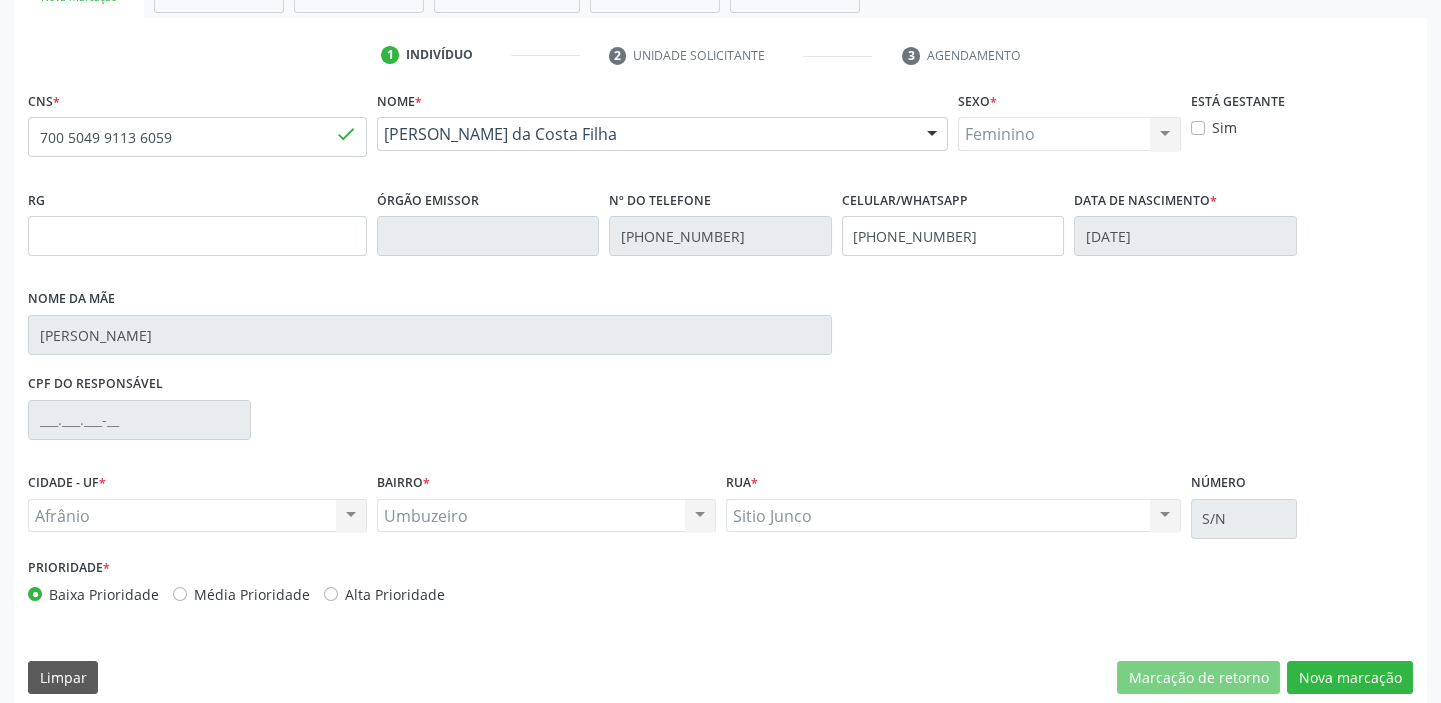 scroll, scrollTop: 366, scrollLeft: 0, axis: vertical 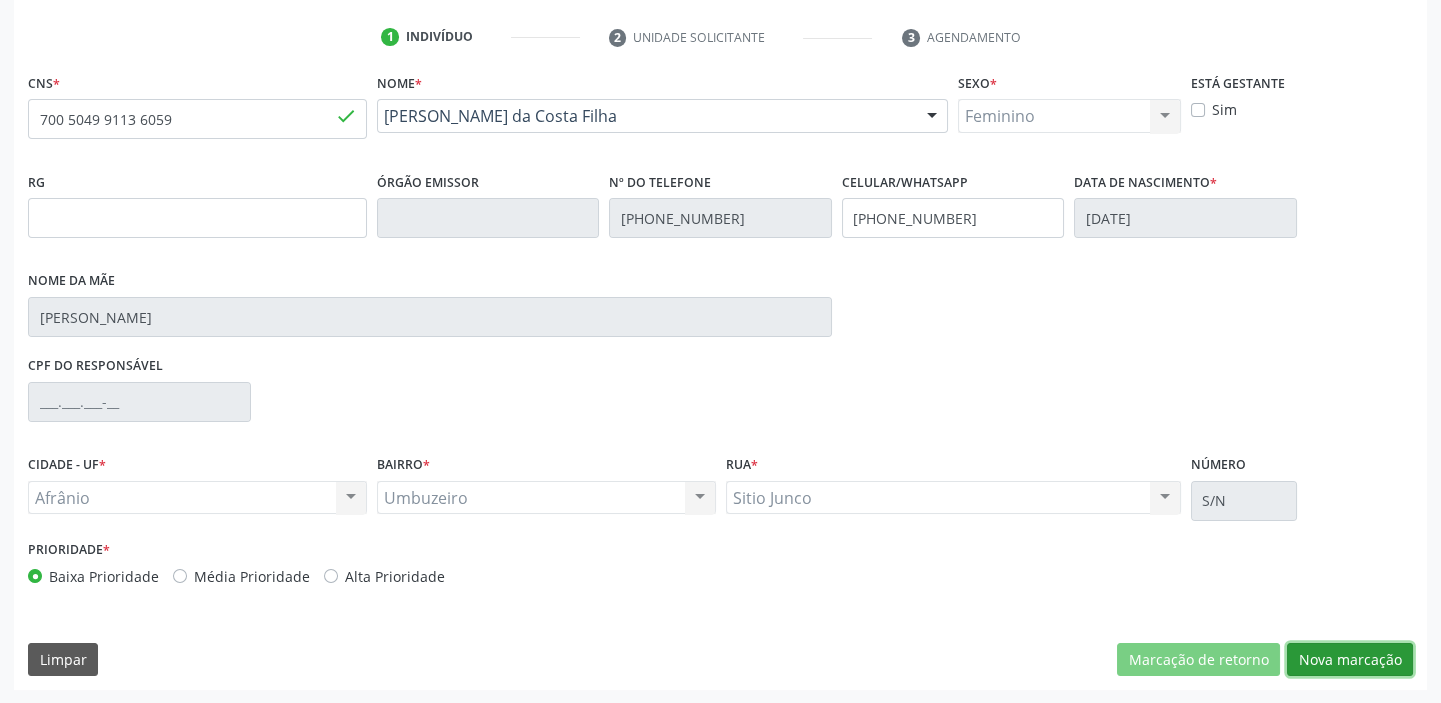 click on "Nova marcação" at bounding box center (1350, 660) 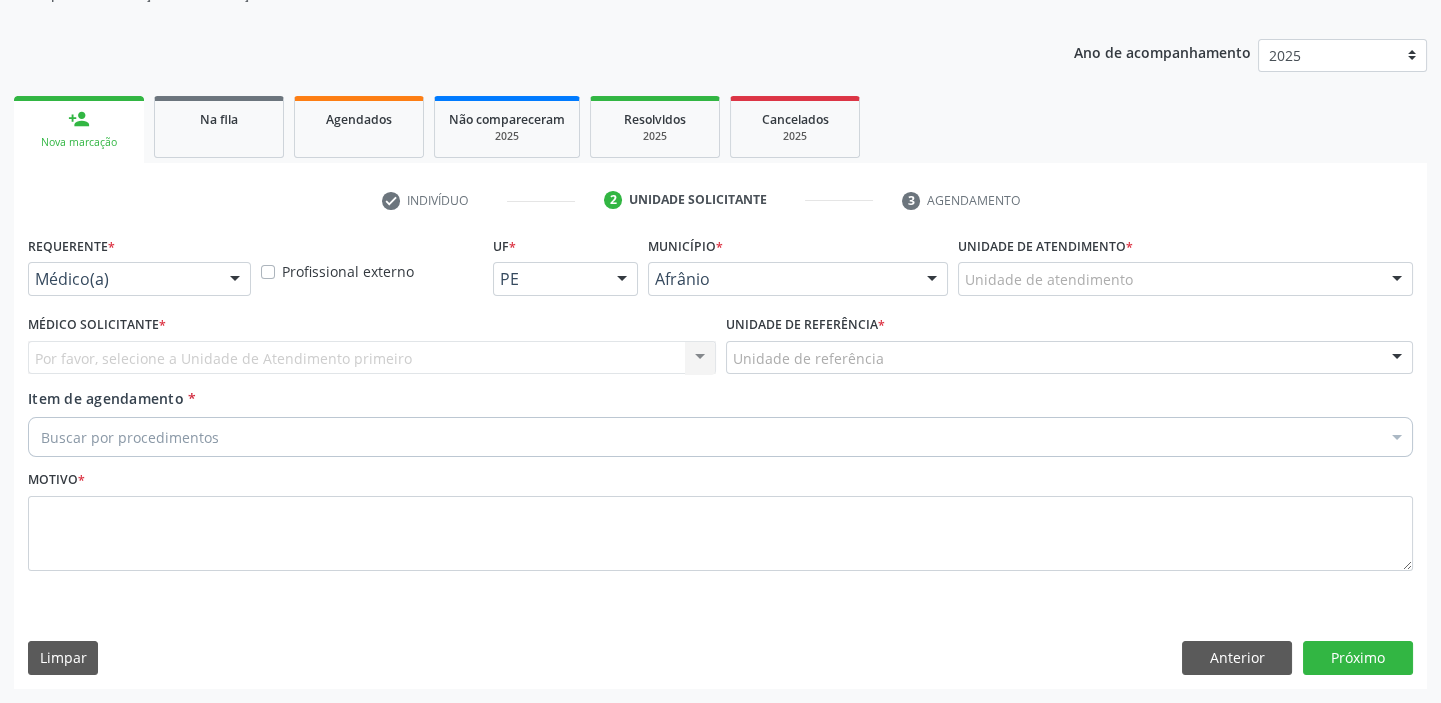 scroll, scrollTop: 201, scrollLeft: 0, axis: vertical 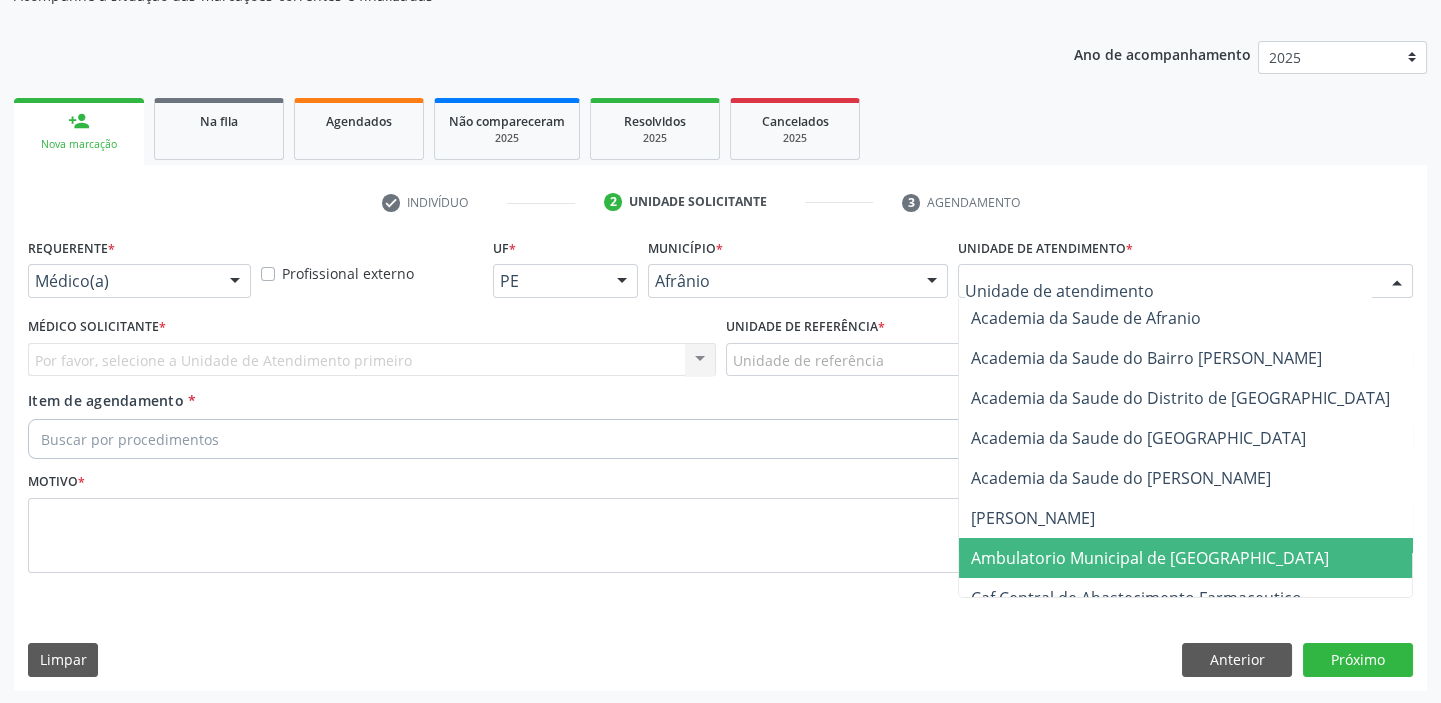 drag, startPoint x: 1052, startPoint y: 559, endPoint x: 959, endPoint y: 510, distance: 105.11898 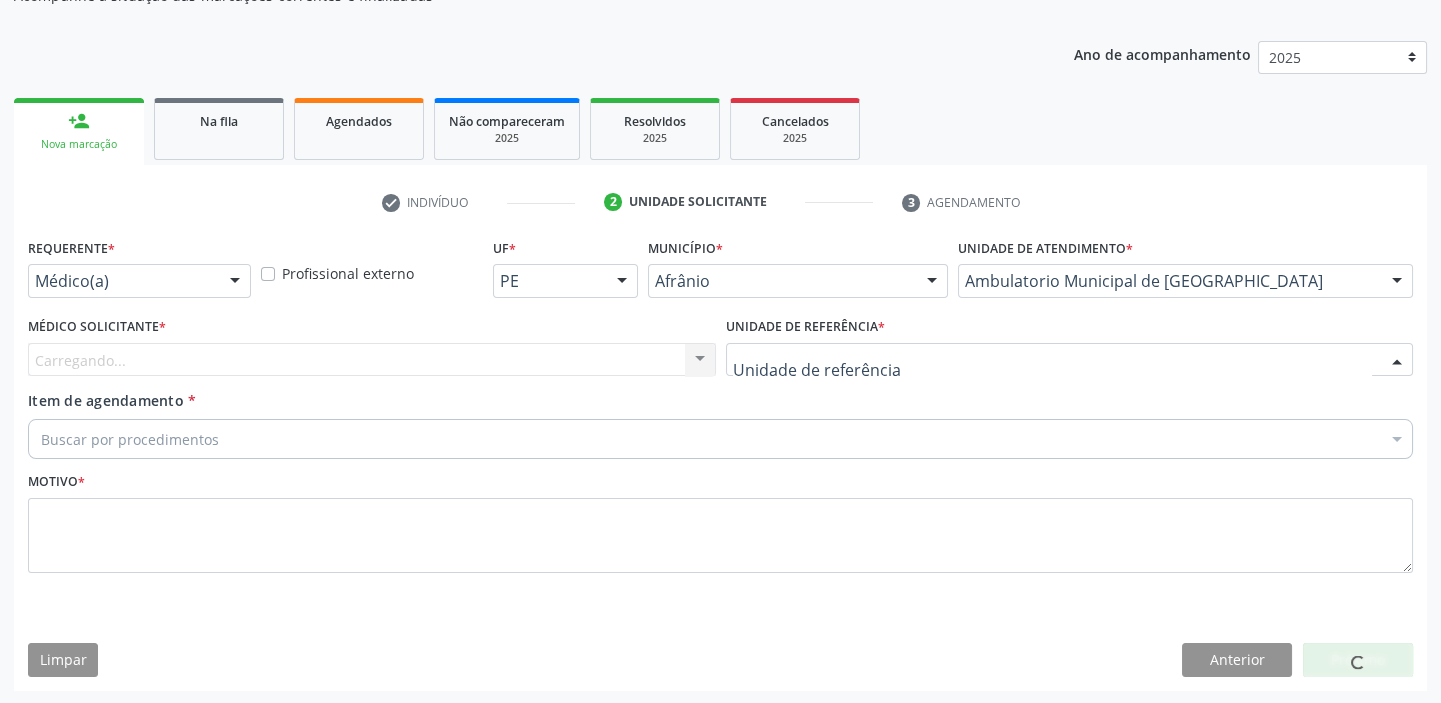 click at bounding box center (1070, 360) 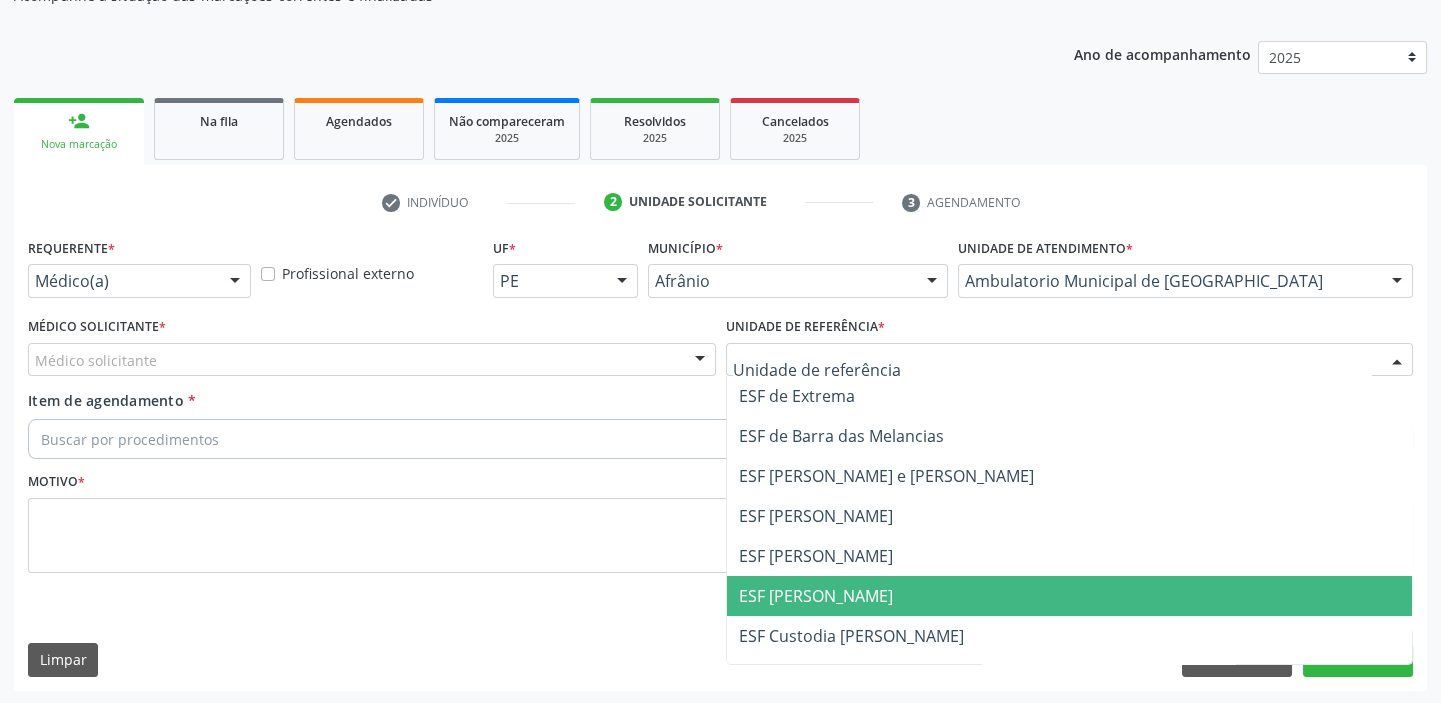 click on "ESF [PERSON_NAME]" at bounding box center [816, 596] 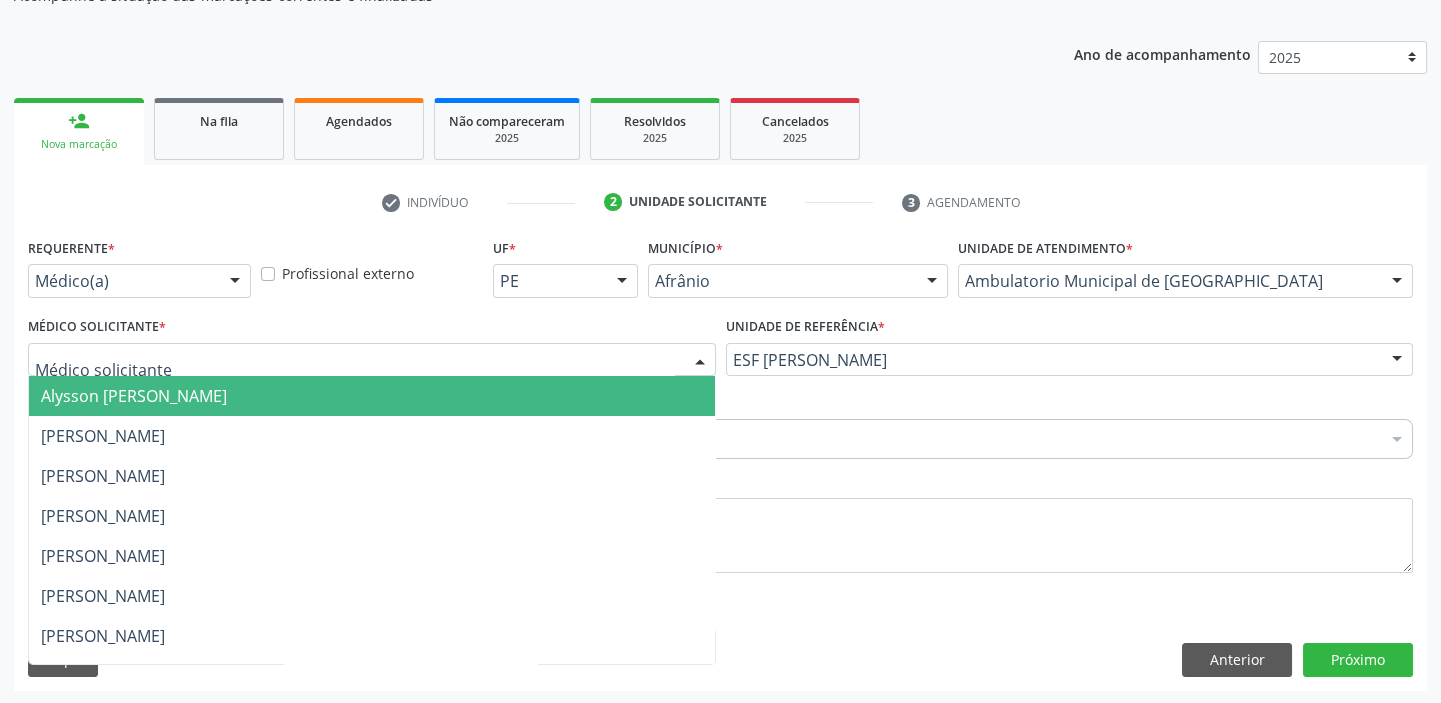 click on "Alysson [PERSON_NAME]" at bounding box center (134, 396) 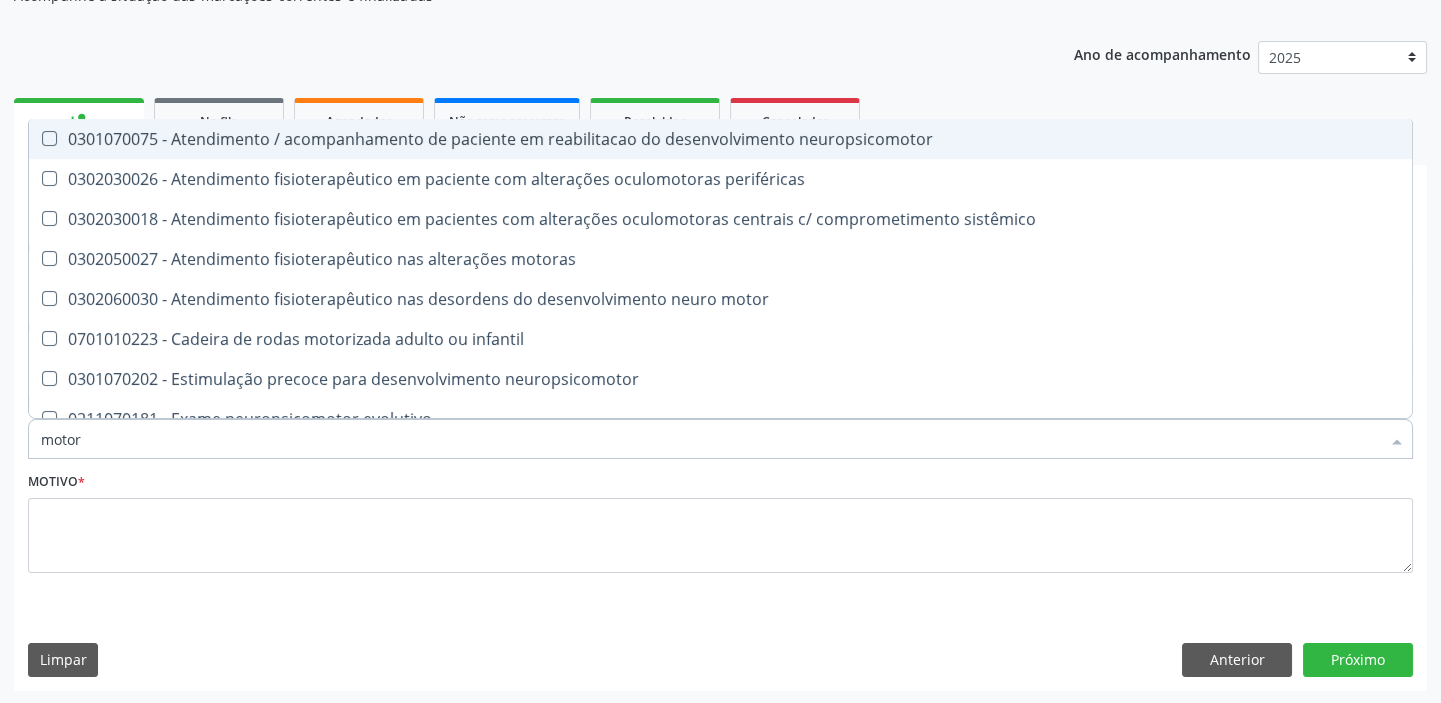 type on "motora" 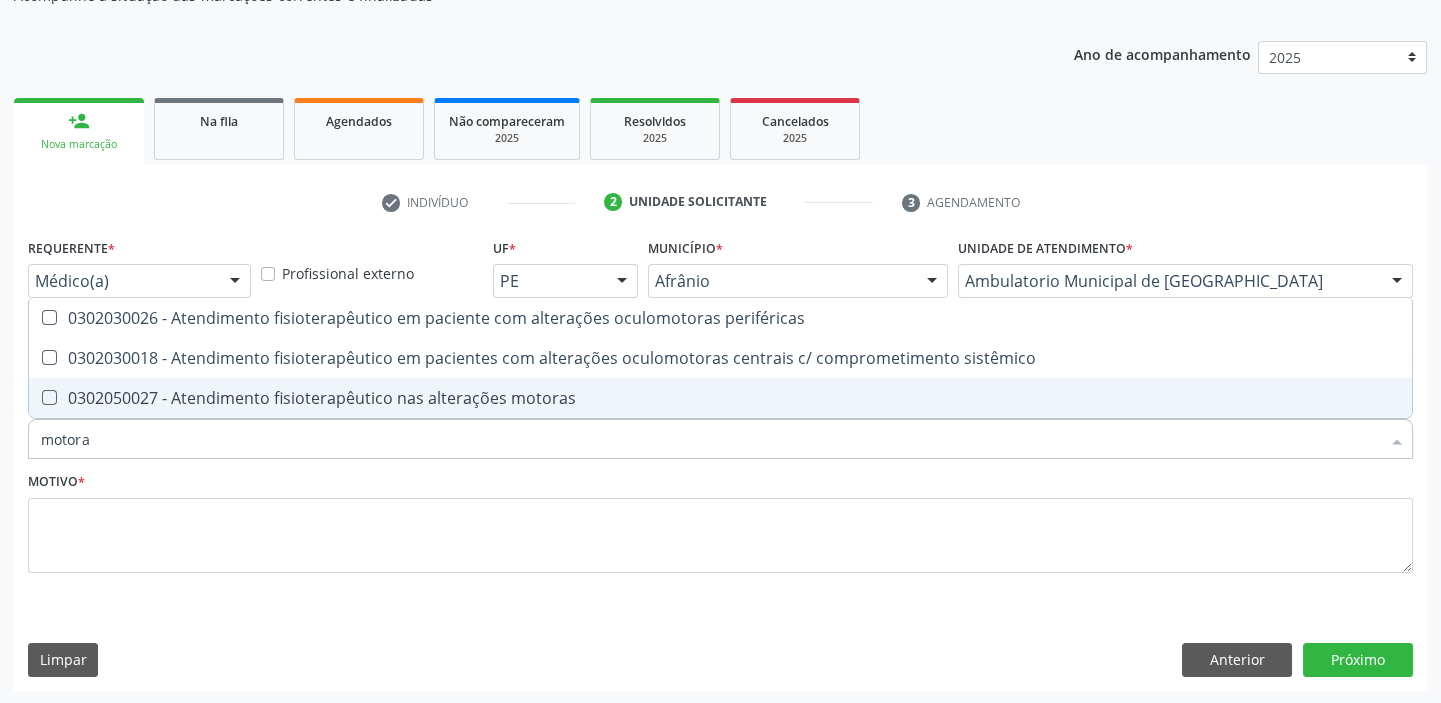 click on "0302050027 - Atendimento fisioterapêutico nas alterações motoras" at bounding box center (720, 398) 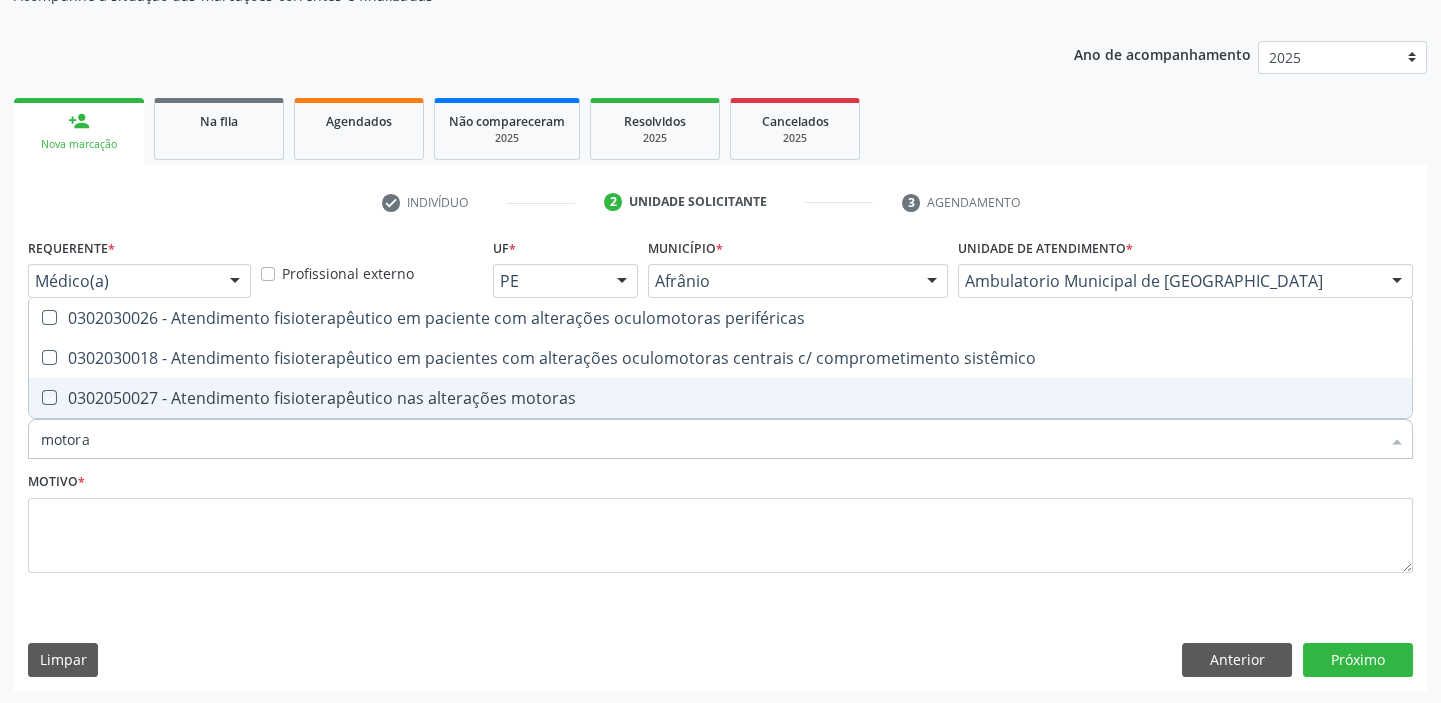 checkbox on "true" 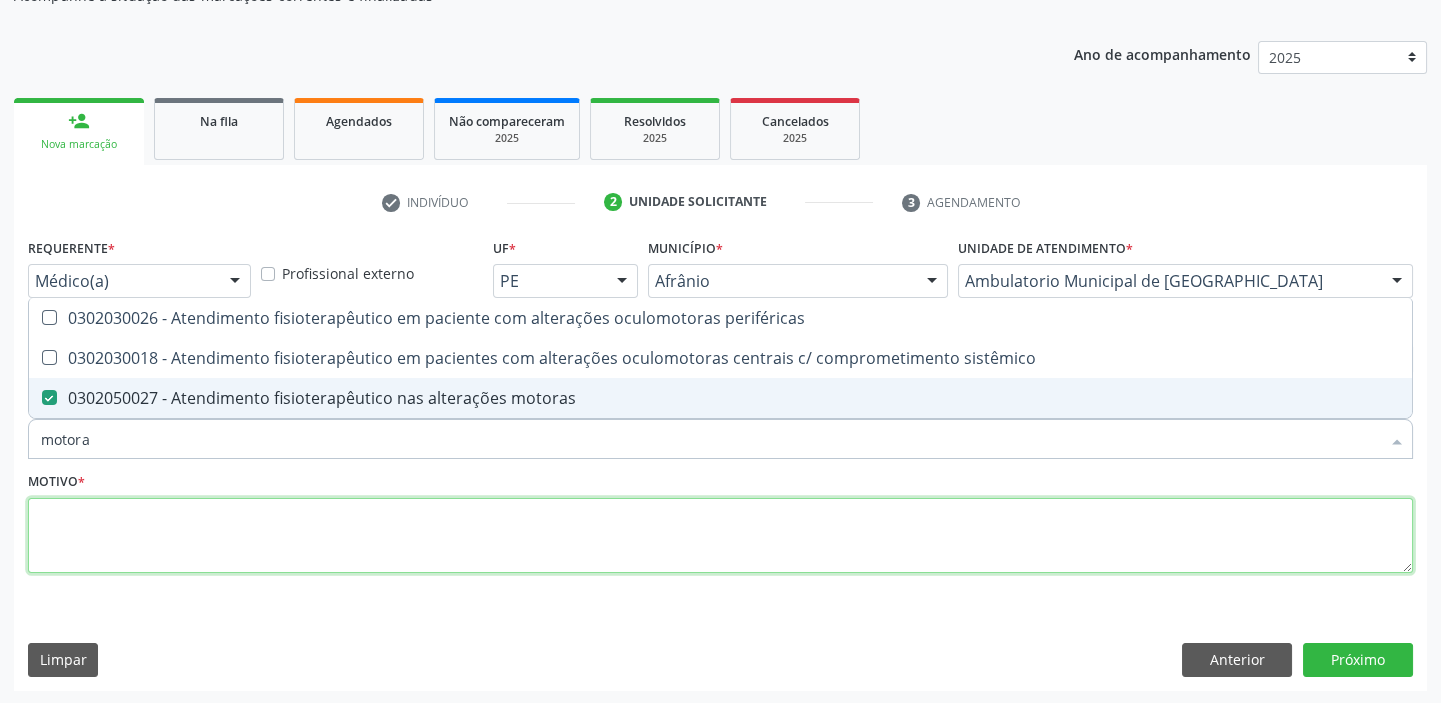 click at bounding box center [720, 536] 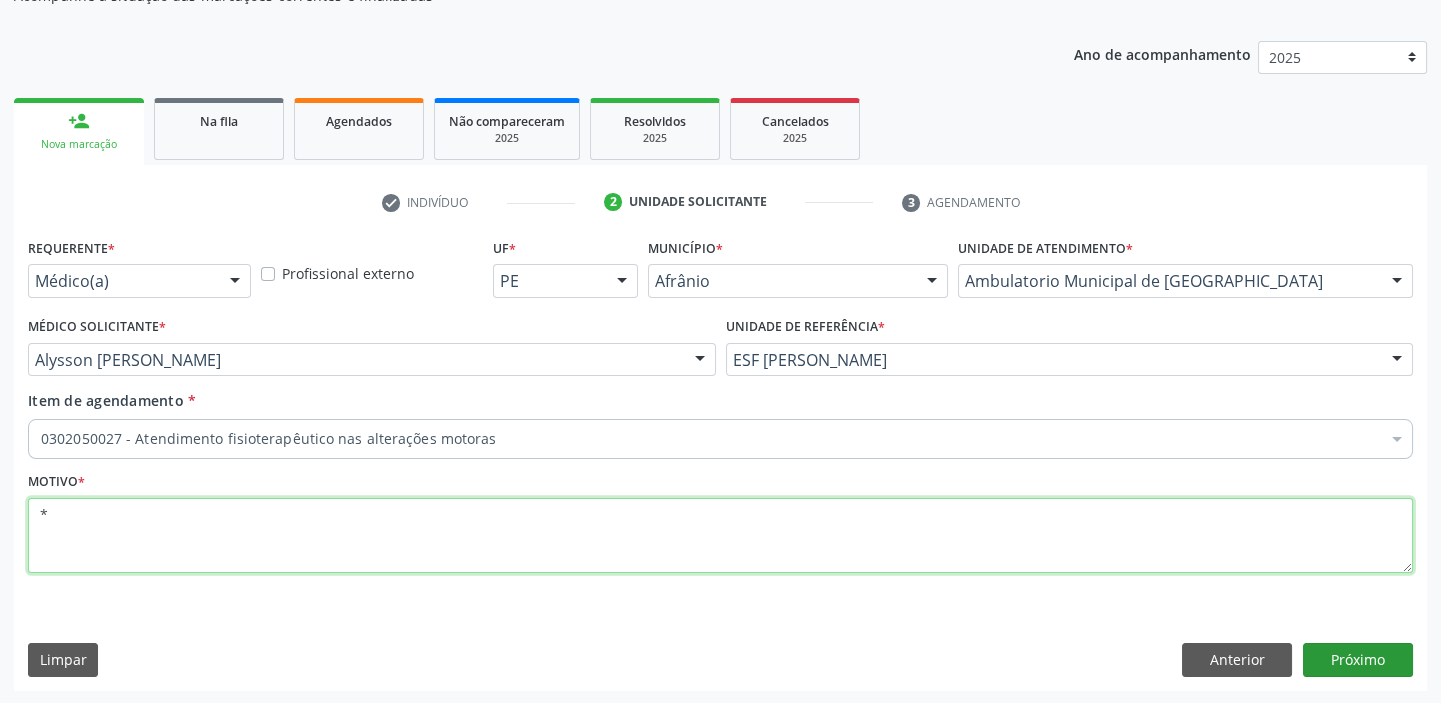 type on "*" 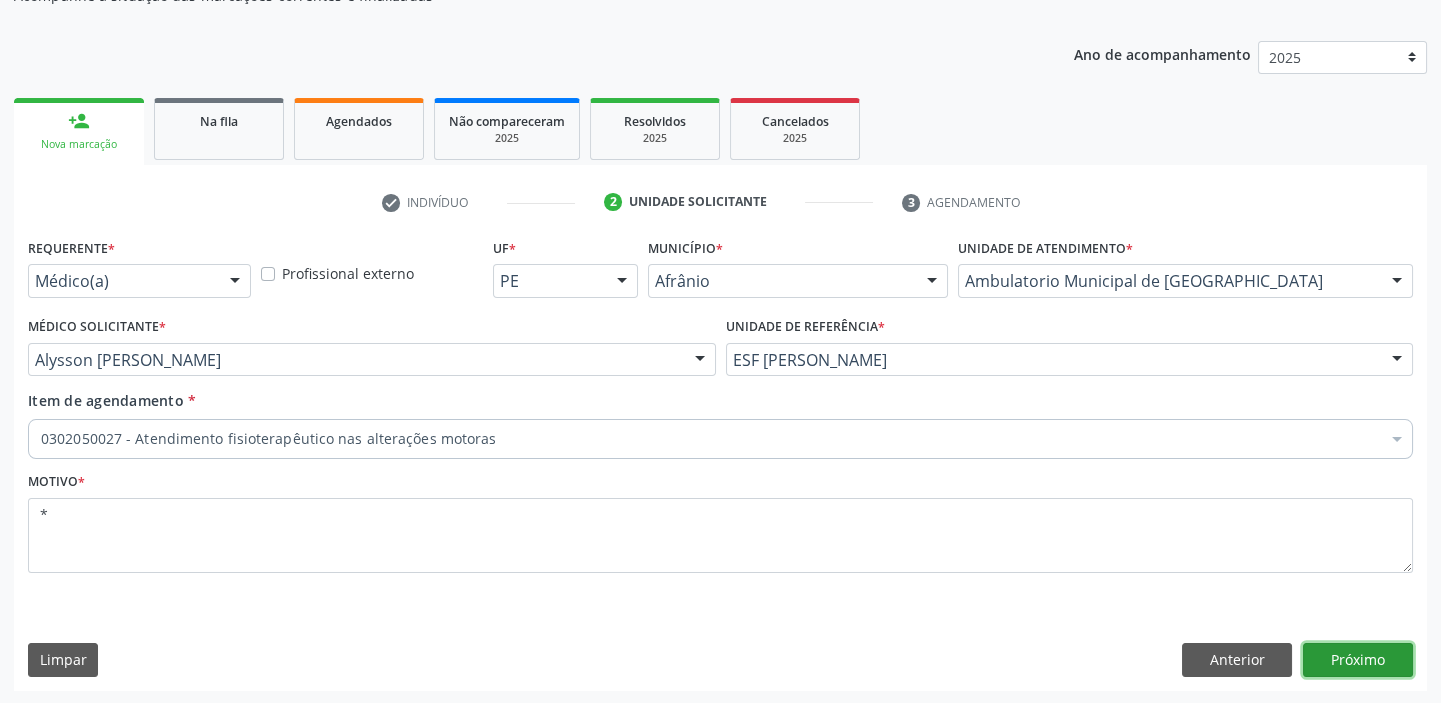 click on "Próximo" at bounding box center (1358, 660) 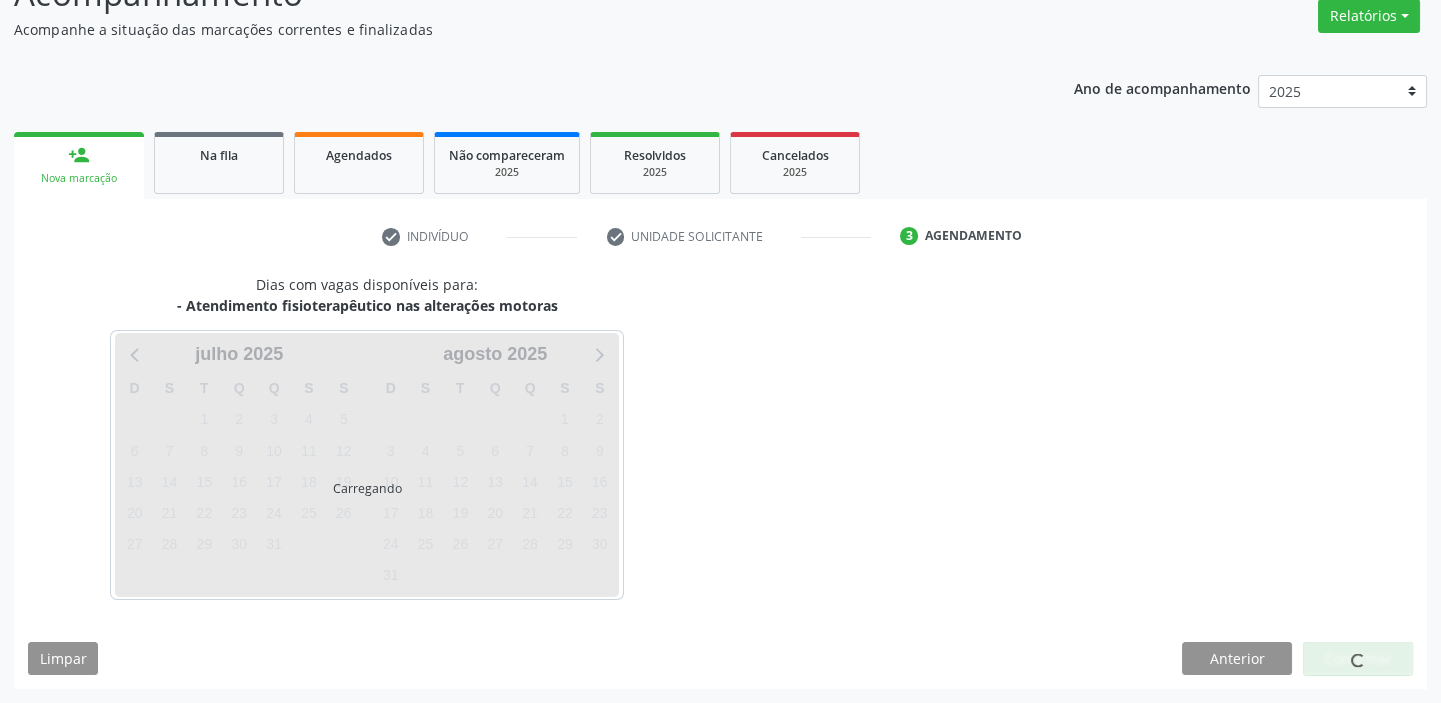scroll, scrollTop: 166, scrollLeft: 0, axis: vertical 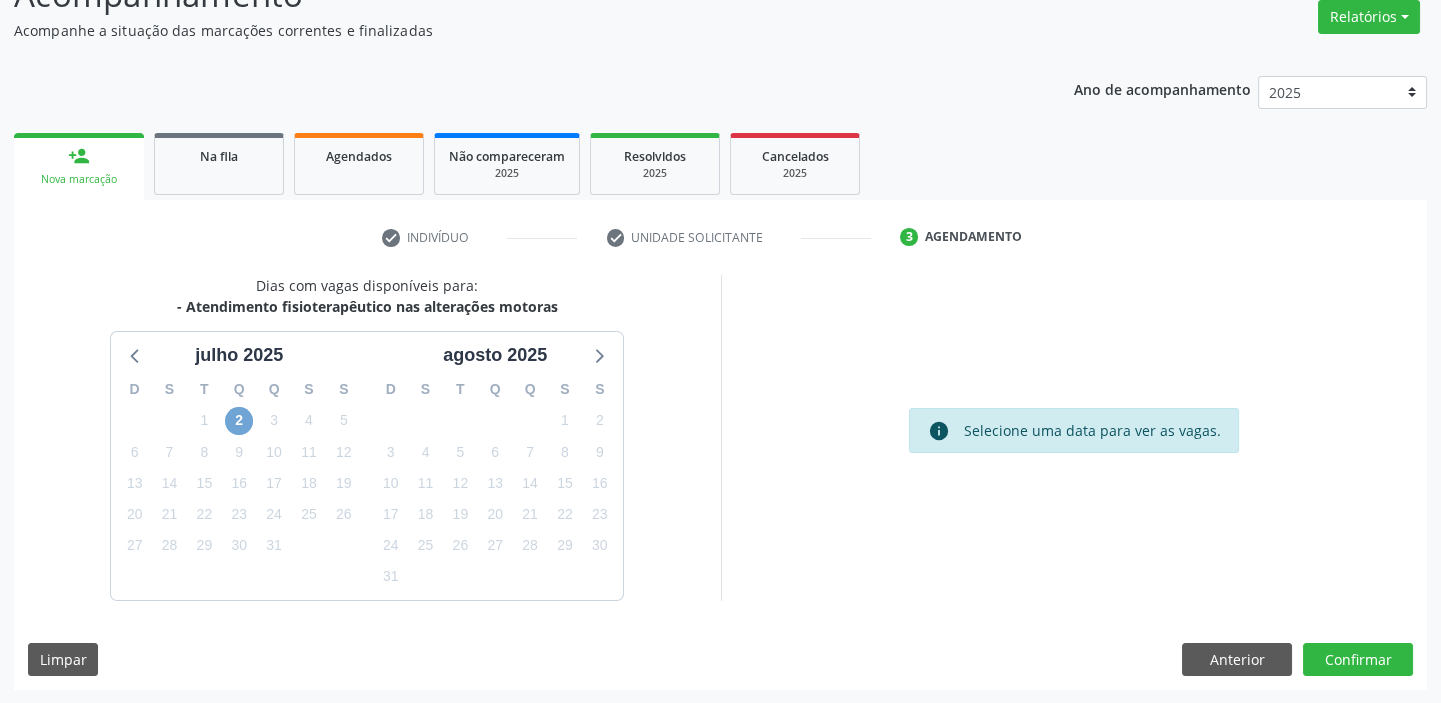 click on "2" at bounding box center [239, 421] 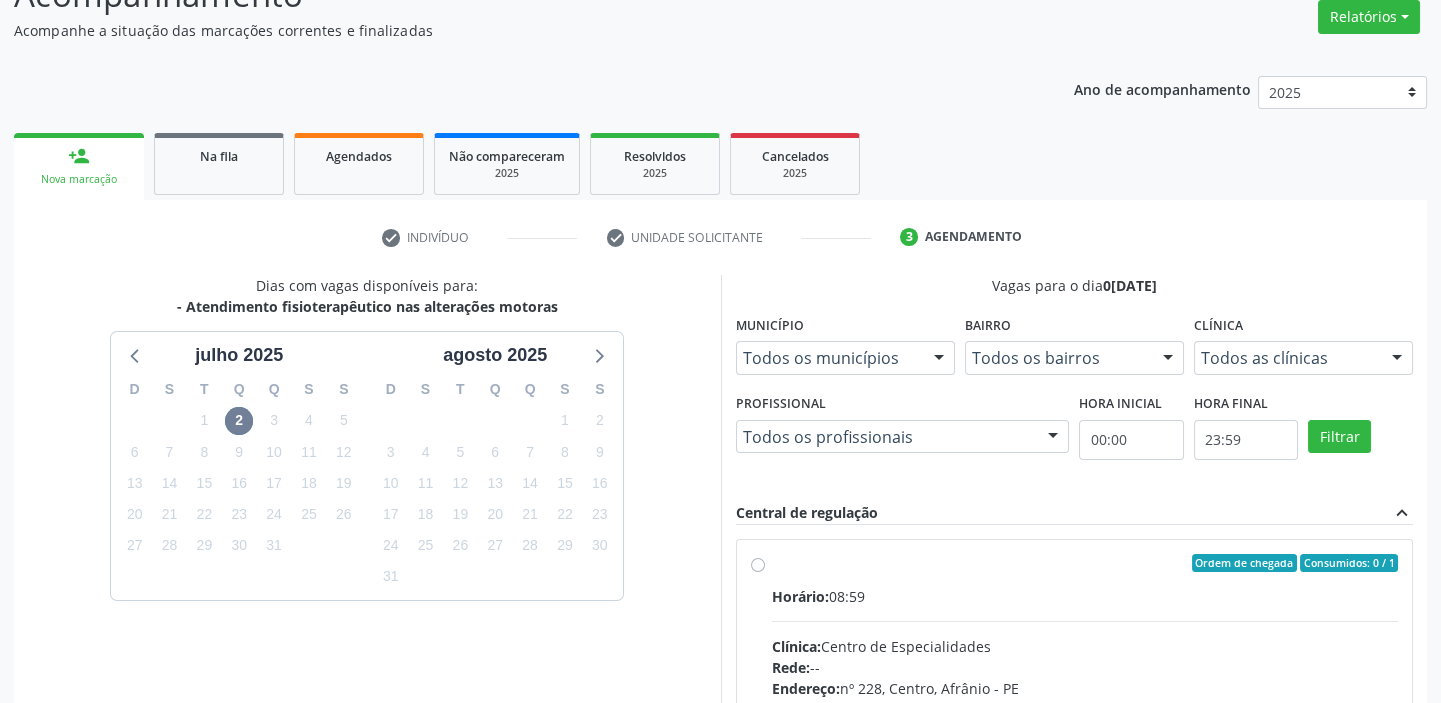 click on "Horário:   08:59
Clínica:  Centro de Especialidades
Rede:
--
Endereço:   [STREET_ADDRESS]
Telefone:   --
Profissional:
--
Informações adicionais sobre o atendimento
Idade de atendimento:
Sem restrição
Gênero(s) atendido(s):
Sem restrição
Informações adicionais:
--" at bounding box center [1085, 723] 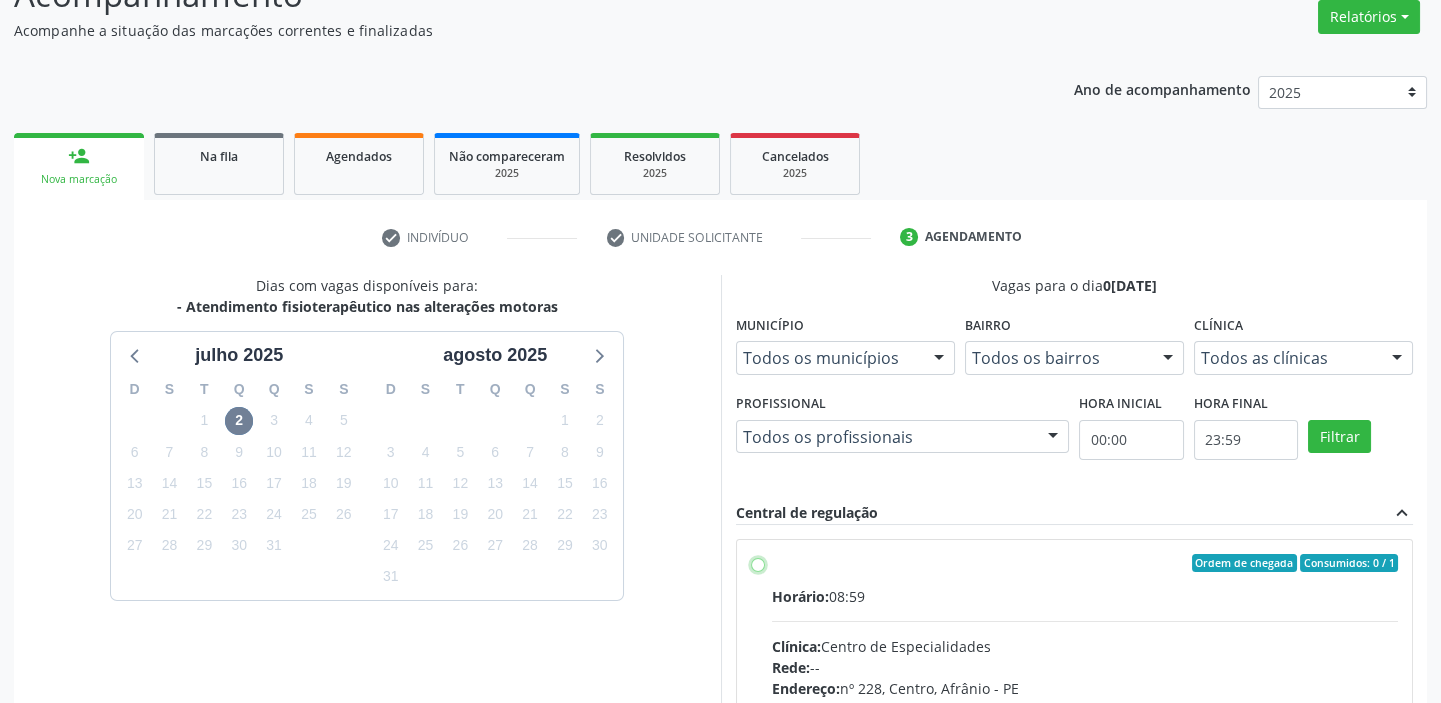 click on "Ordem de chegada
Consumidos: 0 / 1
Horário:   08:59
Clínica:  Centro de Especialidades
Rede:
--
Endereço:   [STREET_ADDRESS]
Telefone:   --
Profissional:
--
Informações adicionais sobre o atendimento
Idade de atendimento:
Sem restrição
Gênero(s) atendido(s):
Sem restrição
Informações adicionais:
--" at bounding box center (758, 563) 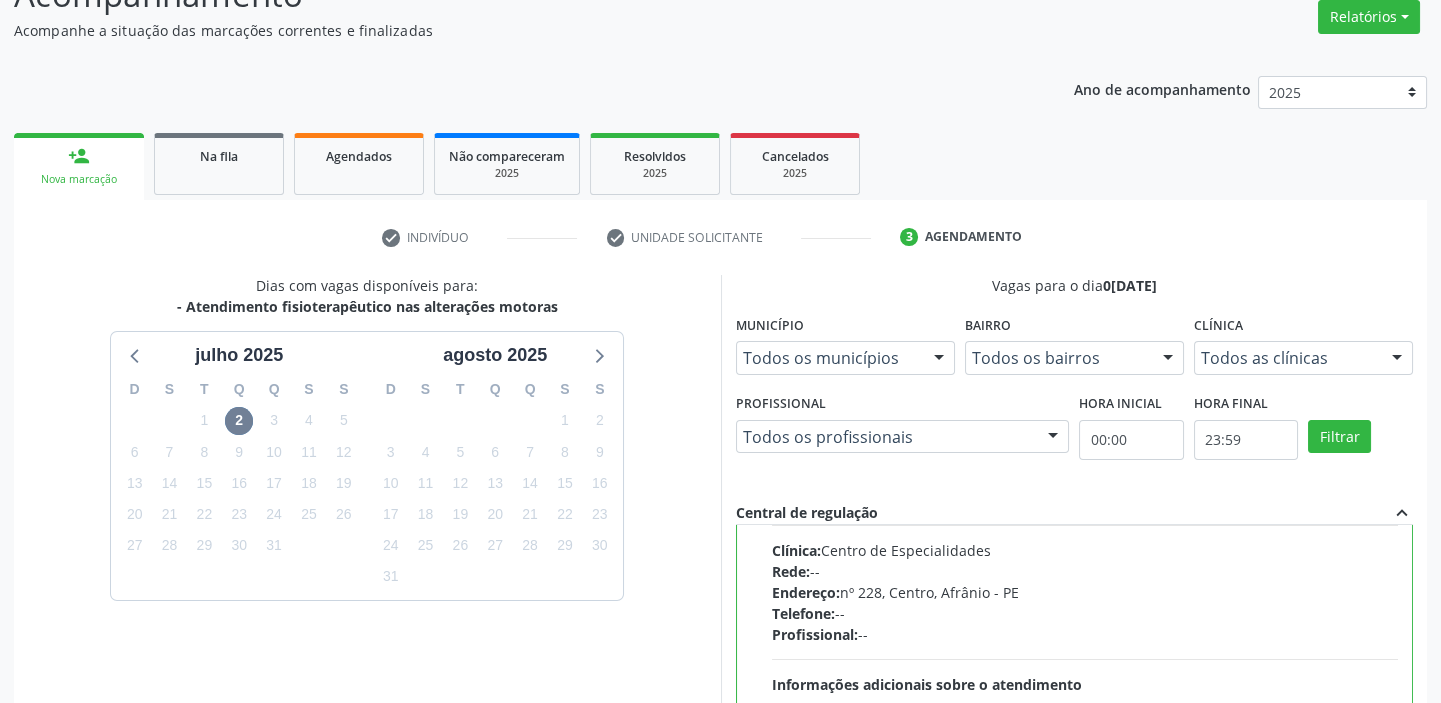 scroll, scrollTop: 99, scrollLeft: 0, axis: vertical 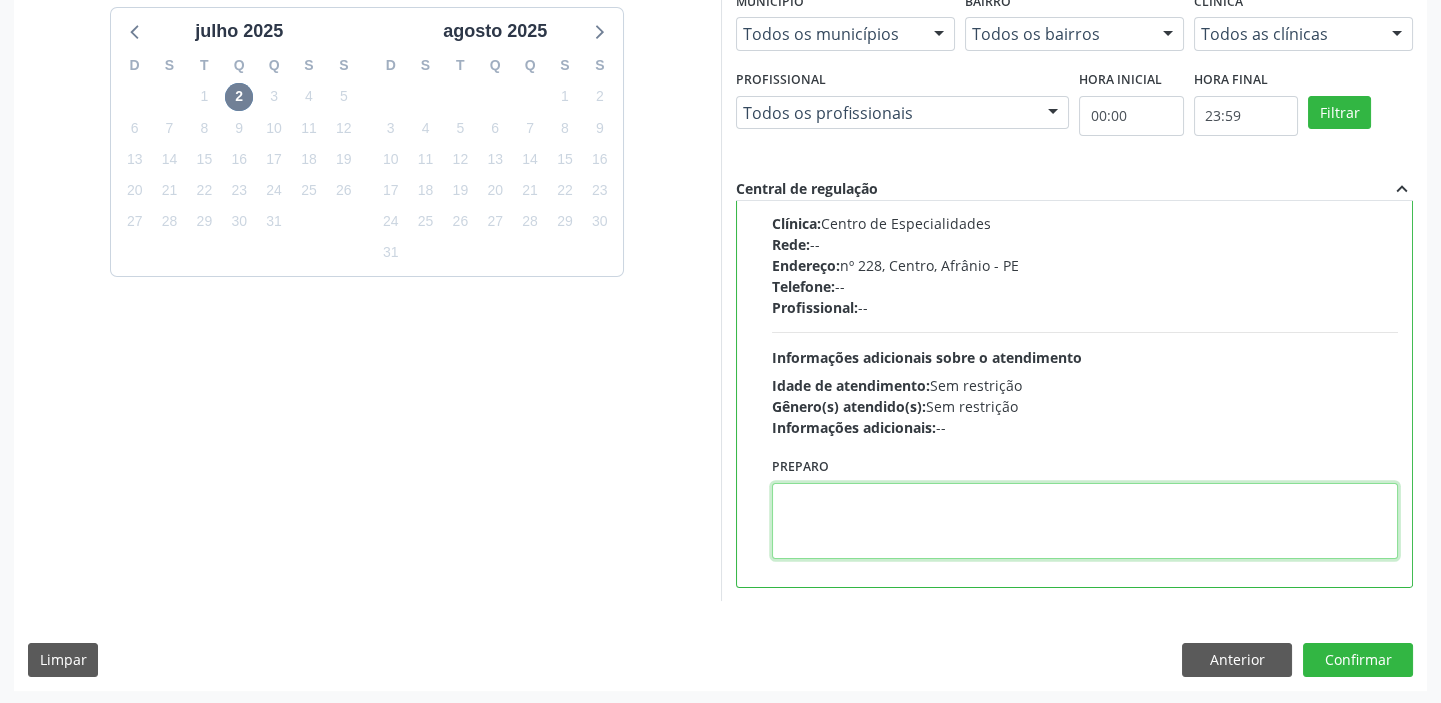 click at bounding box center [1085, 521] 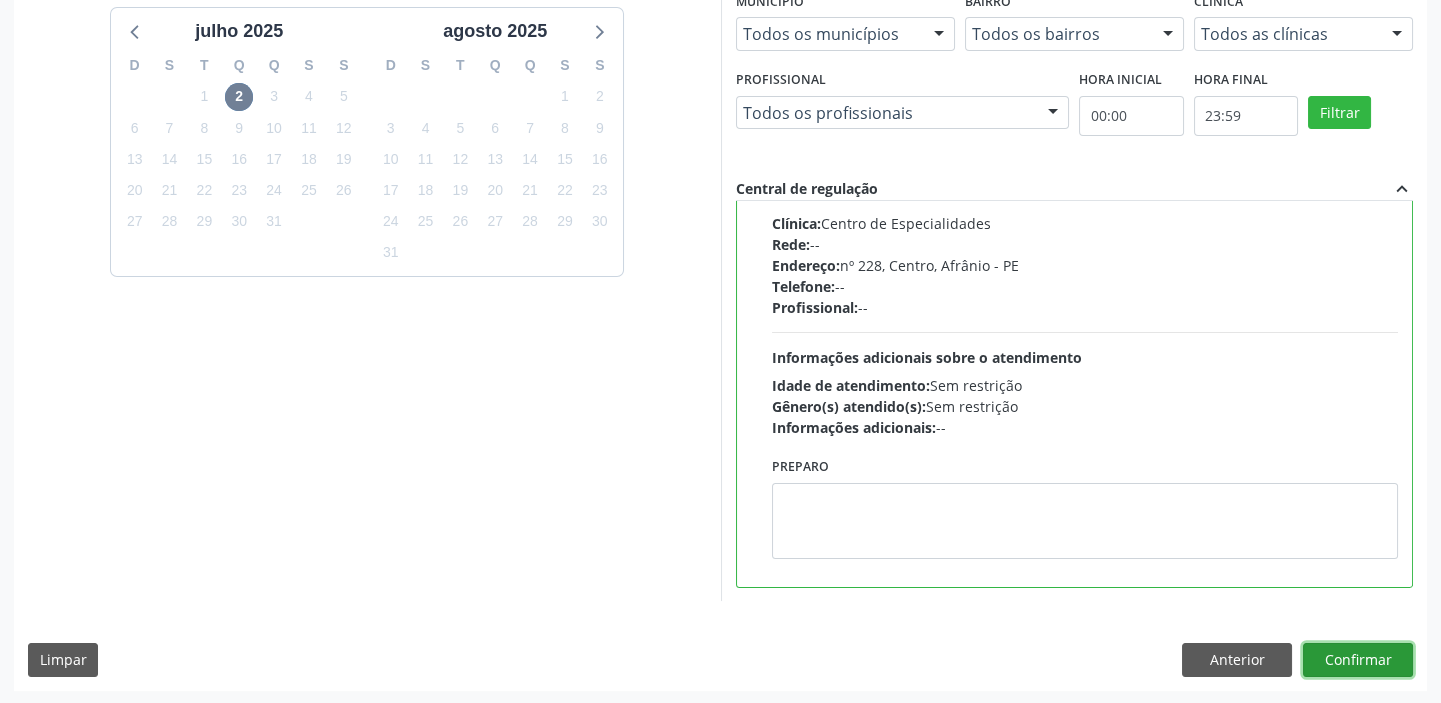 click on "Confirmar" at bounding box center [1358, 660] 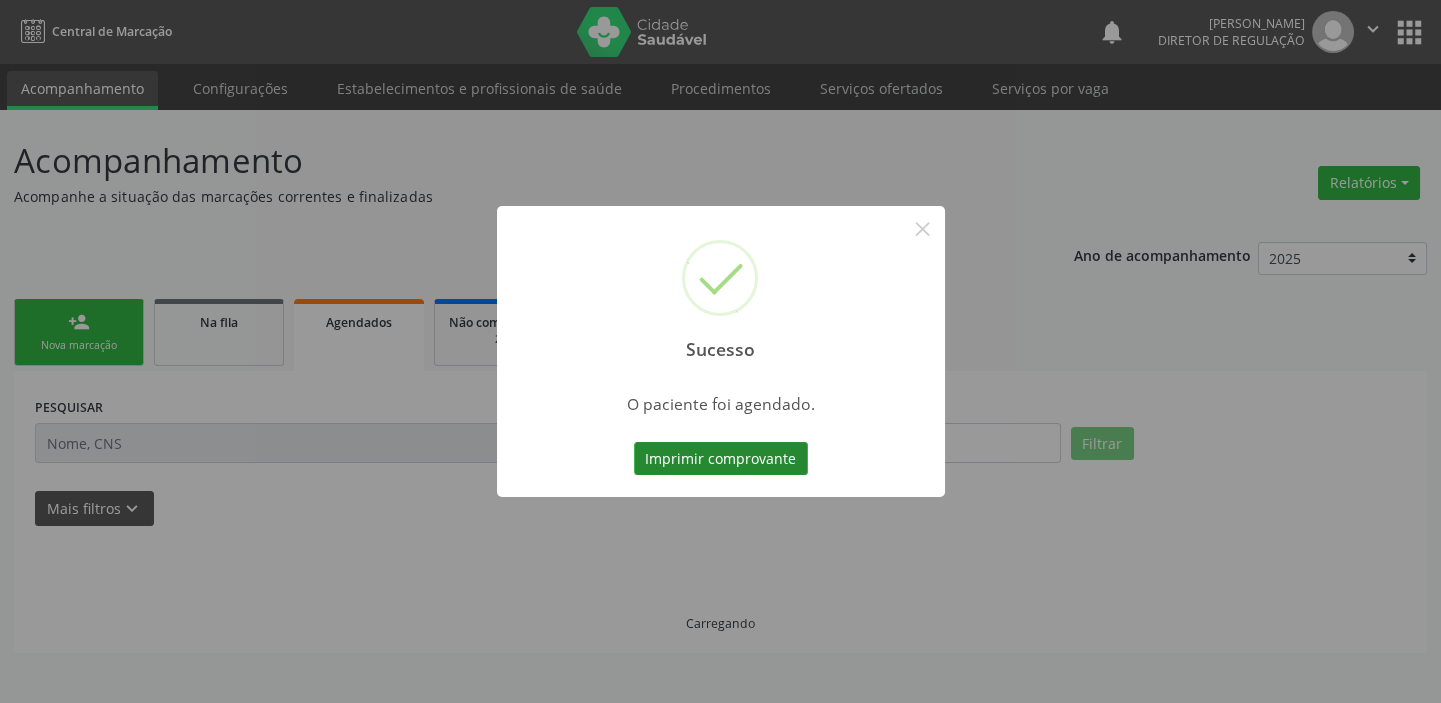 scroll, scrollTop: 0, scrollLeft: 0, axis: both 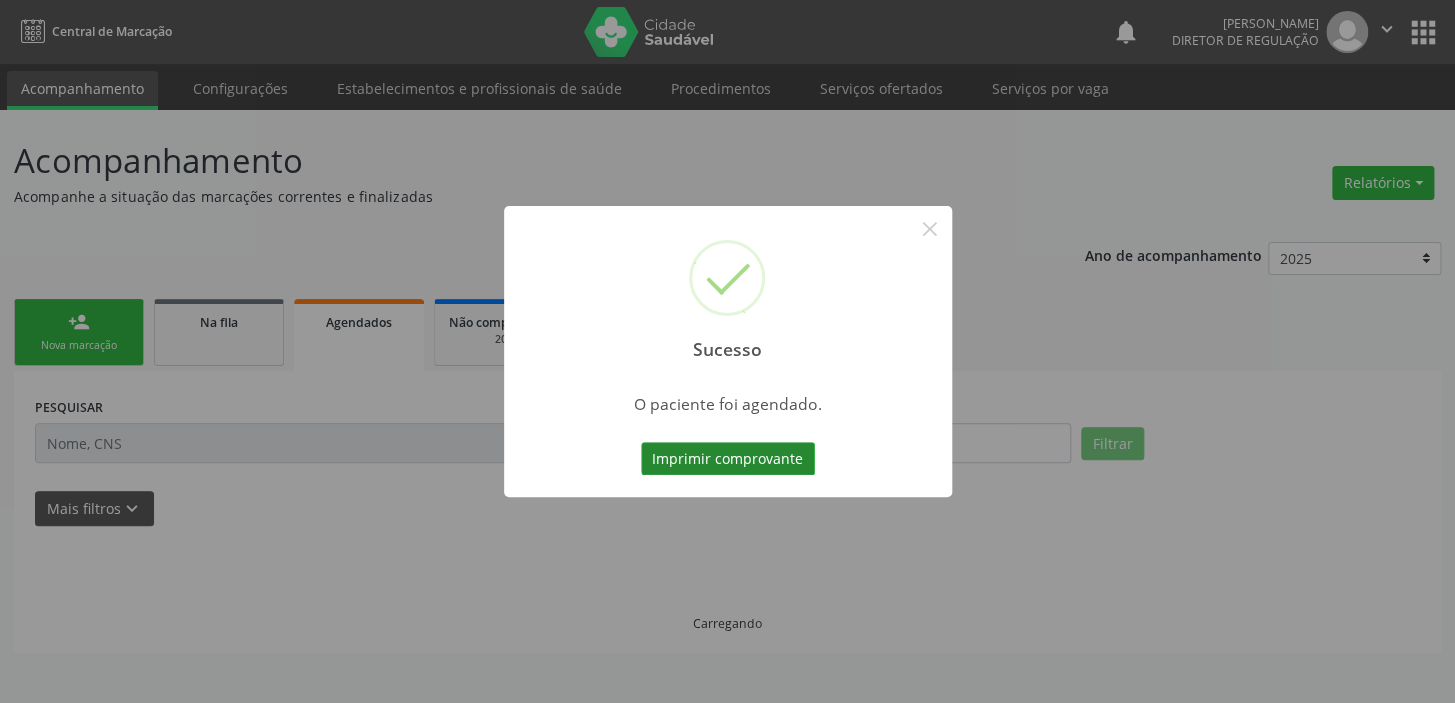 click on "Imprimir comprovante" at bounding box center [728, 459] 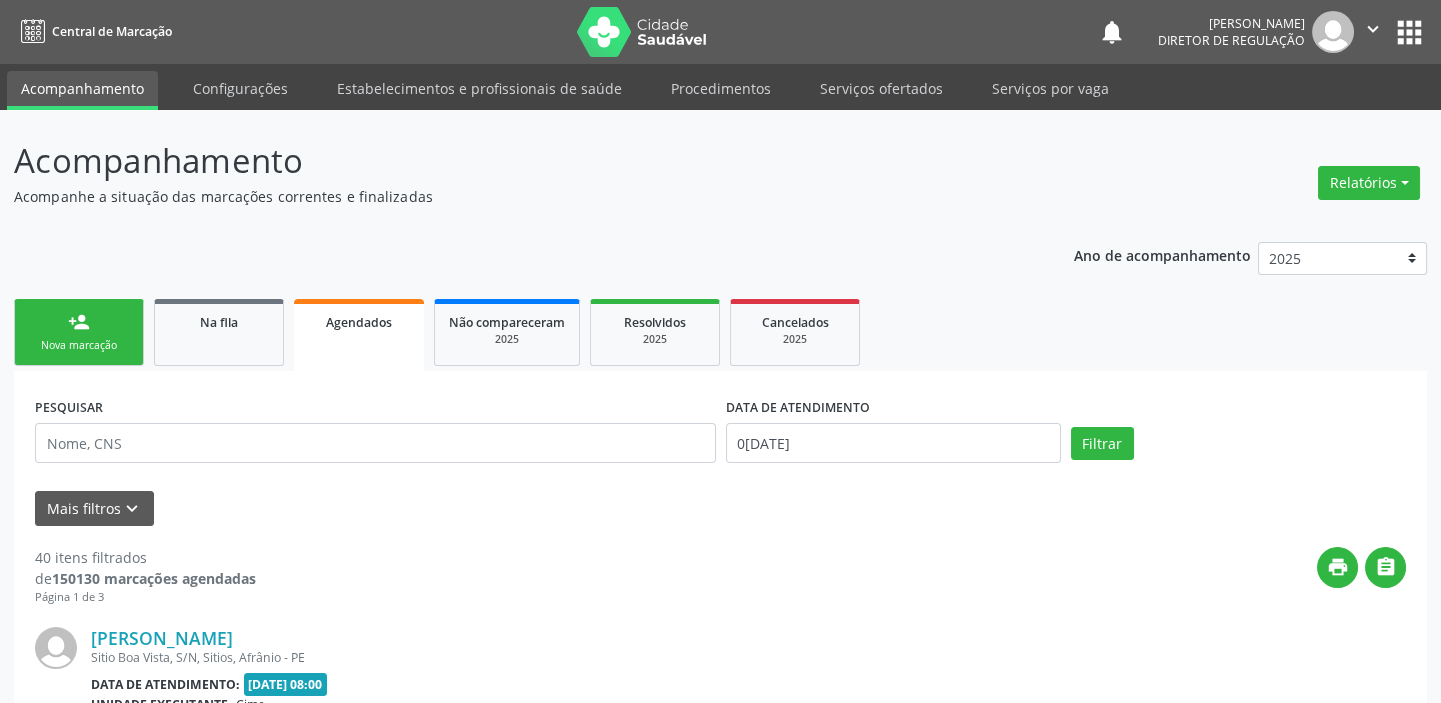 click on "person_add
Nova marcação" at bounding box center [79, 332] 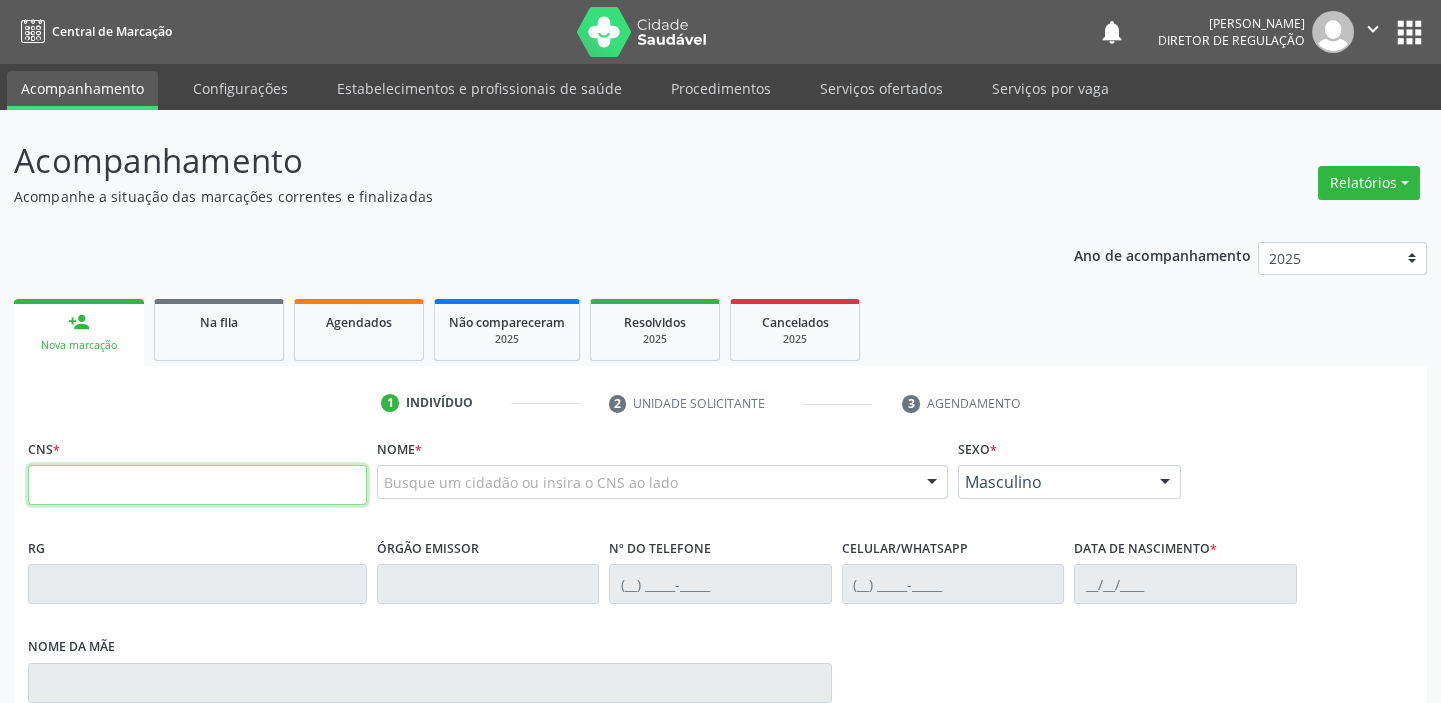 click at bounding box center [197, 485] 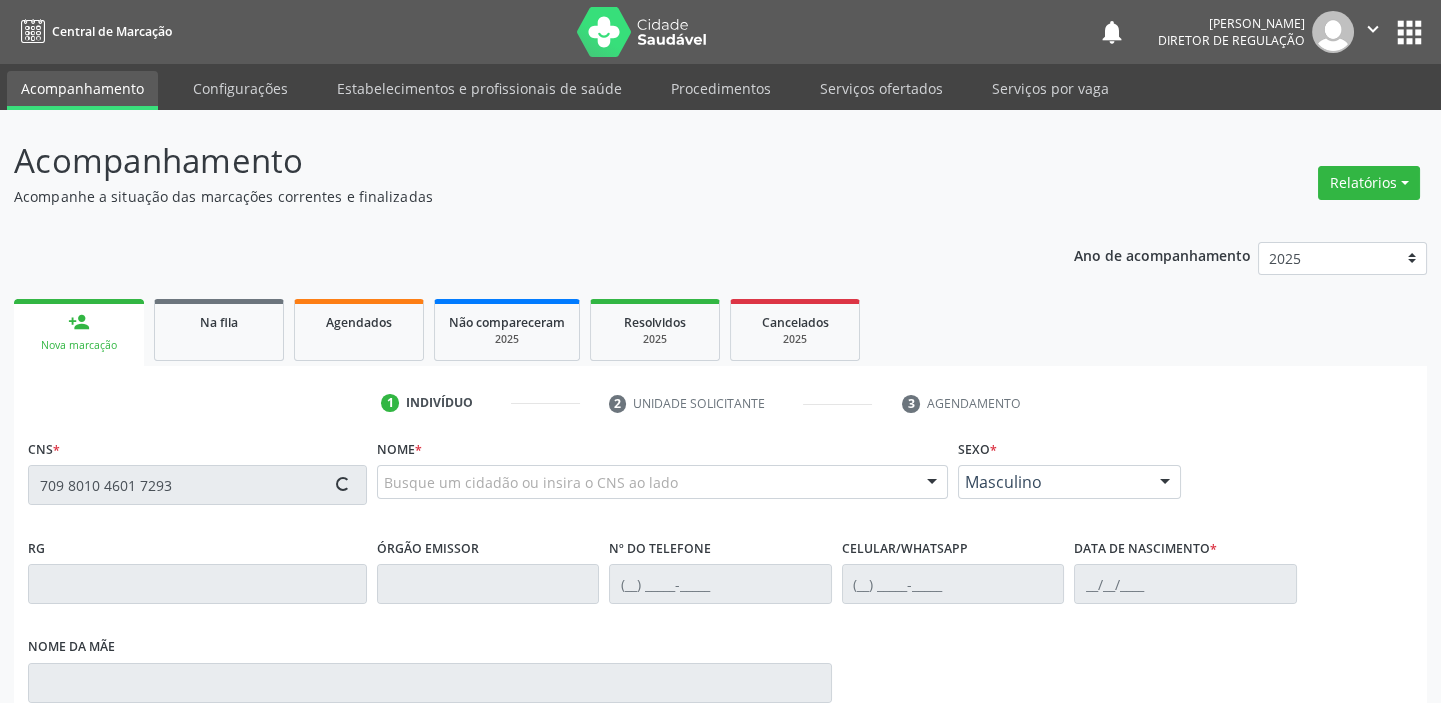 type on "709 8010 4601 7293" 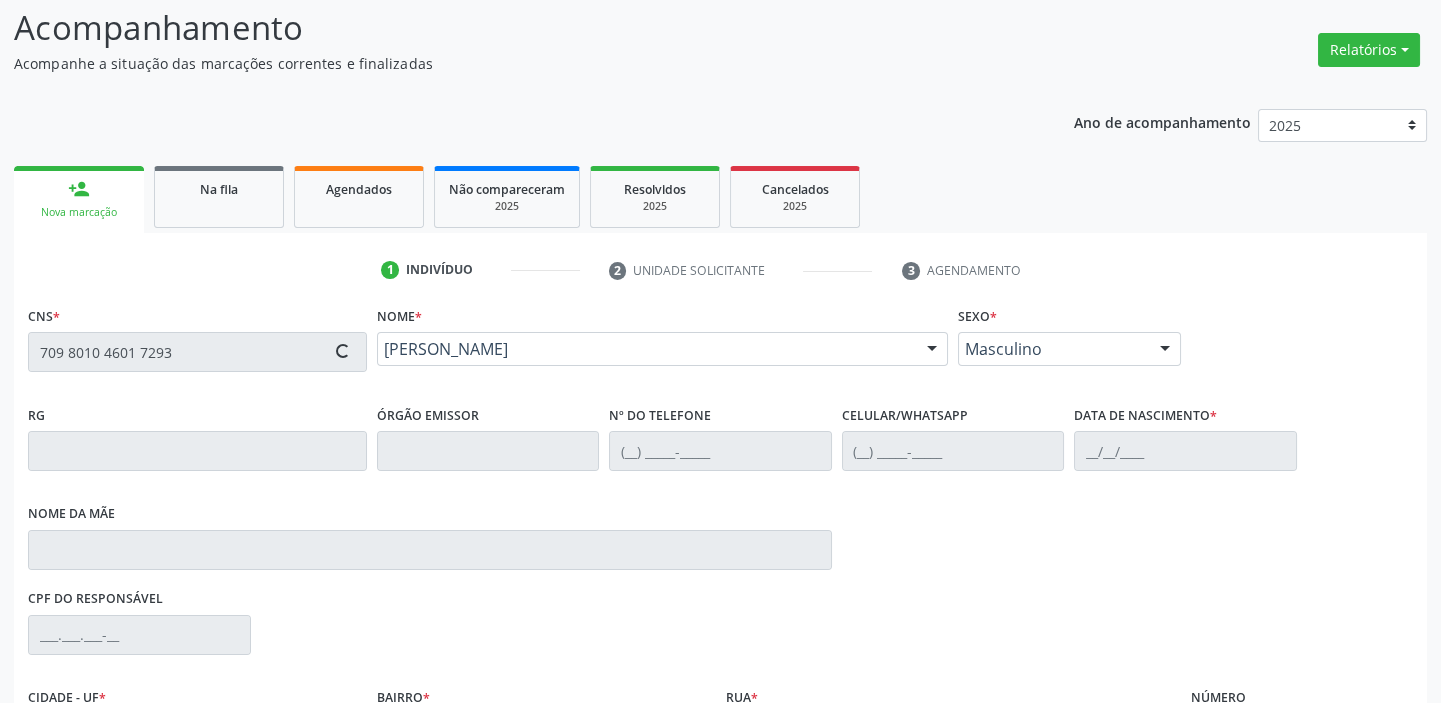 scroll, scrollTop: 366, scrollLeft: 0, axis: vertical 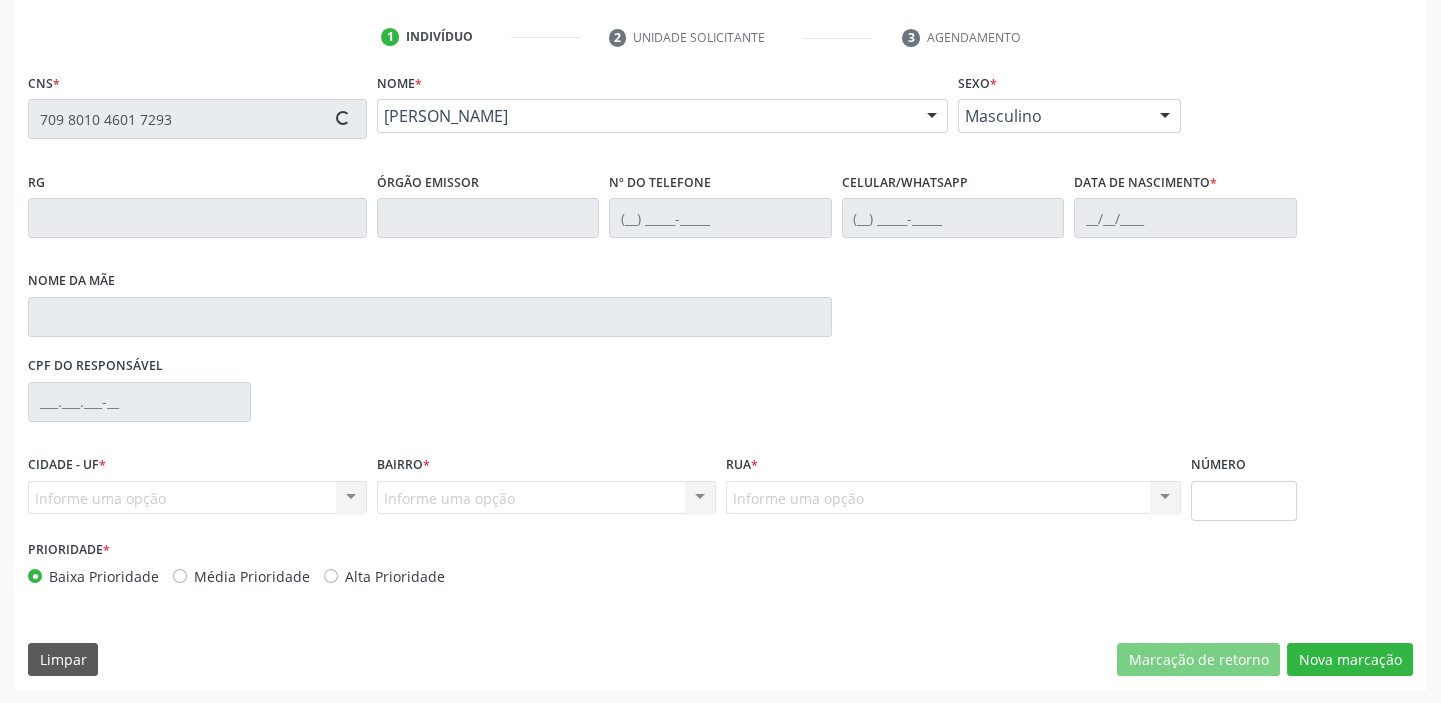 type on "[PHONE_NUMBER]" 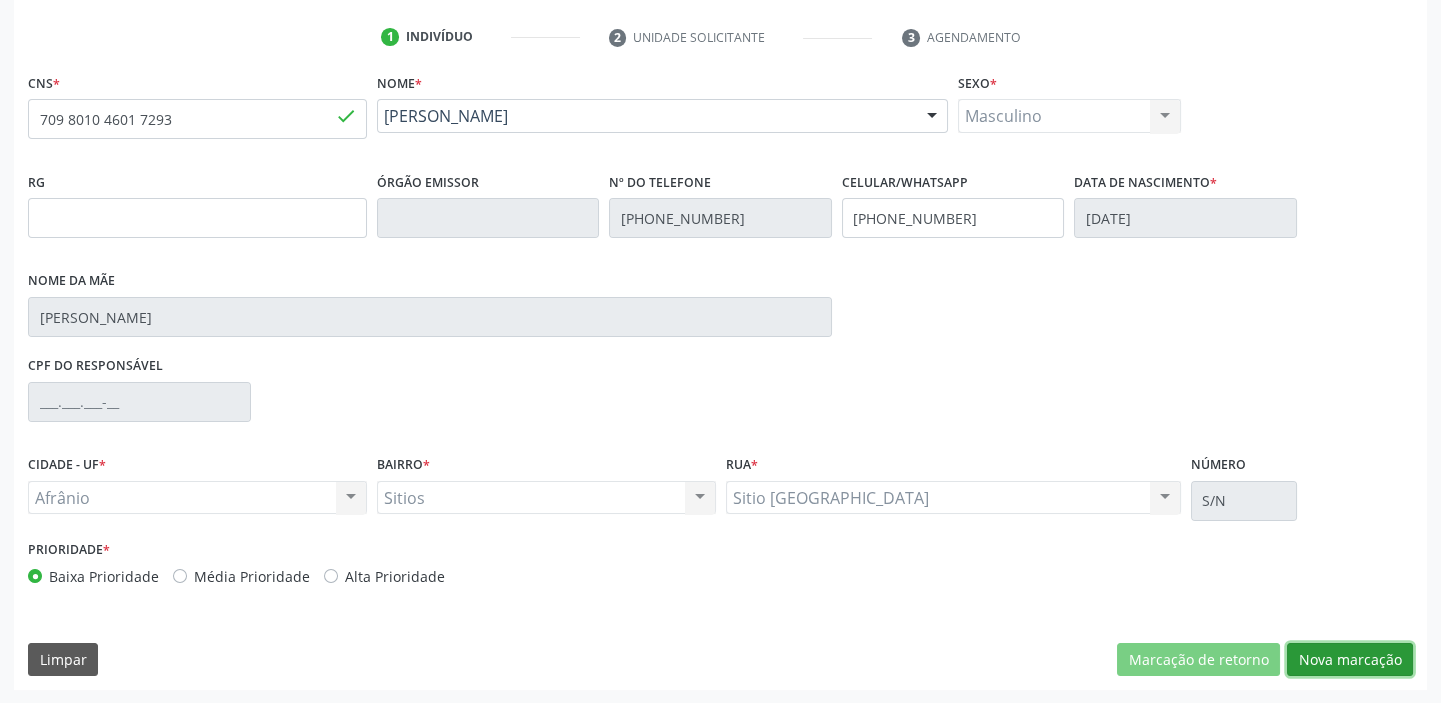 click on "Nova marcação" at bounding box center [1350, 660] 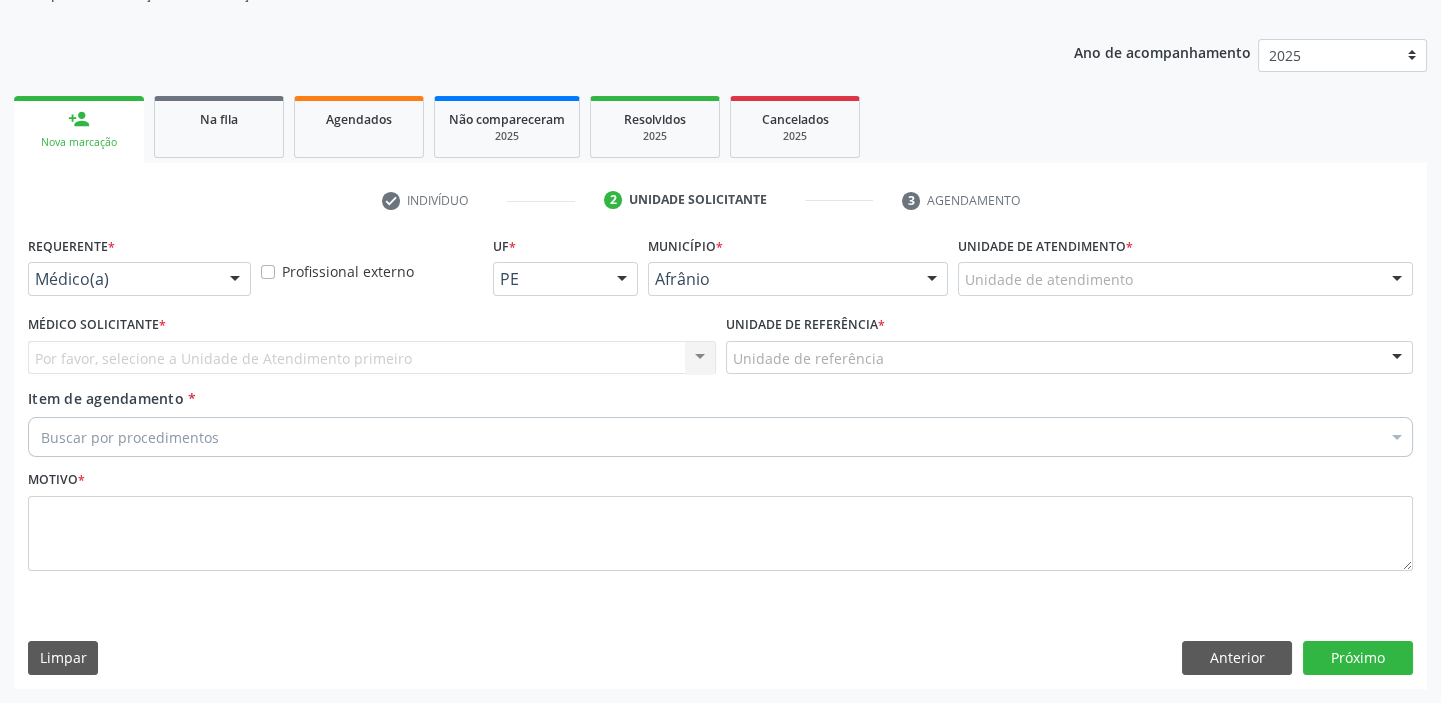 scroll, scrollTop: 201, scrollLeft: 0, axis: vertical 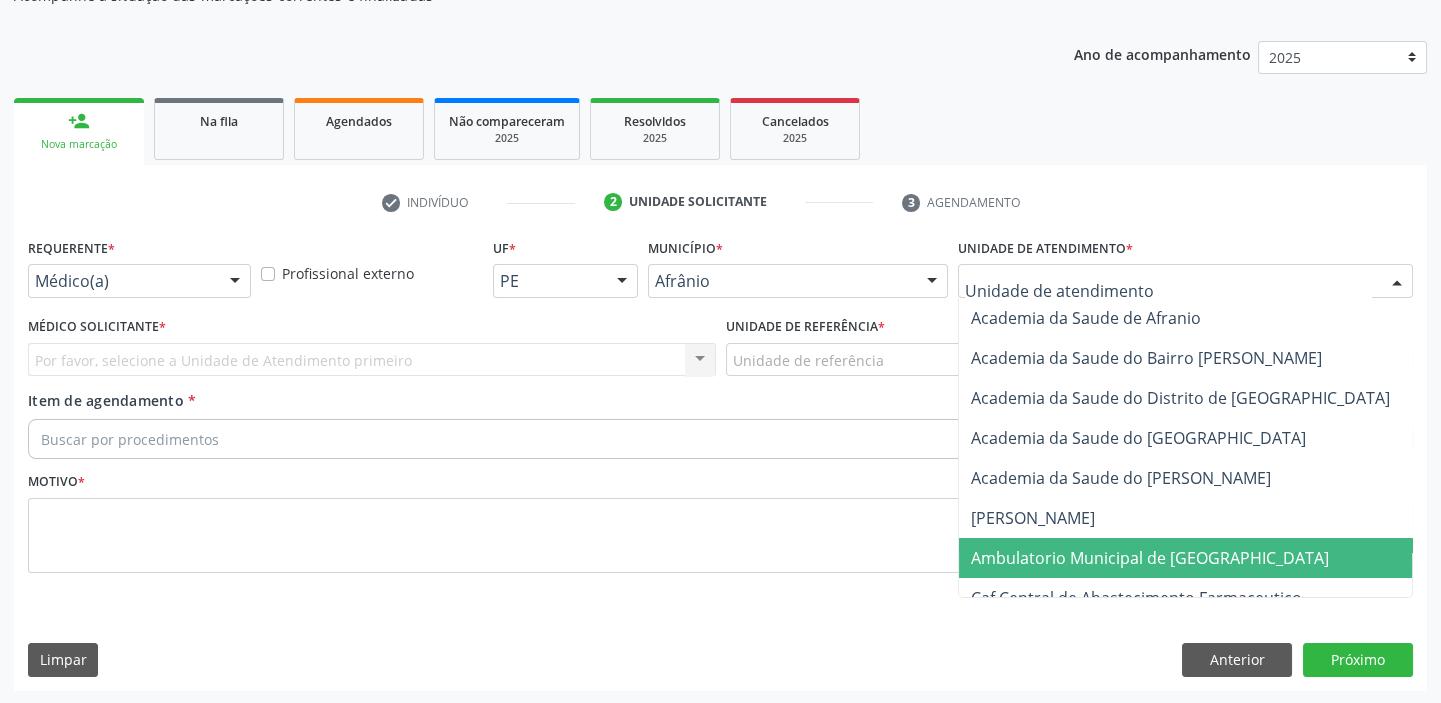 click on "Ambulatorio Municipal de [GEOGRAPHIC_DATA]" at bounding box center (1150, 558) 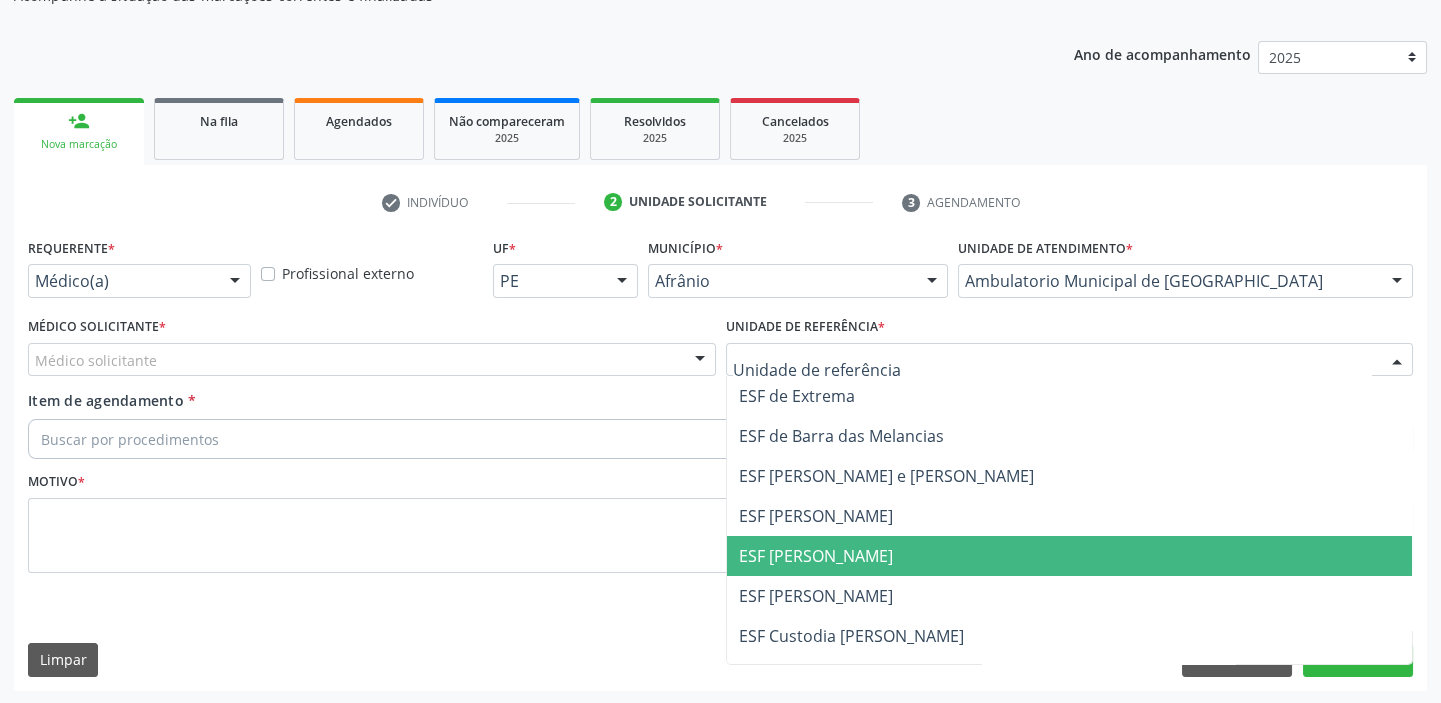 click on "ESF [PERSON_NAME]" at bounding box center (816, 556) 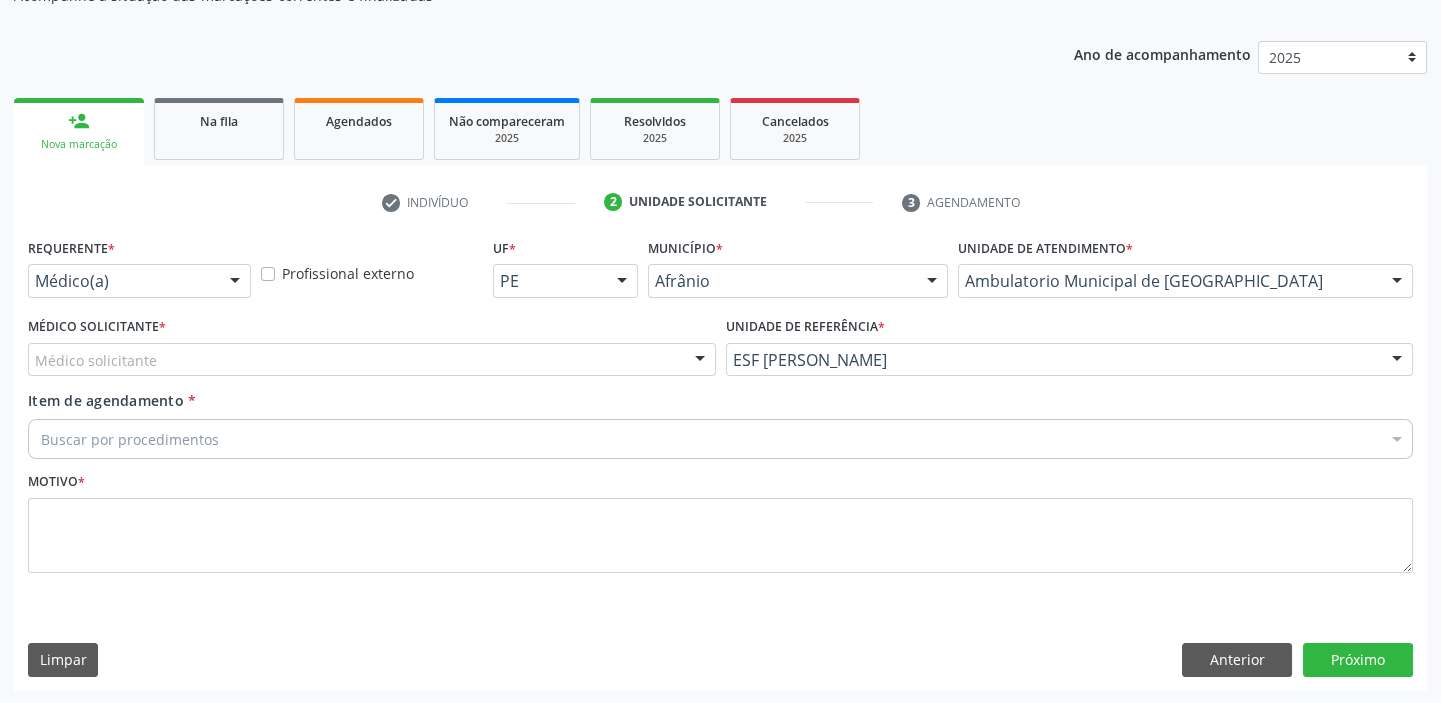 drag, startPoint x: 139, startPoint y: 358, endPoint x: 139, endPoint y: 395, distance: 37 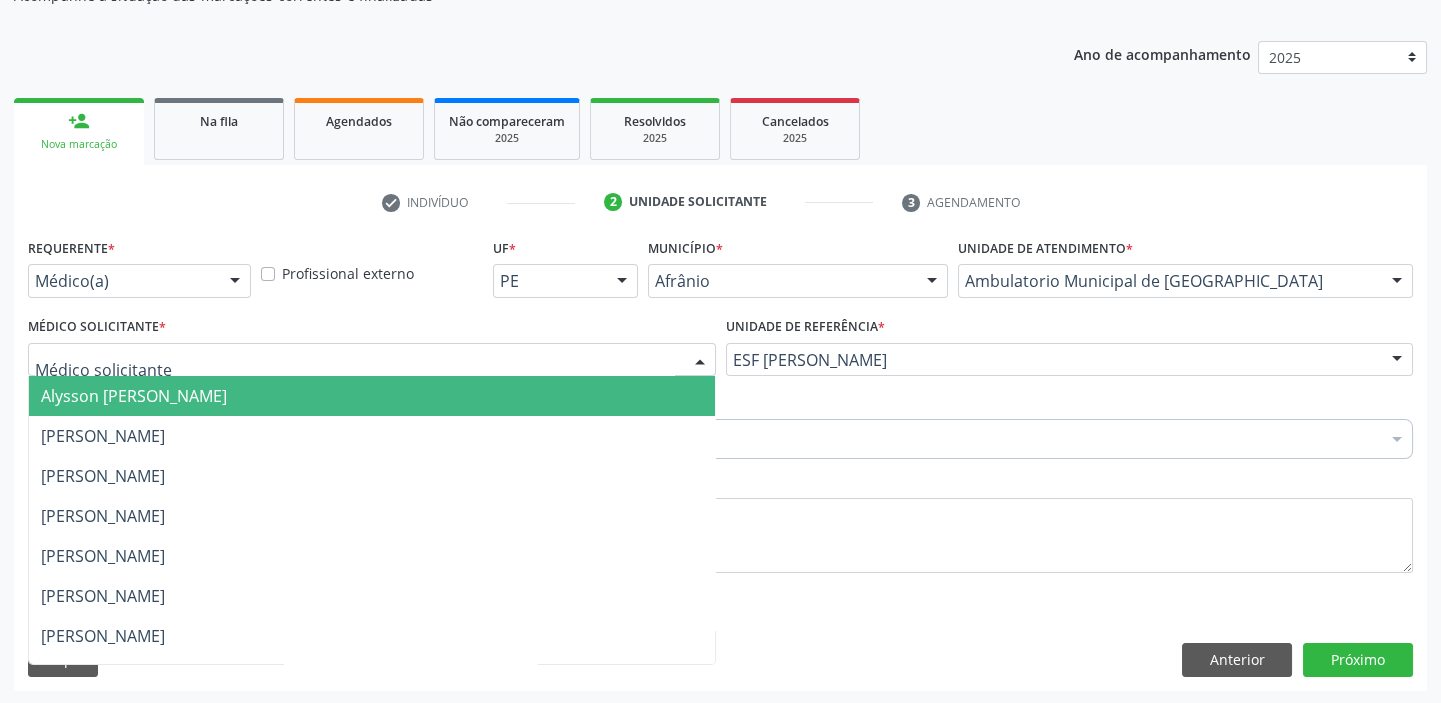click on "Alysson Rodrigo Ferreira Cavalcanti" at bounding box center [372, 396] 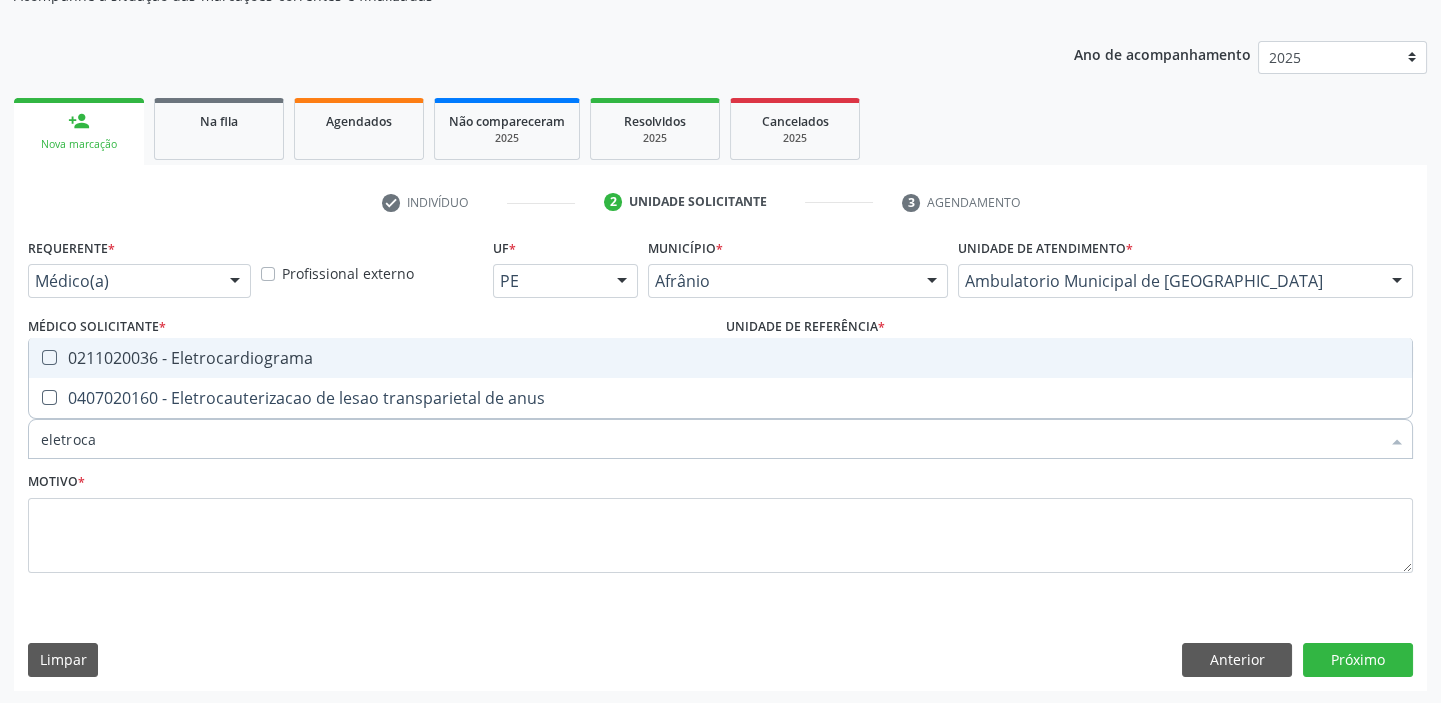 type on "eletrocar" 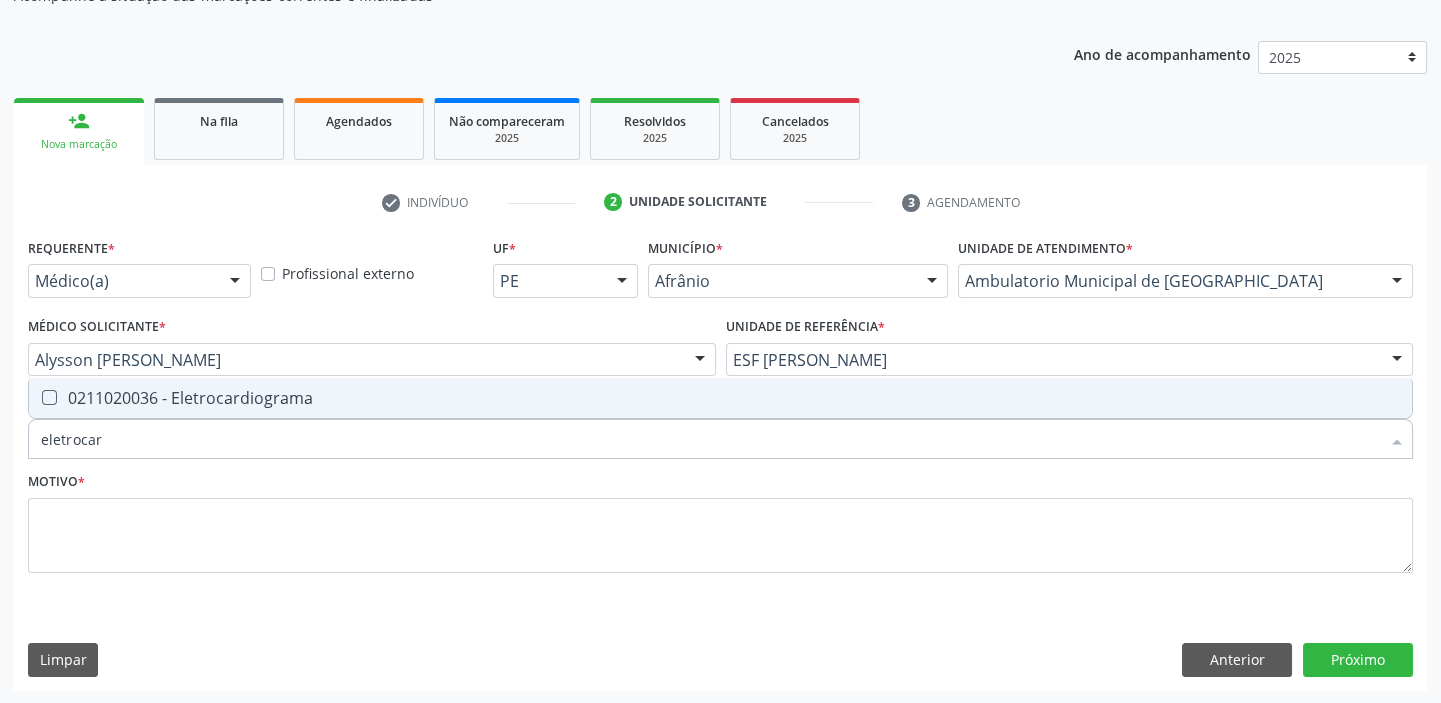 click on "0211020036 - Eletrocardiograma" at bounding box center (720, 398) 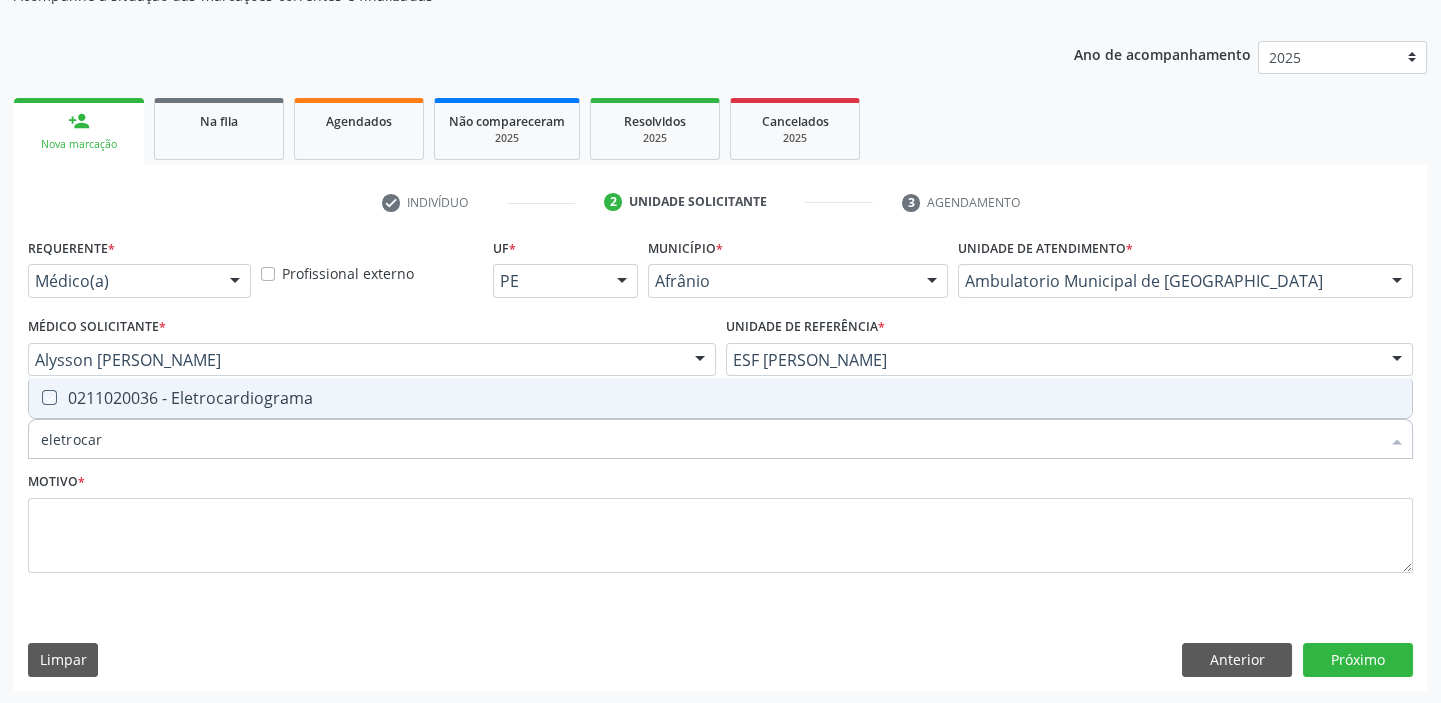 checkbox on "true" 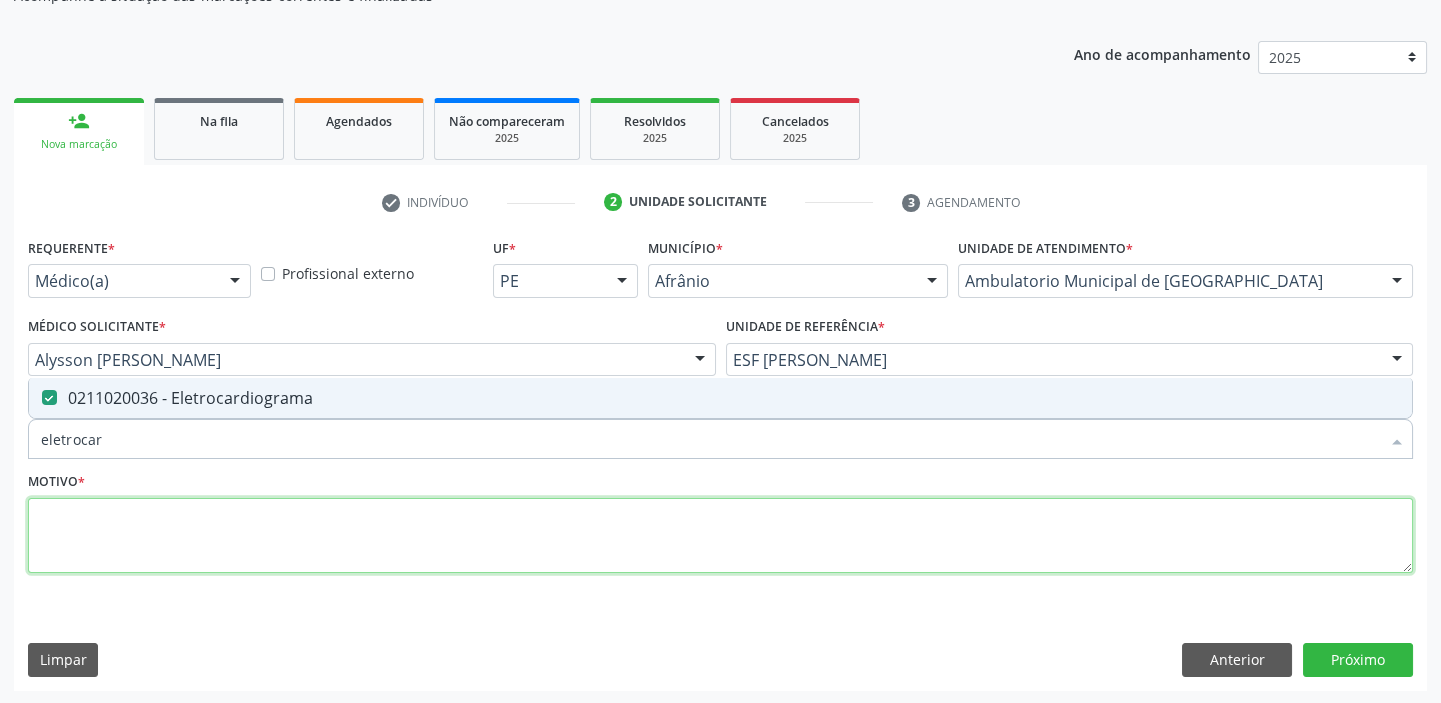 click at bounding box center [720, 536] 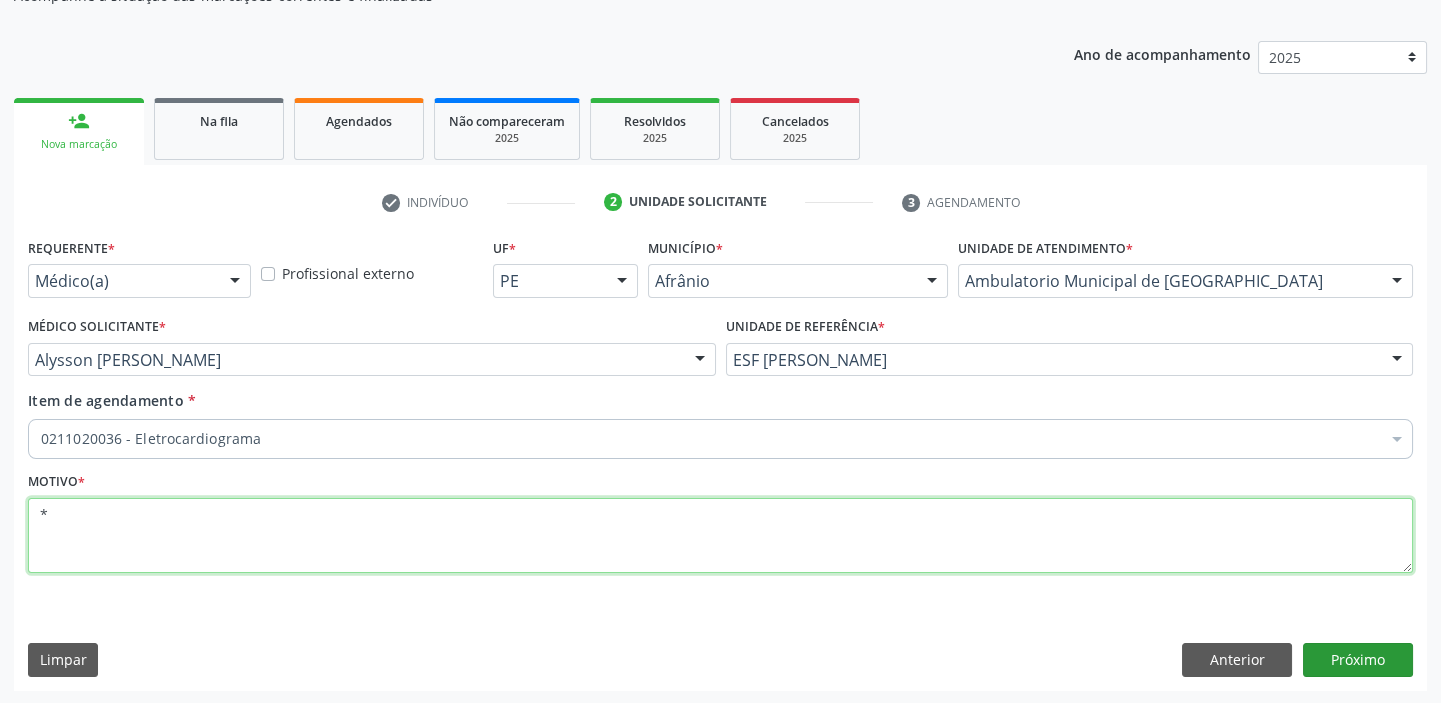 type on "*" 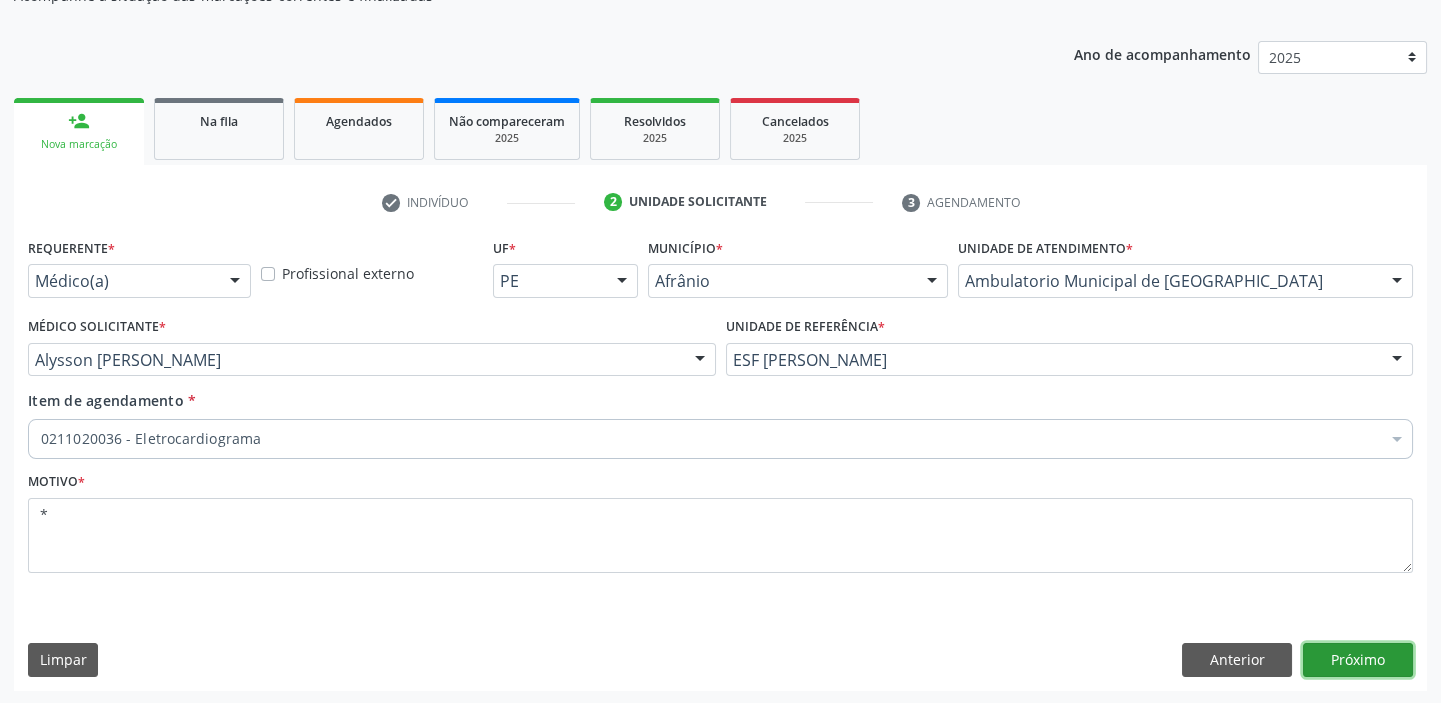 click on "Próximo" at bounding box center (1358, 660) 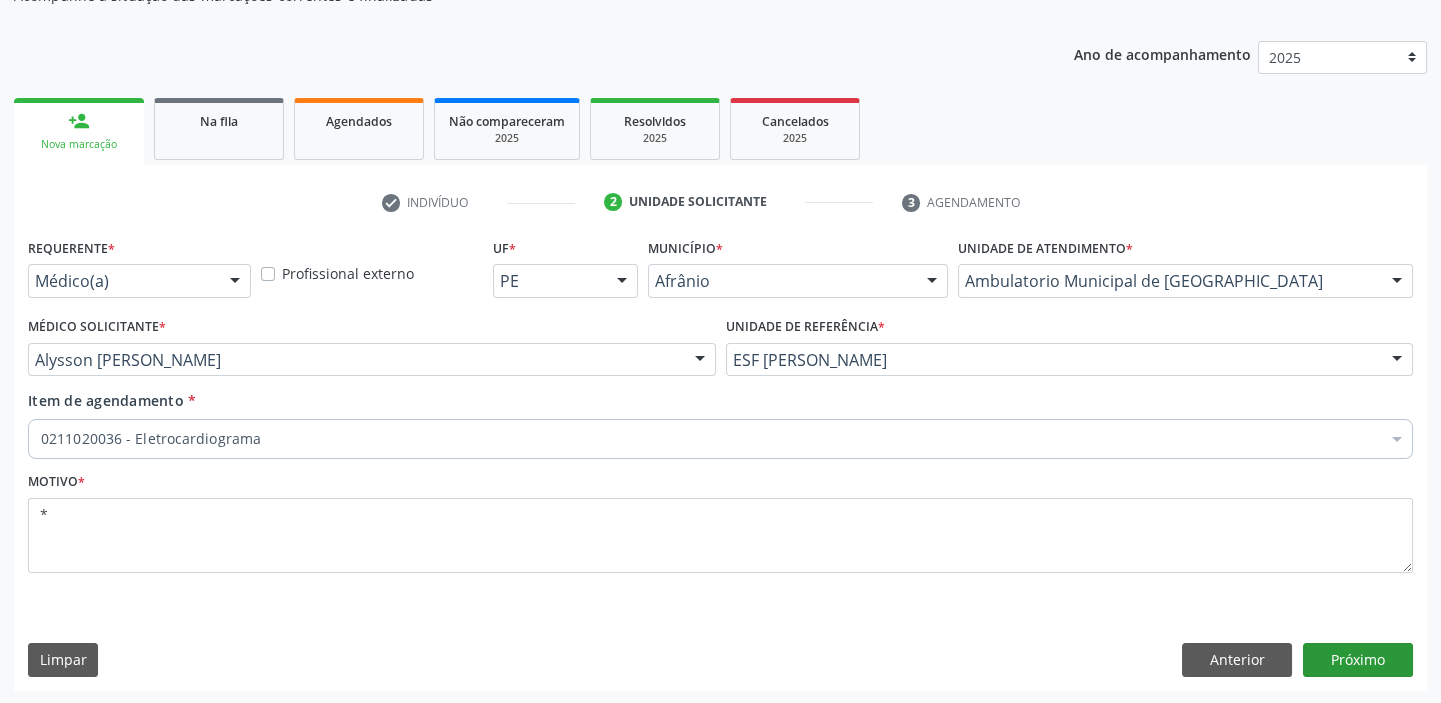 scroll, scrollTop: 166, scrollLeft: 0, axis: vertical 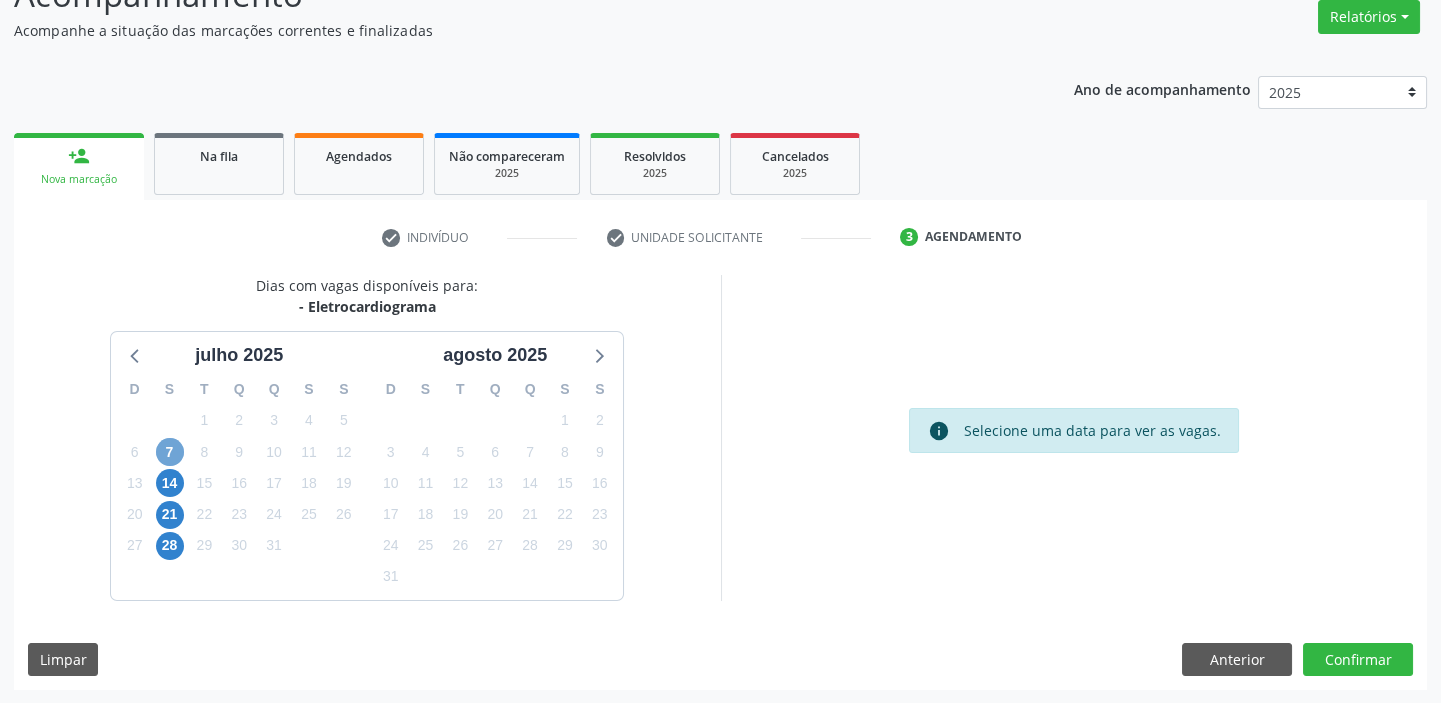 click on "7" at bounding box center (170, 452) 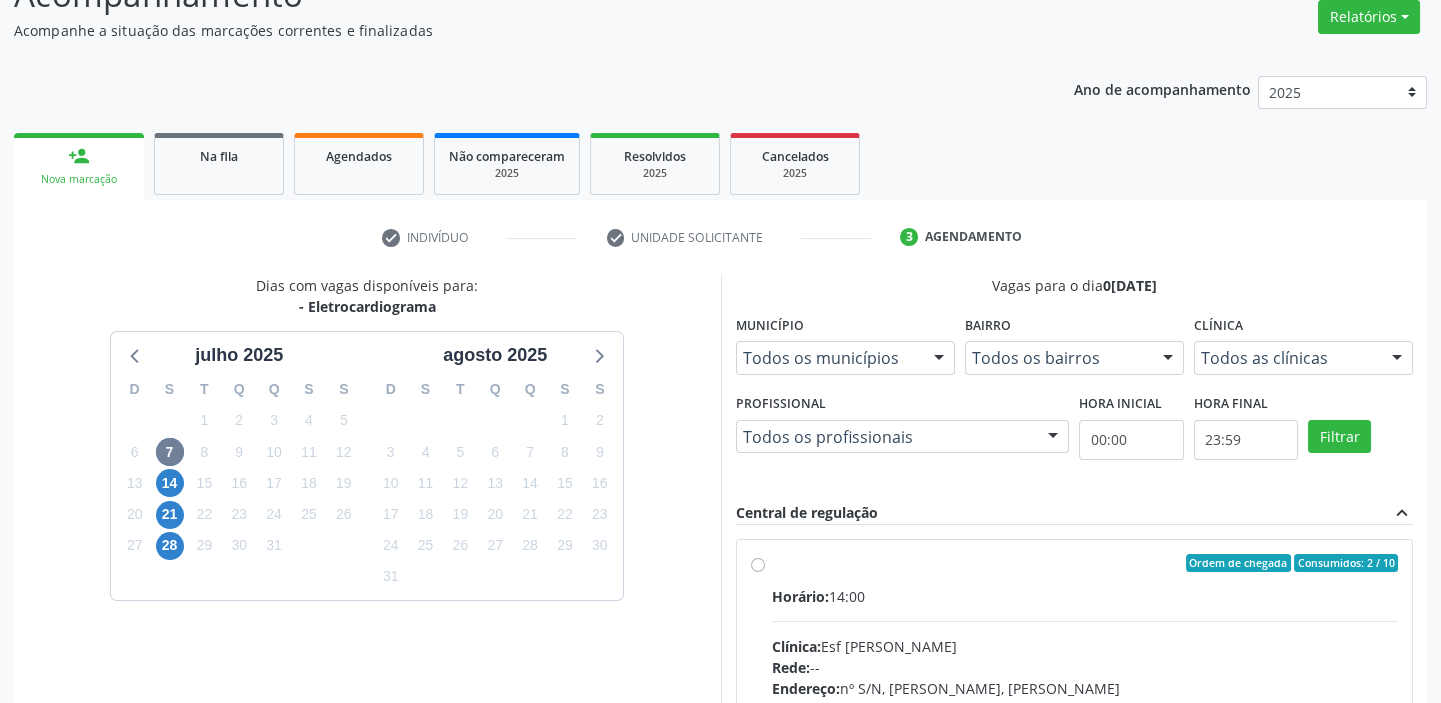 click on "Horário:   14:00
Clínica:  Esf Isabel Gomes
Rede:
--
Endereço:   nº S/N, Roberto Luiz, Afrânio - PE
Telefone:   (87) 38681421
Profissional:
--
Informações adicionais sobre o atendimento
Idade de atendimento:
Sem restrição
Gênero(s) atendido(s):
Sem restrição
Informações adicionais:
--" at bounding box center (1085, 723) 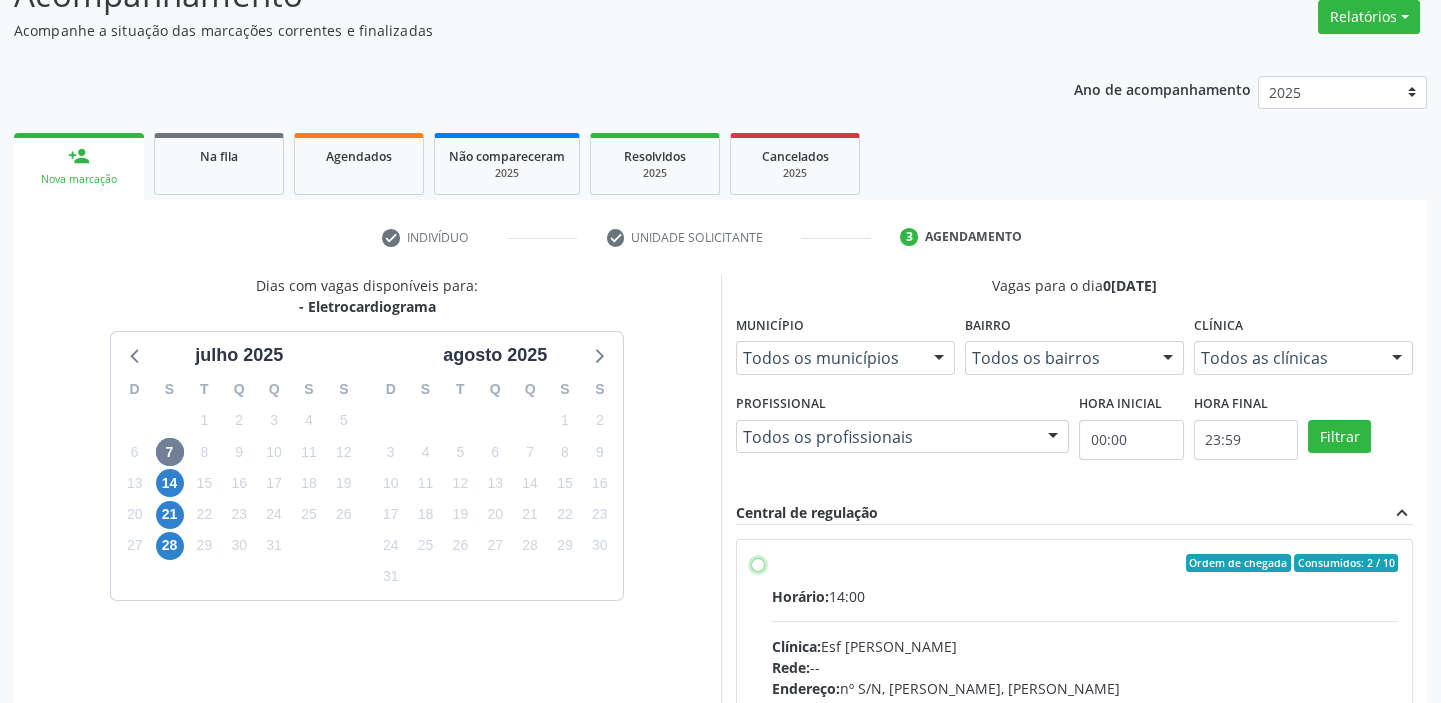 radio on "true" 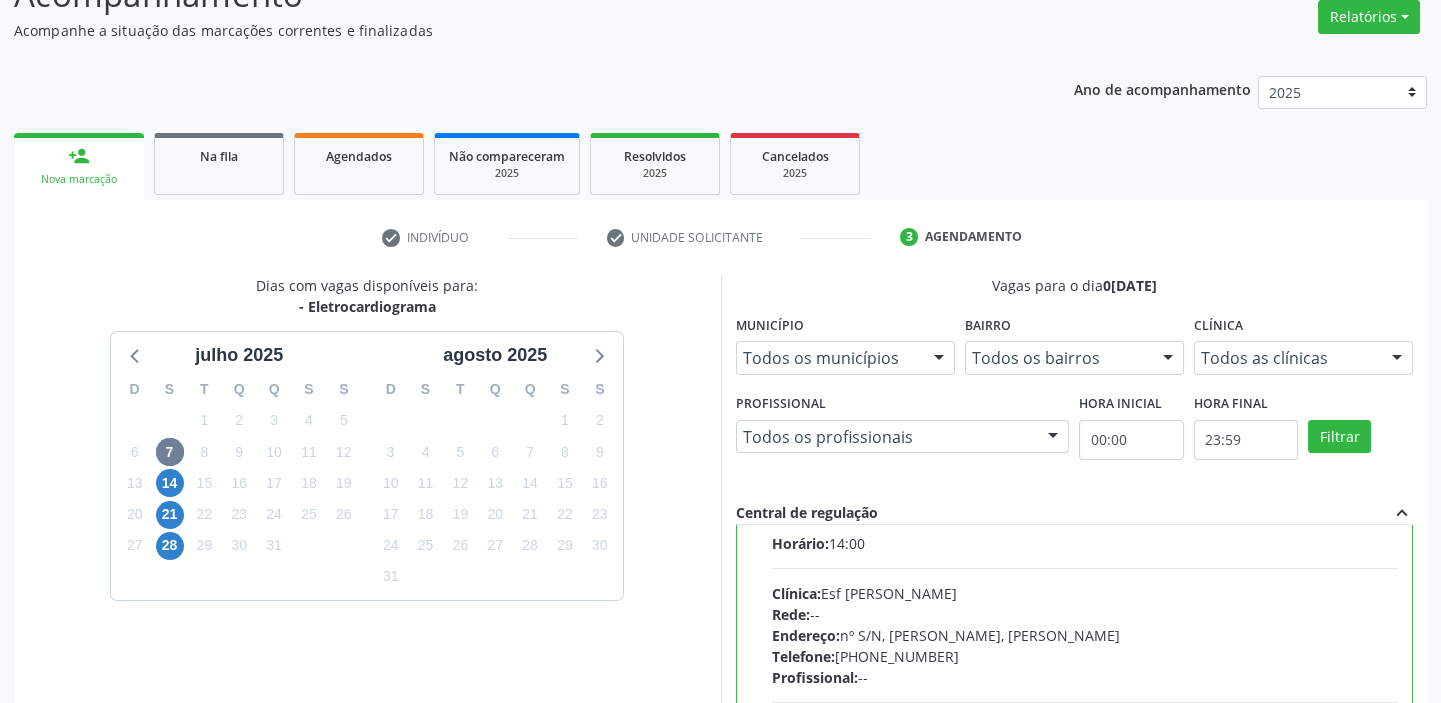 scroll, scrollTop: 99, scrollLeft: 0, axis: vertical 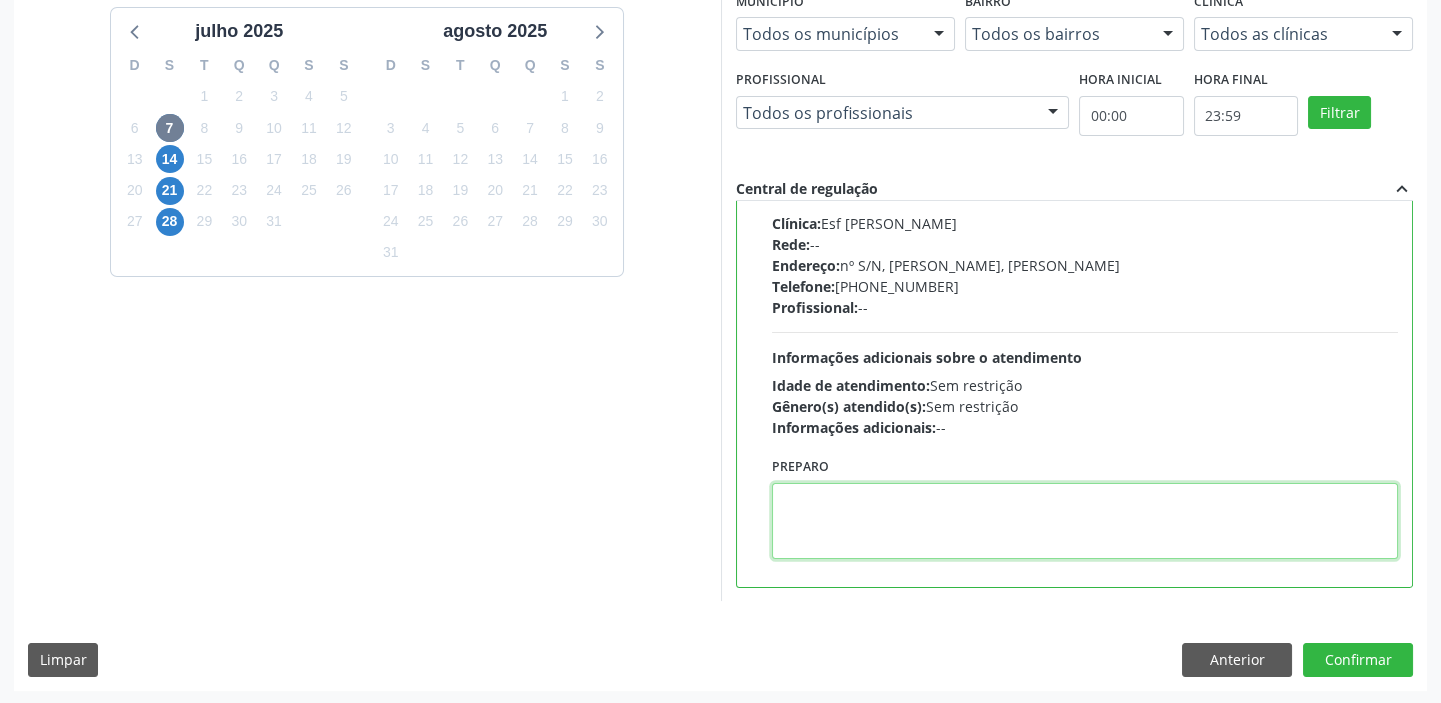 drag, startPoint x: 878, startPoint y: 554, endPoint x: 849, endPoint y: 530, distance: 37.64306 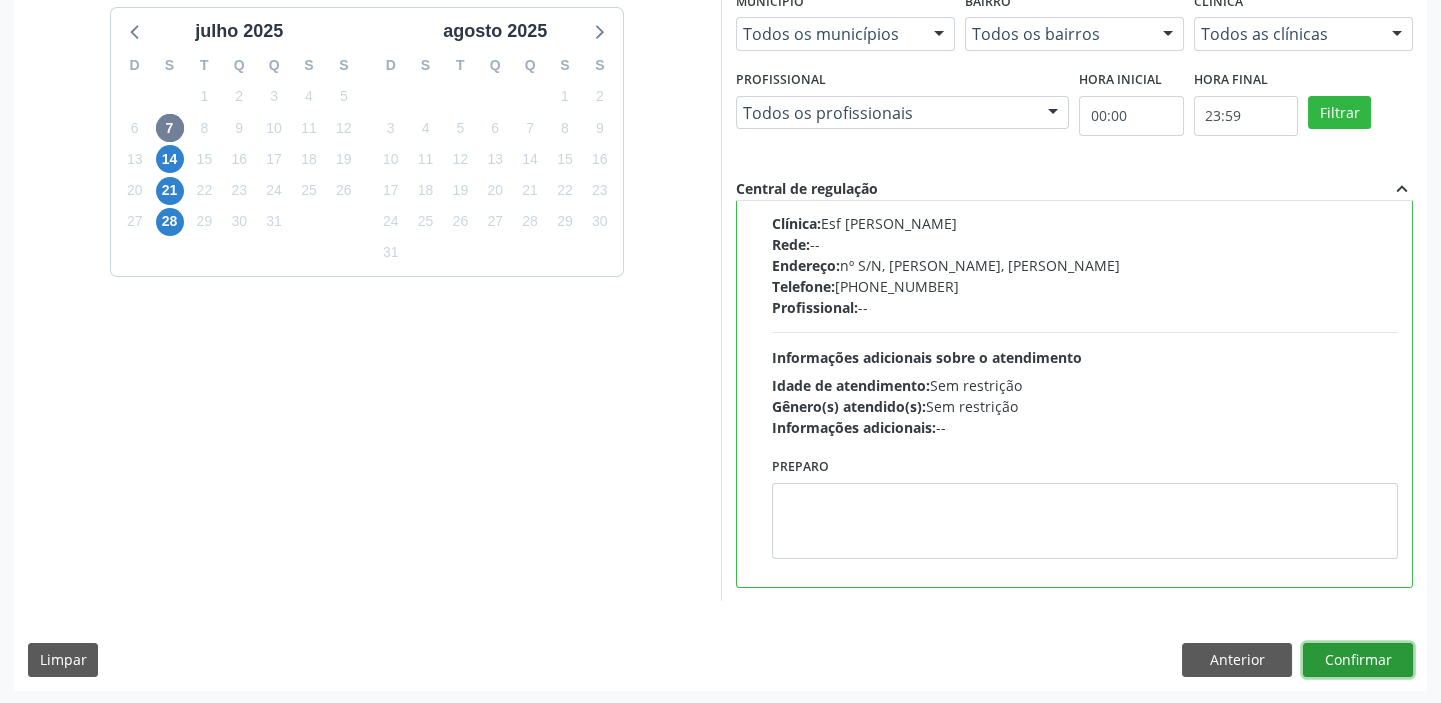 click on "Confirmar" at bounding box center (1358, 660) 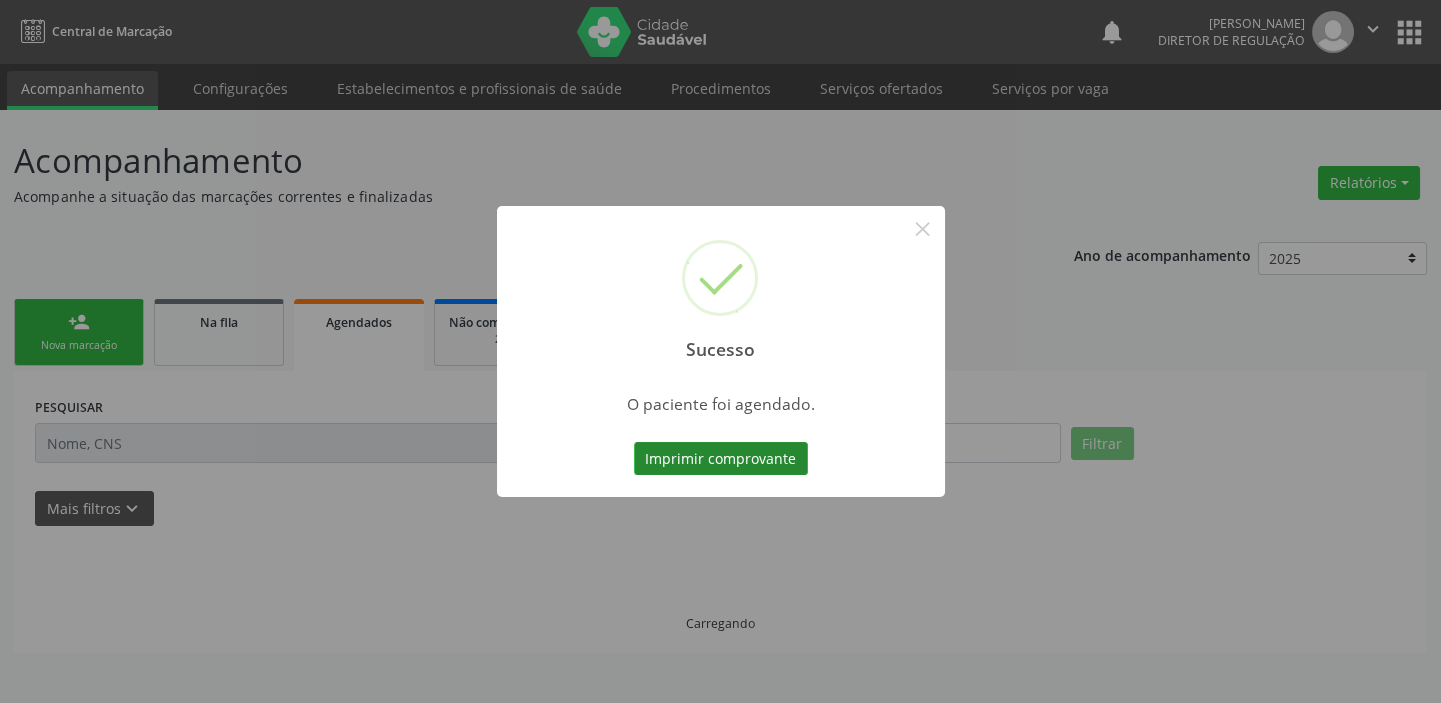 scroll, scrollTop: 0, scrollLeft: 0, axis: both 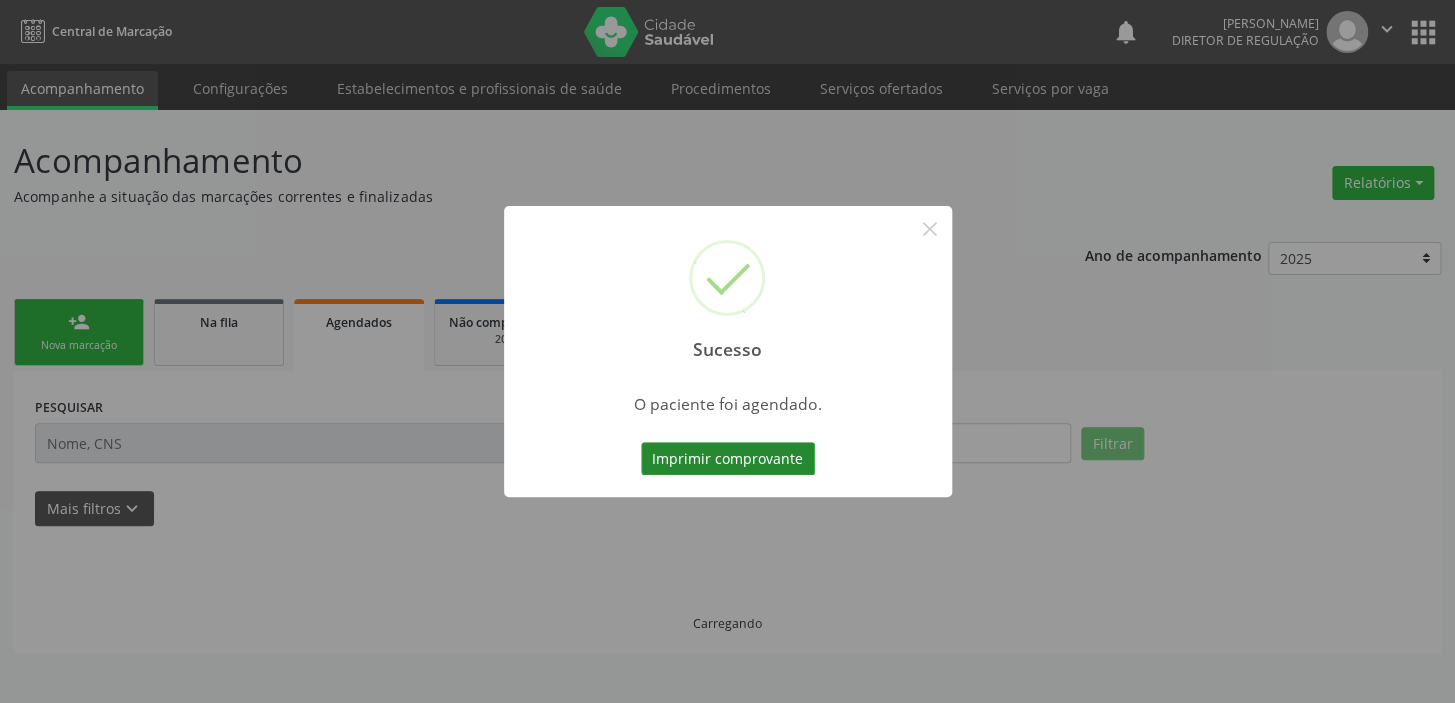 click on "Imprimir comprovante" at bounding box center (728, 459) 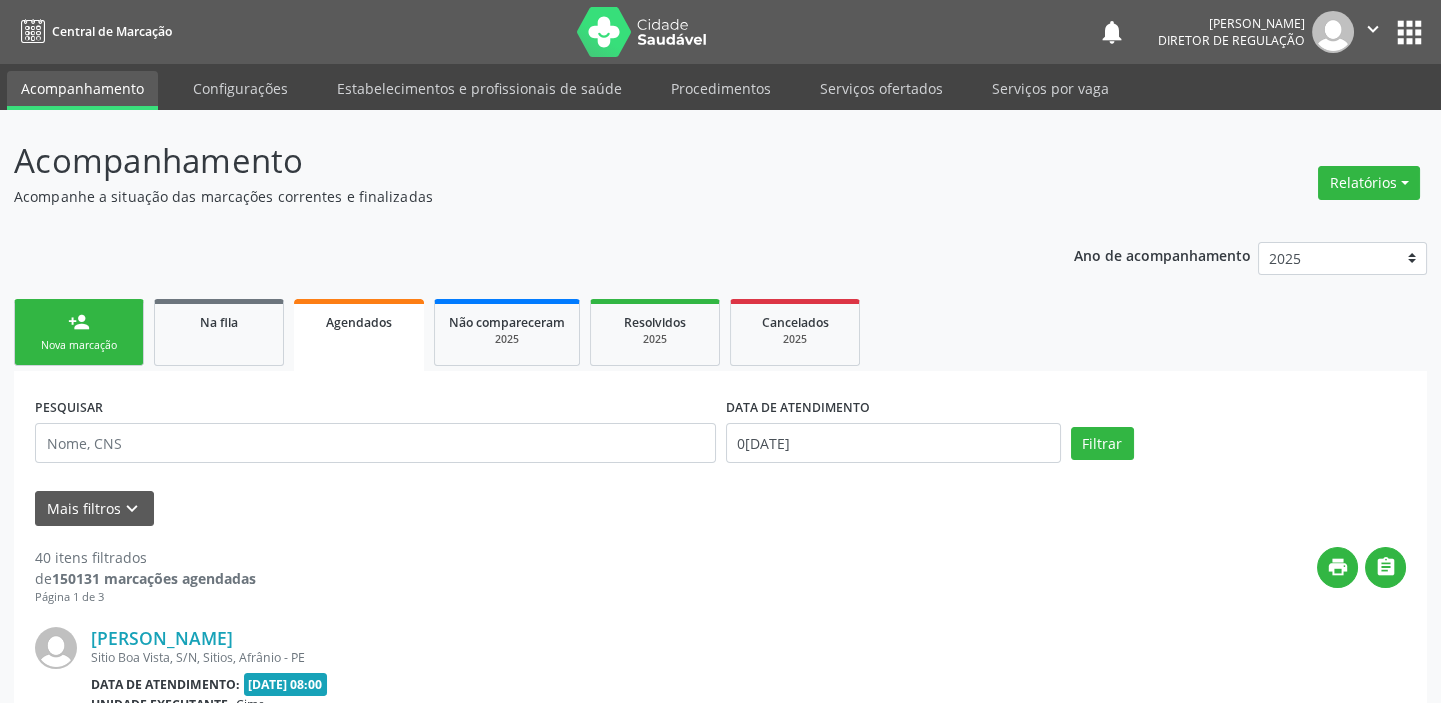 click on "Nova marcação" at bounding box center [79, 345] 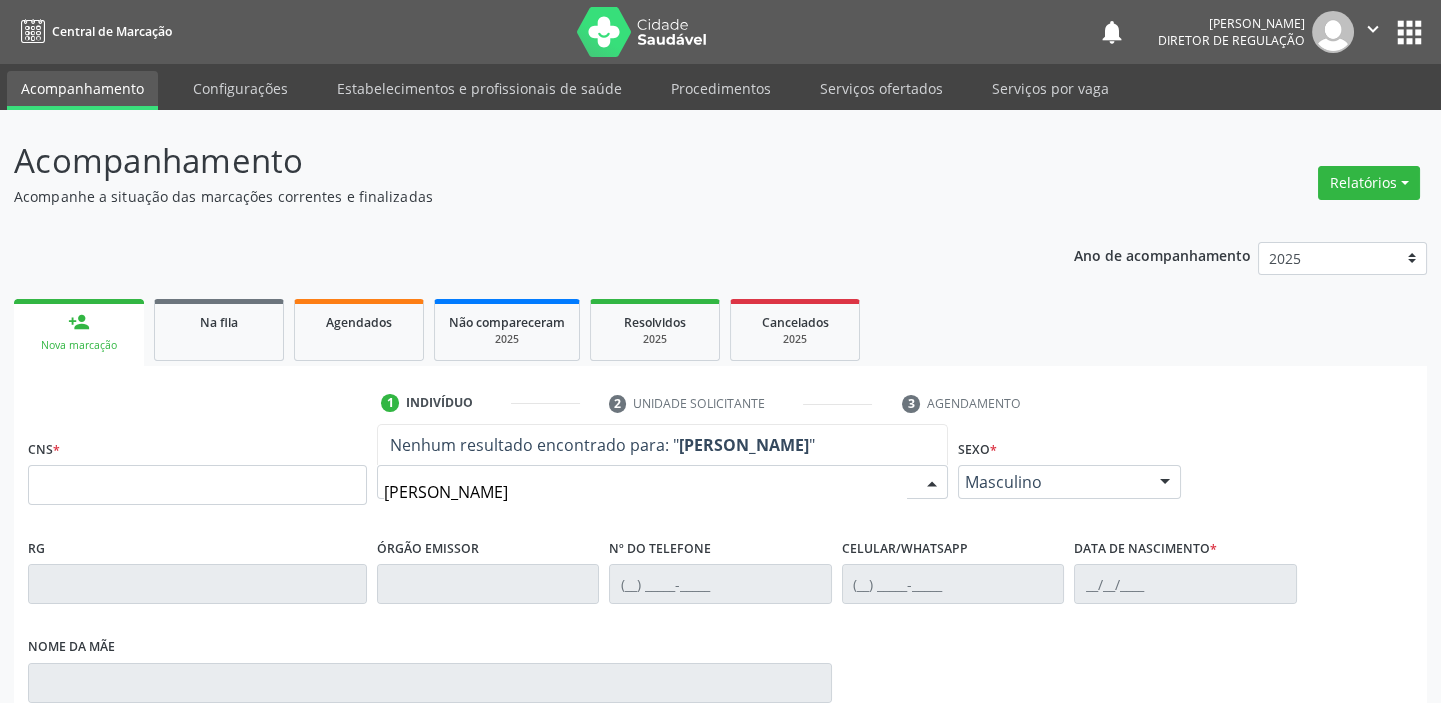 type on "jorge antonio" 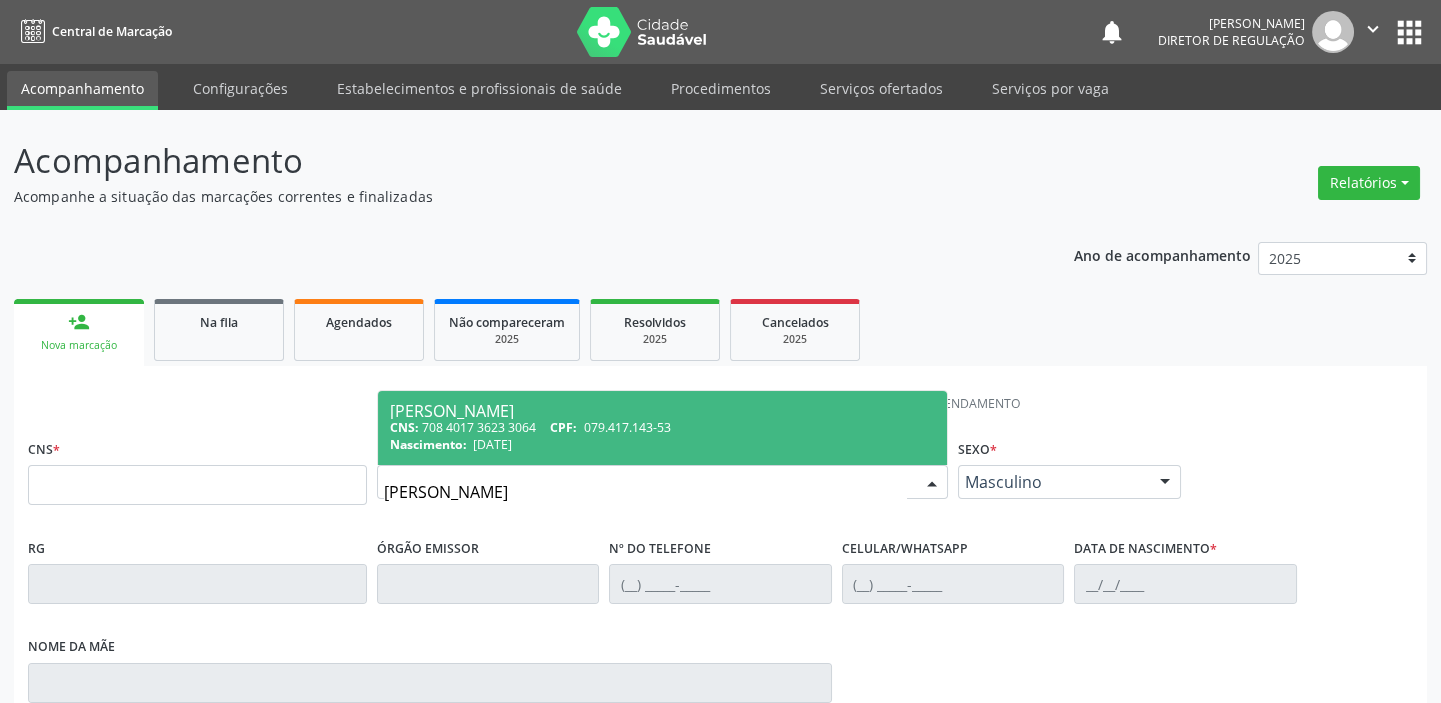 click on "Jorge Antonio de Sousa
CNS:
708 4017 3623 3064
CPF:
079.417.143-53
Nascimento:
19/04/1950" at bounding box center (662, 428) 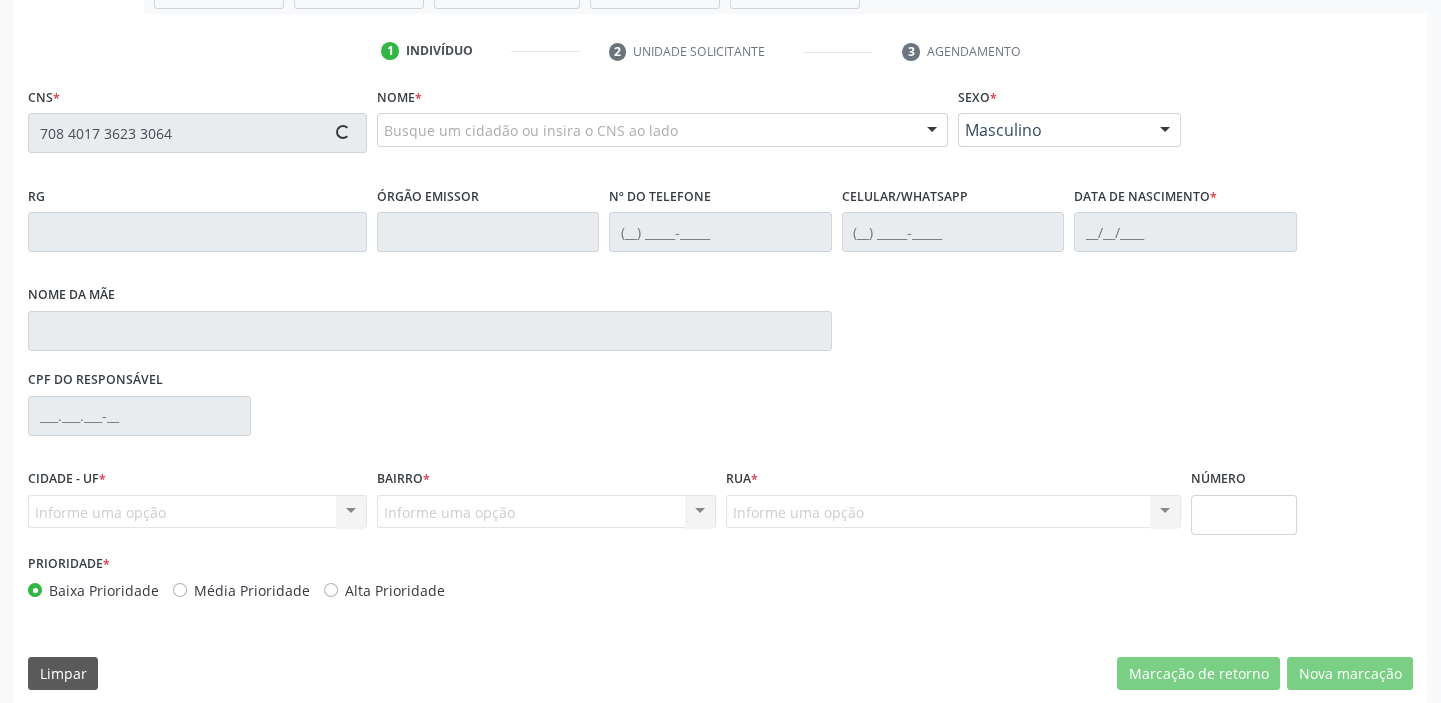 type on "708 4017 3623 3064" 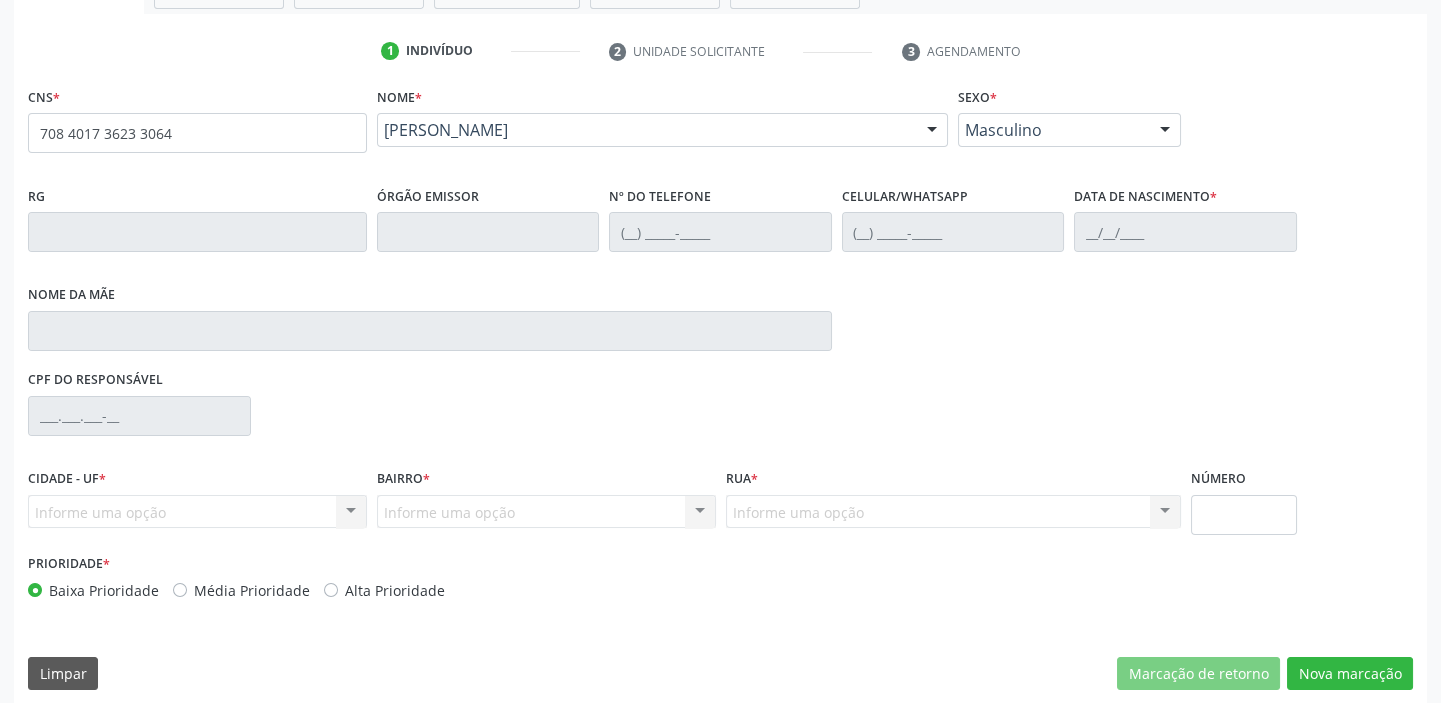 scroll, scrollTop: 366, scrollLeft: 0, axis: vertical 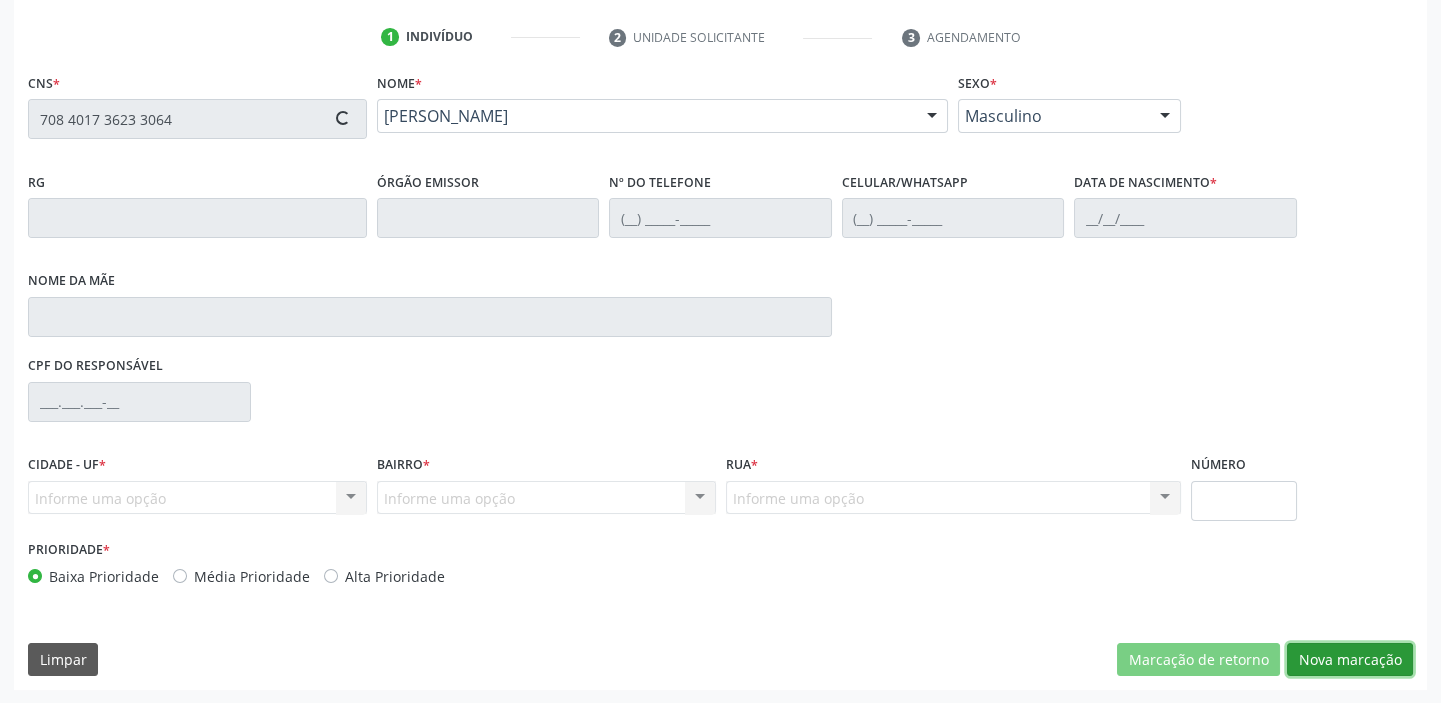 click on "Nova marcação" at bounding box center [1350, 660] 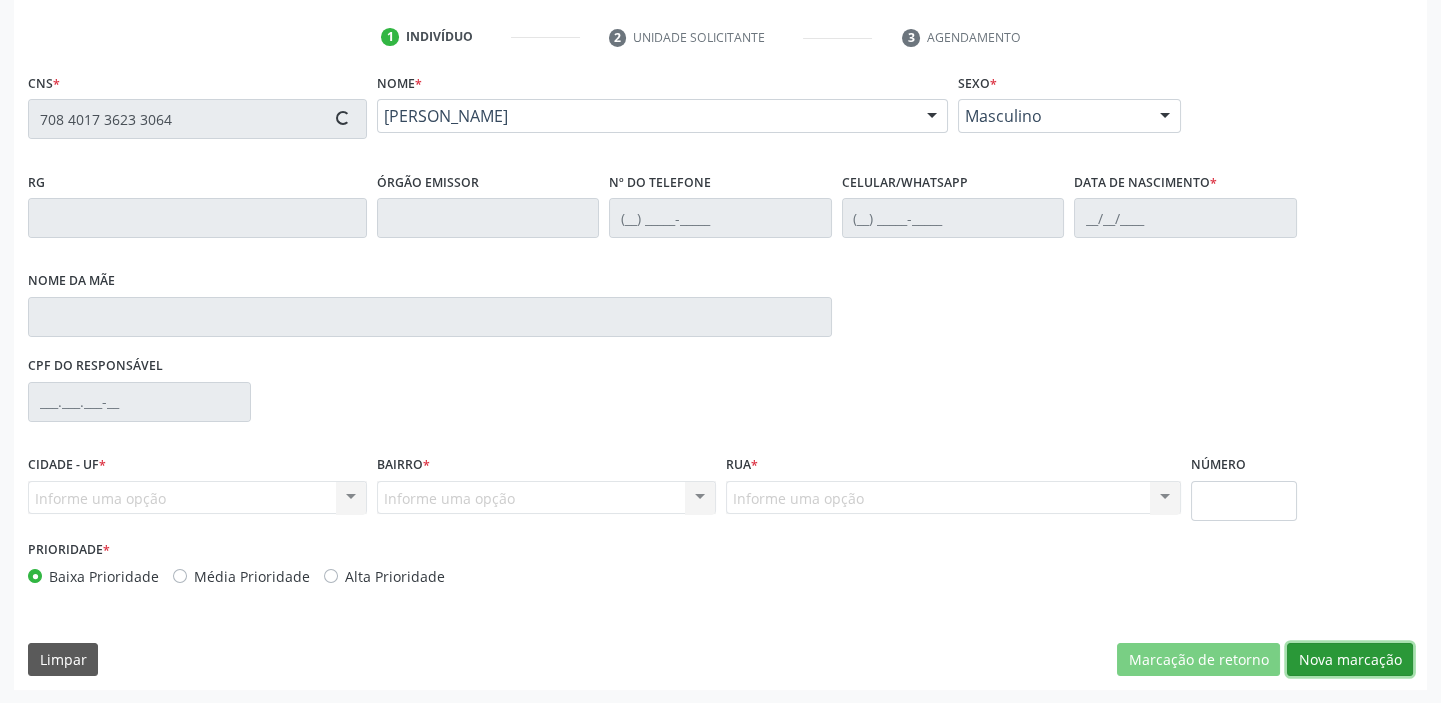 type on "(87) 98839-4886" 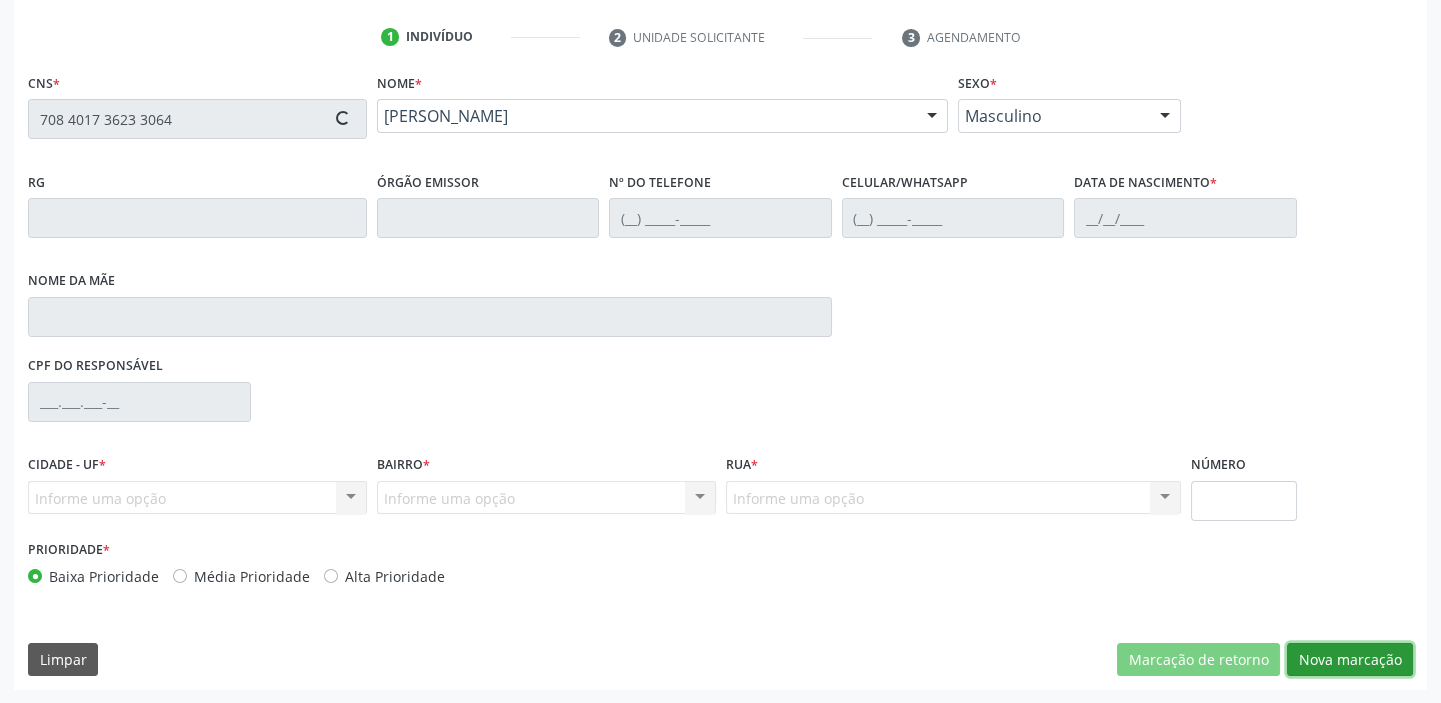 type on "19/04/1950" 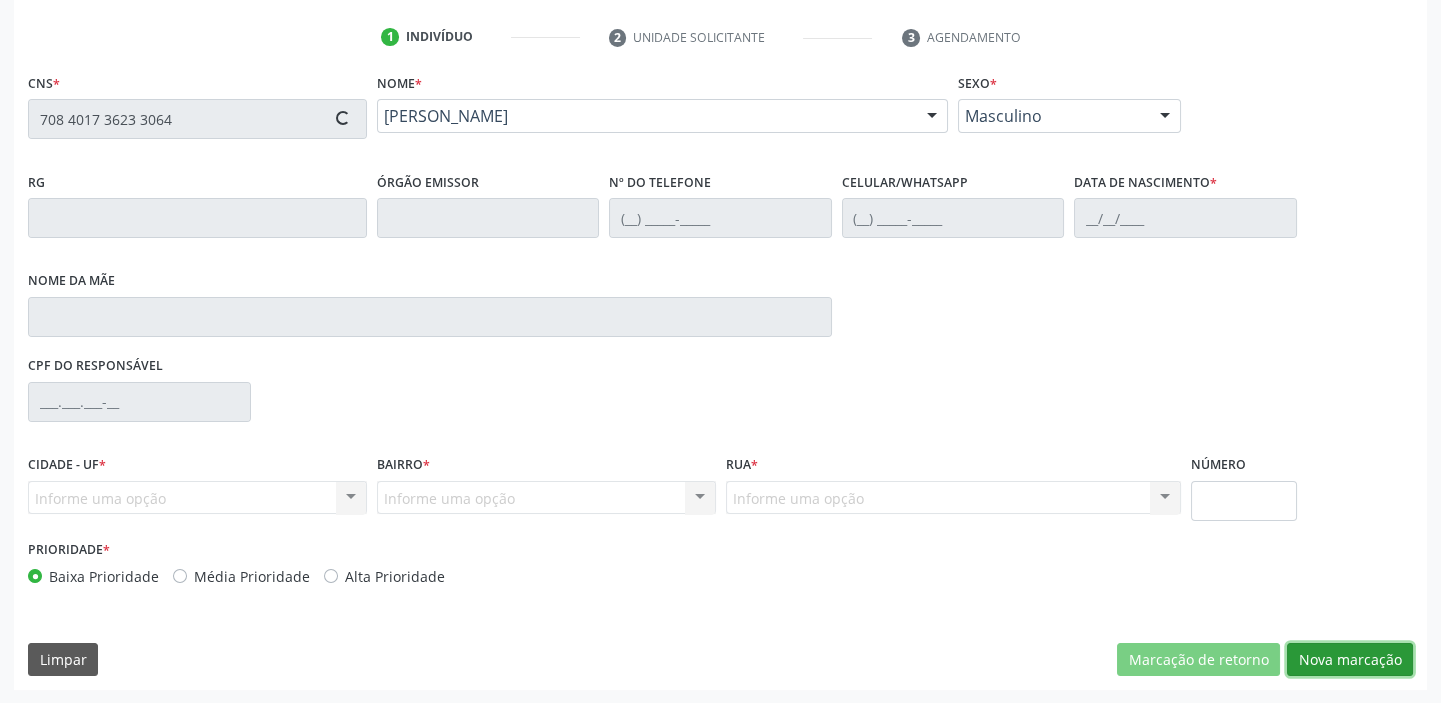 type on "Sebastiana Ângela de Sousa" 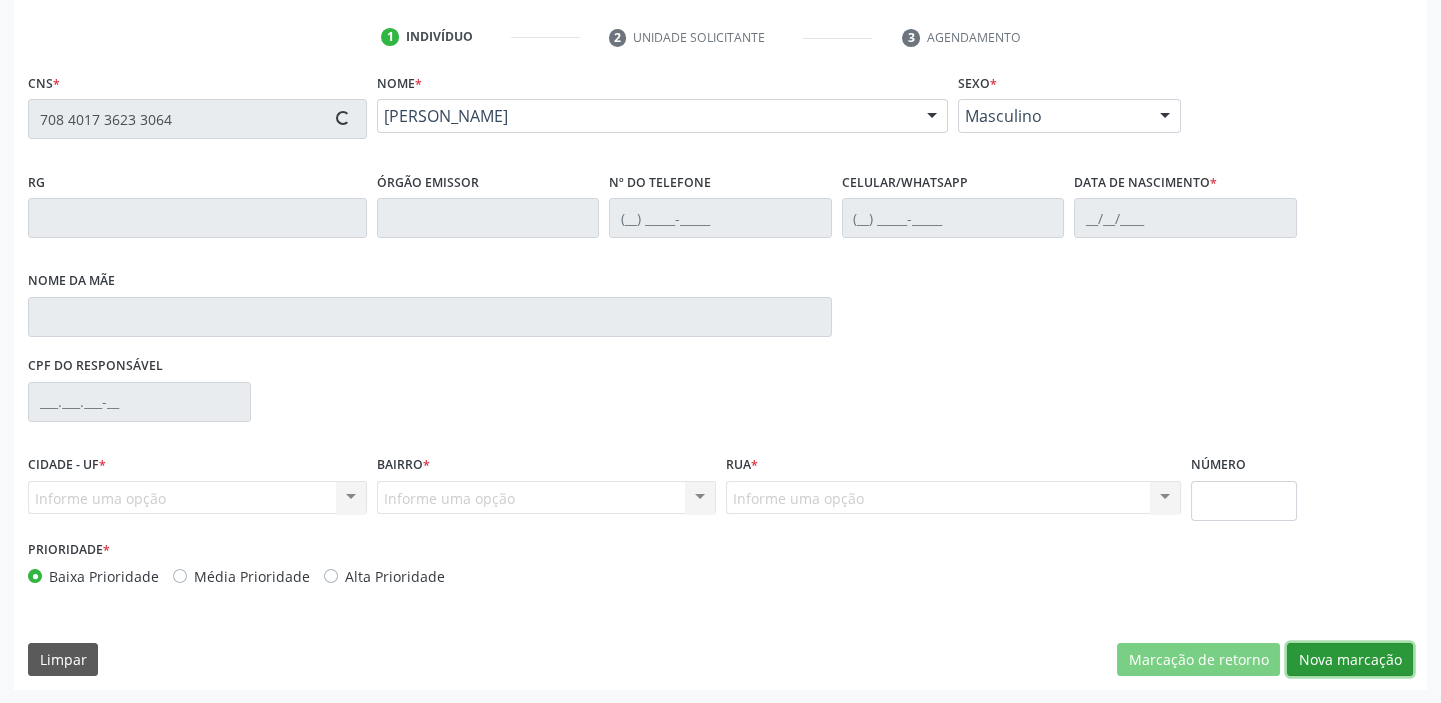 type on "264" 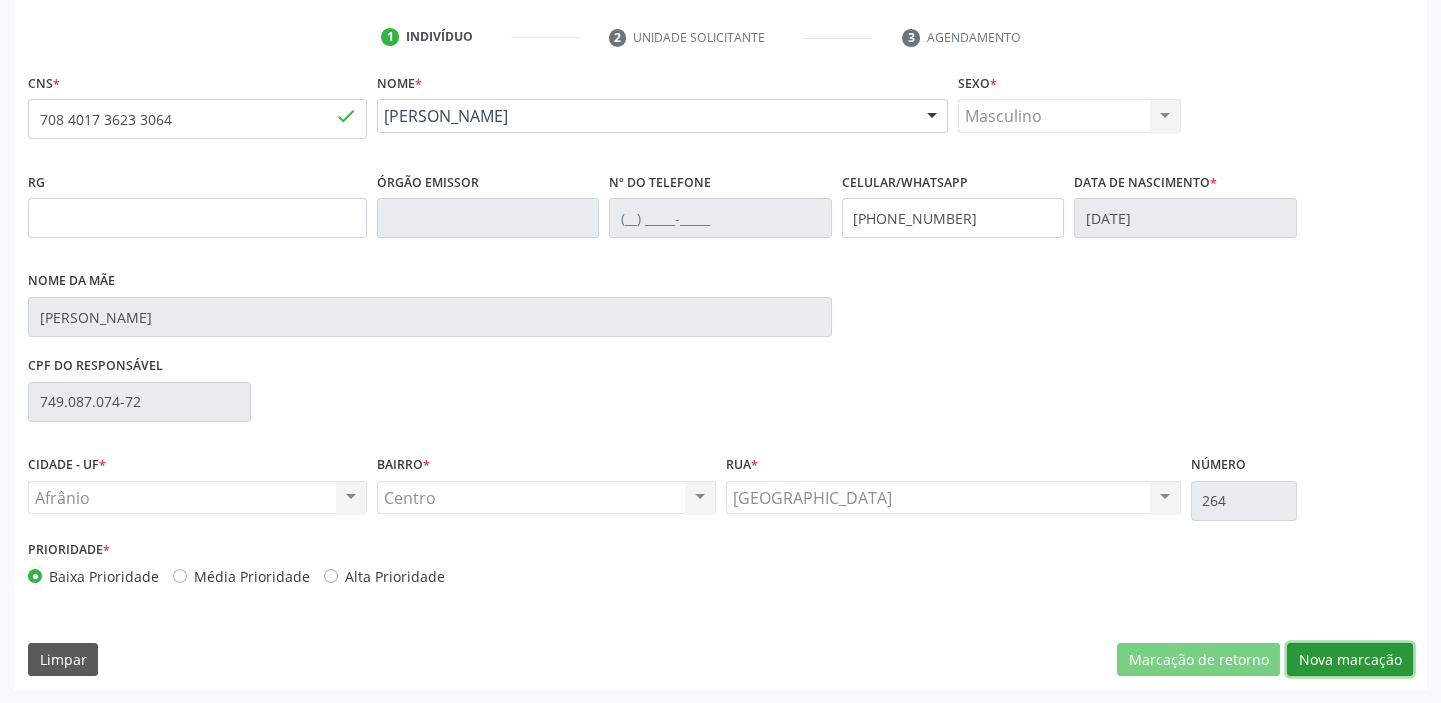 click on "Nova marcação" at bounding box center (1350, 660) 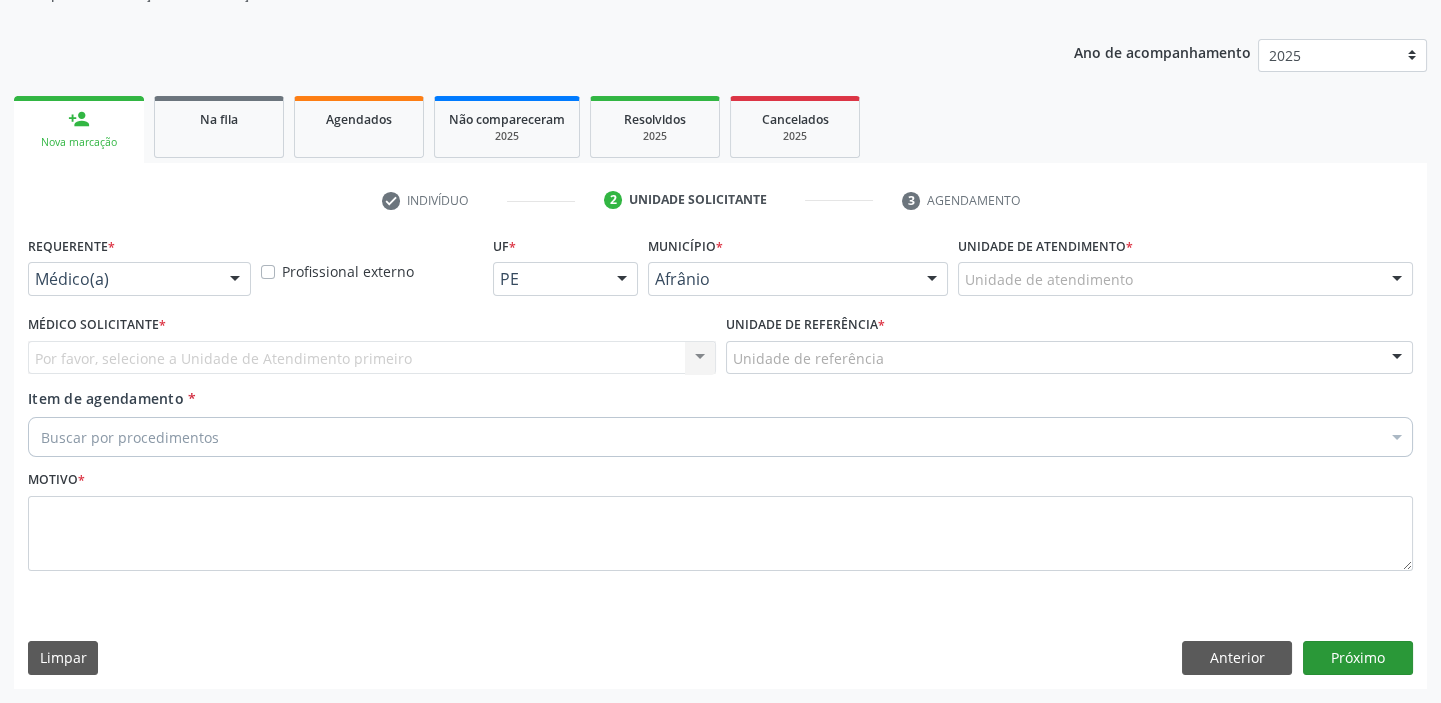 scroll, scrollTop: 201, scrollLeft: 0, axis: vertical 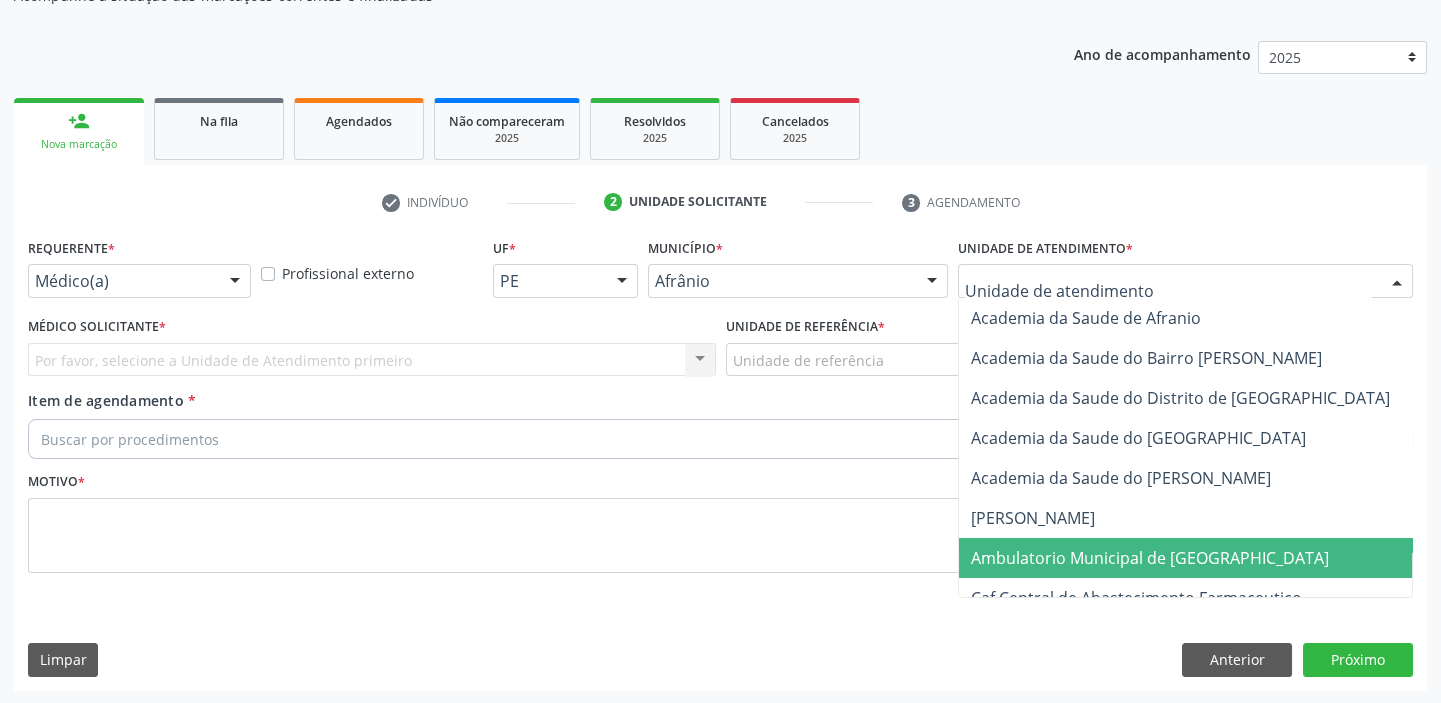 click on "Ambulatorio Municipal de [GEOGRAPHIC_DATA]" at bounding box center (1150, 558) 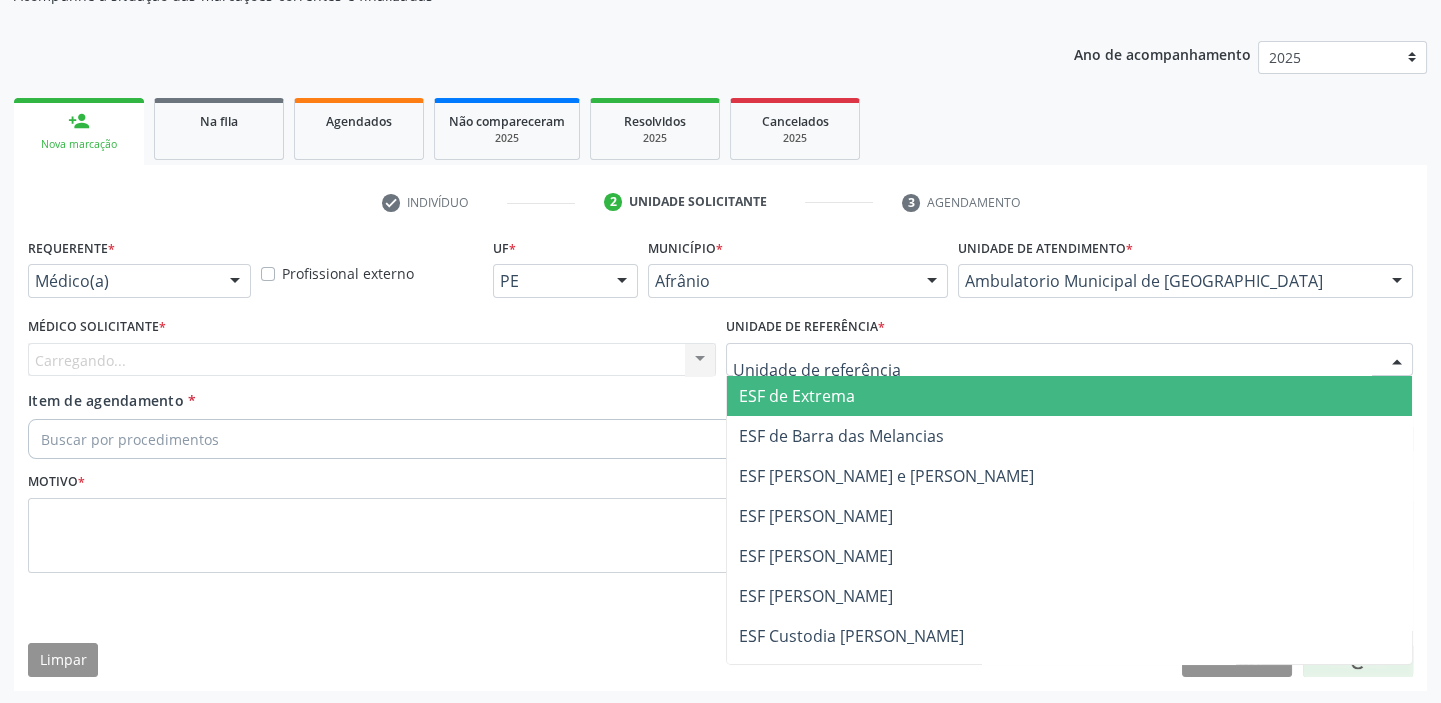 drag, startPoint x: 770, startPoint y: 361, endPoint x: 775, endPoint y: 500, distance: 139.0899 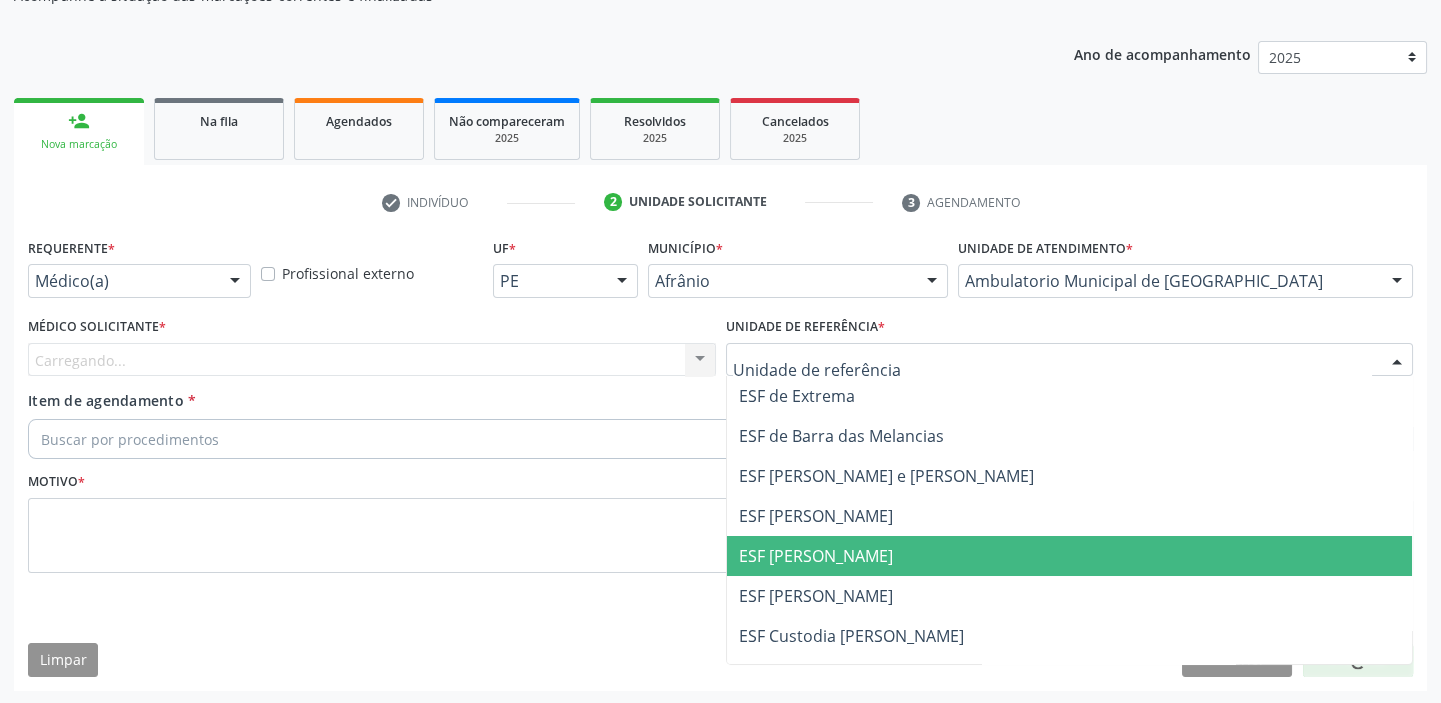 click on "ESF [PERSON_NAME]" at bounding box center (1070, 556) 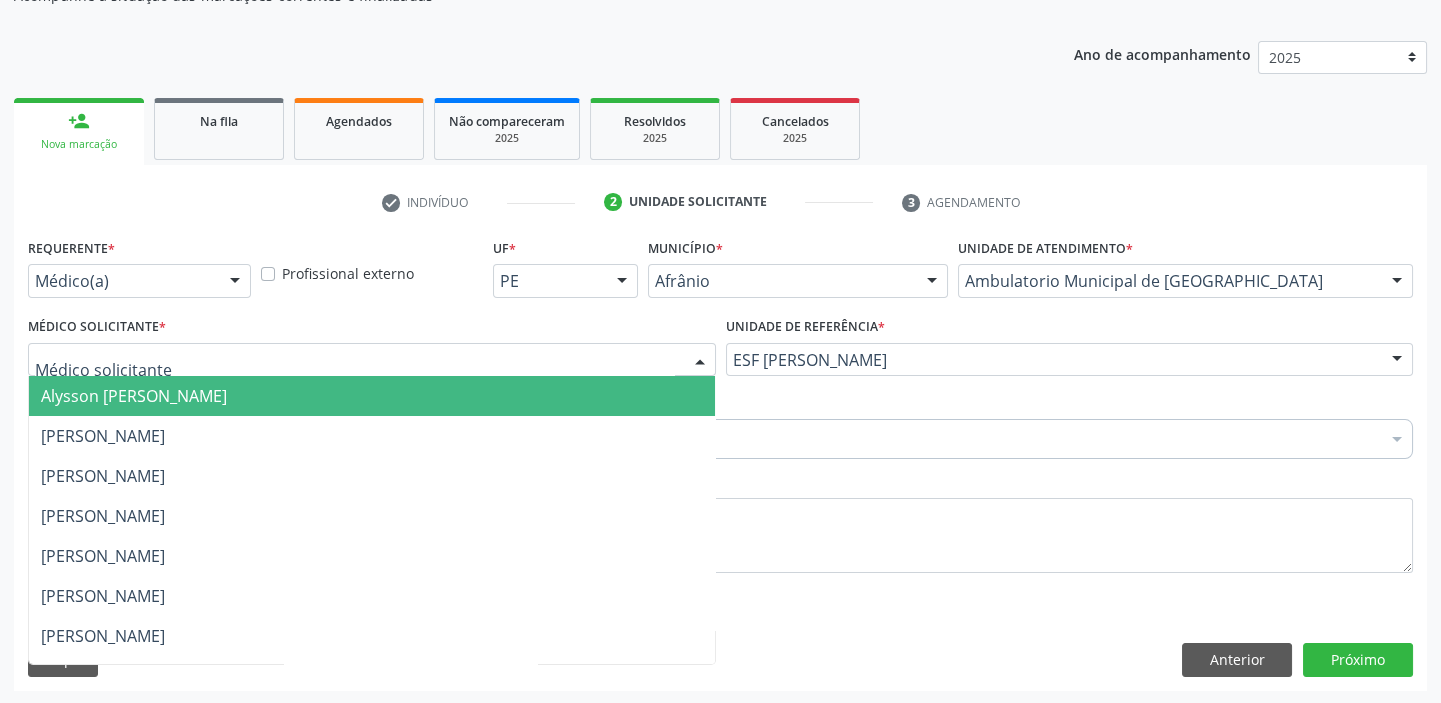drag, startPoint x: 108, startPoint y: 363, endPoint x: 104, endPoint y: 391, distance: 28.284271 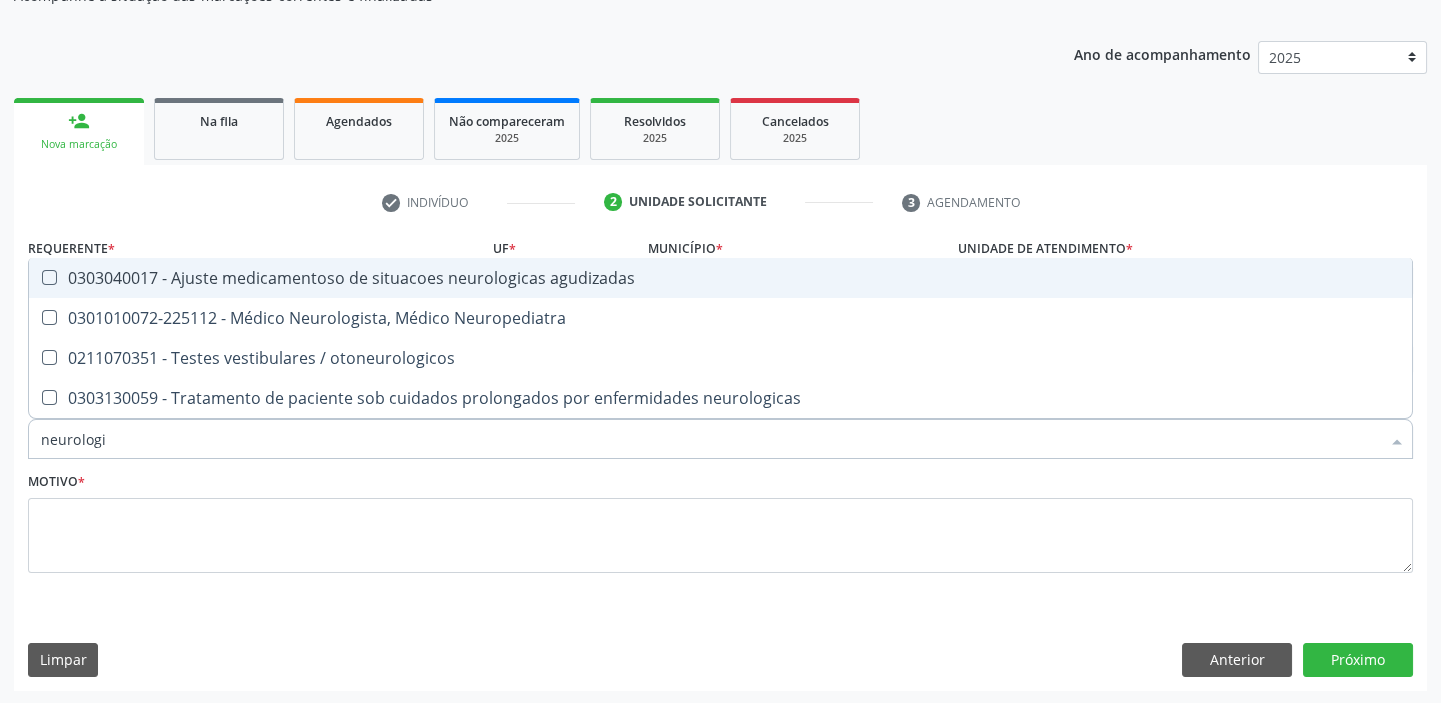 type on "neurologis" 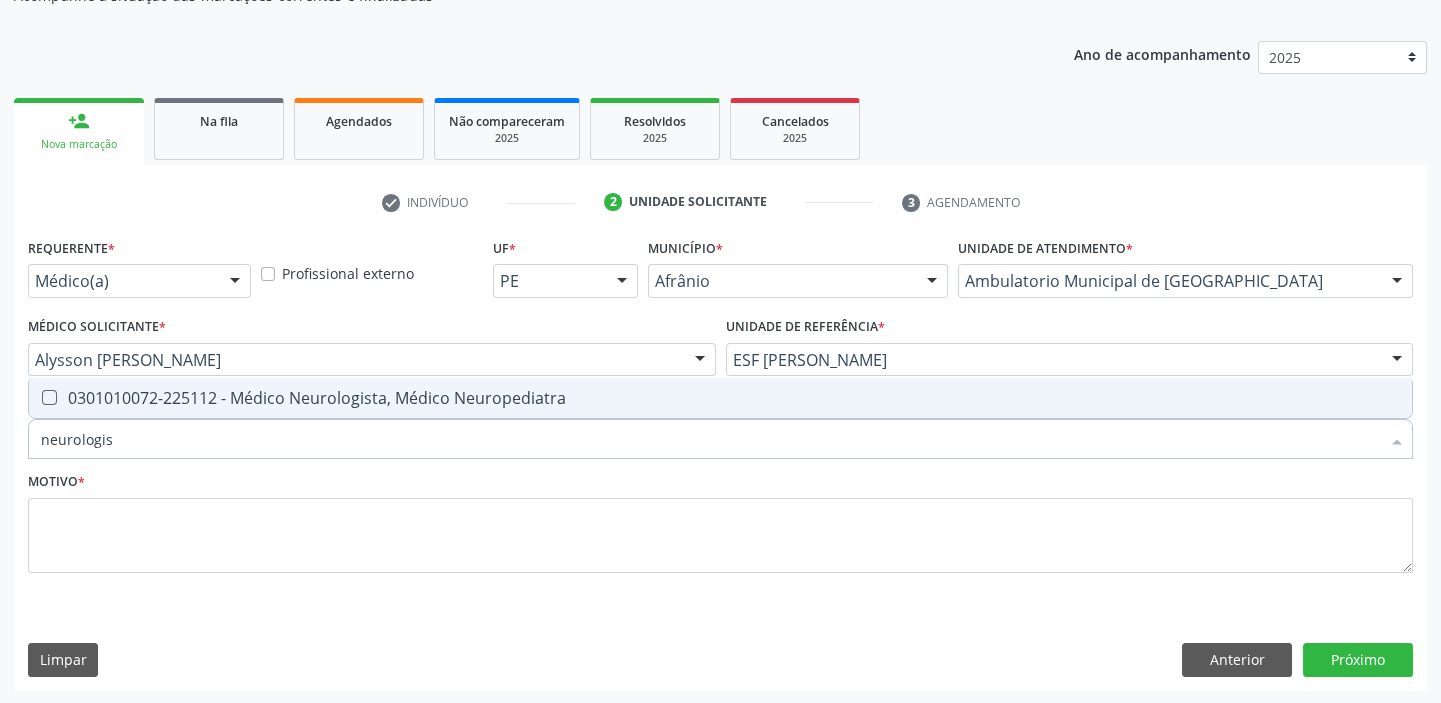 click on "0301010072-225112 - Médico Neurologista, Médico Neuropediatra" at bounding box center [720, 398] 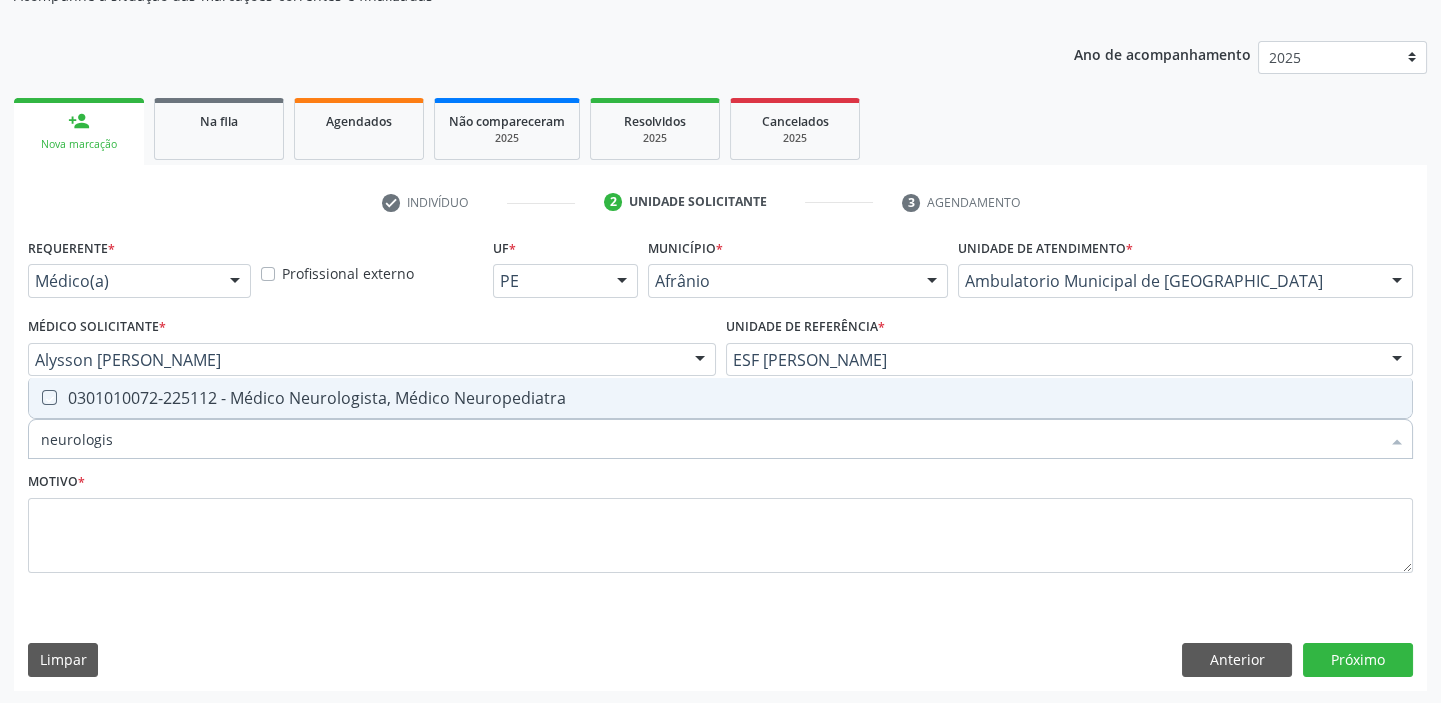 checkbox on "true" 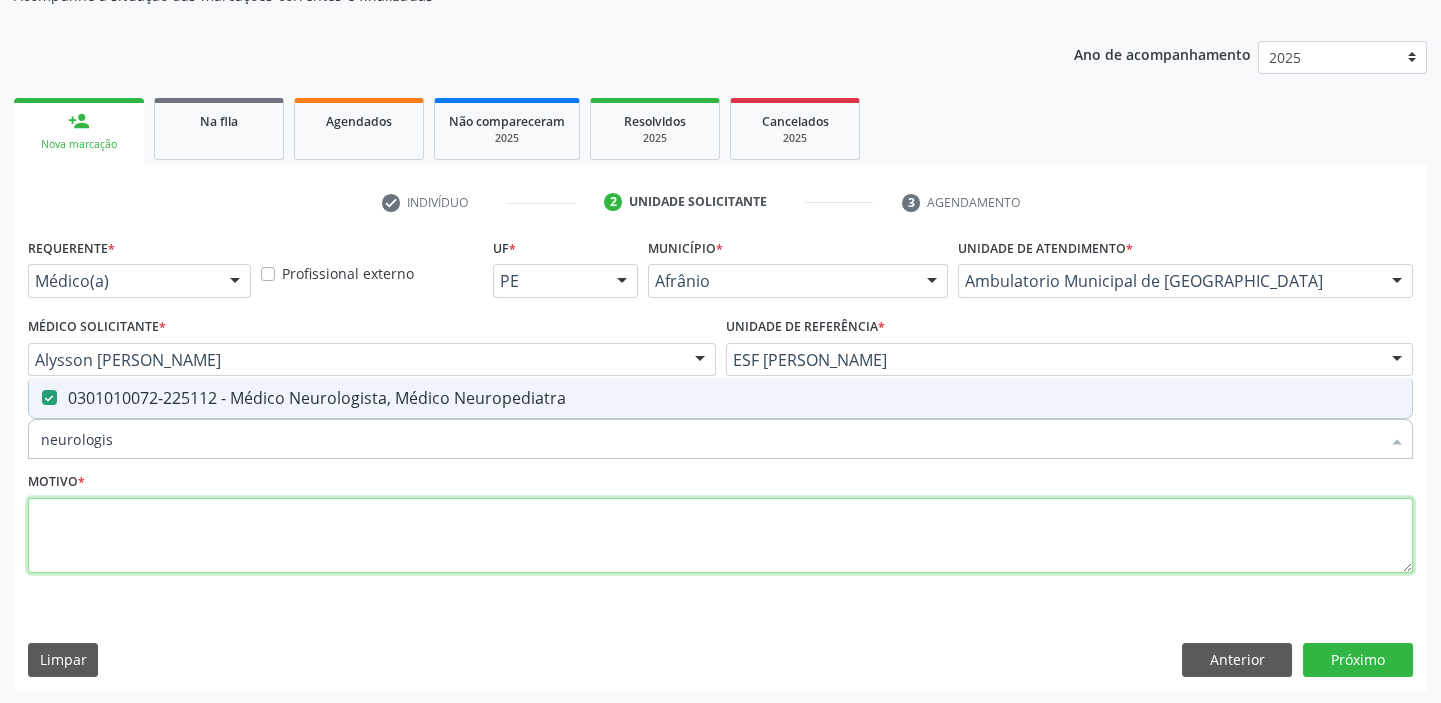 click at bounding box center (720, 536) 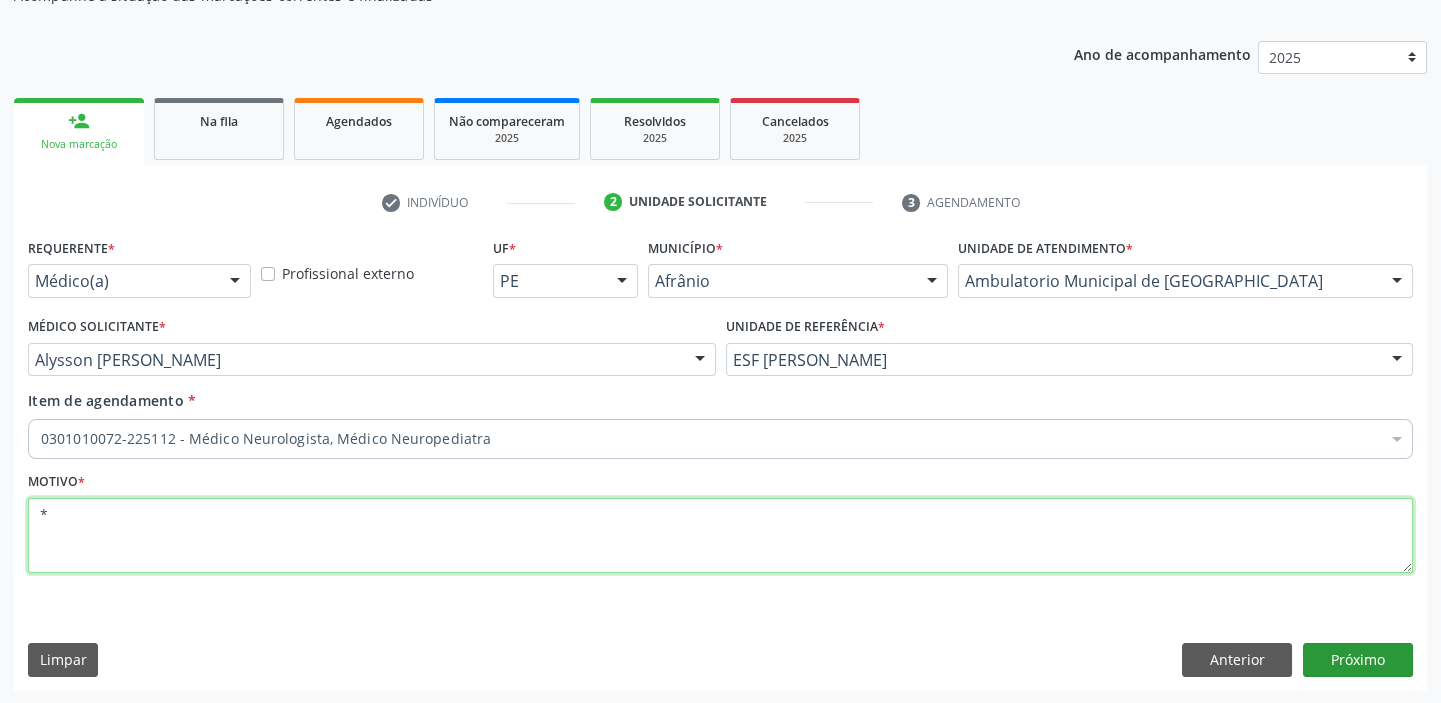 type on "*" 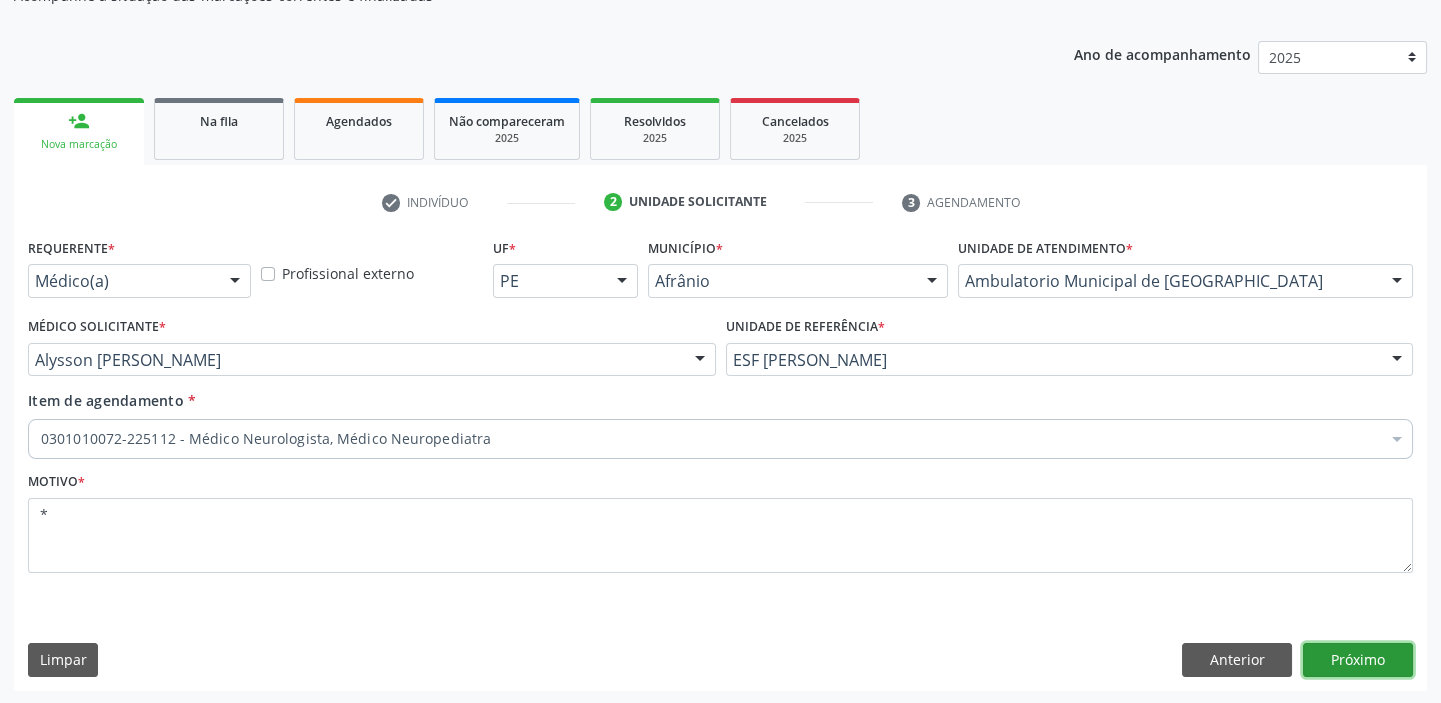 click on "Próximo" at bounding box center (1358, 660) 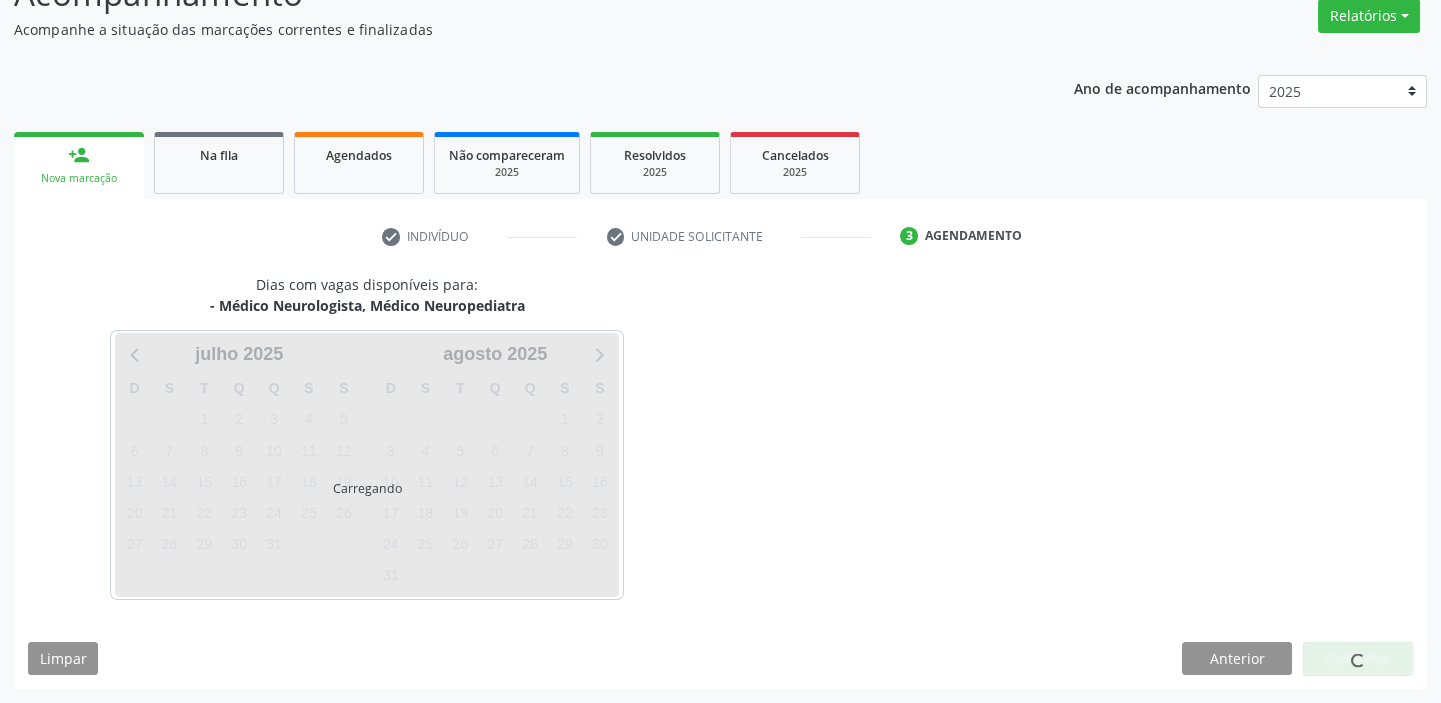 scroll, scrollTop: 166, scrollLeft: 0, axis: vertical 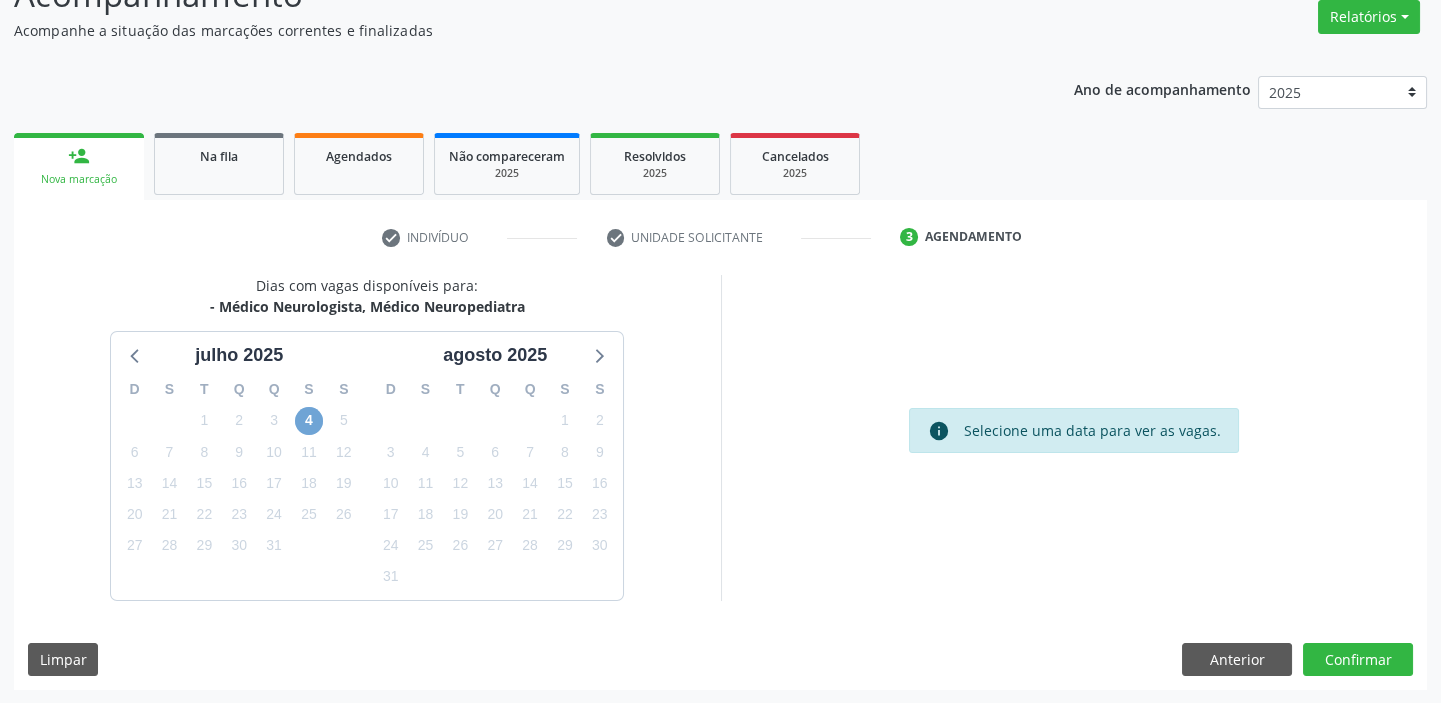 click on "4" at bounding box center [309, 421] 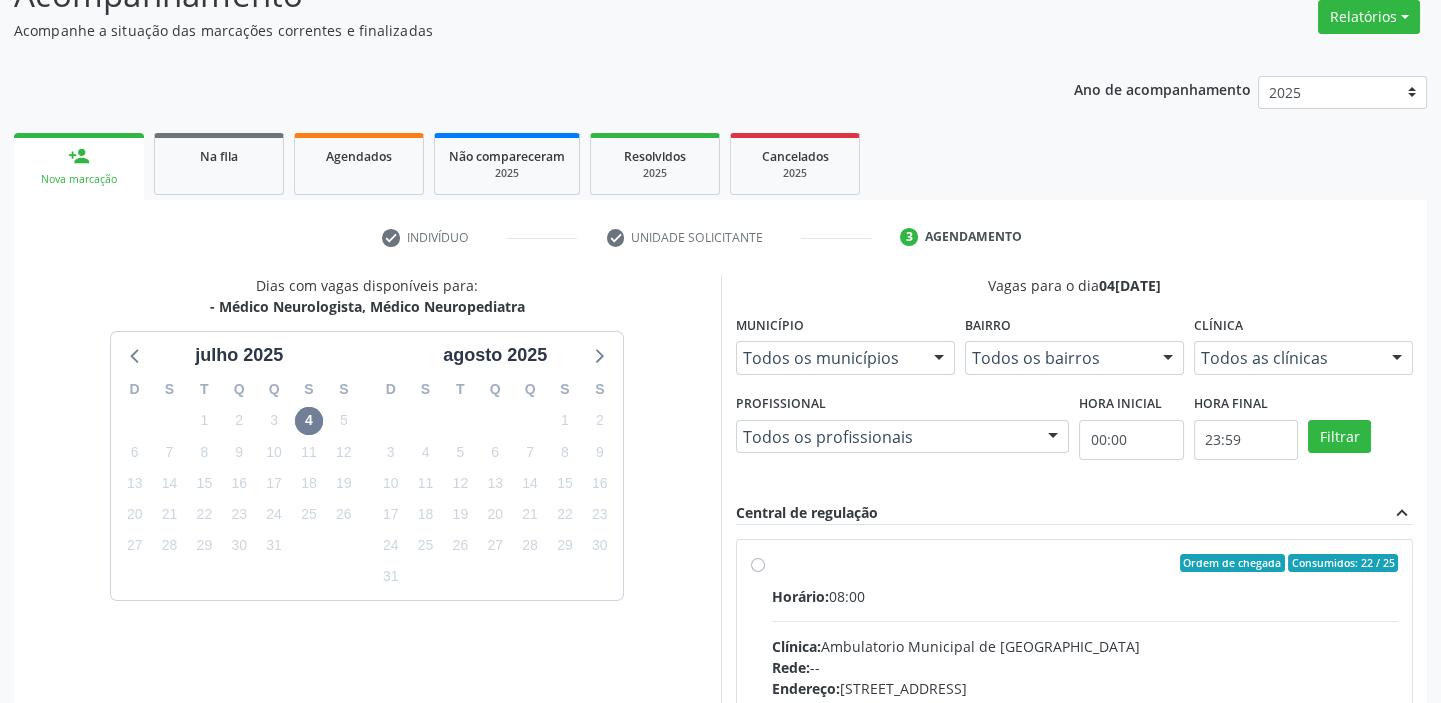 click on "Horário:   08:00" at bounding box center [1085, 596] 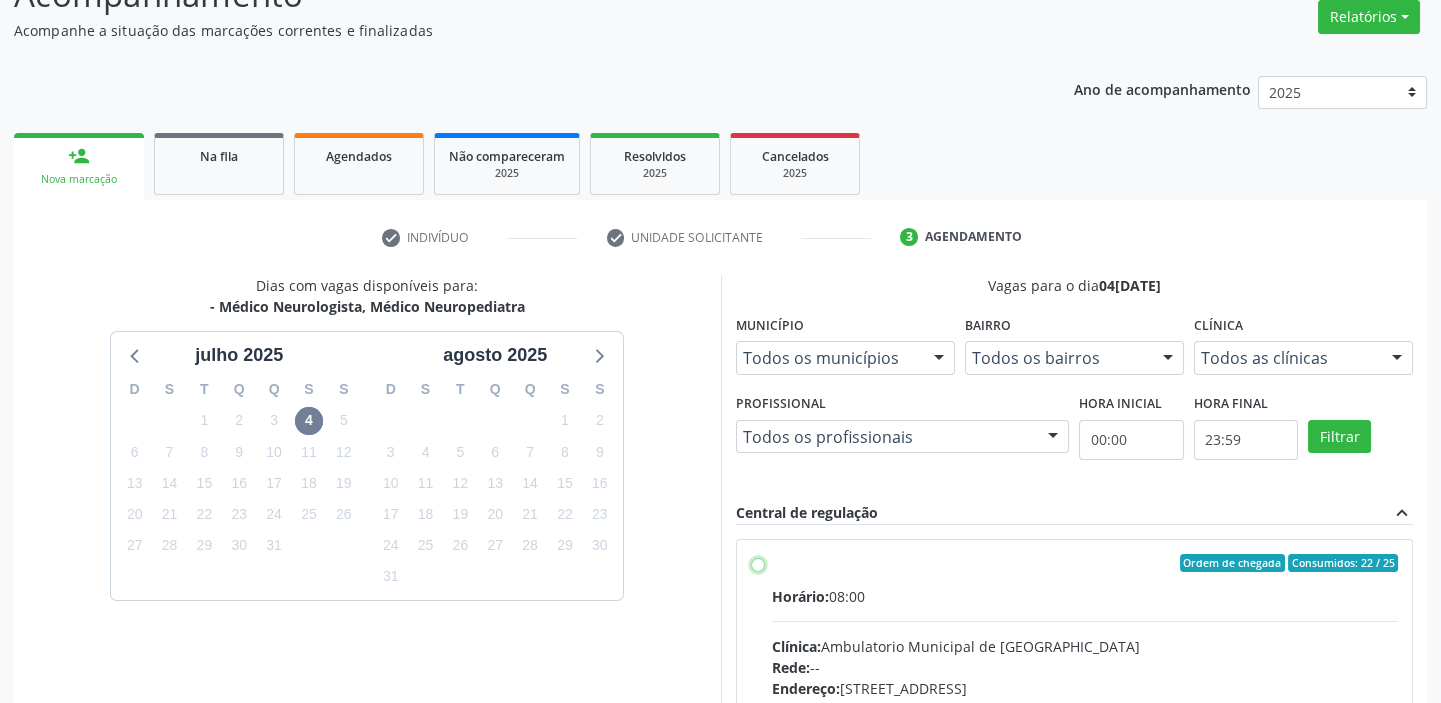 click on "Ordem de chegada
Consumidos: 22 / 25
Horário:   08:00
Clínica:  Ambulatorio Municipal de Saude
Rede:
--
Endereço:   A, nº 78, Centro, Afrânio - PE
Telefone:   --
Profissional:
Risomar Fernandes de Sa
Informações adicionais sobre o atendimento
Idade de atendimento:
de 11 a 120 anos
Gênero(s) atendido(s):
Masculino e Feminino
Informações adicionais:
--" at bounding box center [758, 563] 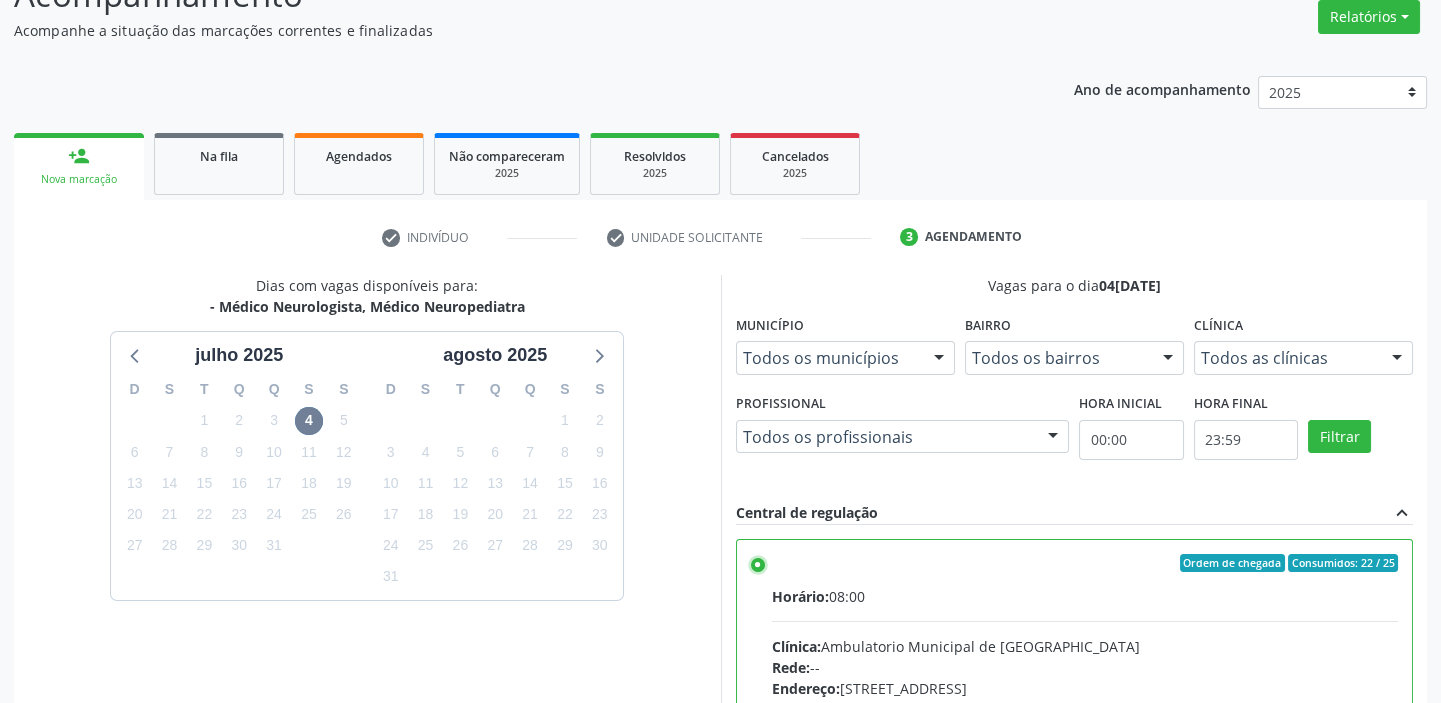 scroll, scrollTop: 99, scrollLeft: 0, axis: vertical 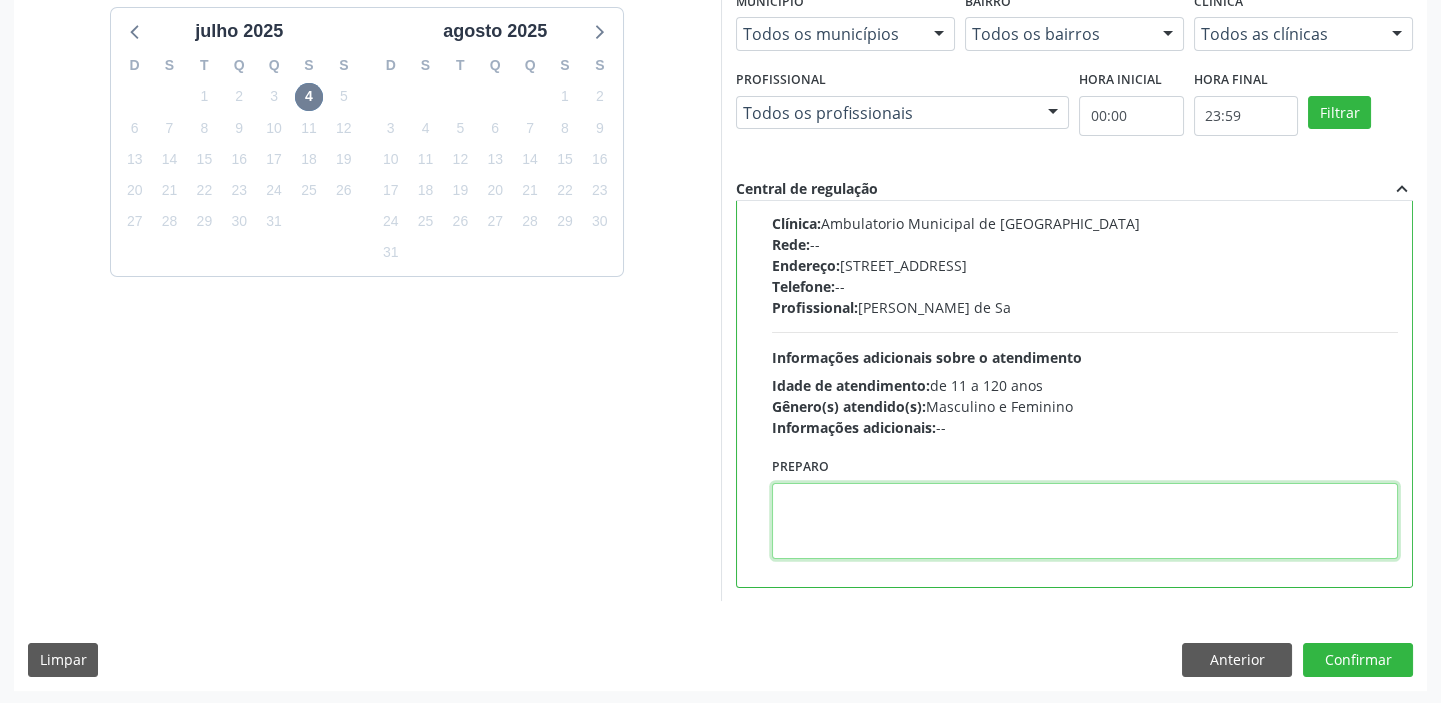 click at bounding box center [1085, 521] 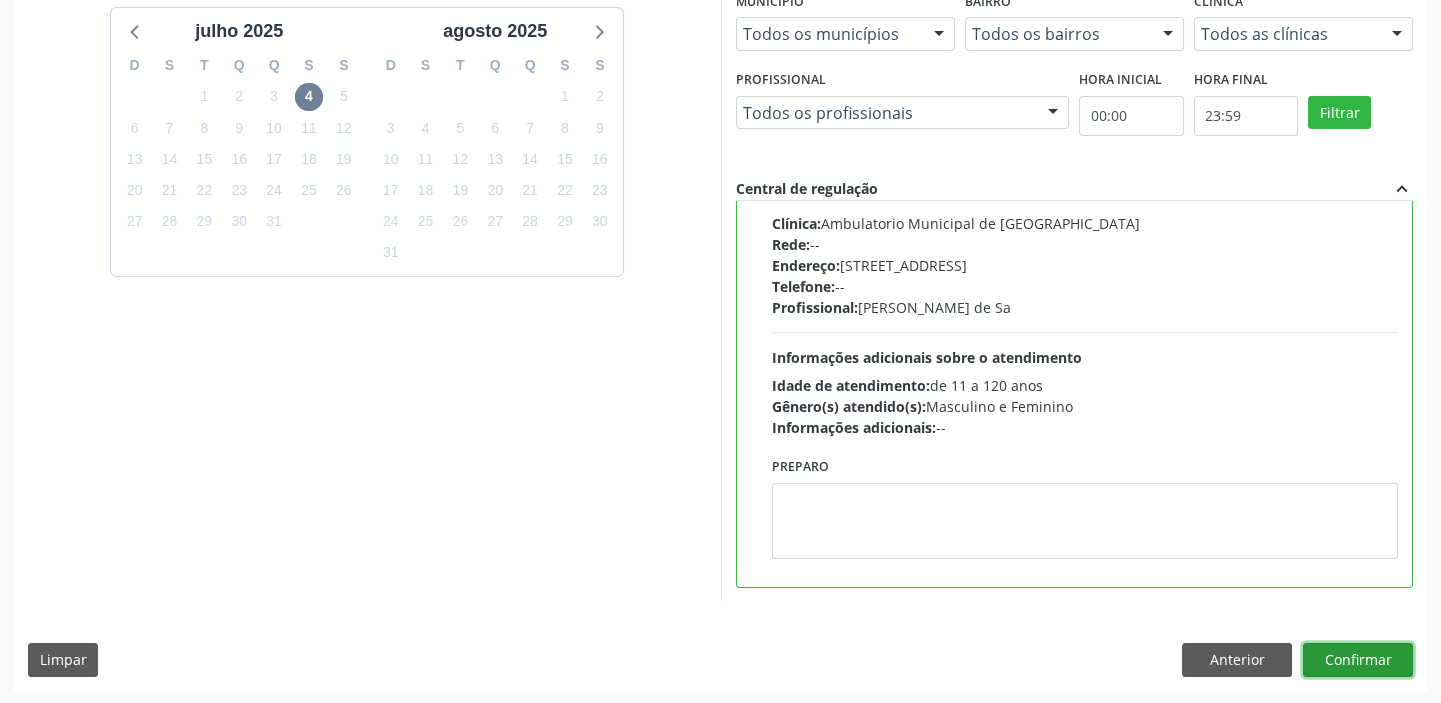 click on "Confirmar" at bounding box center [1358, 660] 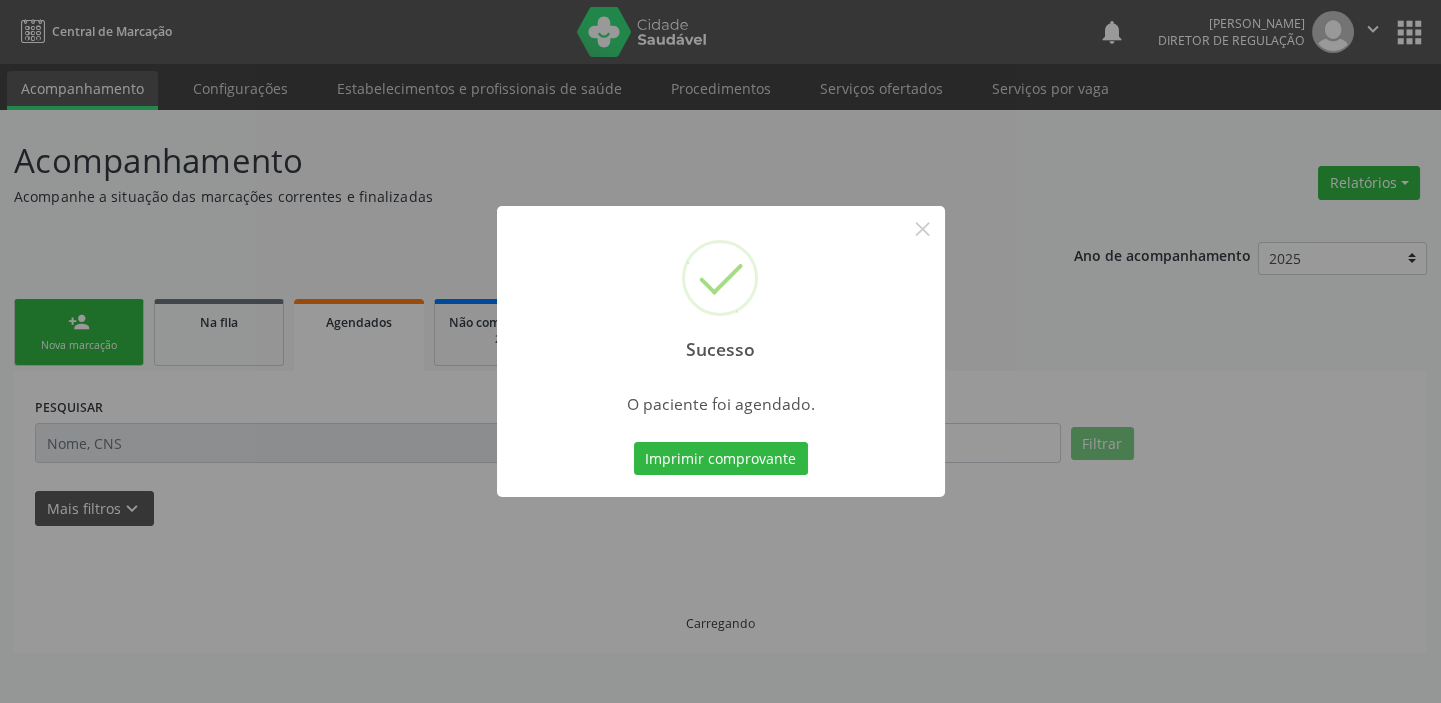 scroll, scrollTop: 0, scrollLeft: 0, axis: both 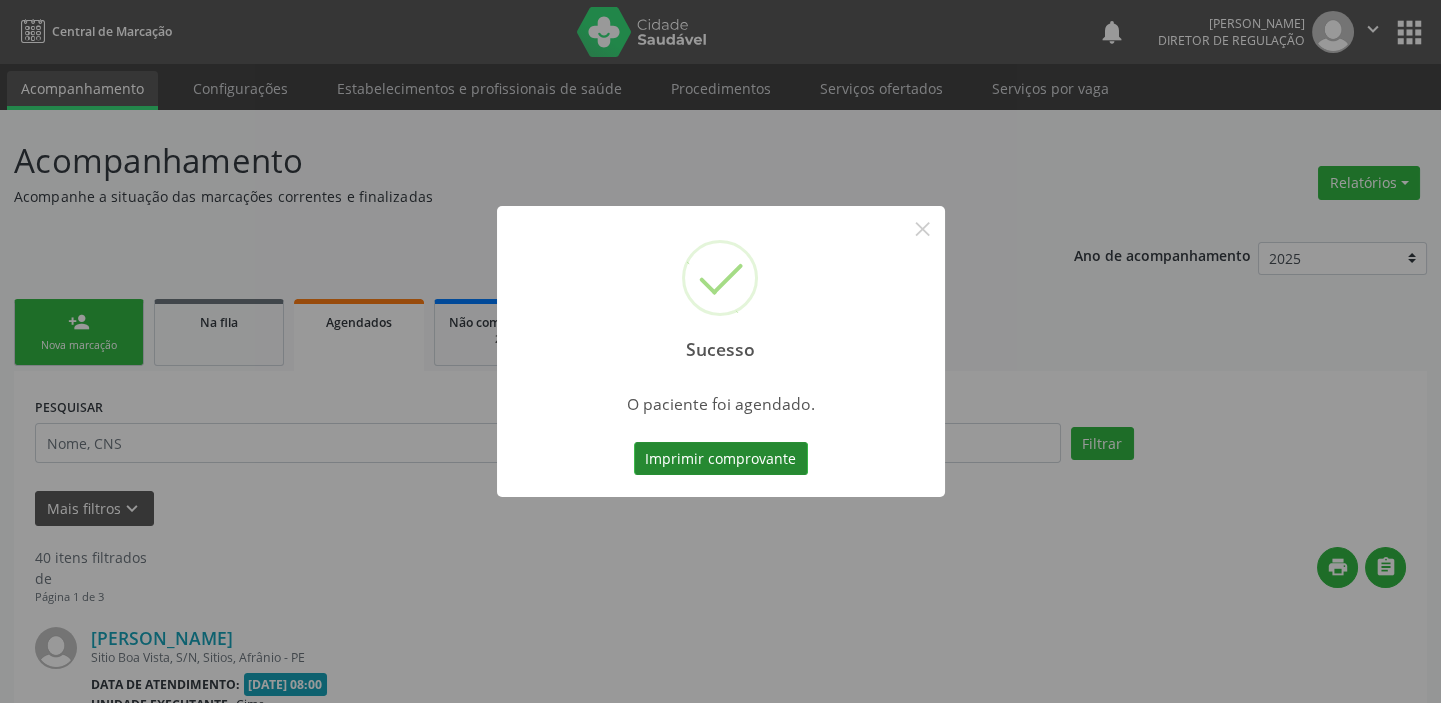 click on "Imprimir comprovante" at bounding box center [721, 459] 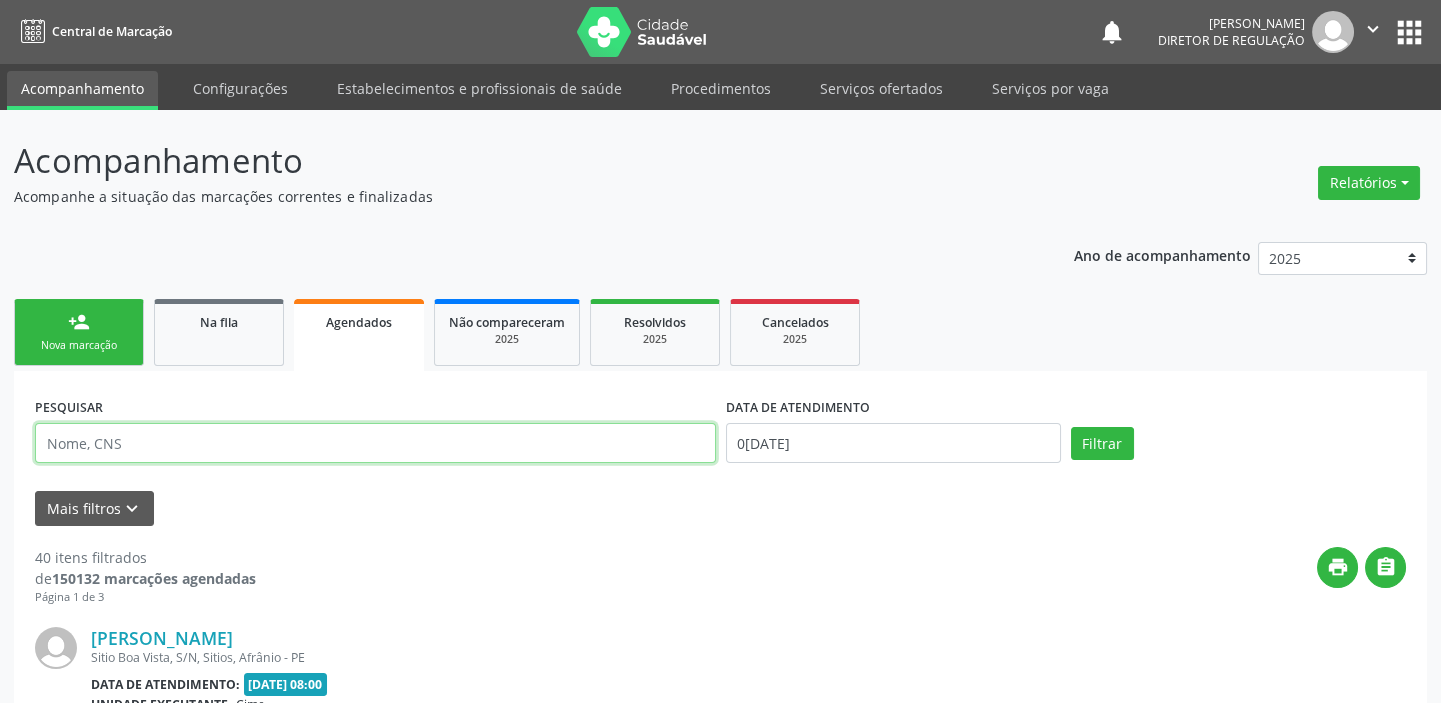 click at bounding box center [375, 443] 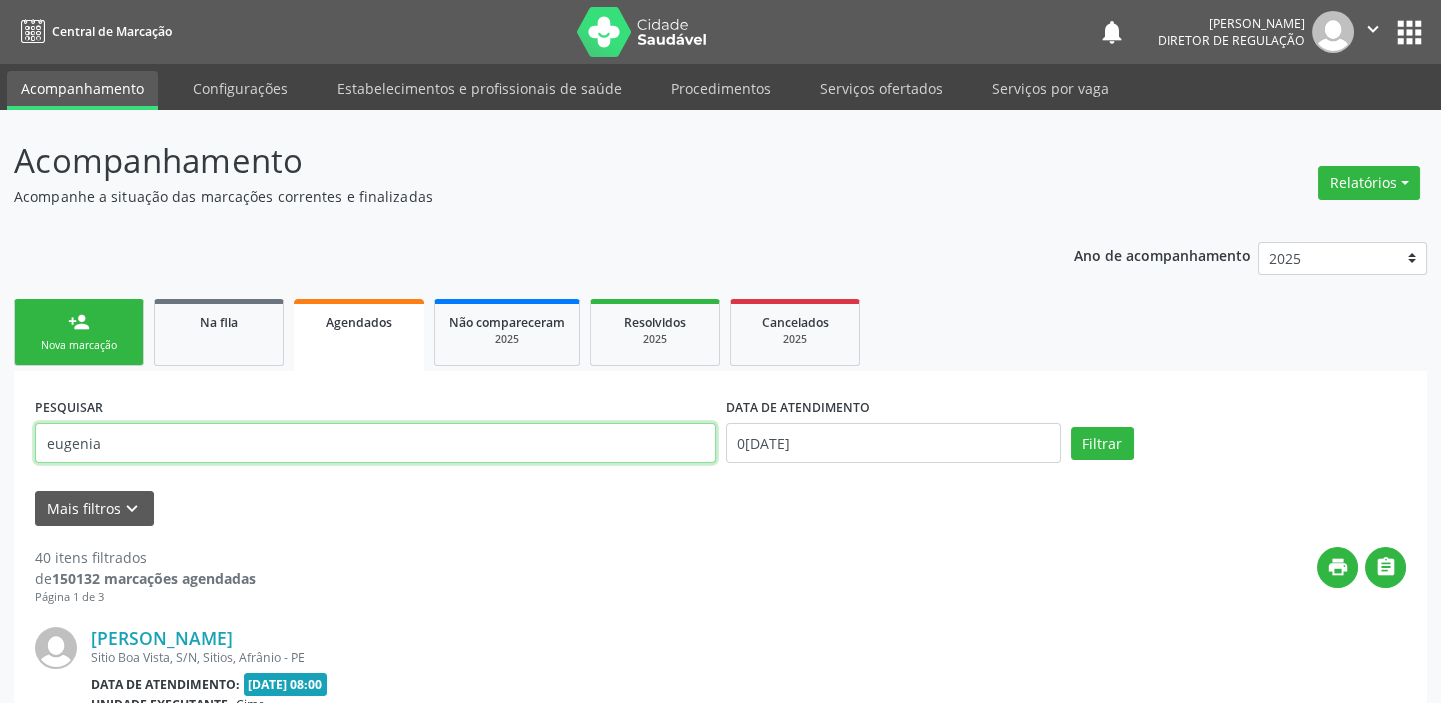 type on "eugenia" 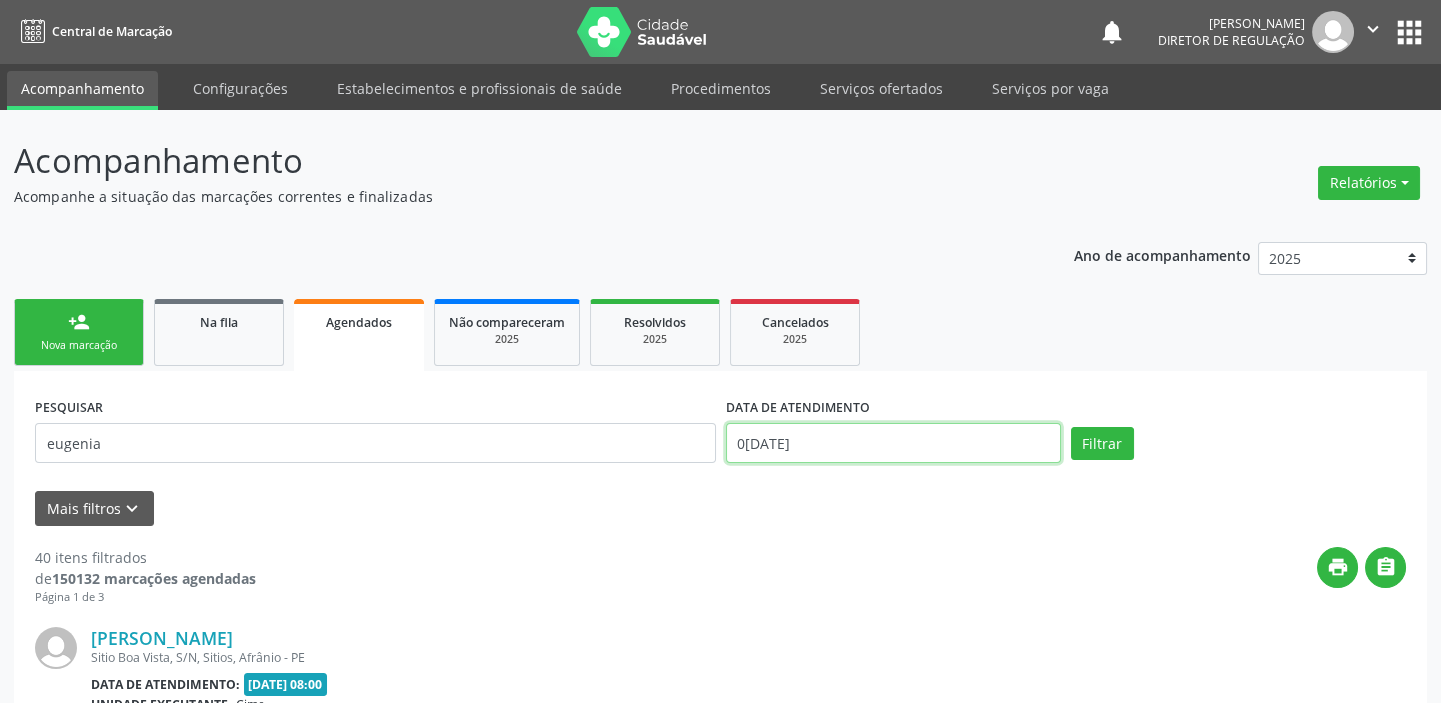 click on "[DATE]" at bounding box center [893, 443] 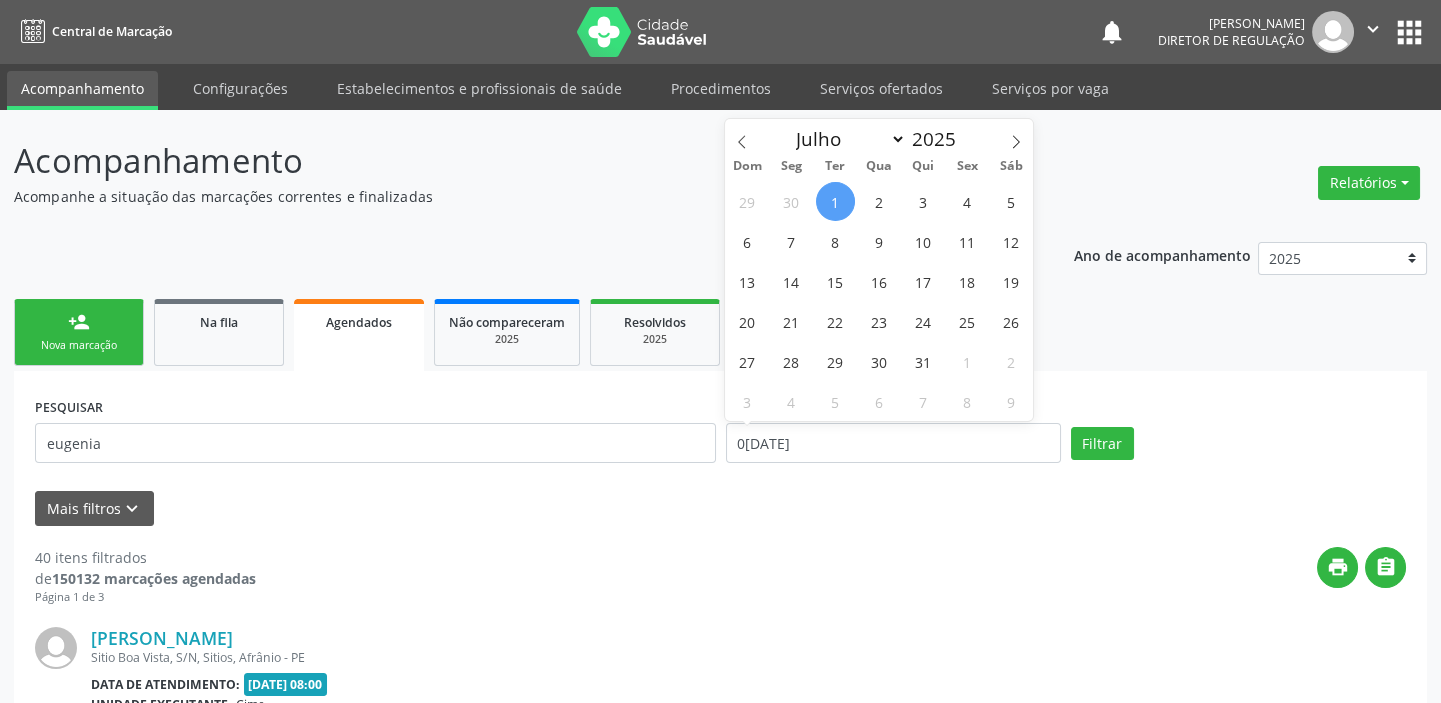 click on "1" at bounding box center [835, 201] 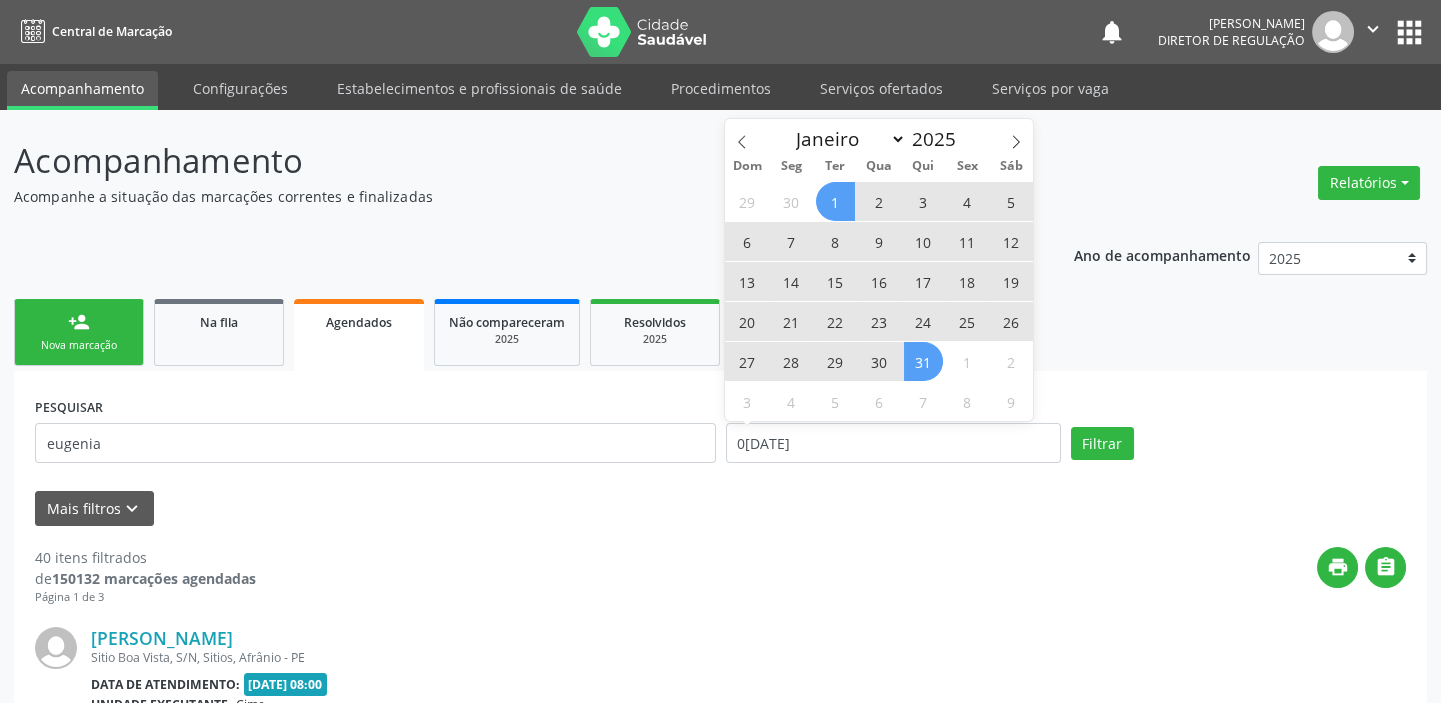 click on "31" at bounding box center [923, 361] 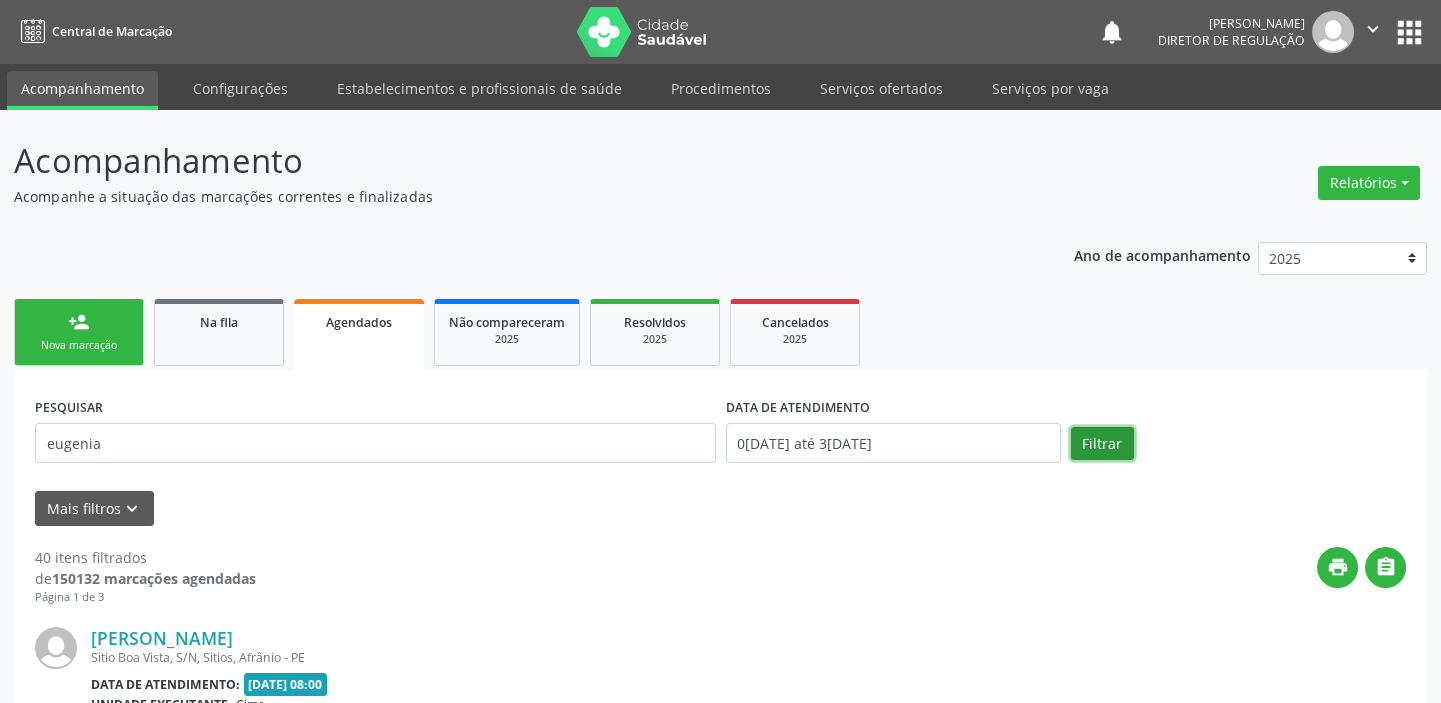 click on "Filtrar" at bounding box center (1102, 444) 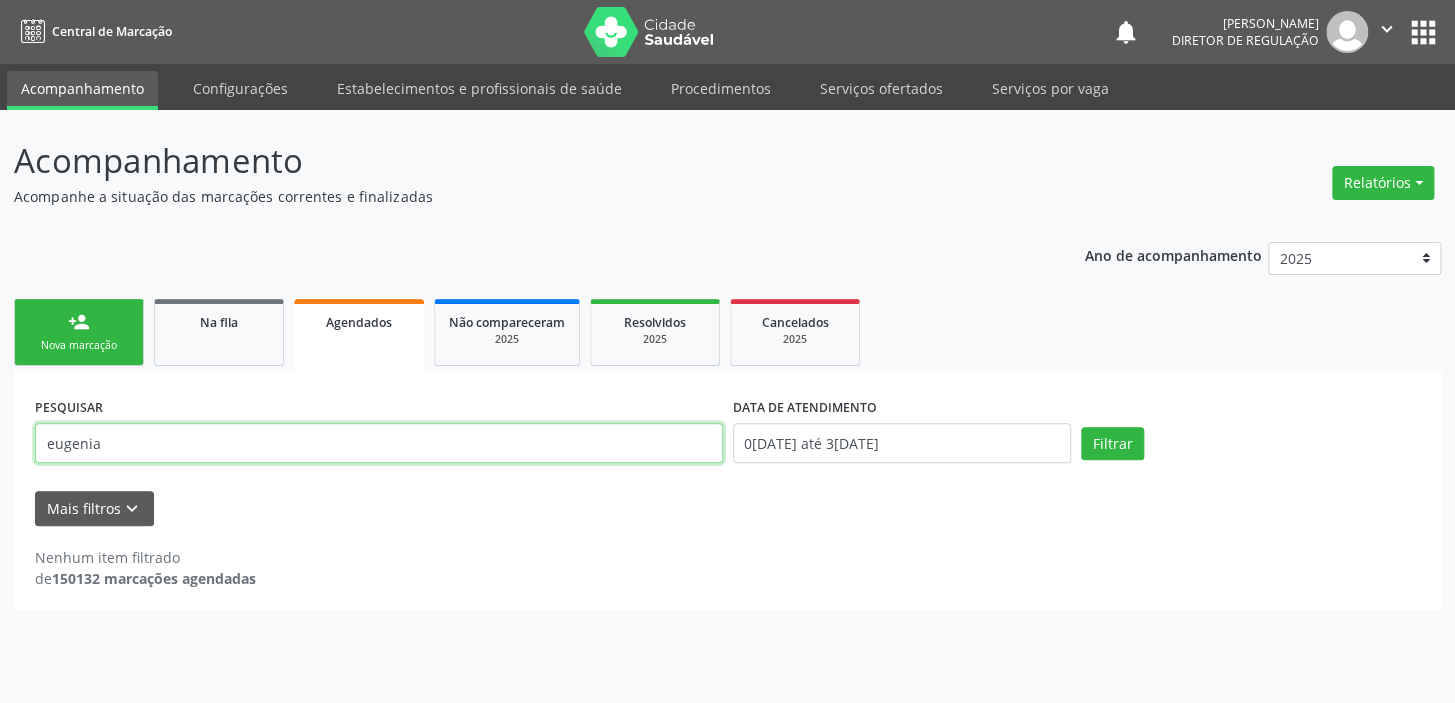 click on "eugenia" at bounding box center [379, 443] 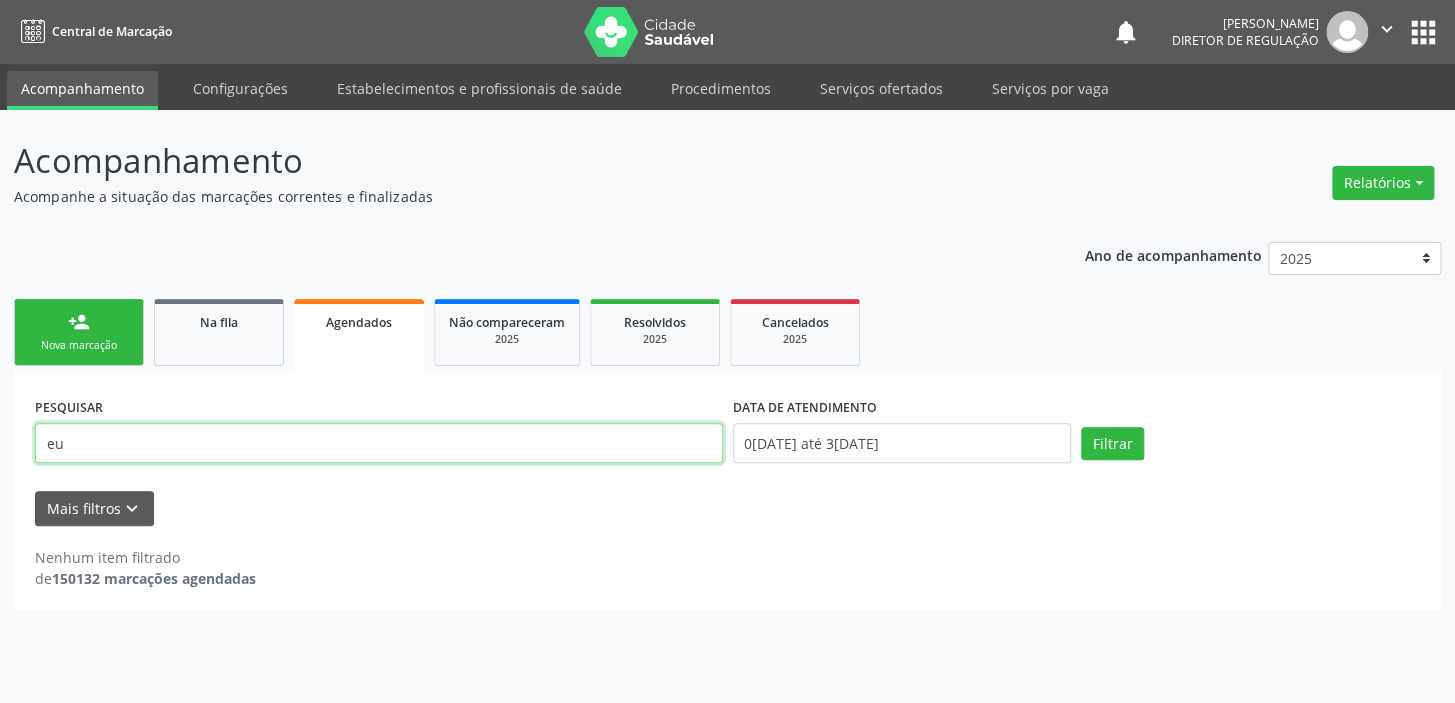 type on "e" 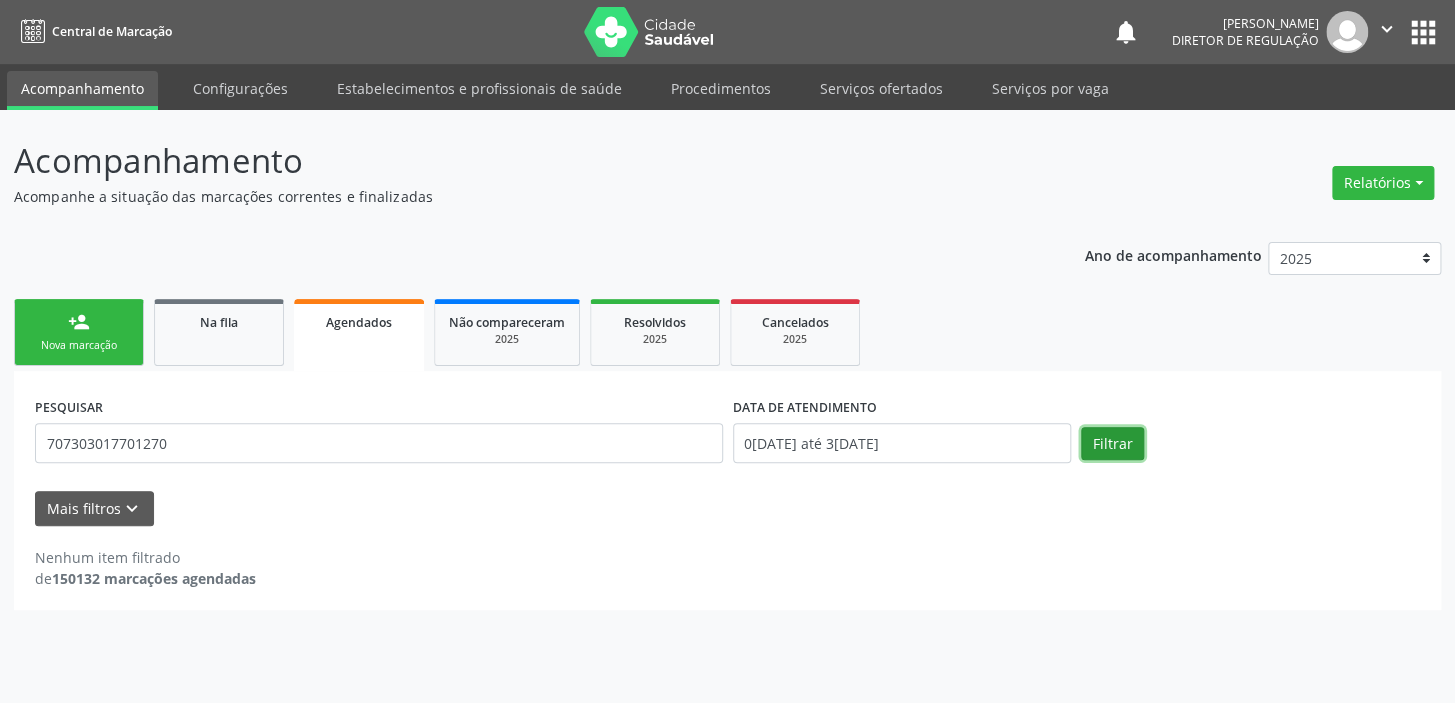 click on "Filtrar" at bounding box center (1112, 444) 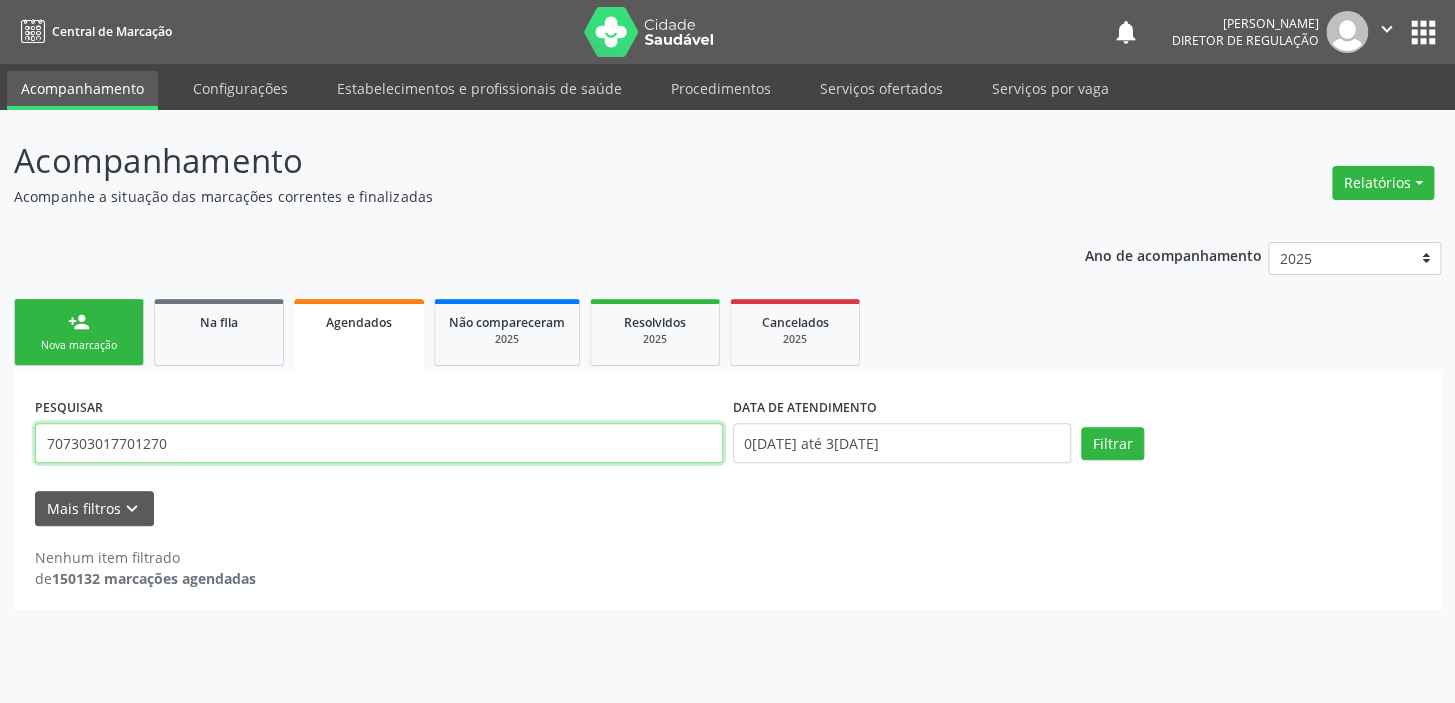 click on "707303017701270" at bounding box center [379, 443] 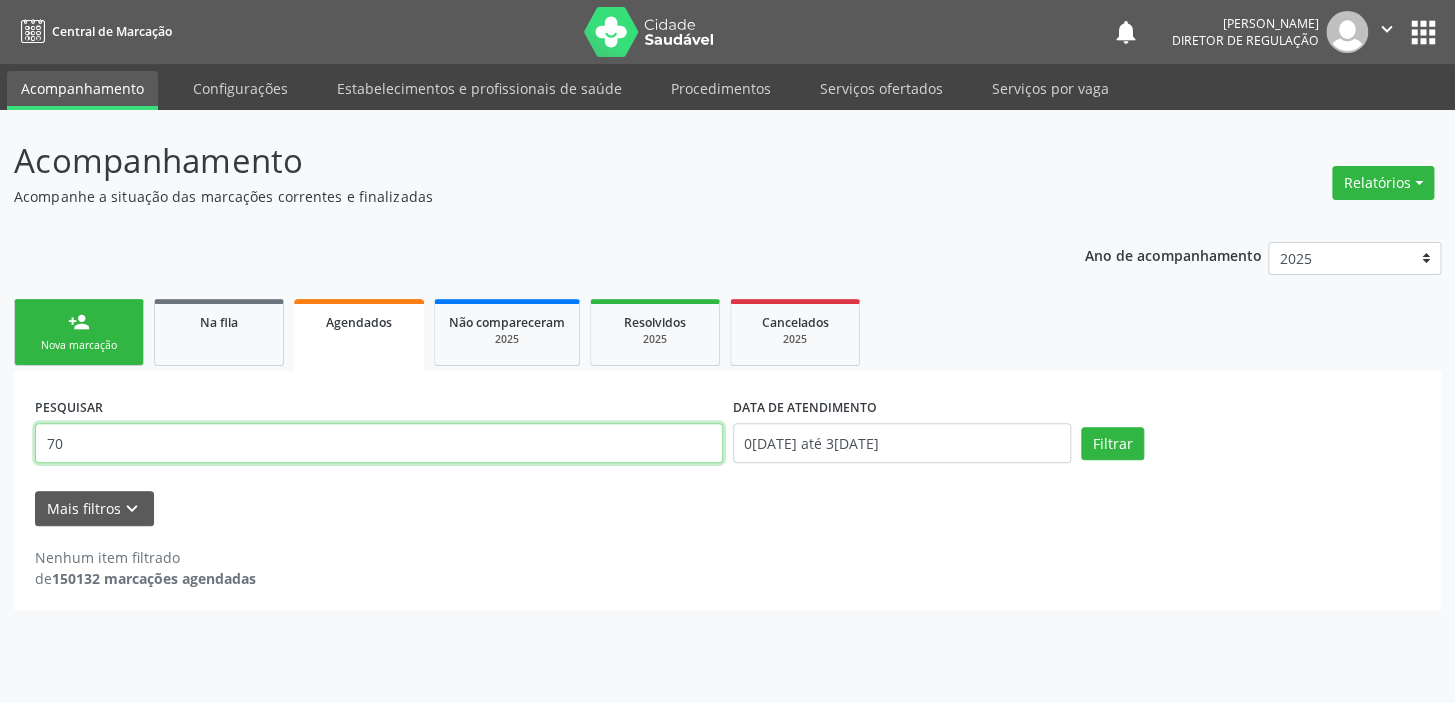 type on "7" 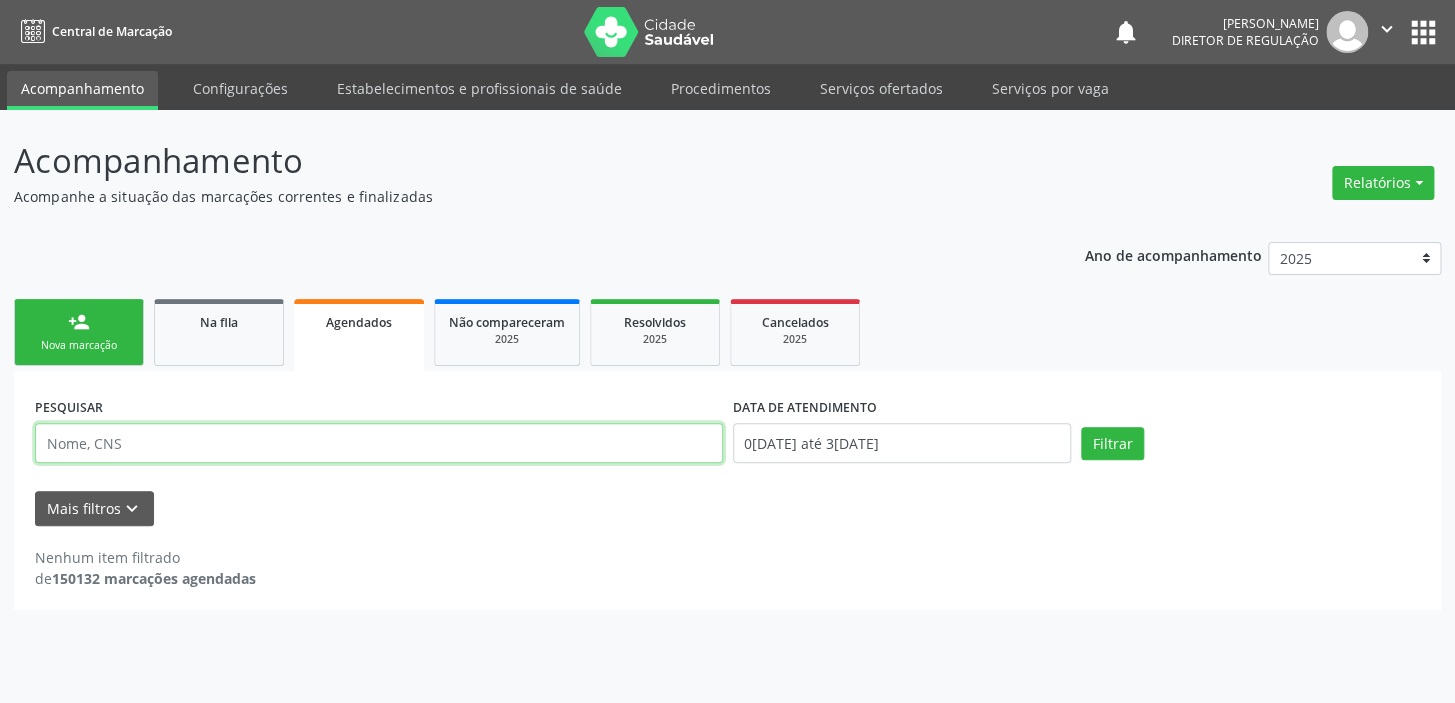 type 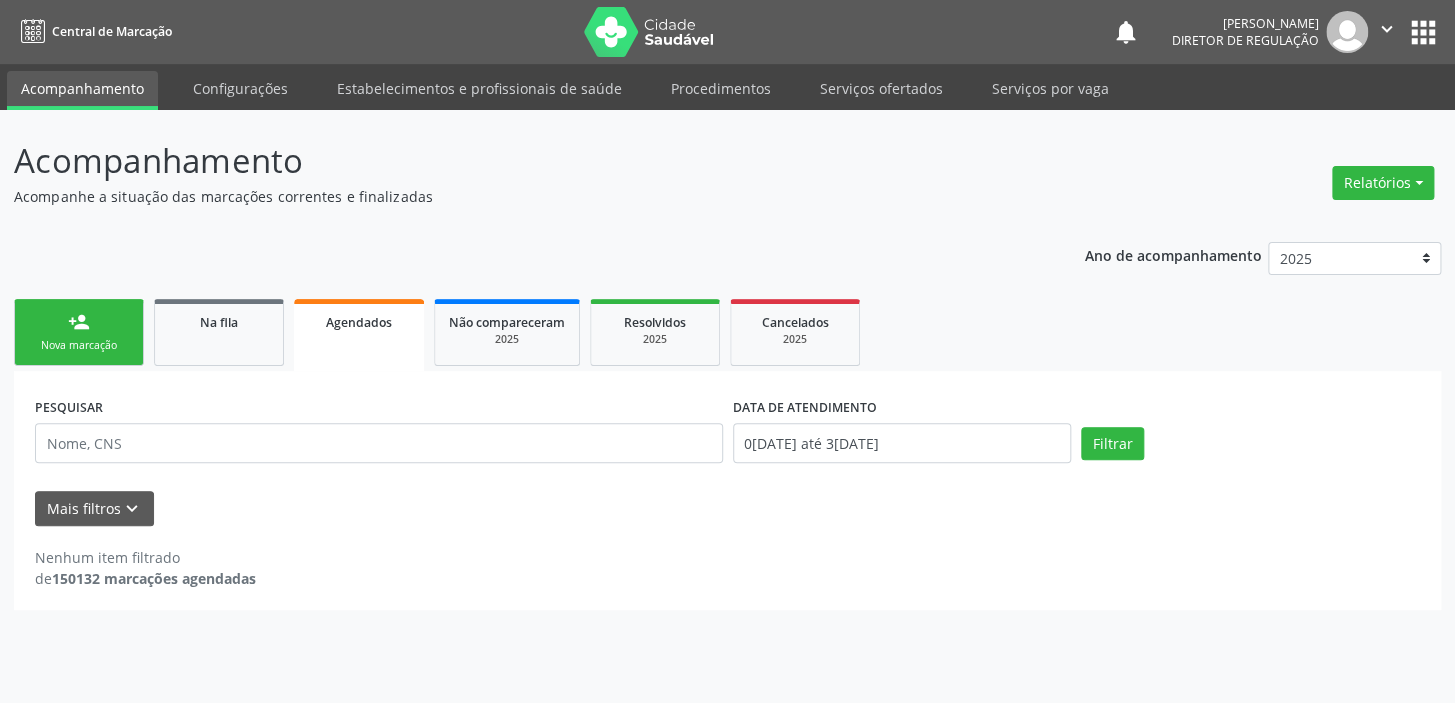 click on "Nova marcação" at bounding box center [79, 345] 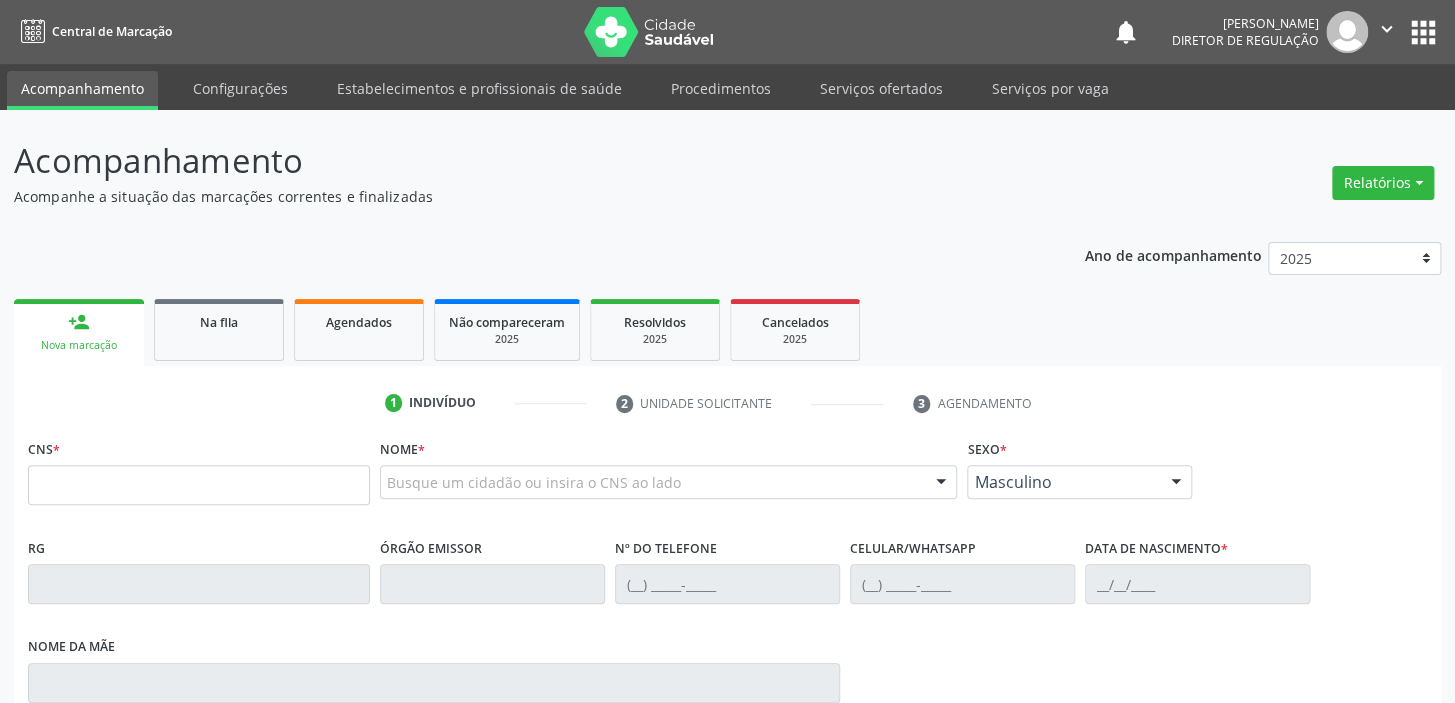 click on "Nova marcação" at bounding box center [79, 345] 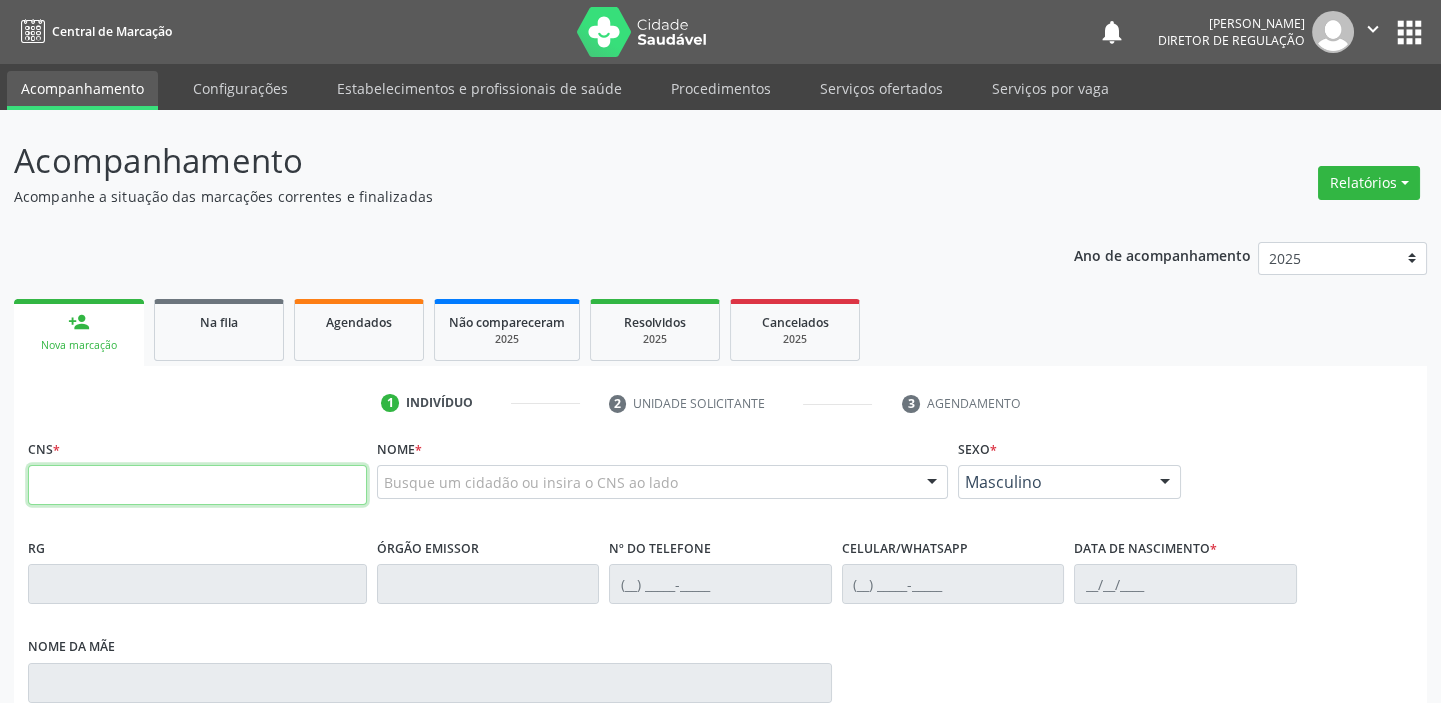 click at bounding box center (197, 485) 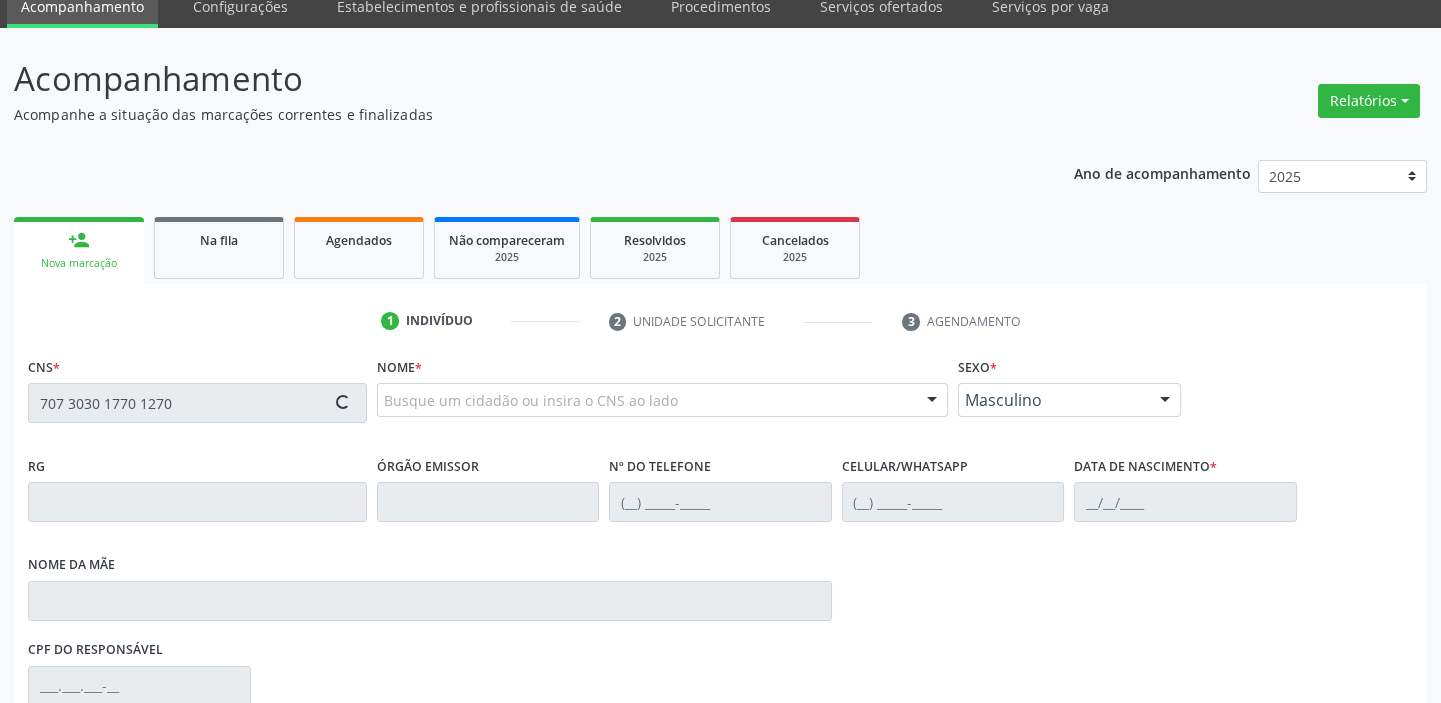 type on "707 3030 1770 1270" 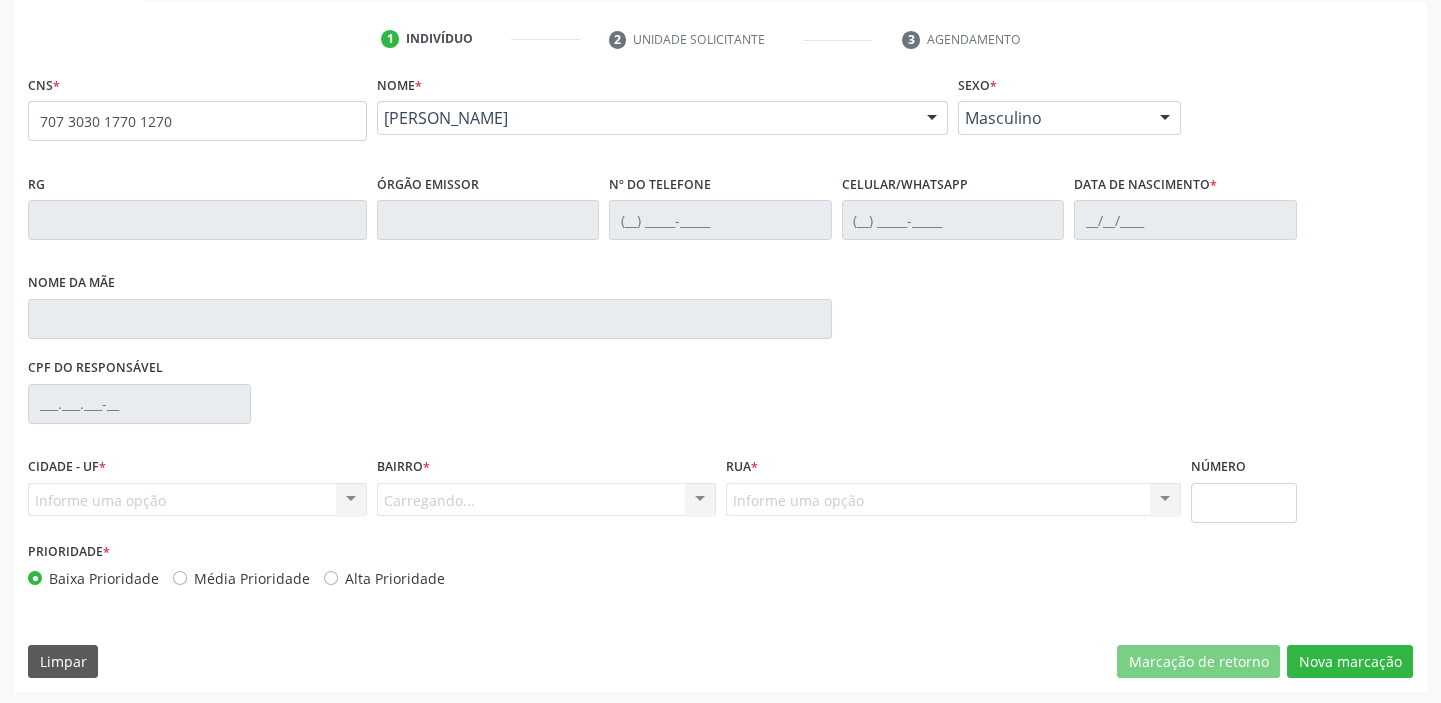 scroll, scrollTop: 366, scrollLeft: 0, axis: vertical 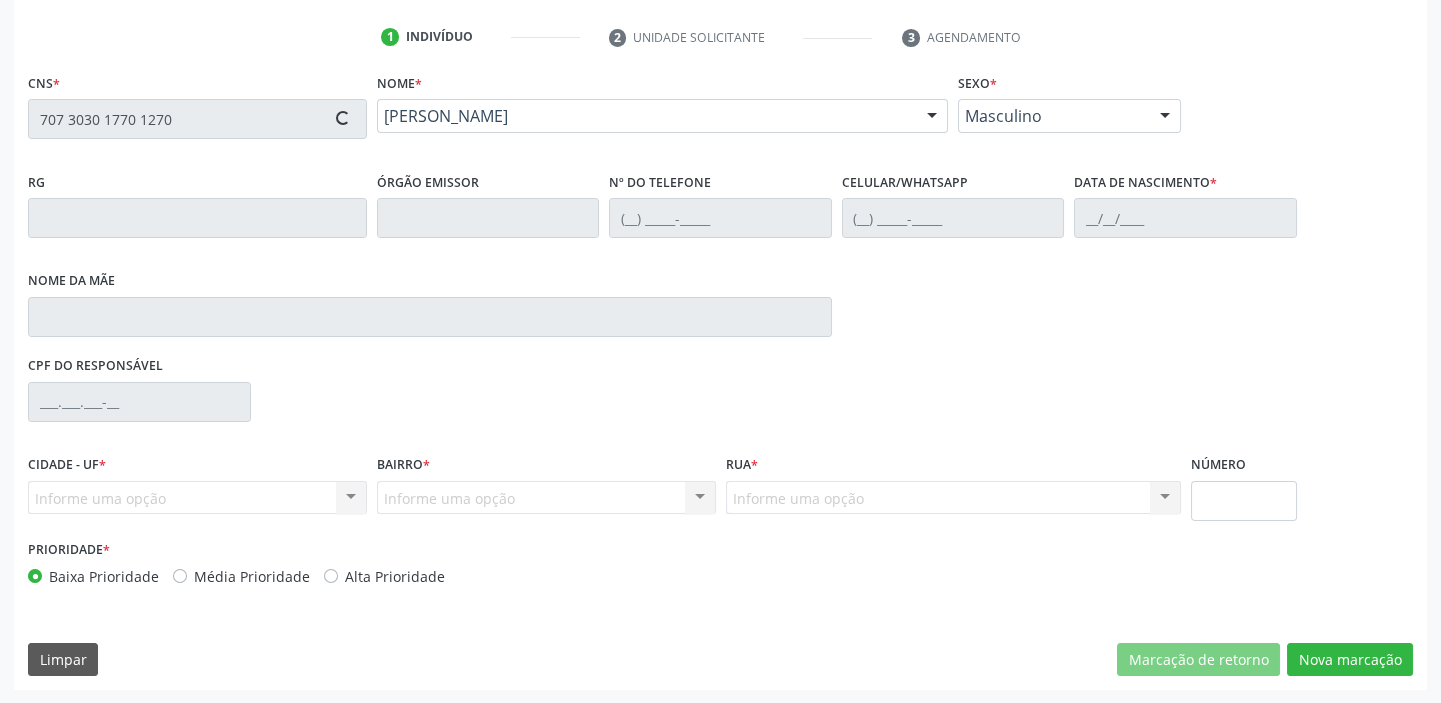 type on "18/11/1999" 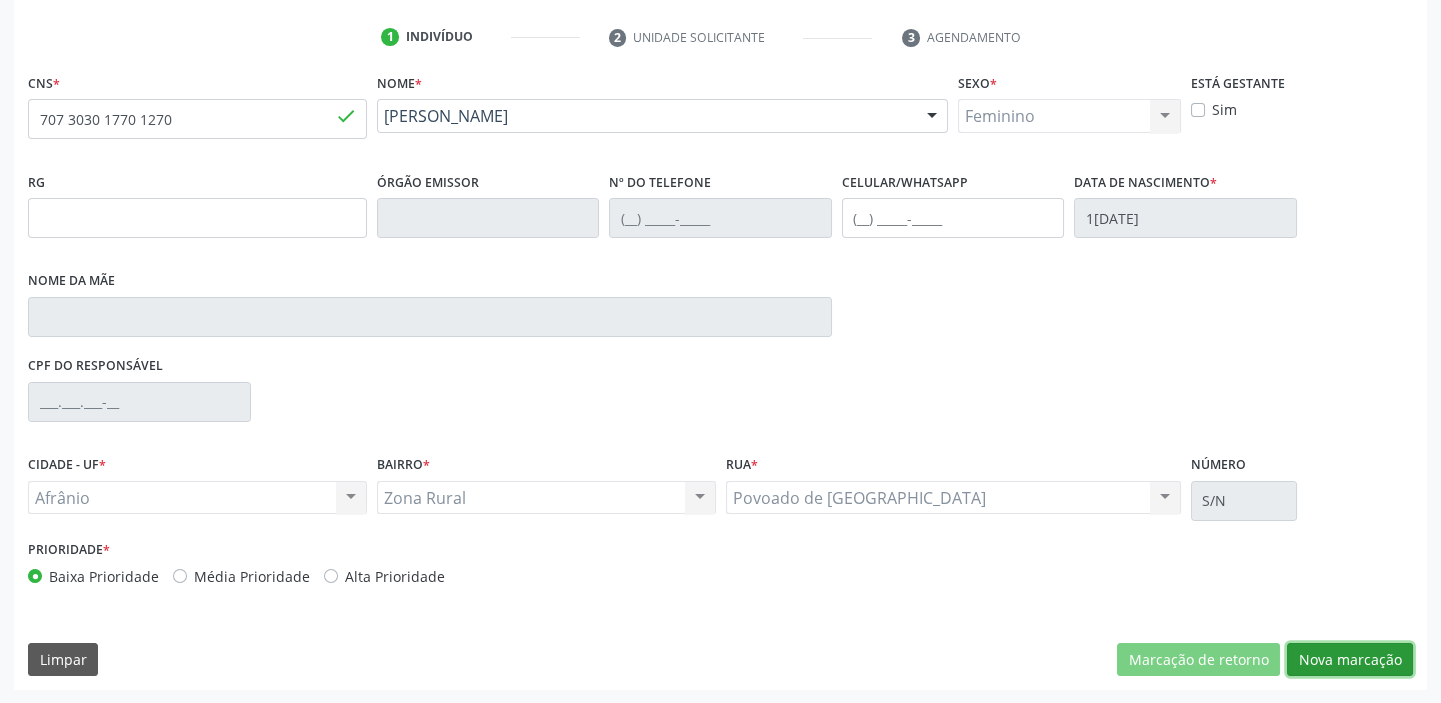 click on "Nova marcação" at bounding box center [1350, 660] 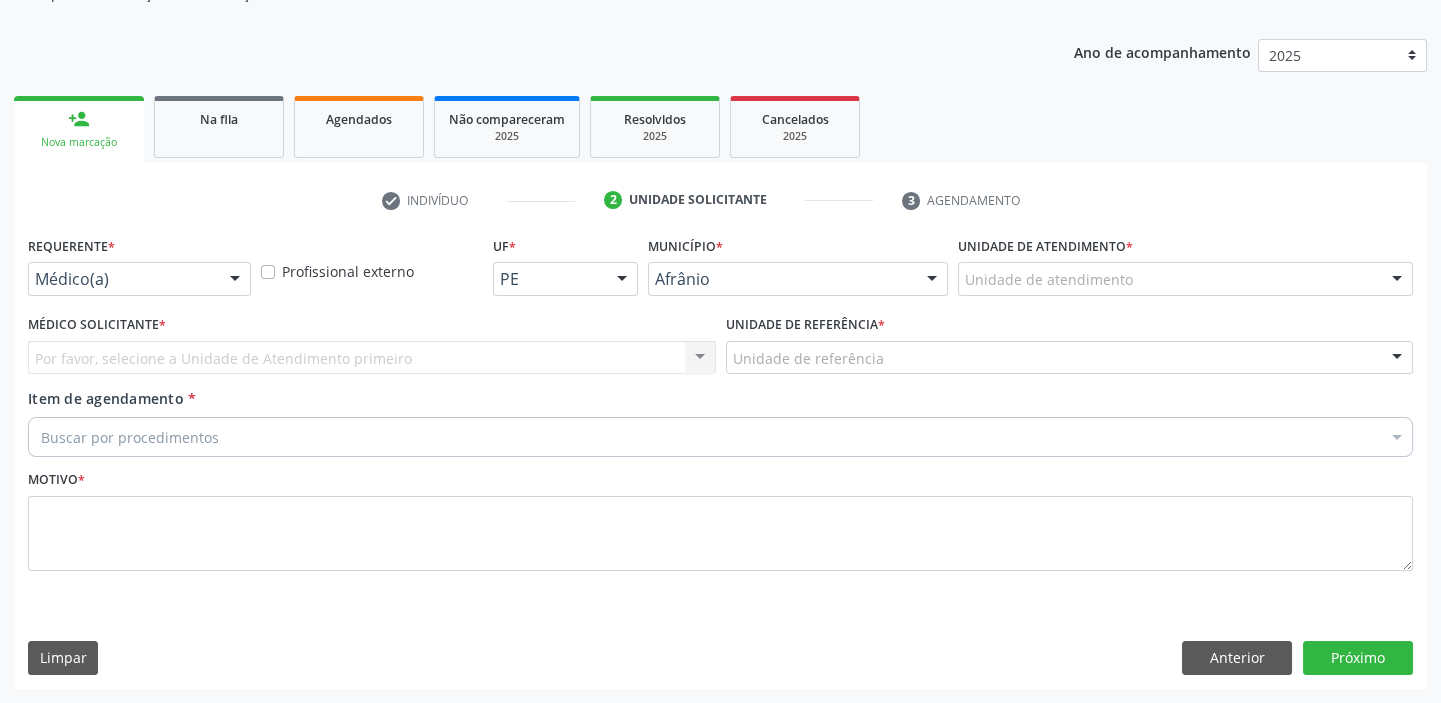 scroll, scrollTop: 201, scrollLeft: 0, axis: vertical 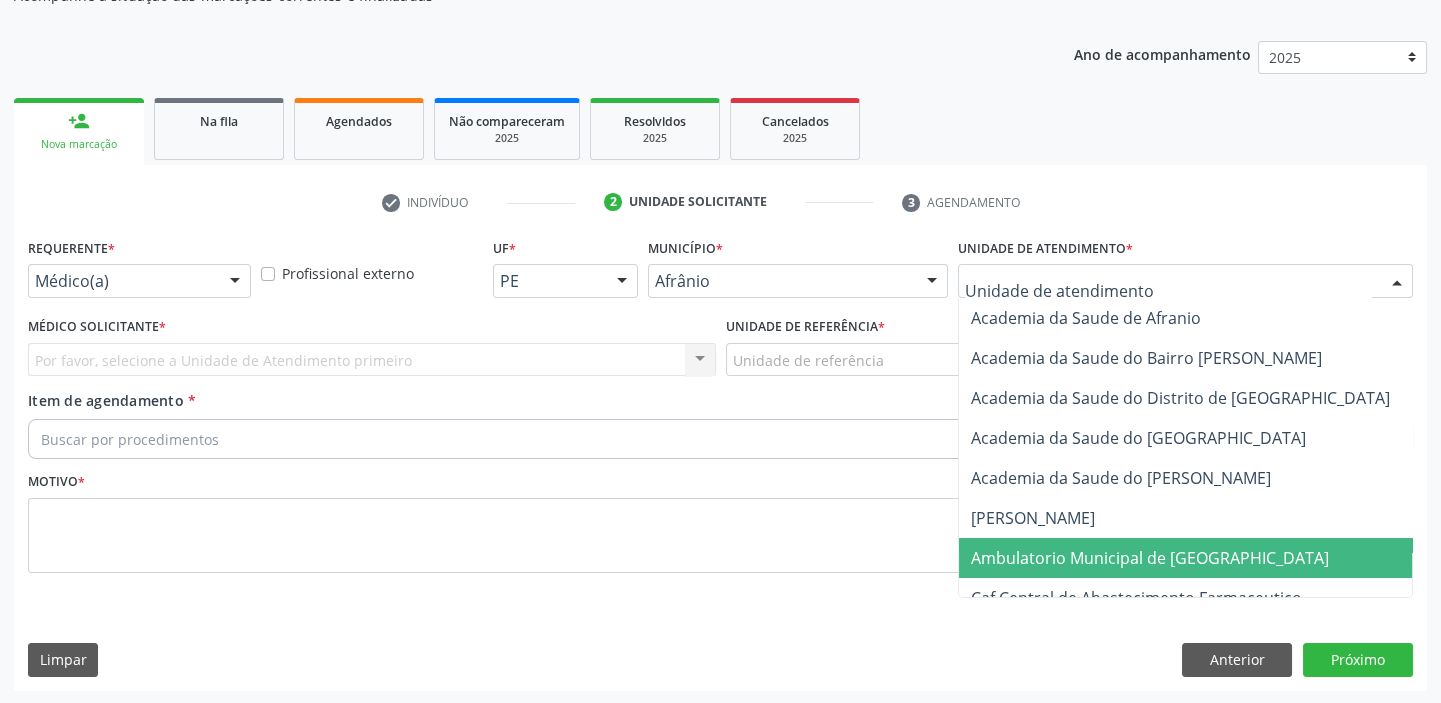 click on "Ambulatorio Municipal de [GEOGRAPHIC_DATA]" at bounding box center (1150, 558) 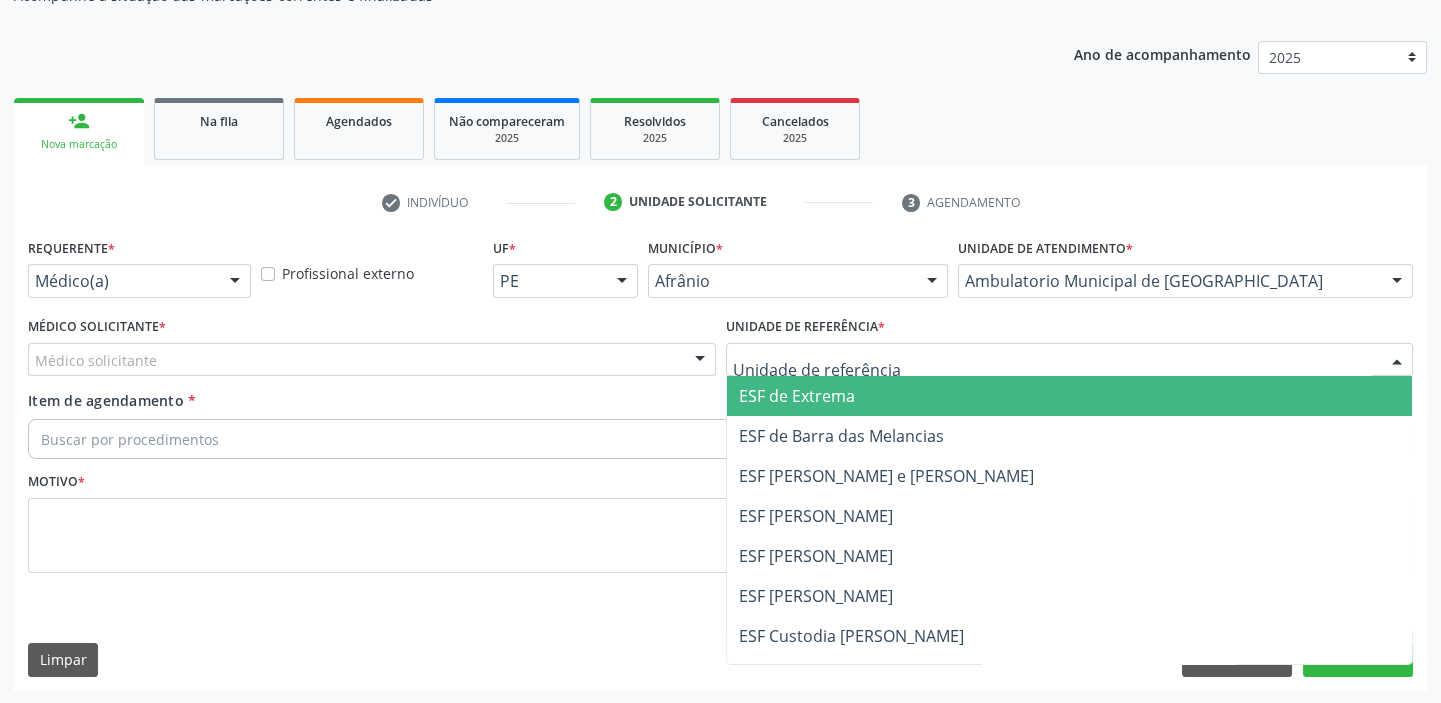 drag, startPoint x: 775, startPoint y: 352, endPoint x: 768, endPoint y: 400, distance: 48.507732 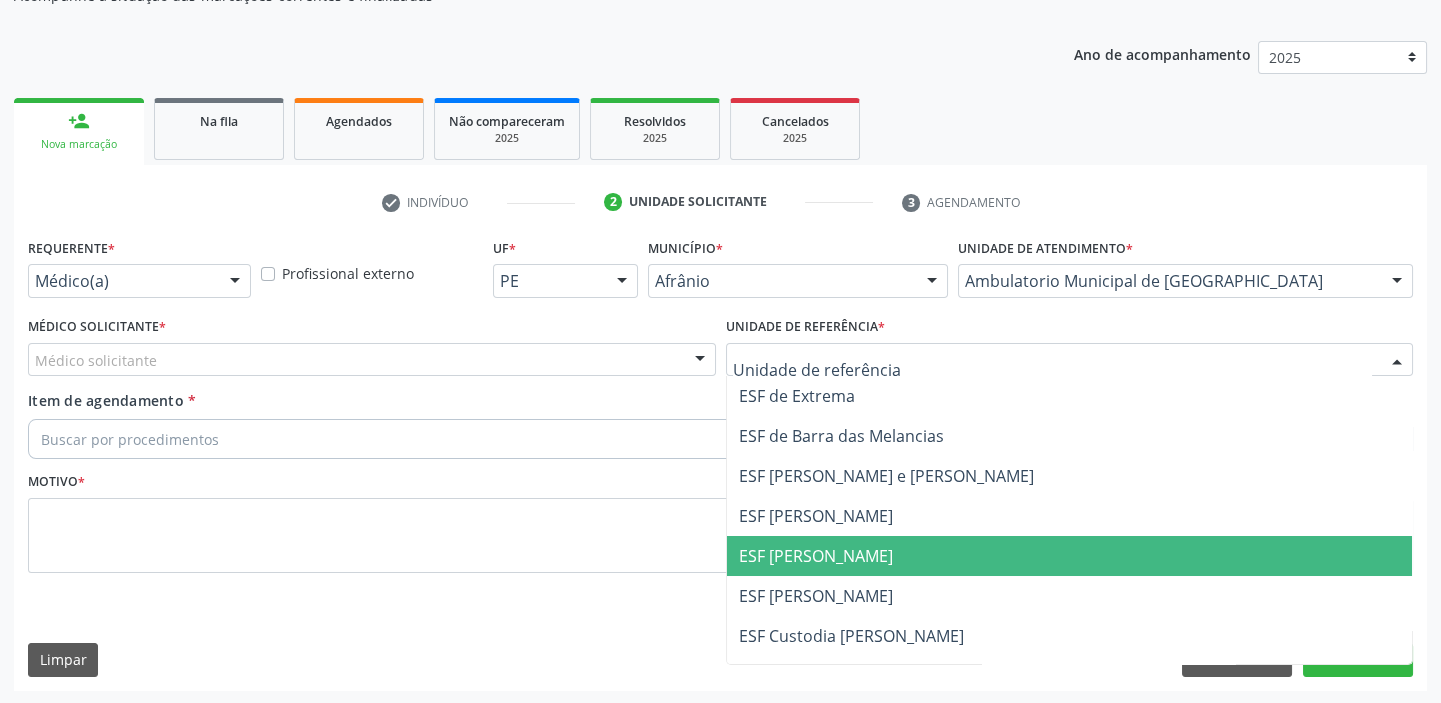 click on "ESF [PERSON_NAME]" at bounding box center (1070, 556) 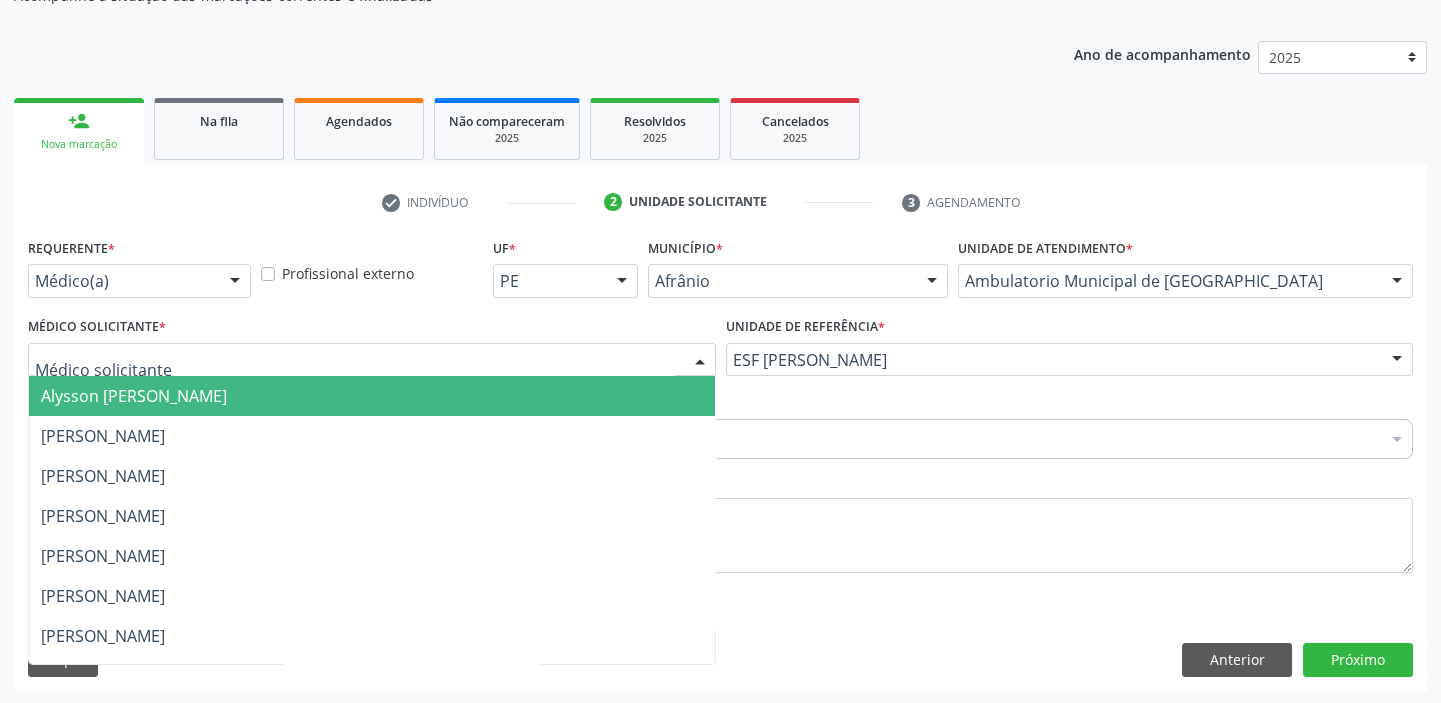 drag, startPoint x: 140, startPoint y: 389, endPoint x: 136, endPoint y: 418, distance: 29.274563 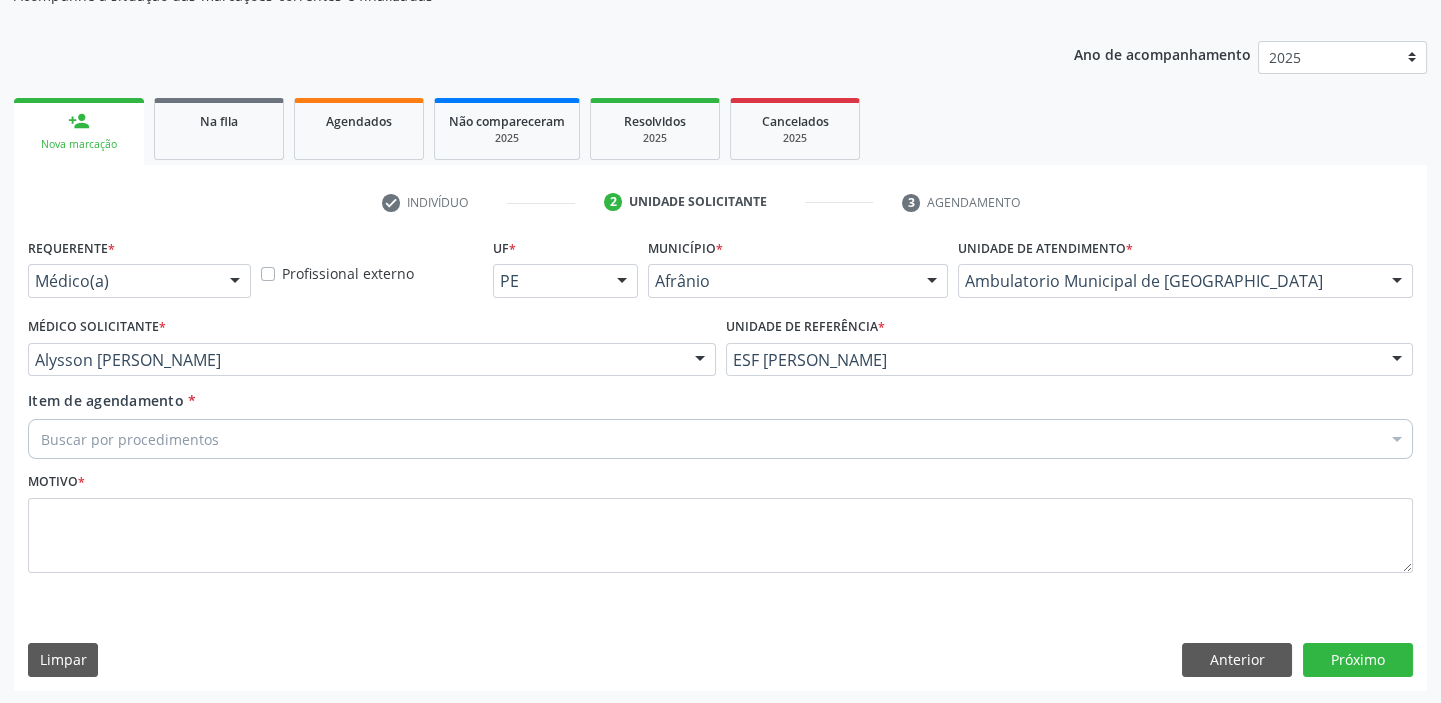 click on "Buscar por procedimentos" at bounding box center (720, 439) 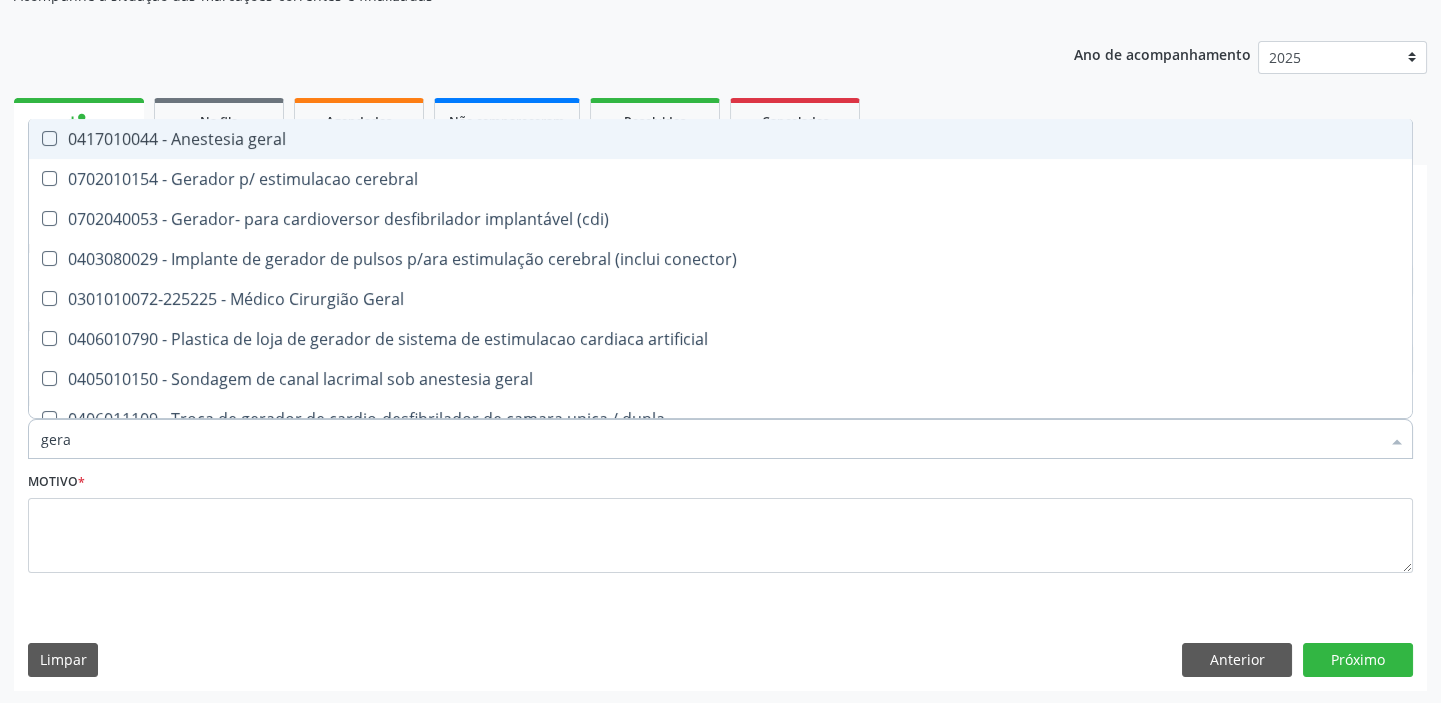 type on "geral" 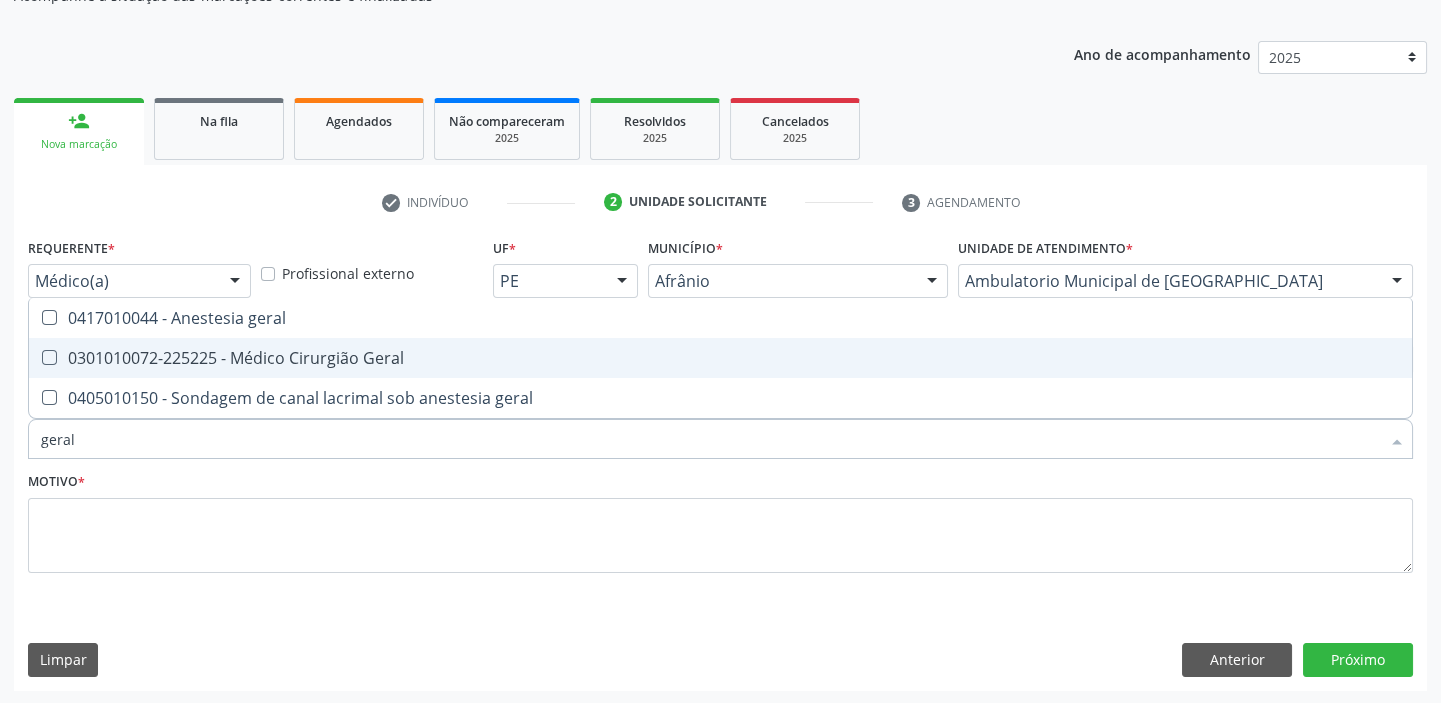 click on "0301010072-225225 - Médico Cirurgião Geral" at bounding box center (720, 358) 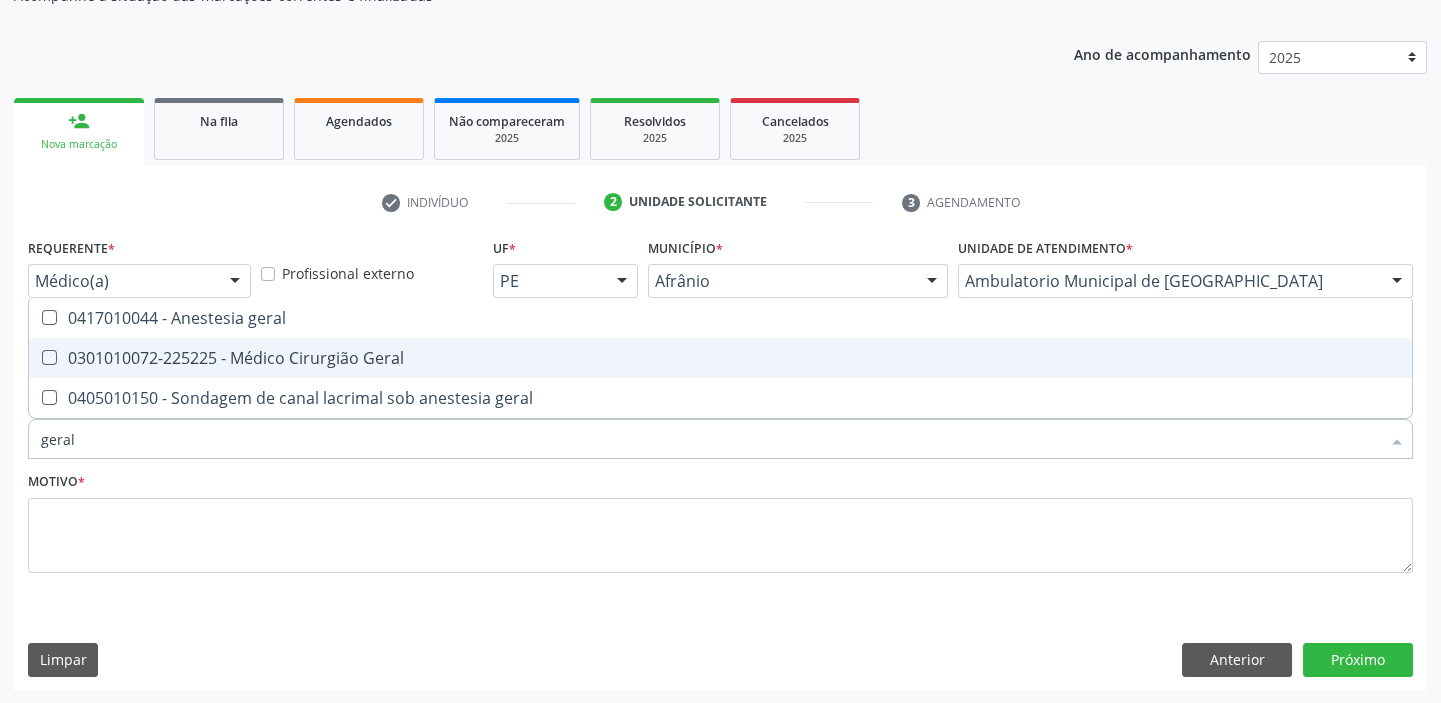 checkbox on "true" 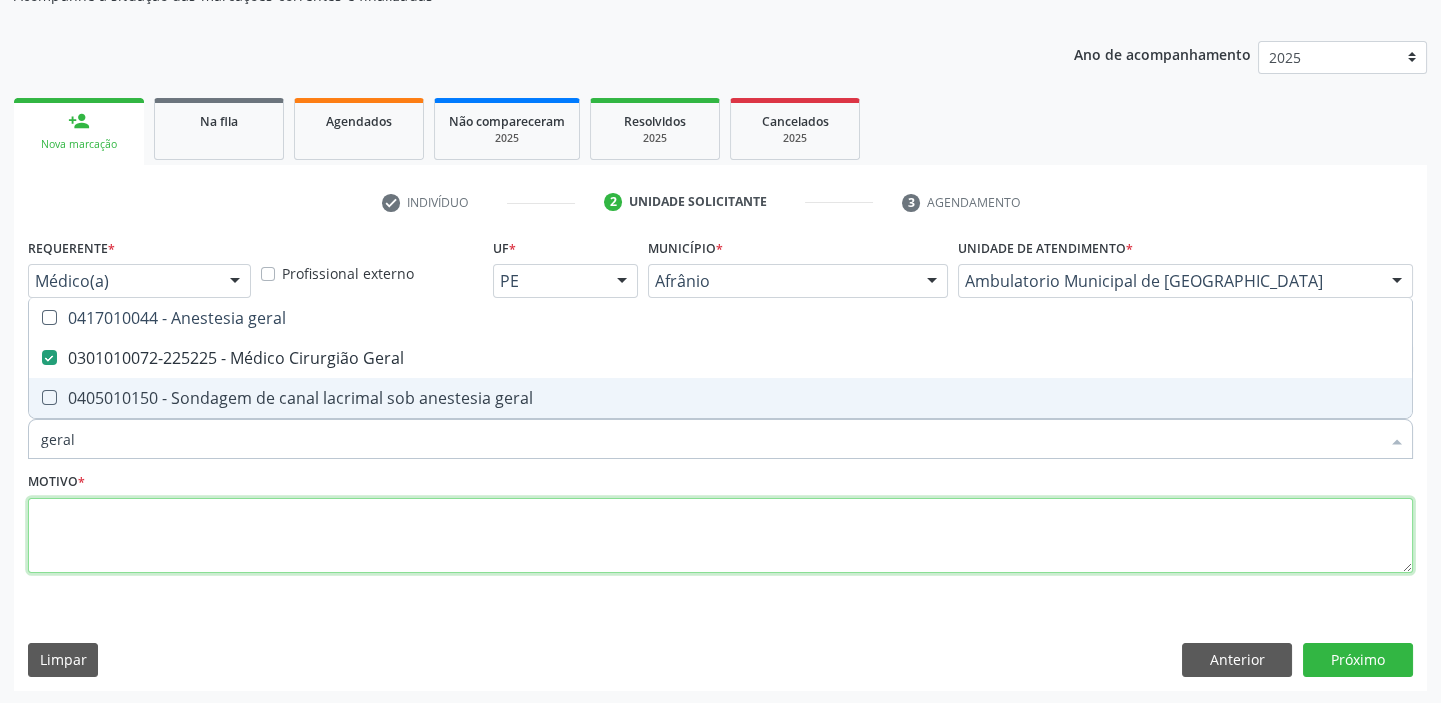 click at bounding box center [720, 536] 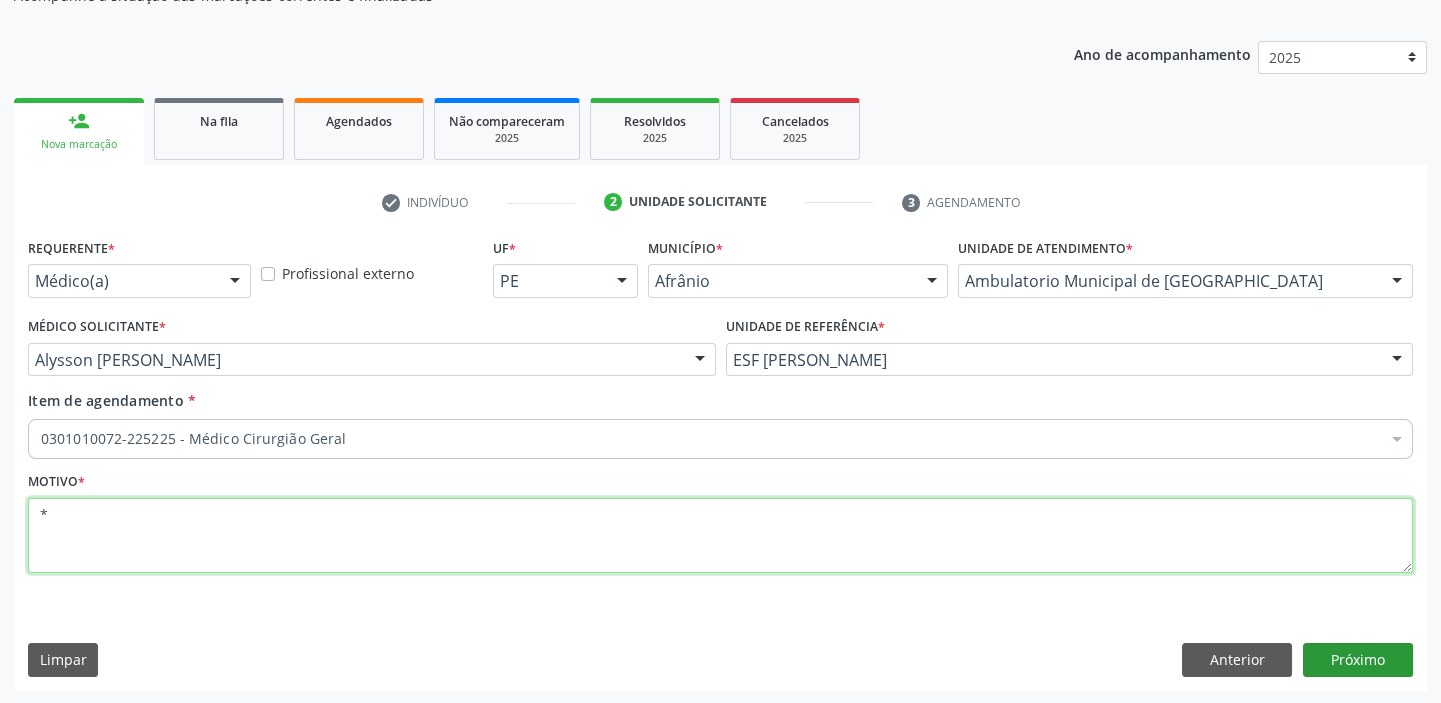 type on "*" 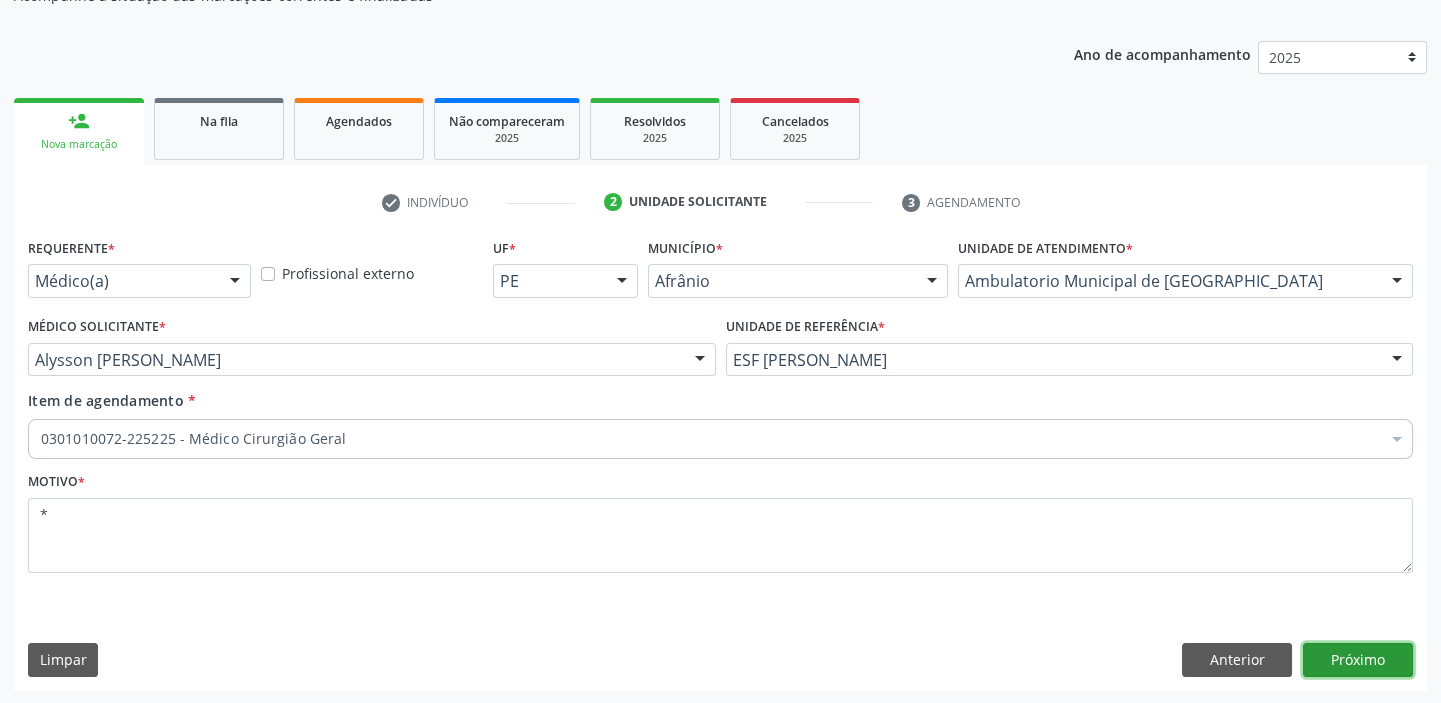 click on "Próximo" at bounding box center [1358, 660] 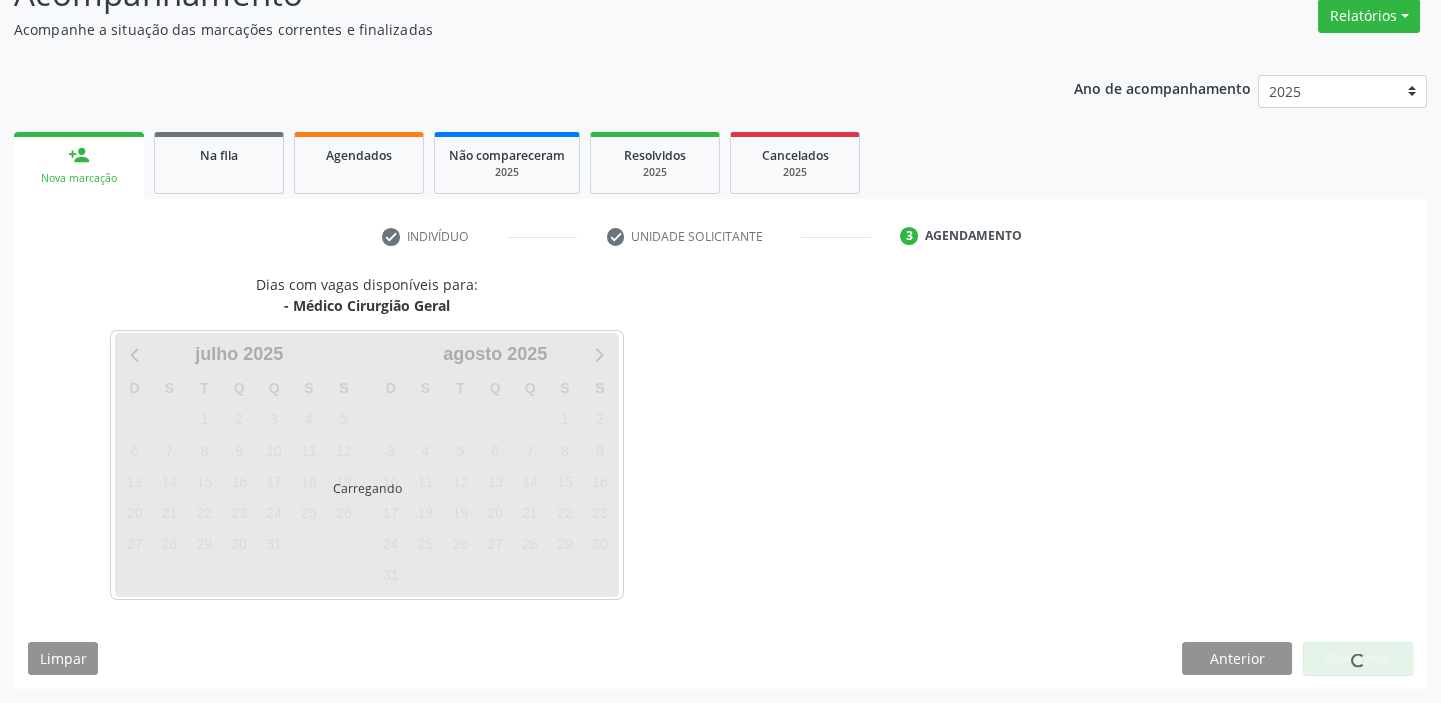 scroll, scrollTop: 166, scrollLeft: 0, axis: vertical 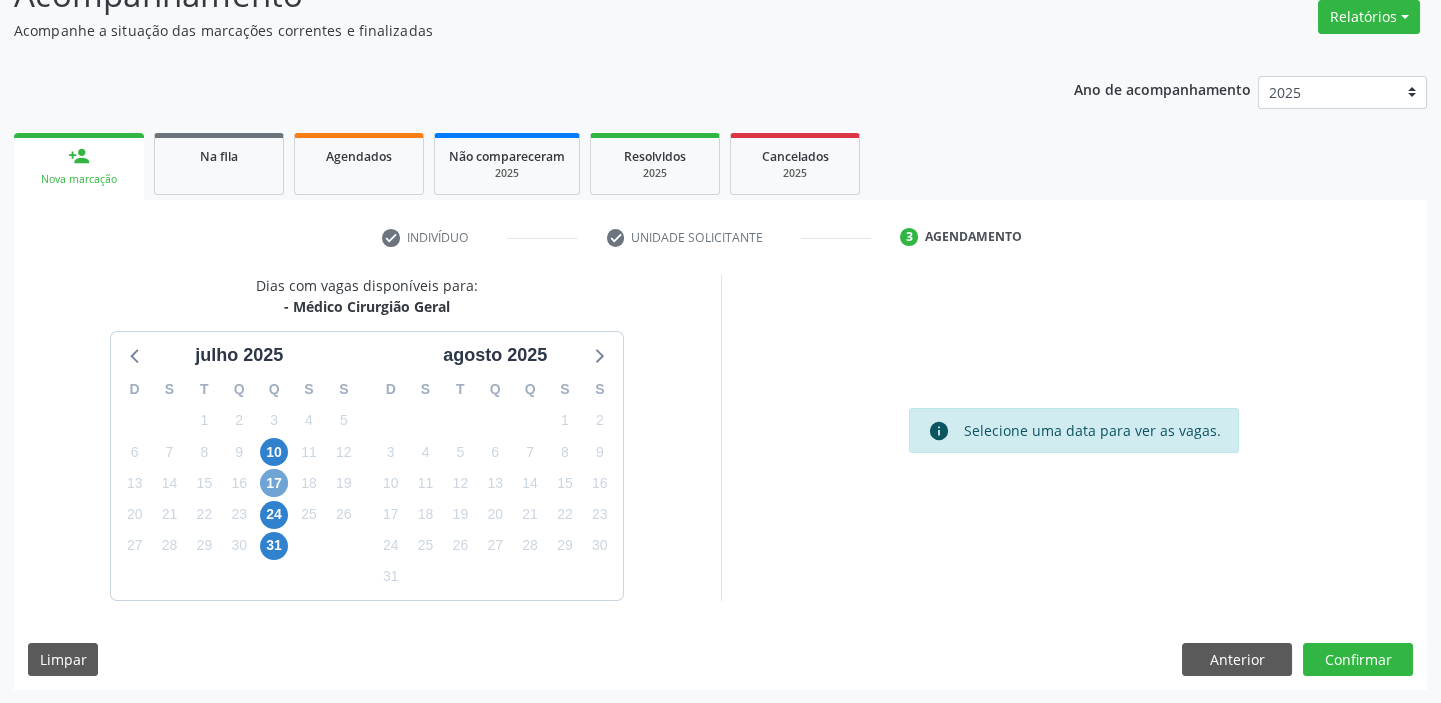 click on "17" at bounding box center (274, 483) 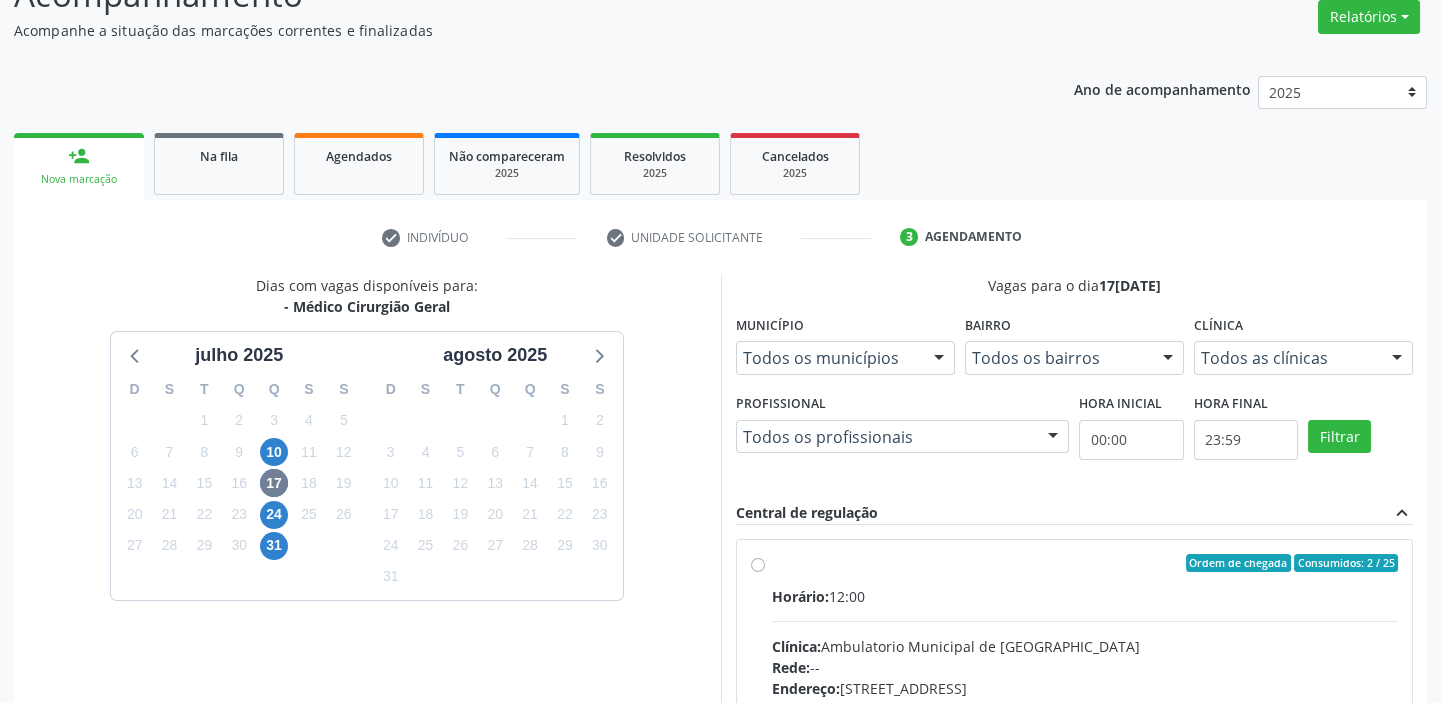 click on "Clínica:  Ambulatorio Municipal de Saude" at bounding box center (1085, 646) 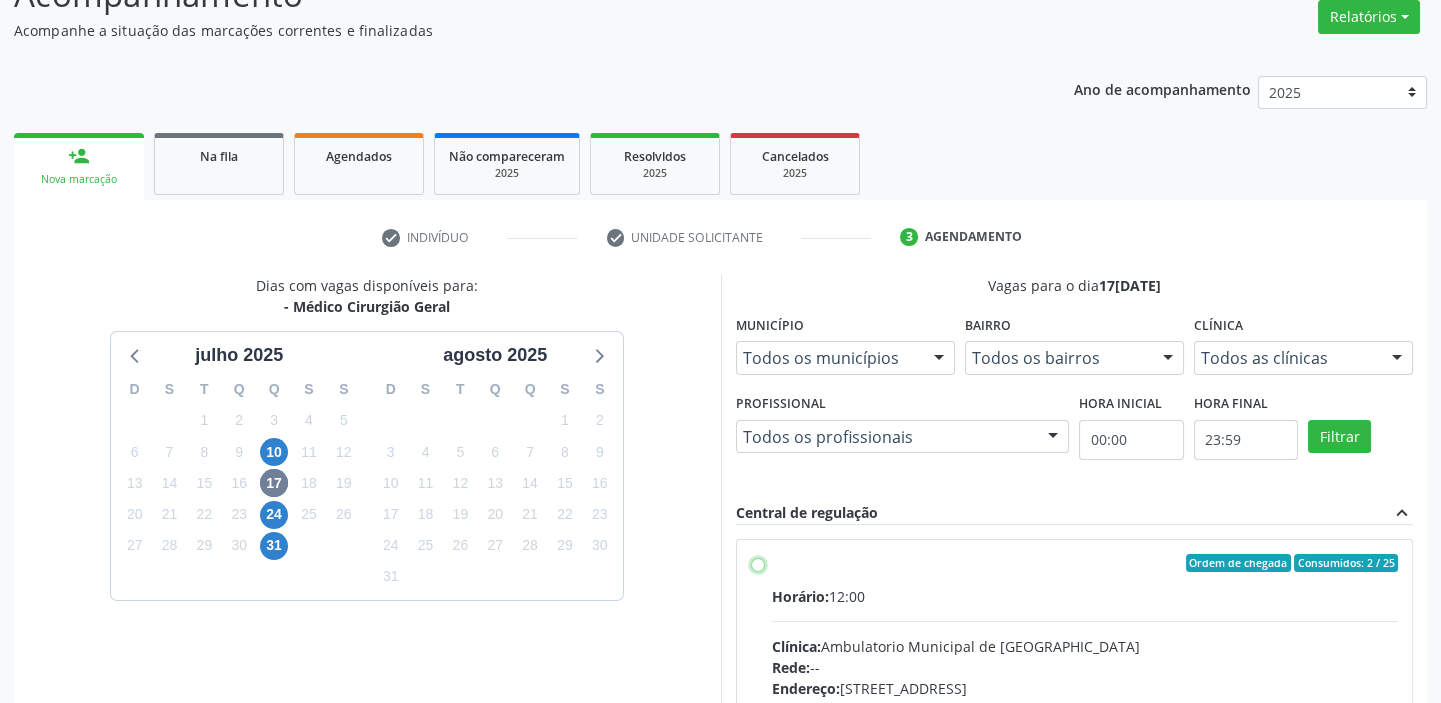 click on "Ordem de chegada
Consumidos: 2 / 25
Horário:   12:00
Clínica:  Ambulatorio Municipal de Saude
Rede:
--
Endereço:   A, nº 78, Centro, Afrânio - PE
Telefone:   --
Profissional:
--
Informações adicionais sobre o atendimento
Idade de atendimento:
Sem restrição
Gênero(s) atendido(s):
Sem restrição
Informações adicionais:
--" at bounding box center (758, 563) 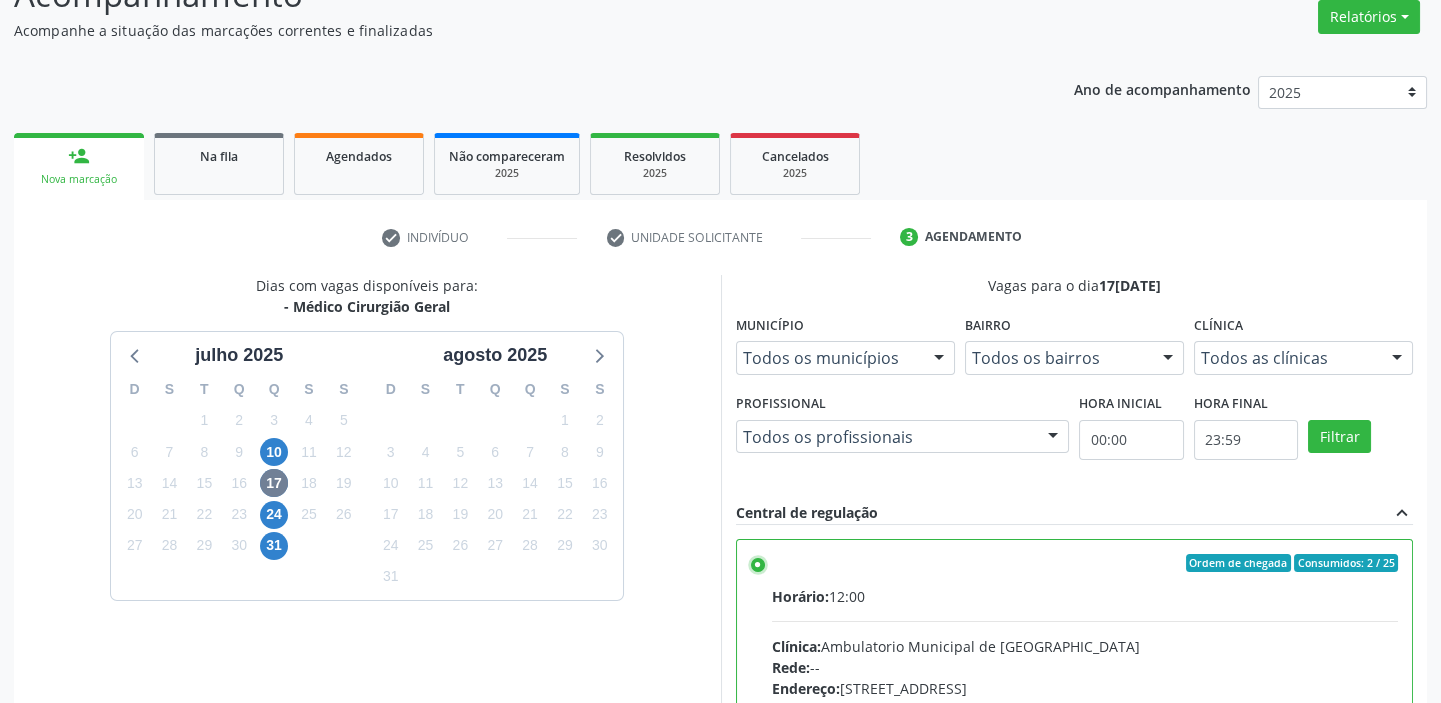 scroll, scrollTop: 99, scrollLeft: 0, axis: vertical 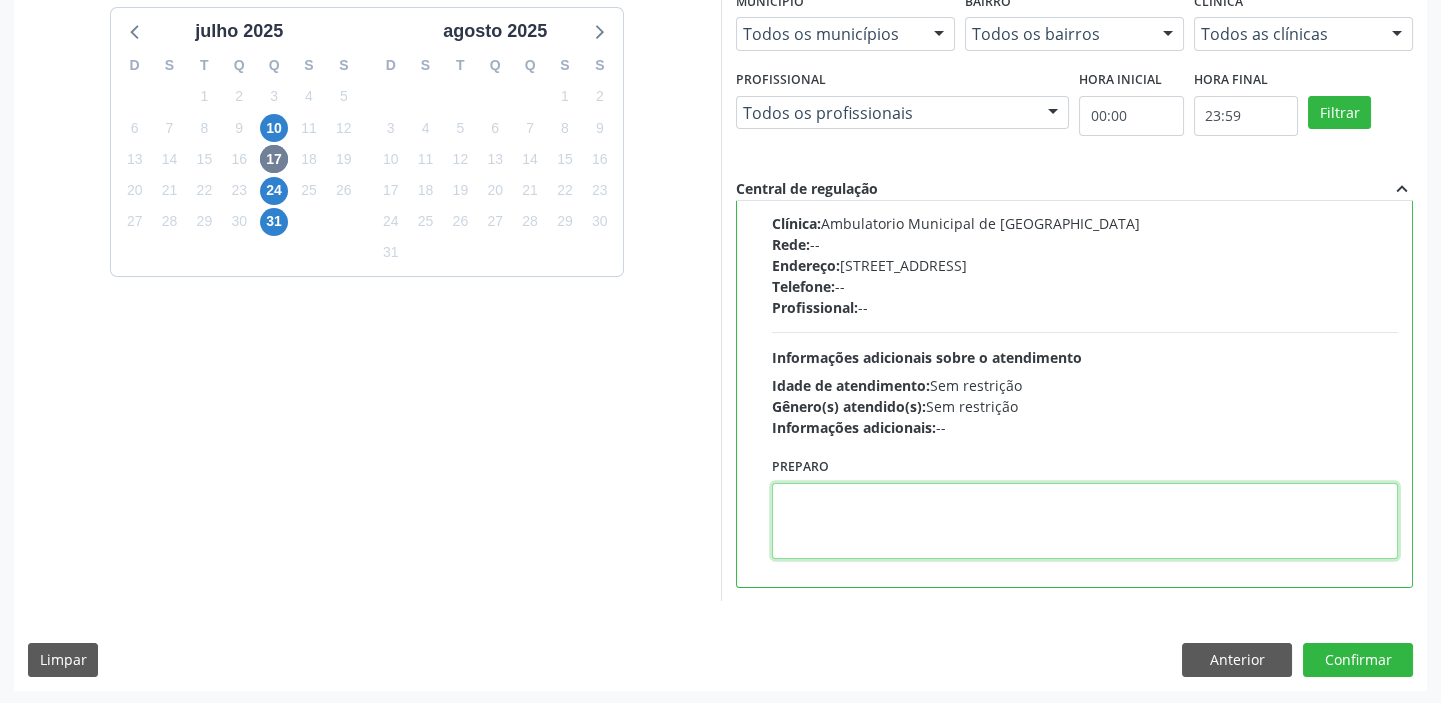 click at bounding box center (1085, 521) 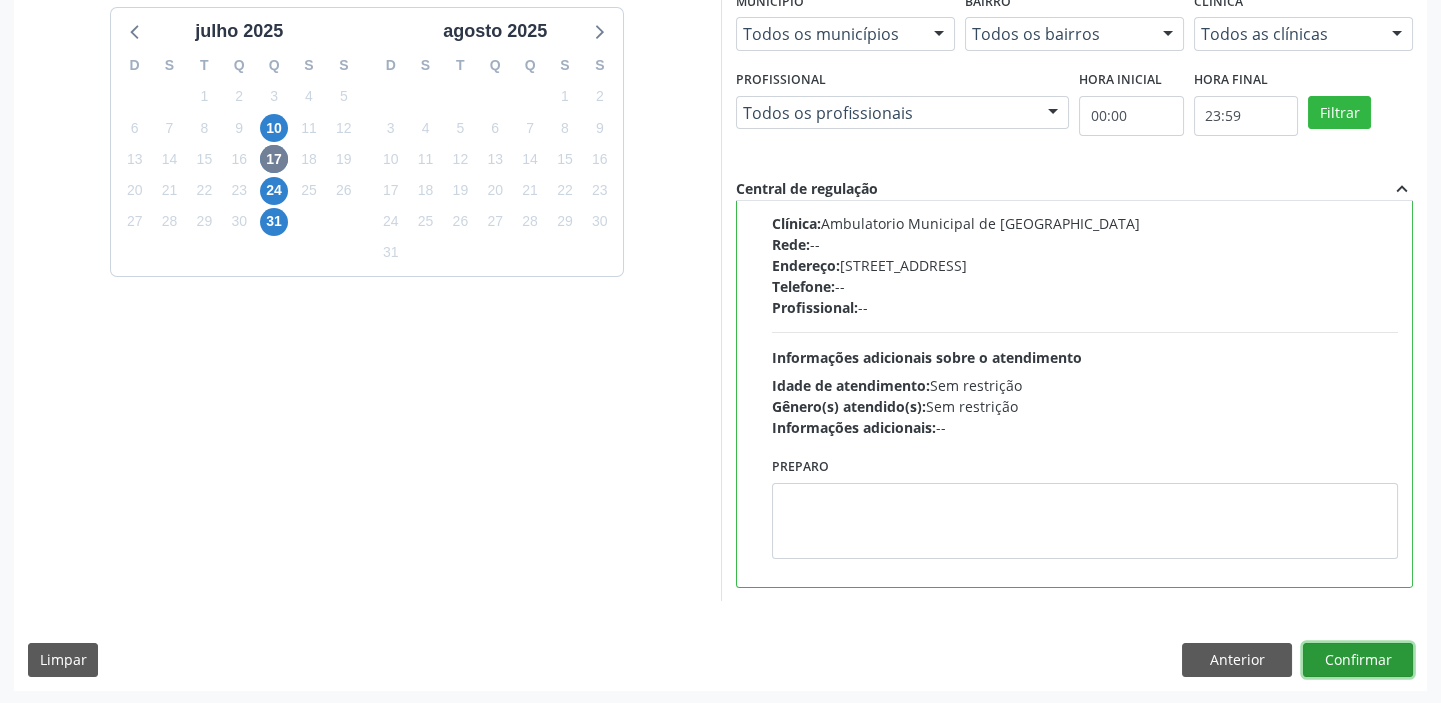 click on "Confirmar" at bounding box center (1358, 660) 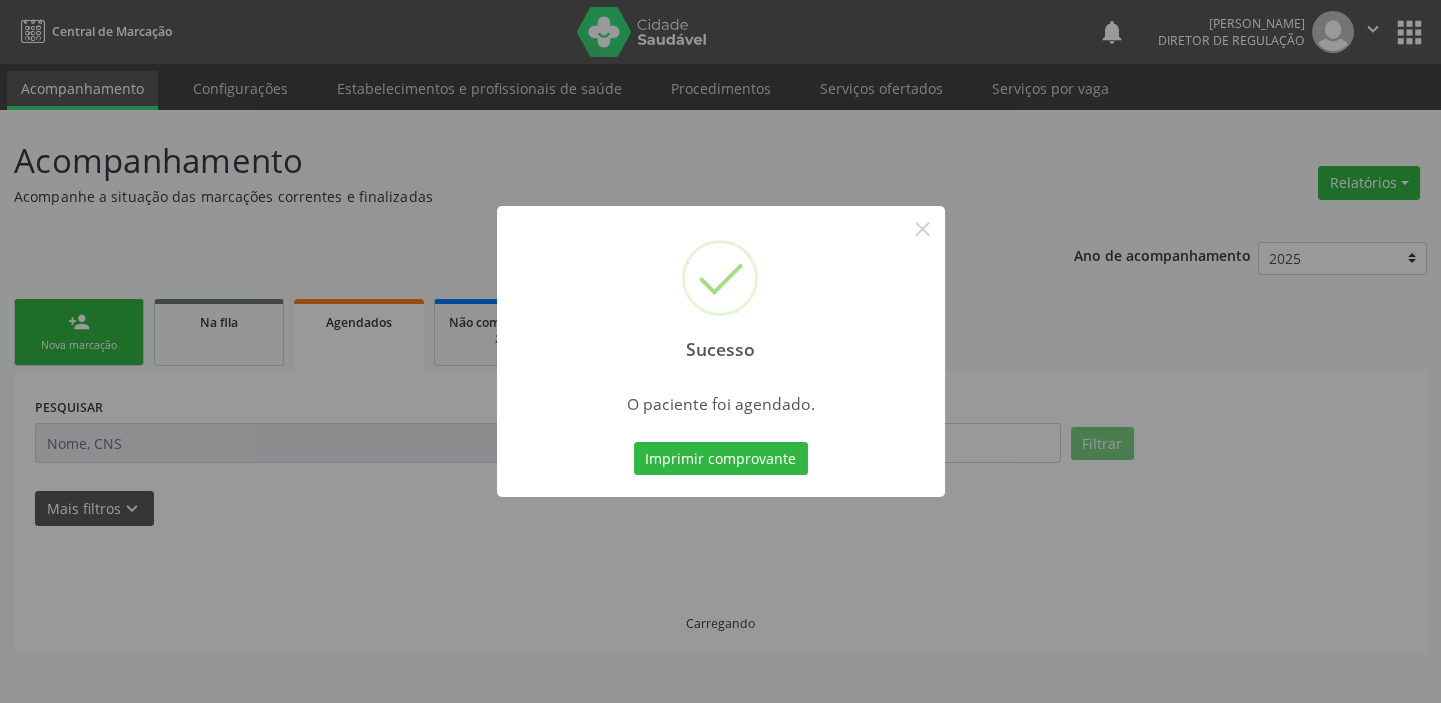 scroll, scrollTop: 0, scrollLeft: 0, axis: both 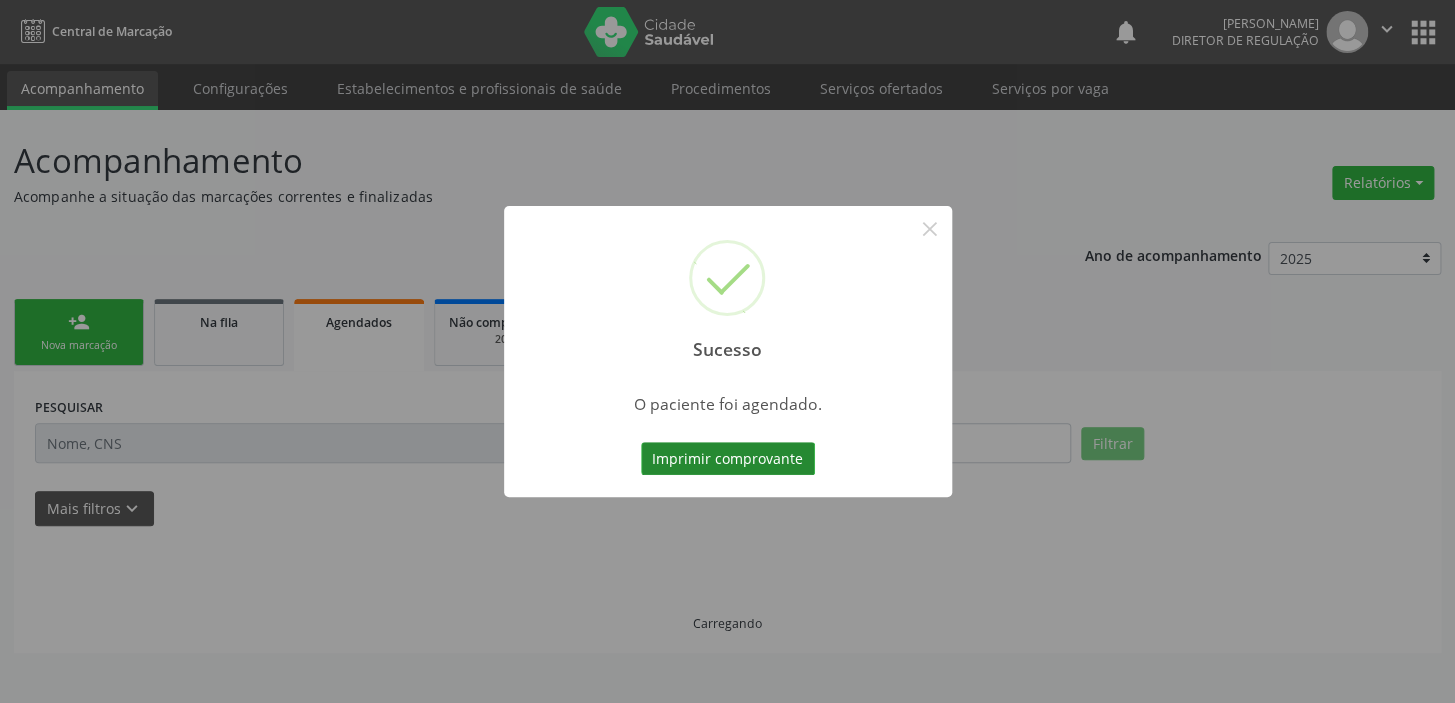 click on "Imprimir comprovante" at bounding box center (728, 459) 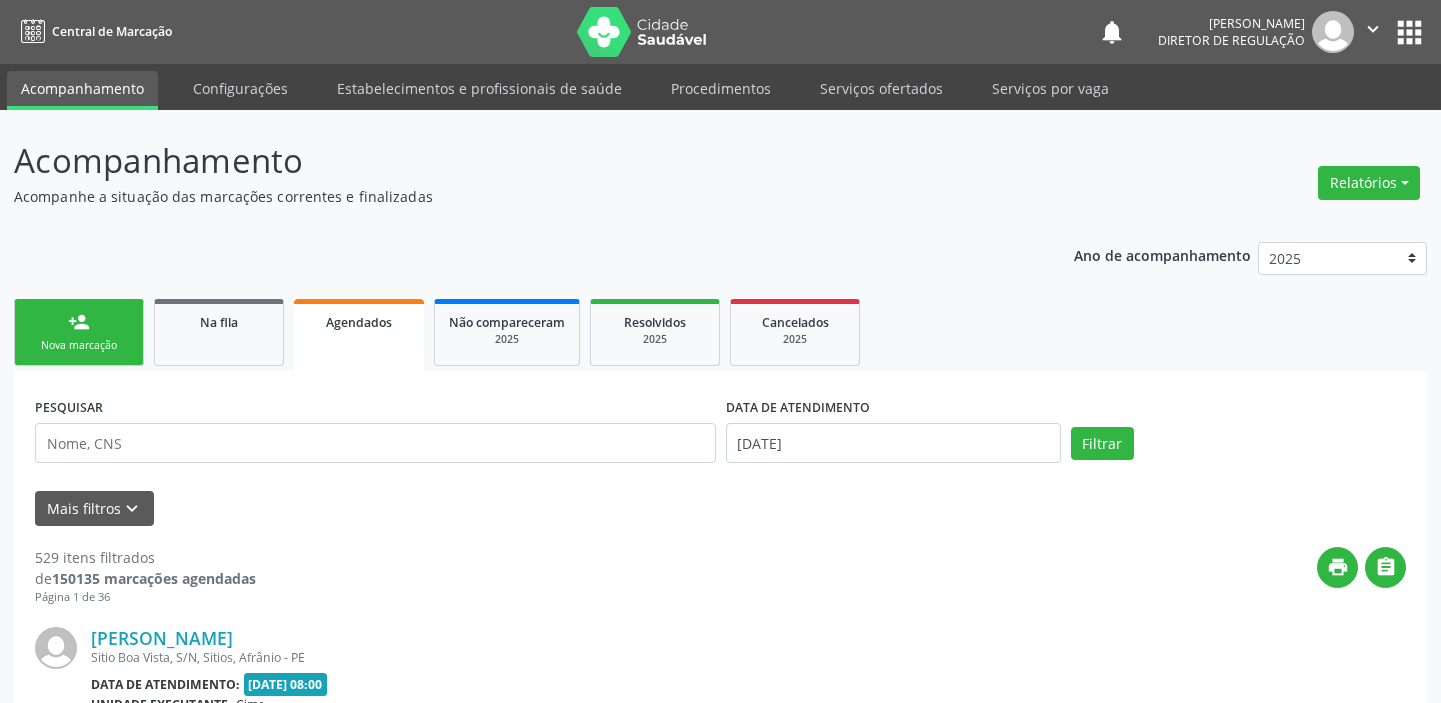 scroll, scrollTop: 0, scrollLeft: 0, axis: both 